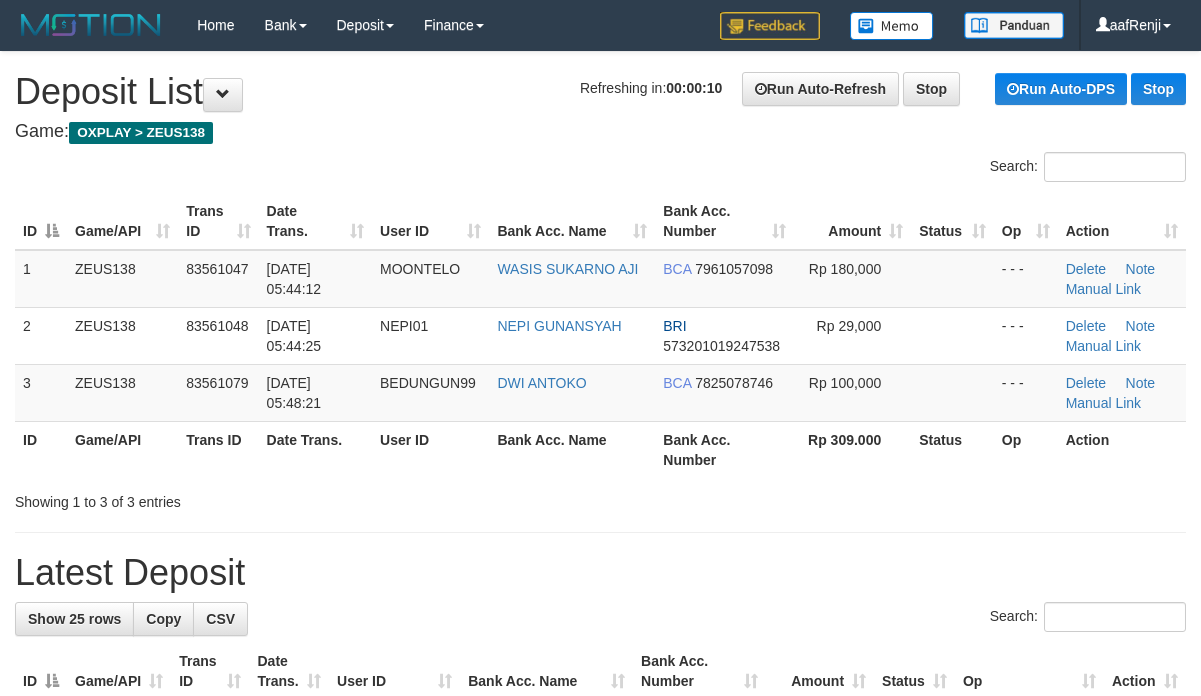 scroll, scrollTop: 0, scrollLeft: 0, axis: both 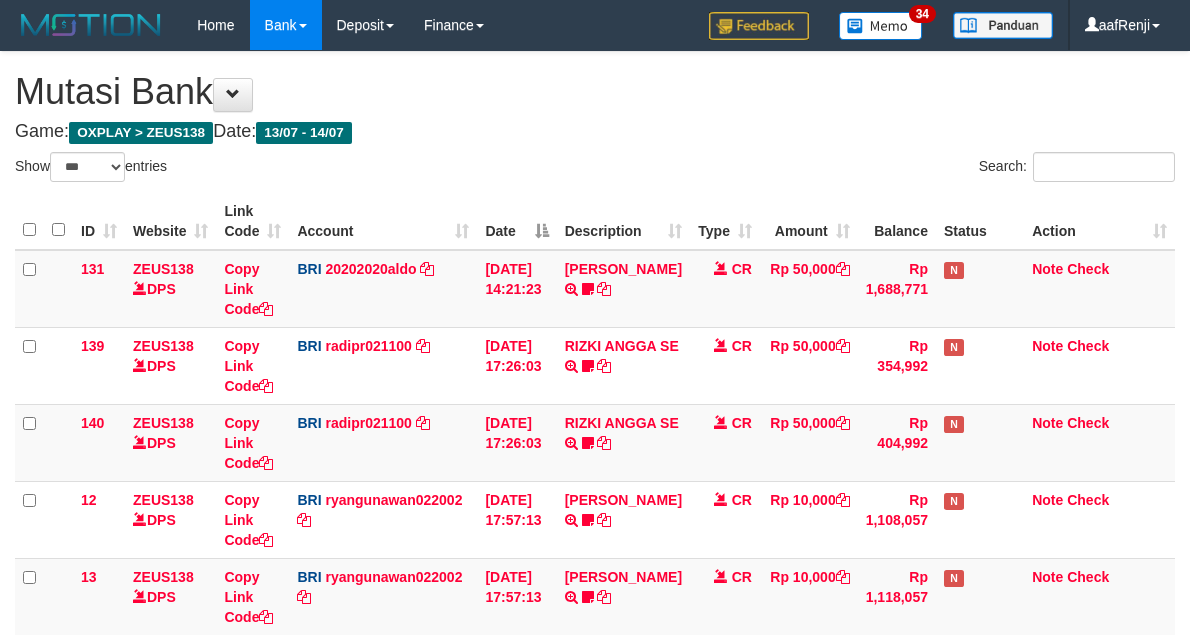 select on "***" 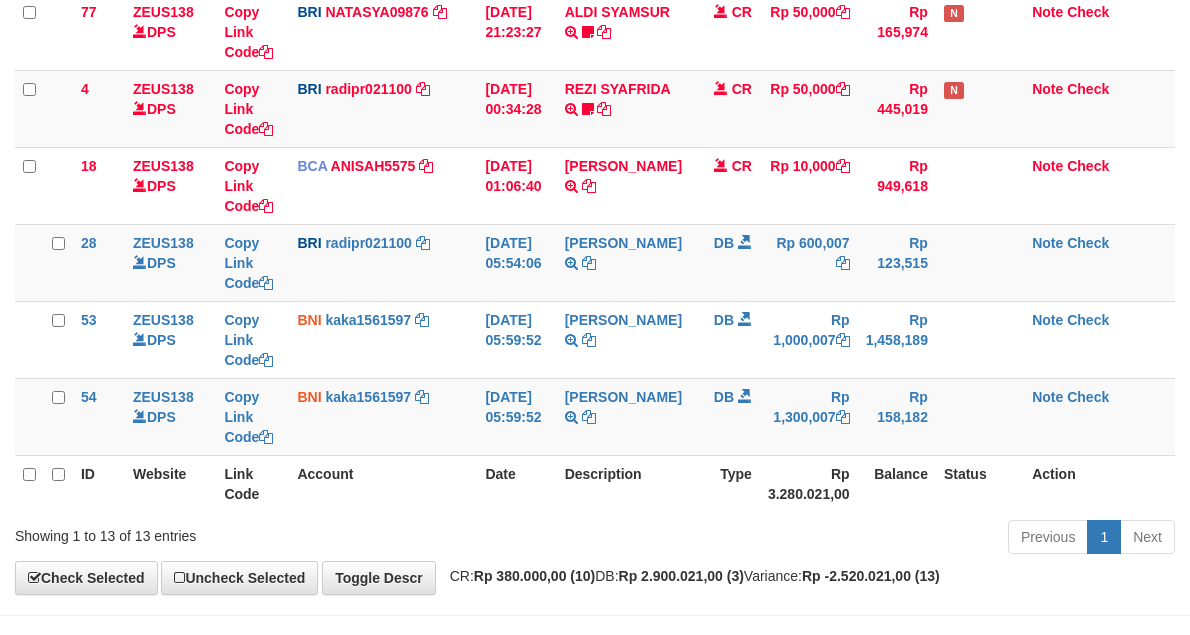 scroll, scrollTop: 716, scrollLeft: 0, axis: vertical 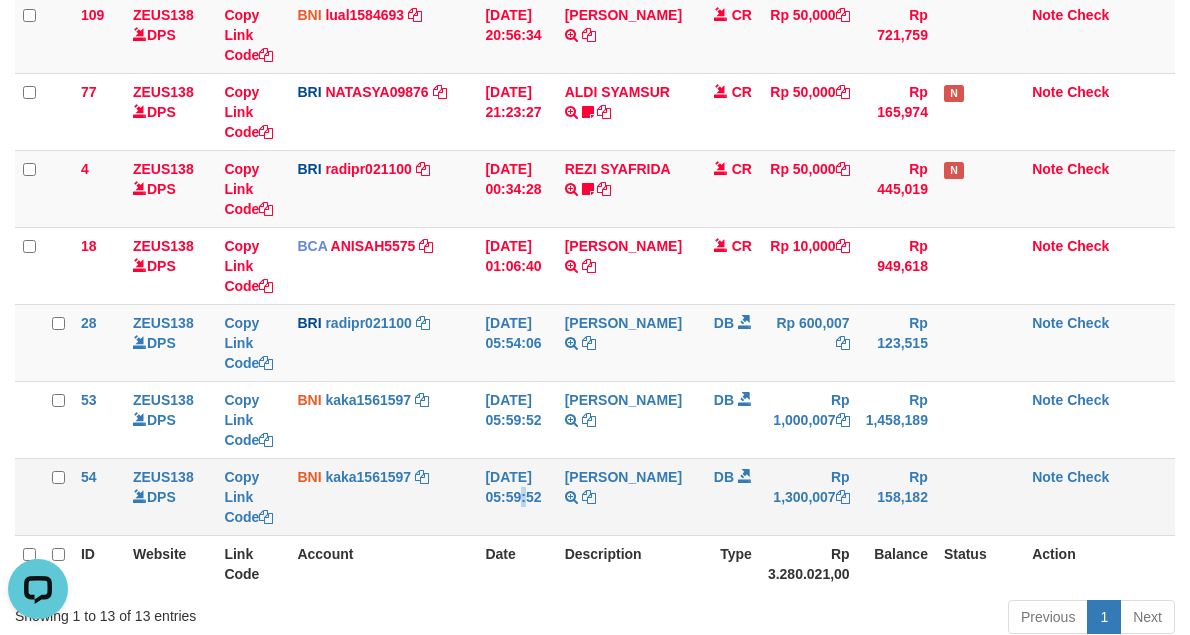 click on "[DATE] 05:59:52" at bounding box center [516, 496] 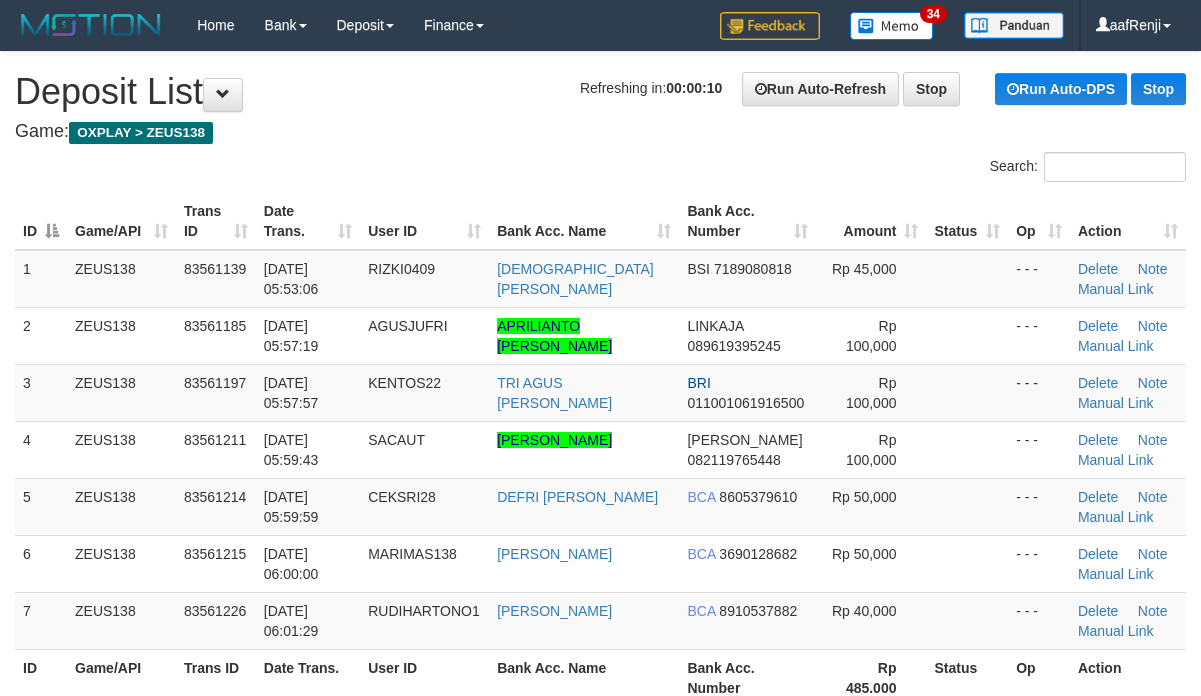 scroll, scrollTop: 0, scrollLeft: 0, axis: both 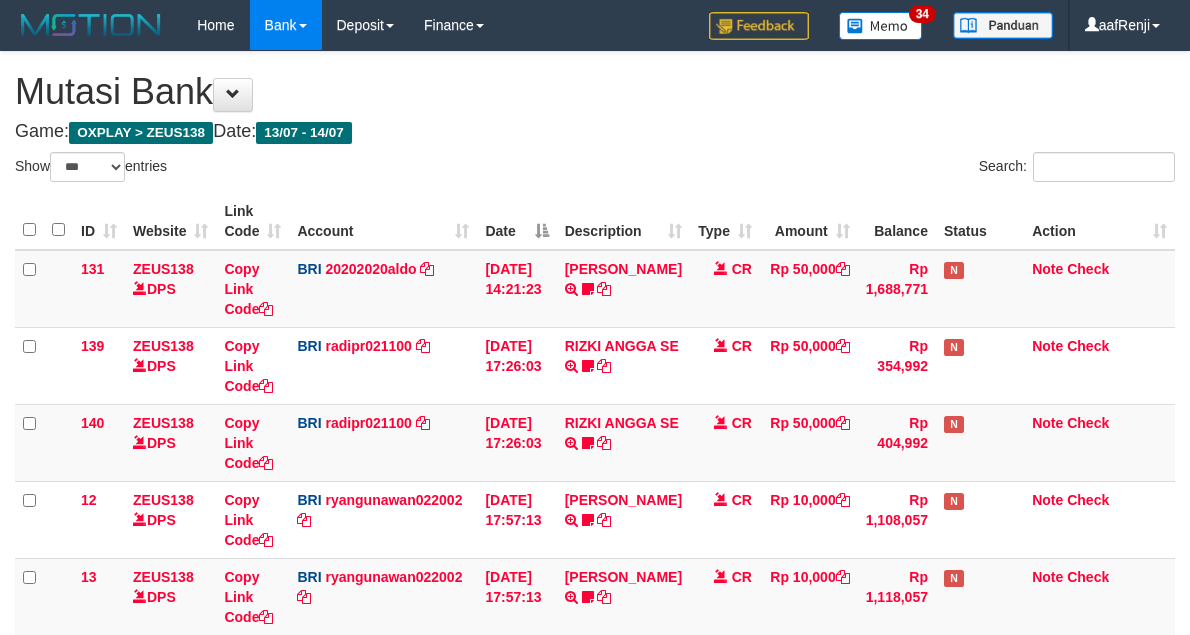 select on "***" 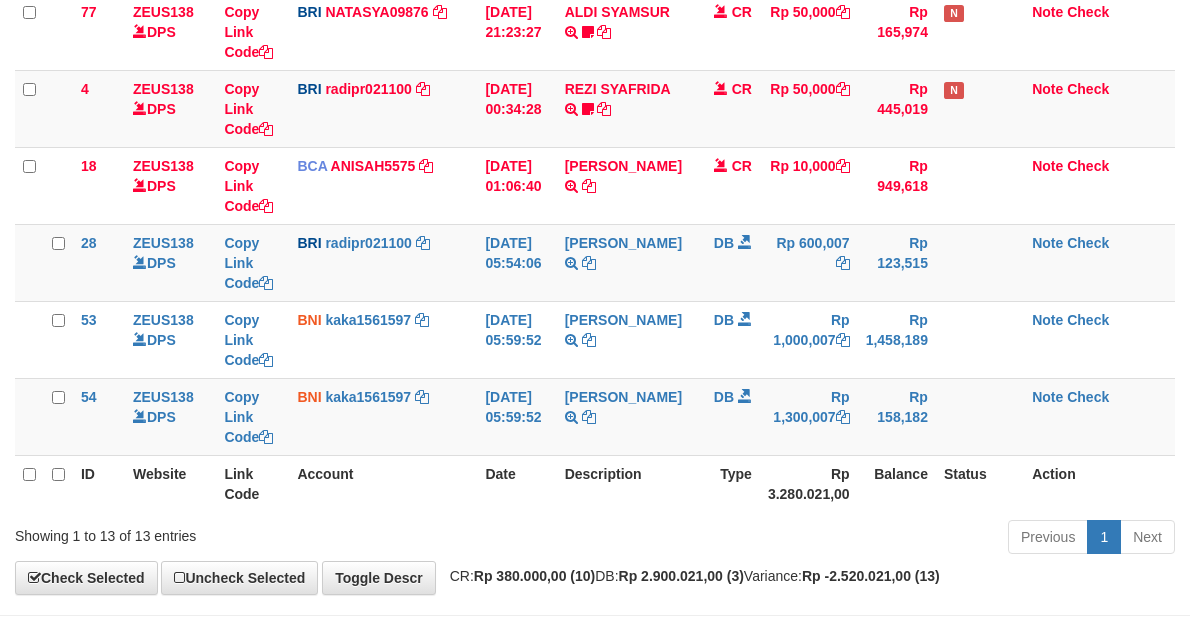 scroll, scrollTop: 716, scrollLeft: 0, axis: vertical 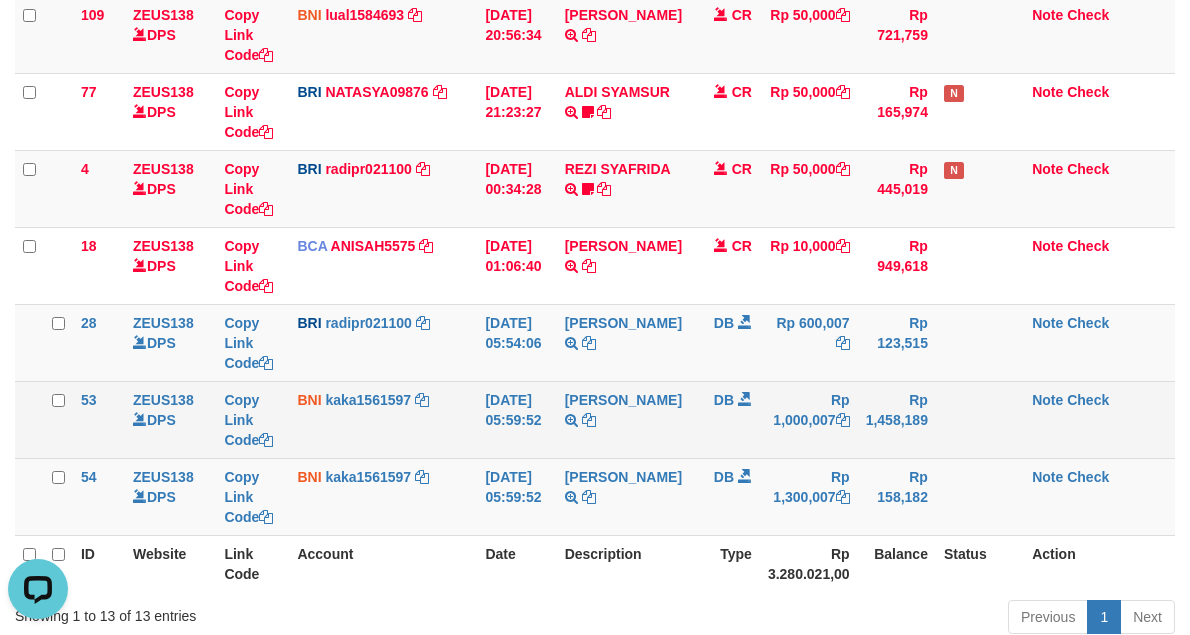 drag, startPoint x: 681, startPoint y: 411, endPoint x: 670, endPoint y: 413, distance: 11.18034 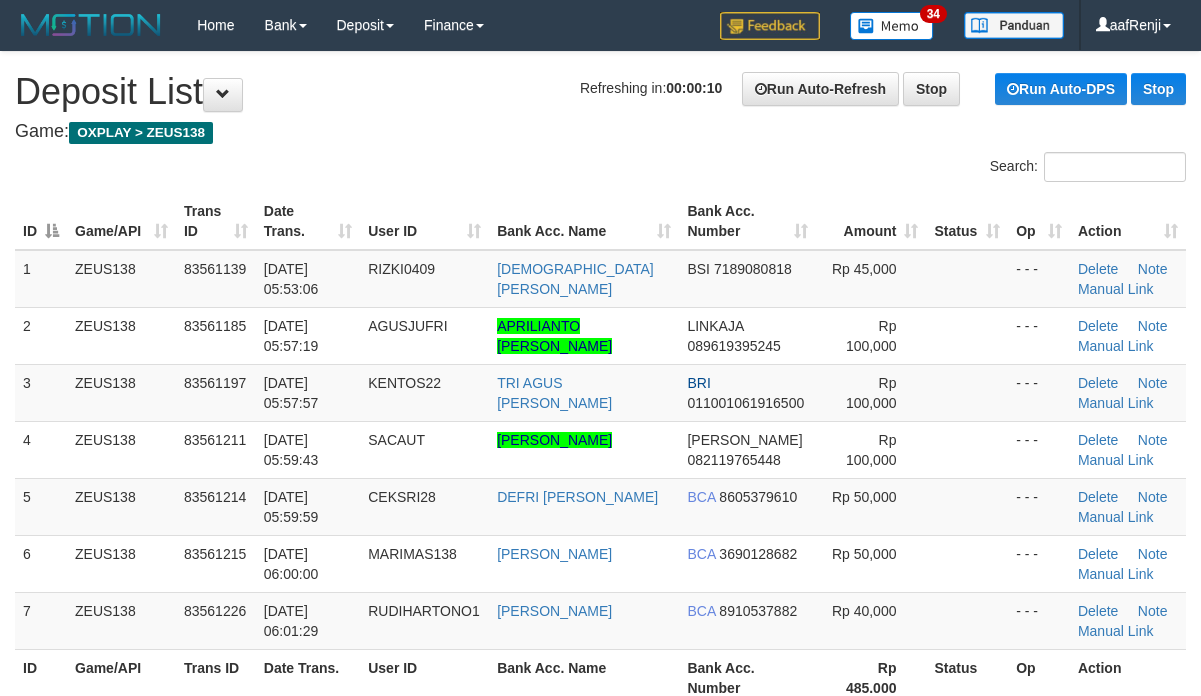scroll, scrollTop: 0, scrollLeft: 0, axis: both 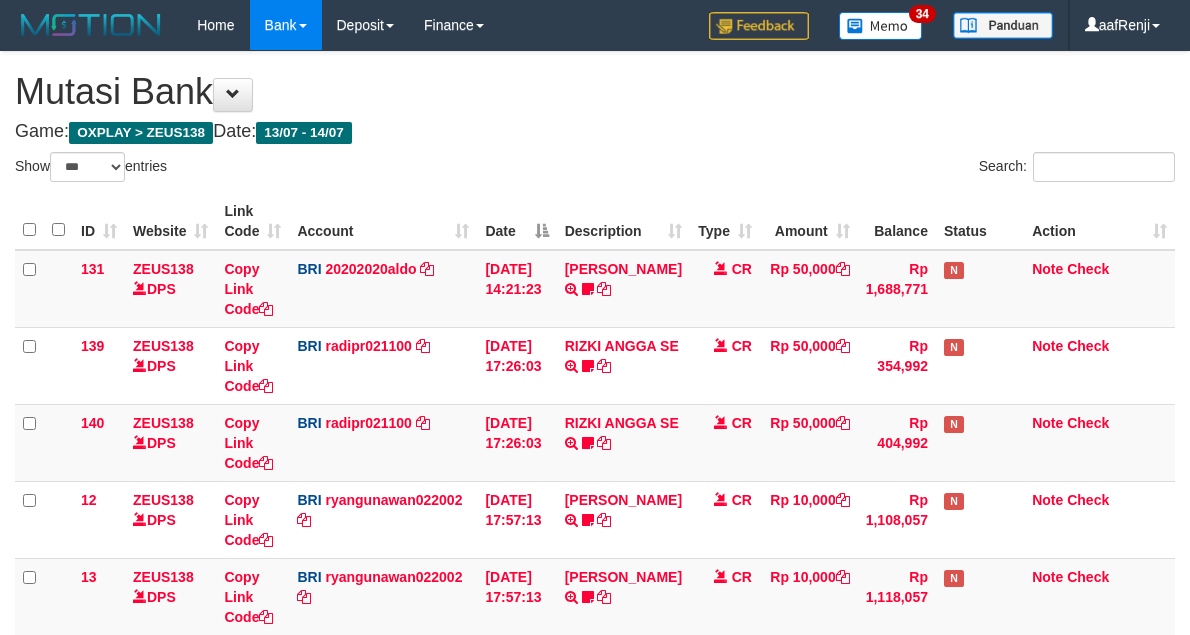 select on "***" 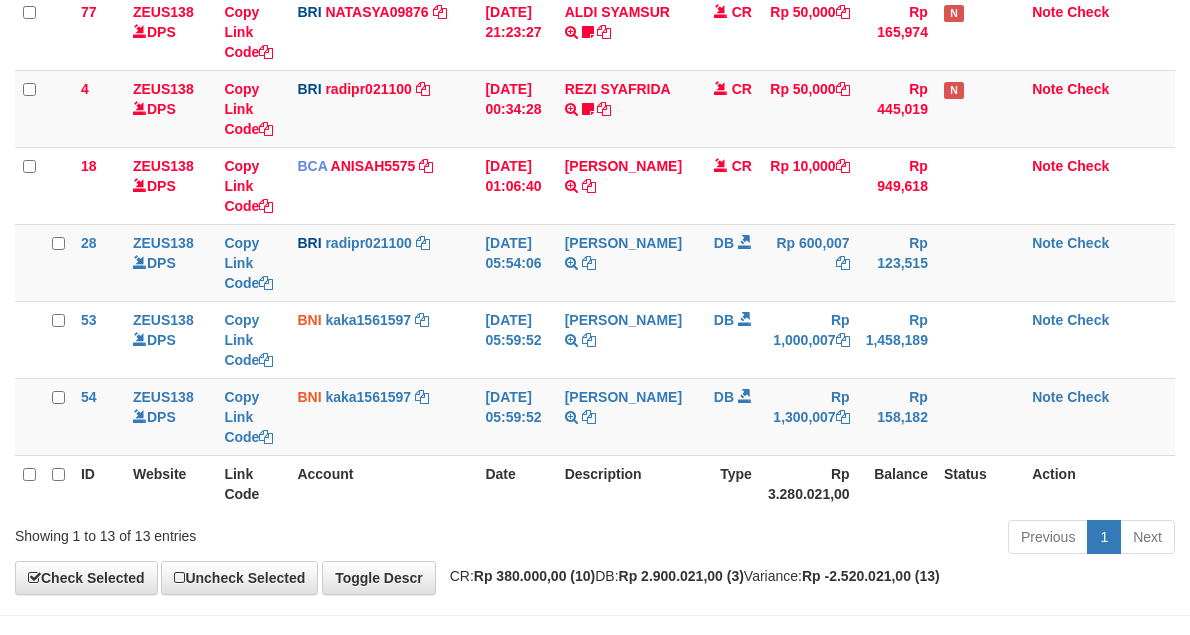 scroll, scrollTop: 716, scrollLeft: 0, axis: vertical 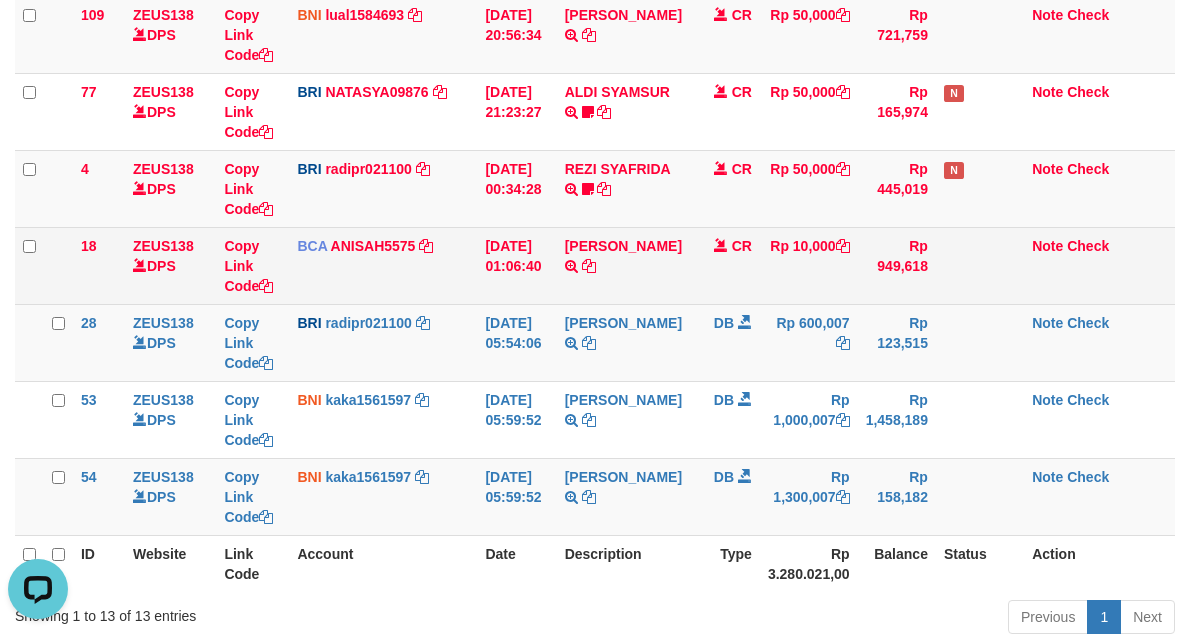 drag, startPoint x: 507, startPoint y: 282, endPoint x: 368, endPoint y: 301, distance: 140.29256 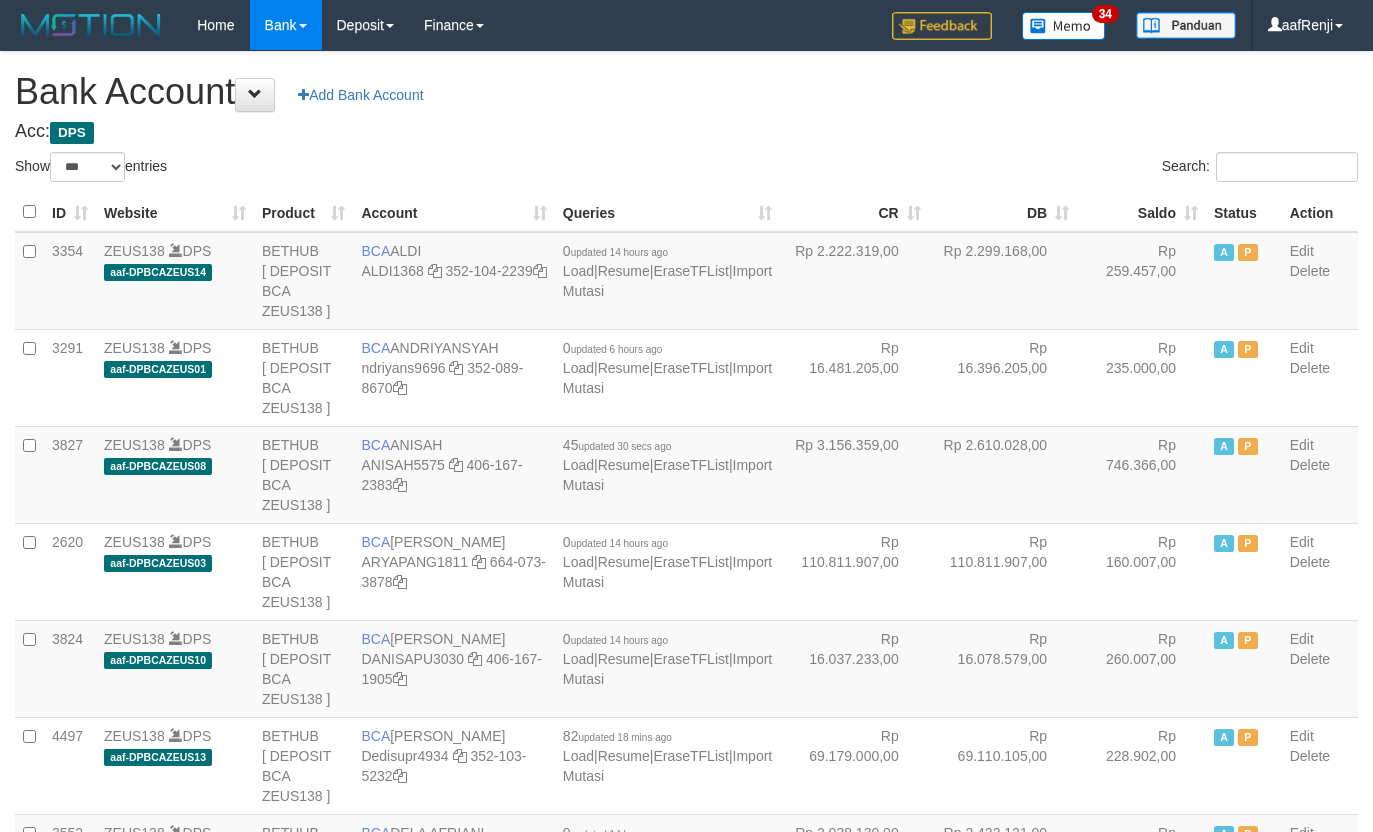 select on "***" 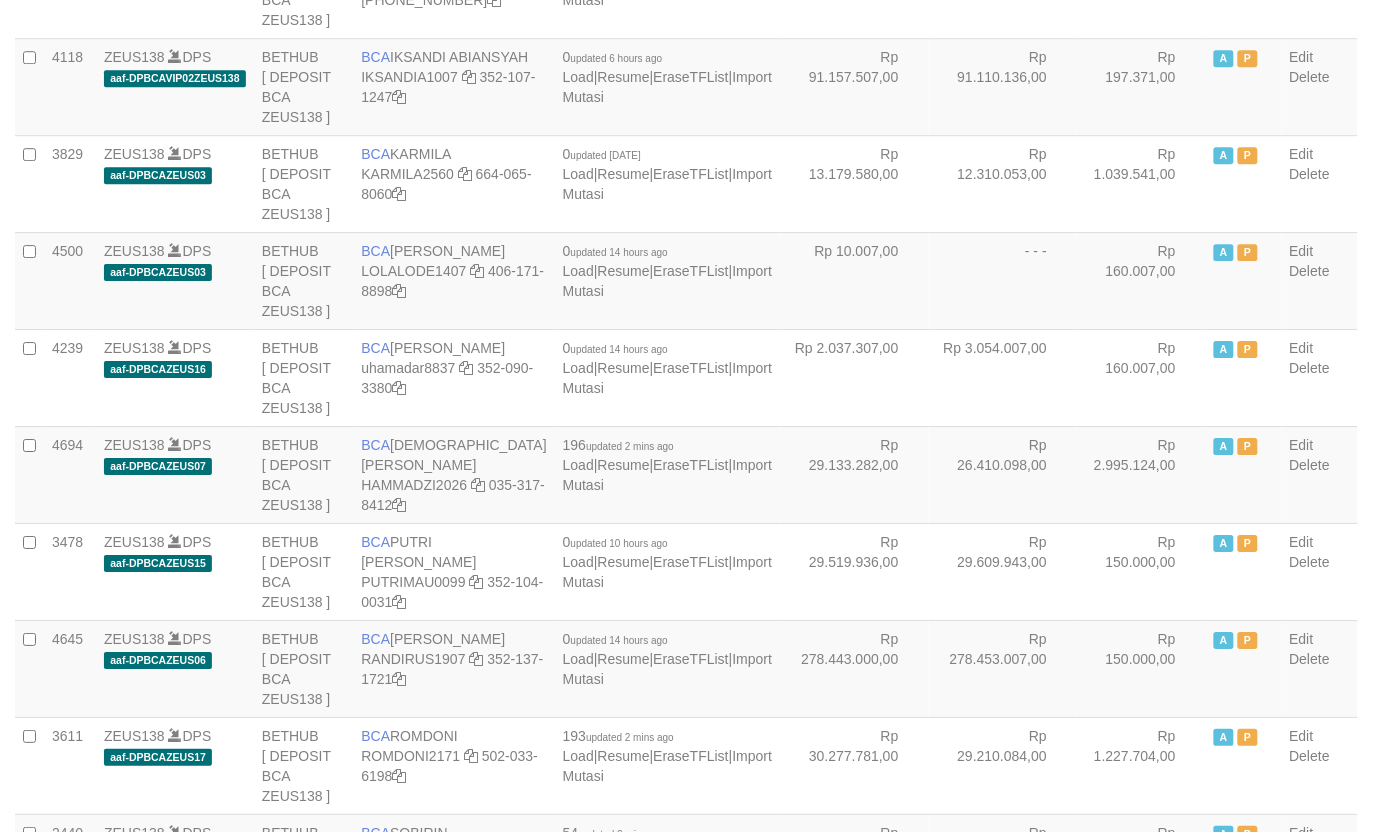 scroll, scrollTop: 1400, scrollLeft: 0, axis: vertical 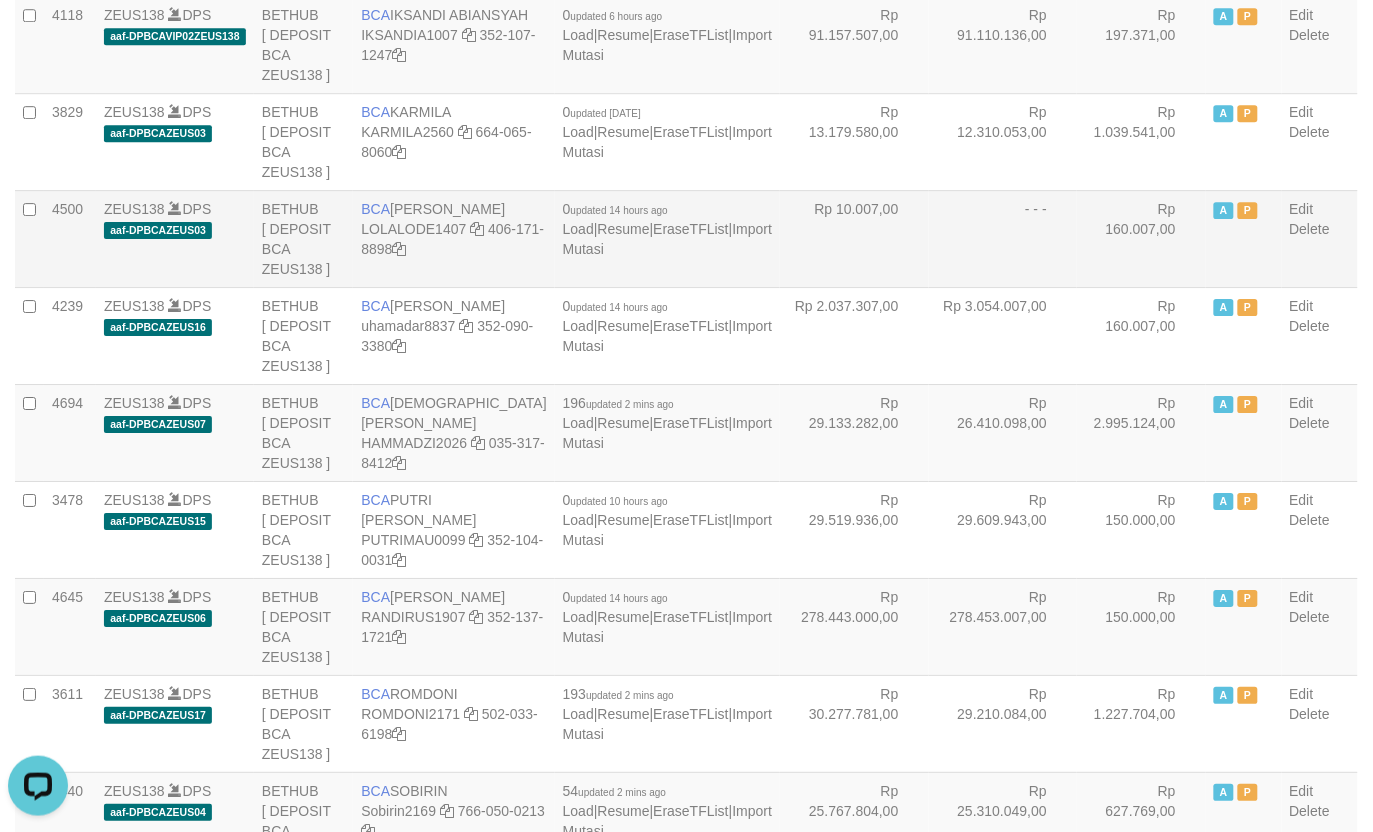 drag, startPoint x: 927, startPoint y: 186, endPoint x: 955, endPoint y: 201, distance: 31.764761 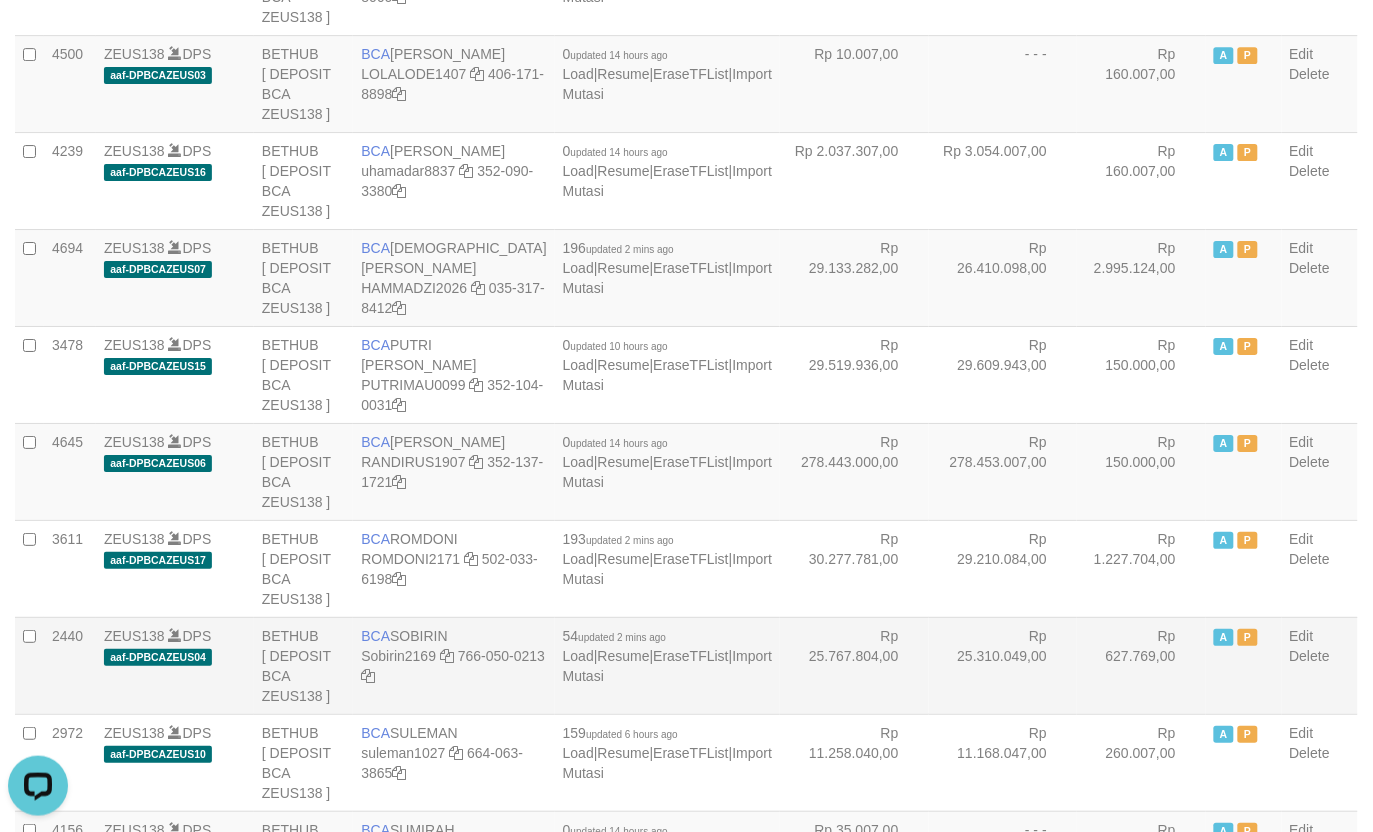 scroll, scrollTop: 1650, scrollLeft: 0, axis: vertical 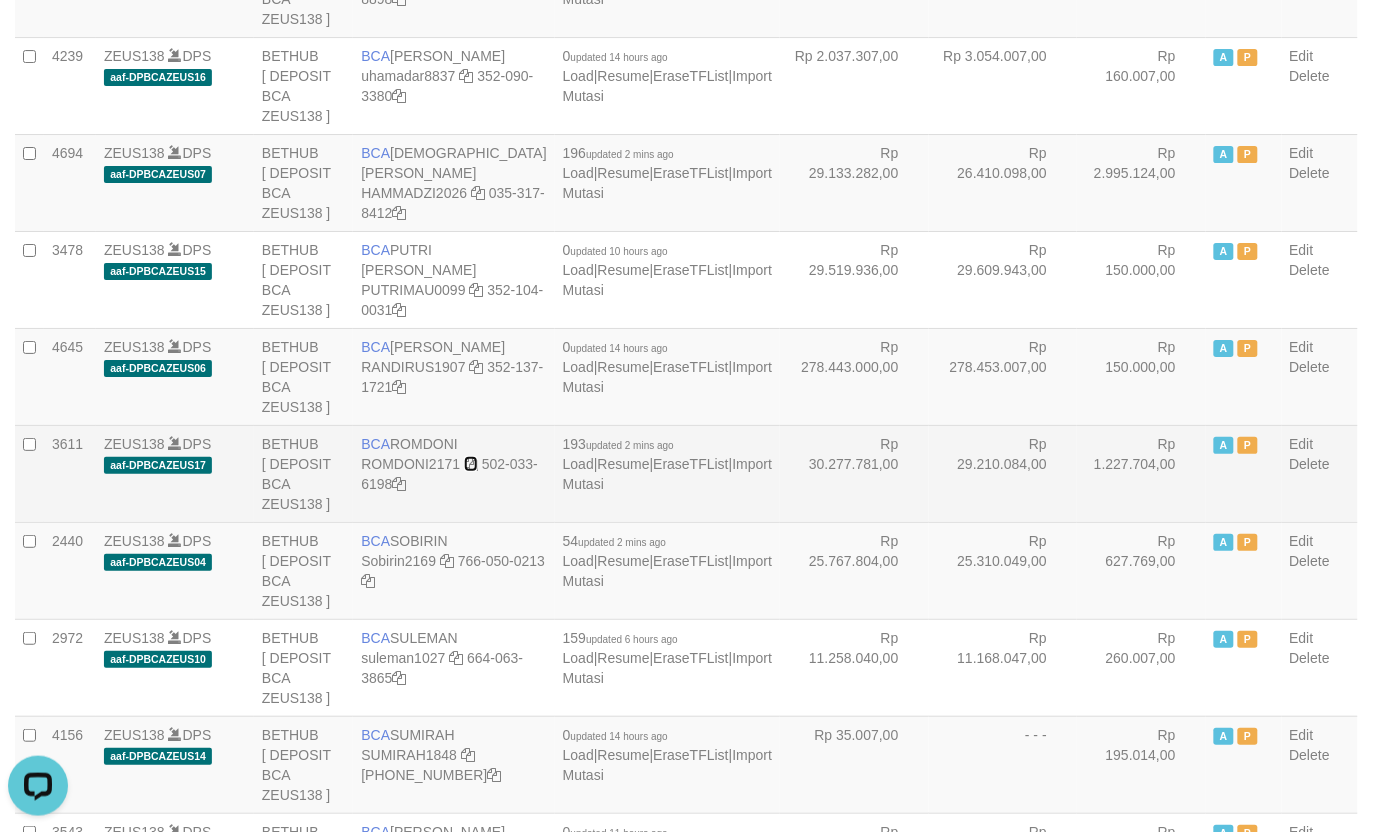 drag, startPoint x: 496, startPoint y: 468, endPoint x: 536, endPoint y: 488, distance: 44.72136 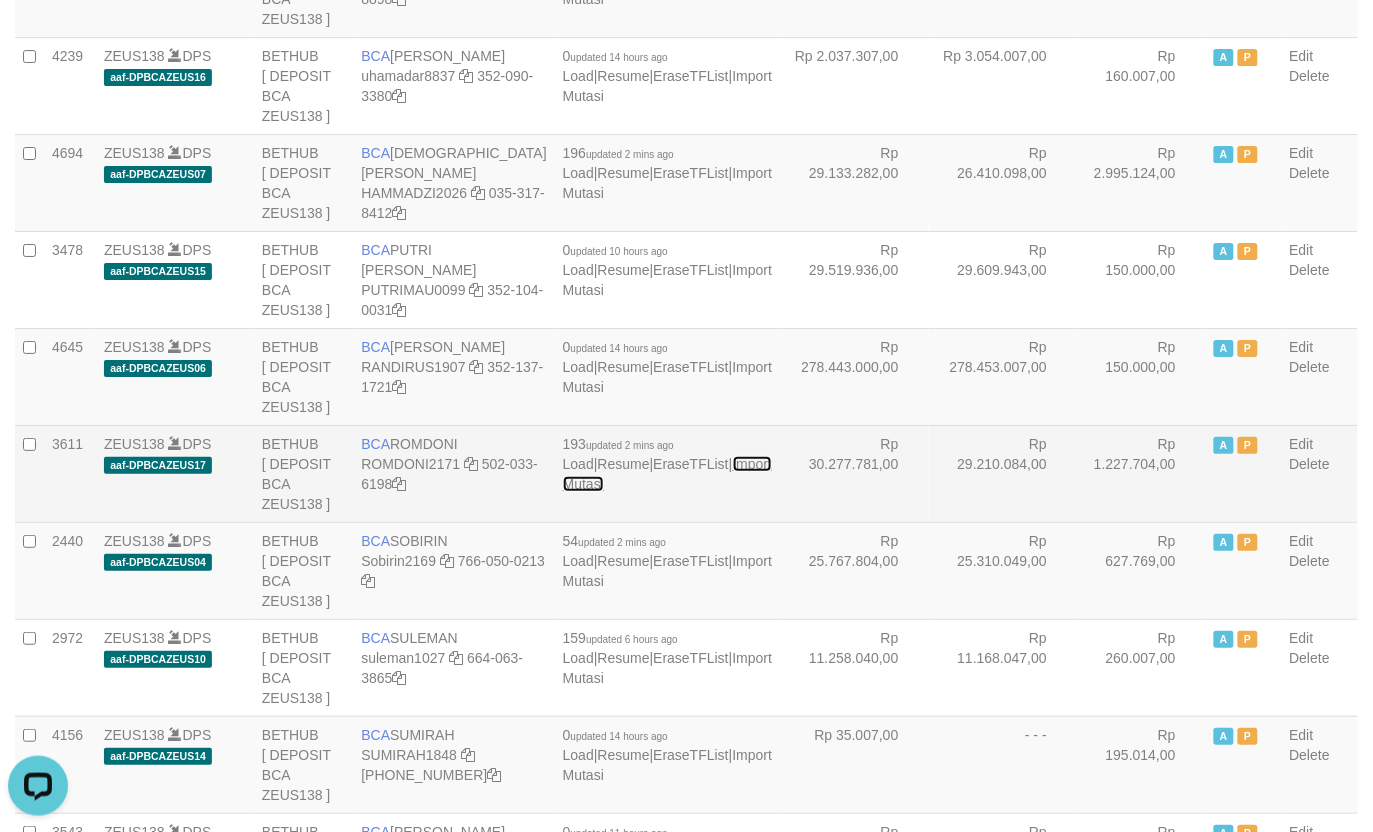 click on "Import Mutasi" at bounding box center [667, 474] 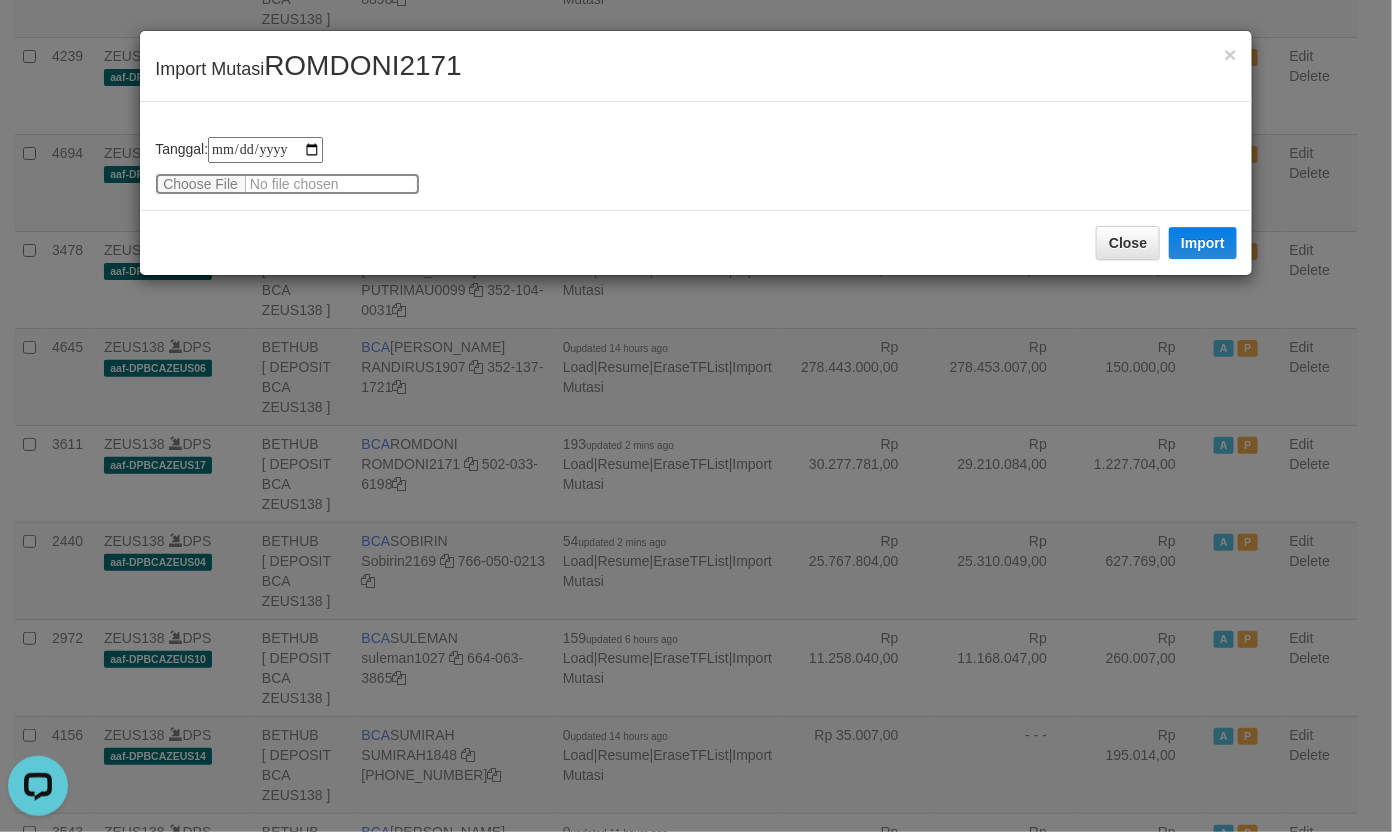 click at bounding box center (287, 184) 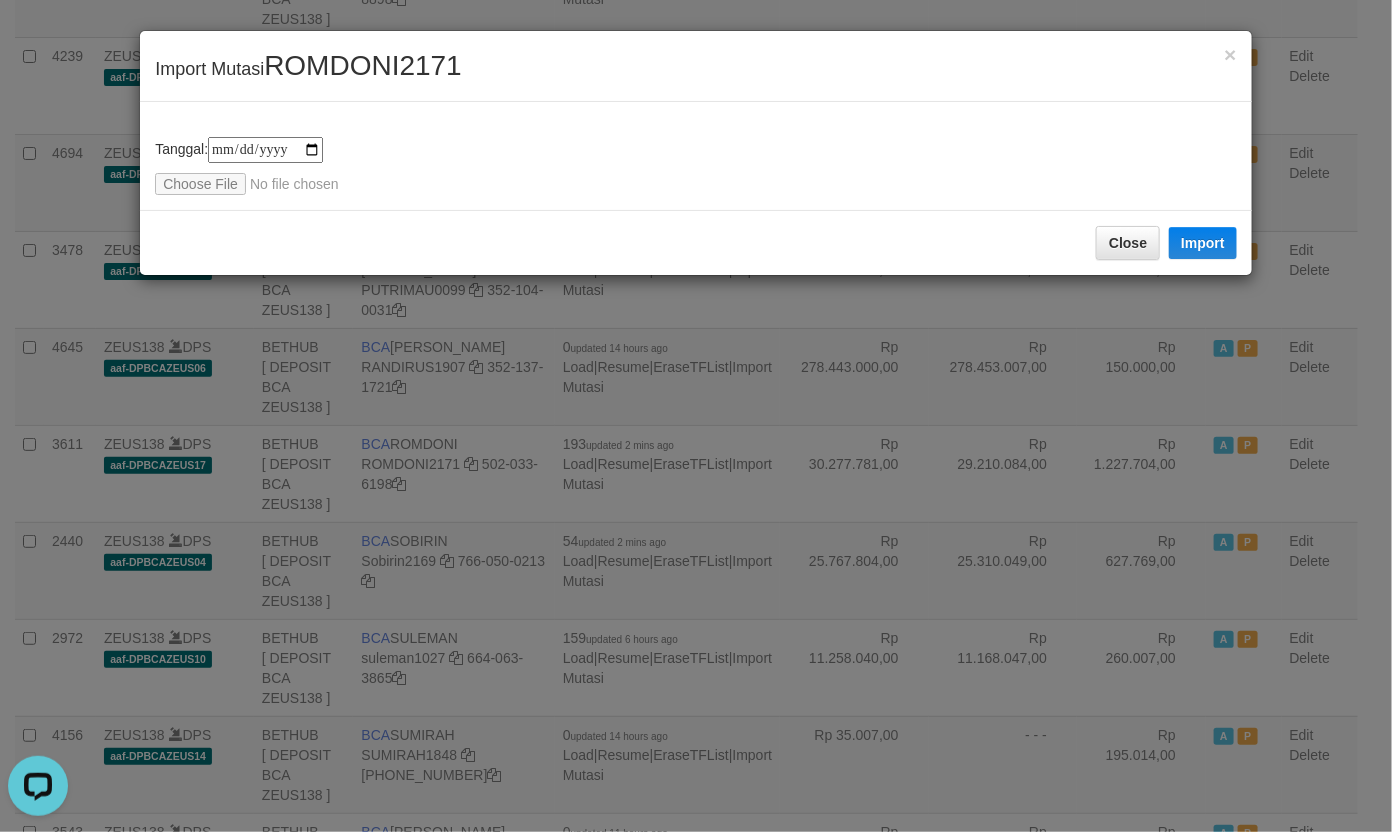 click on "×
Import Mutasi  ROMDONI2171" at bounding box center (696, 66) 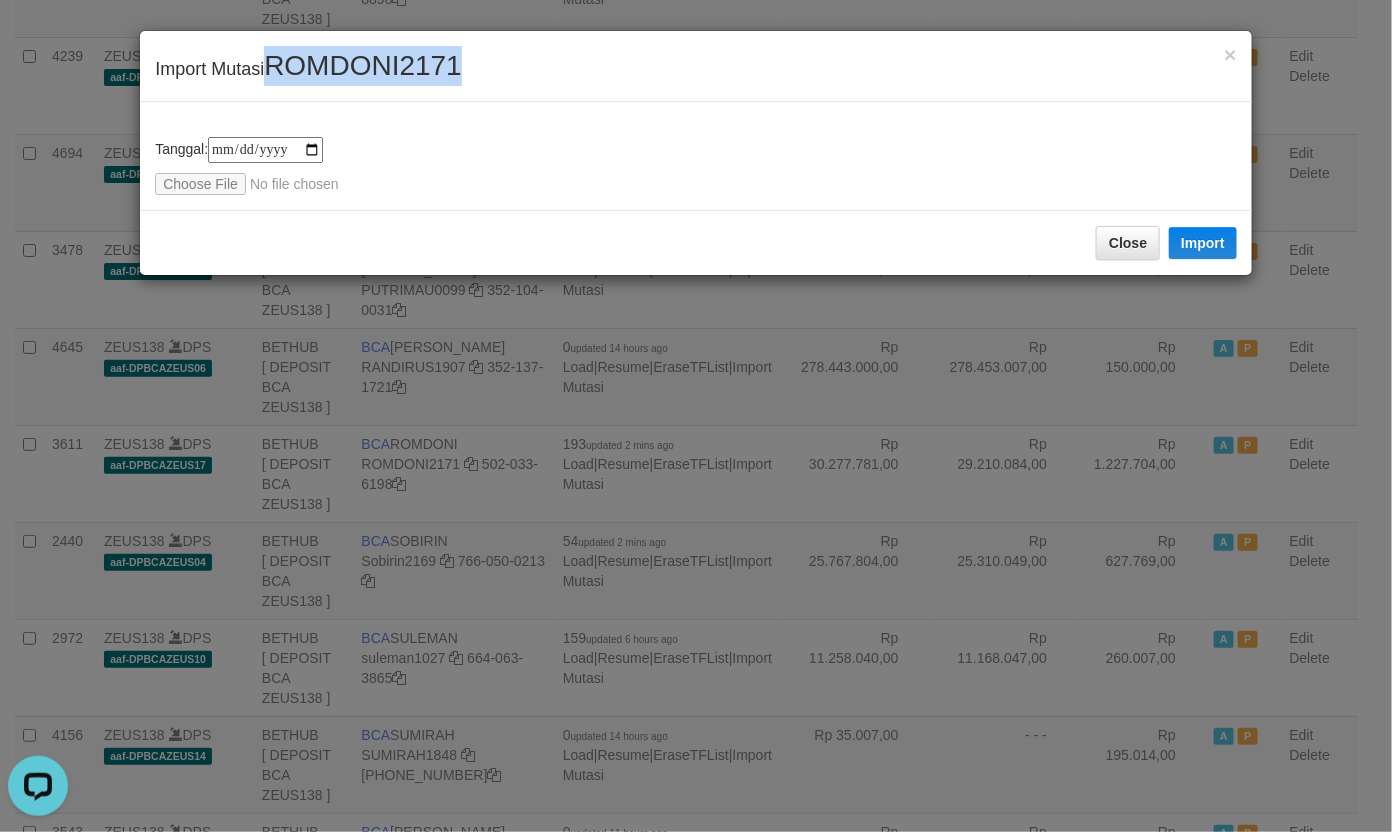 click on "×
Import Mutasi  ROMDONI2171" at bounding box center [696, 66] 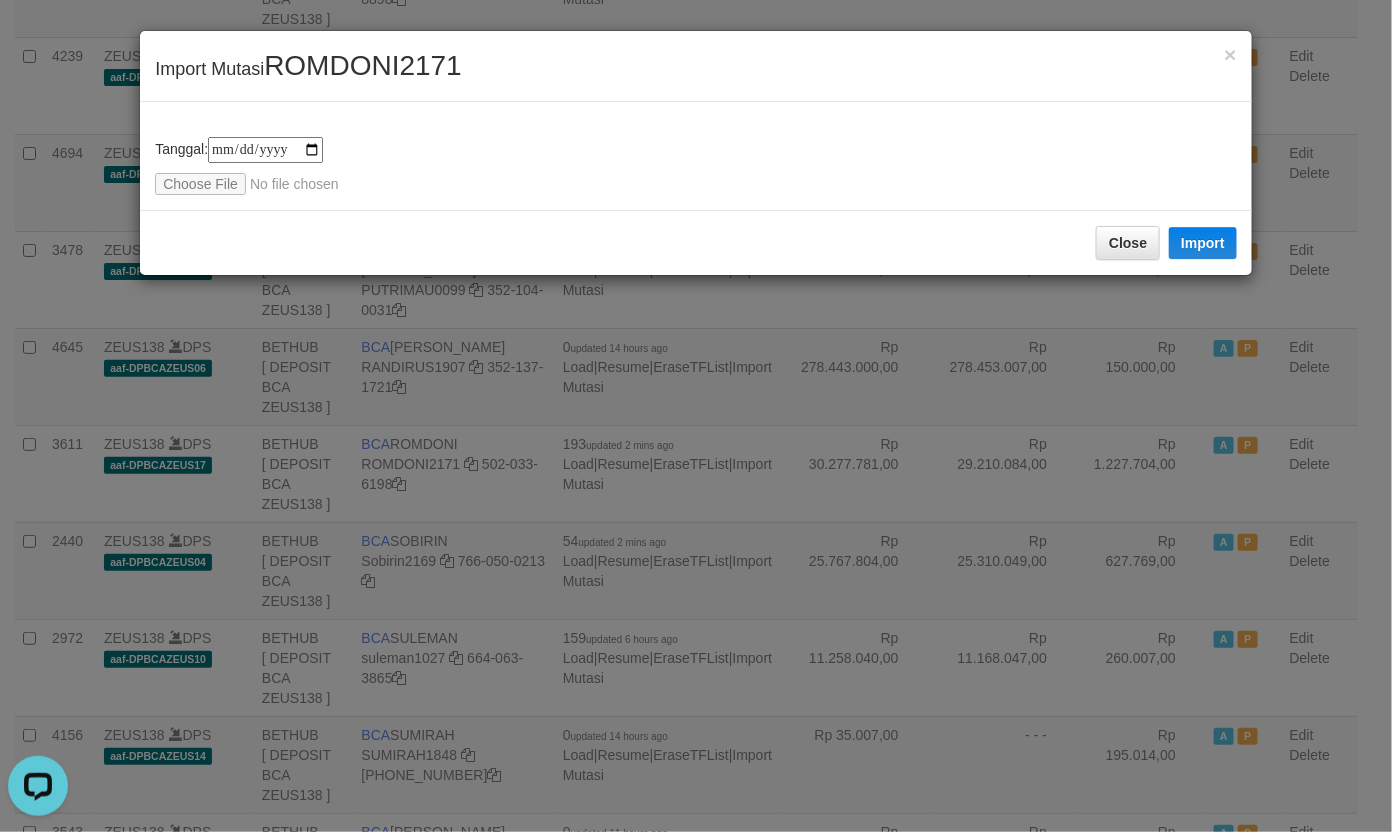 click on "**********" at bounding box center [696, 156] 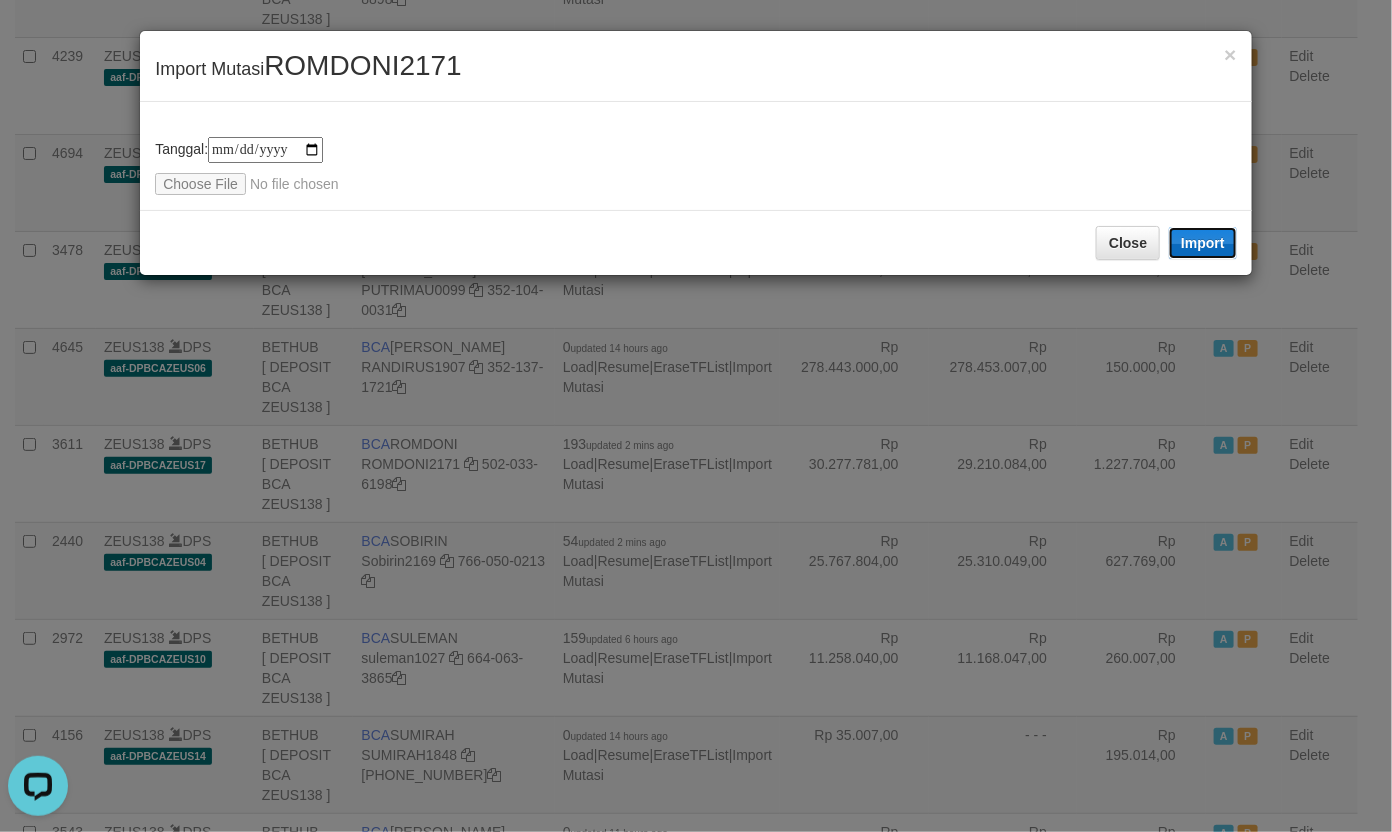 click on "Import" at bounding box center (1203, 243) 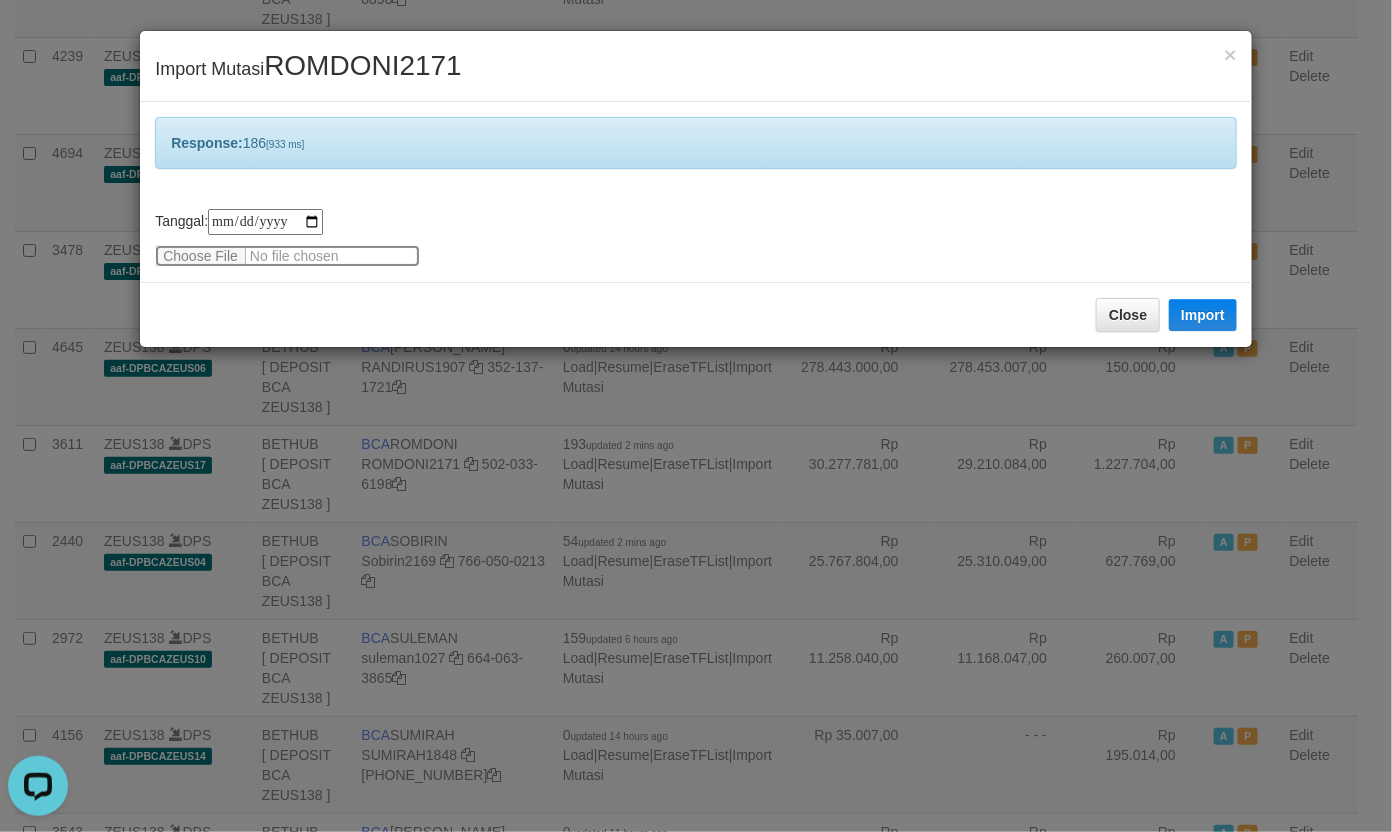 click at bounding box center [287, 256] 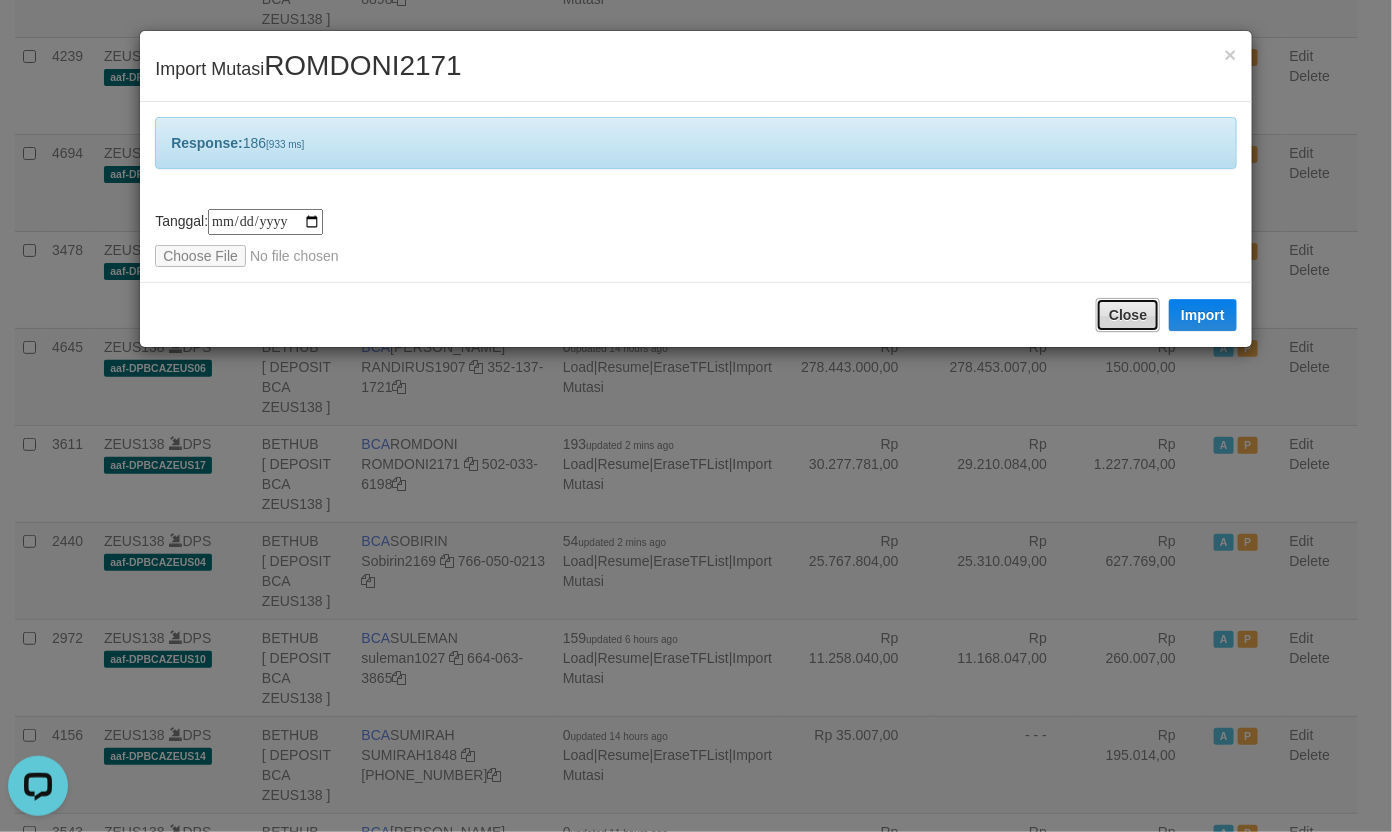 click on "Close" at bounding box center [1128, 315] 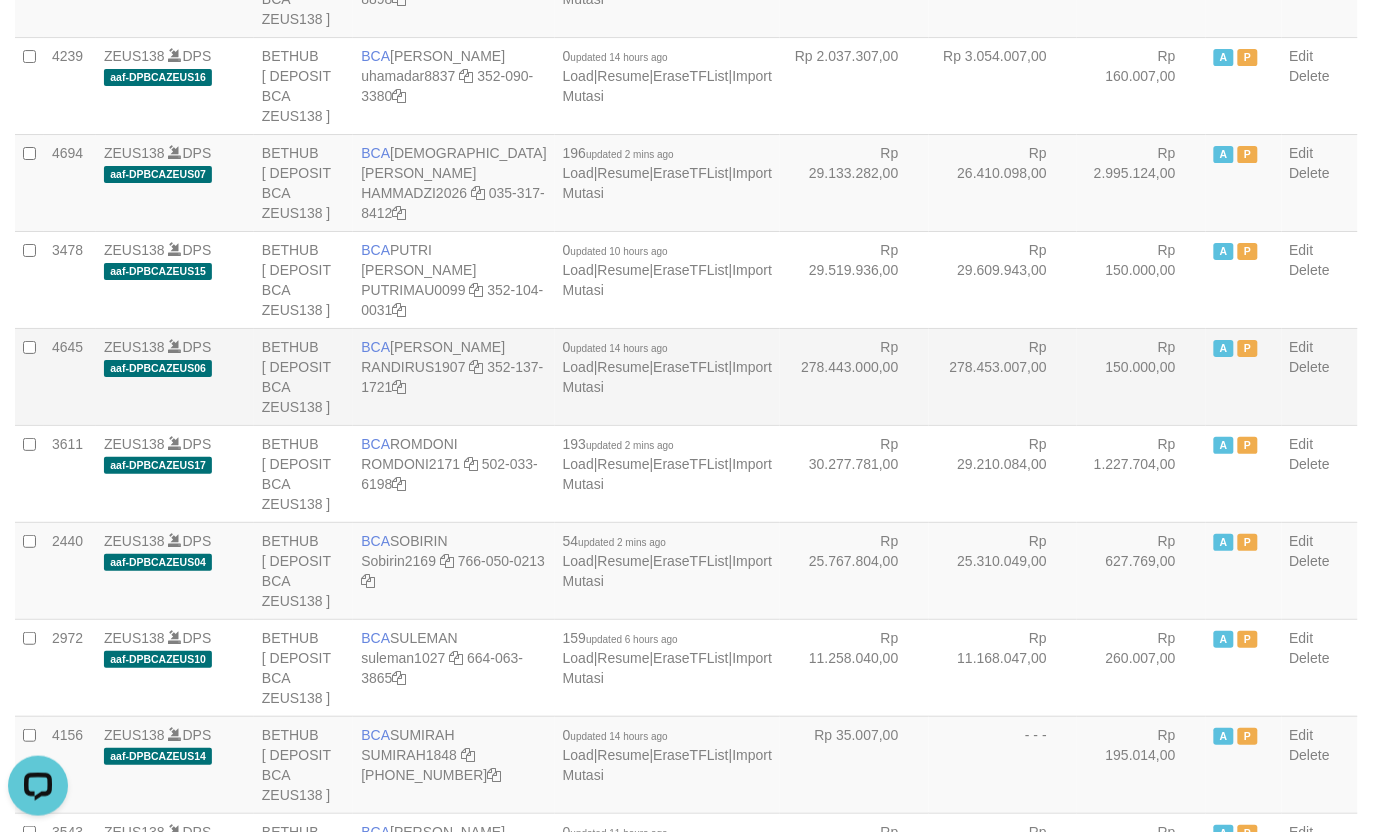 click on "4645
ZEUS138
DPS
aaf-DPBCAZEUS06
BETHUB
[ DEPOSIT BCA ZEUS138 ]
BCA
RANDI RUSTANDI
RANDIRUS1907
352-137-1721
0  updated 14 hours ago
Load
|
Resume
|
EraseTFList
|
Import Mutasi
Rp 278.443.000,00
Rp 278.453.007,00
Rp 150.000,00
A
P
Edit
Delete" at bounding box center (686, 376) 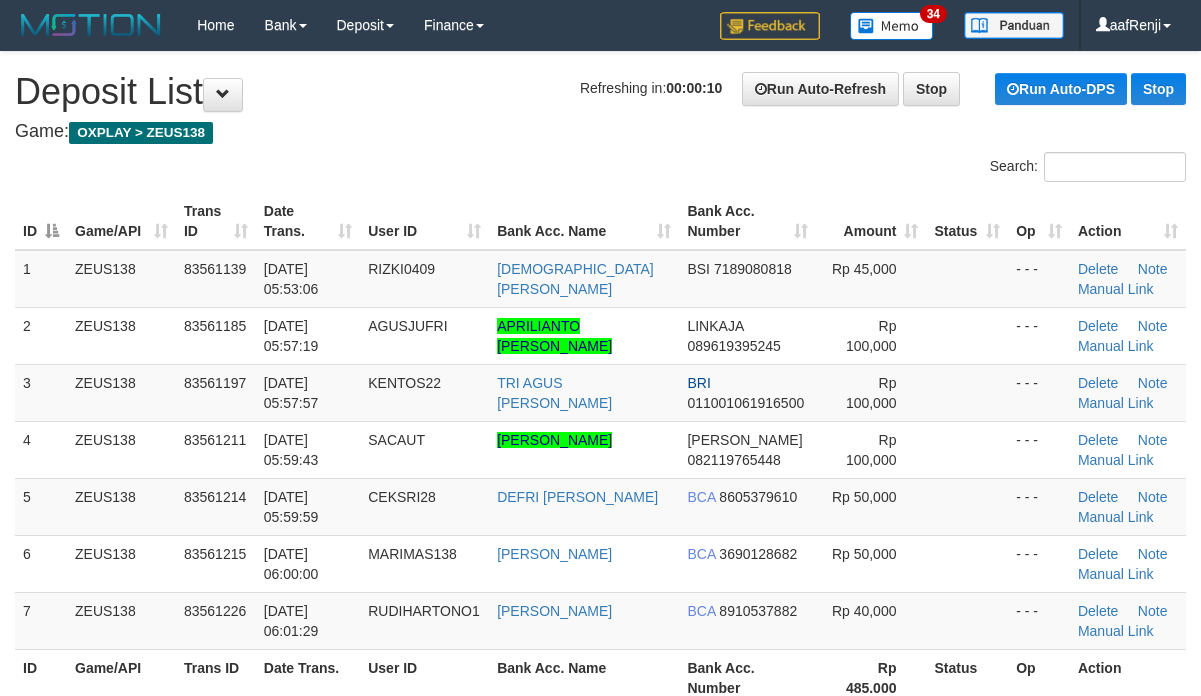 scroll, scrollTop: 0, scrollLeft: 0, axis: both 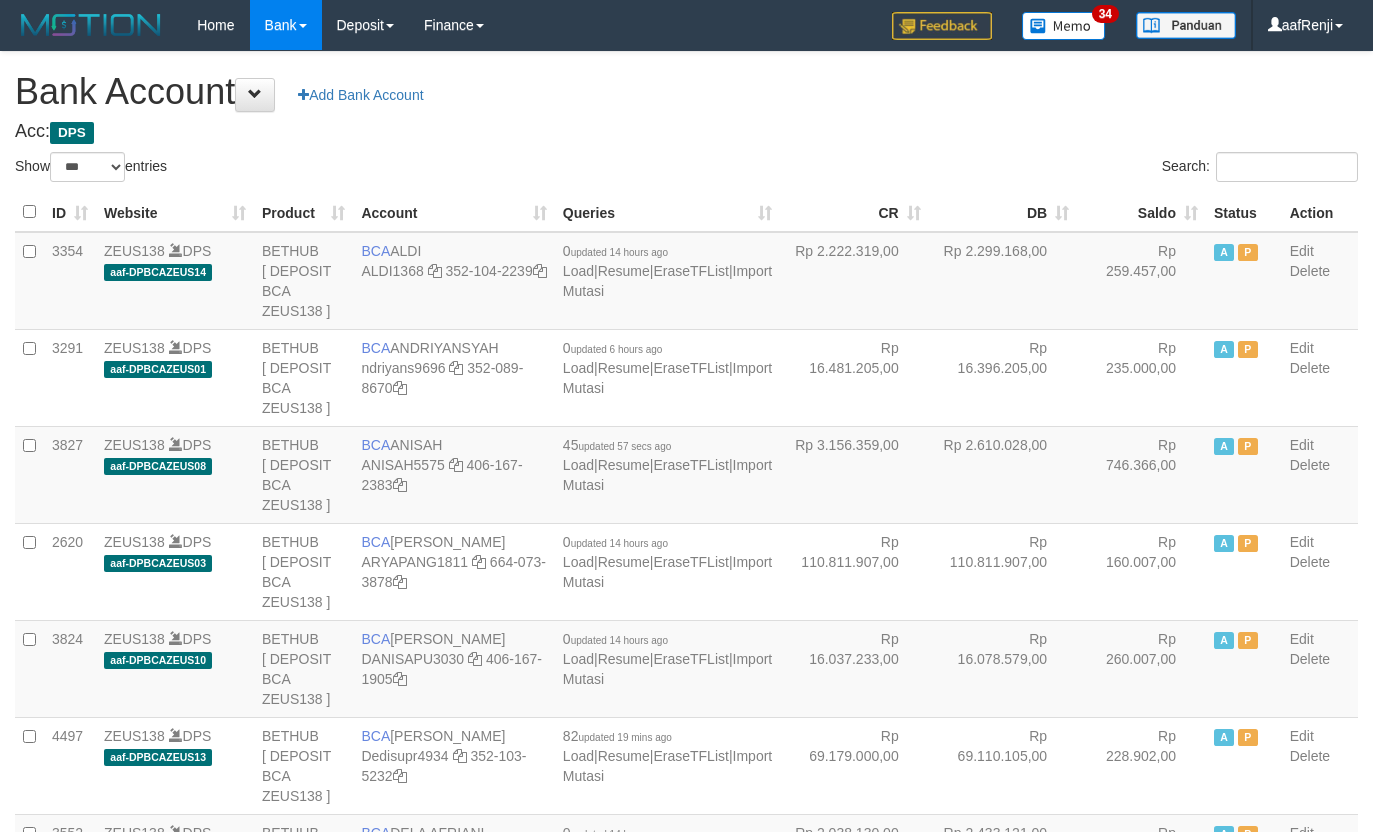 select on "***" 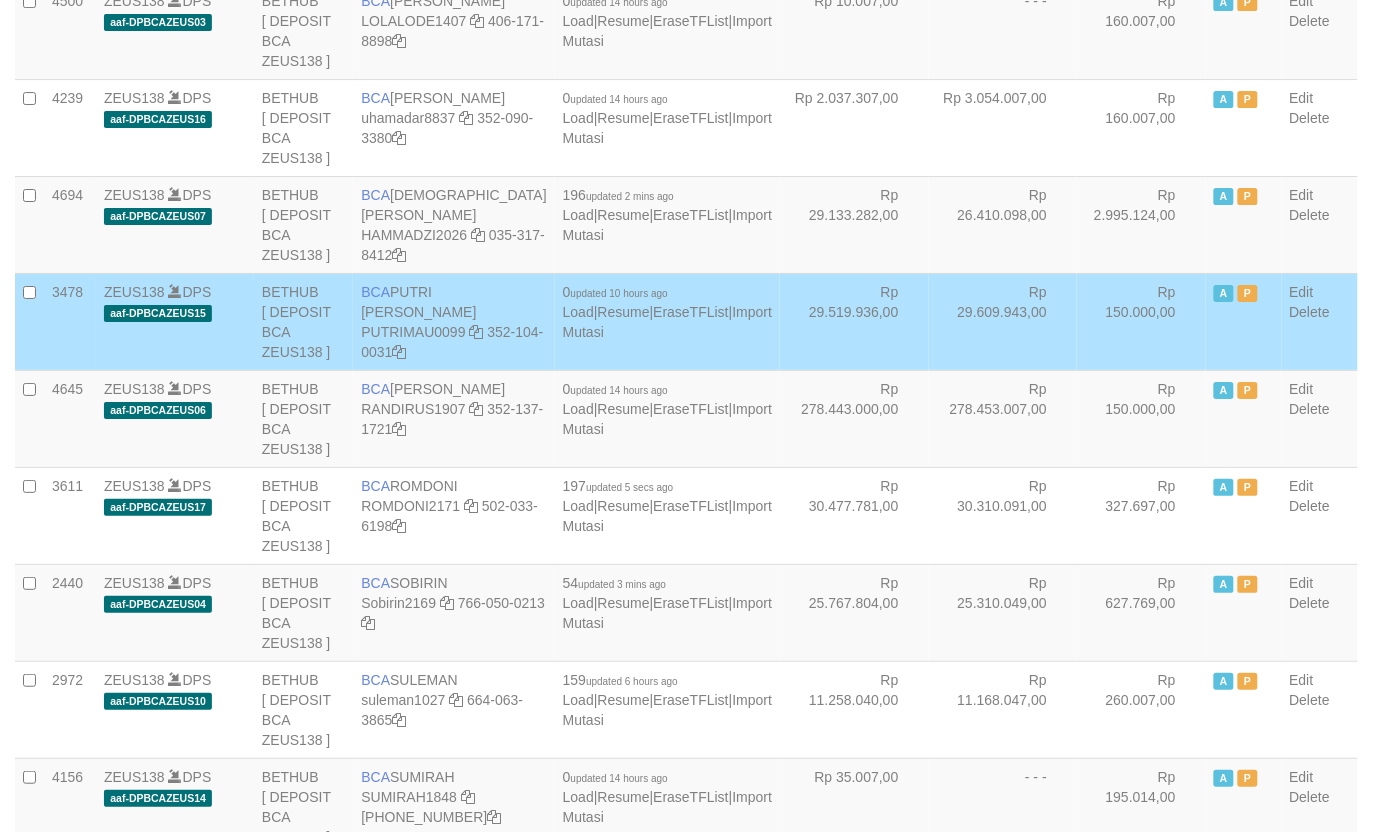 scroll, scrollTop: 1650, scrollLeft: 0, axis: vertical 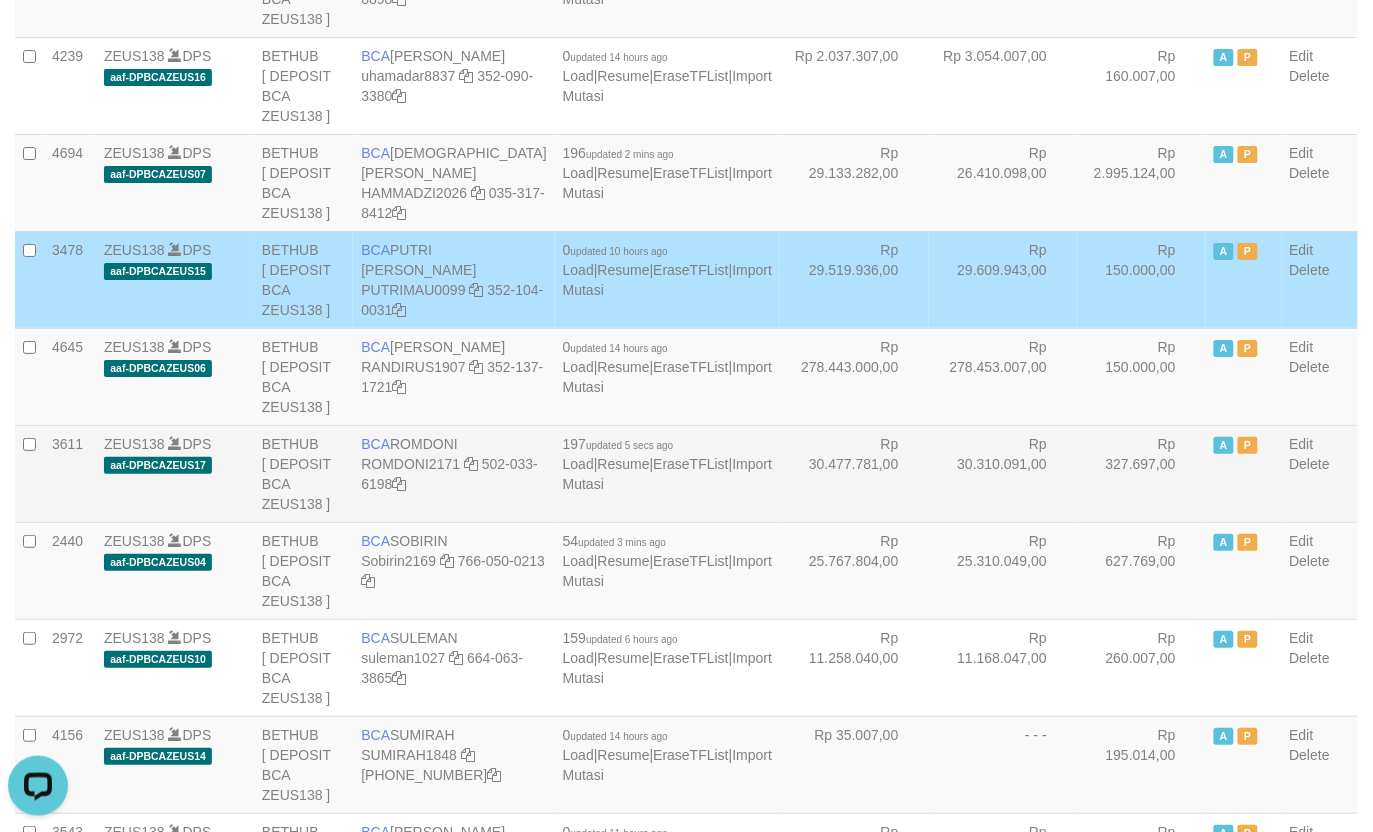 click on "Rp 327.697,00" at bounding box center [1141, 473] 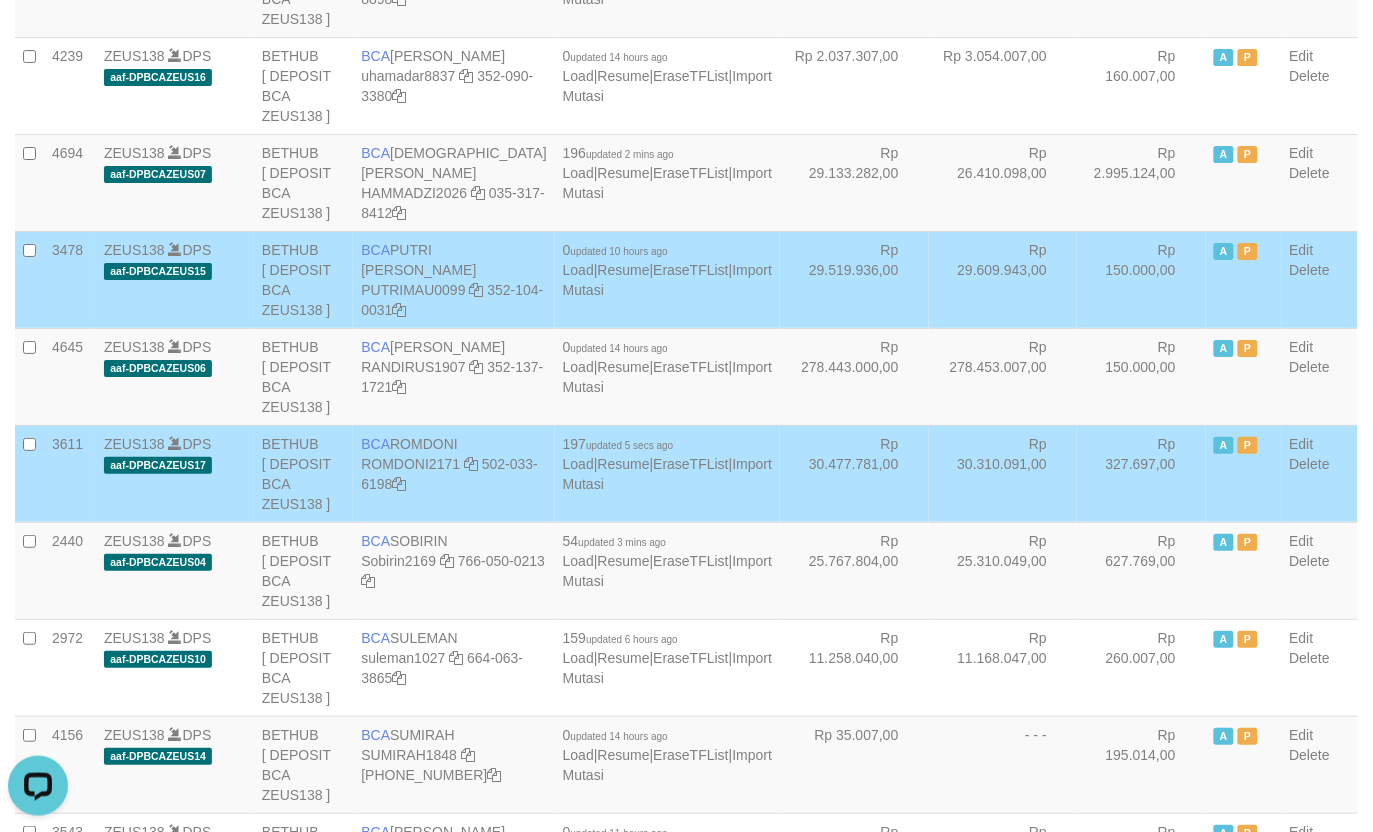 scroll, scrollTop: 3968, scrollLeft: 0, axis: vertical 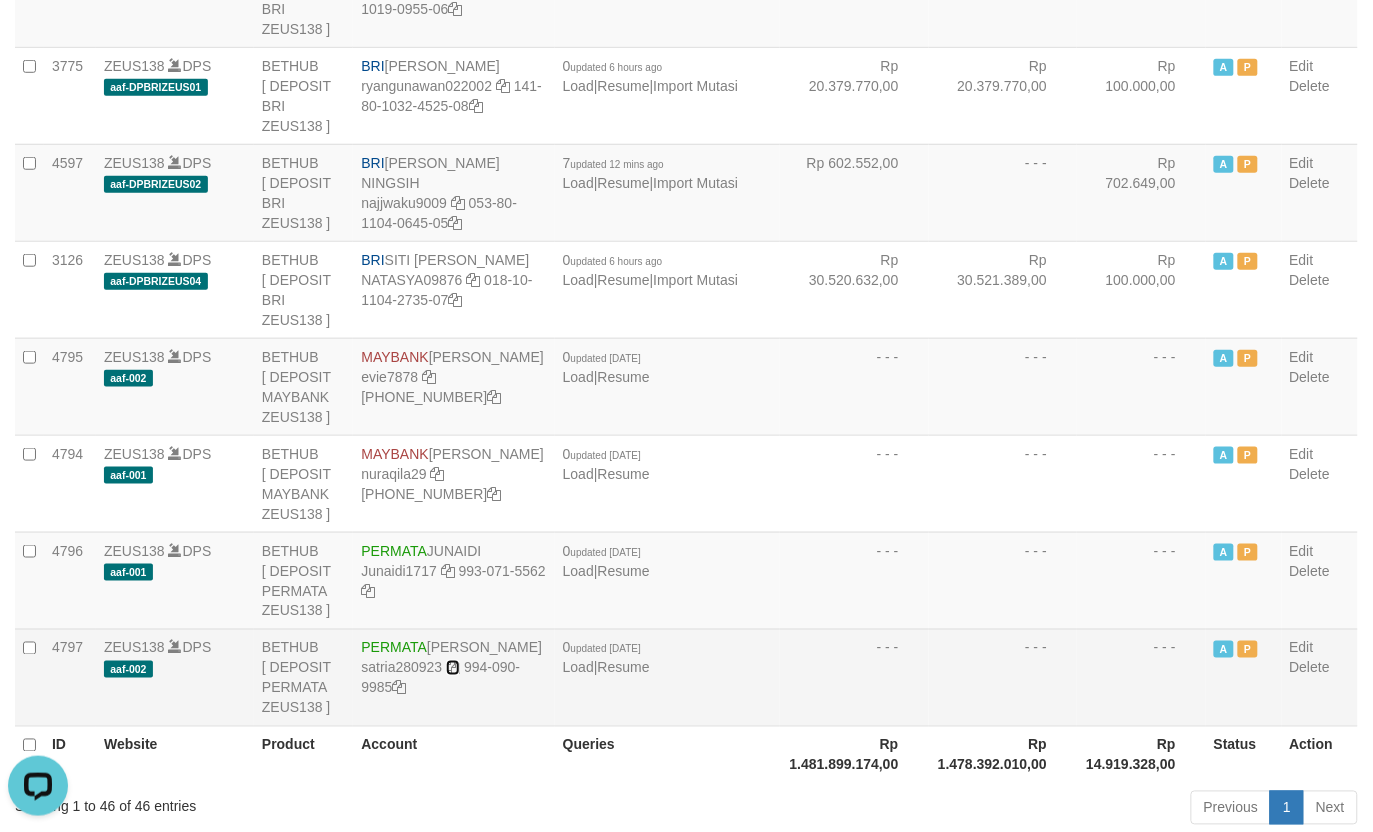 click at bounding box center [453, 668] 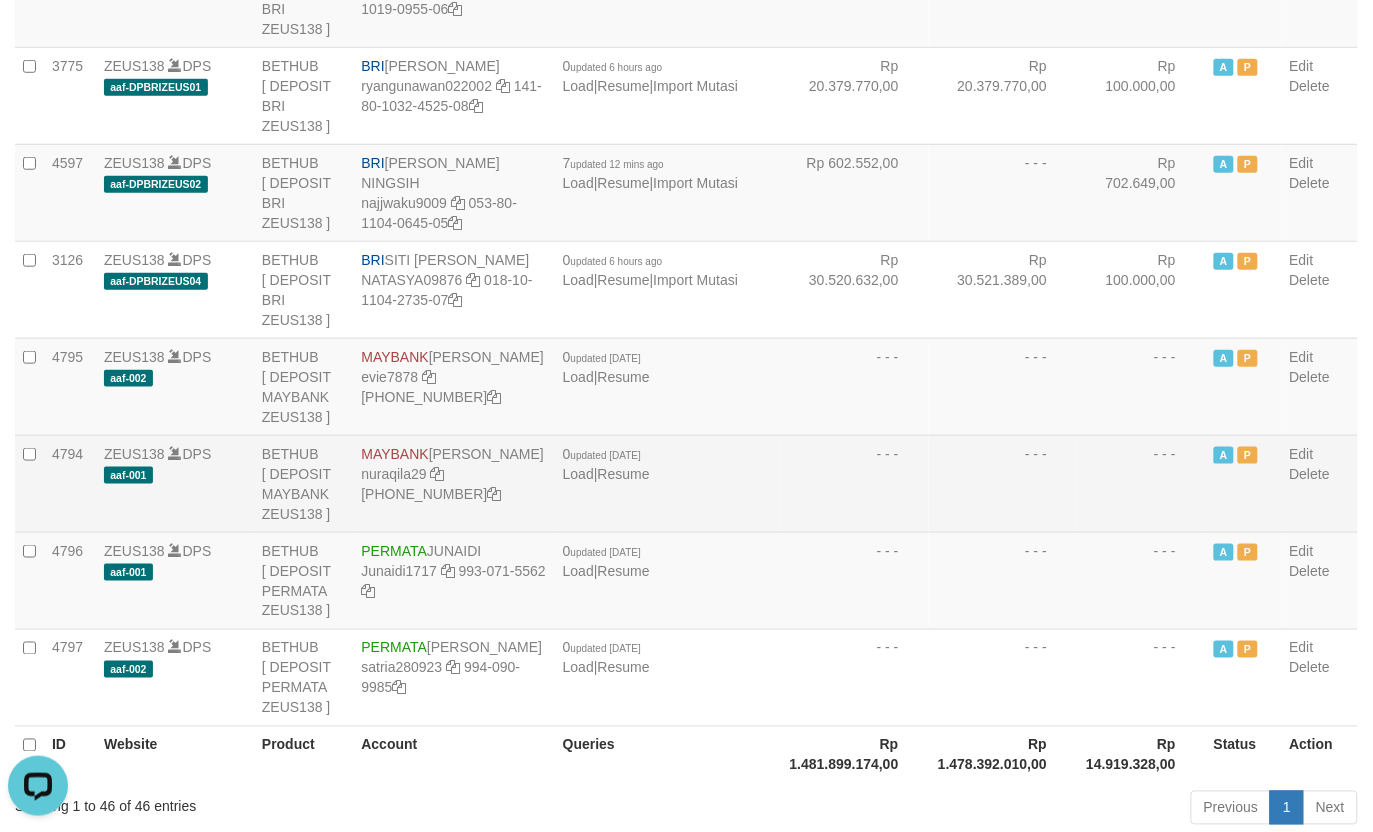 click on "- - -" at bounding box center (854, 483) 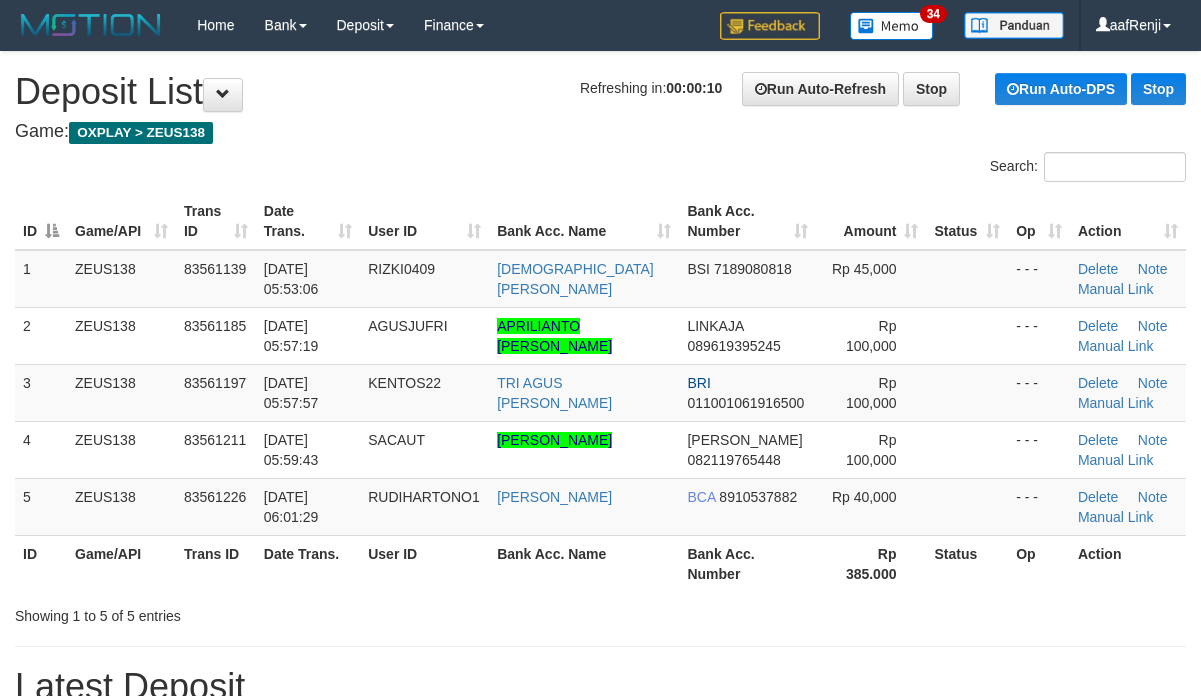 scroll, scrollTop: 0, scrollLeft: 0, axis: both 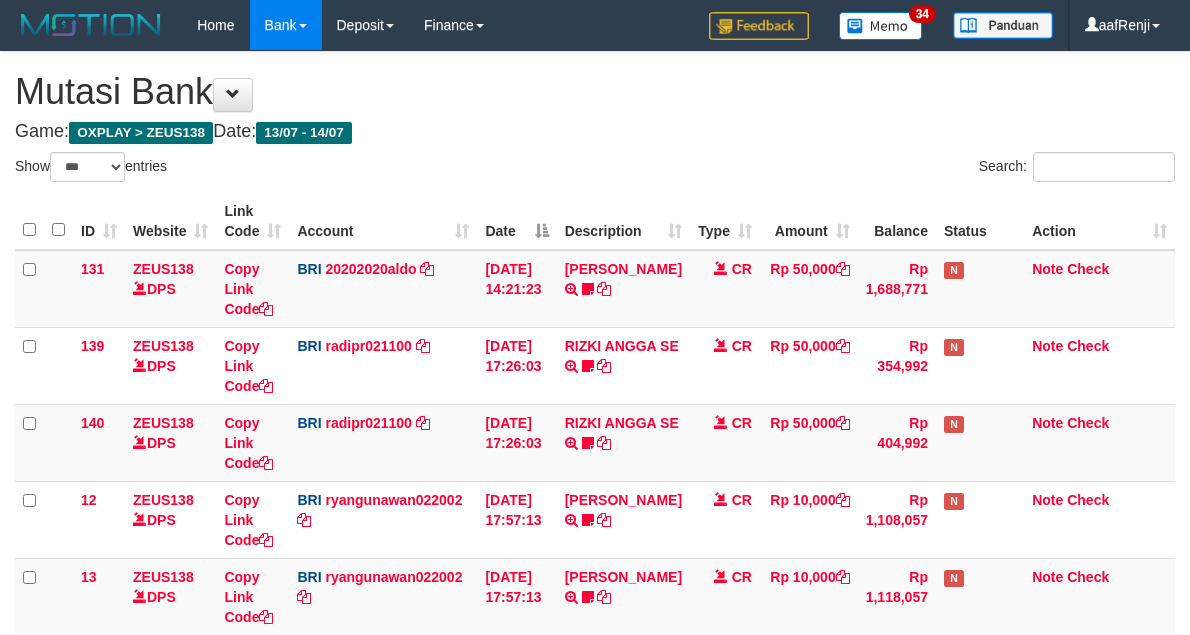 select on "***" 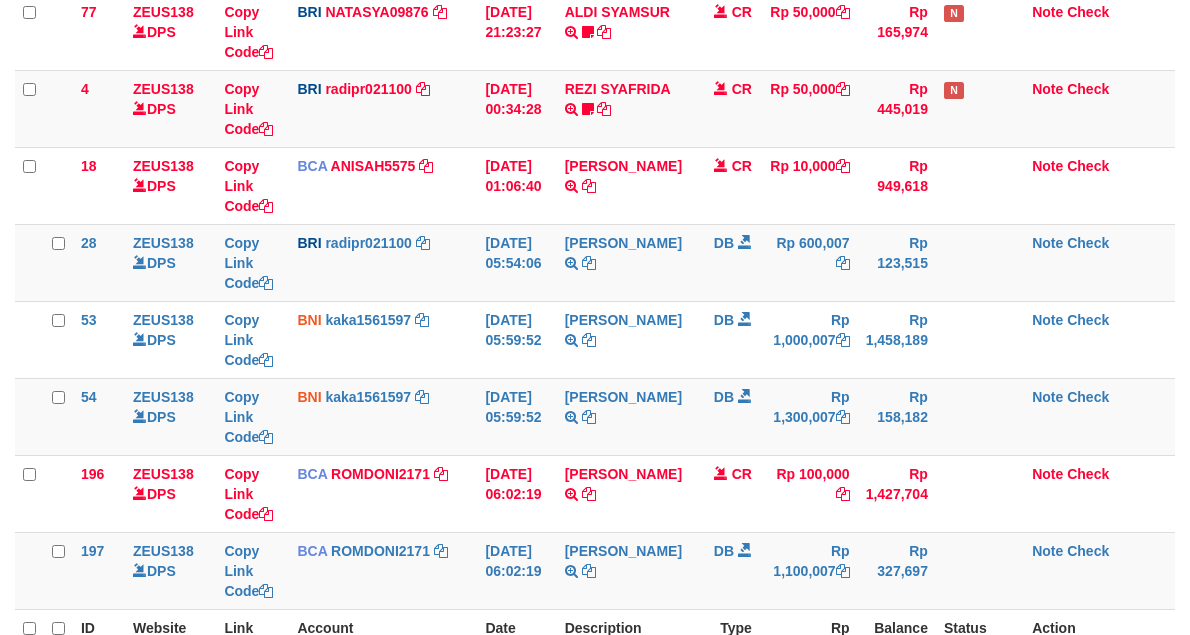 scroll, scrollTop: 716, scrollLeft: 0, axis: vertical 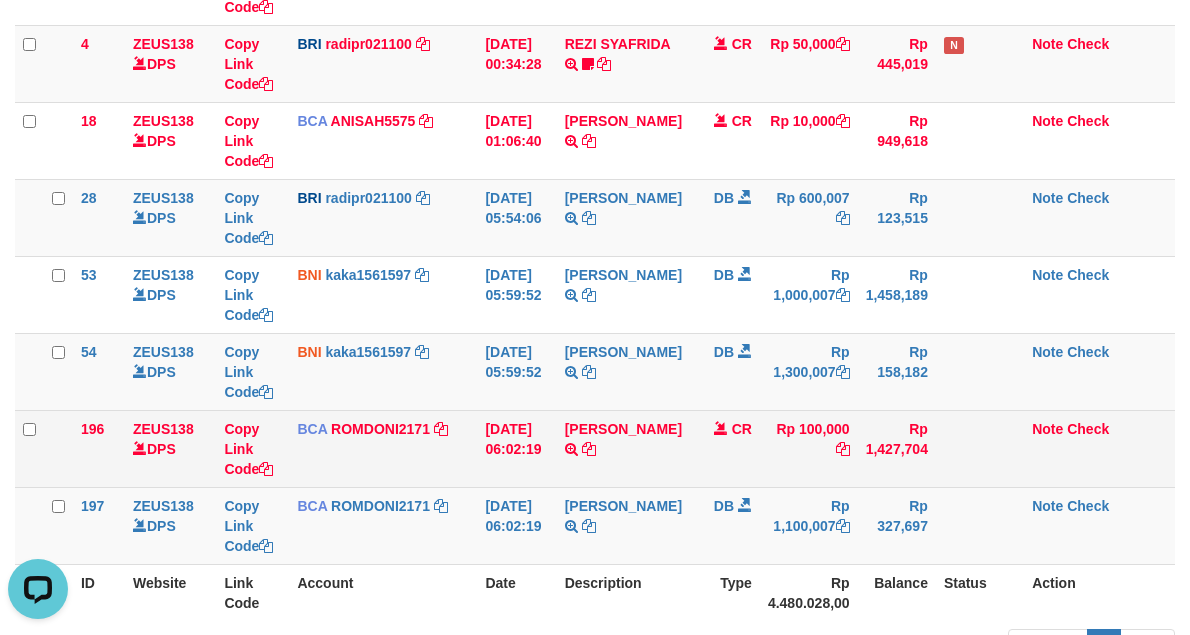 drag, startPoint x: 745, startPoint y: 481, endPoint x: 712, endPoint y: 483, distance: 33.06055 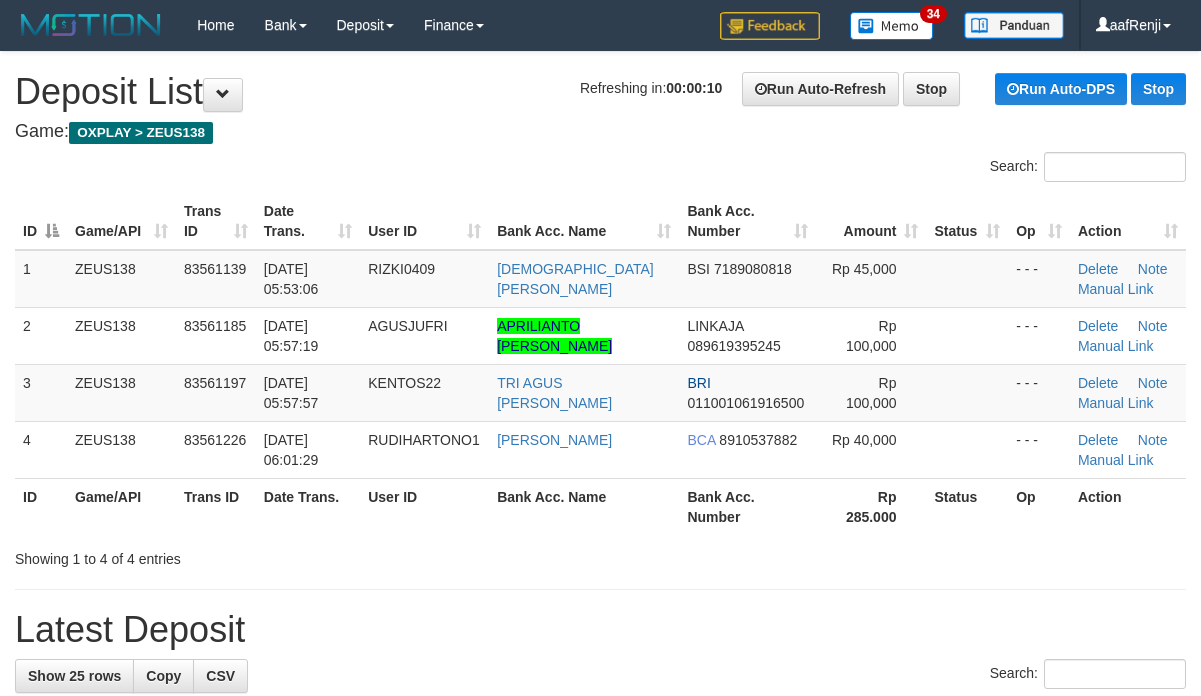 scroll, scrollTop: 0, scrollLeft: 0, axis: both 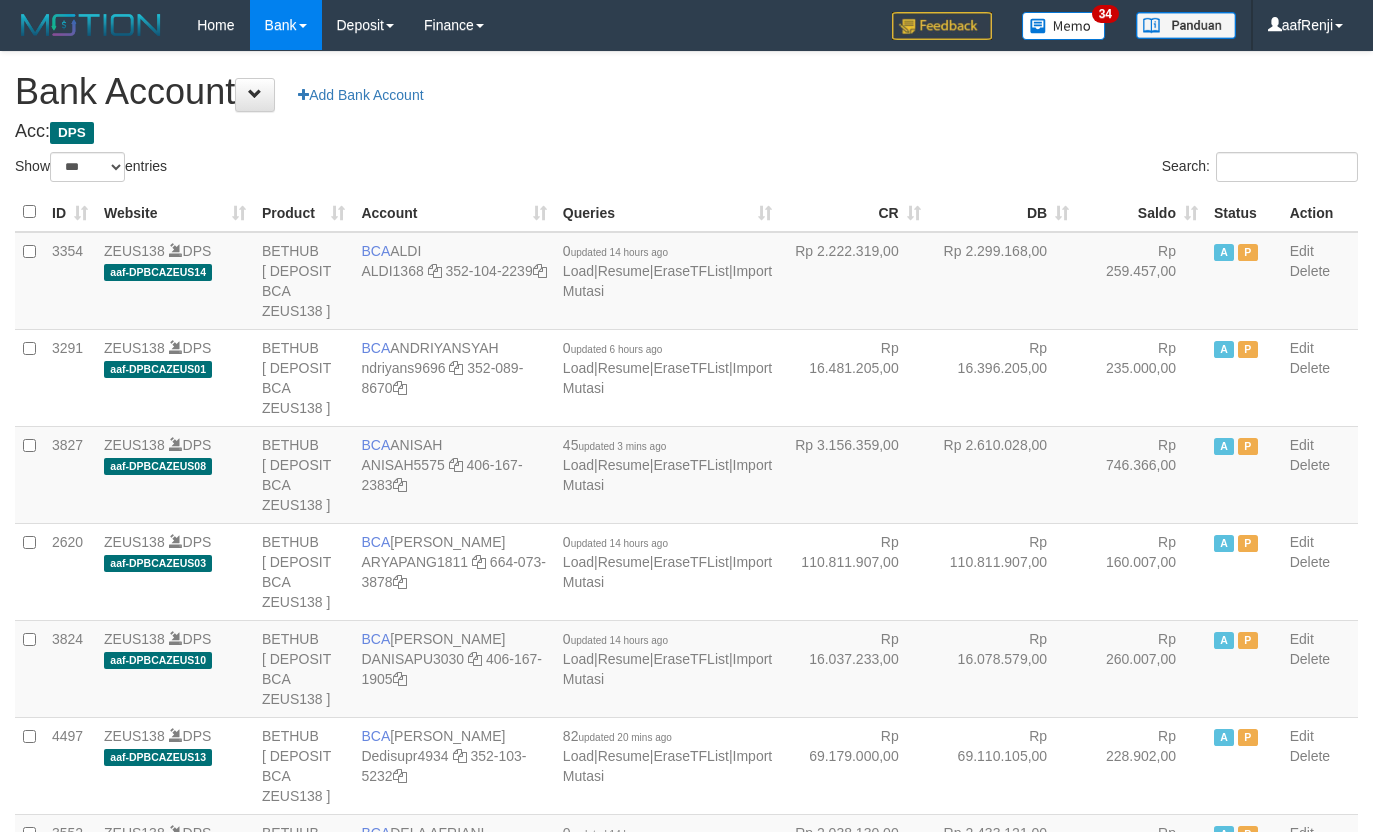 select on "***" 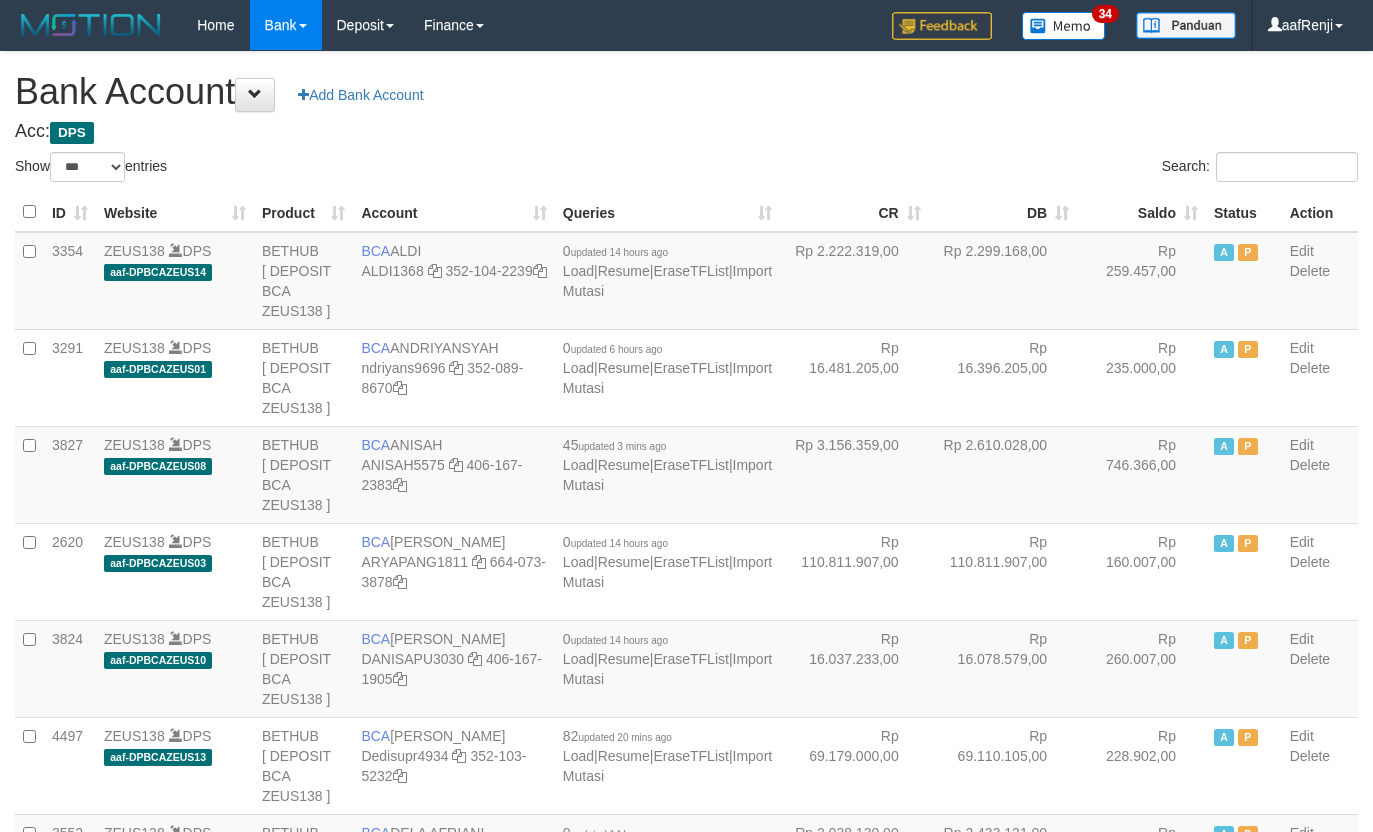 scroll, scrollTop: 3968, scrollLeft: 0, axis: vertical 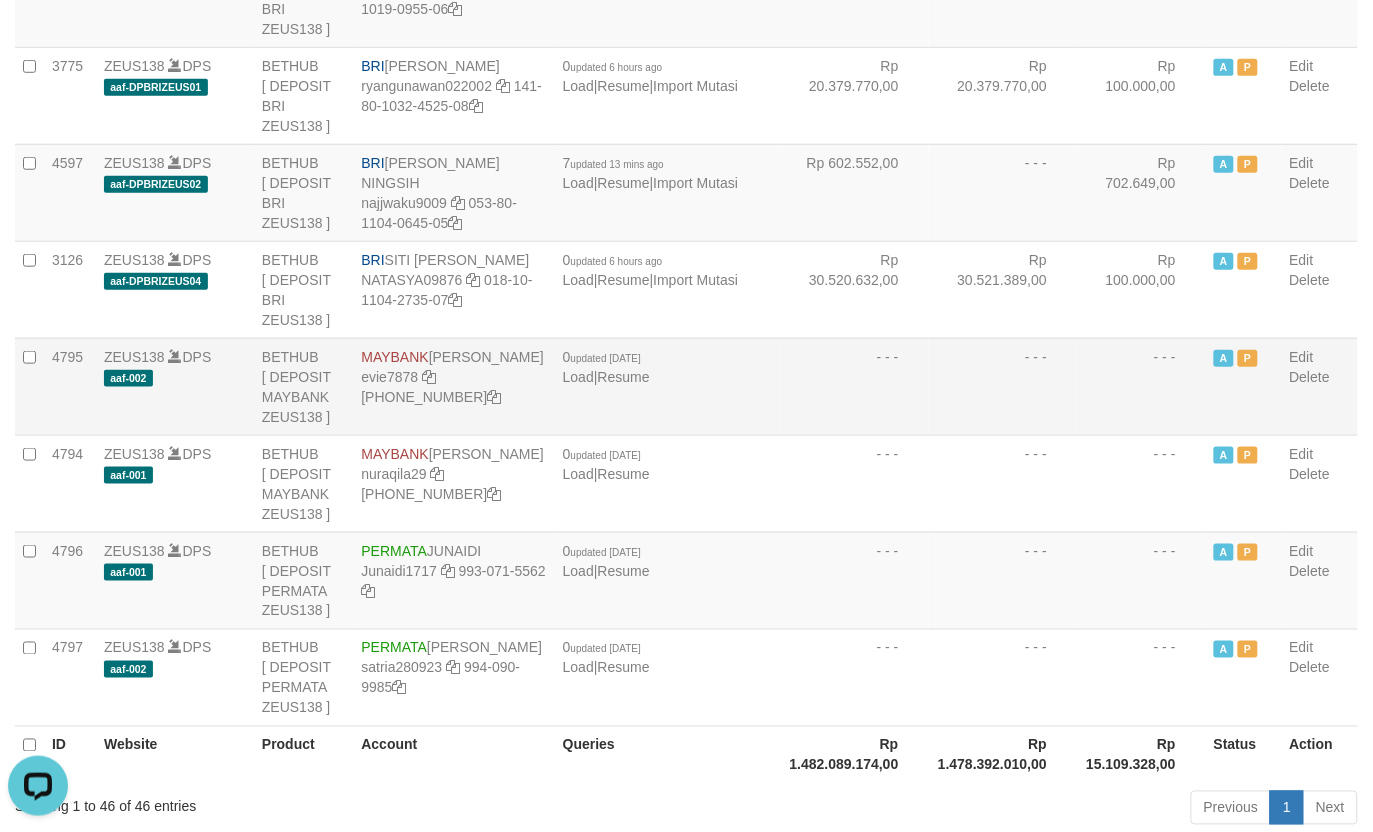 click on "- - -" at bounding box center (1141, 386) 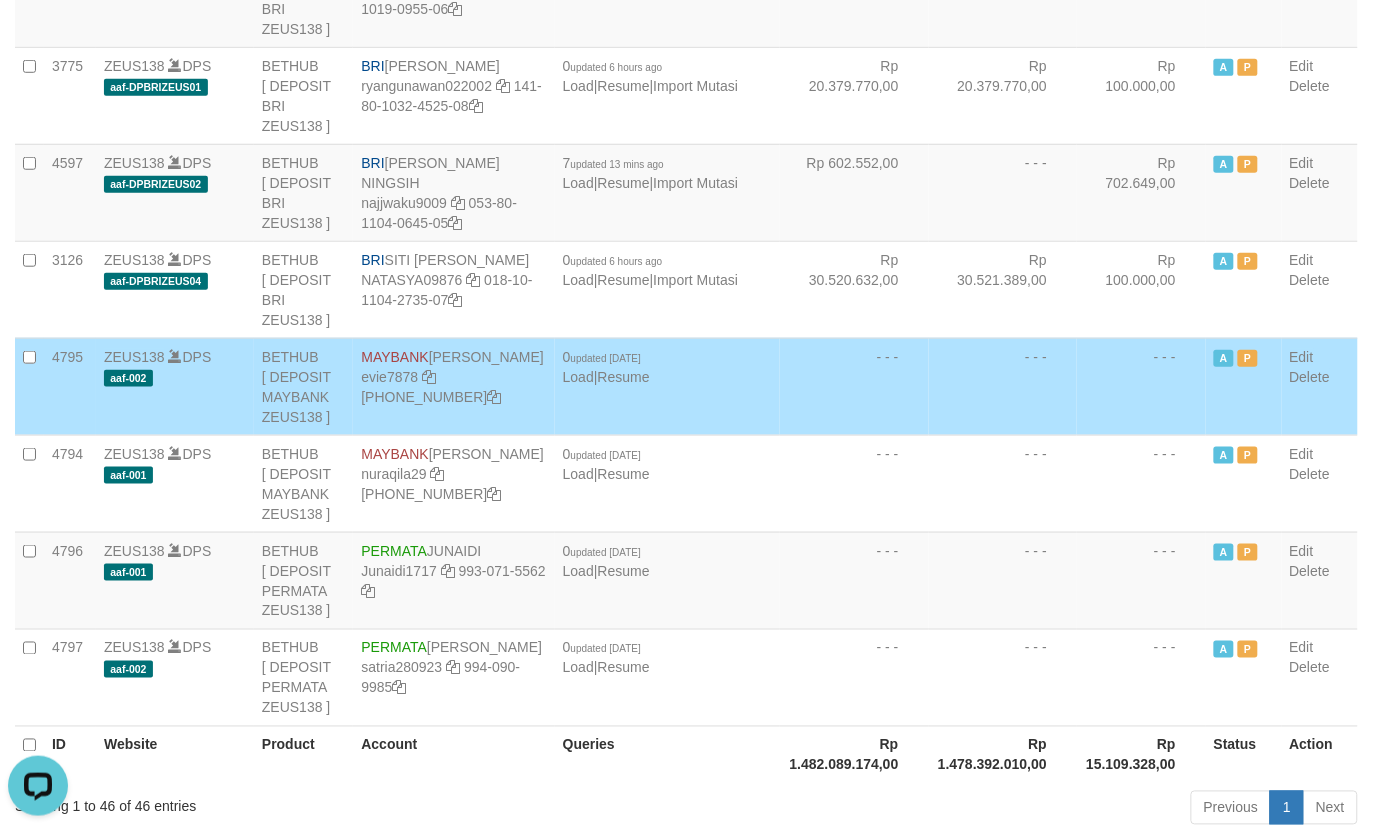 scroll, scrollTop: 1681, scrollLeft: 0, axis: vertical 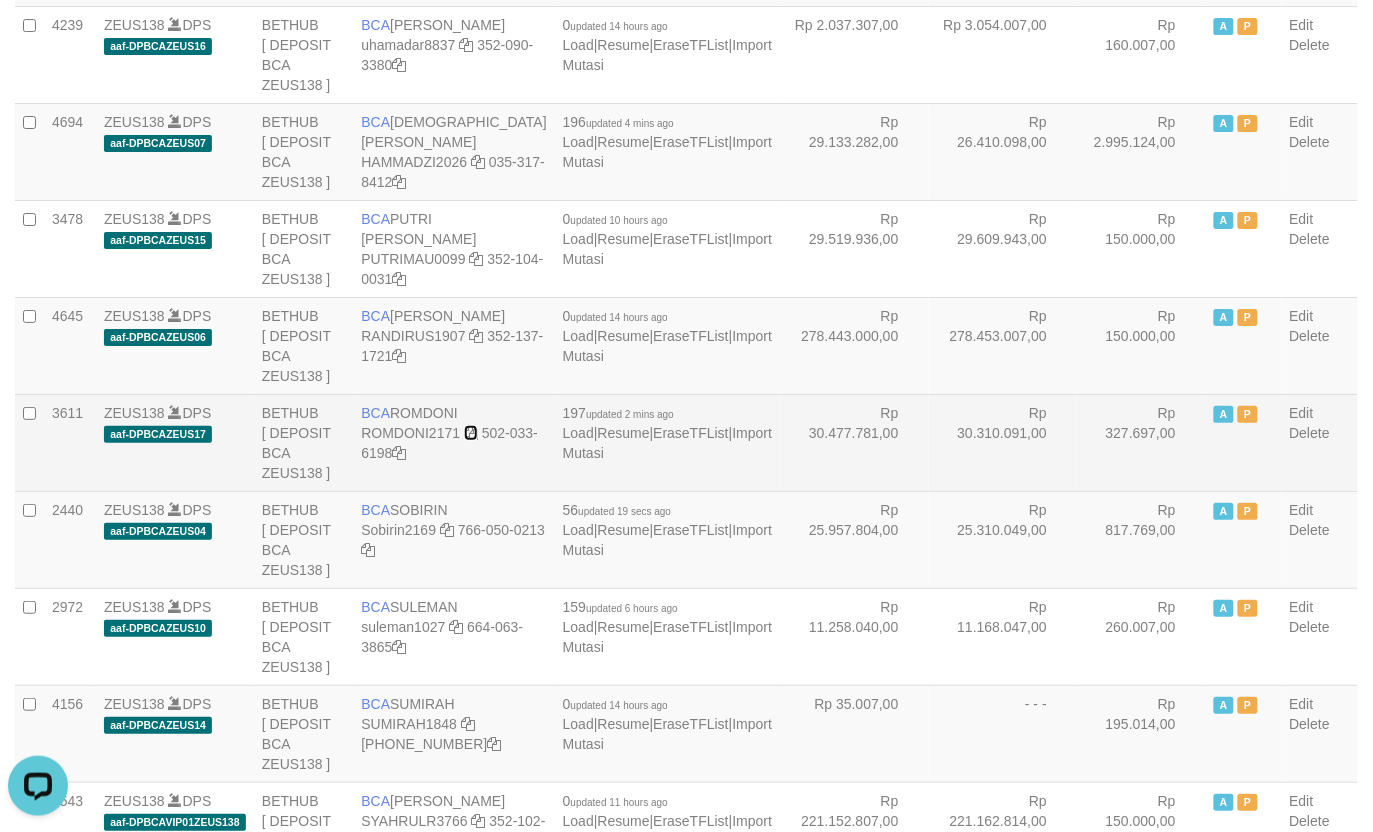 click at bounding box center (471, 433) 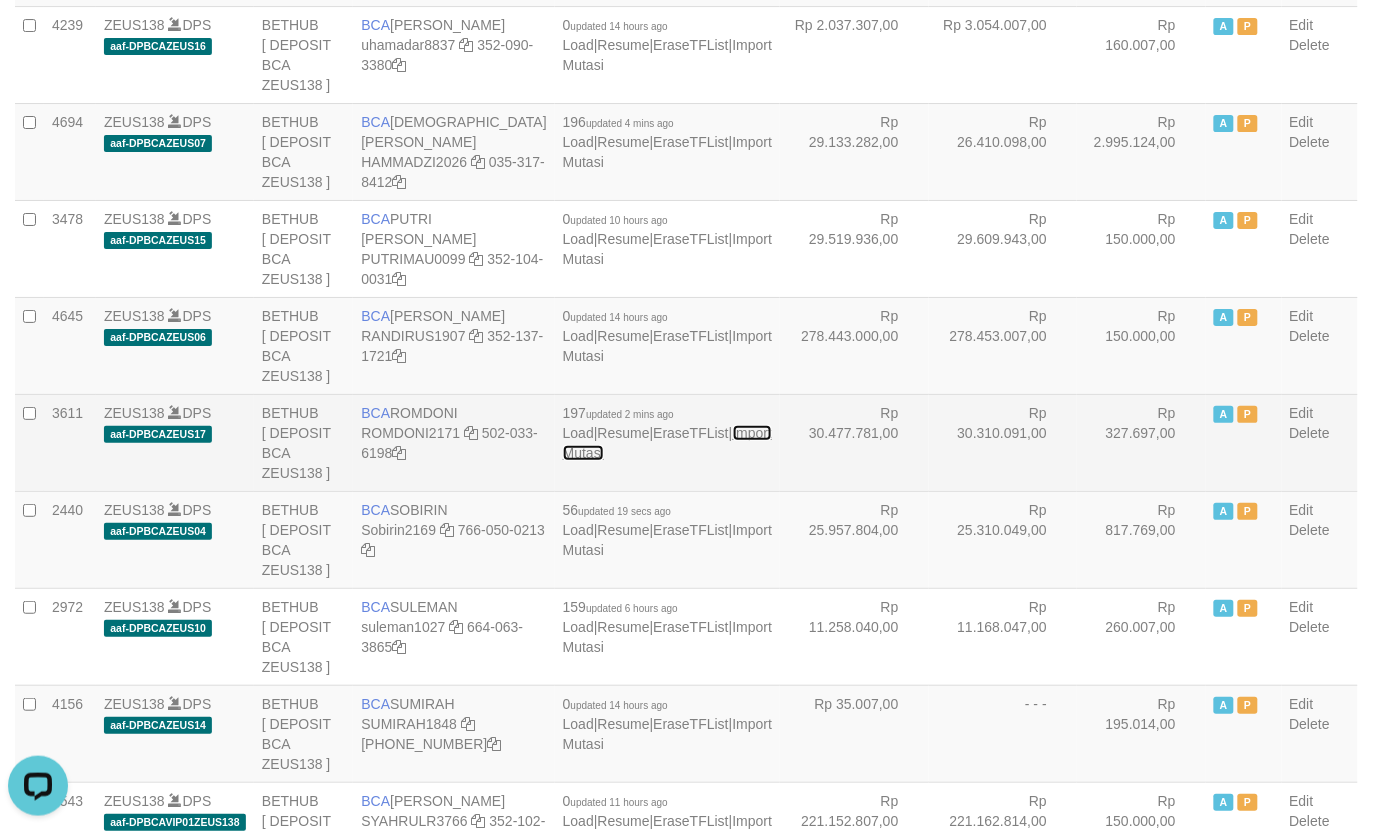 click on "Import Mutasi" at bounding box center (667, 443) 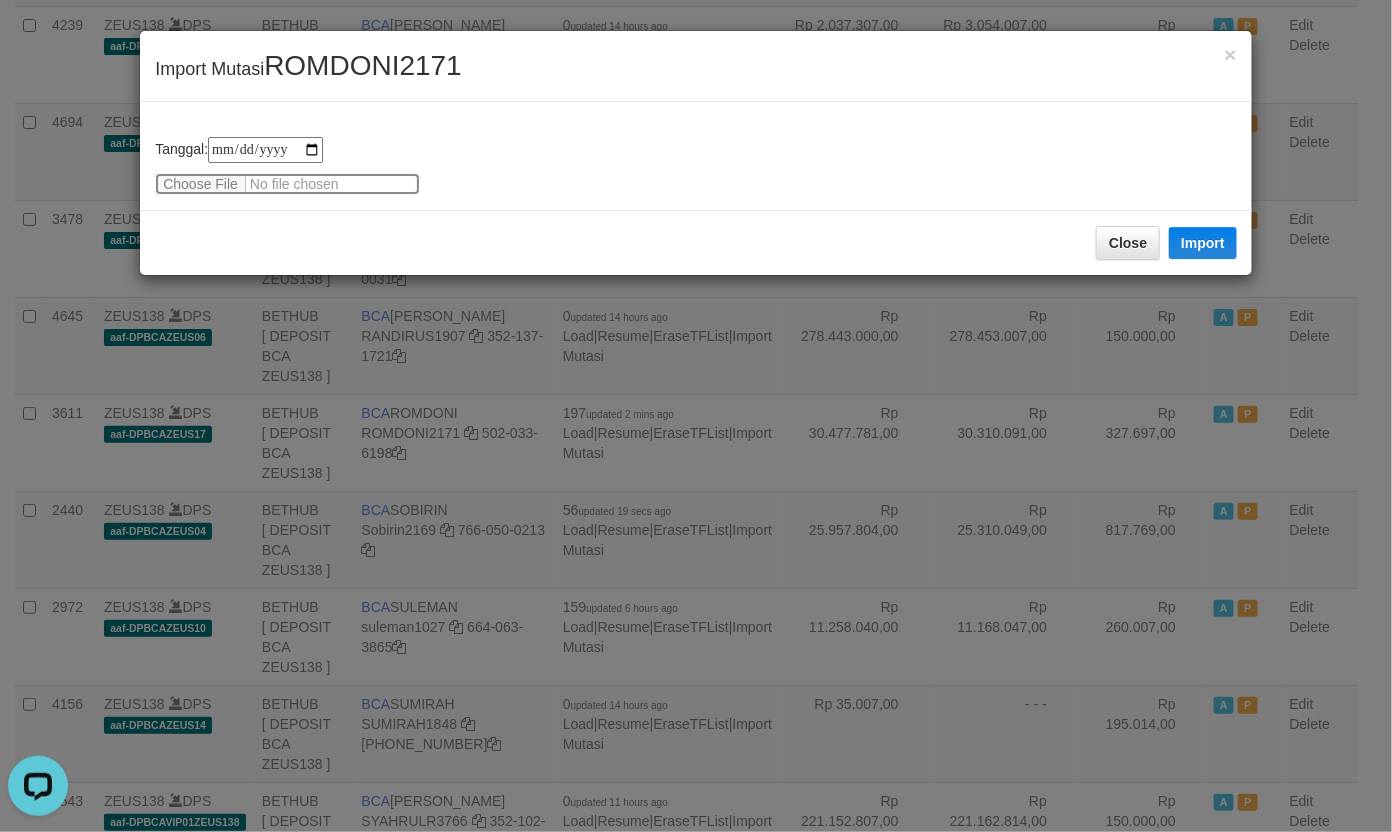 click at bounding box center (287, 184) 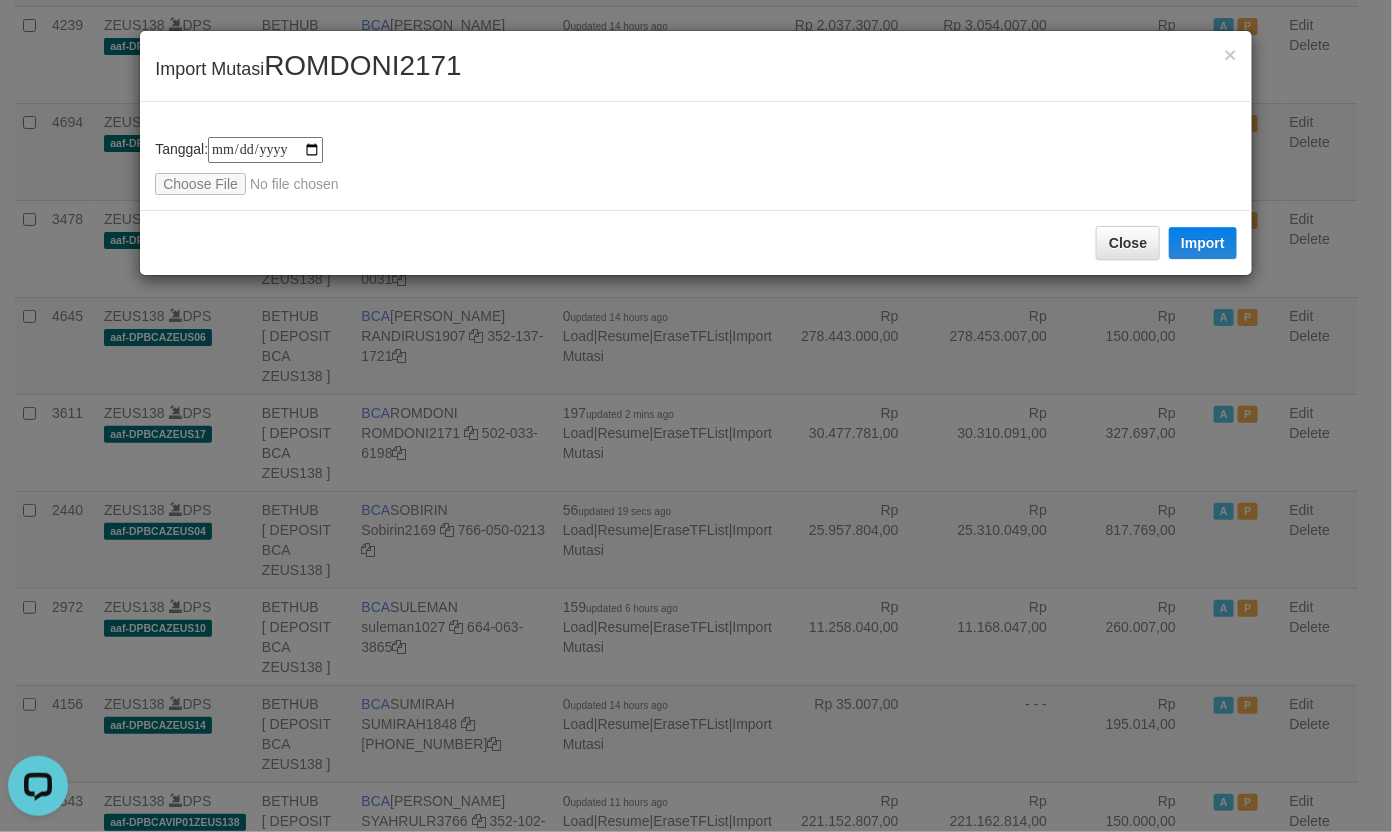 click on "ROMDONI2171" at bounding box center (363, 65) 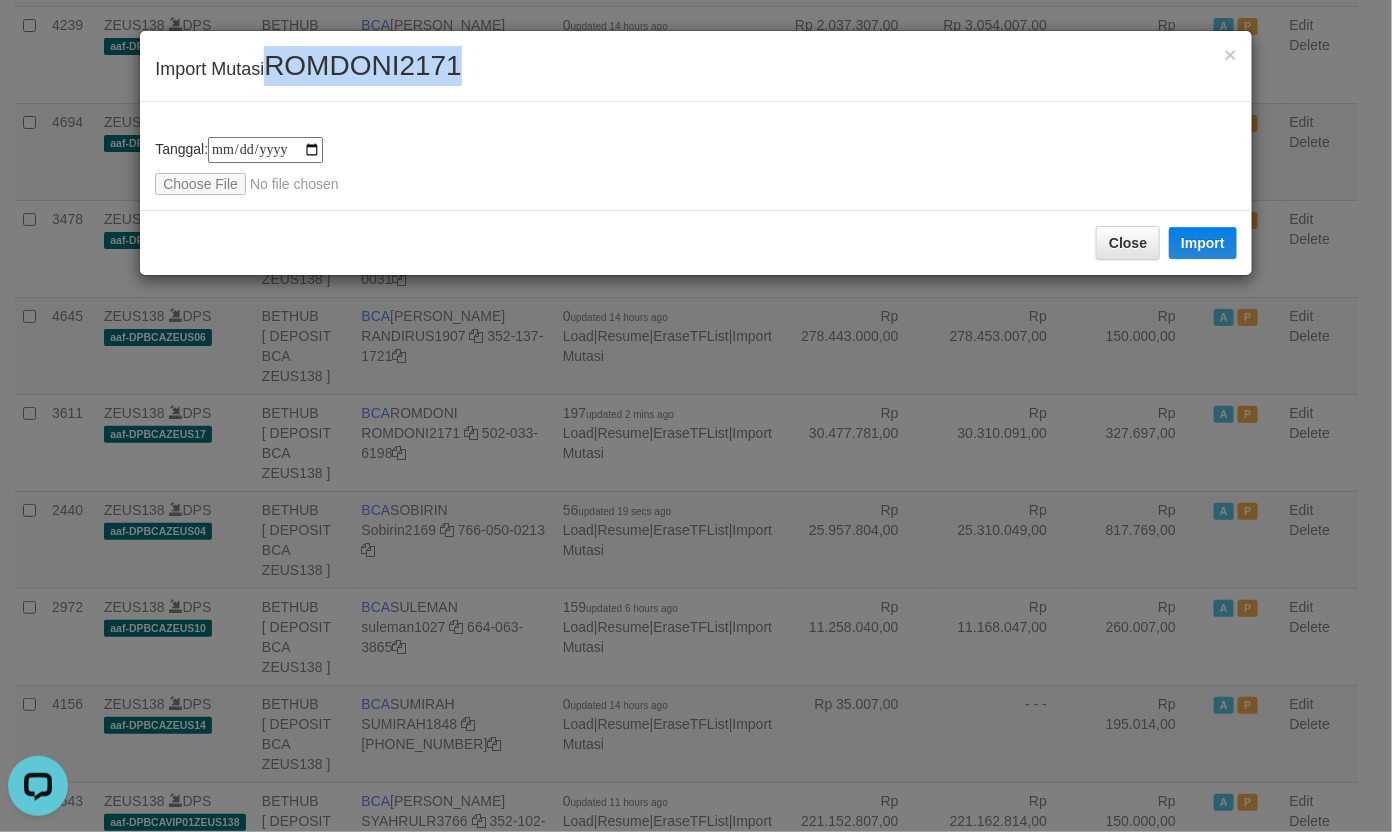 drag, startPoint x: 367, startPoint y: 78, endPoint x: 440, endPoint y: 112, distance: 80.529495 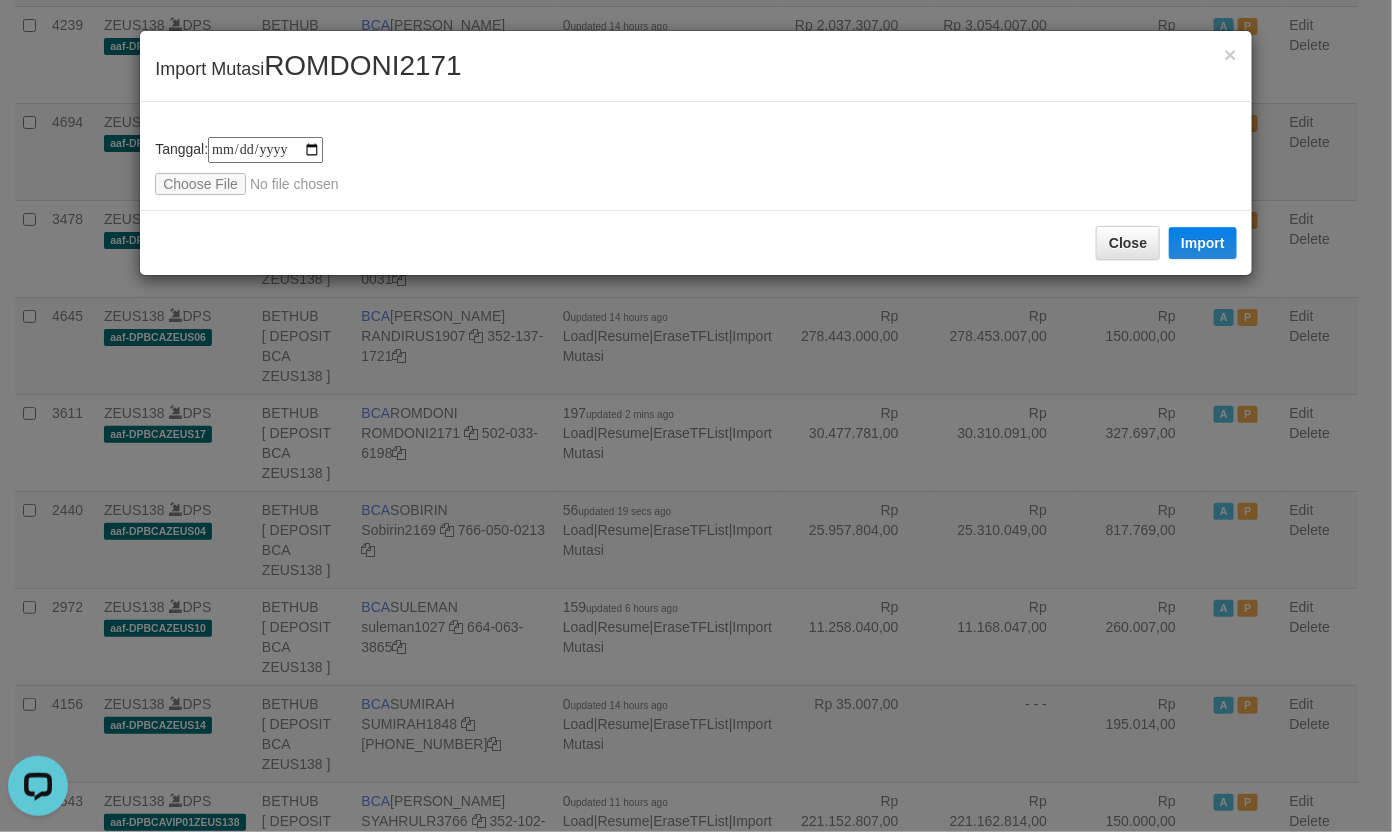 drag, startPoint x: 441, startPoint y: 113, endPoint x: 452, endPoint y: 127, distance: 17.804493 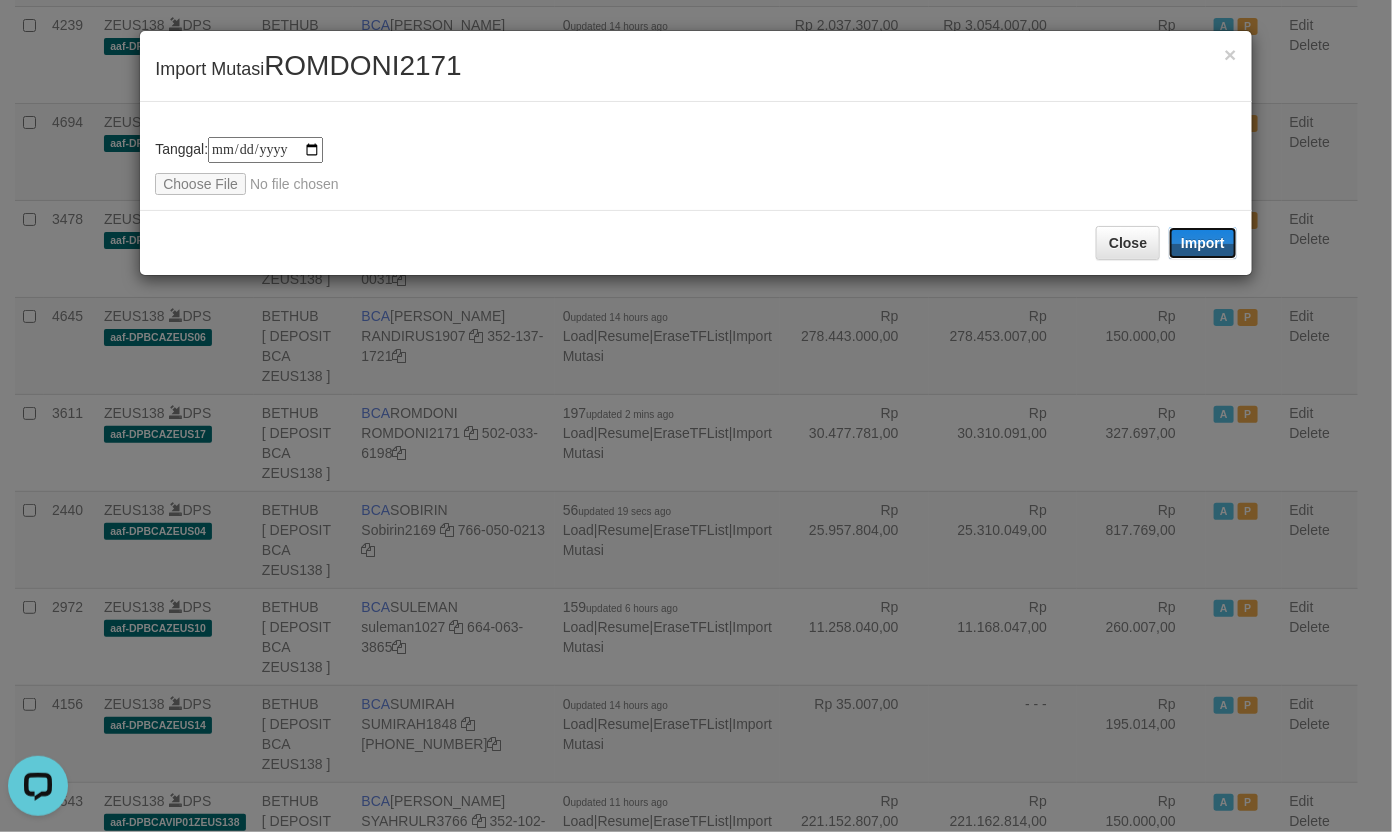 drag, startPoint x: 1197, startPoint y: 243, endPoint x: 205, endPoint y: 256, distance: 992.0852 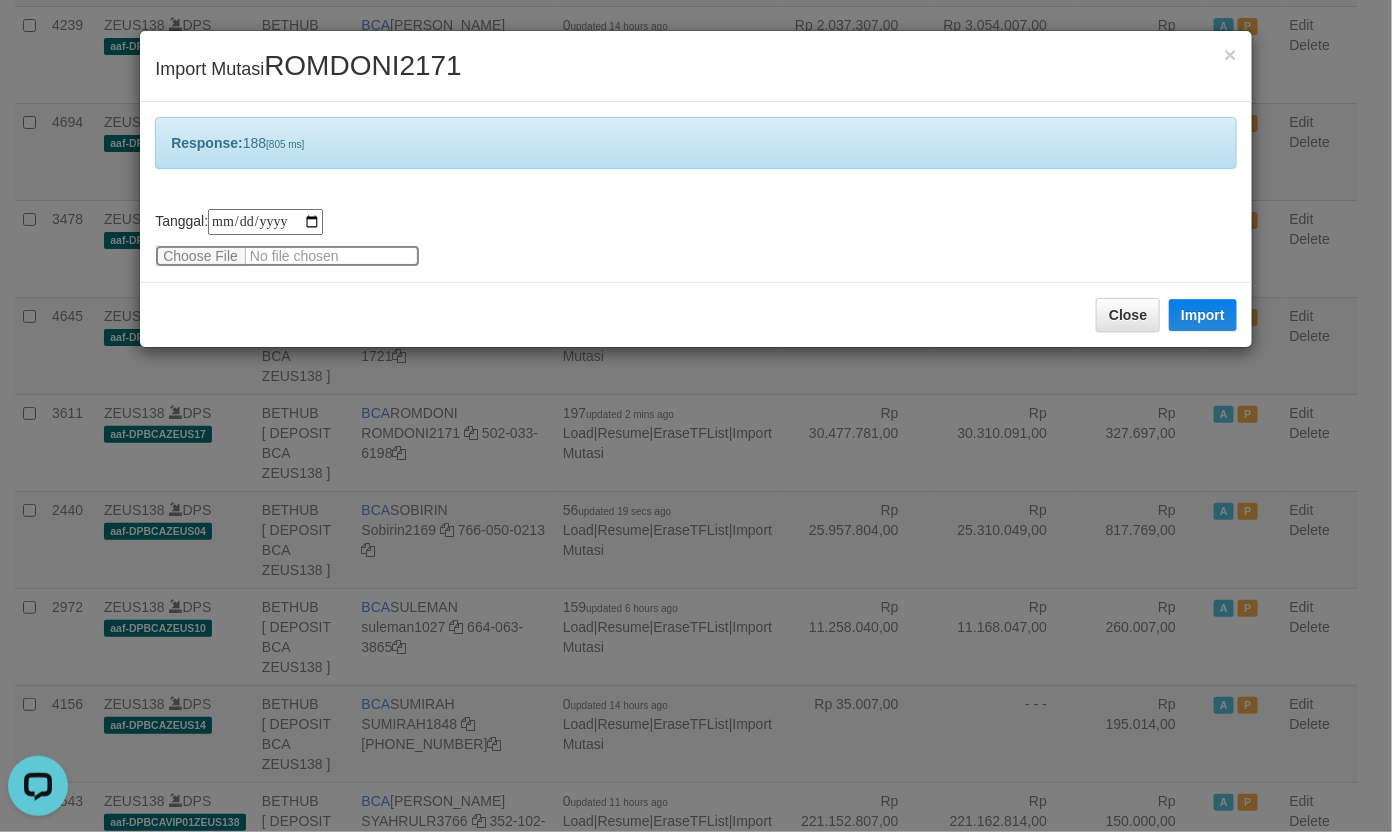 click at bounding box center [287, 256] 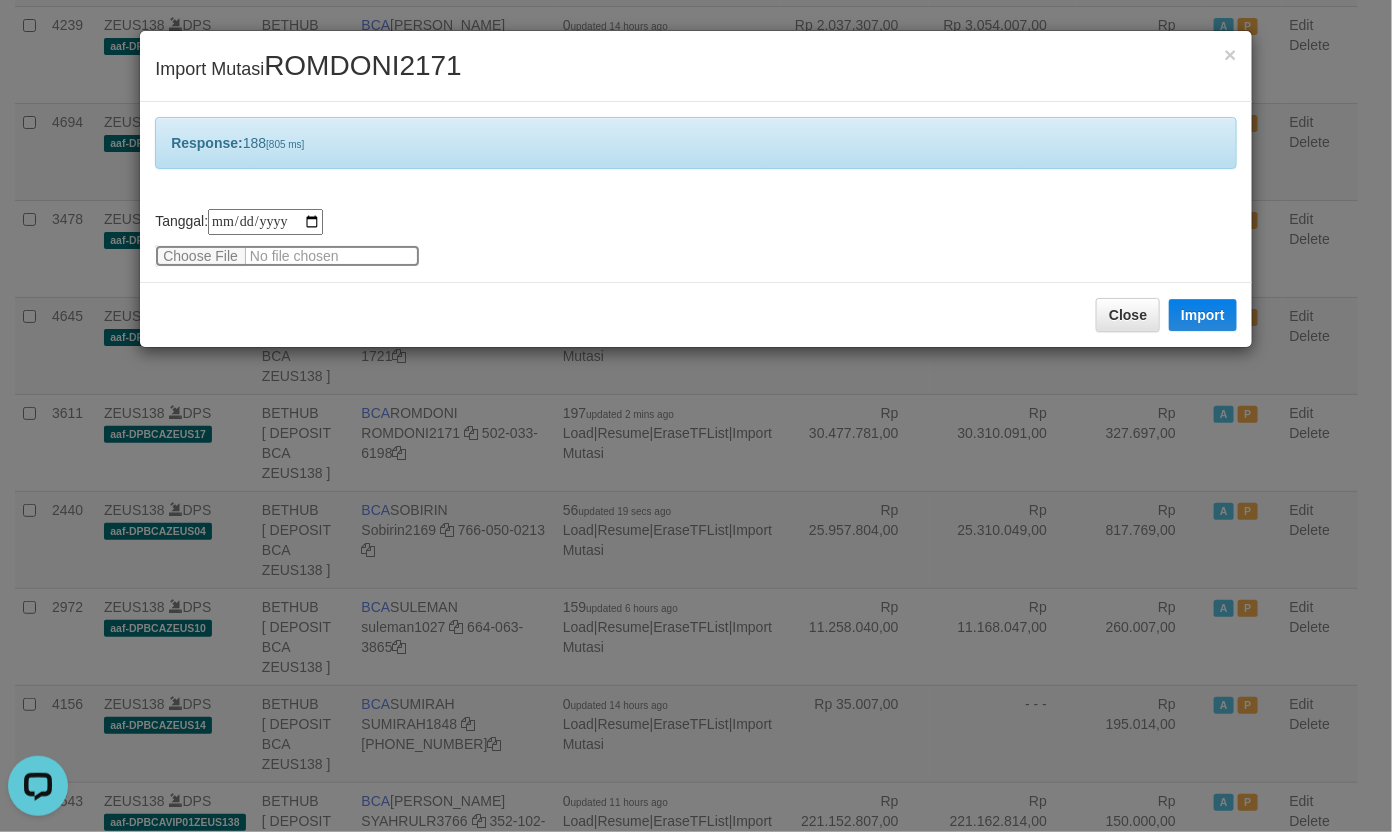 type 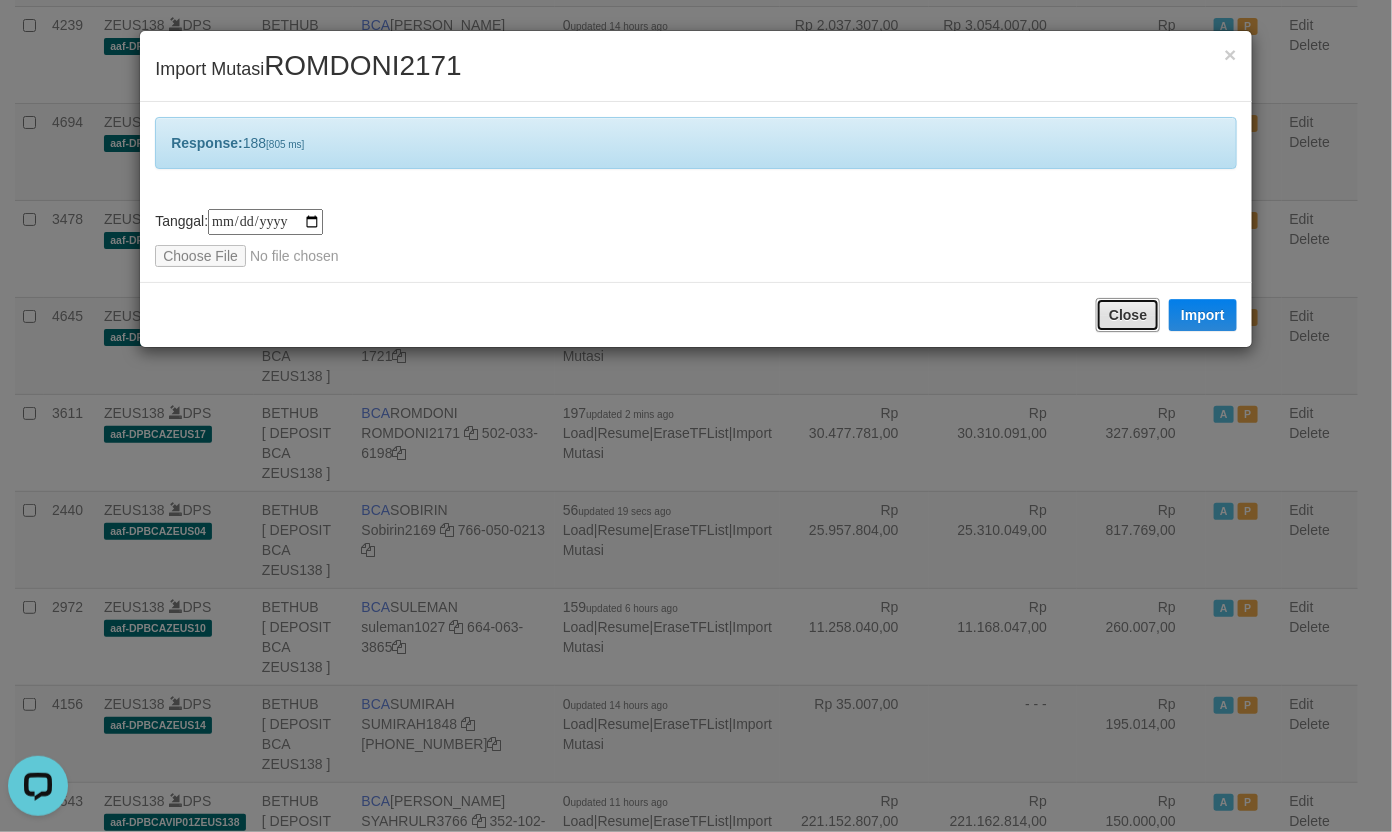 click on "Close" at bounding box center [1128, 315] 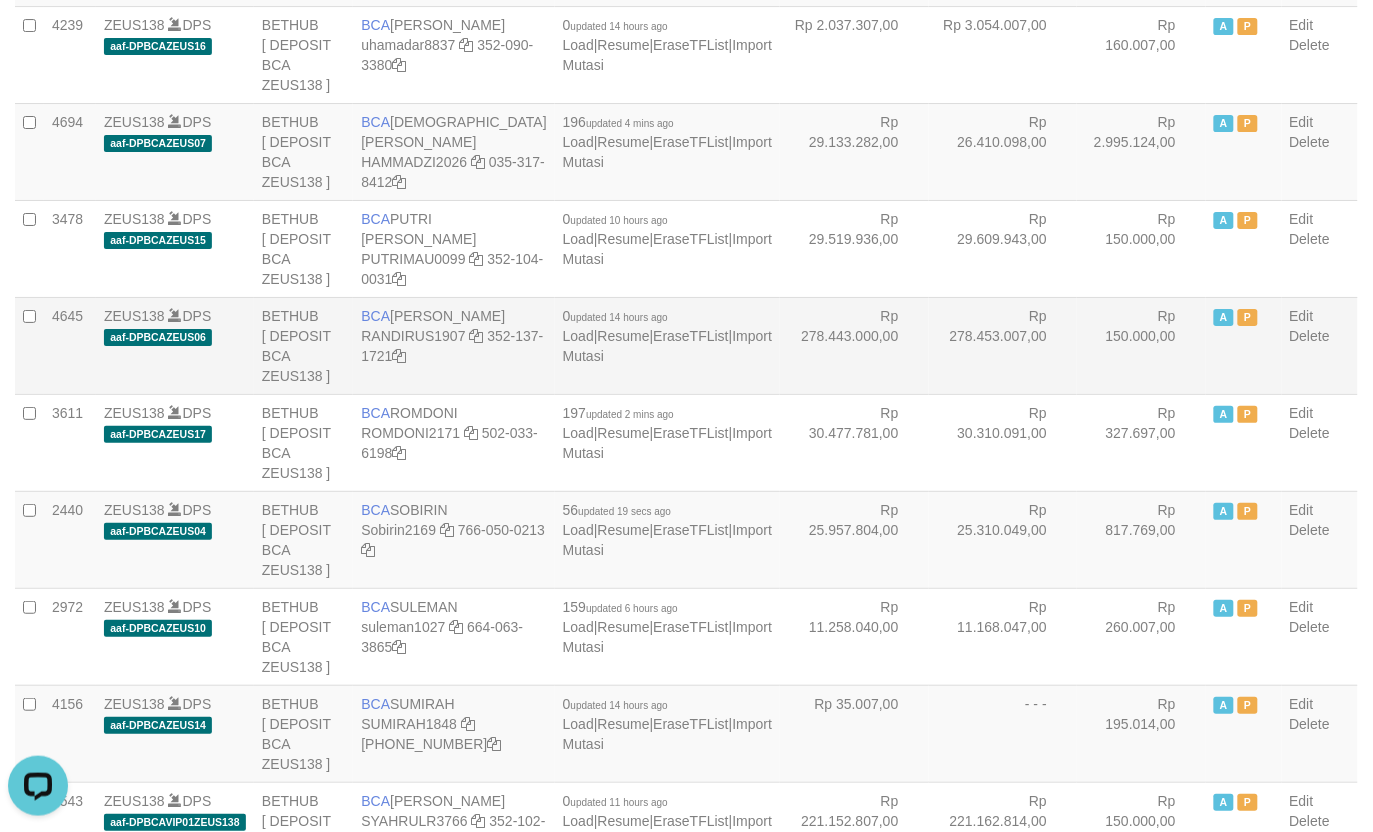 click on "Rp 278.443.000,00" at bounding box center [854, 345] 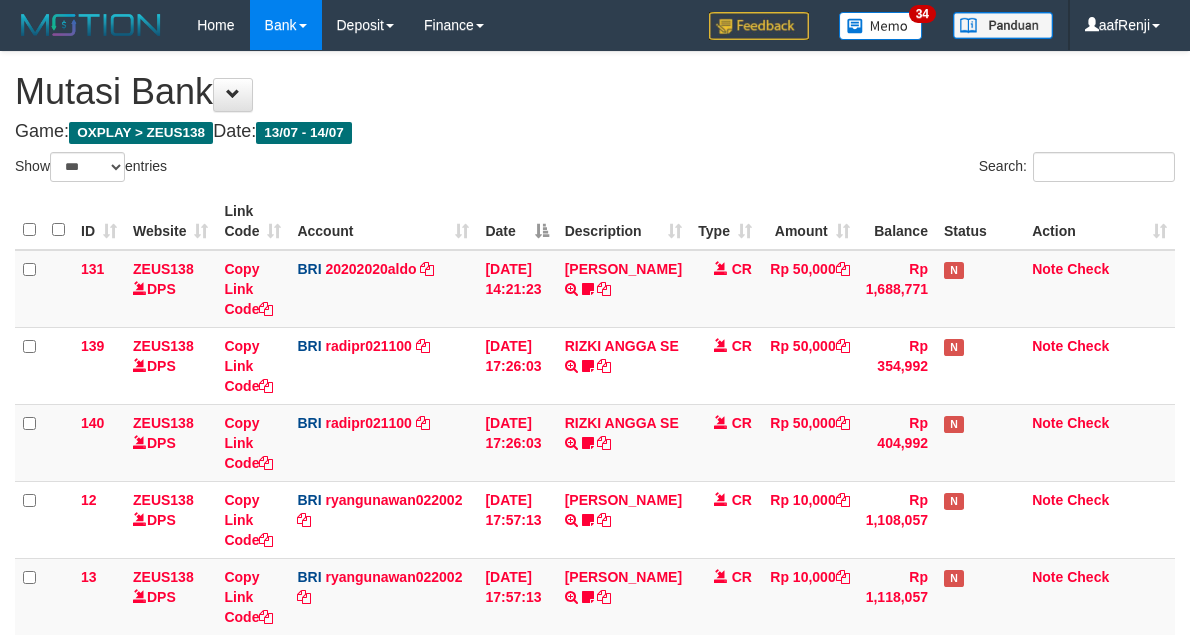 select on "***" 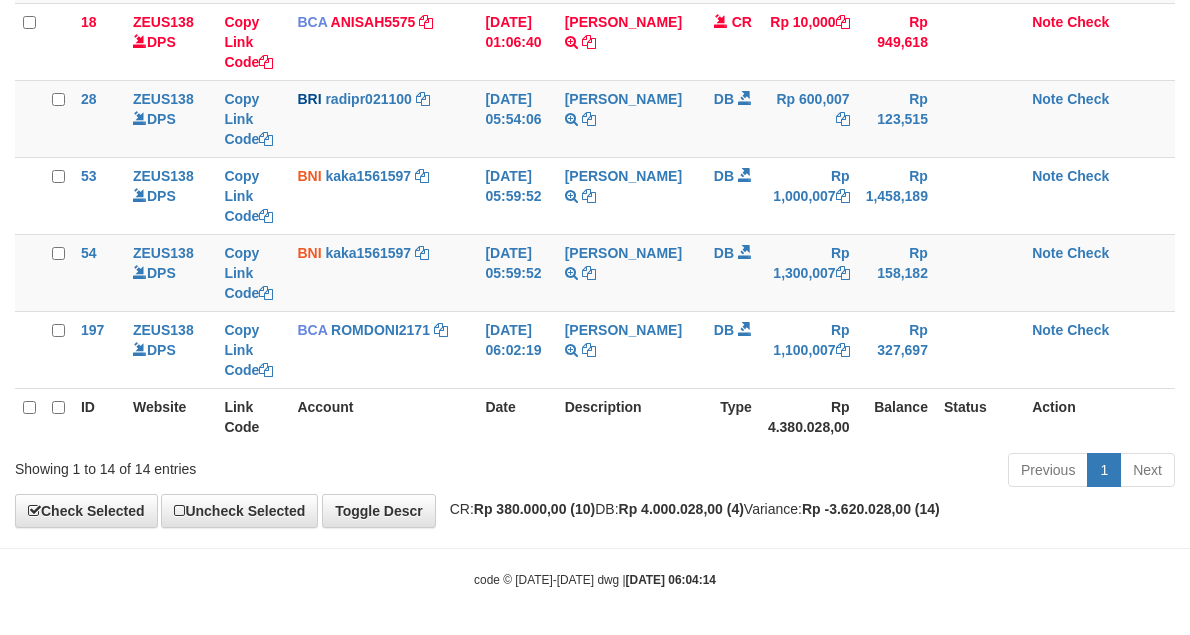 scroll, scrollTop: 841, scrollLeft: 0, axis: vertical 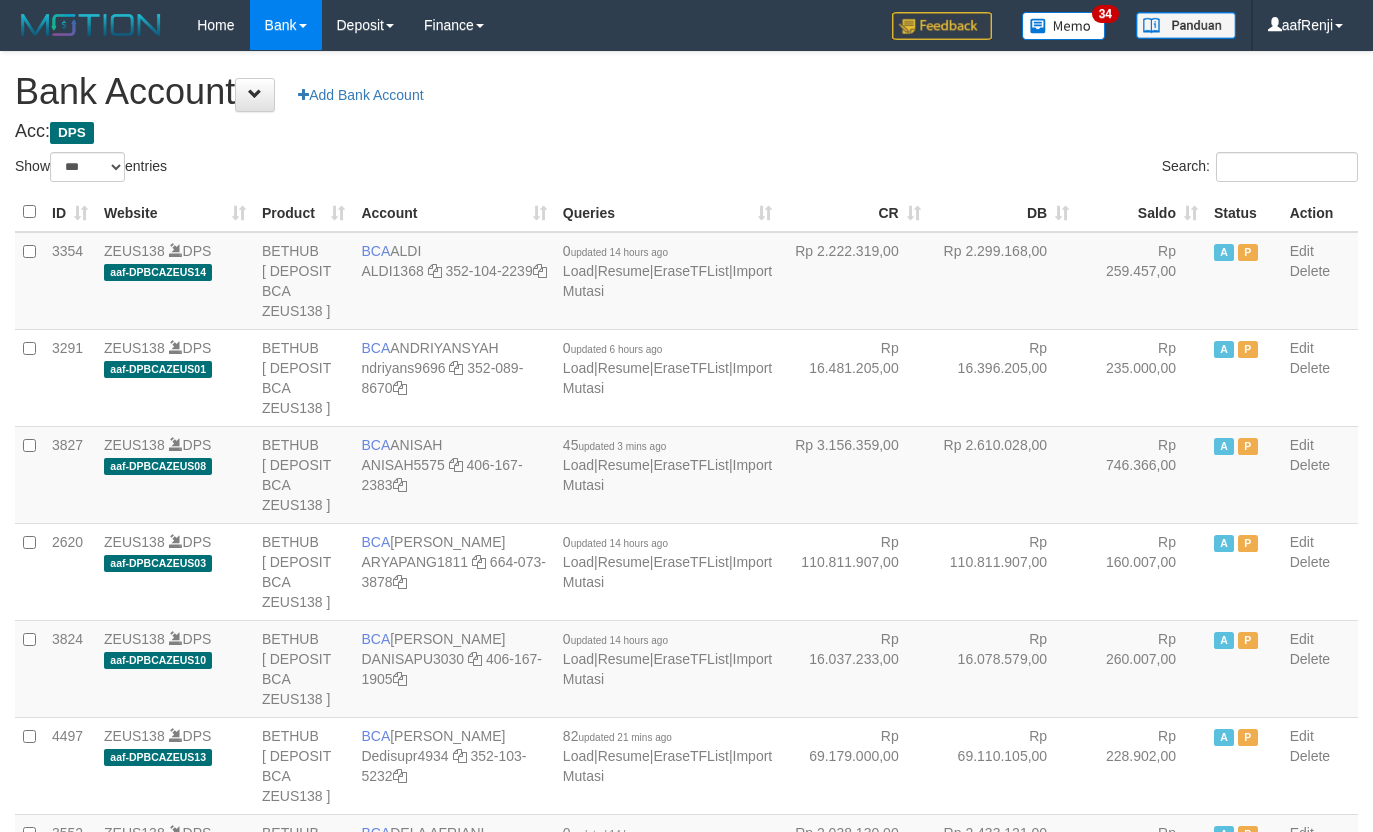 select on "***" 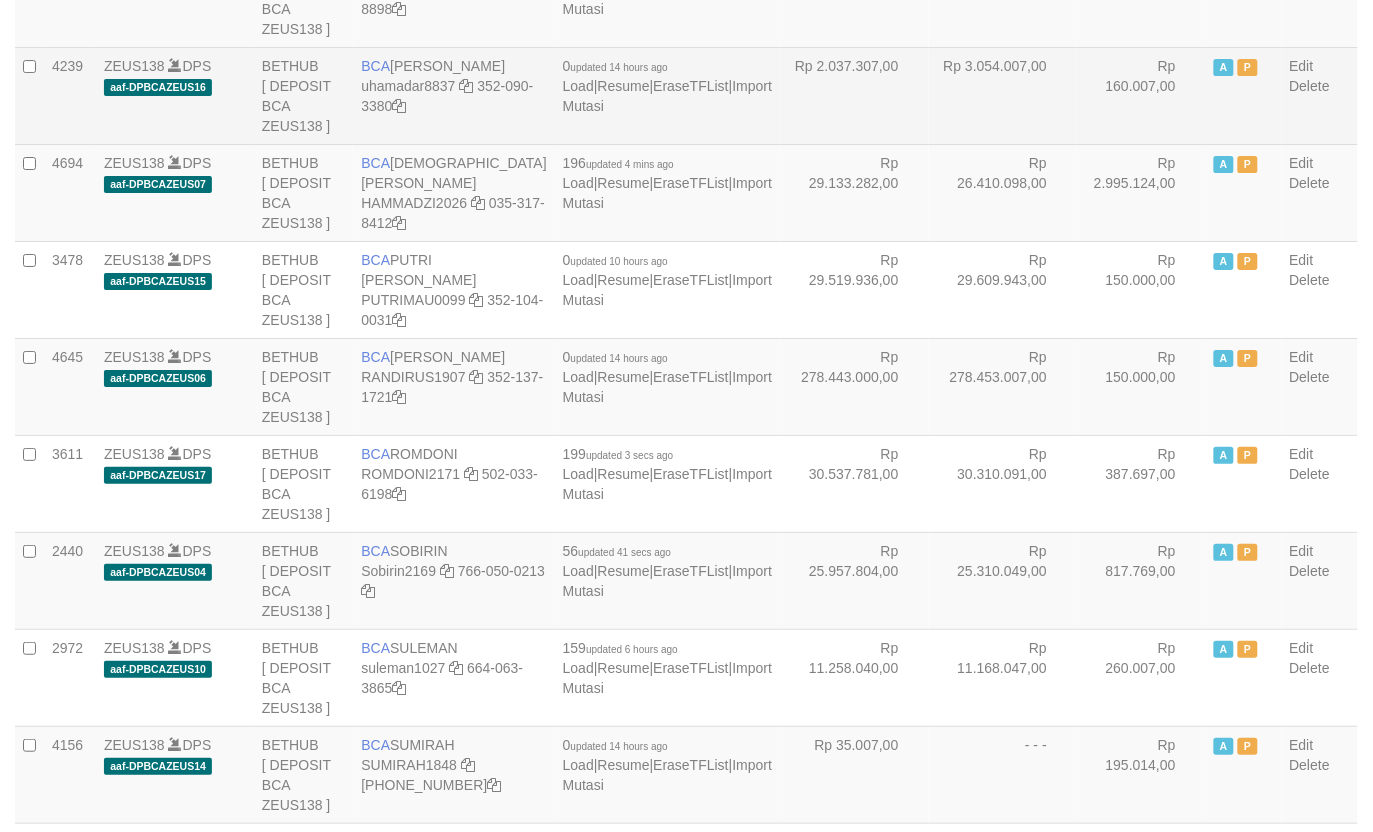 scroll, scrollTop: 1681, scrollLeft: 0, axis: vertical 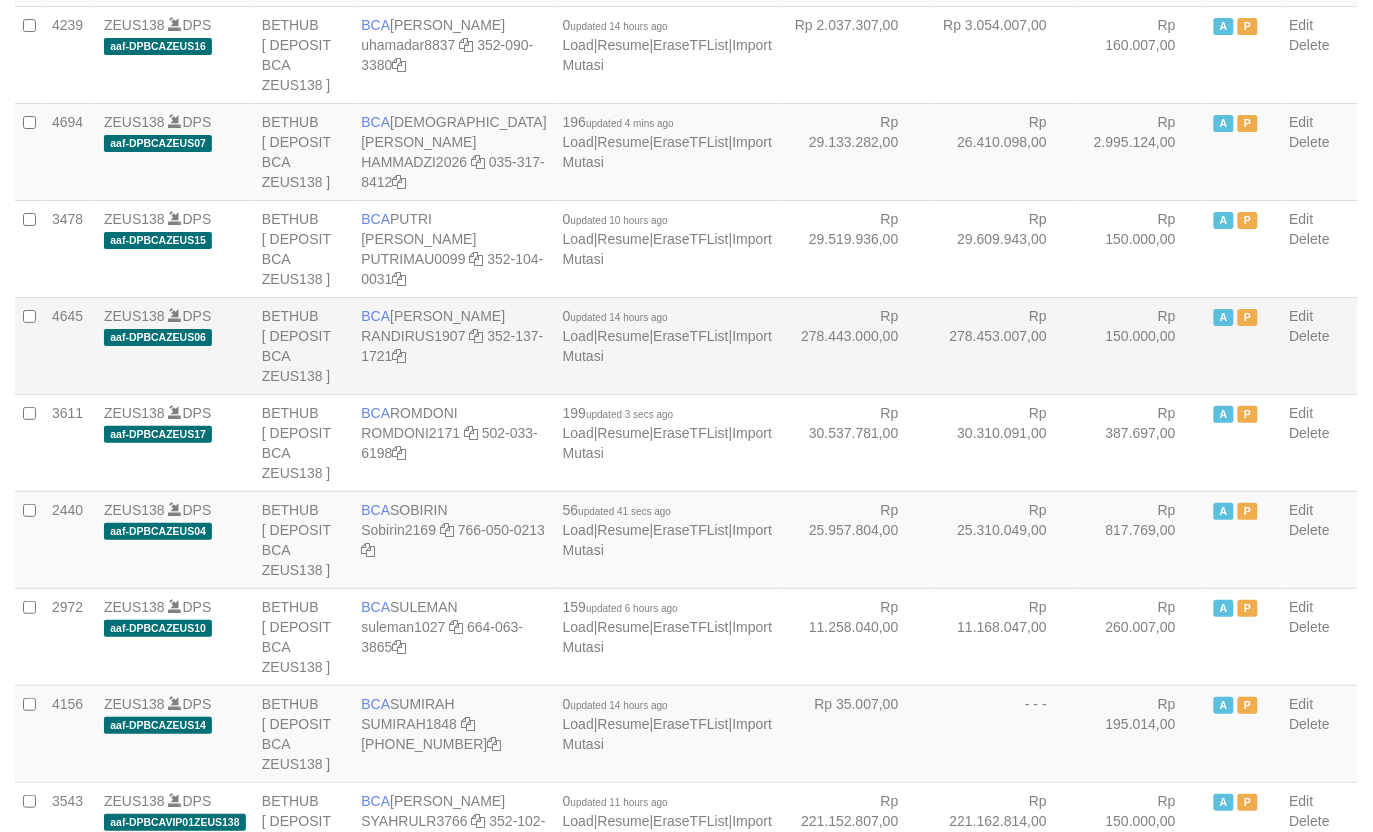 drag, startPoint x: 837, startPoint y: 397, endPoint x: 833, endPoint y: 377, distance: 20.396078 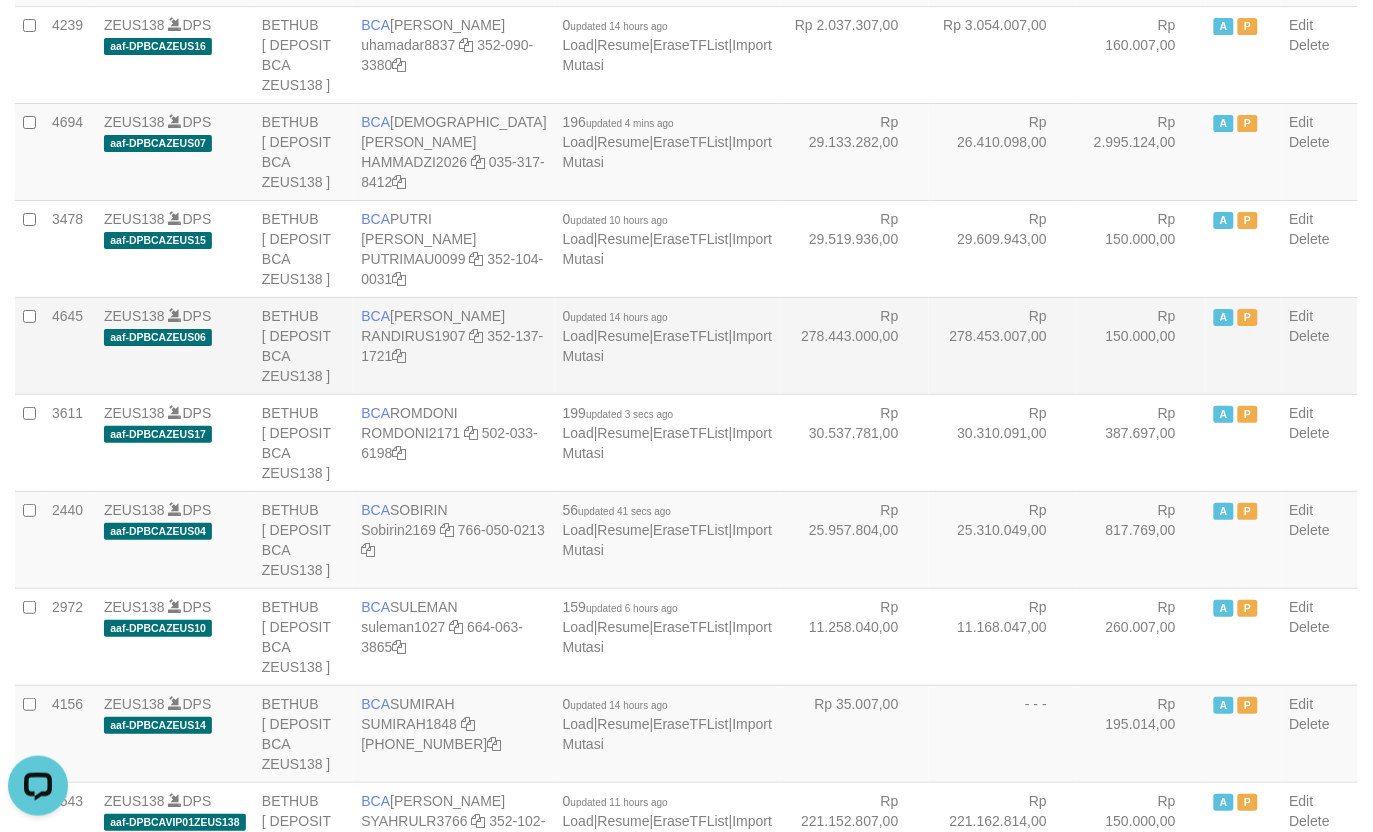 scroll, scrollTop: 0, scrollLeft: 0, axis: both 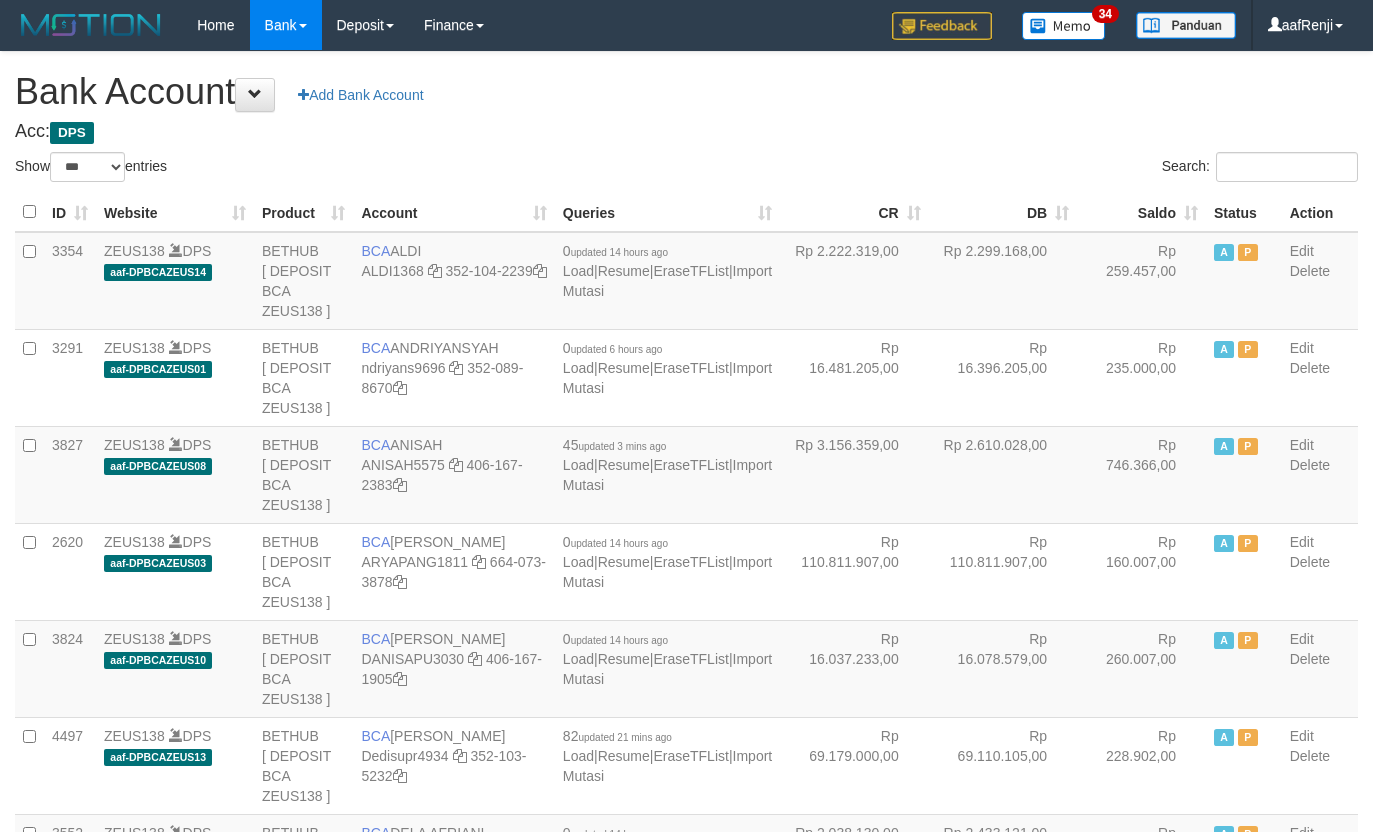 select on "***" 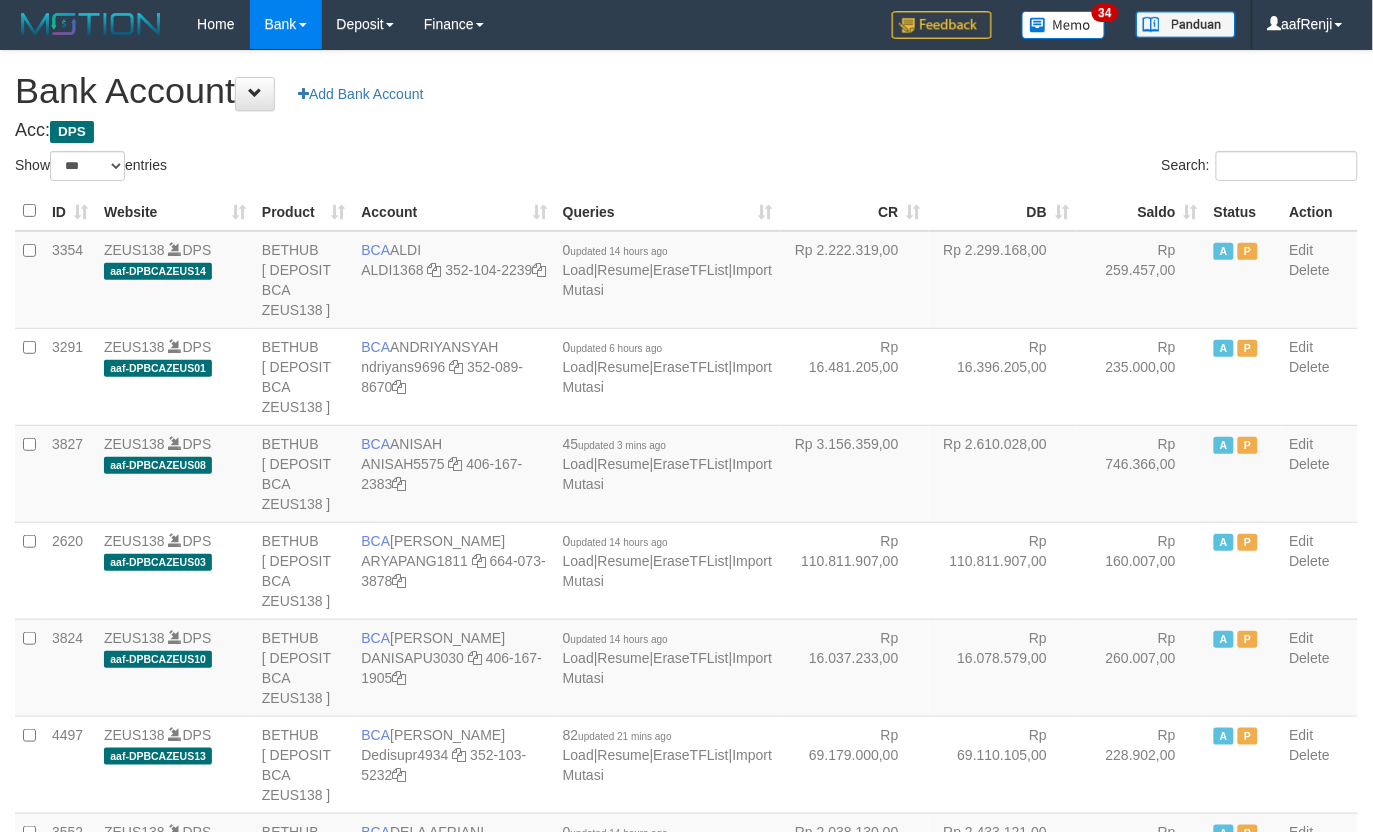 scroll, scrollTop: 0, scrollLeft: 0, axis: both 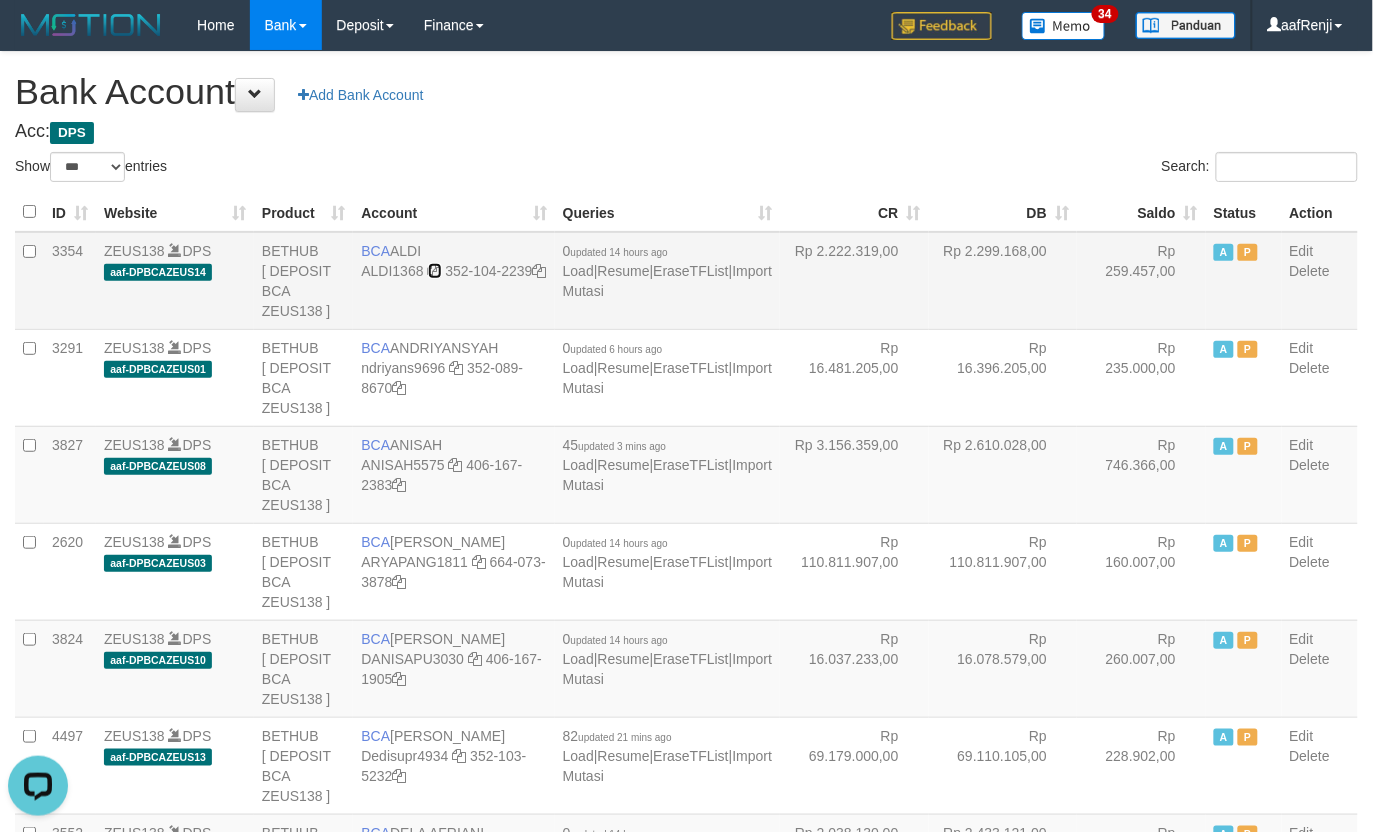 click at bounding box center [435, 271] 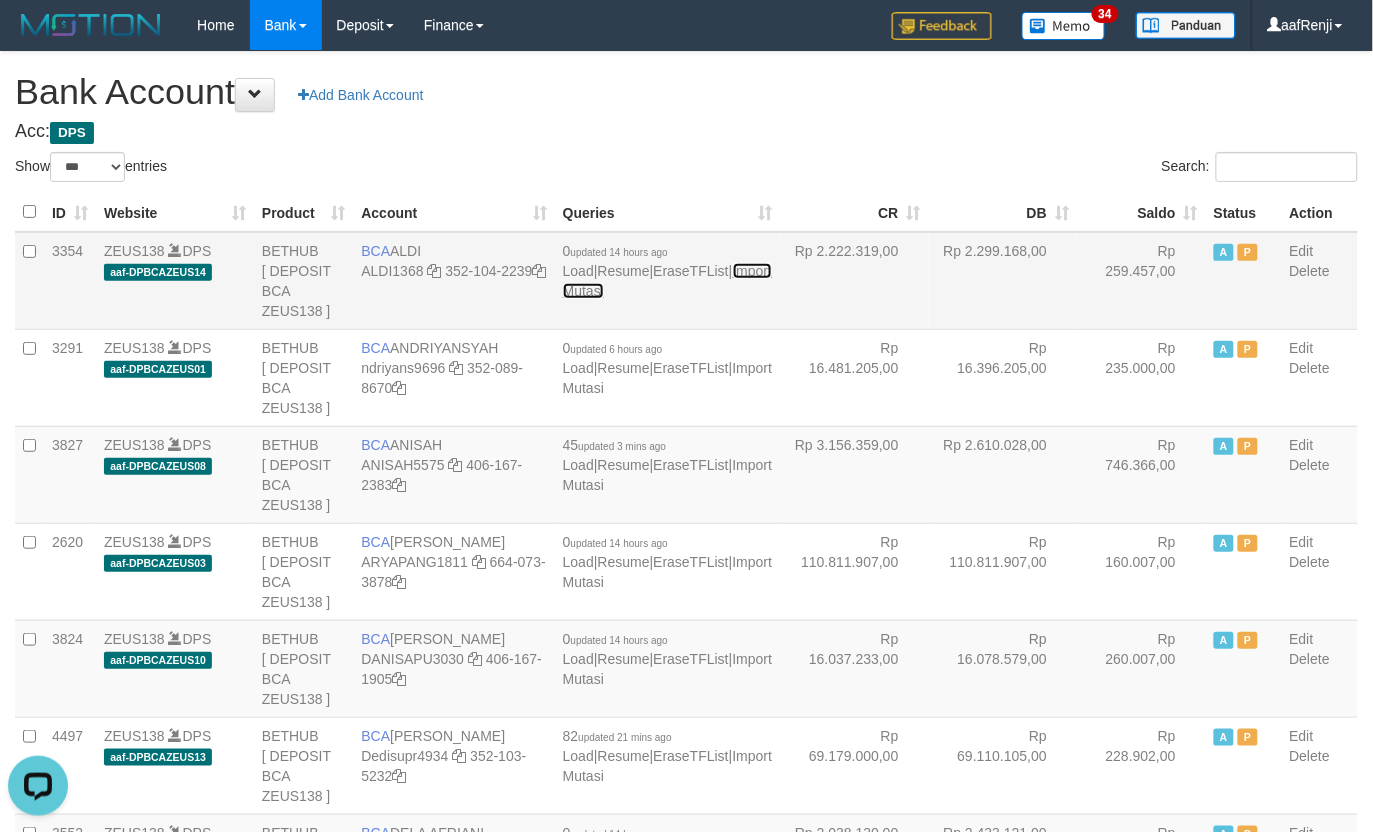 click on "Import Mutasi" at bounding box center [667, 281] 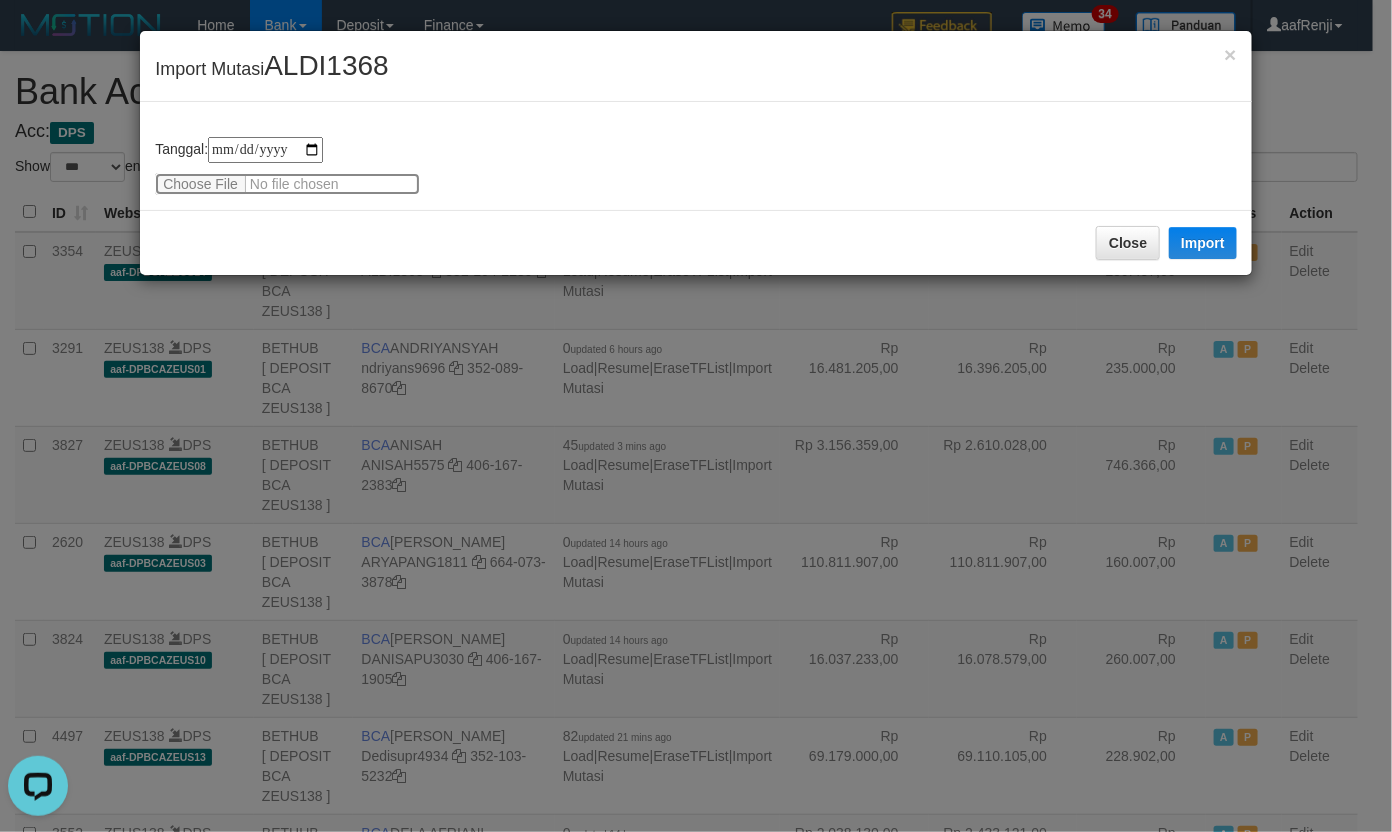 click at bounding box center (287, 184) 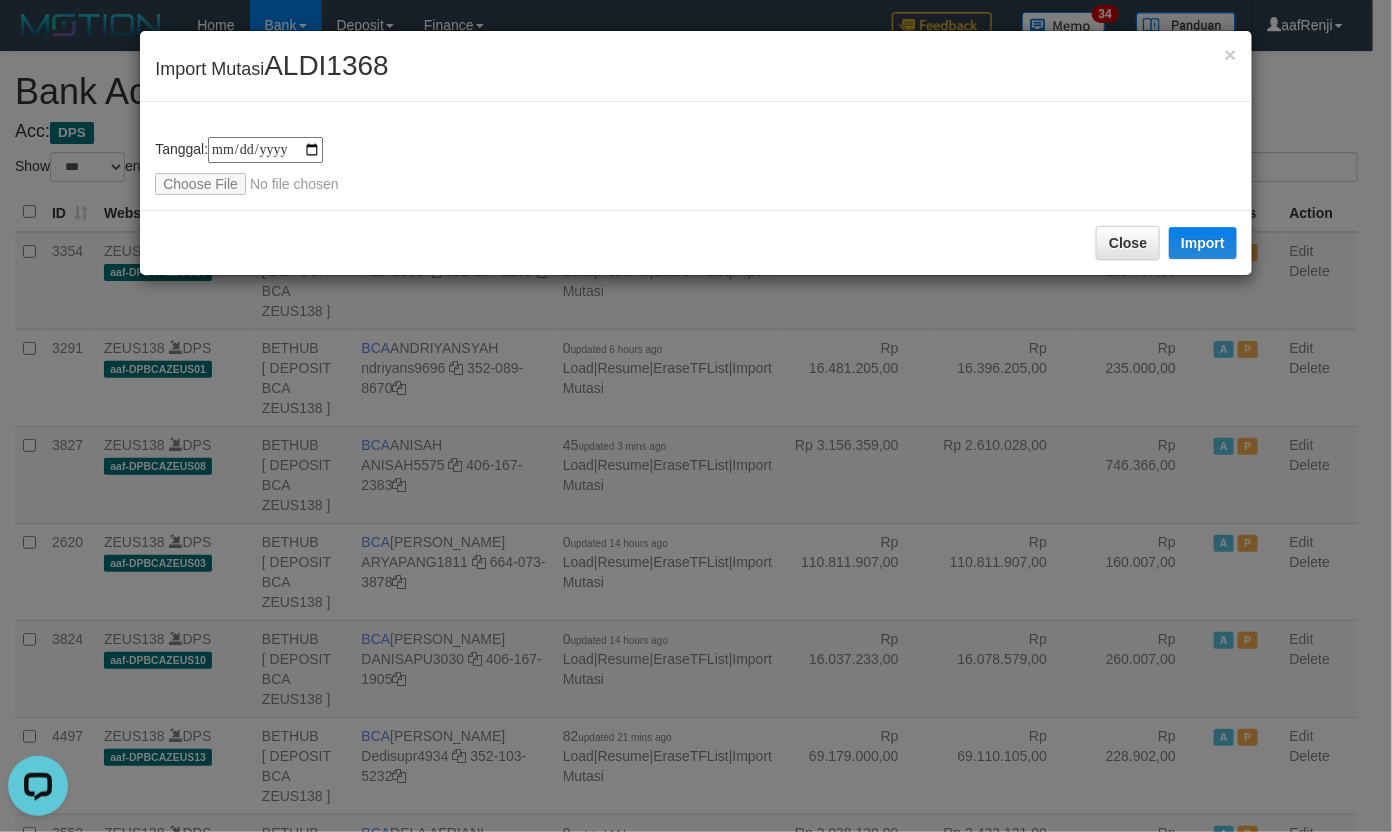click on "ALDI1368" at bounding box center [326, 65] 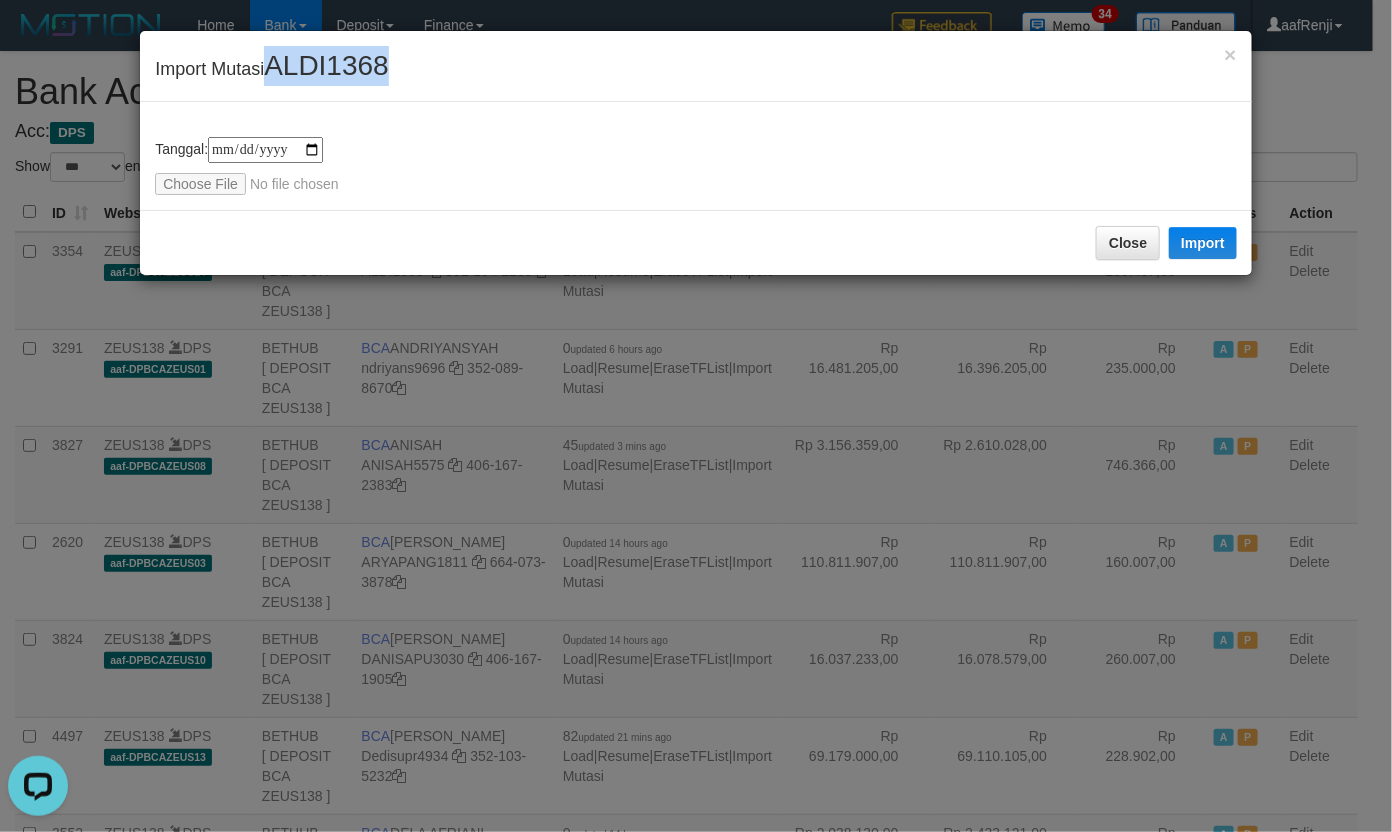 drag, startPoint x: 351, startPoint y: 66, endPoint x: 456, endPoint y: 131, distance: 123.49089 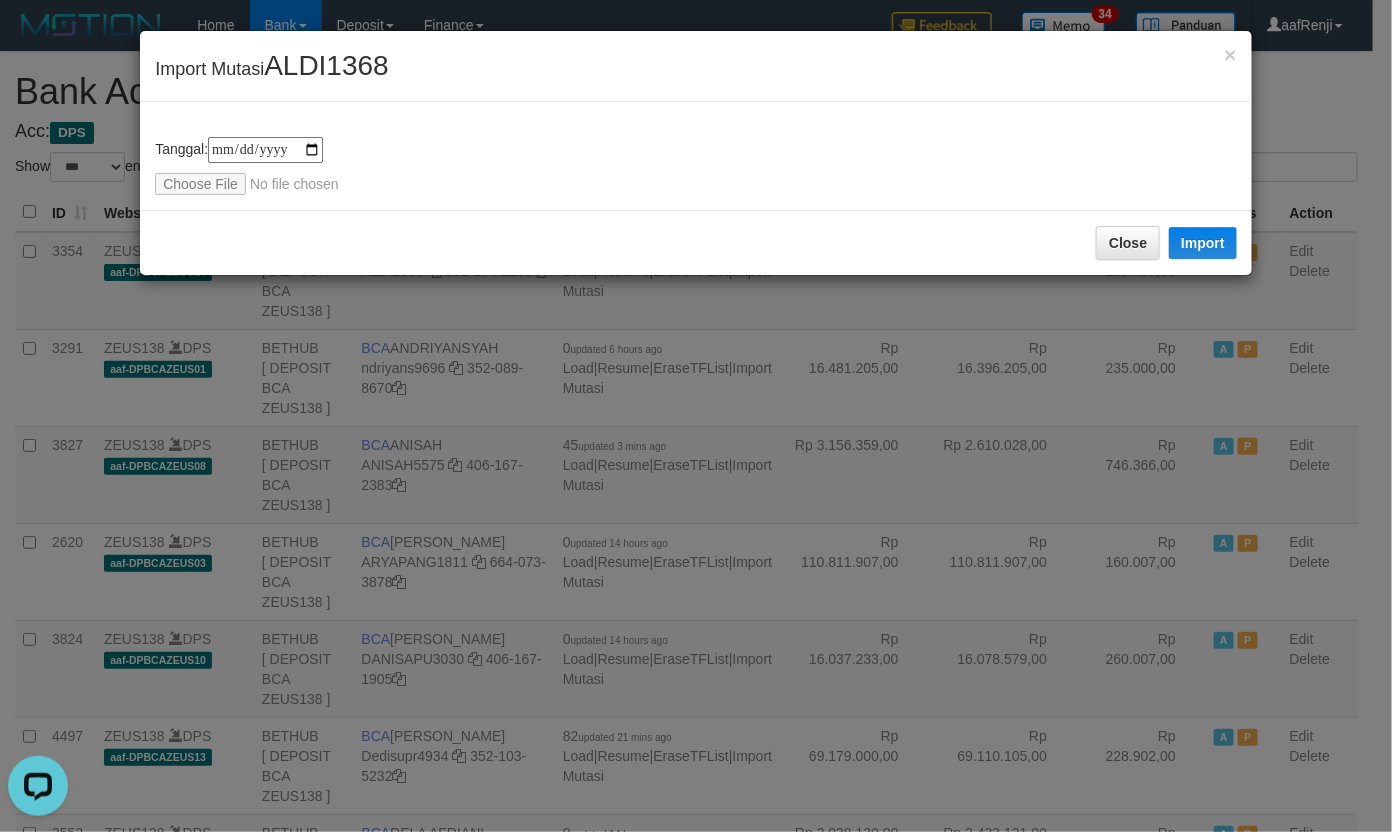 click on "**********" at bounding box center [696, 156] 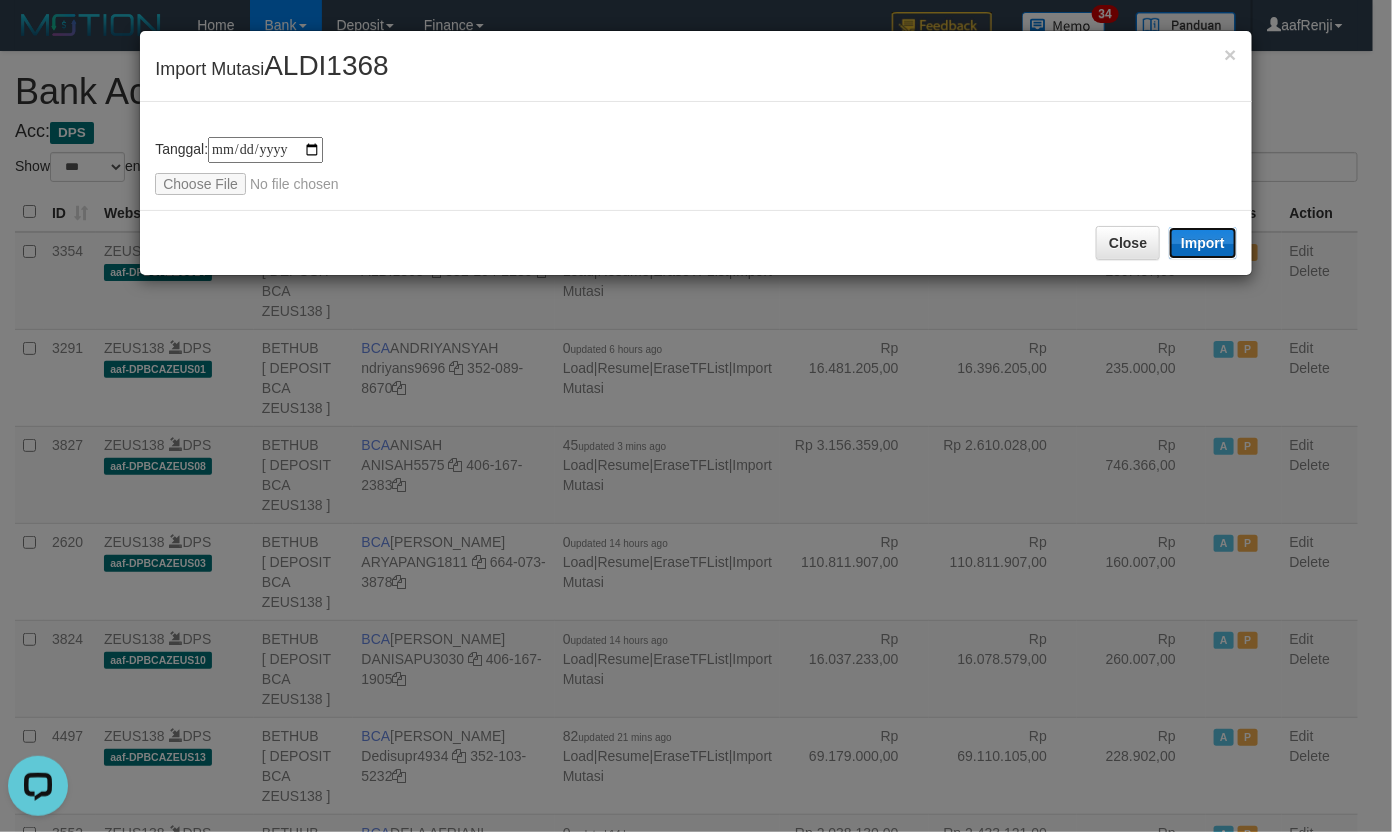 click on "Import" at bounding box center (1203, 243) 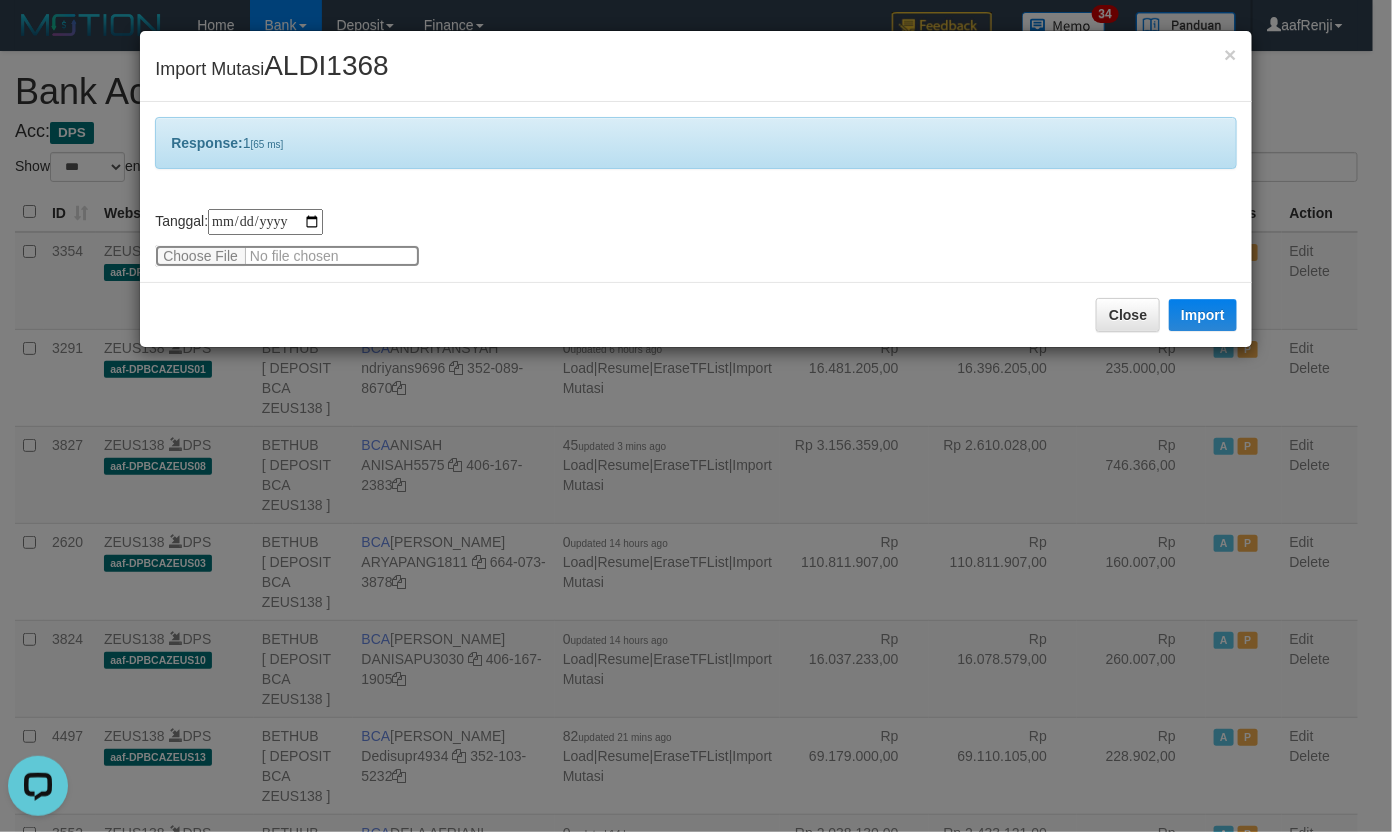 click at bounding box center (287, 256) 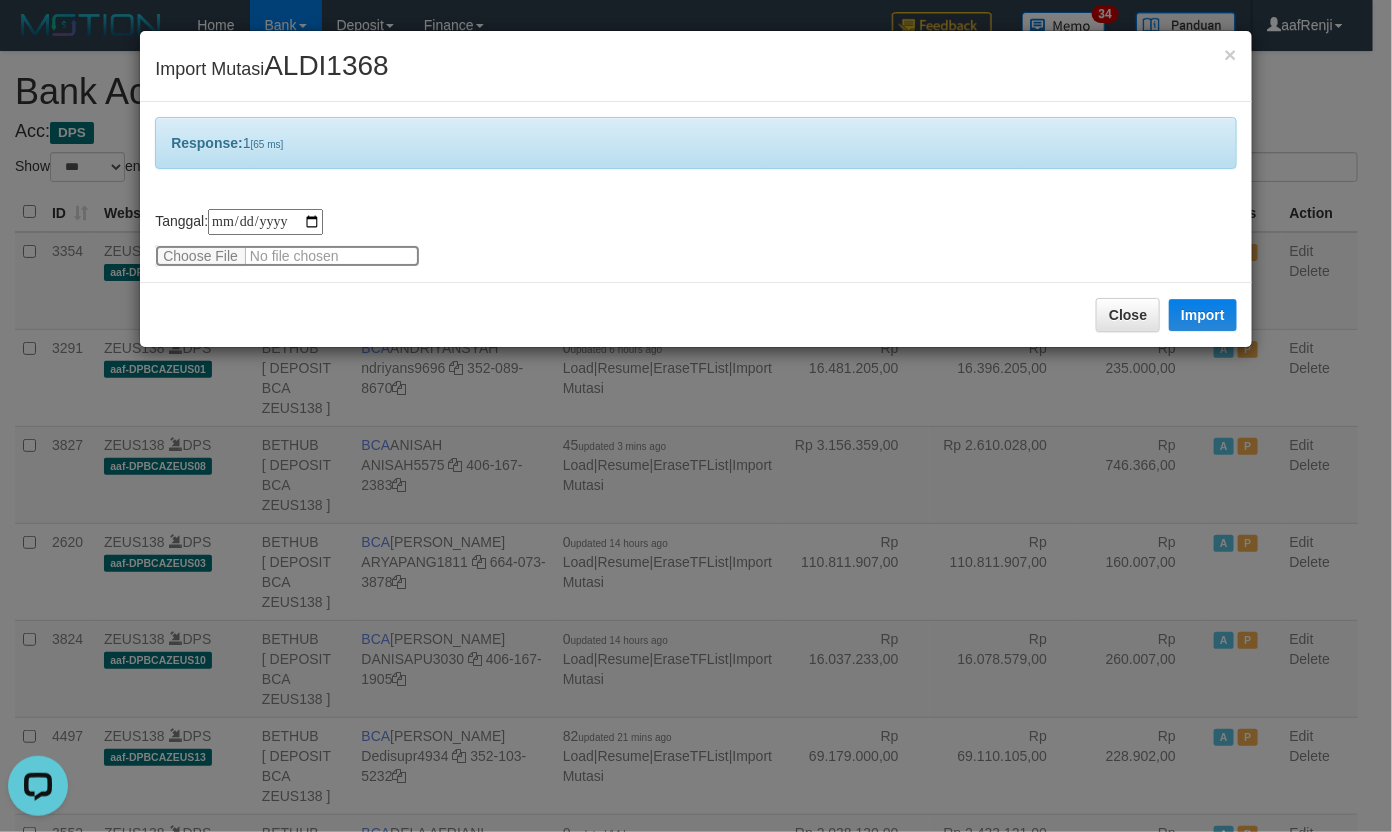 type 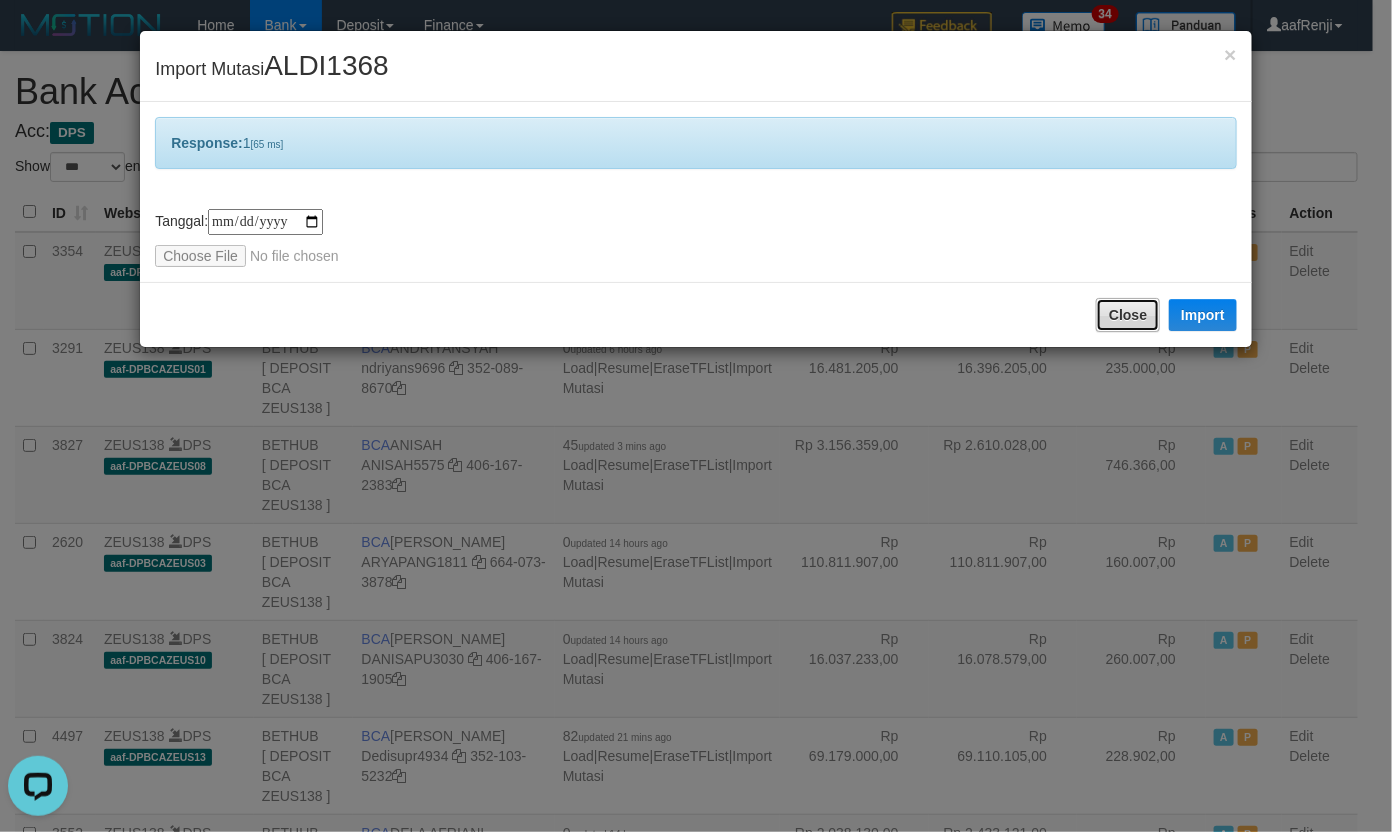click on "Close" at bounding box center [1128, 315] 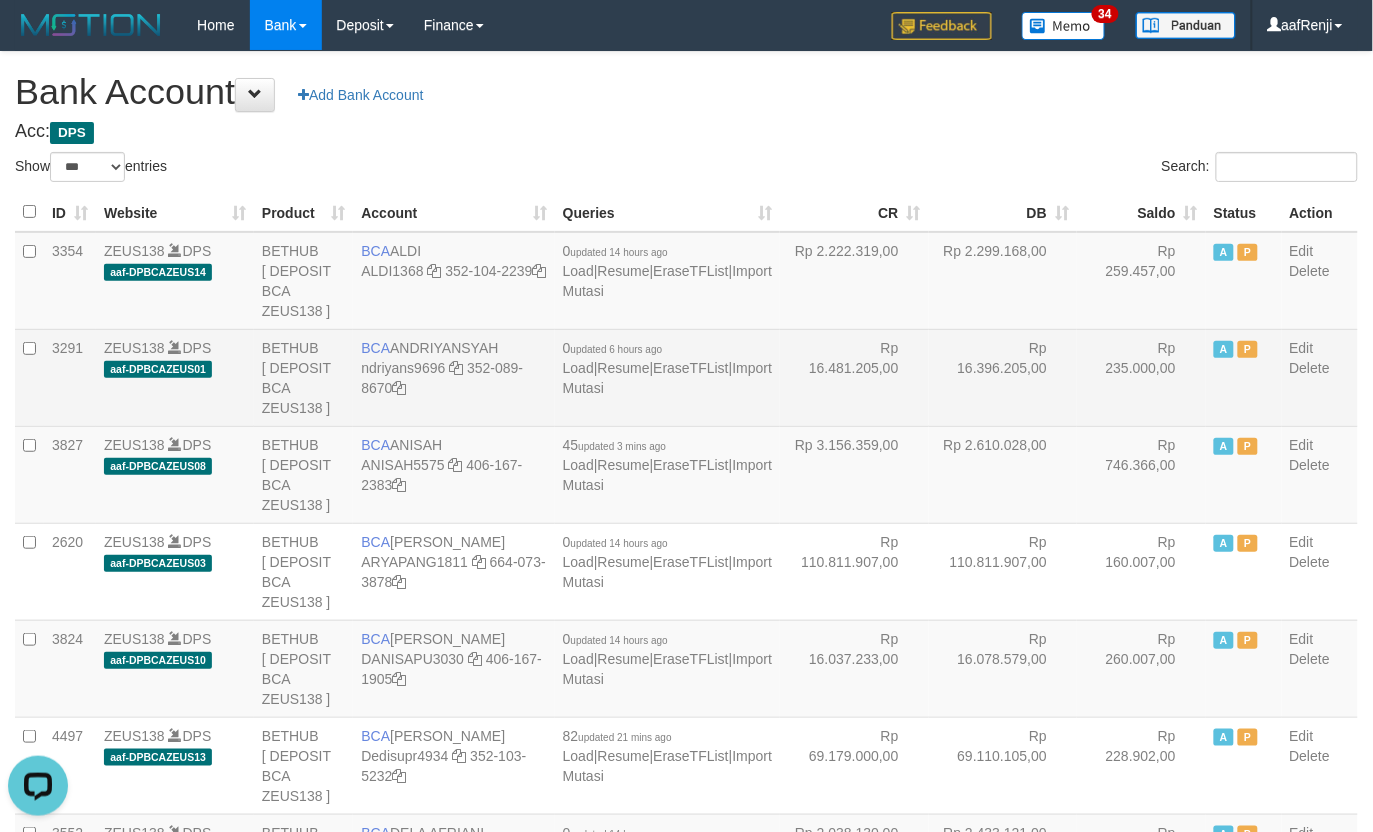 click on "Rp 16.481.205,00" at bounding box center [854, 377] 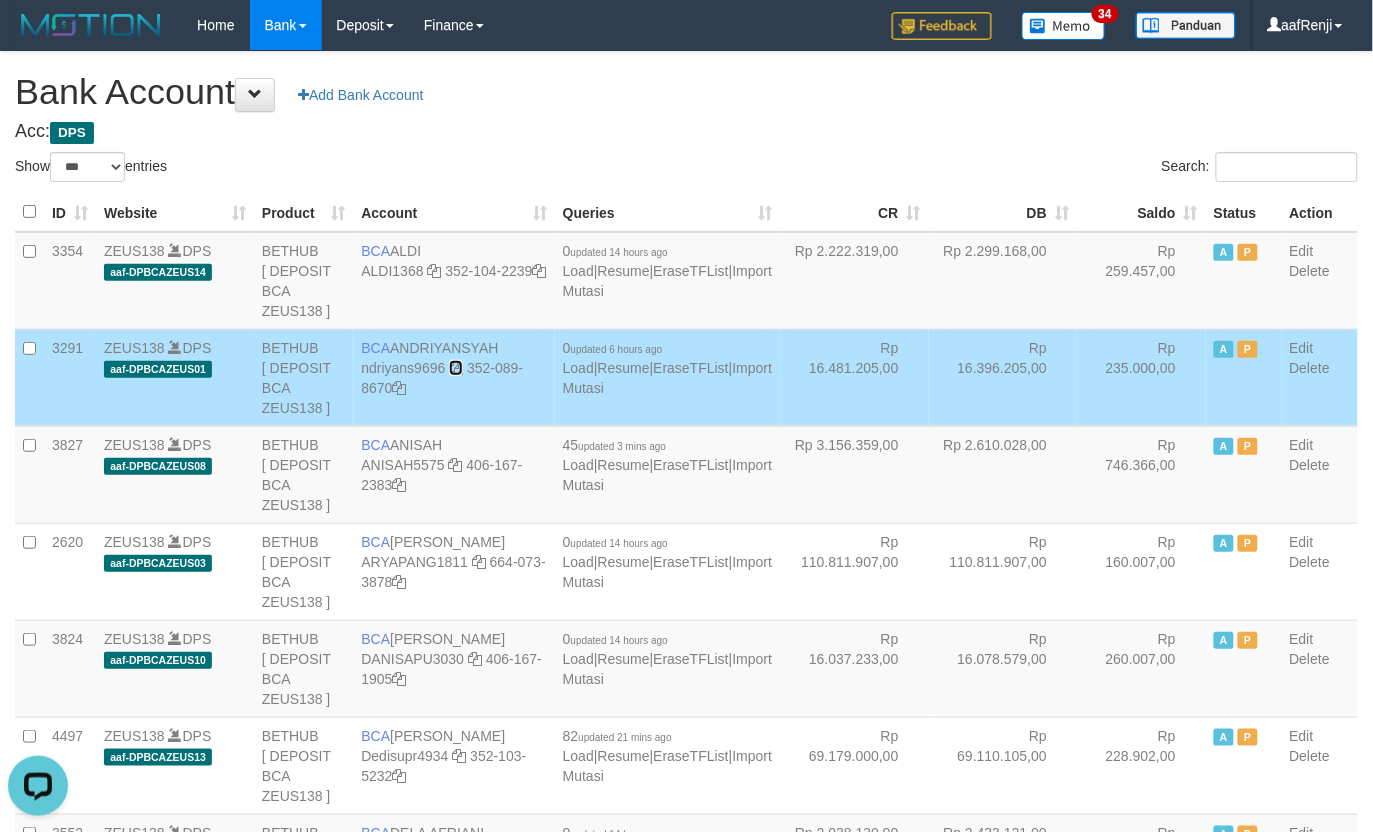 click at bounding box center (456, 368) 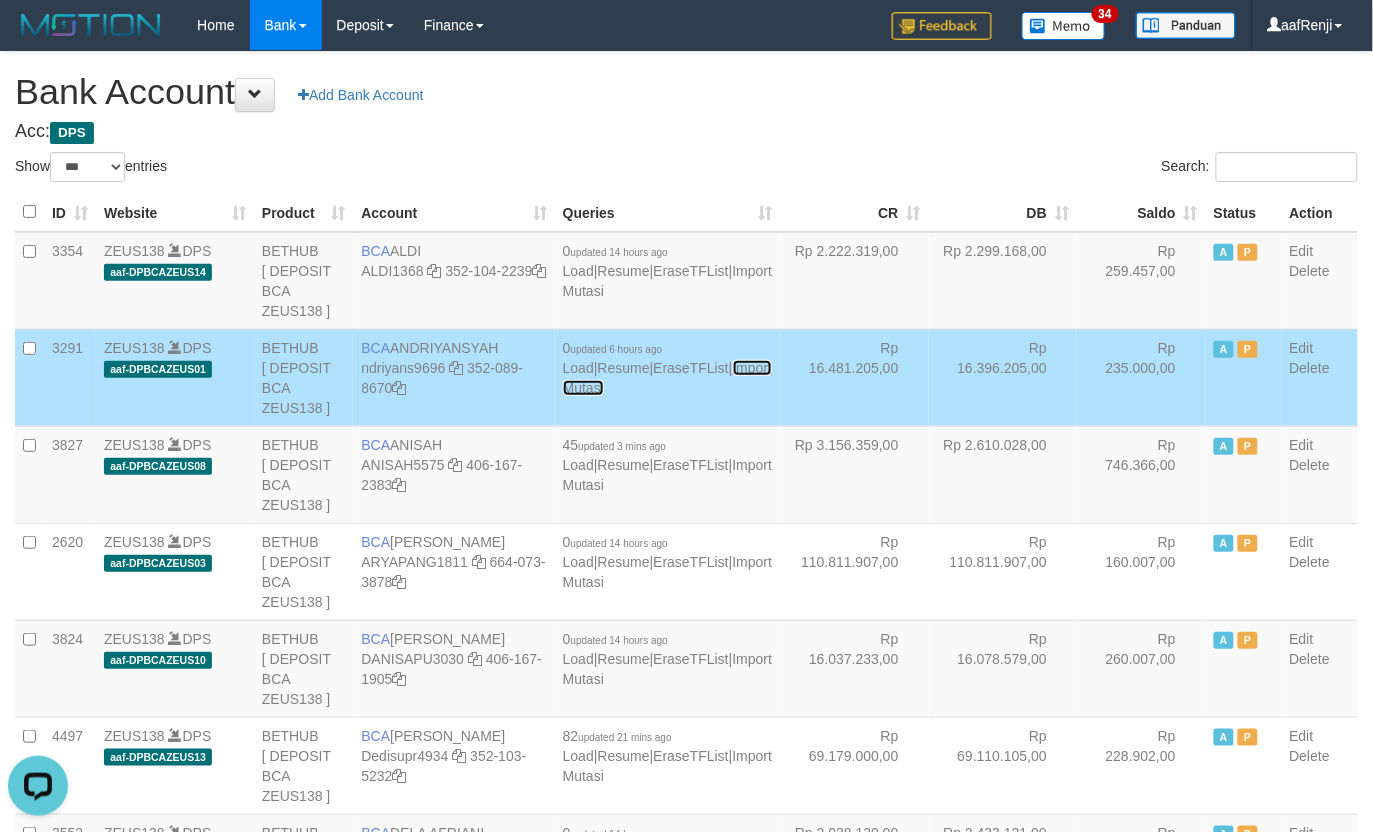 click on "Import Mutasi" at bounding box center (667, 378) 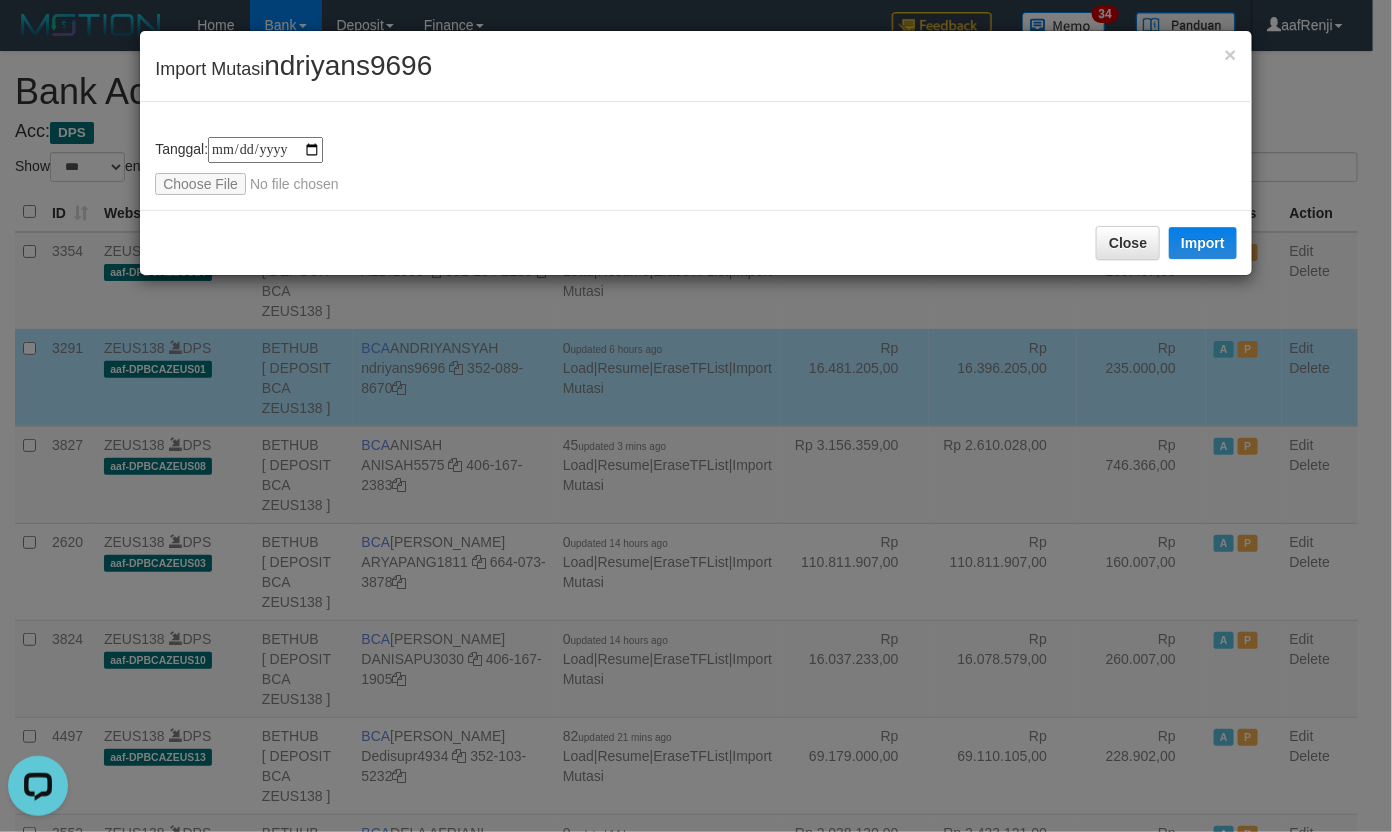 click on "**********" at bounding box center (696, 166) 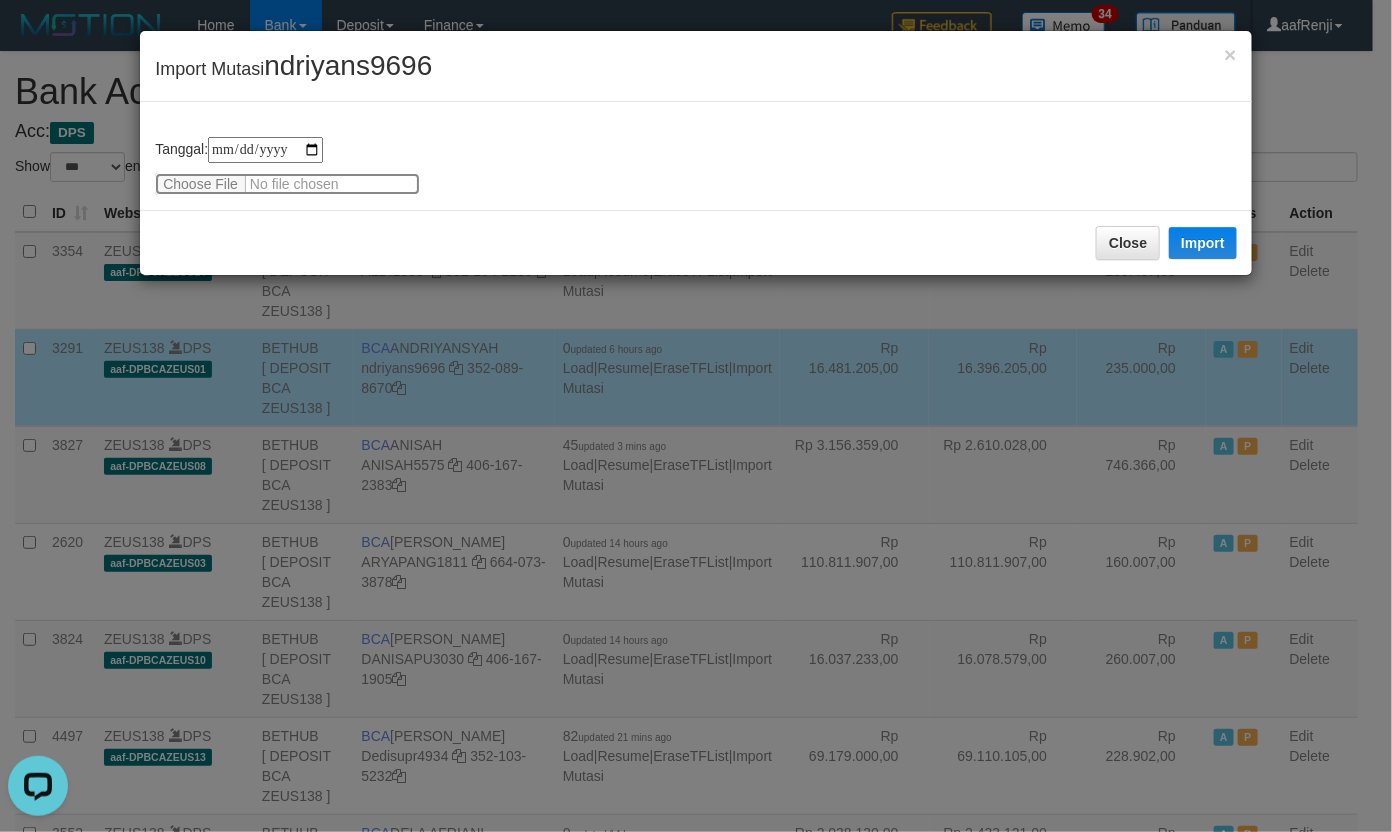 click at bounding box center (287, 184) 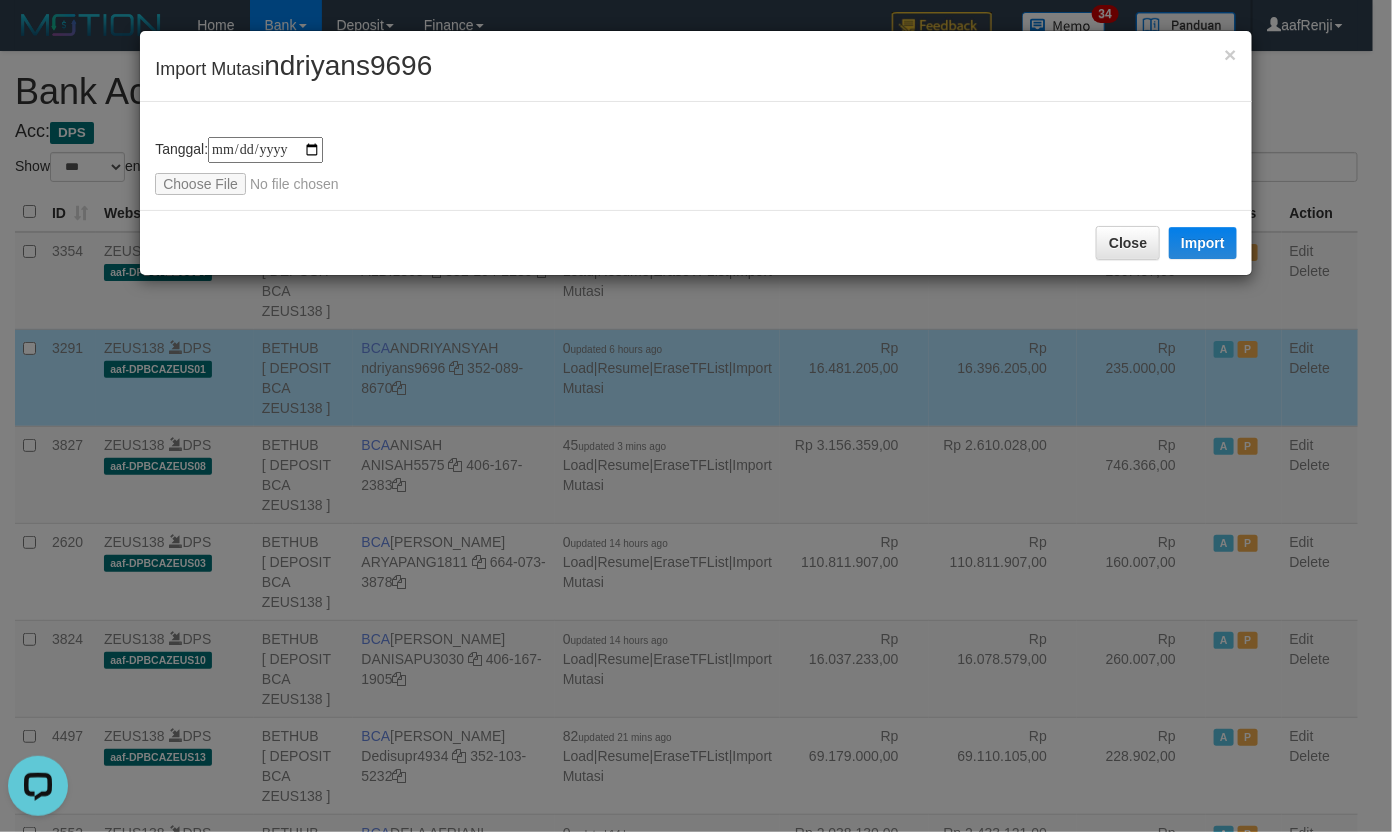 click on "ndriyans9696" at bounding box center (348, 65) 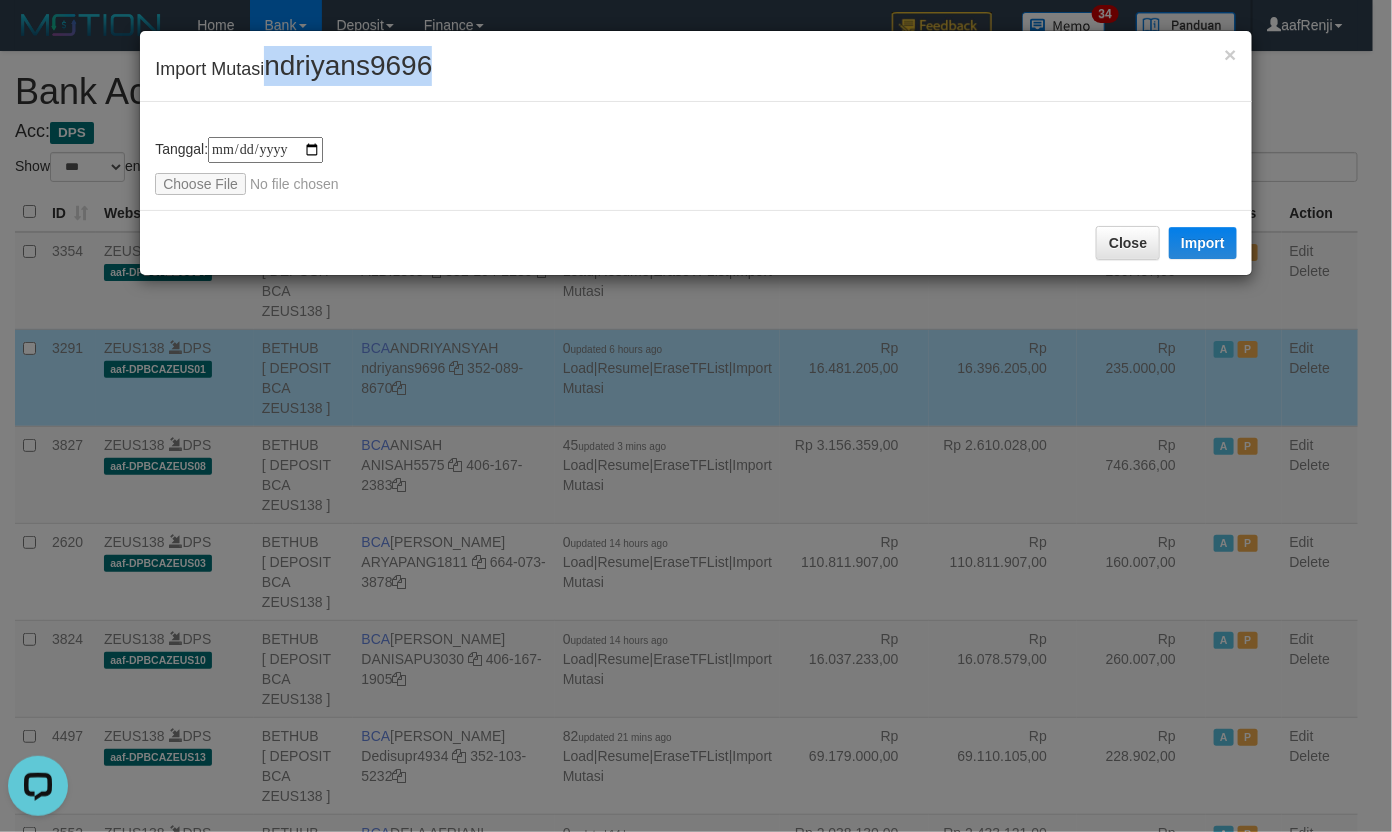 drag, startPoint x: 330, startPoint y: 80, endPoint x: 396, endPoint y: 125, distance: 79.881165 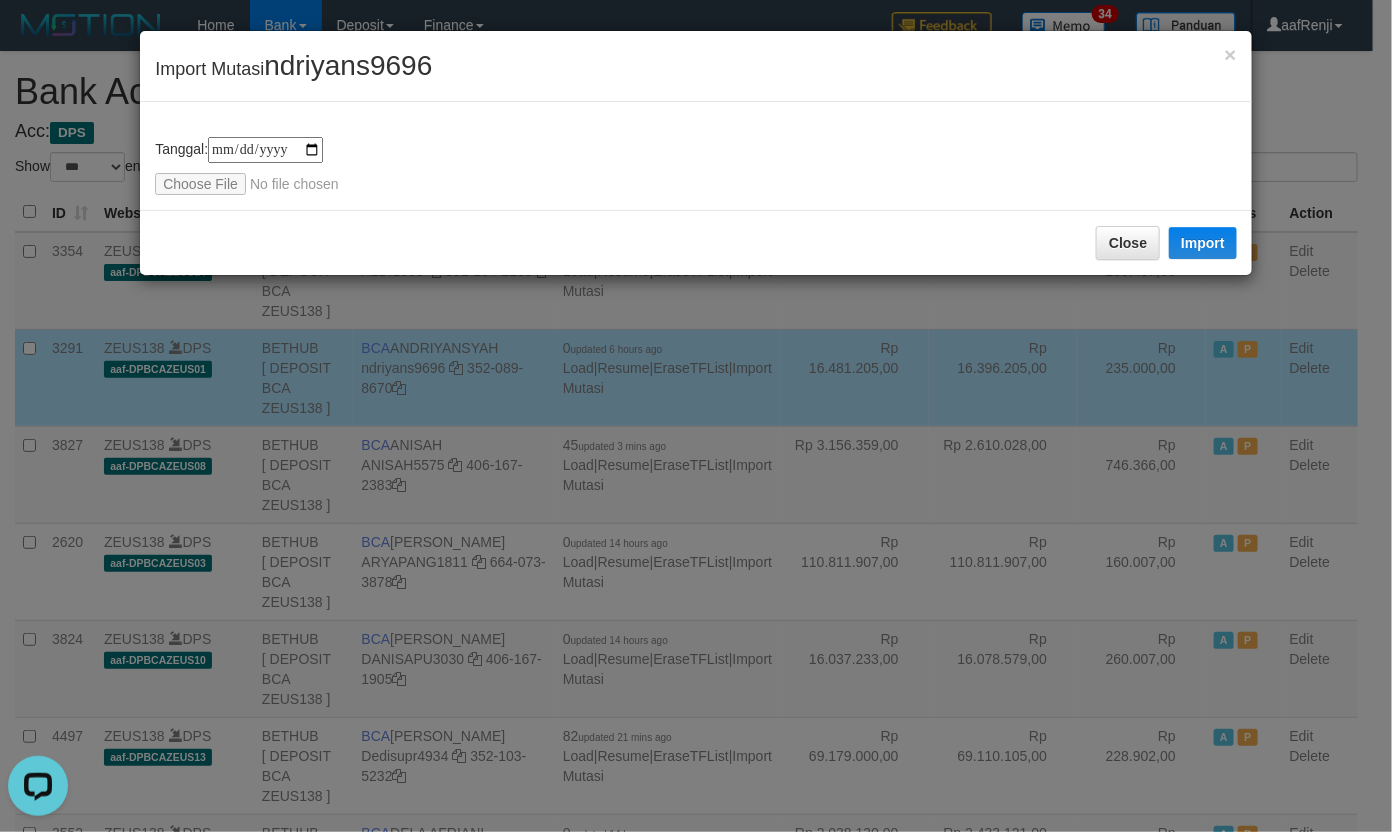 click on "**********" at bounding box center (696, 156) 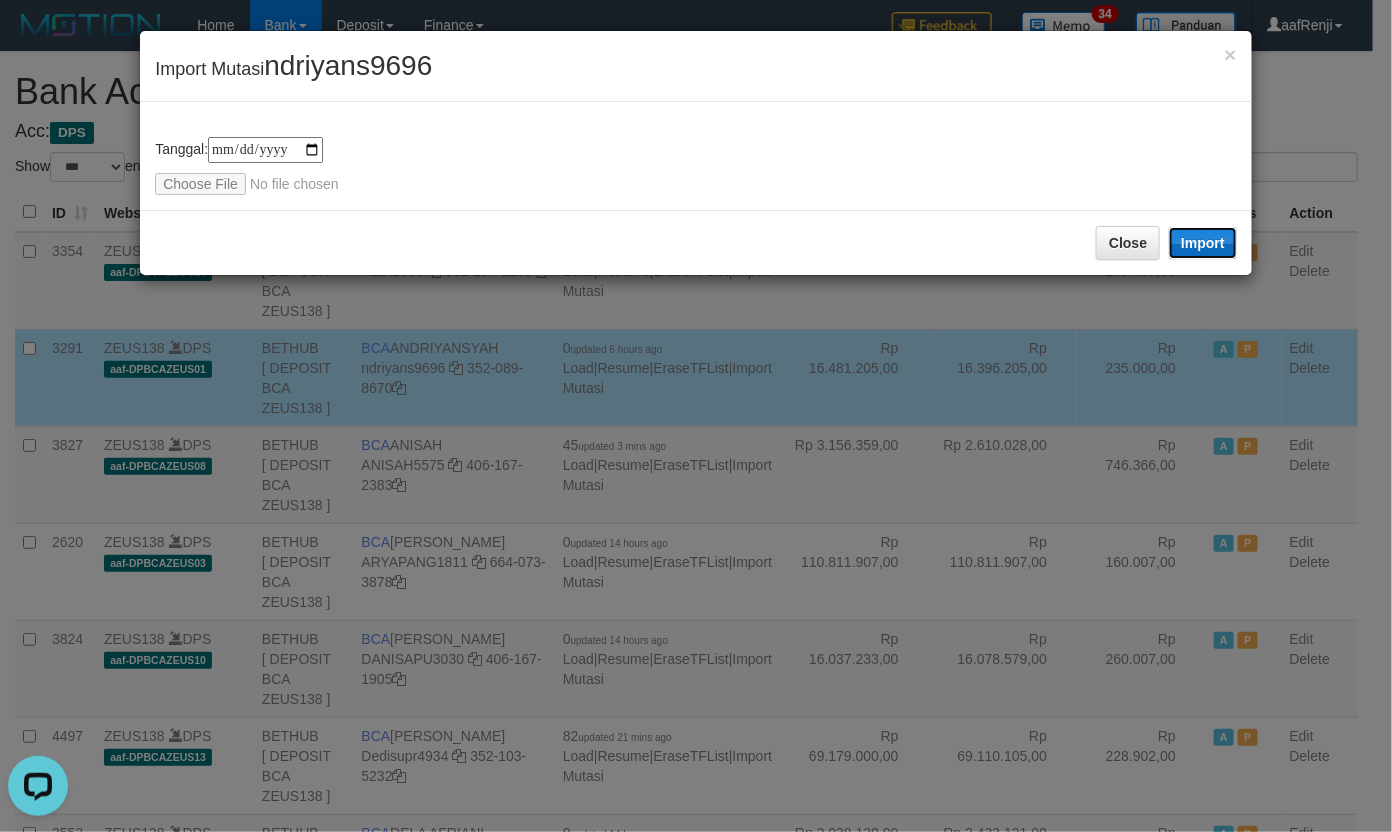 click on "Import" at bounding box center (1203, 243) 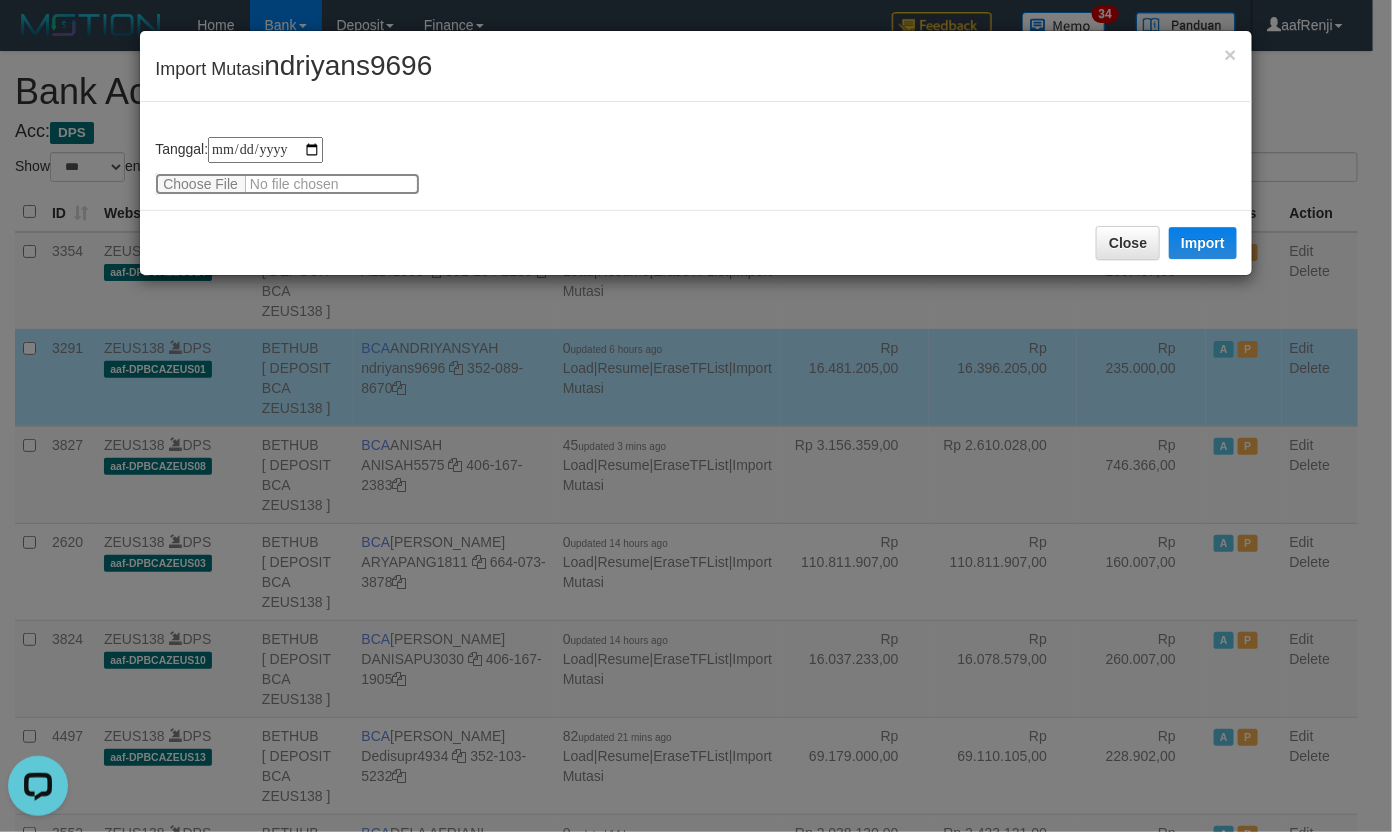 click at bounding box center [287, 184] 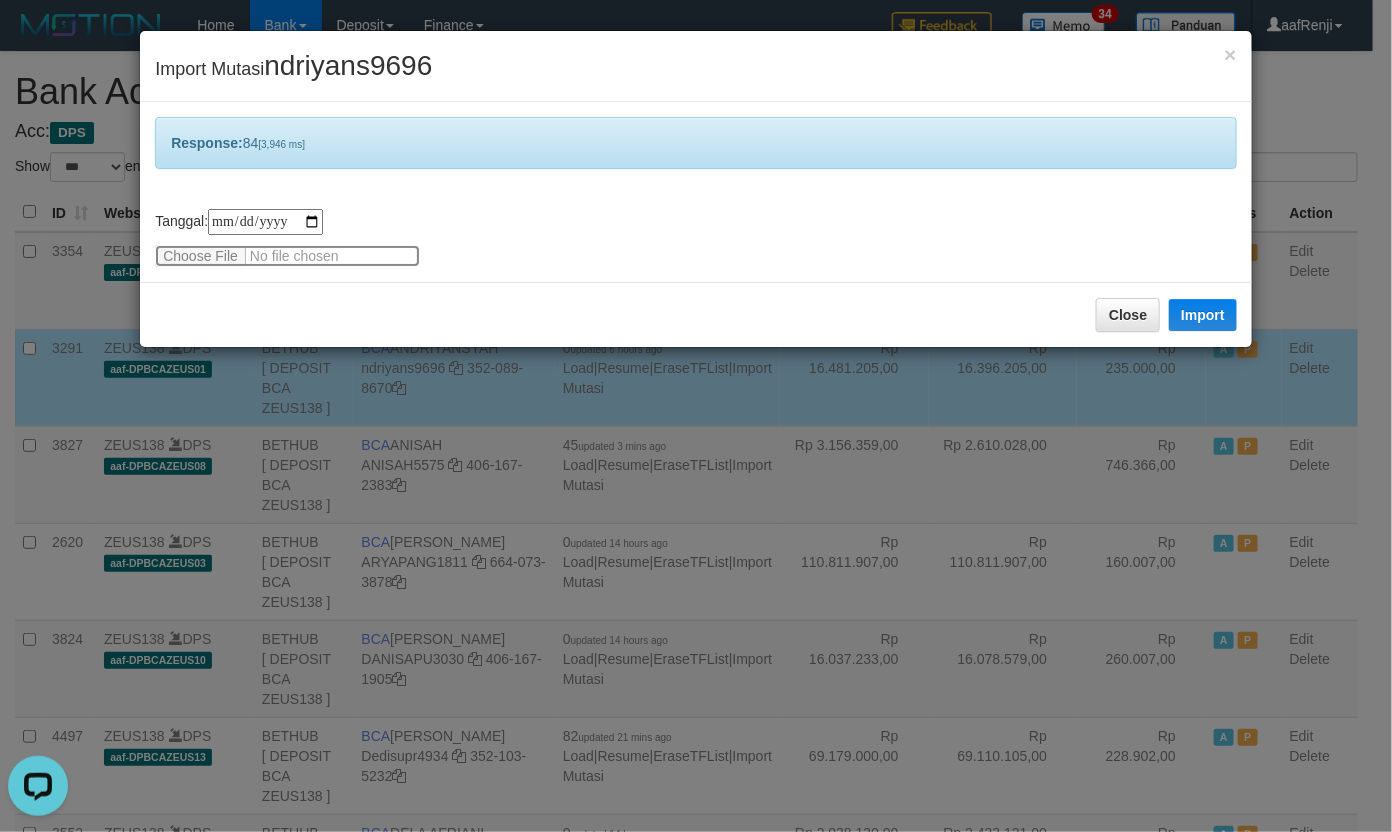 type 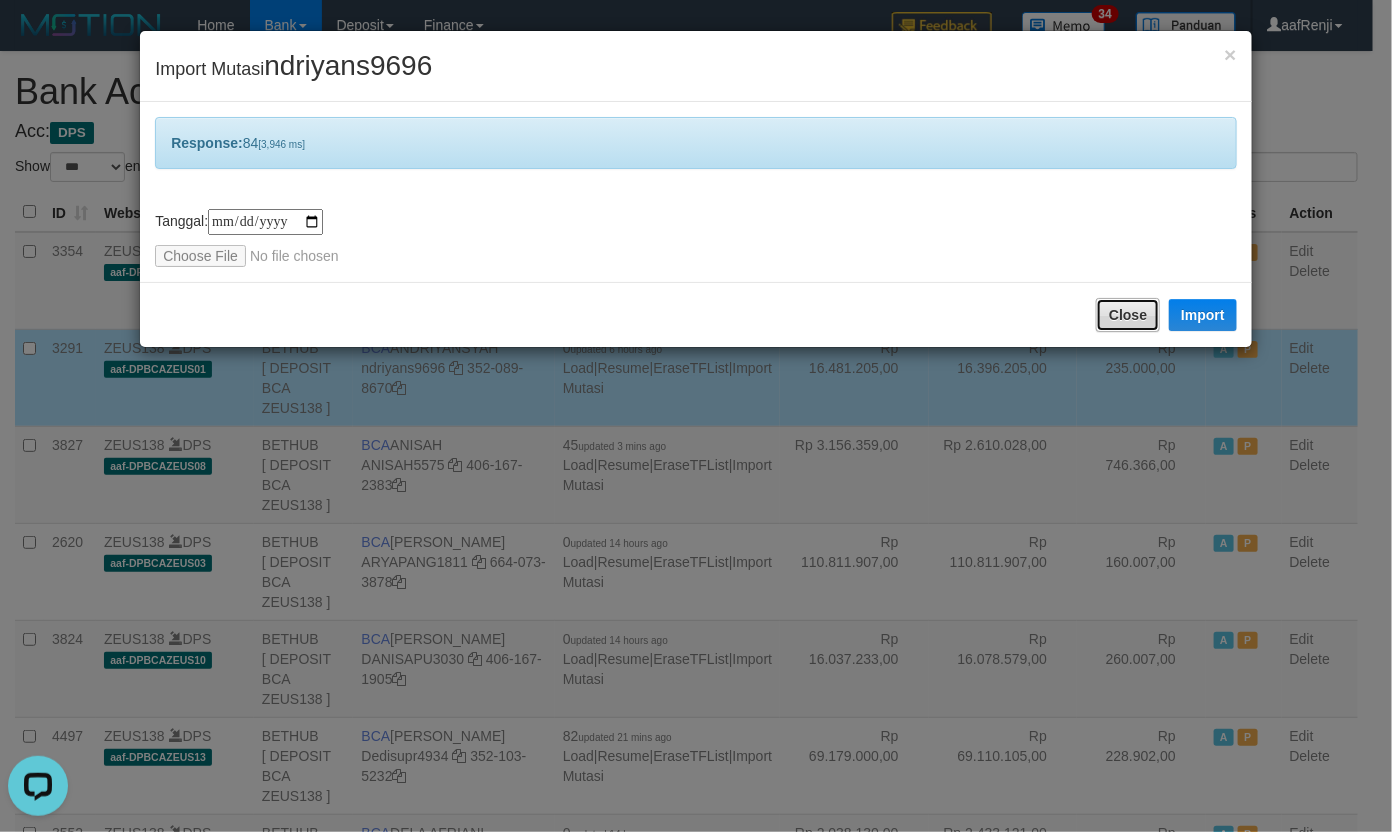click on "Close" at bounding box center (1128, 315) 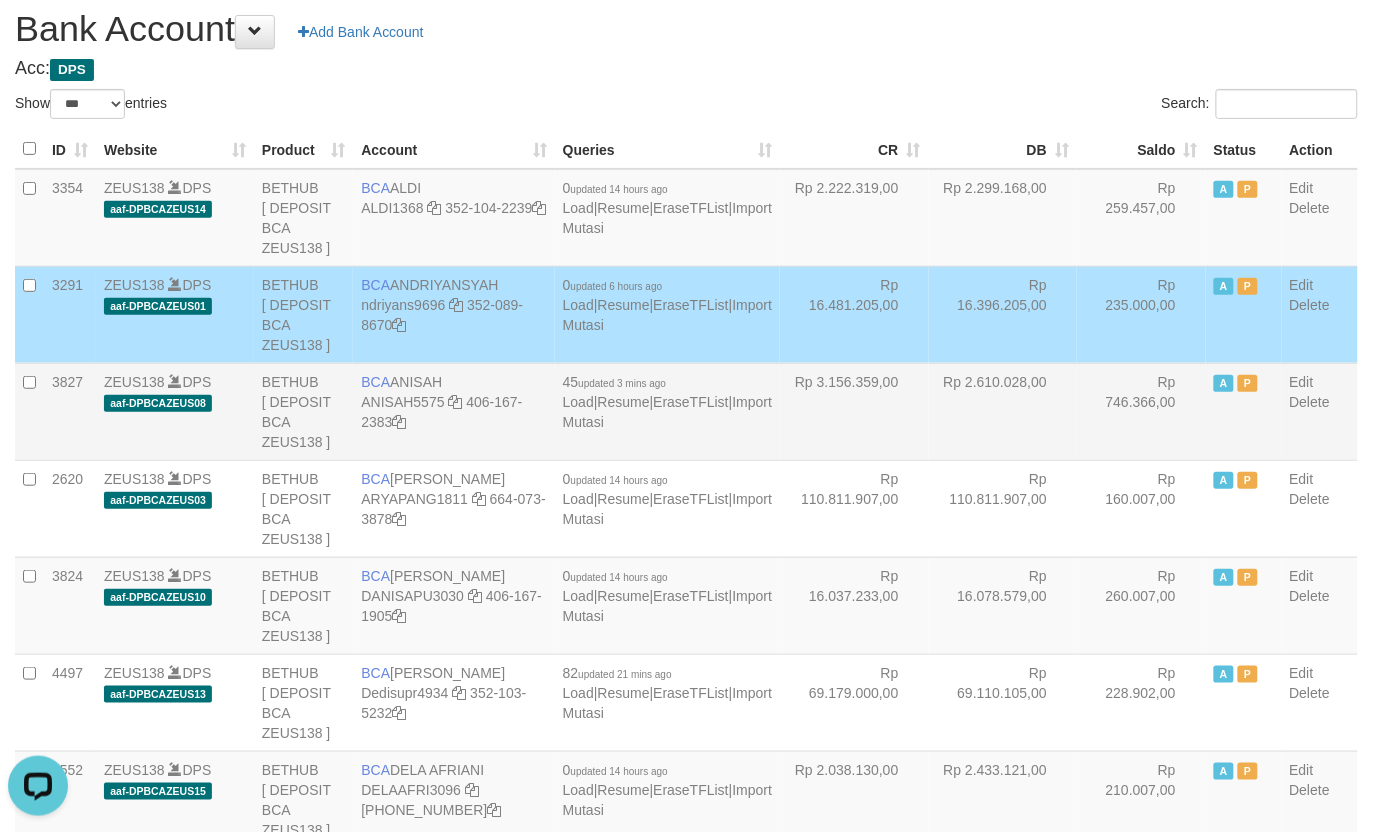 scroll, scrollTop: 125, scrollLeft: 0, axis: vertical 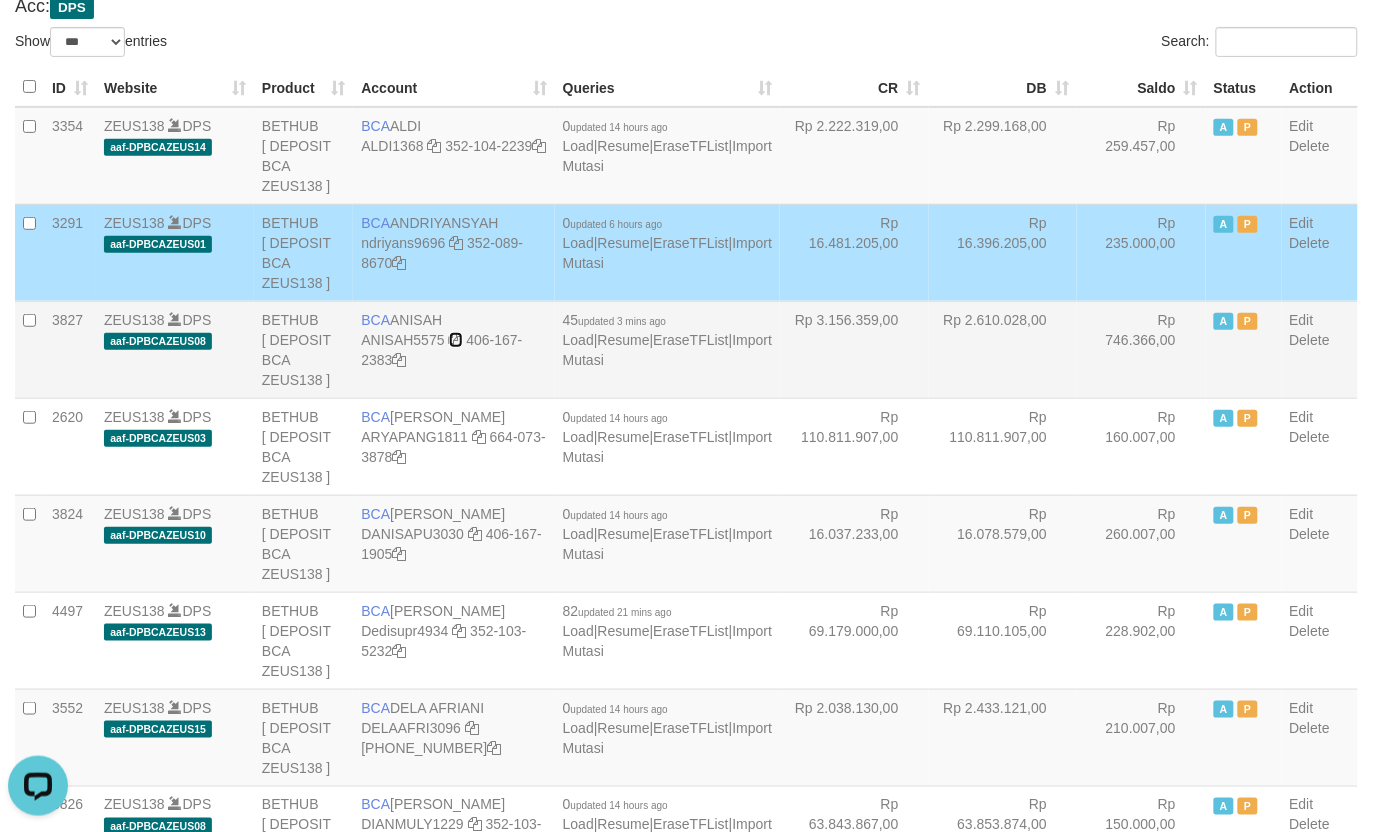 click at bounding box center (456, 340) 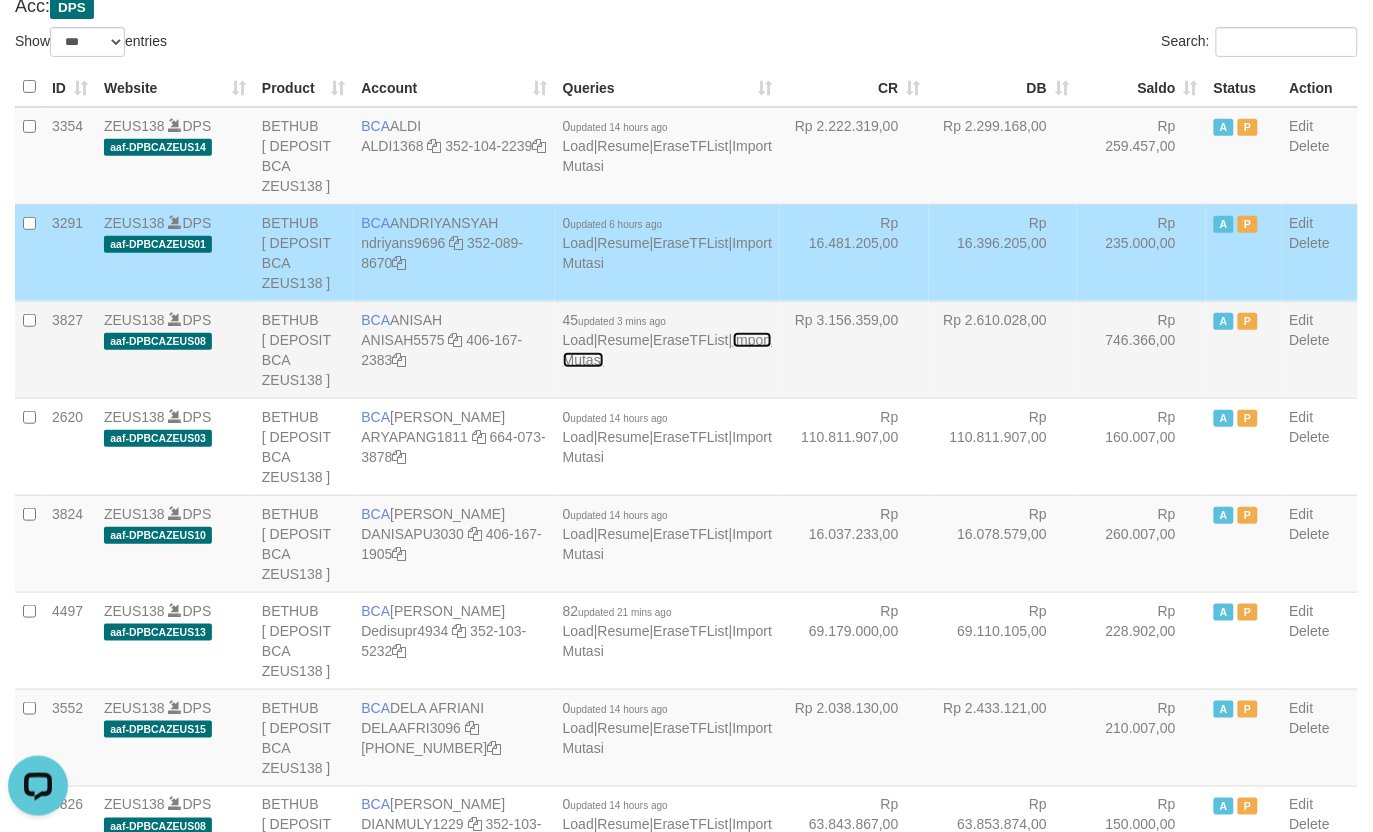 click on "Import Mutasi" at bounding box center (667, 350) 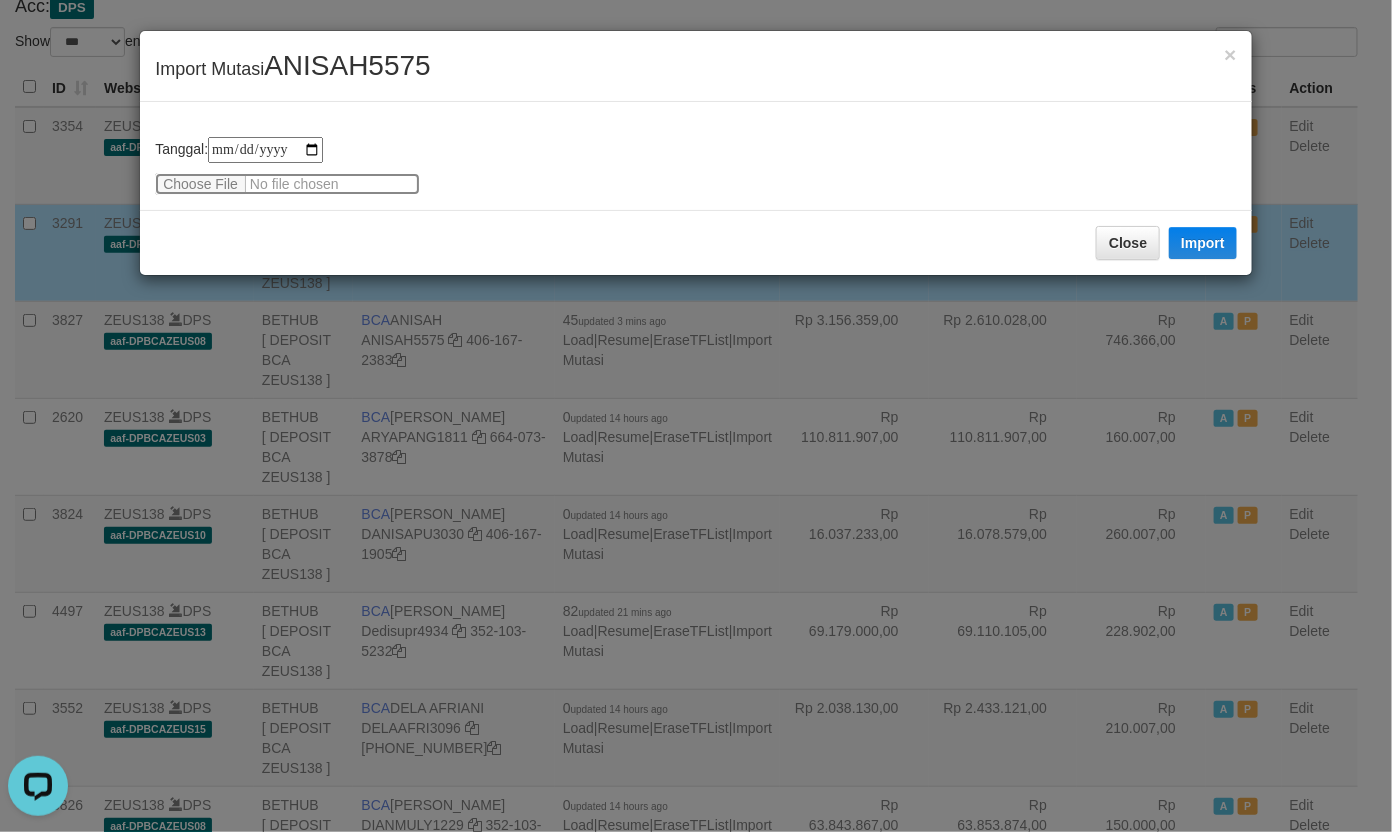 click at bounding box center (287, 184) 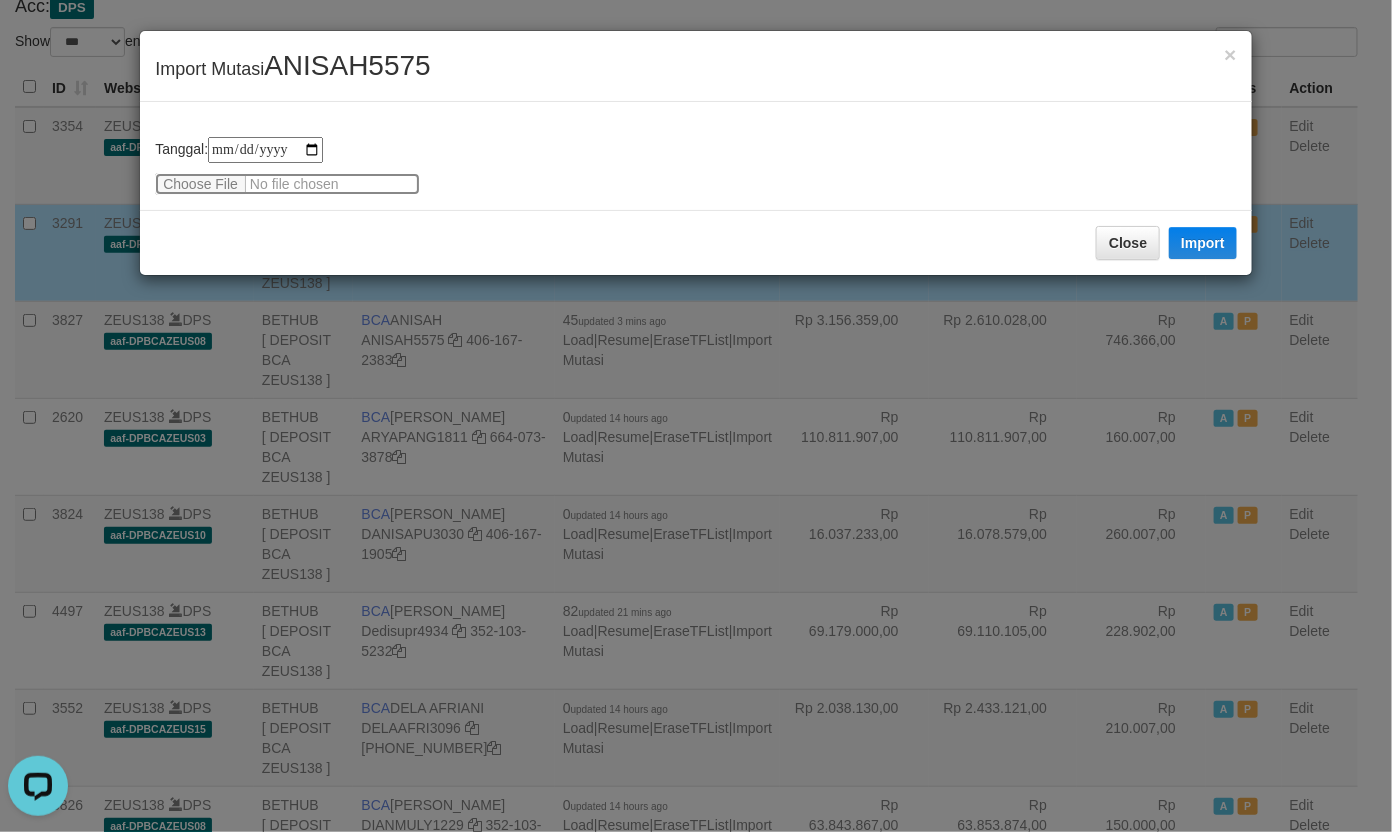 type on "**********" 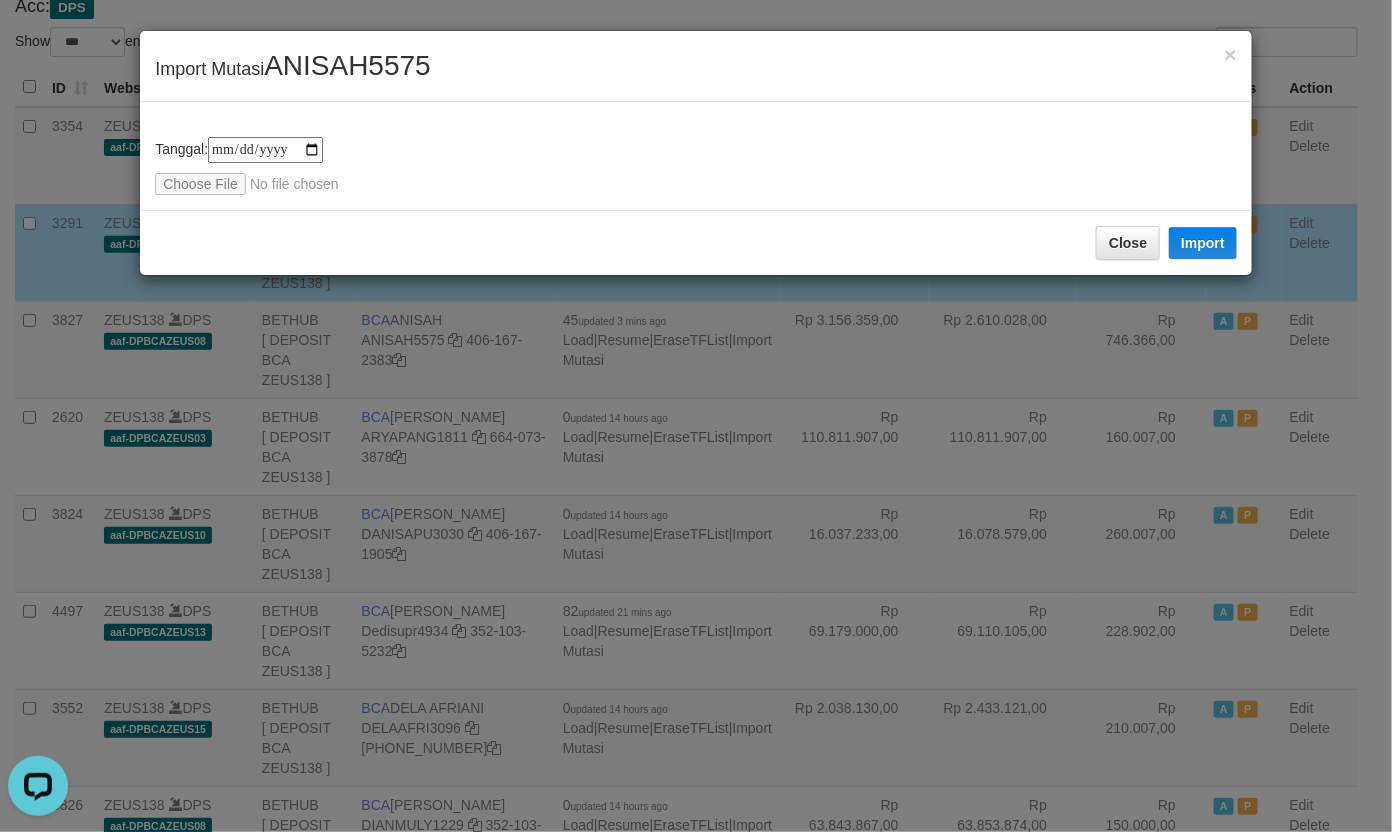 click on "×
Import Mutasi  ANISAH5575" at bounding box center [696, 66] 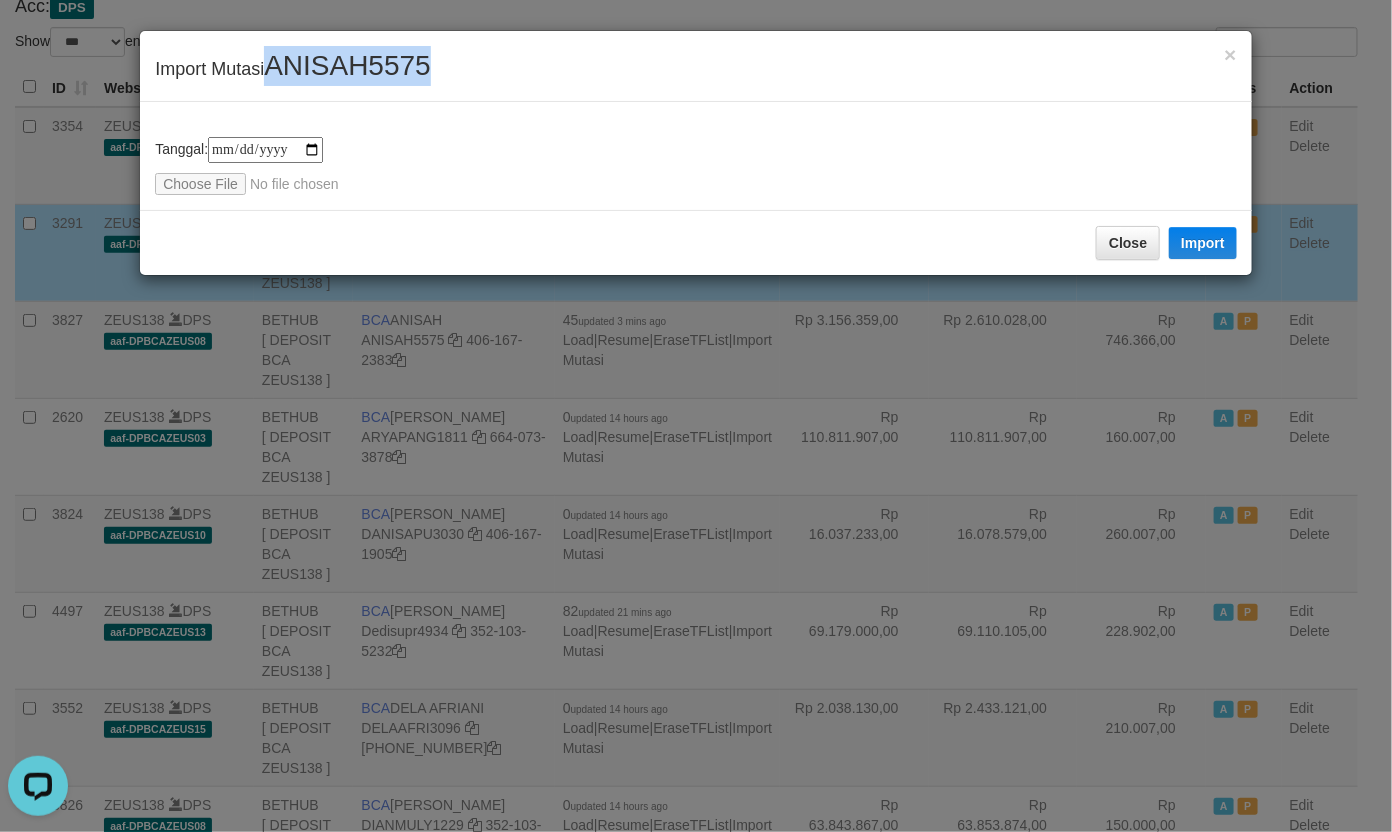 copy on "ANISAH5575" 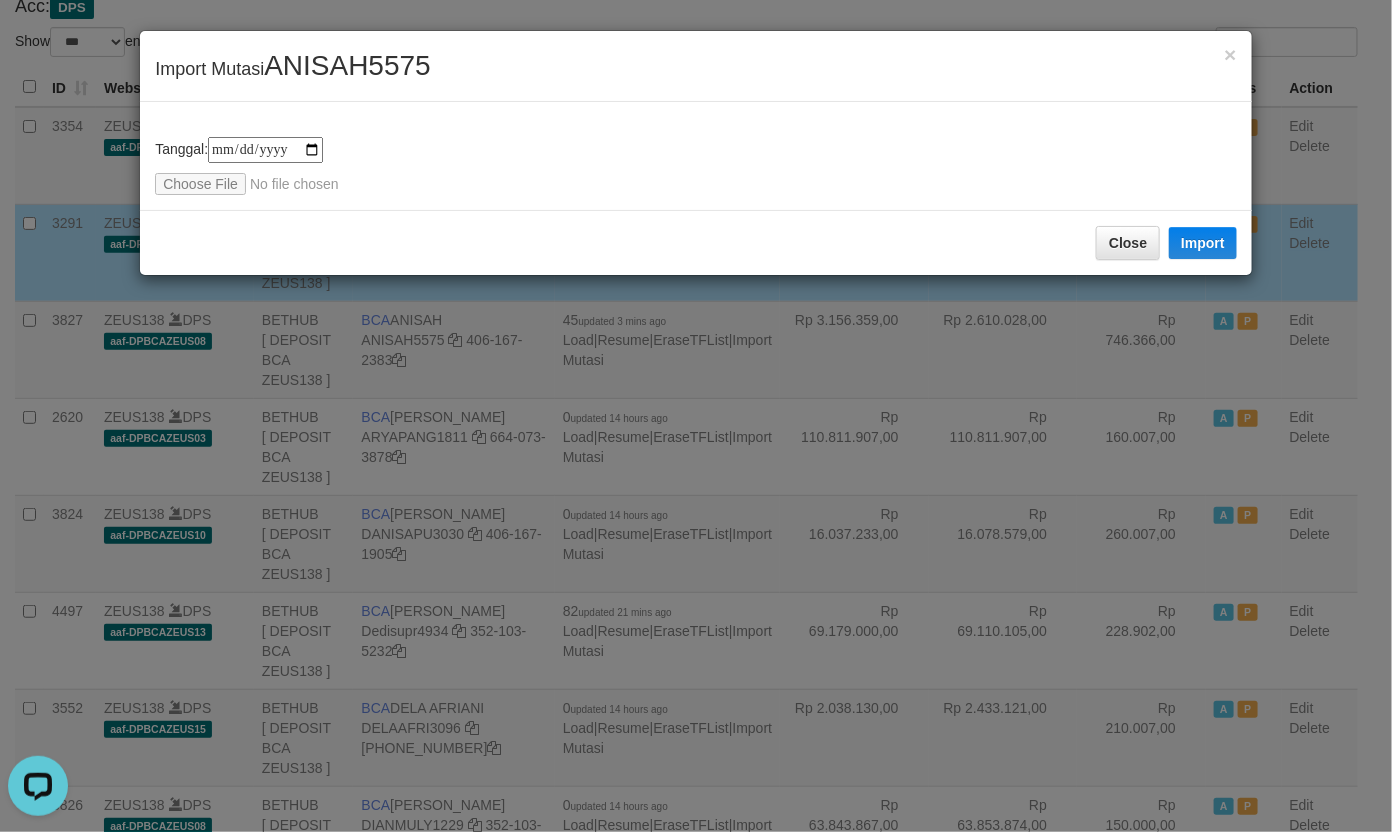 click on "**********" at bounding box center [696, 156] 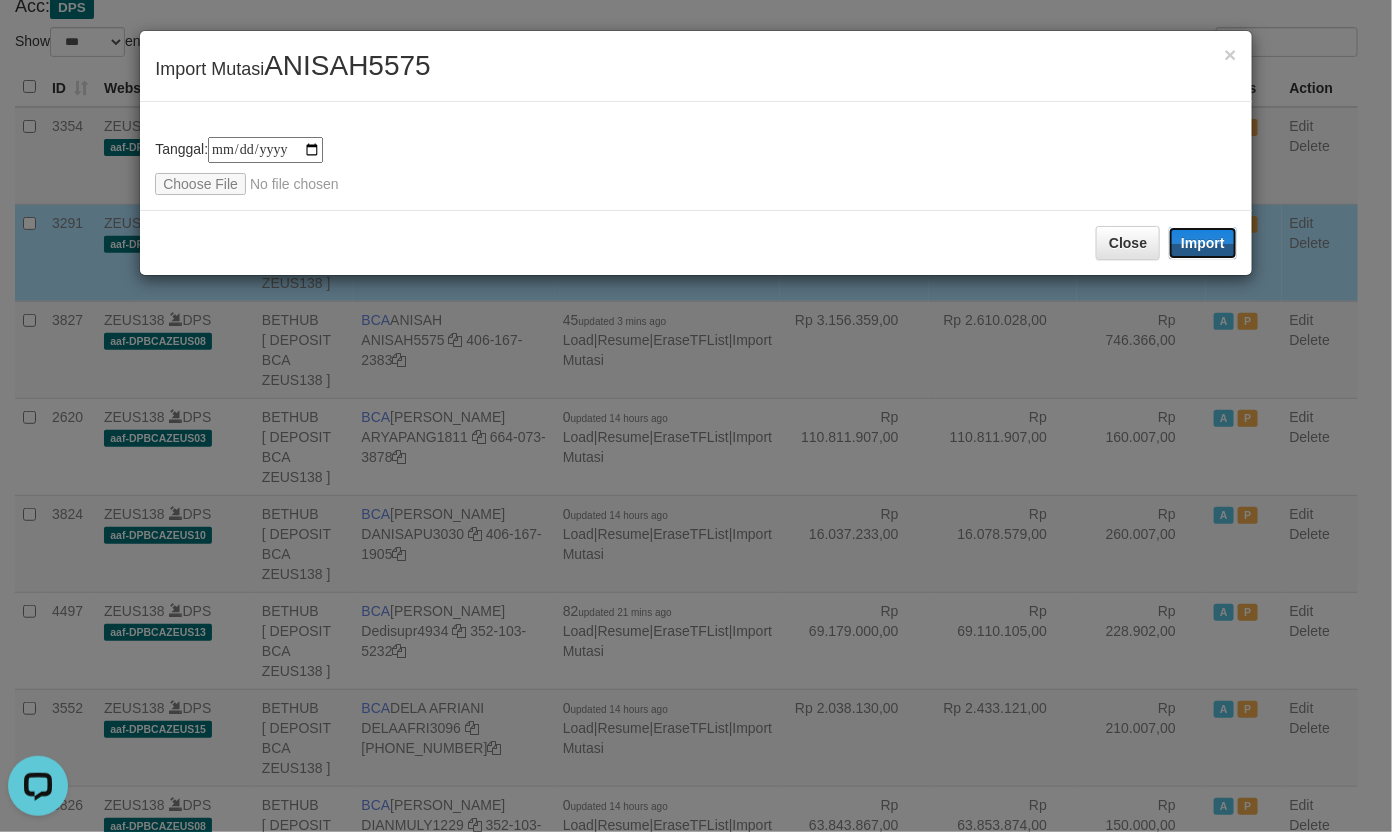 drag, startPoint x: 1200, startPoint y: 241, endPoint x: 191, endPoint y: 250, distance: 1009.04016 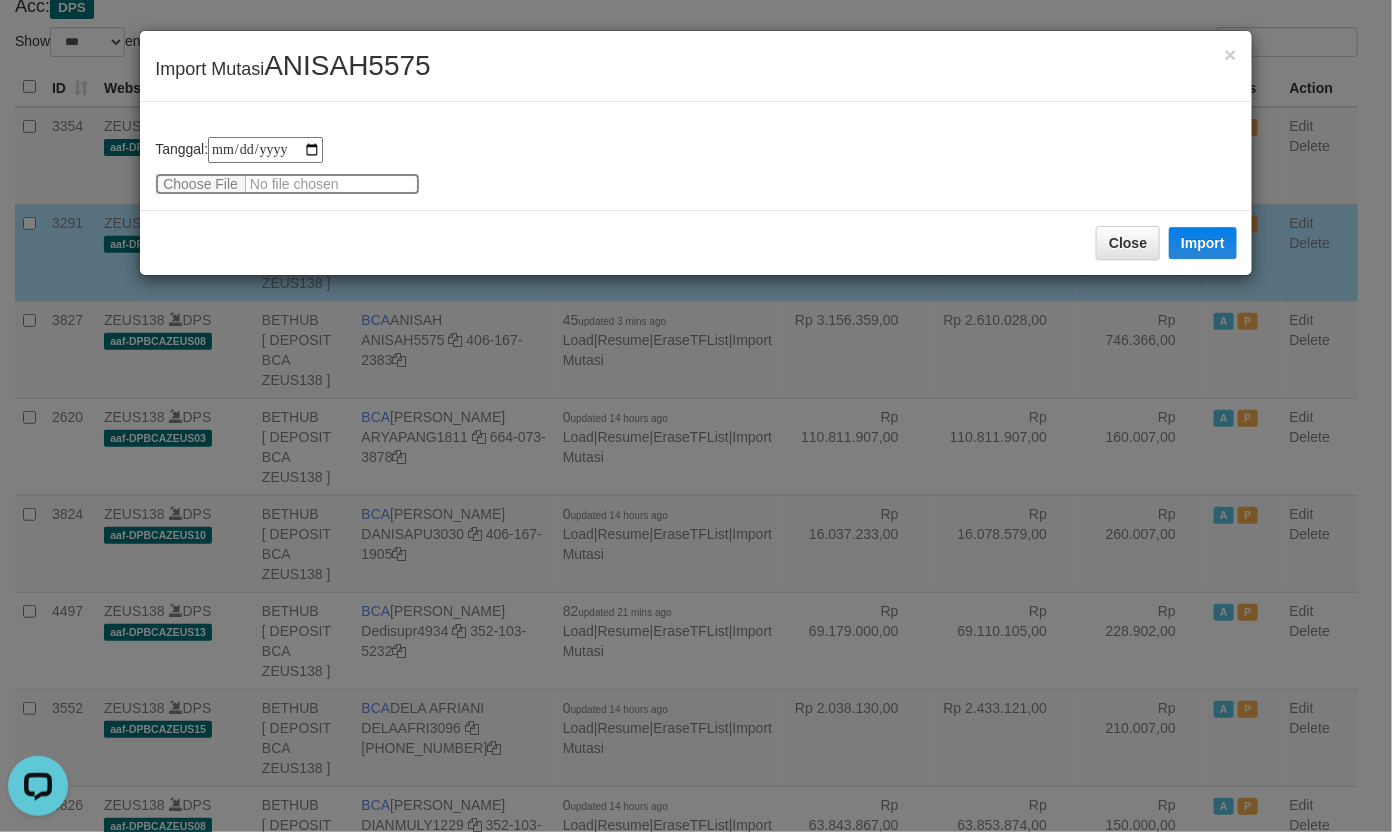 click at bounding box center [287, 184] 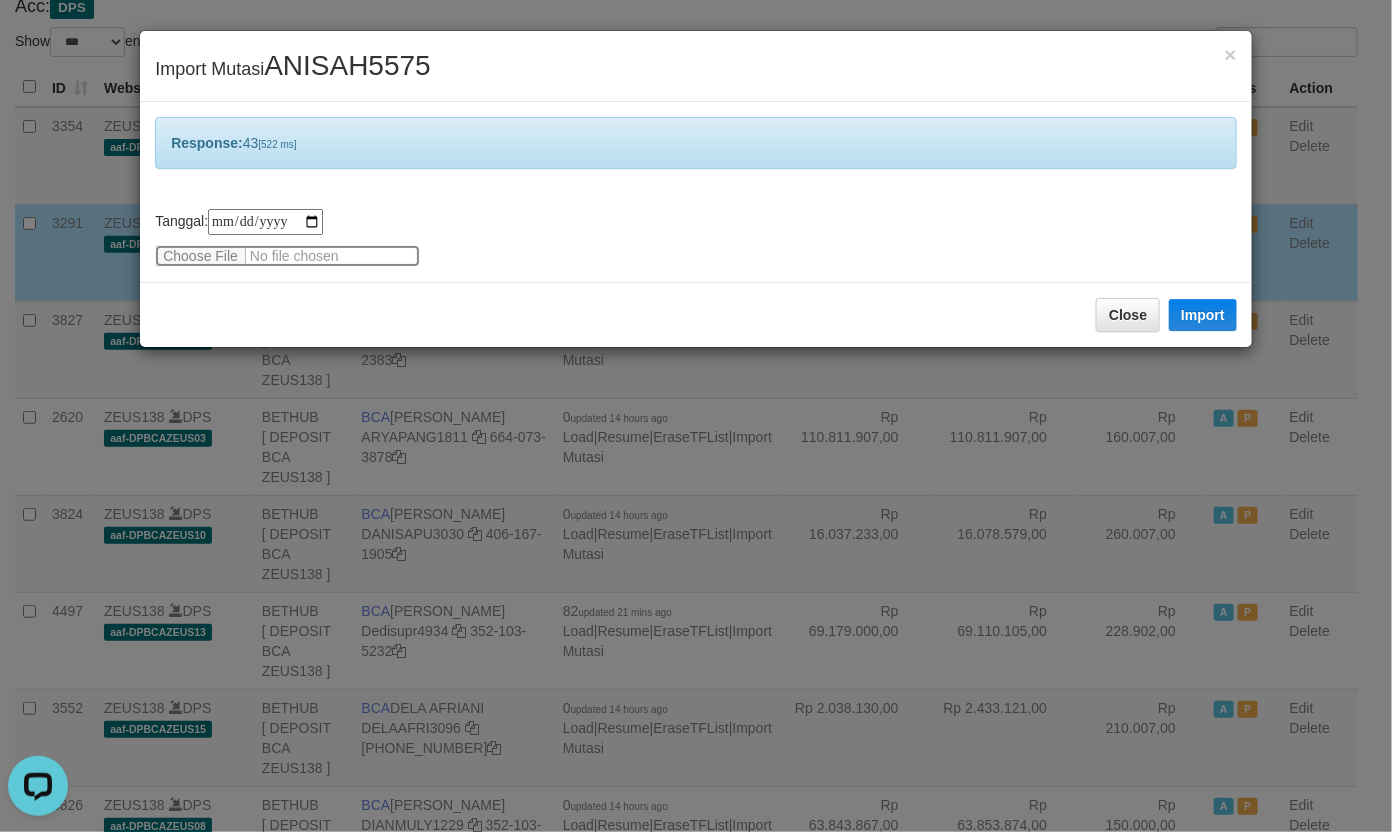type 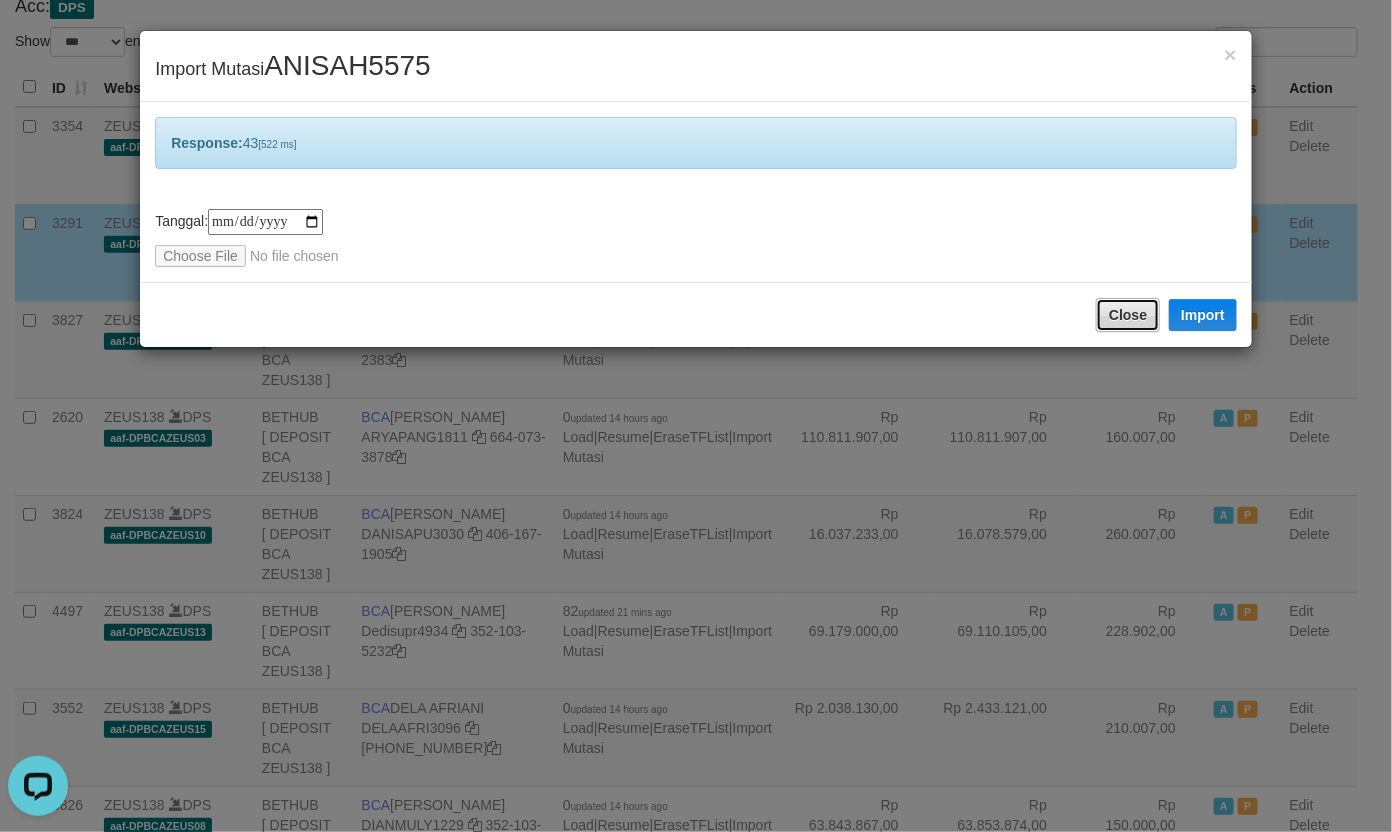 click on "Close" at bounding box center [1128, 315] 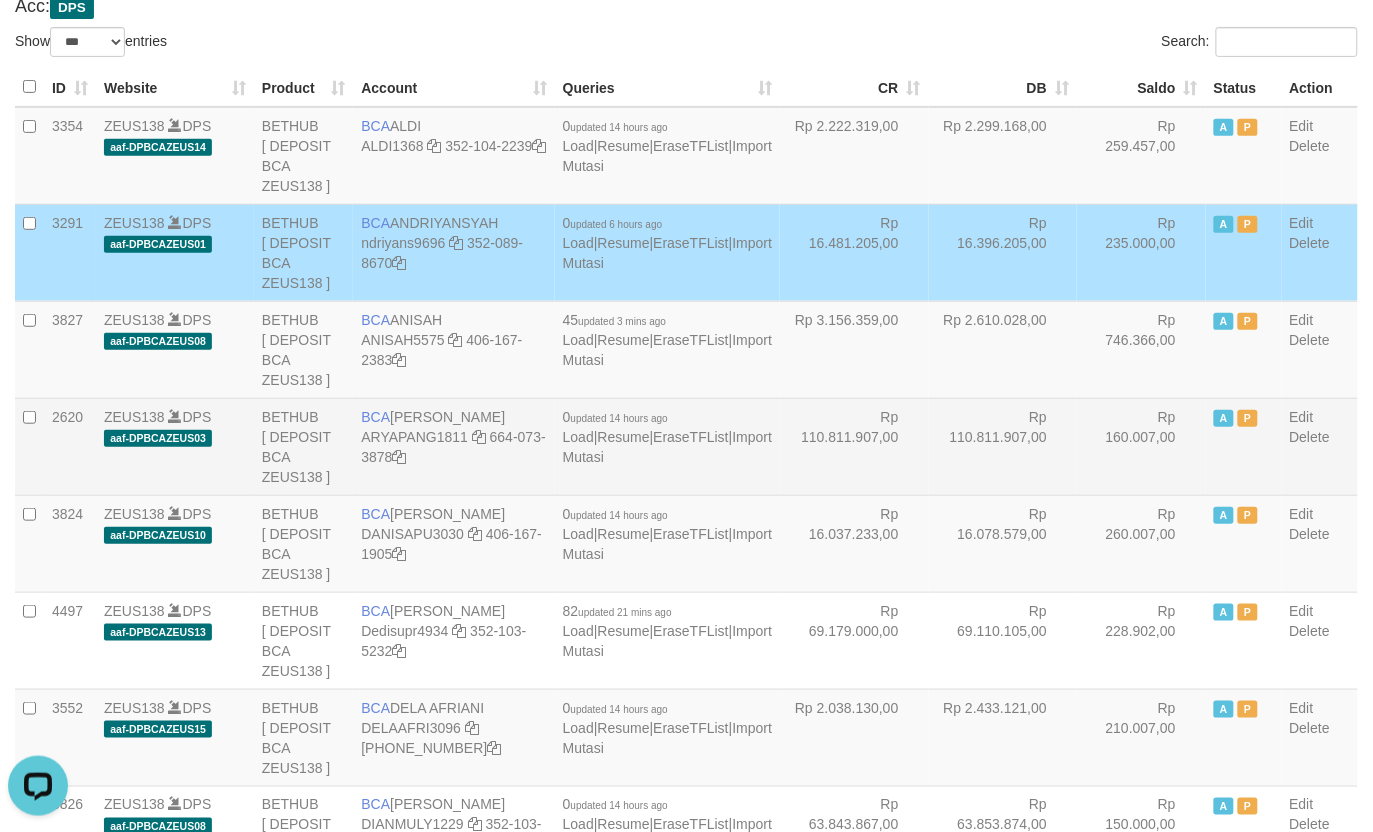 drag, startPoint x: 782, startPoint y: 450, endPoint x: 767, endPoint y: 436, distance: 20.518284 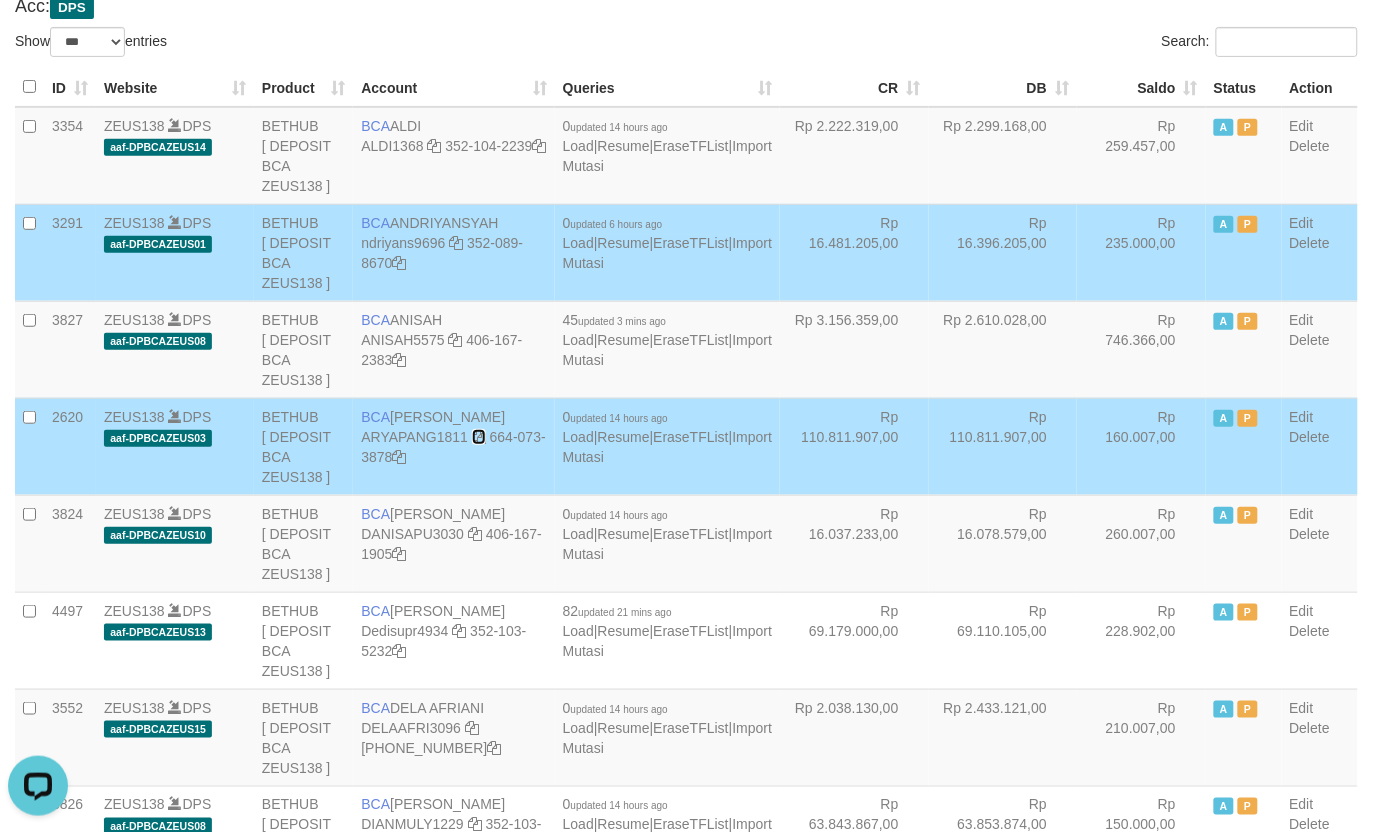 click at bounding box center [479, 437] 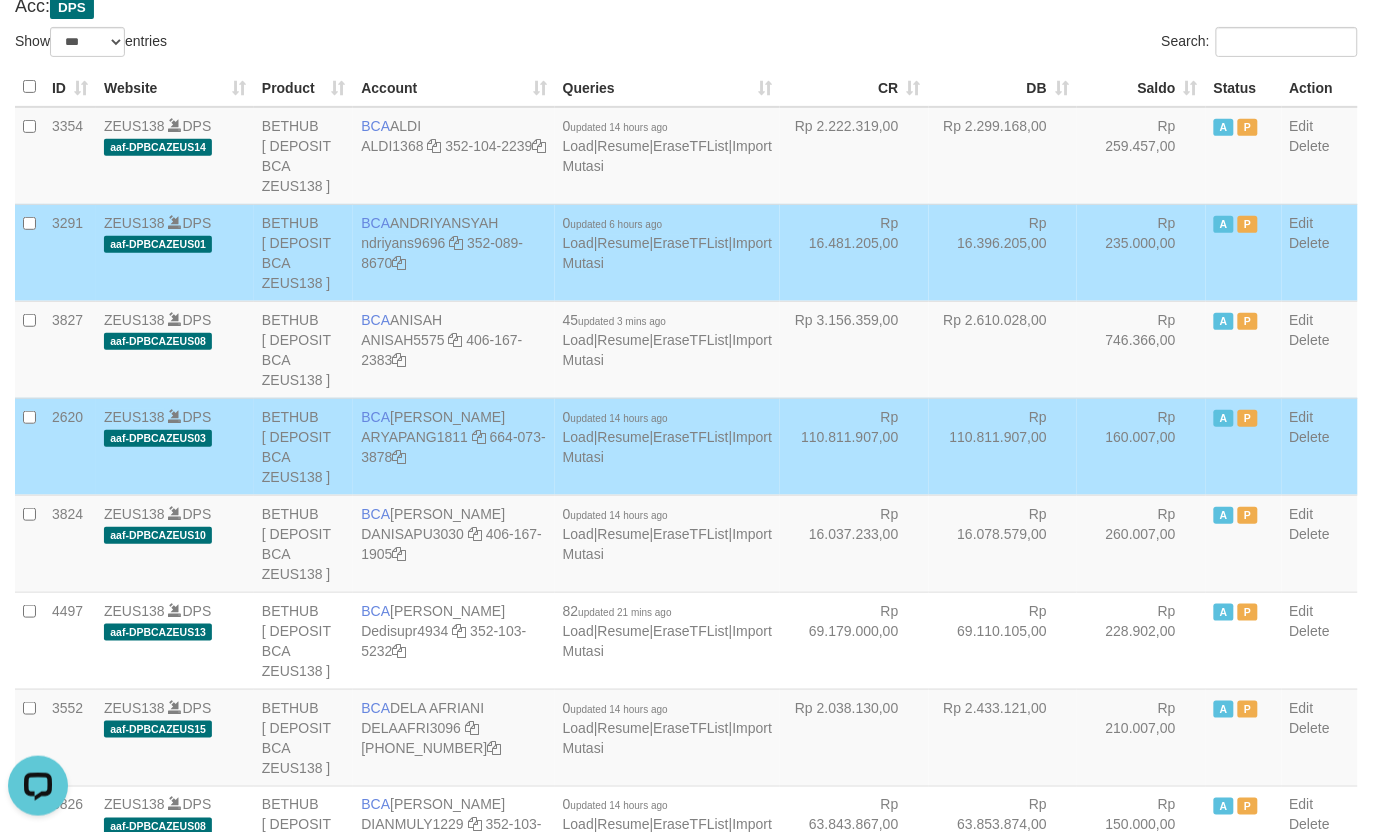 copy on "0" 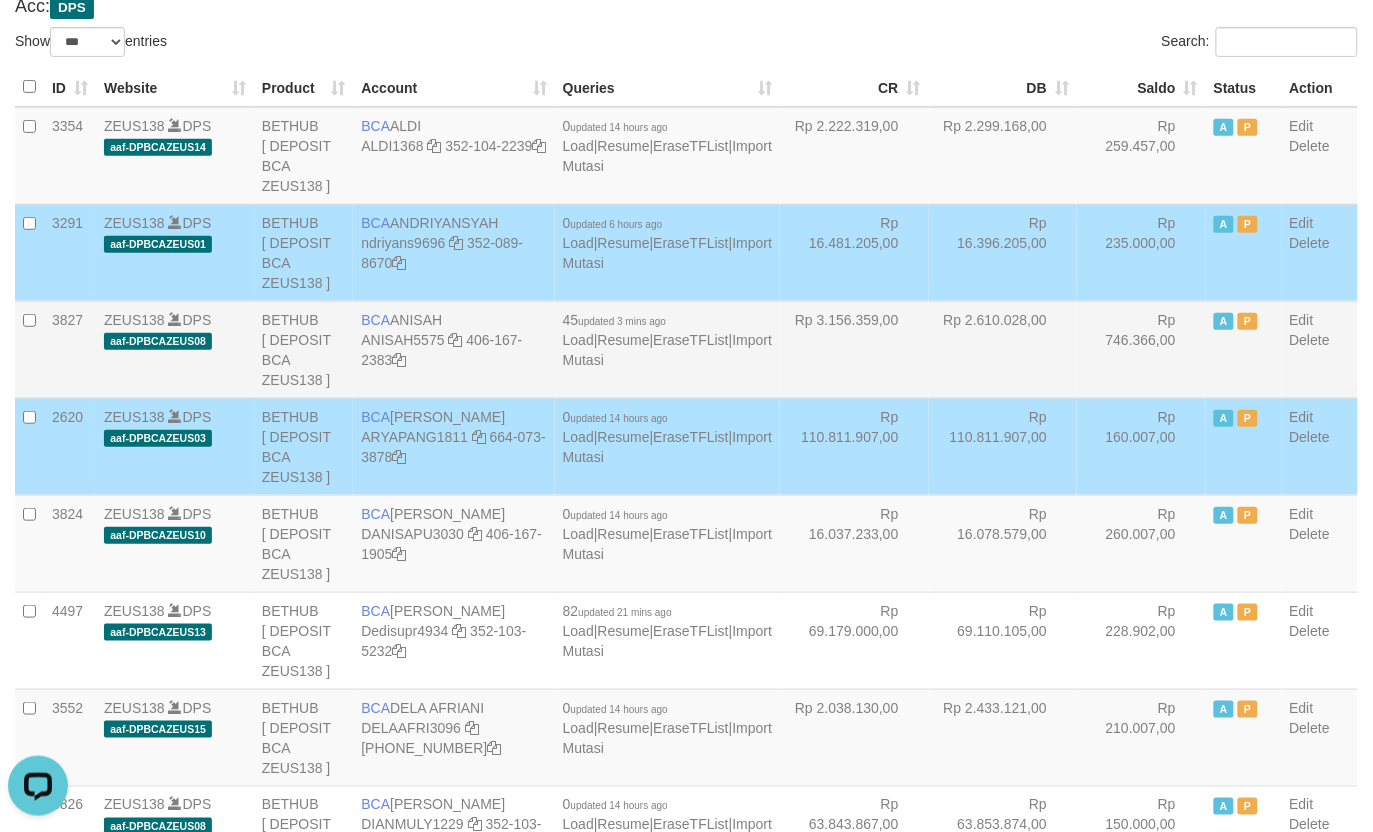 click on "Rp 3.156.359,00" at bounding box center (854, 349) 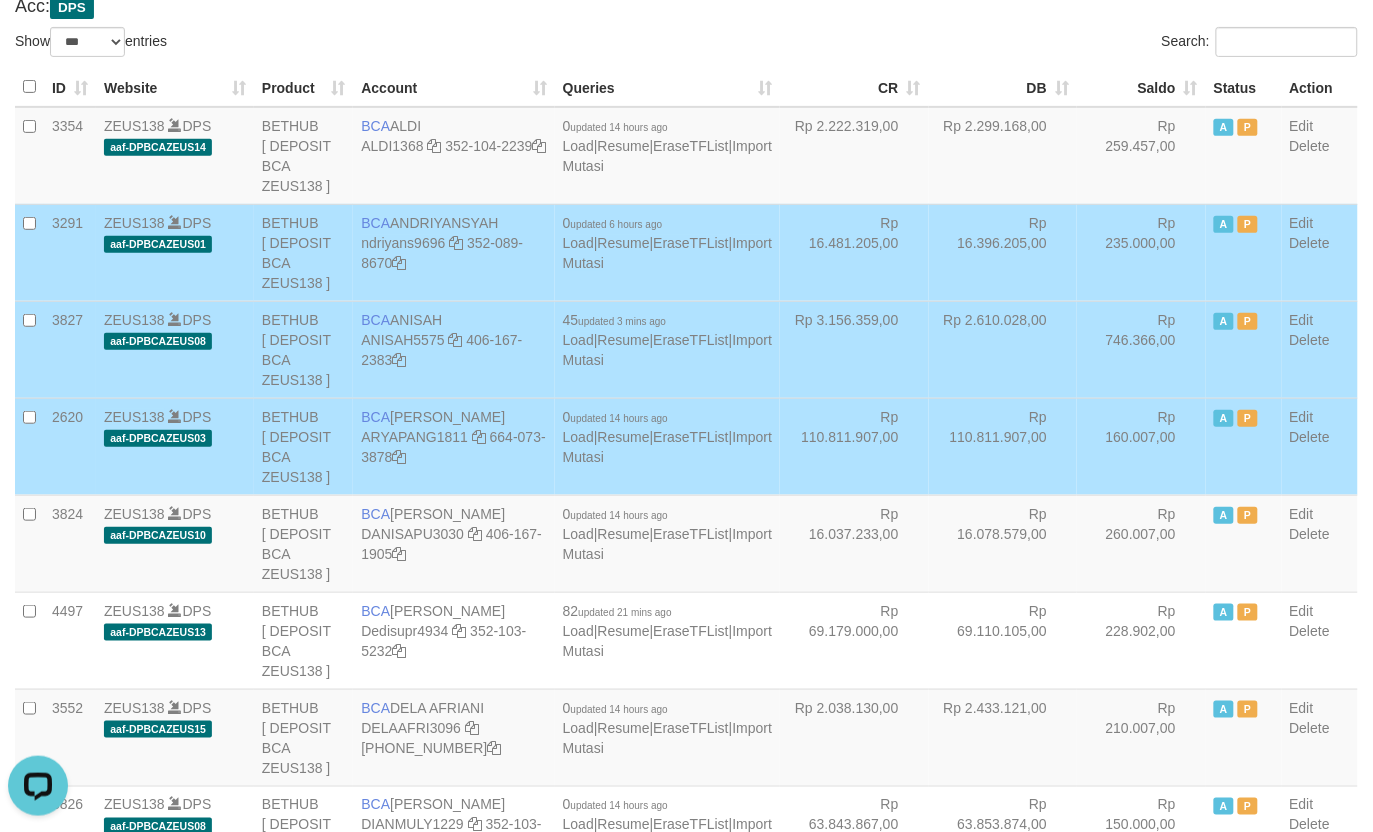 click on "Rp 3.156.359,00" at bounding box center (854, 349) 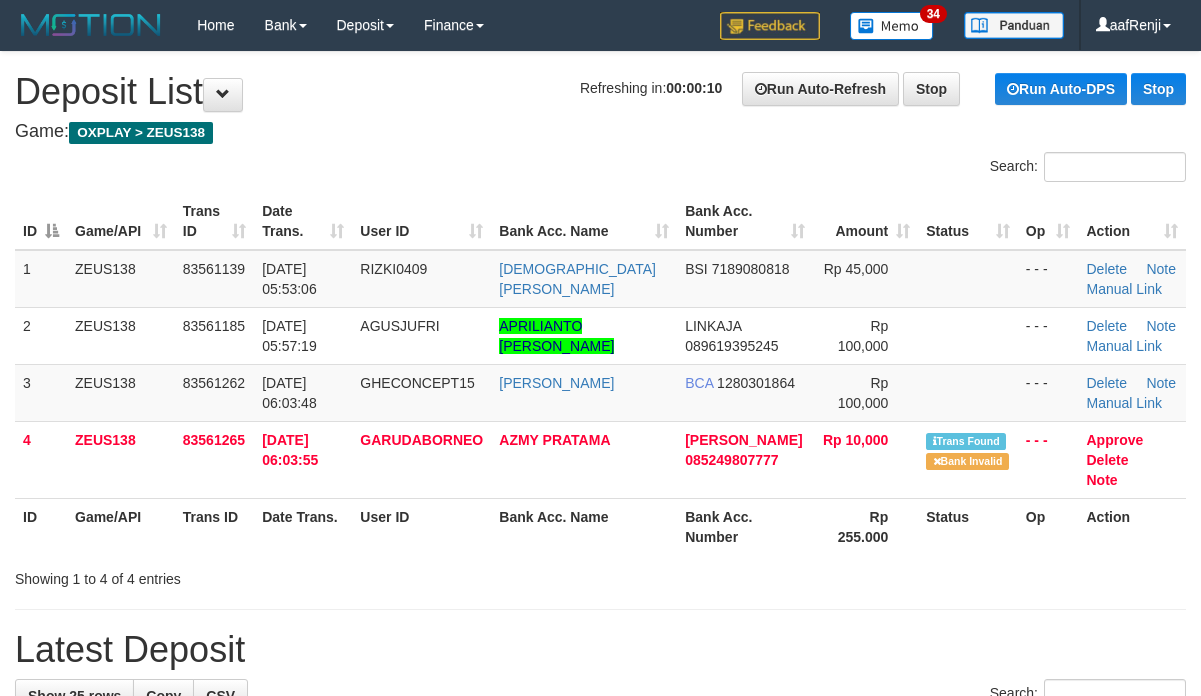 scroll, scrollTop: 0, scrollLeft: 0, axis: both 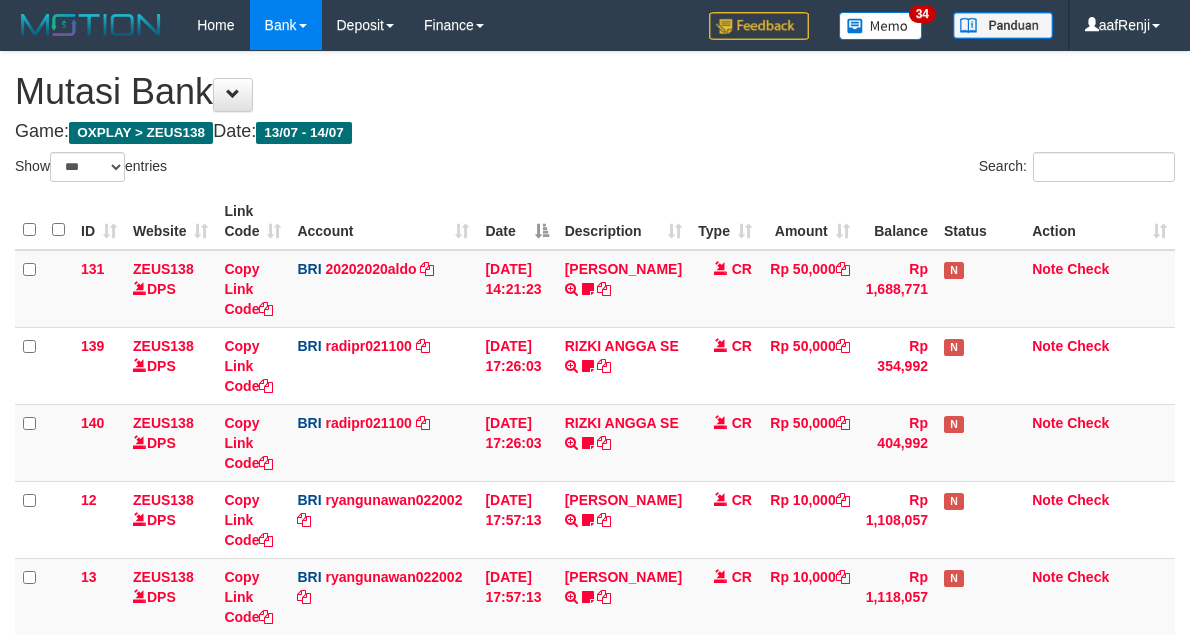 select on "***" 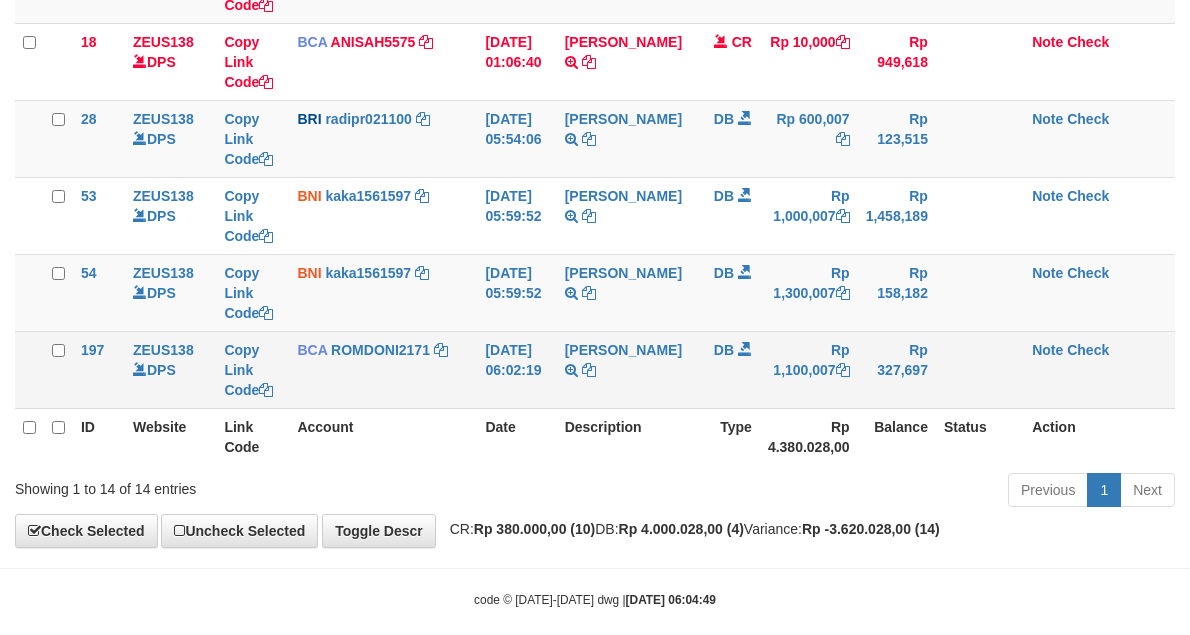 scroll, scrollTop: 841, scrollLeft: 0, axis: vertical 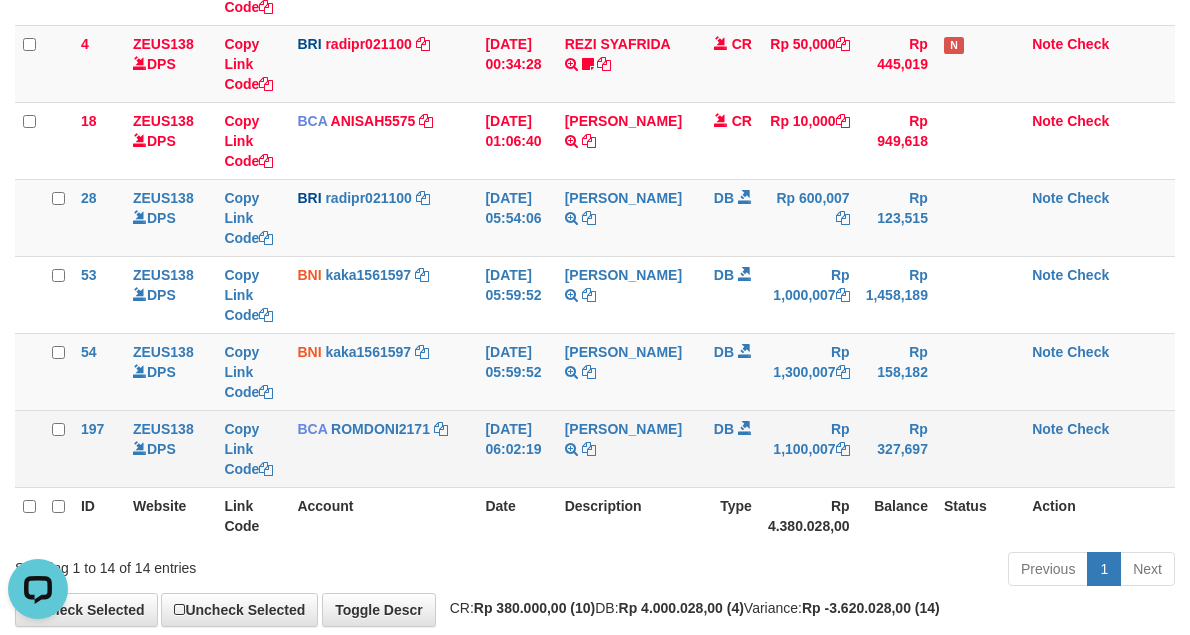 click on "[PERSON_NAME]         TRSF E-BANKING DB 1407/FTSCY/WS95031
1100007.00[PERSON_NAME]" at bounding box center [623, 448] 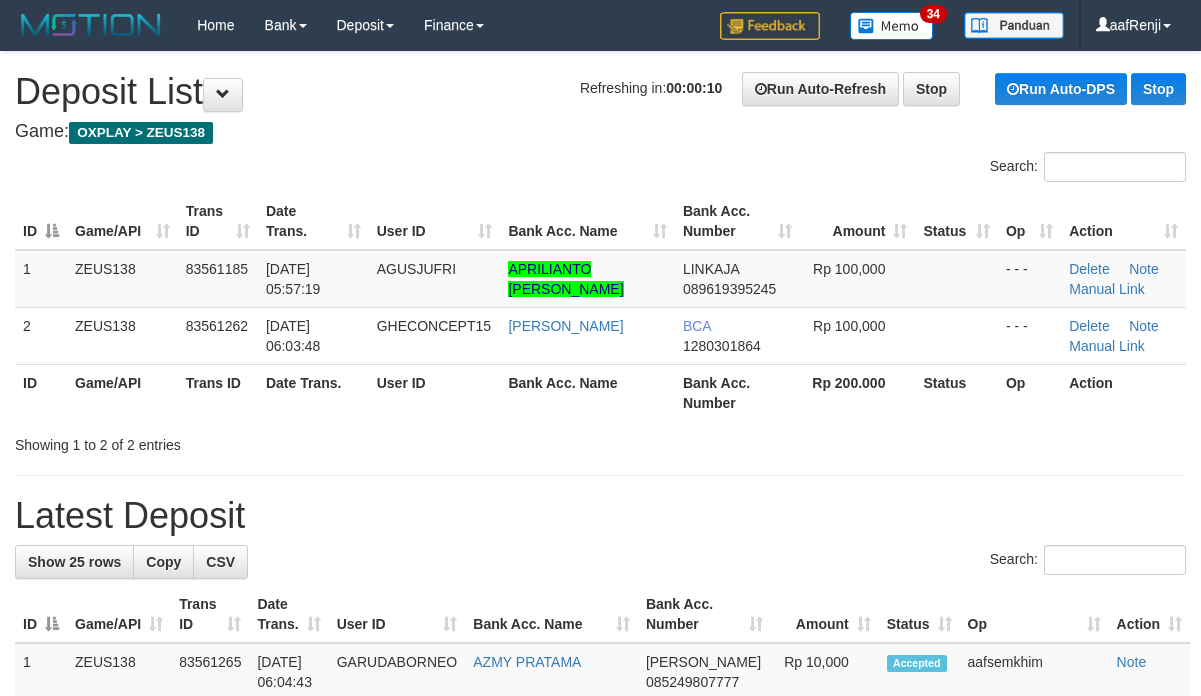scroll, scrollTop: 0, scrollLeft: 0, axis: both 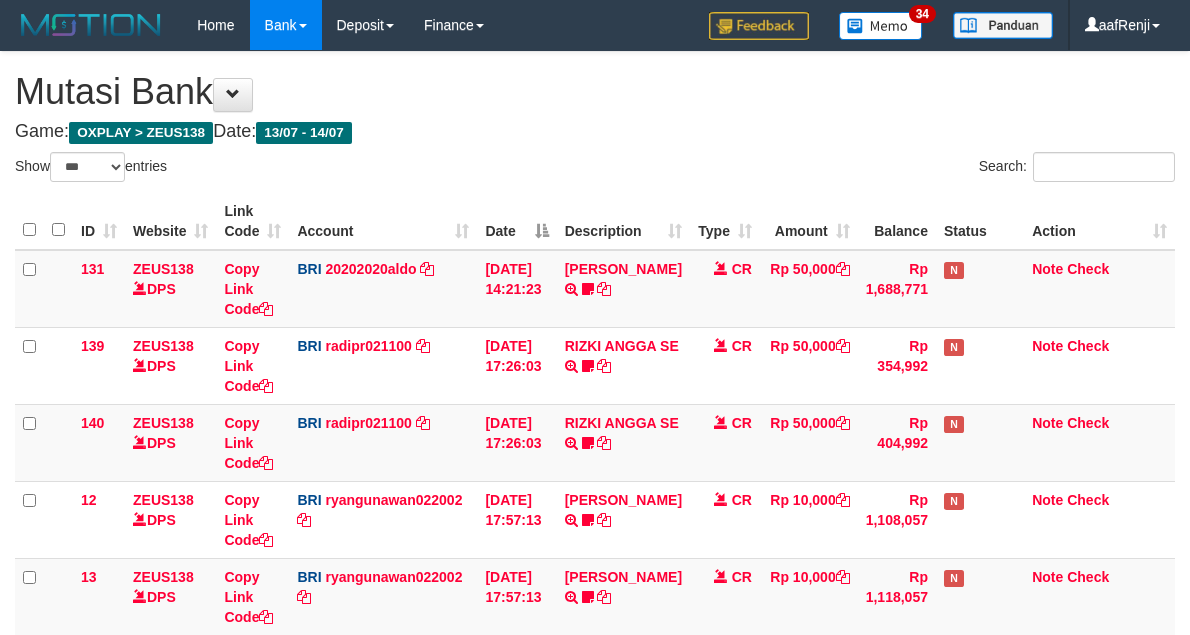 select on "***" 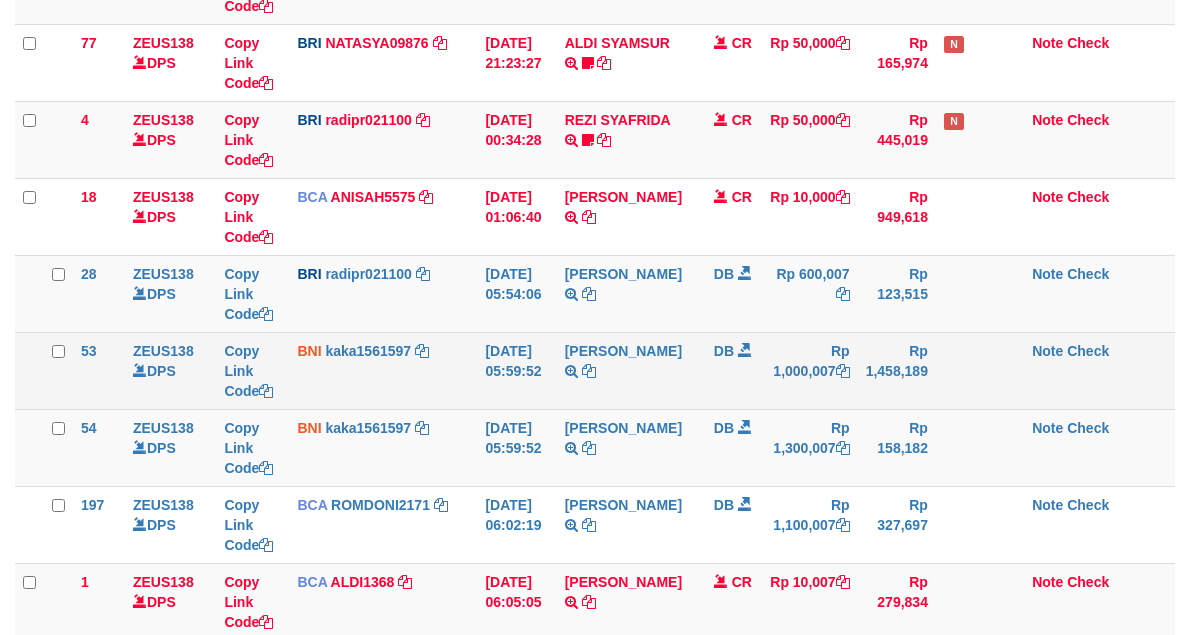 scroll, scrollTop: 670, scrollLeft: 0, axis: vertical 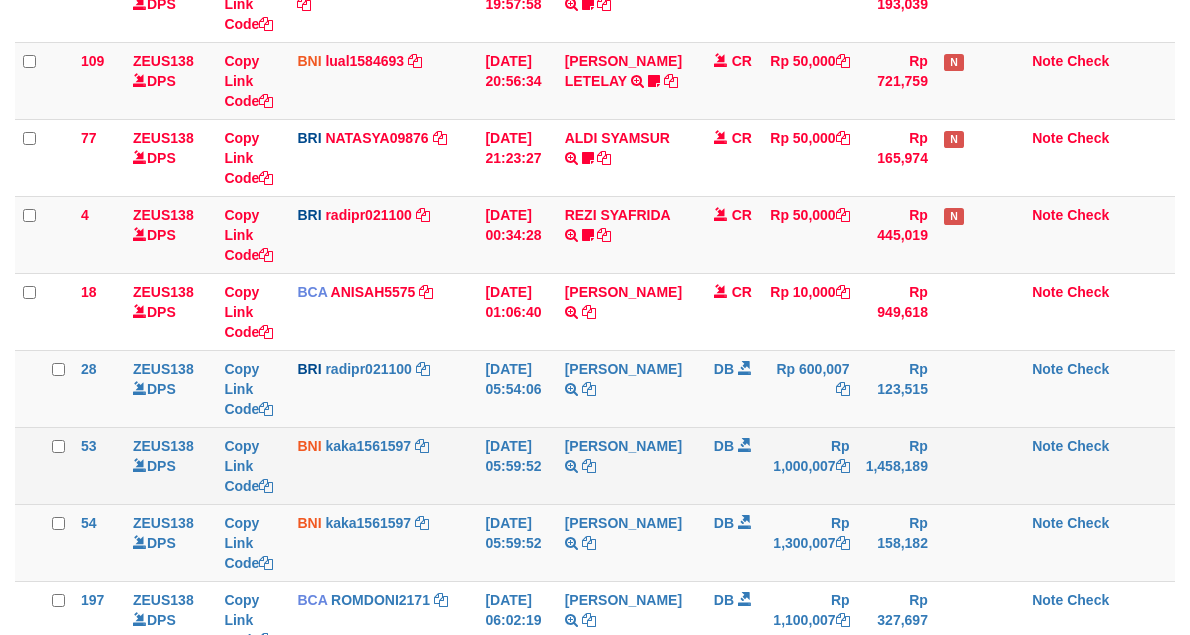 drag, startPoint x: 700, startPoint y: 453, endPoint x: 718, endPoint y: 471, distance: 25.455845 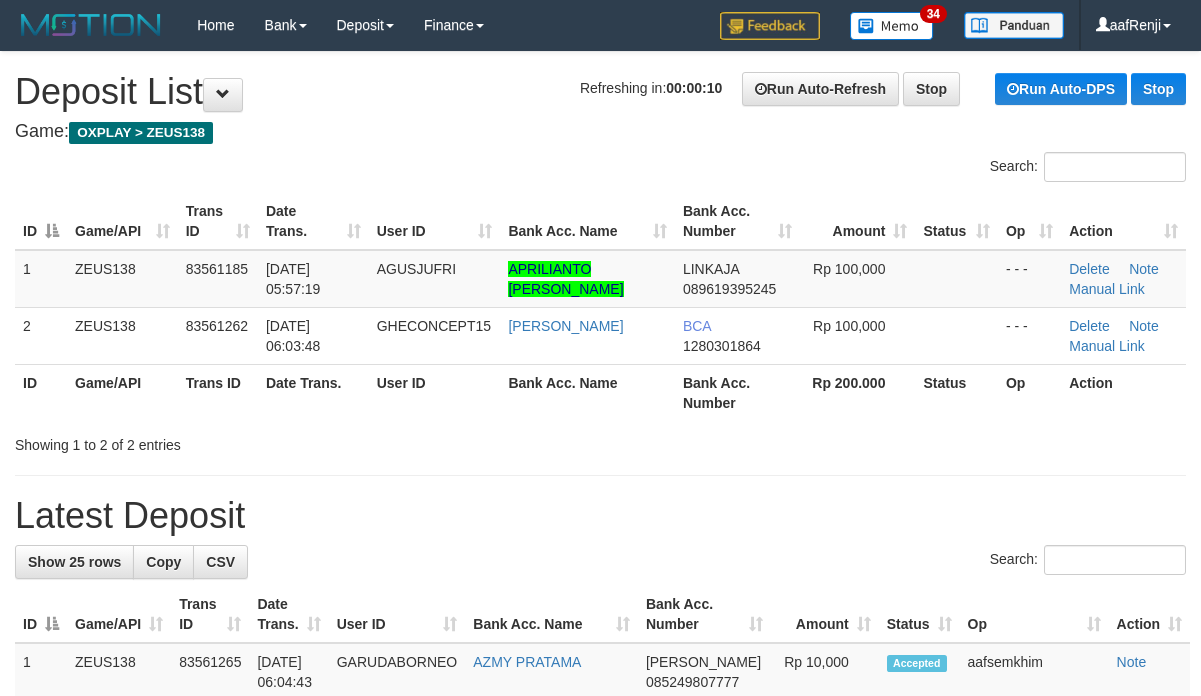 scroll, scrollTop: 0, scrollLeft: 0, axis: both 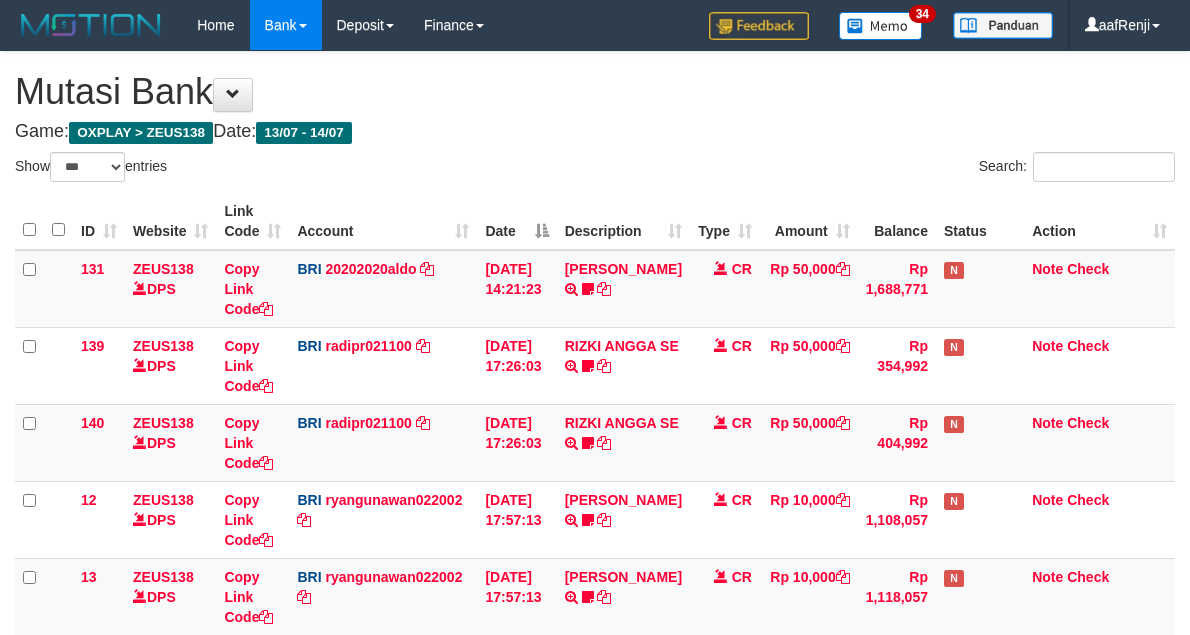 select on "***" 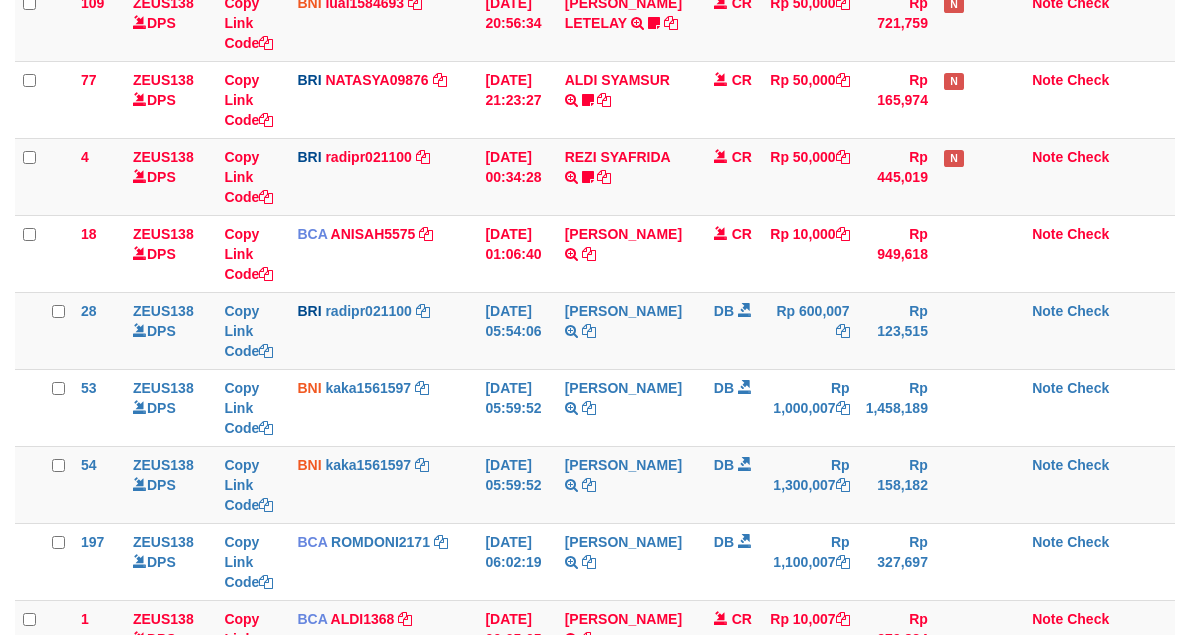 scroll, scrollTop: 670, scrollLeft: 0, axis: vertical 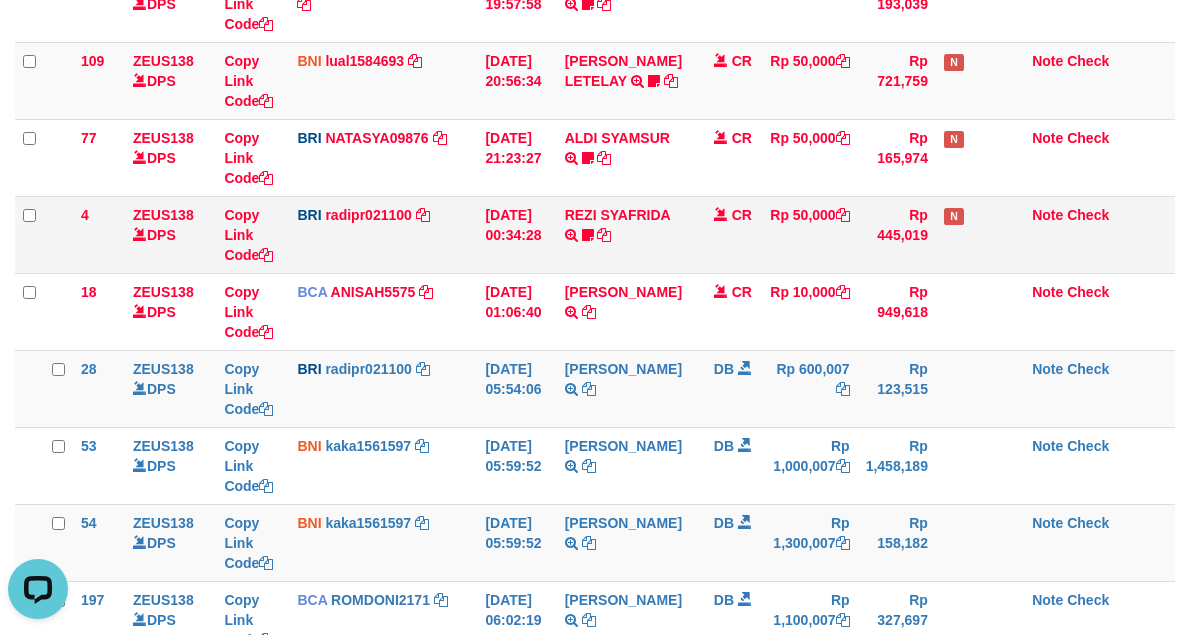 drag, startPoint x: 466, startPoint y: 250, endPoint x: 340, endPoint y: 285, distance: 130.7708 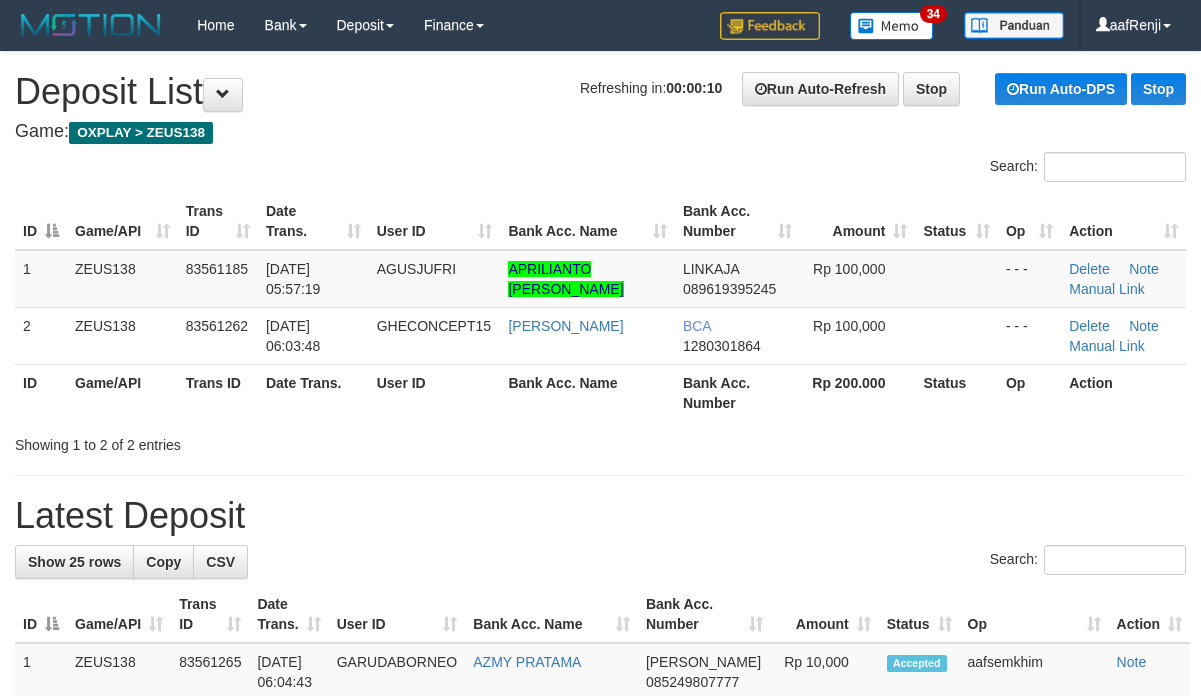 scroll, scrollTop: 0, scrollLeft: 0, axis: both 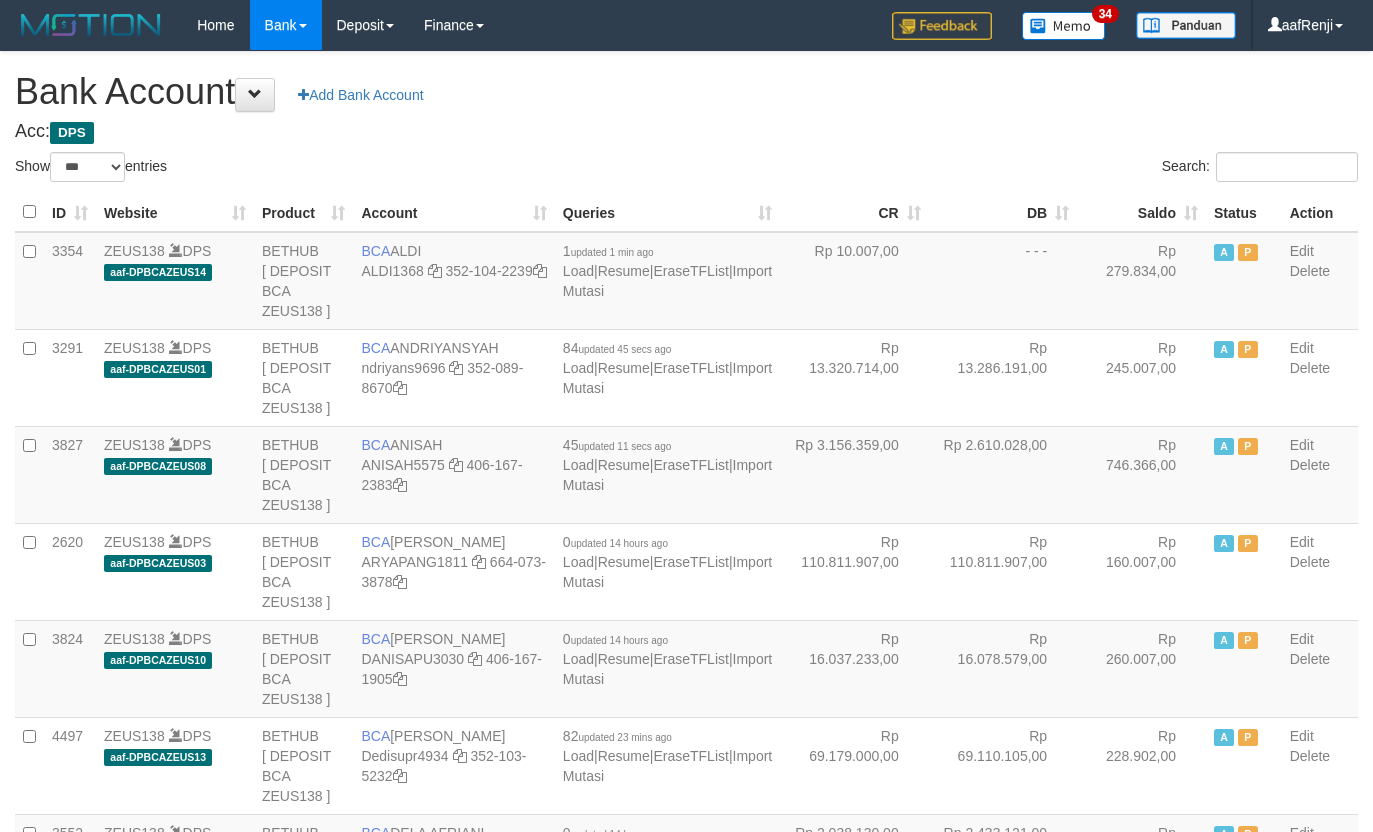 select on "***" 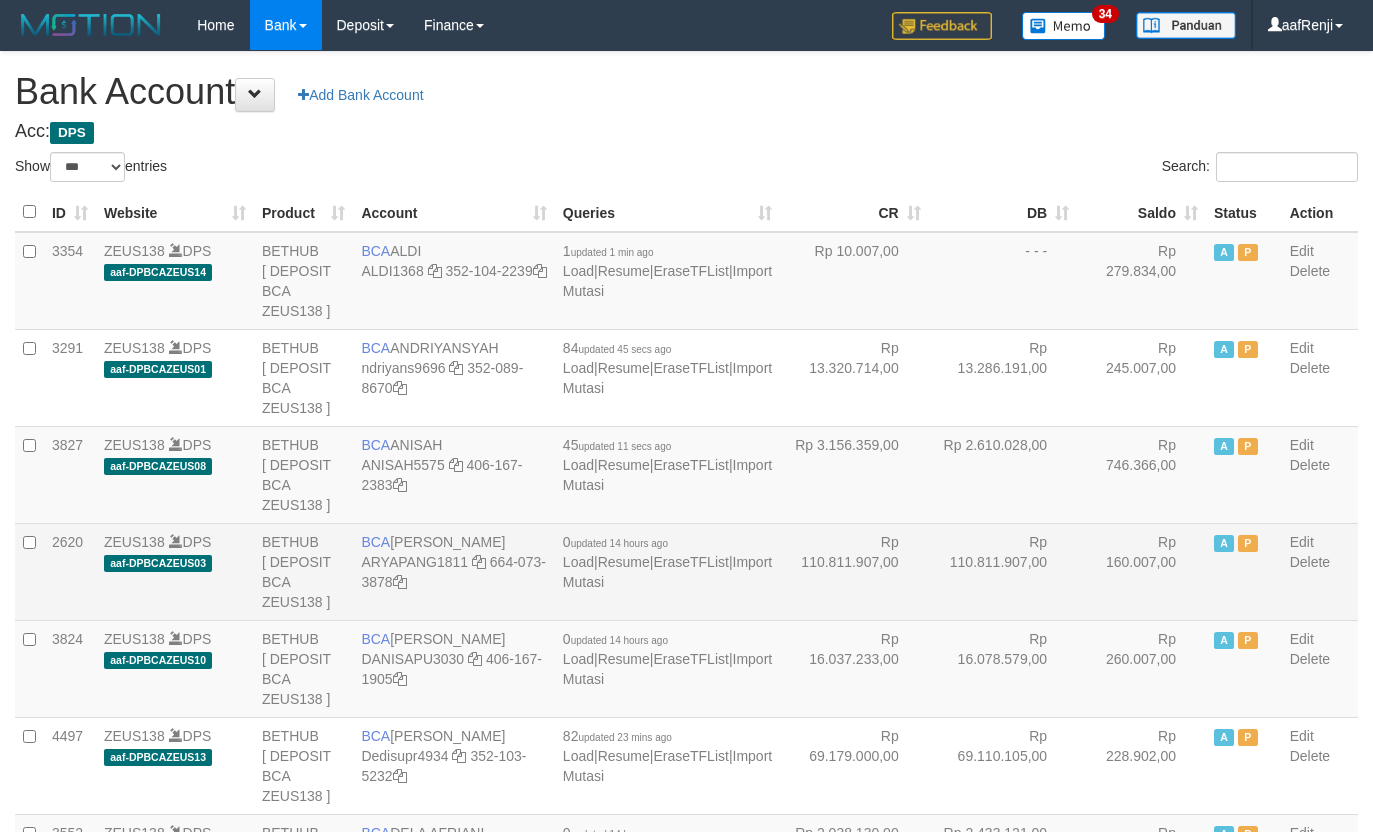 scroll, scrollTop: 126, scrollLeft: 0, axis: vertical 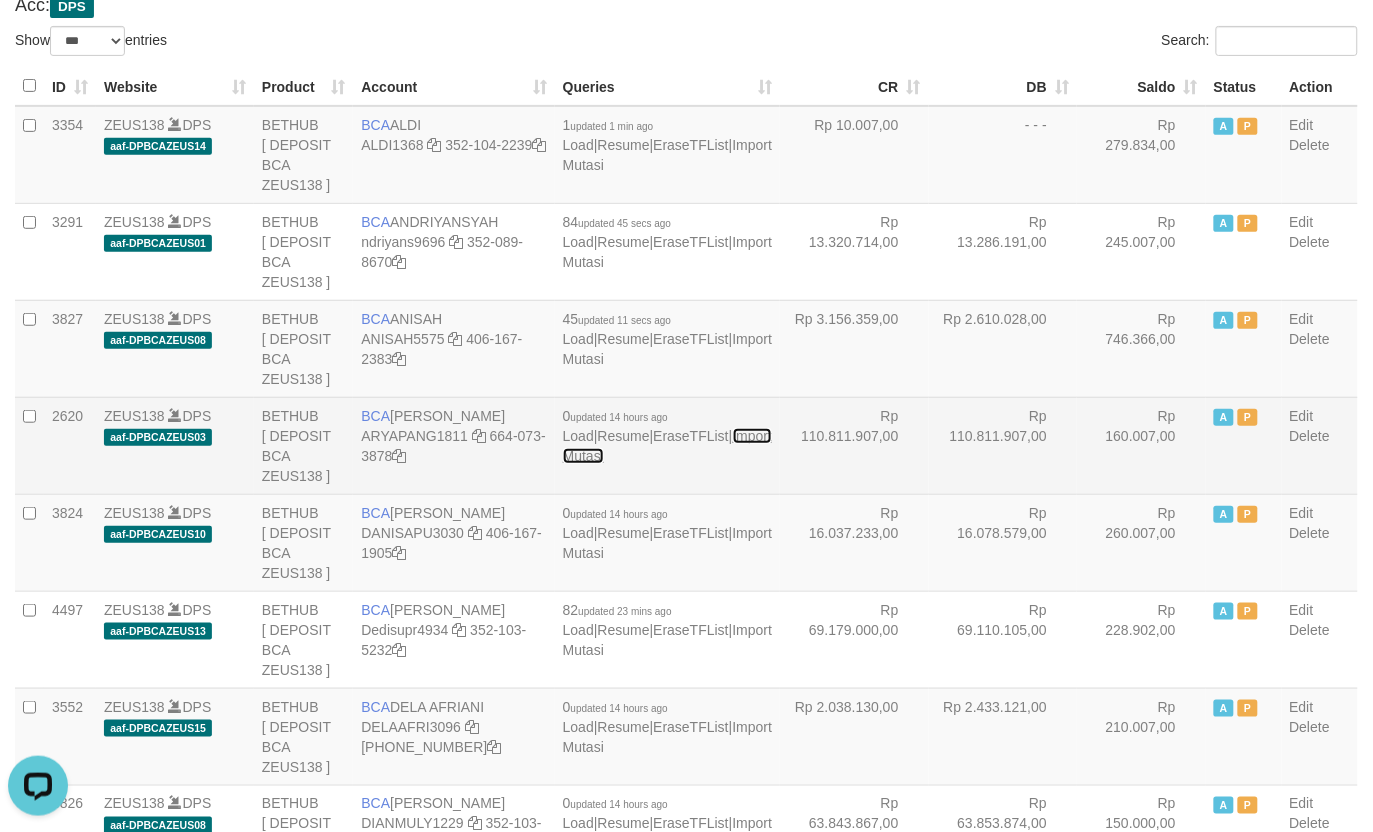 click on "Import Mutasi" at bounding box center [667, 446] 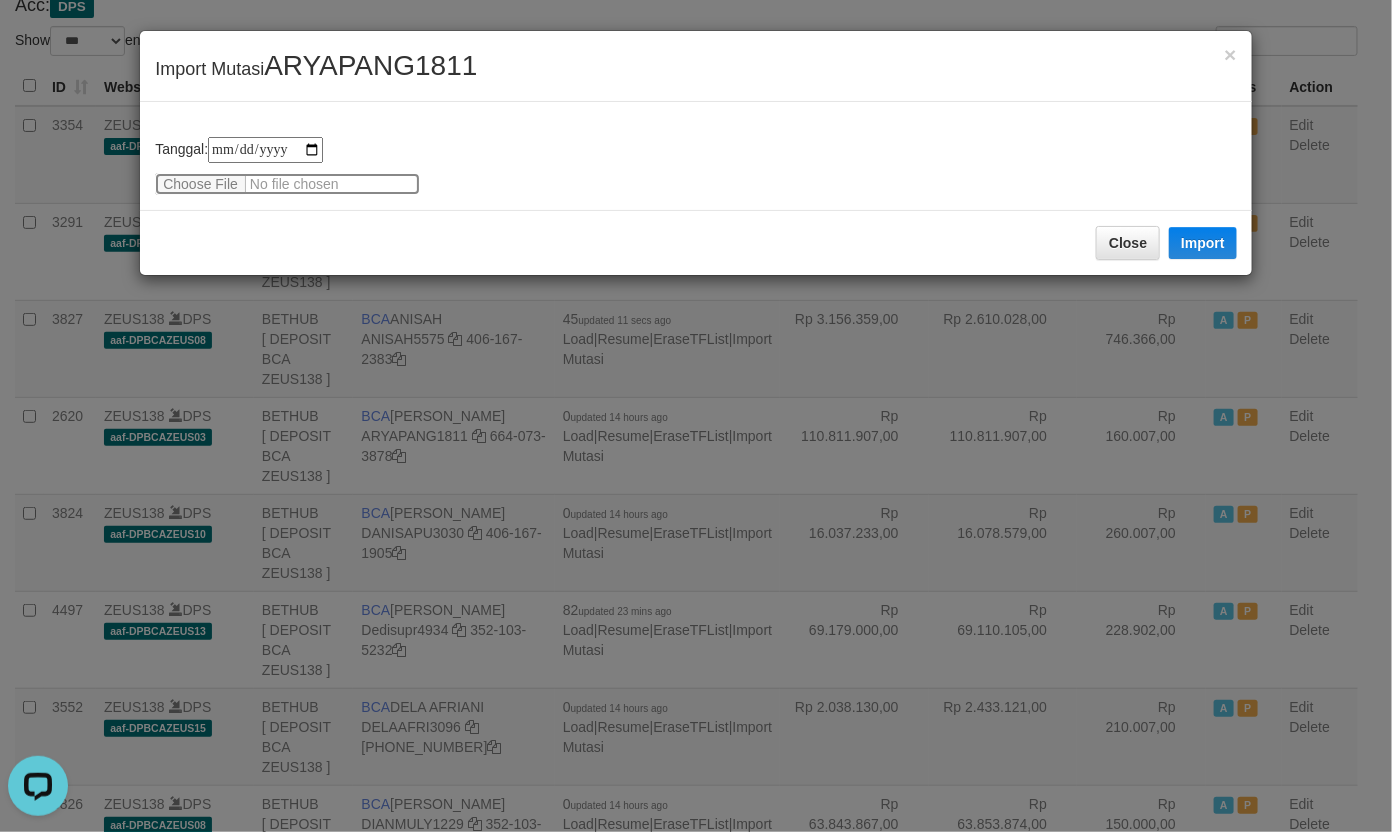 click at bounding box center [287, 184] 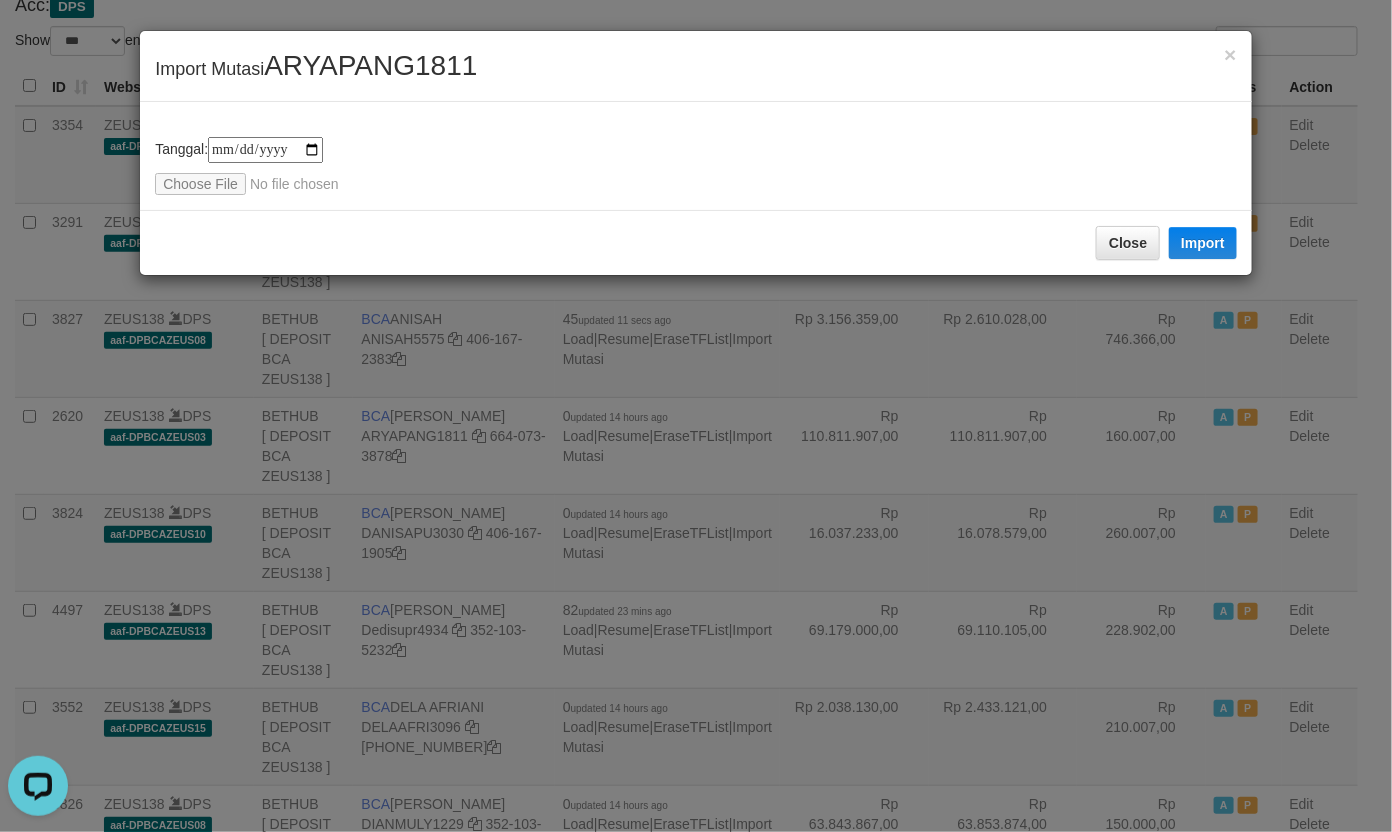 click on "ARYAPANG1811" at bounding box center (370, 65) 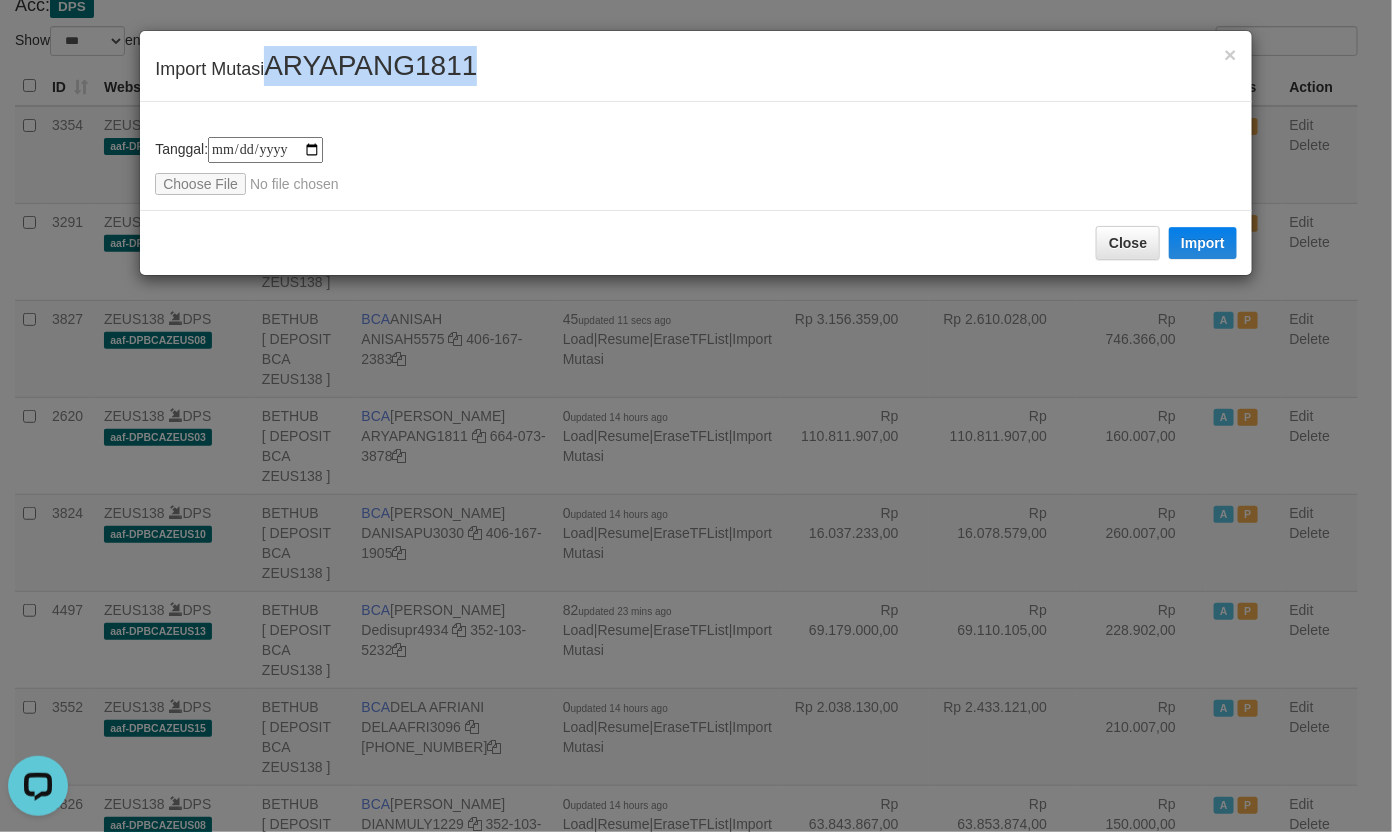 drag, startPoint x: 388, startPoint y: 57, endPoint x: 438, endPoint y: 93, distance: 61.611687 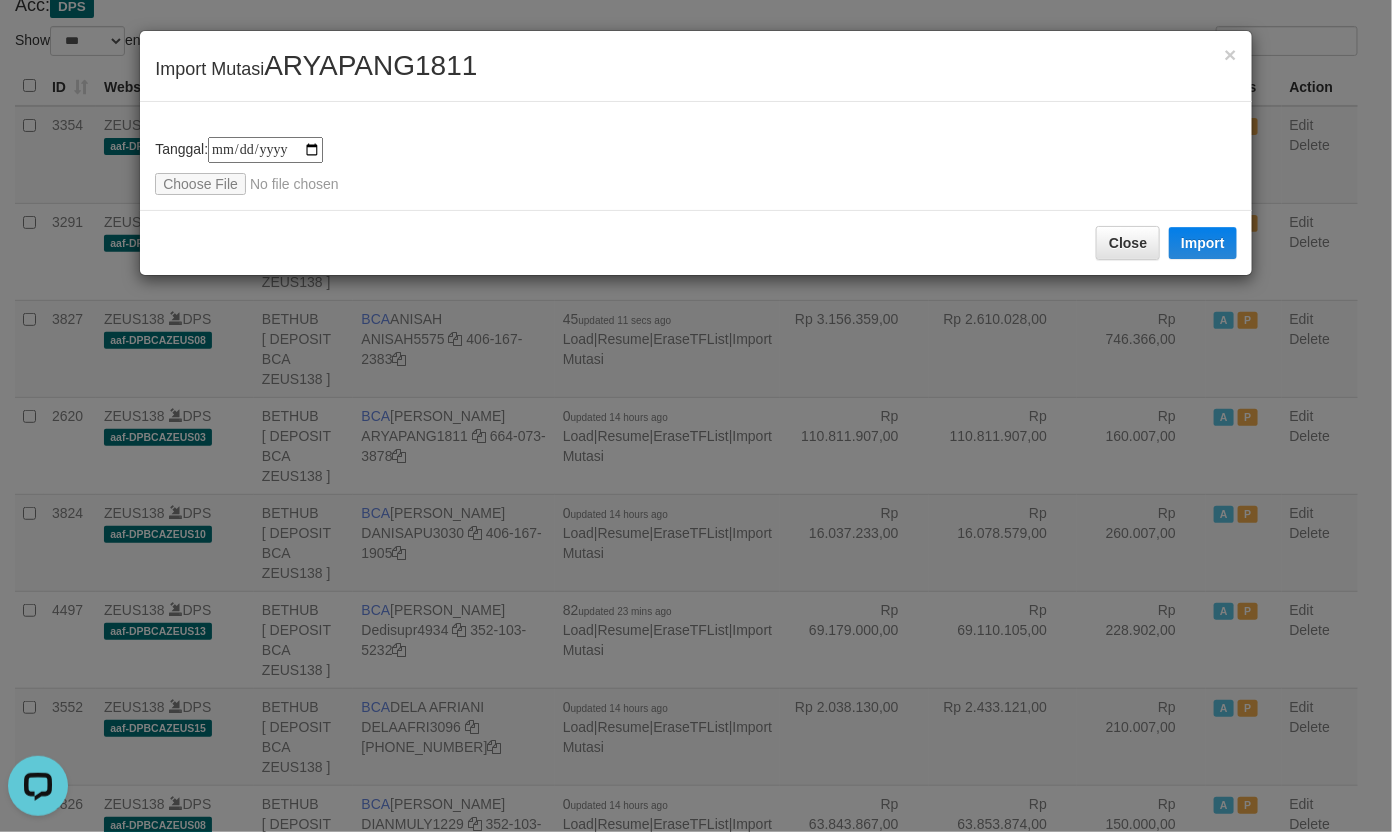 click on "**********" at bounding box center (696, 156) 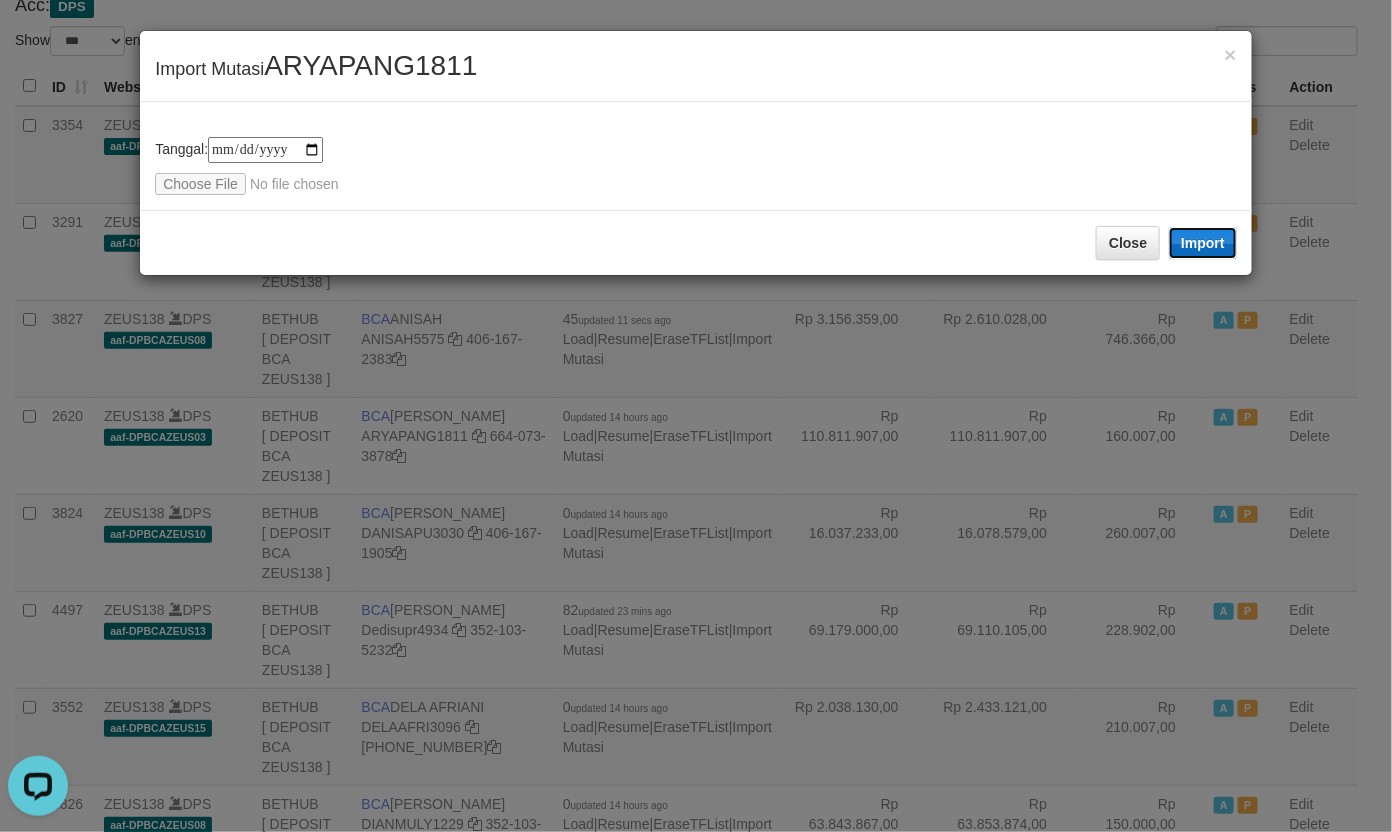 click on "Import" at bounding box center (1203, 243) 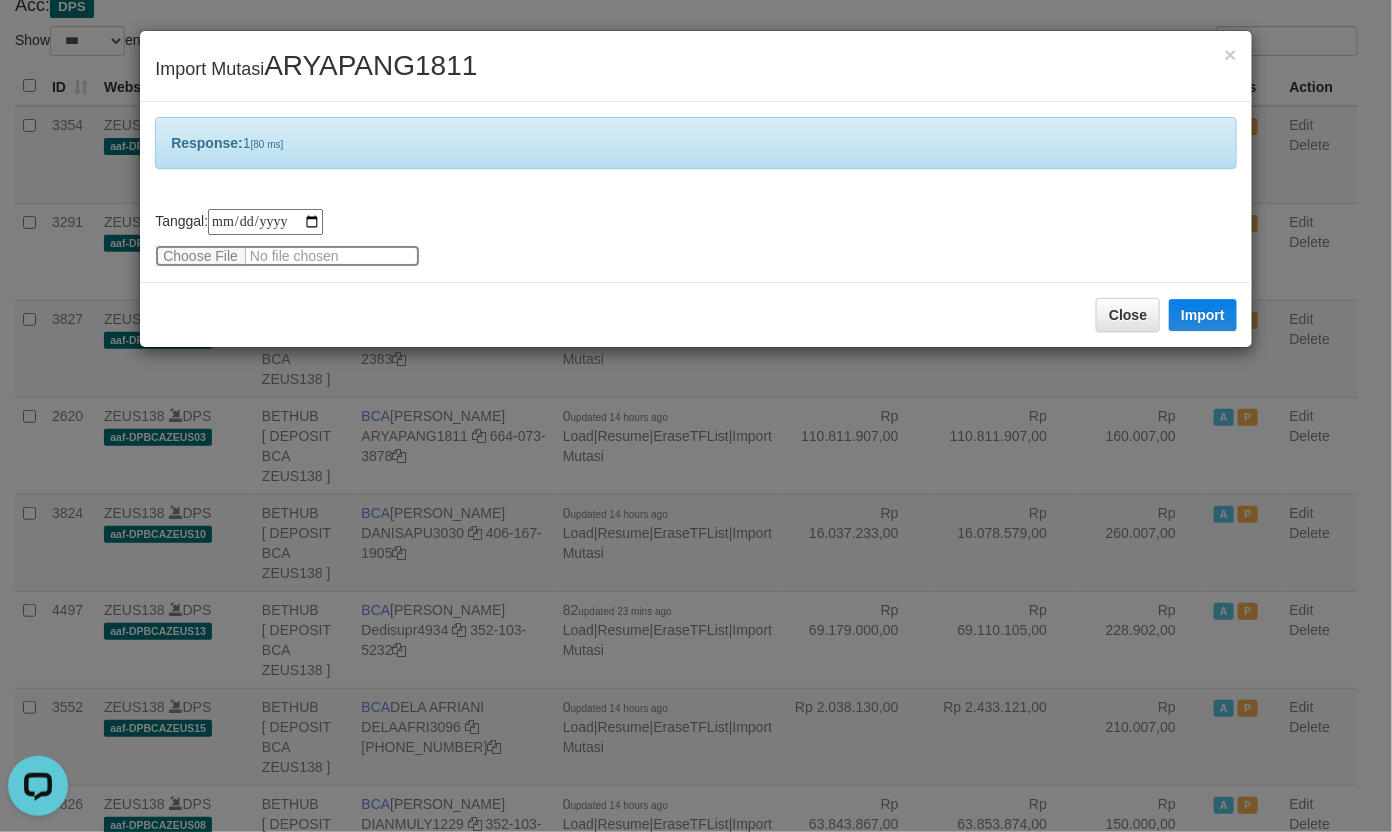 click at bounding box center (287, 256) 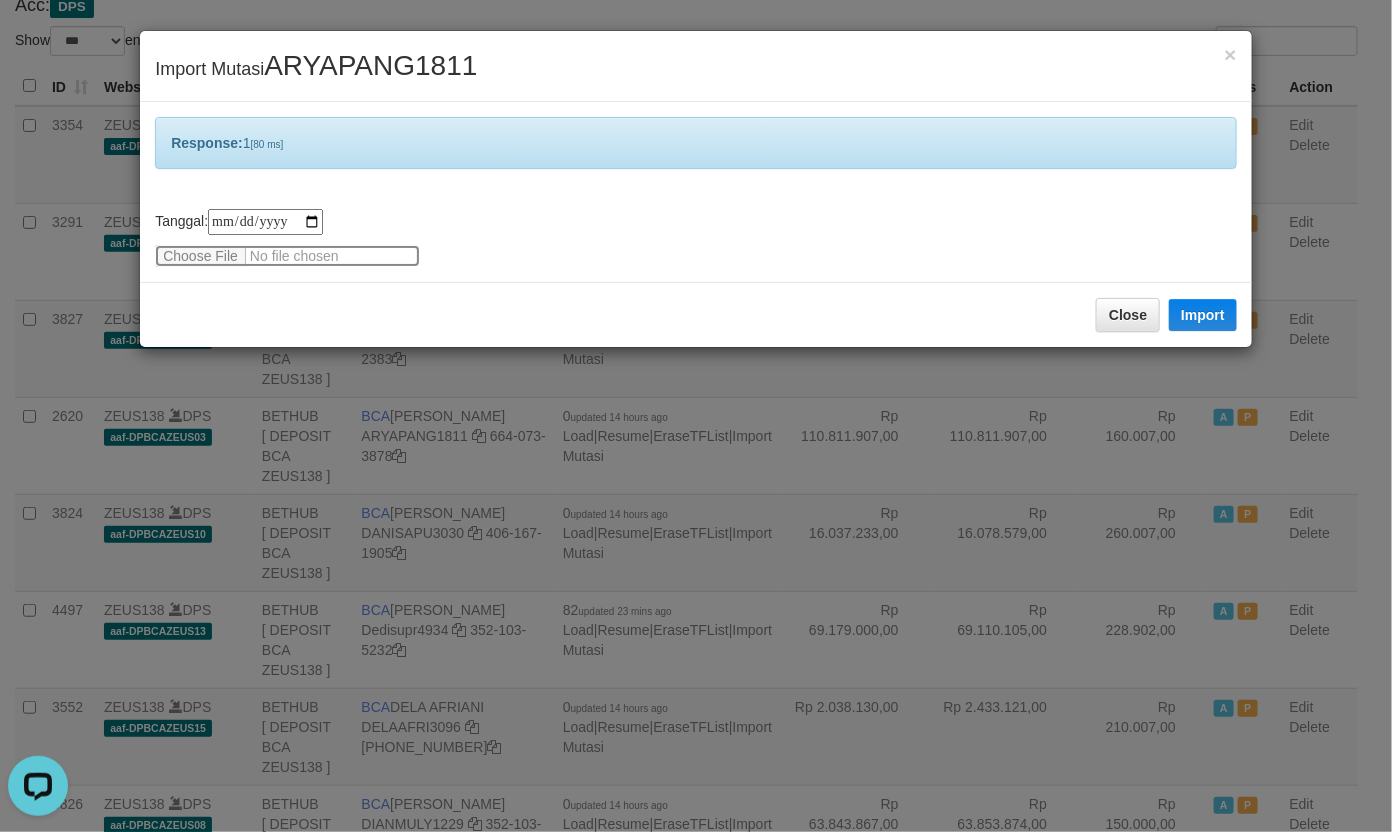 type 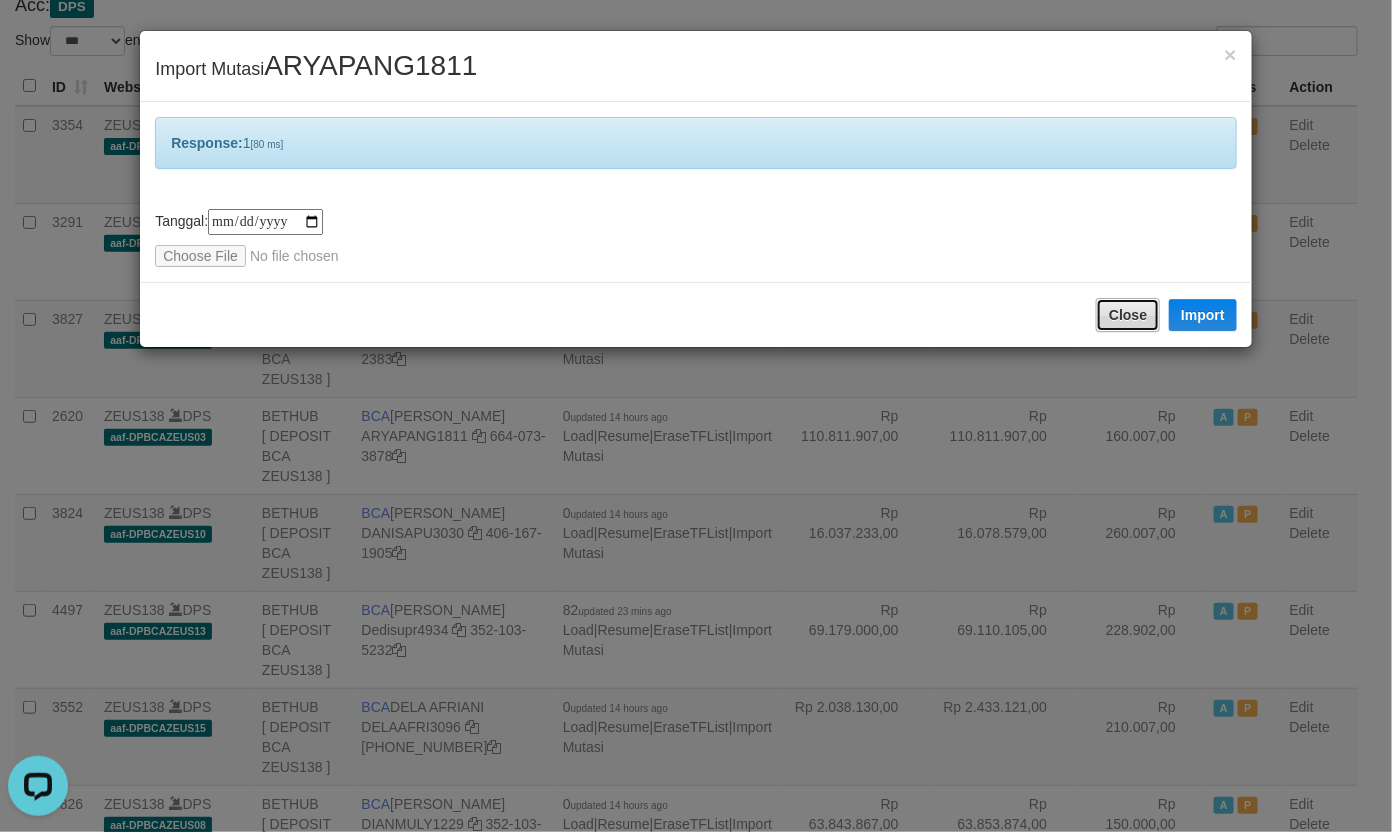 click on "Close" at bounding box center (1128, 315) 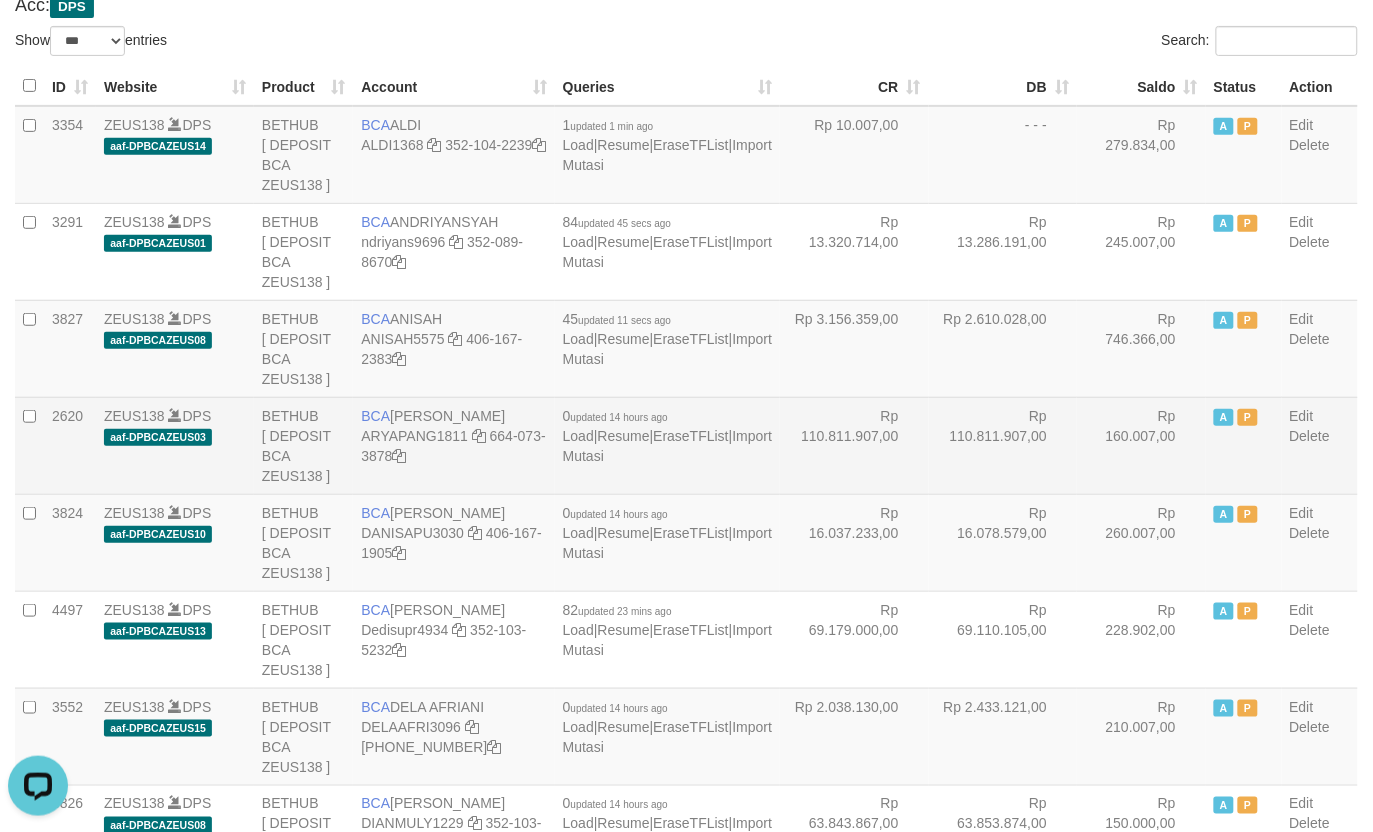 drag, startPoint x: 933, startPoint y: 418, endPoint x: 918, endPoint y: 430, distance: 19.209373 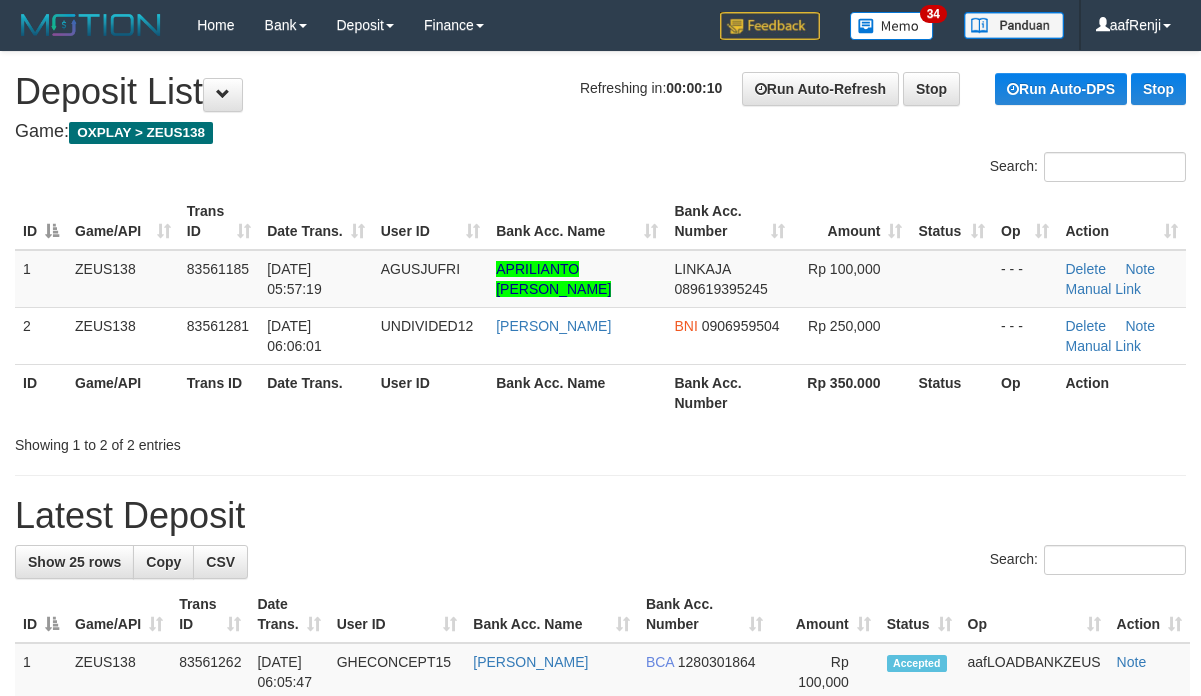 scroll, scrollTop: 0, scrollLeft: 0, axis: both 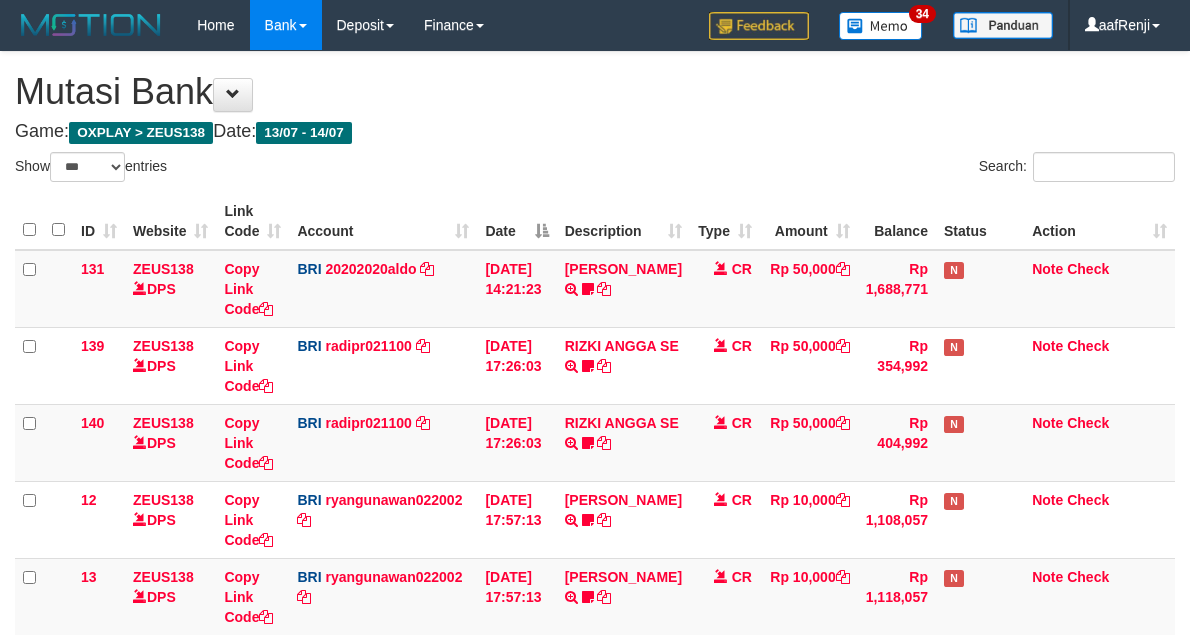 select on "***" 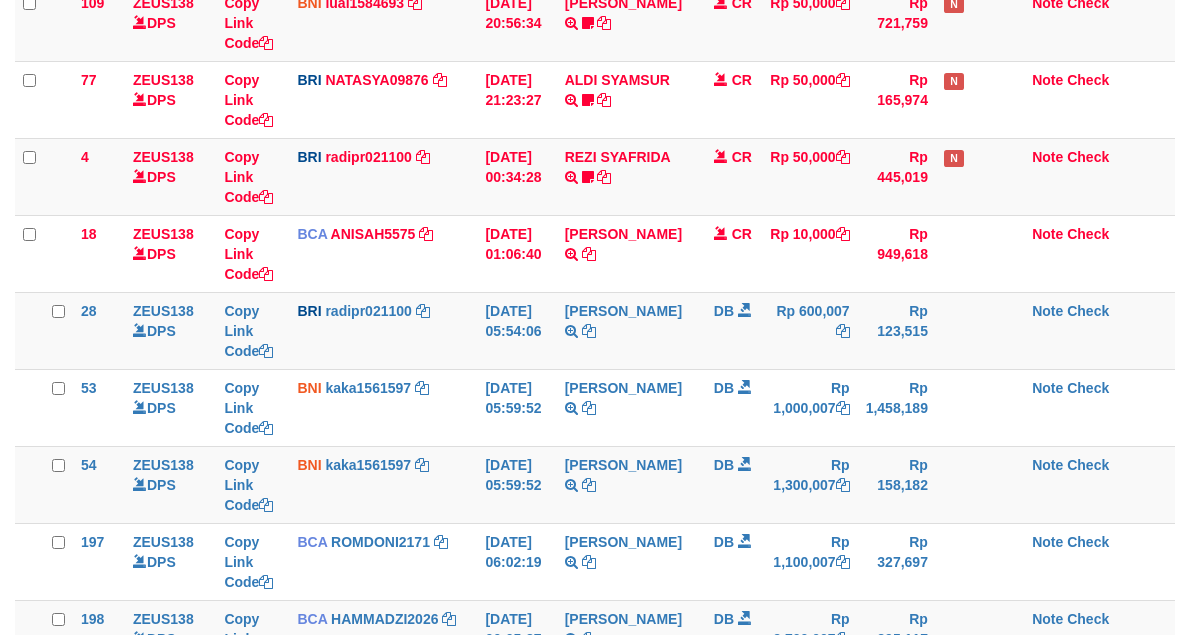 scroll, scrollTop: 670, scrollLeft: 0, axis: vertical 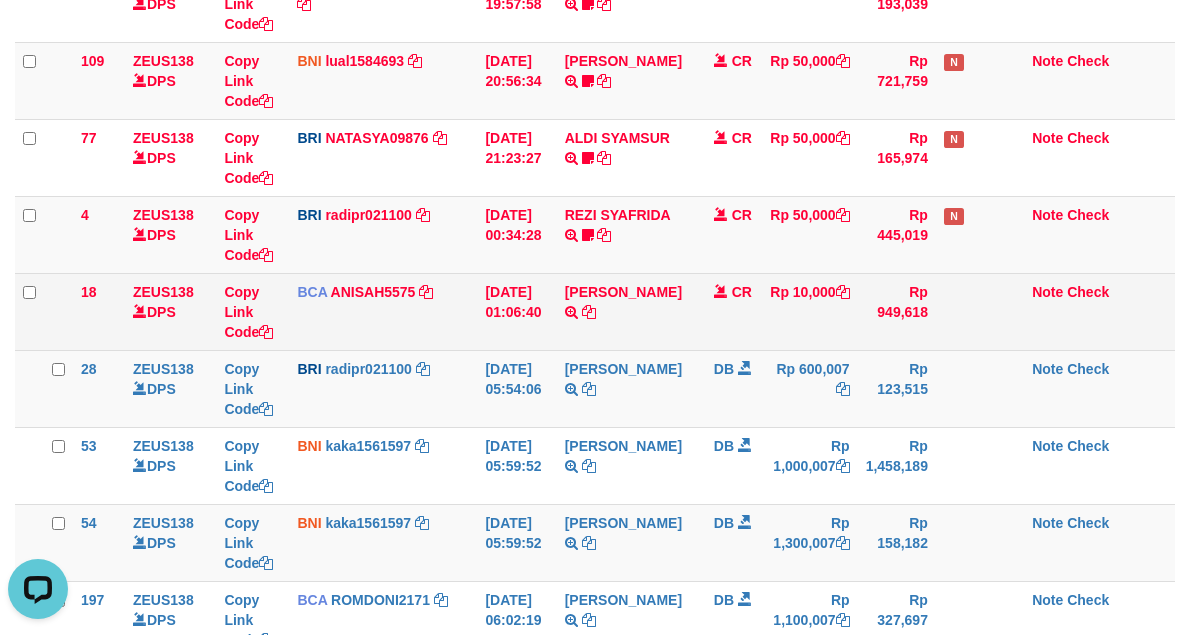 click on "BCA
ANISAH5575
DPS
ANISAH
mutasi_20250714_3827 | 18
mutasi_20250714_3827 | 18" at bounding box center (383, 311) 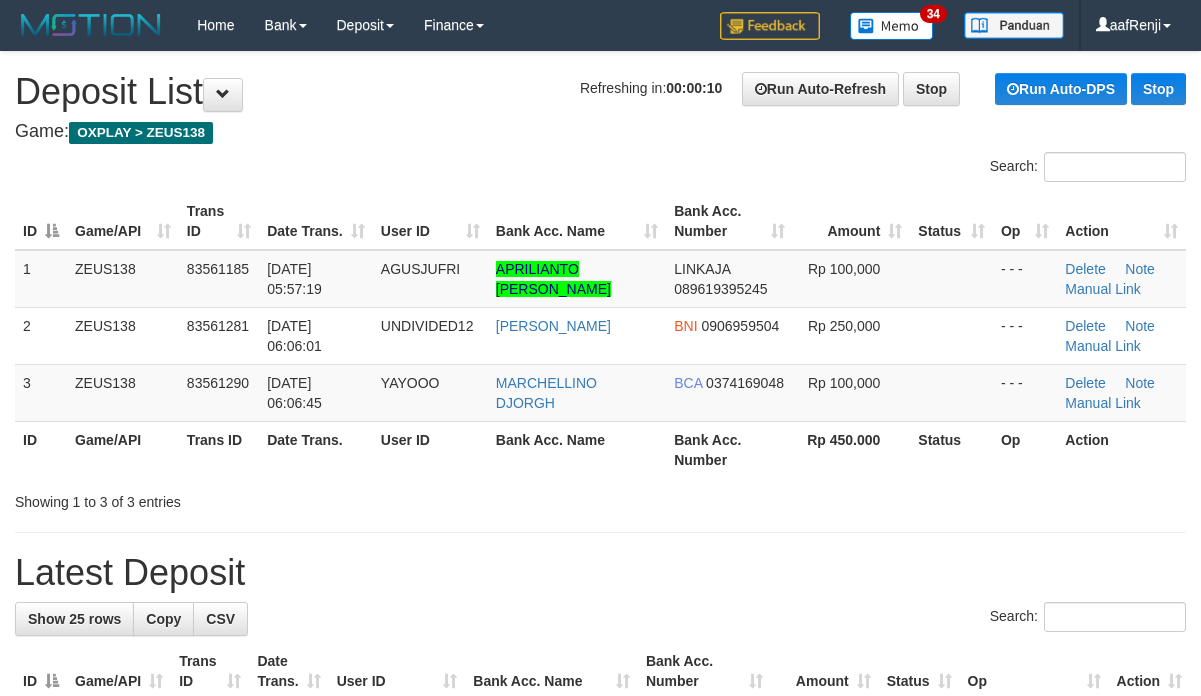scroll, scrollTop: 0, scrollLeft: 0, axis: both 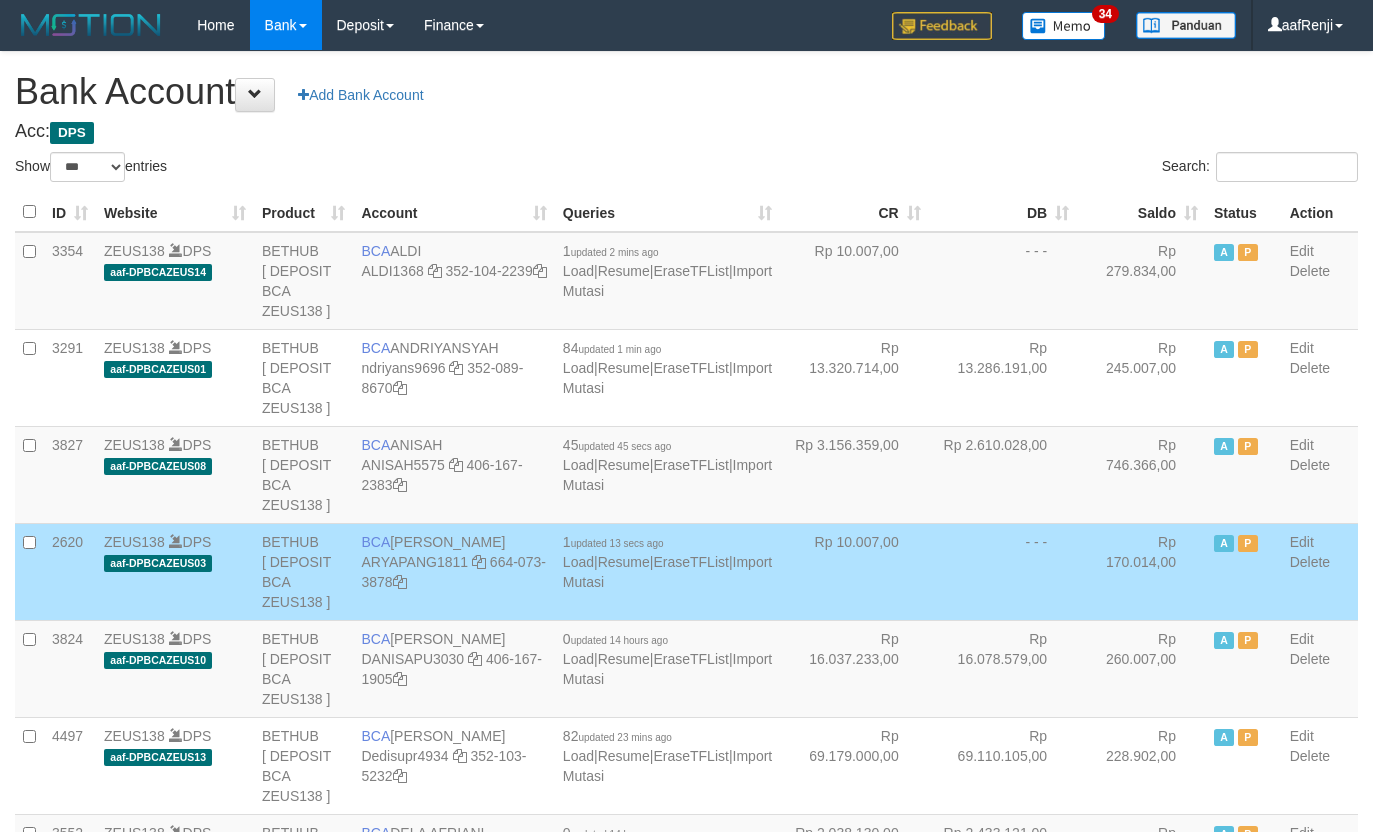 select on "***" 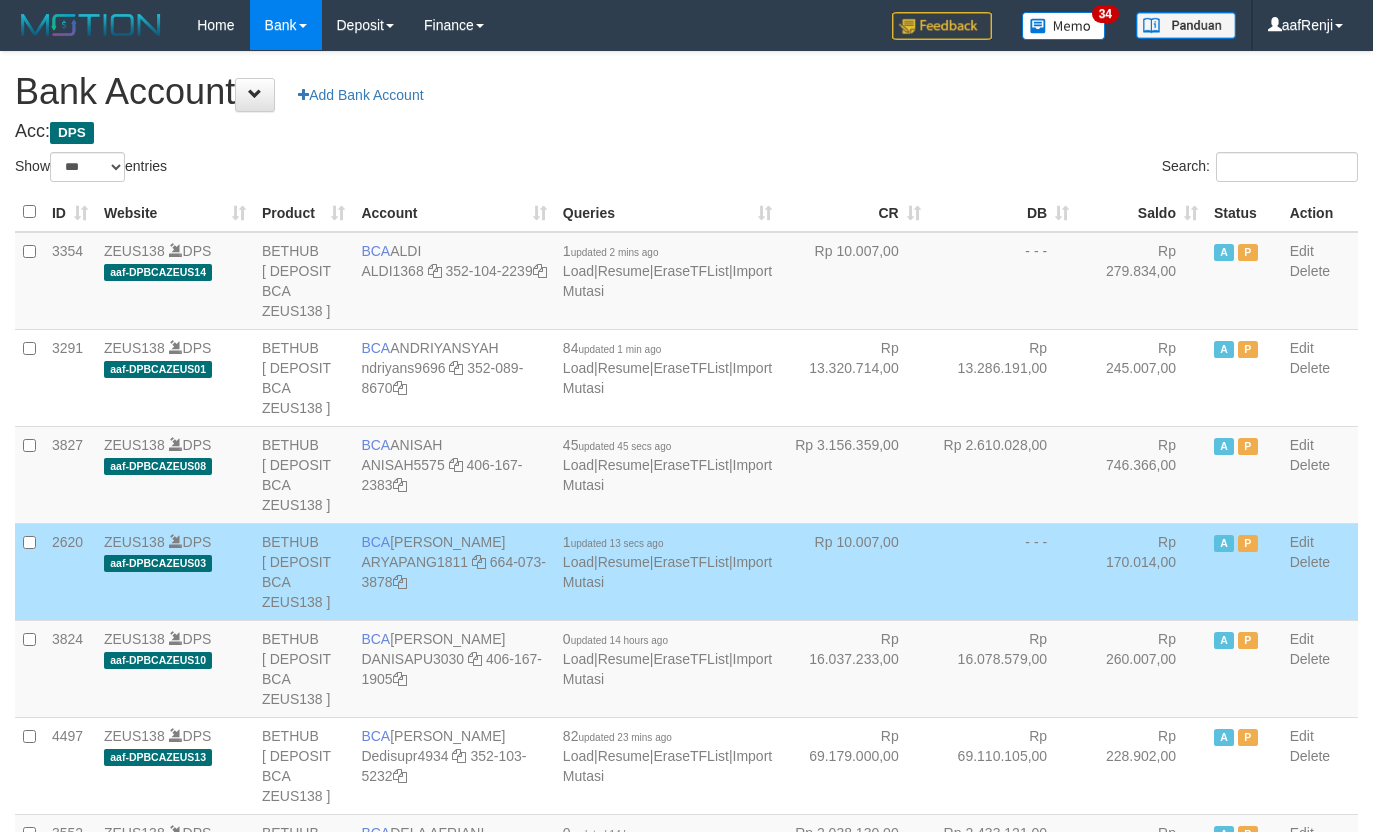 scroll, scrollTop: 127, scrollLeft: 0, axis: vertical 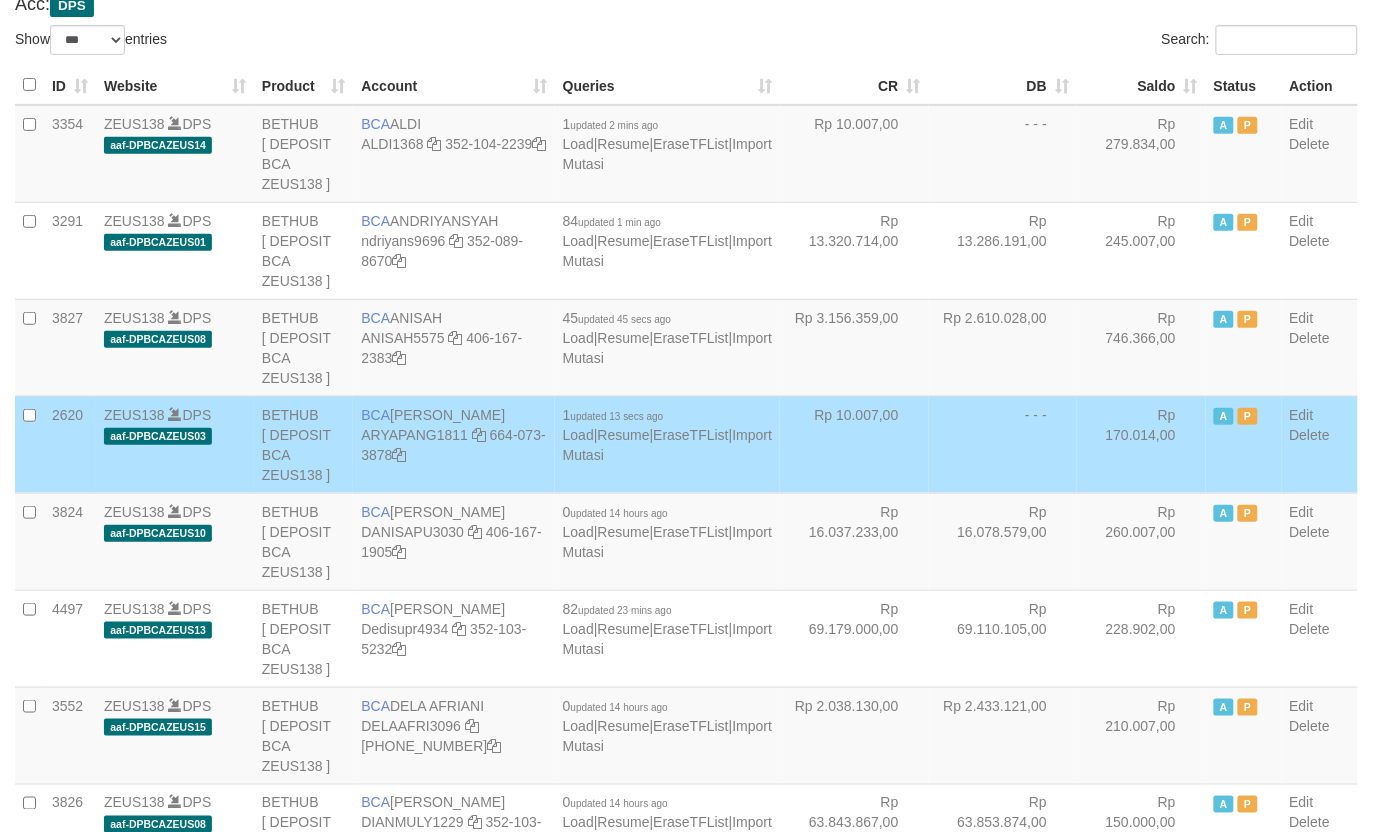 click on "Rp 10.007,00" at bounding box center (854, 444) 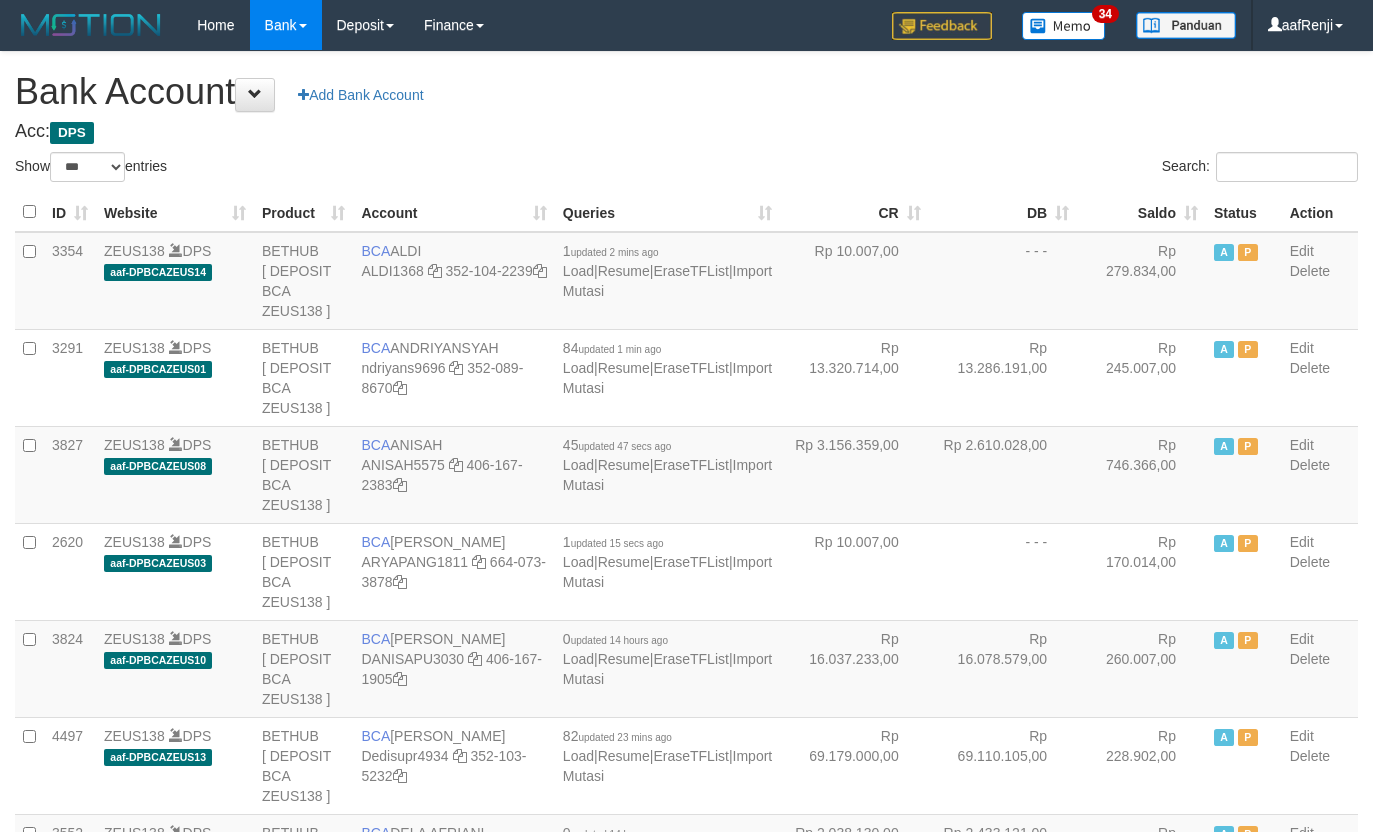 select on "***" 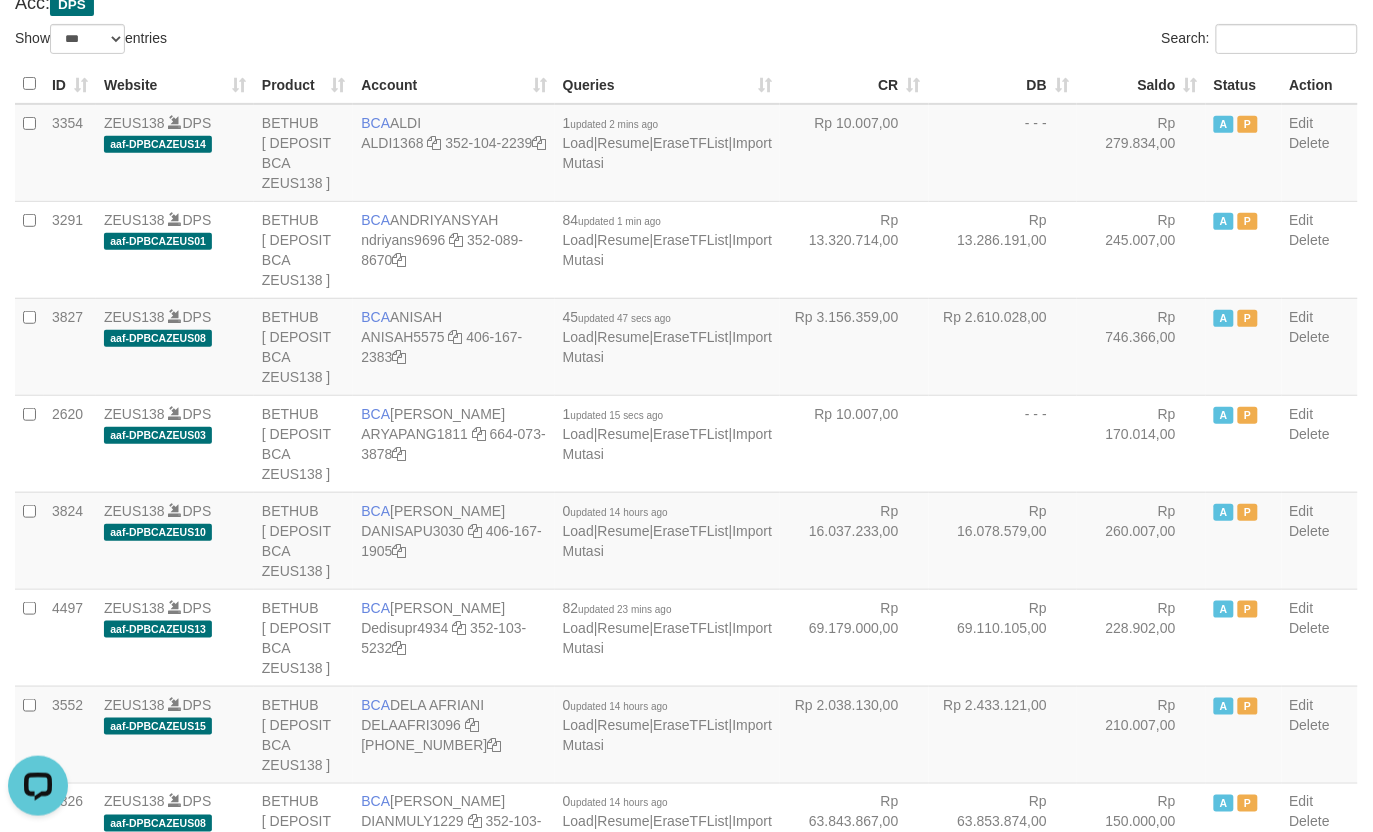 scroll, scrollTop: 0, scrollLeft: 0, axis: both 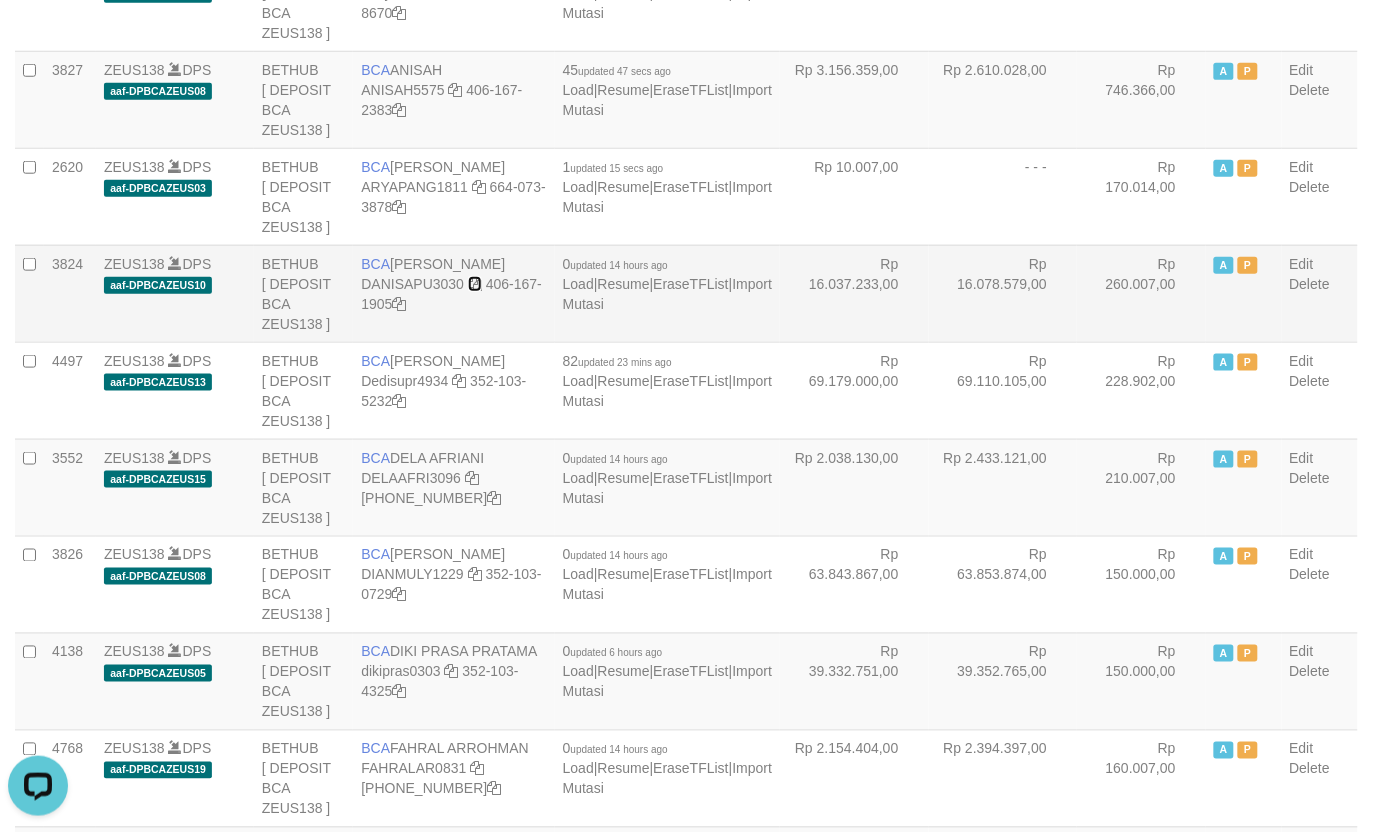 drag, startPoint x: 491, startPoint y: 280, endPoint x: 510, endPoint y: 282, distance: 19.104973 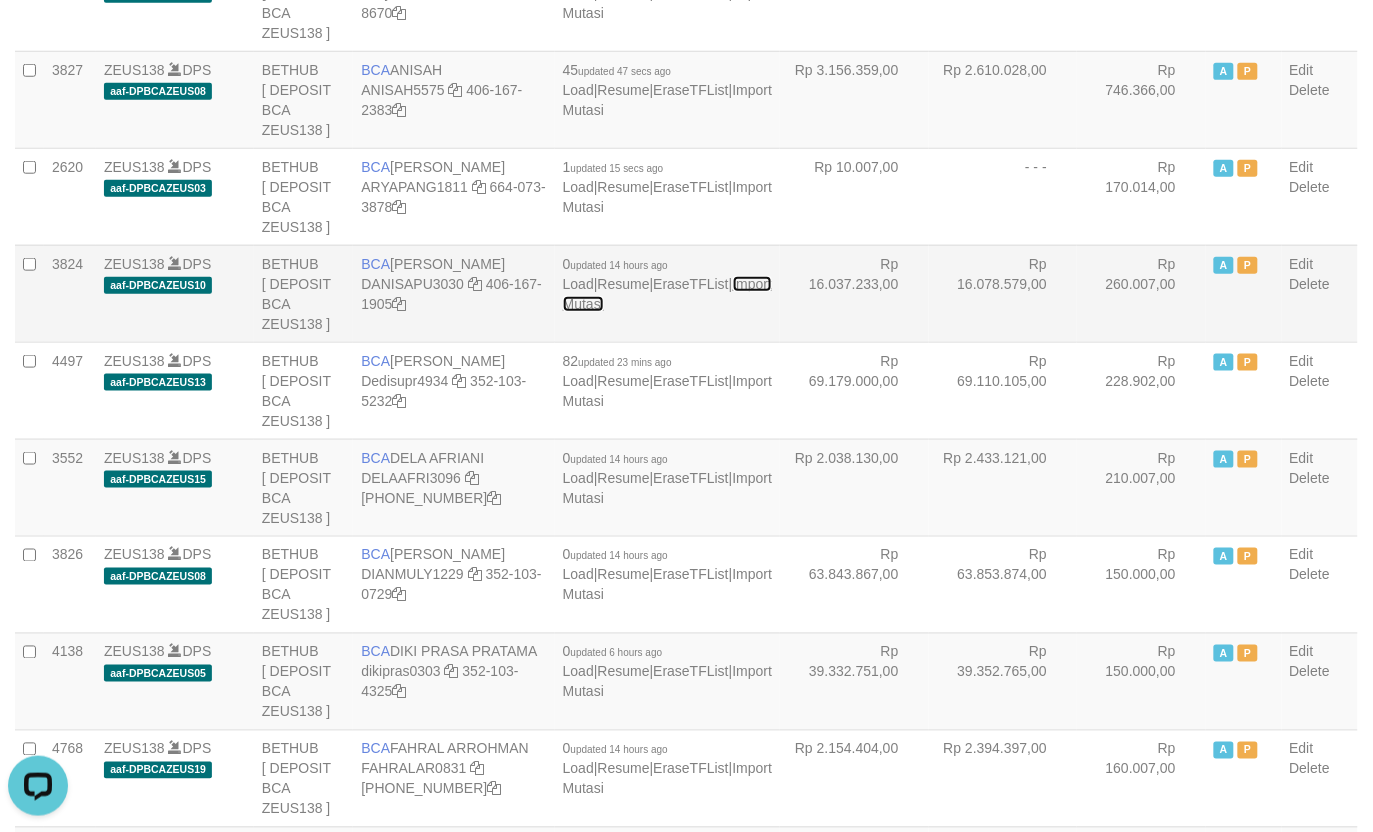 click on "Import Mutasi" at bounding box center [667, 294] 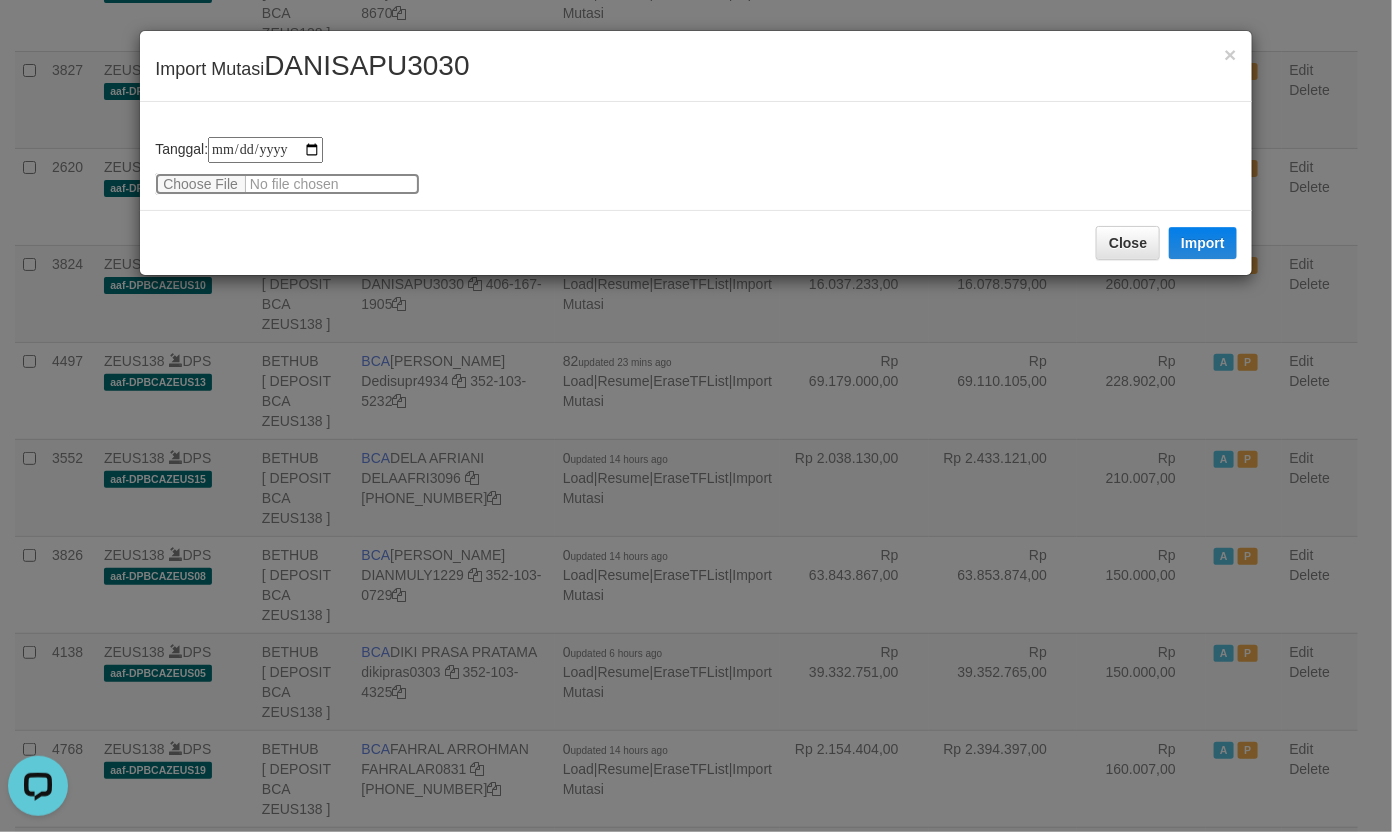 click at bounding box center [287, 184] 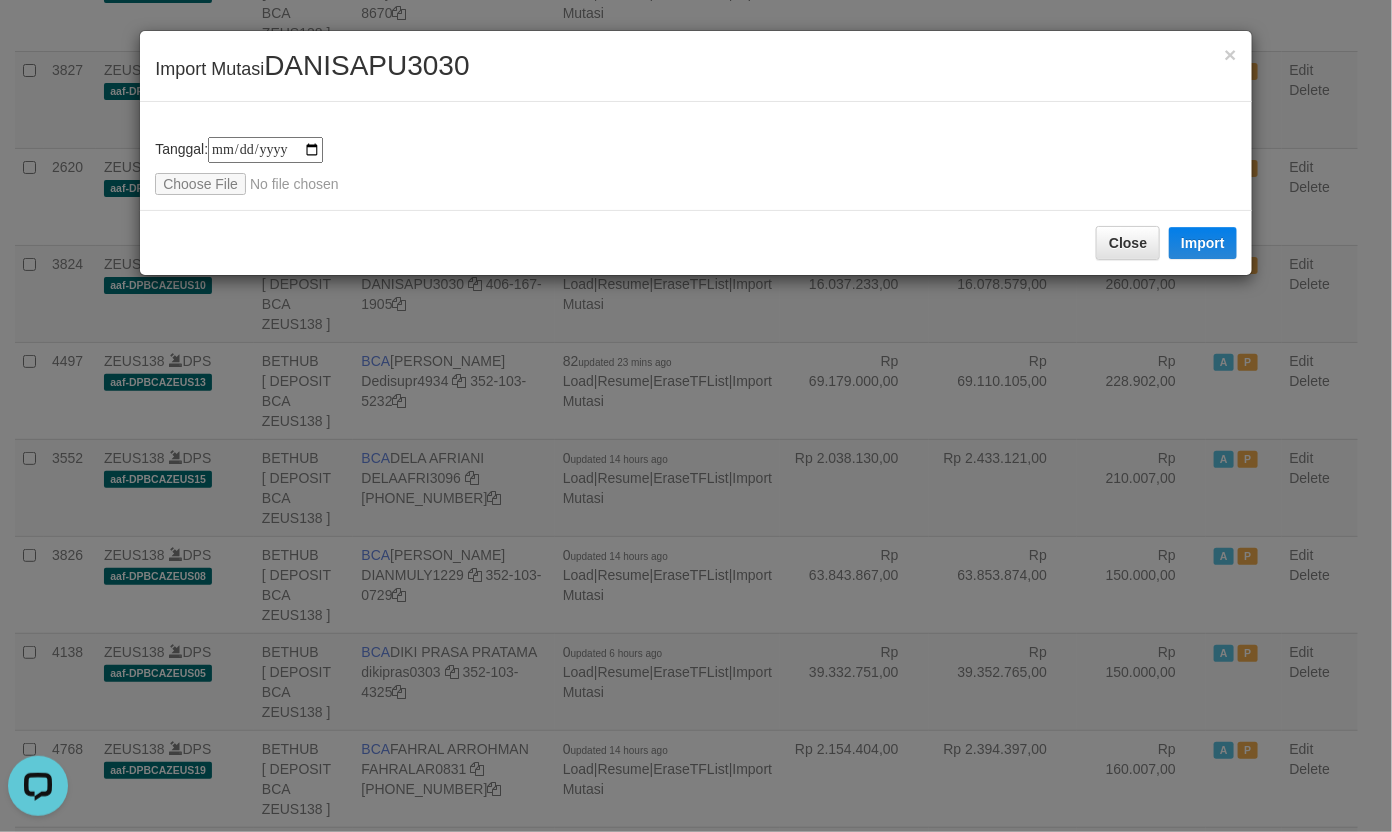 click on "DANISAPU3030" at bounding box center (366, 65) 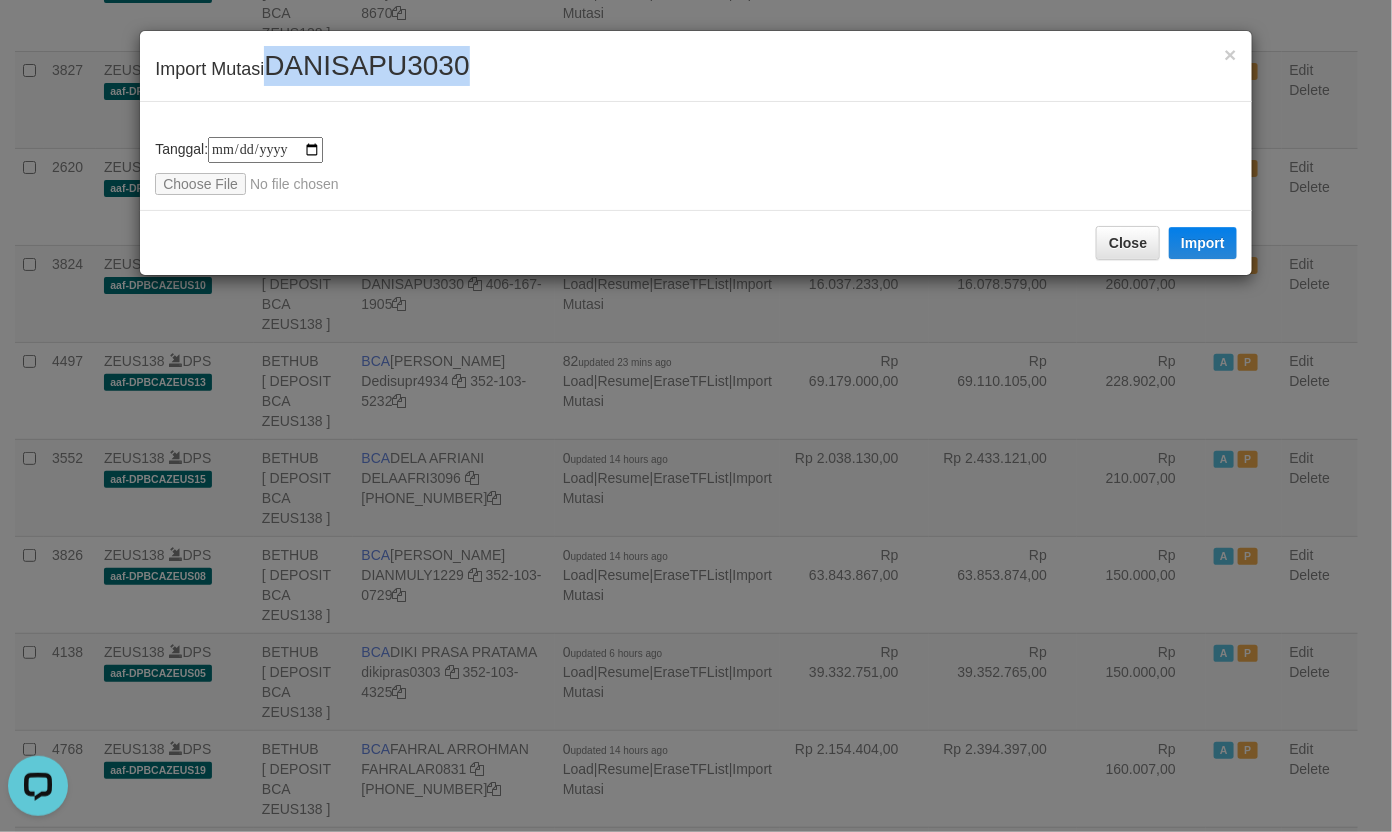 click on "DANISAPU3030" at bounding box center [366, 65] 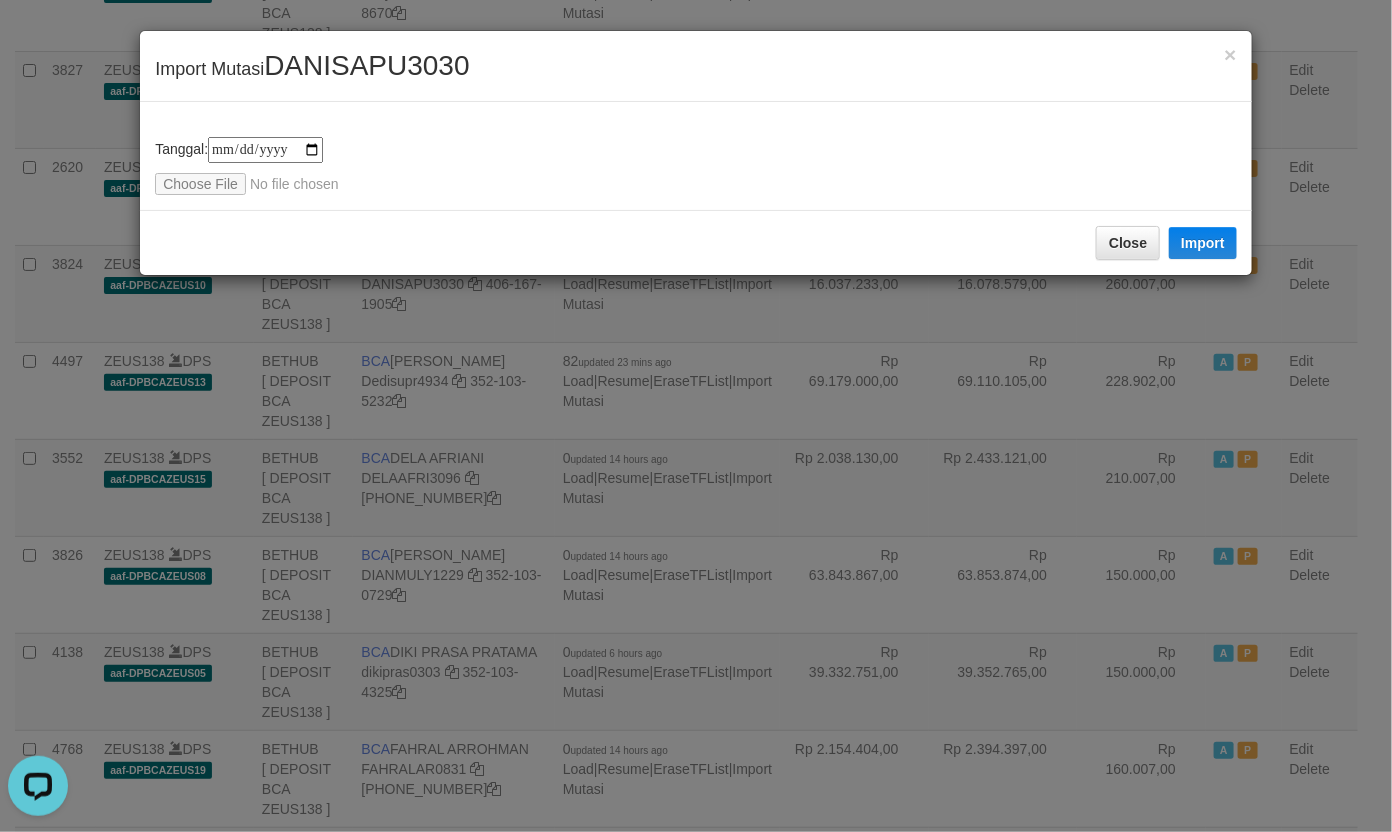 drag, startPoint x: 552, startPoint y: 158, endPoint x: 561, endPoint y: 166, distance: 12.0415945 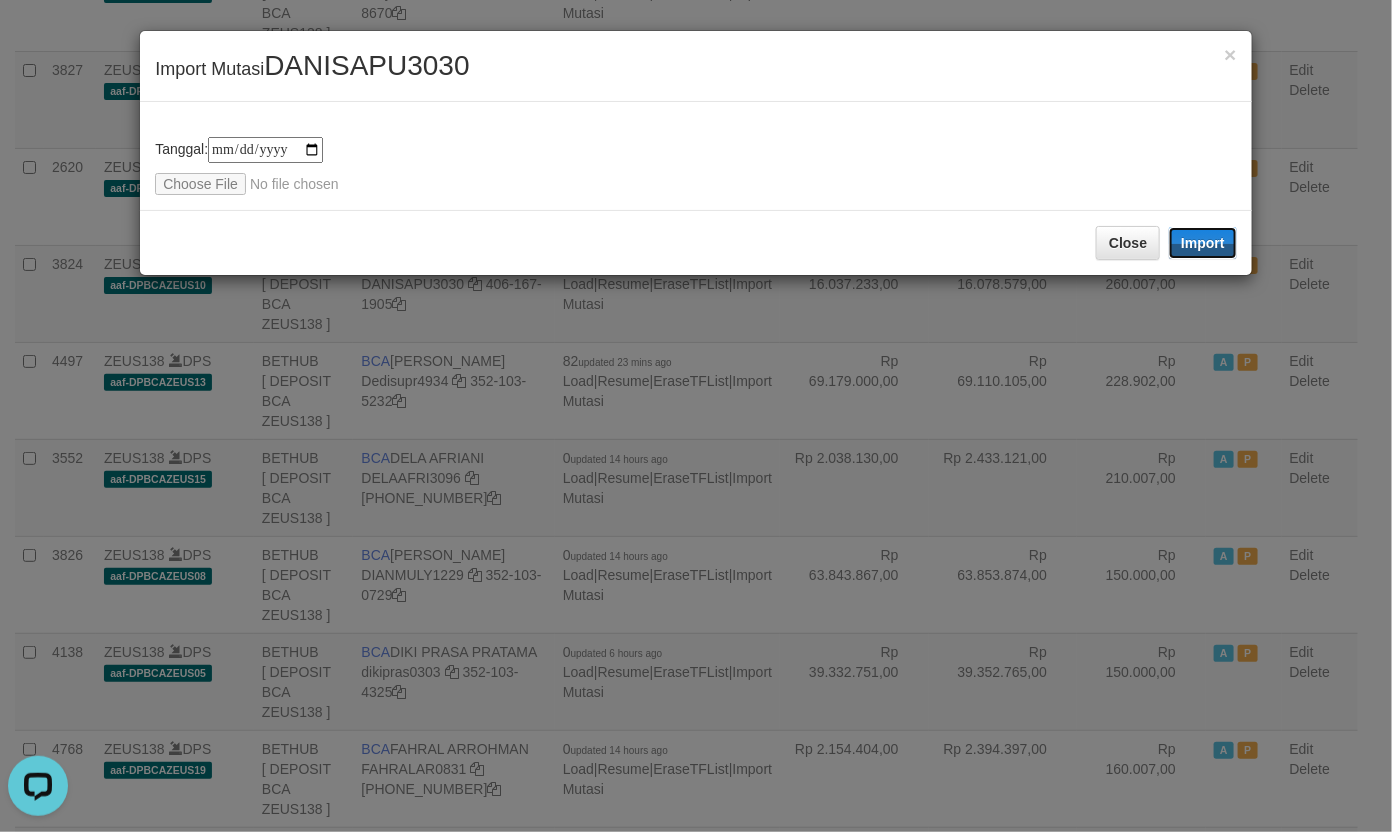 click on "Import" at bounding box center [1203, 243] 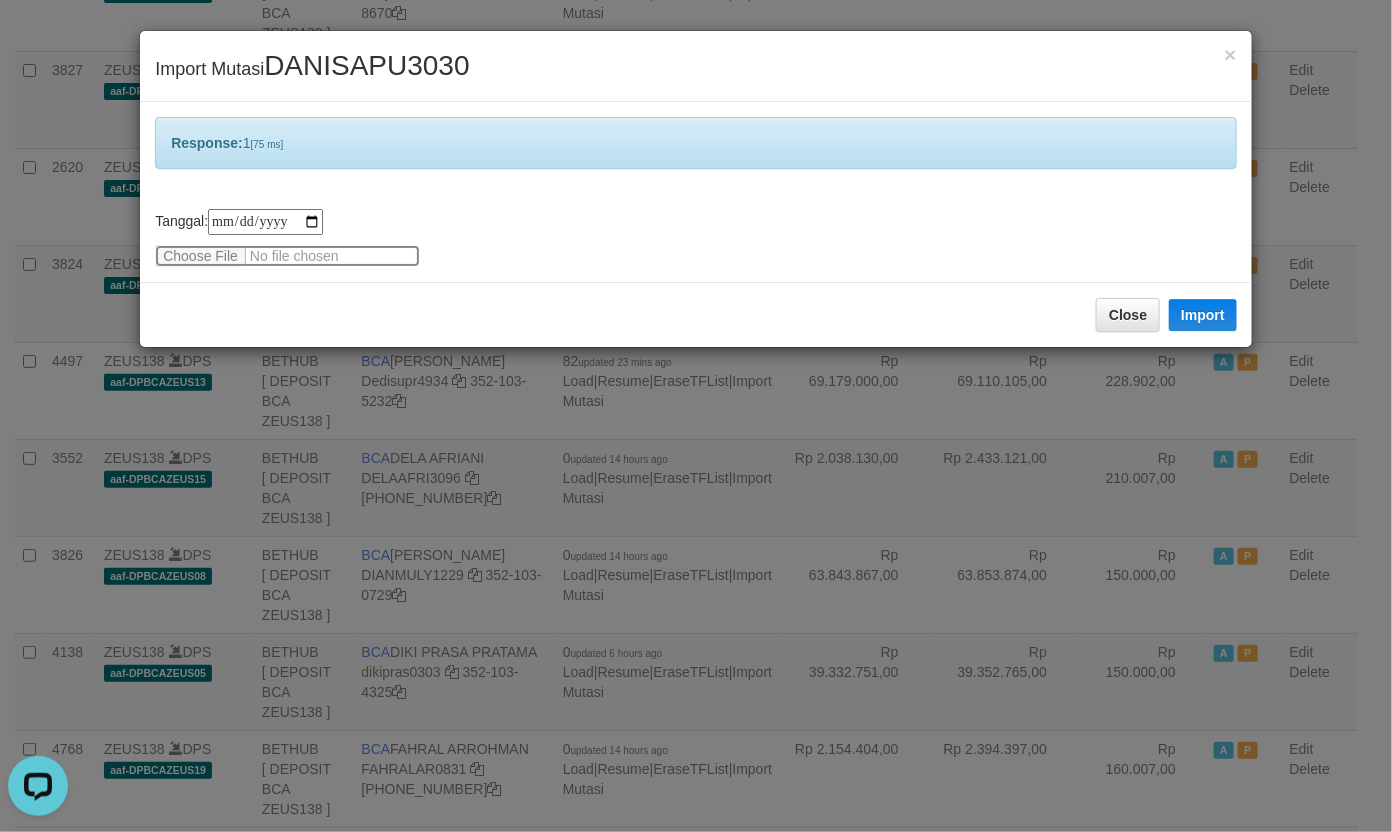 click at bounding box center (287, 256) 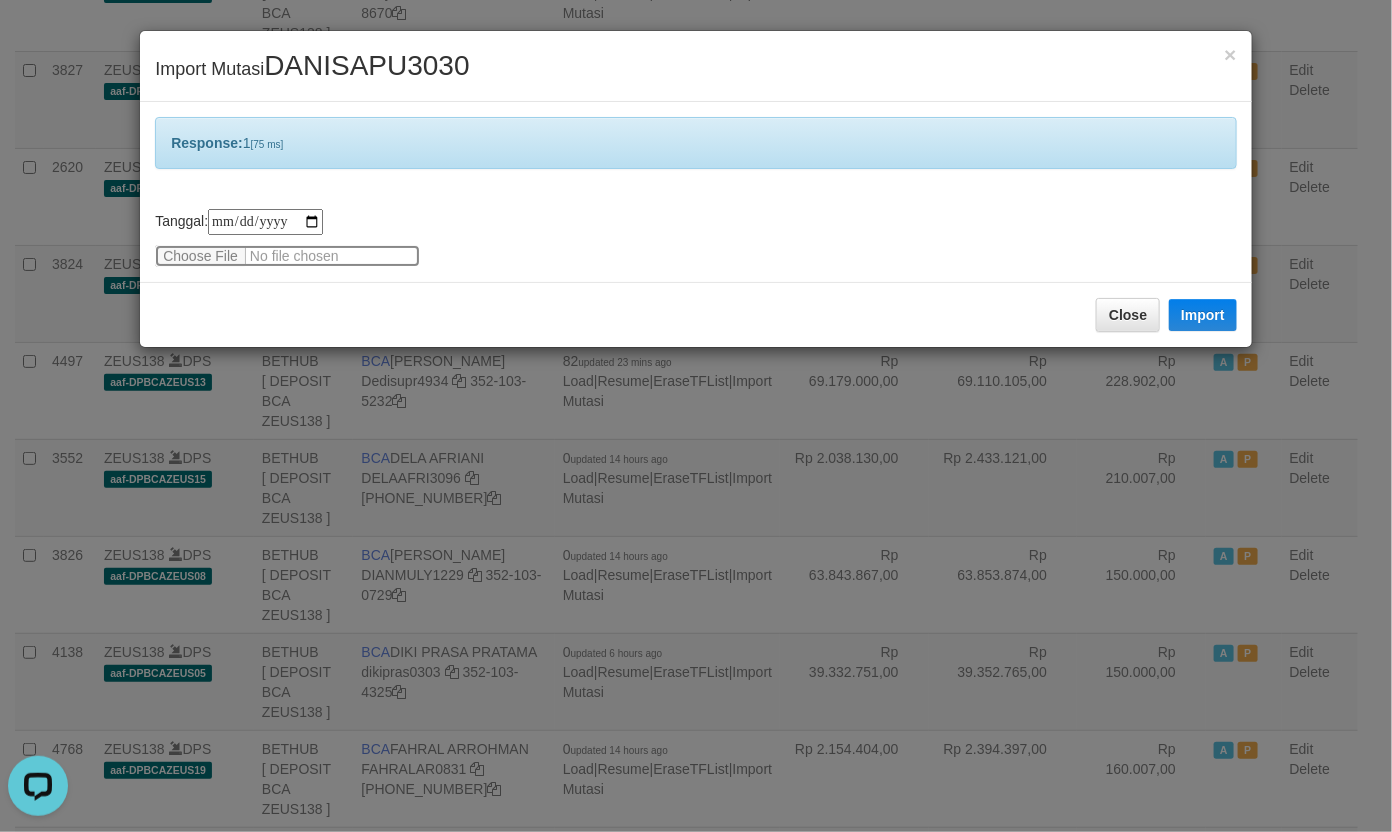 type 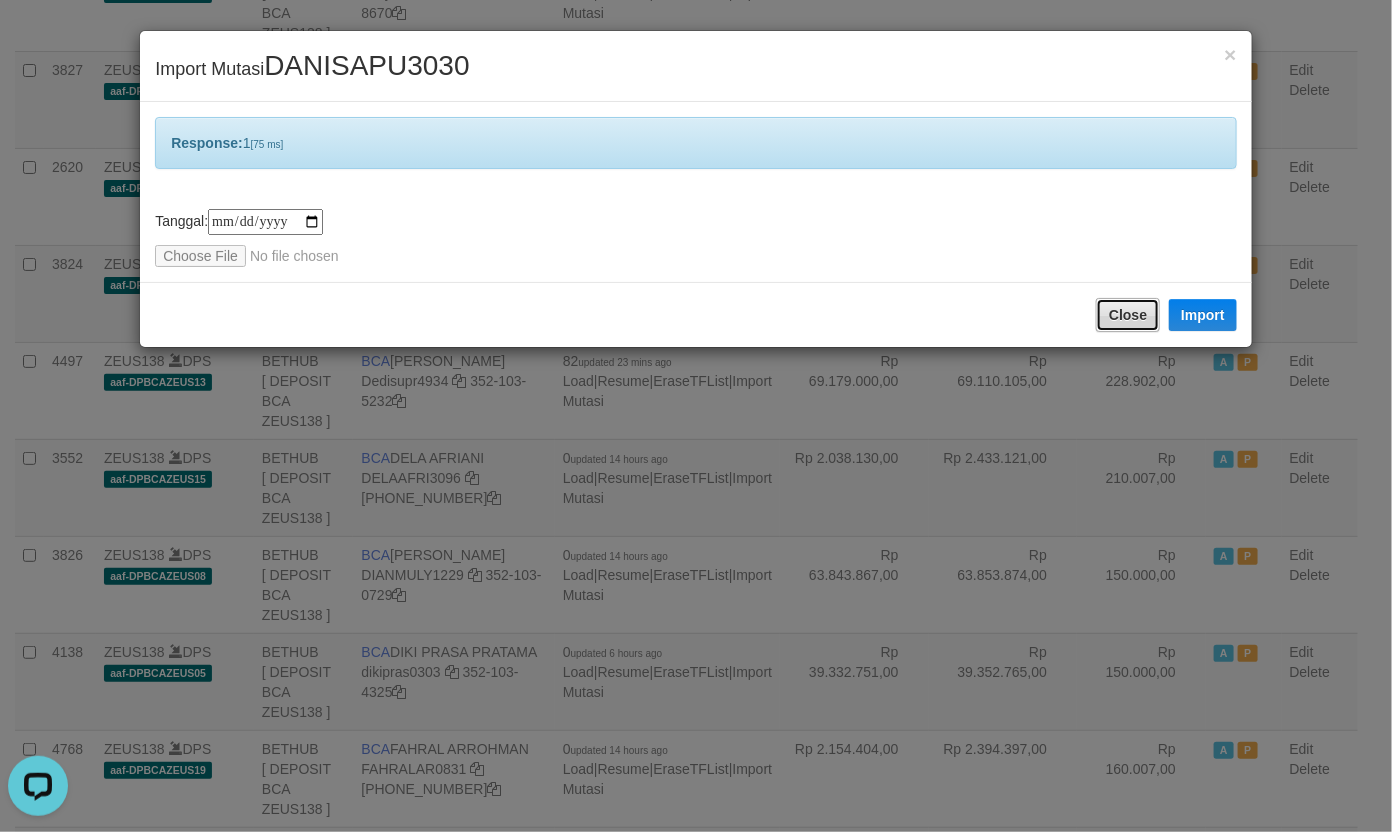 click on "Close" at bounding box center (1128, 315) 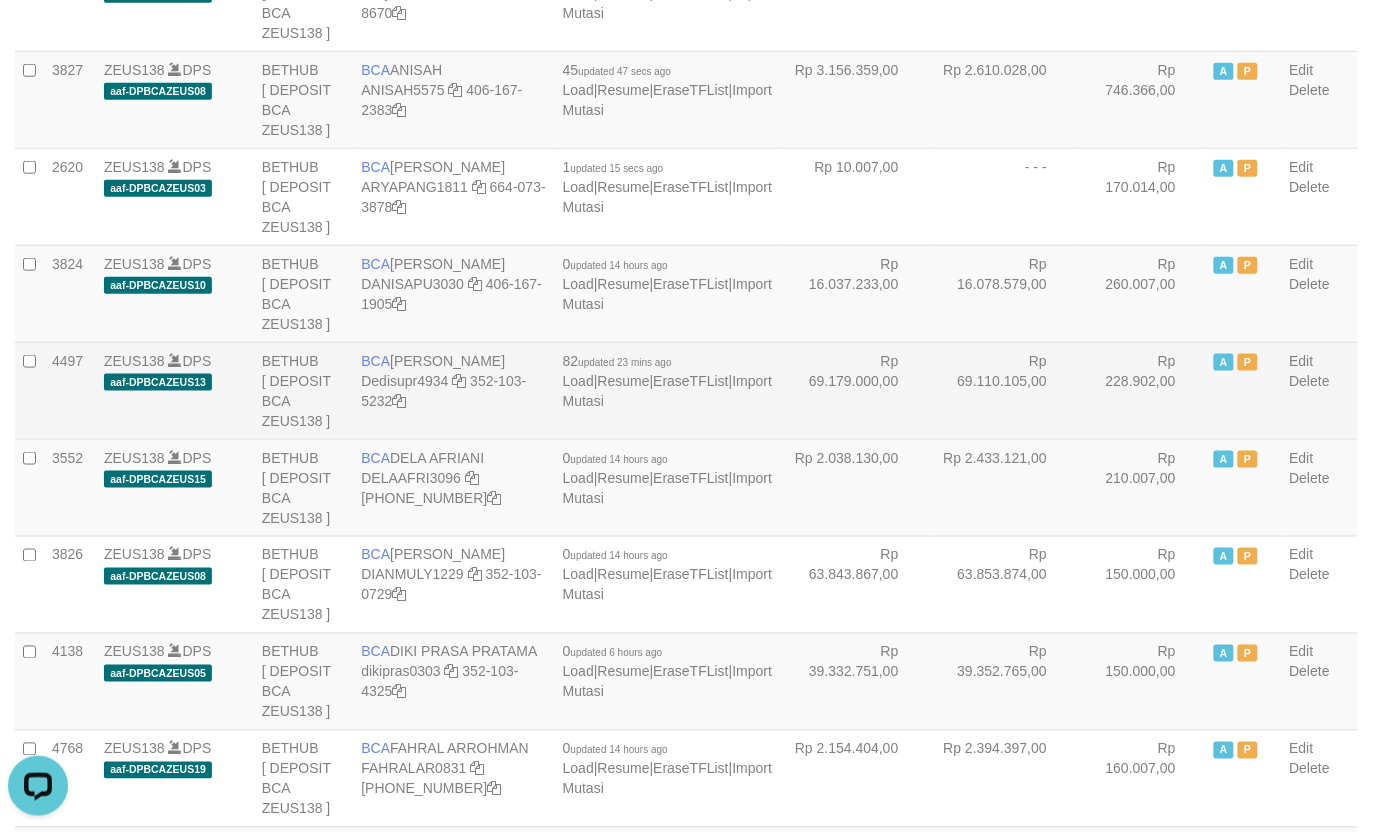 click on "Rp 69.179.000,00" at bounding box center [854, 390] 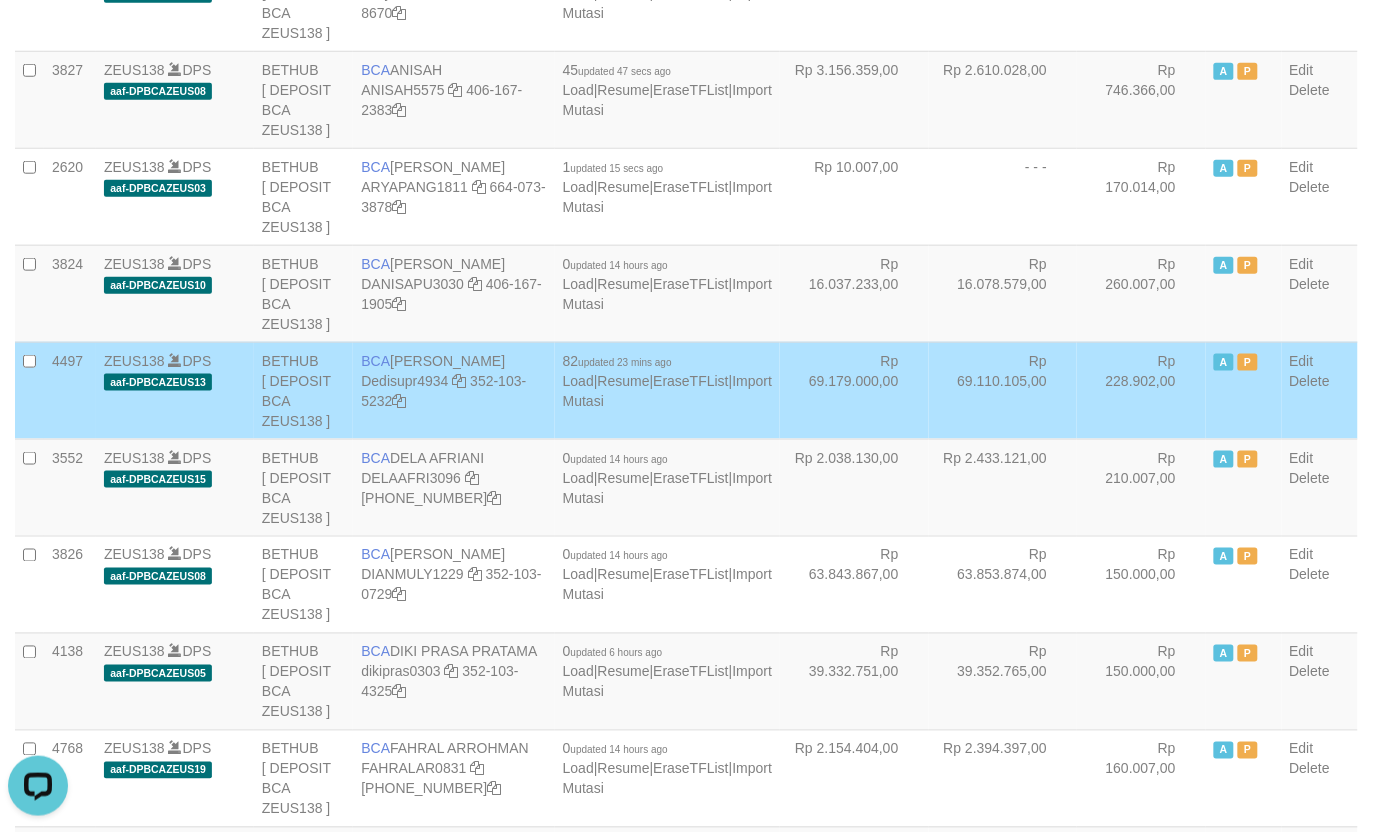 scroll, scrollTop: 1681, scrollLeft: 0, axis: vertical 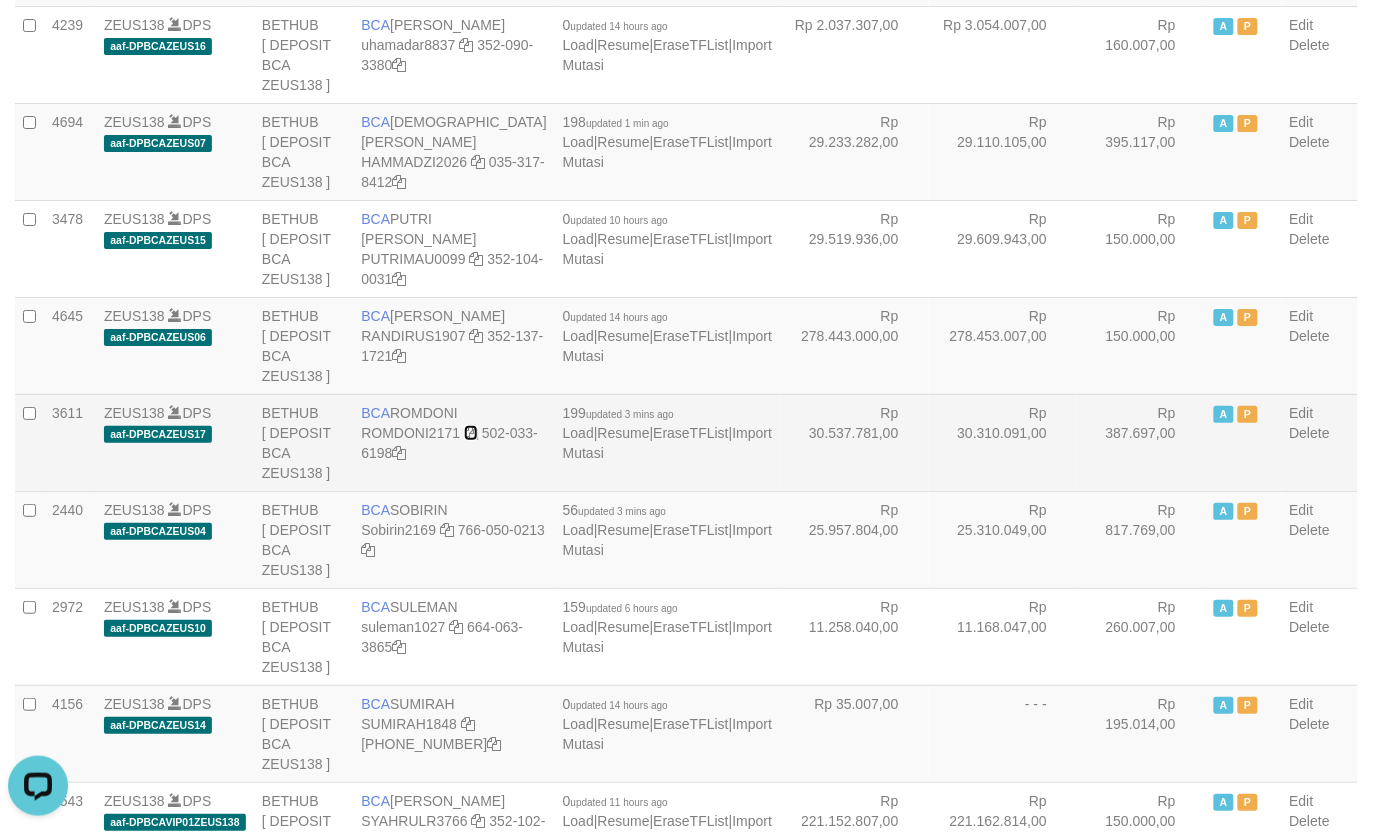 click at bounding box center [471, 433] 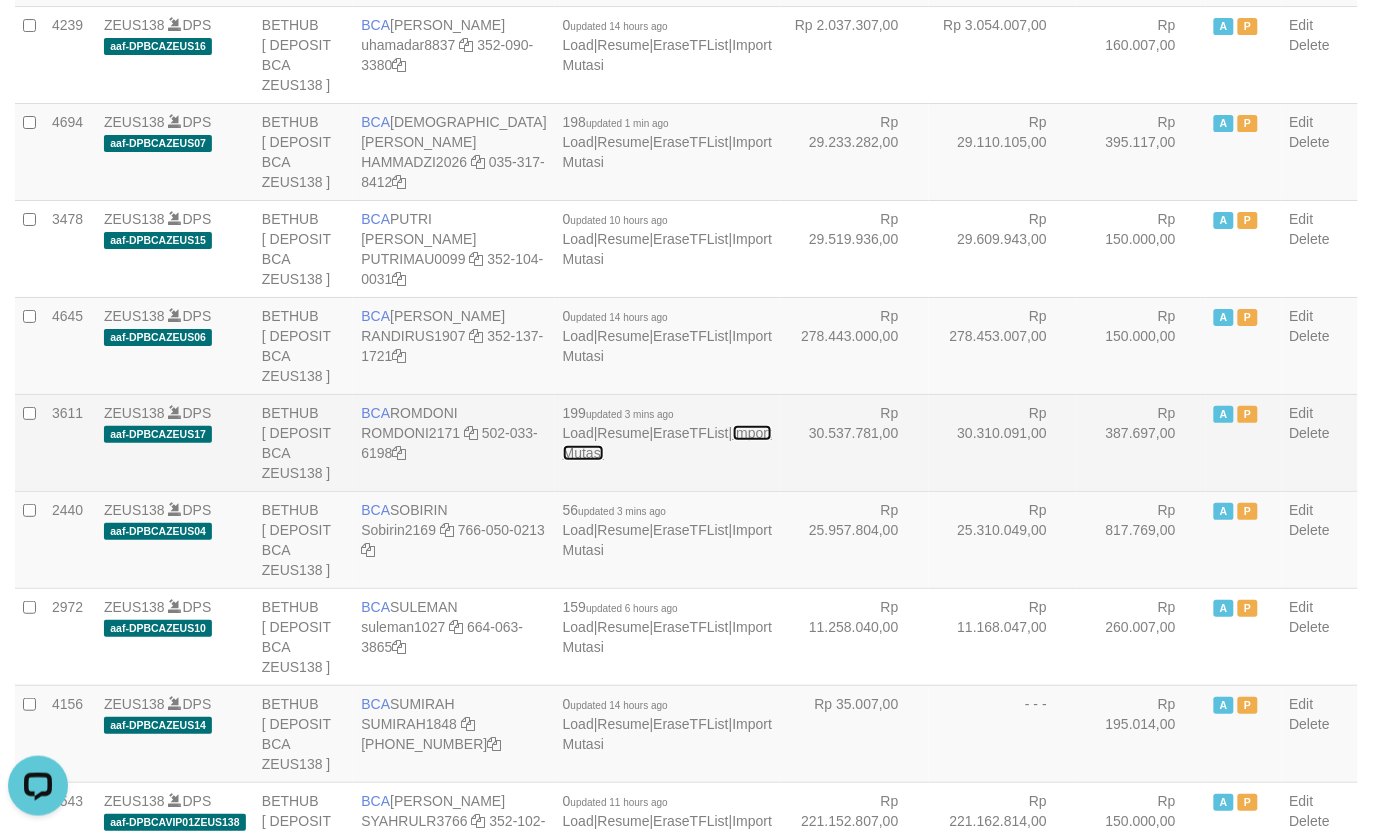 click on "Import Mutasi" at bounding box center (667, 443) 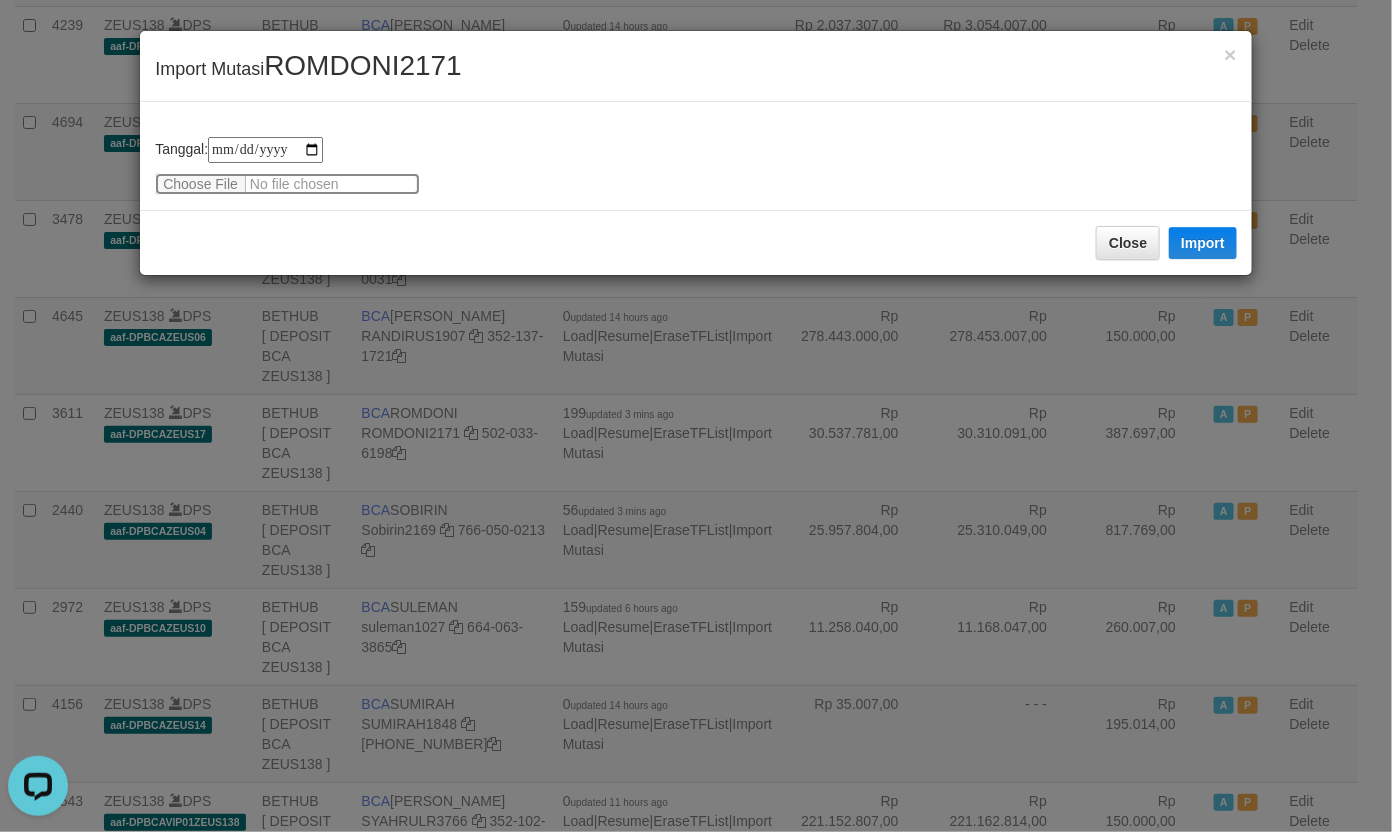 click at bounding box center (287, 184) 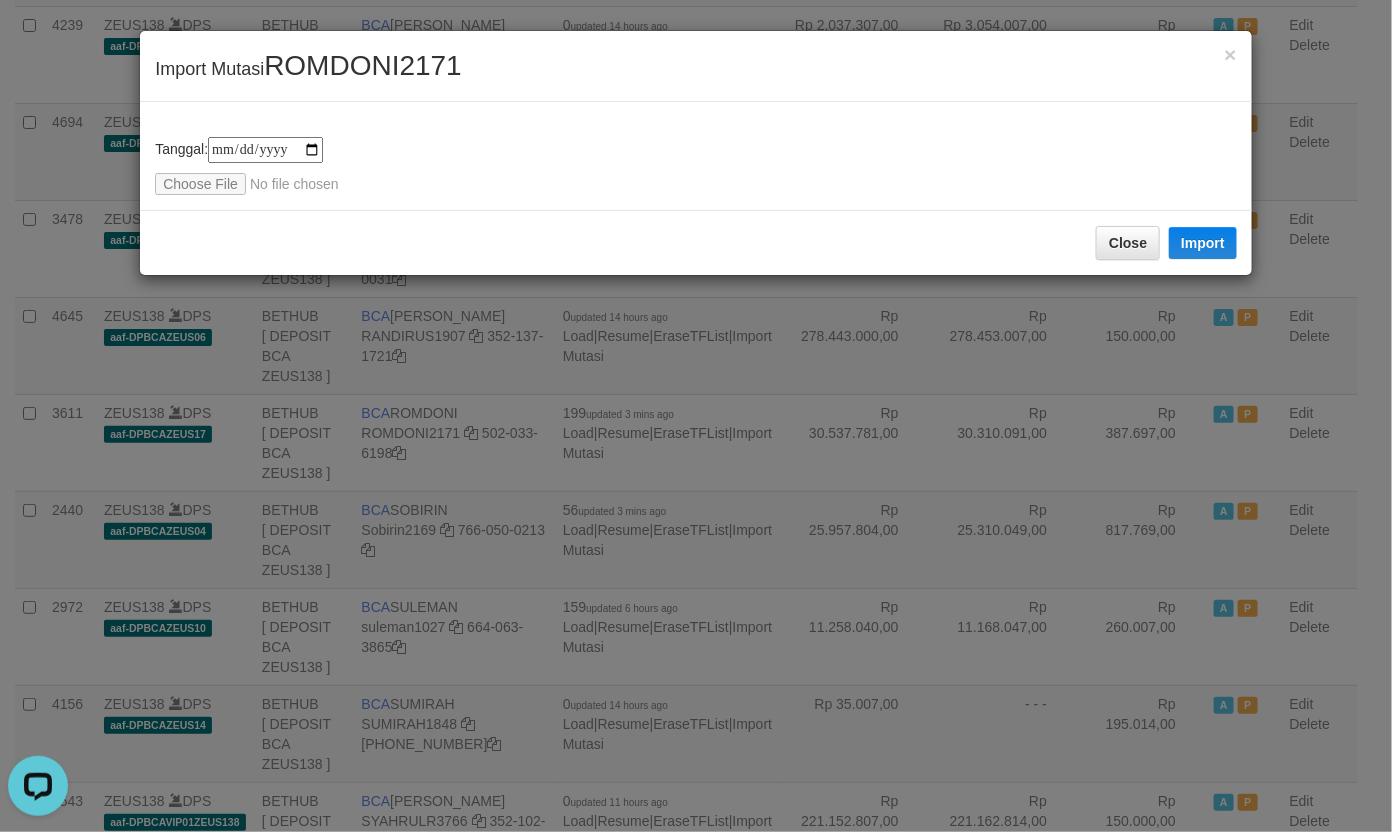 click on "ROMDONI2171" at bounding box center [363, 65] 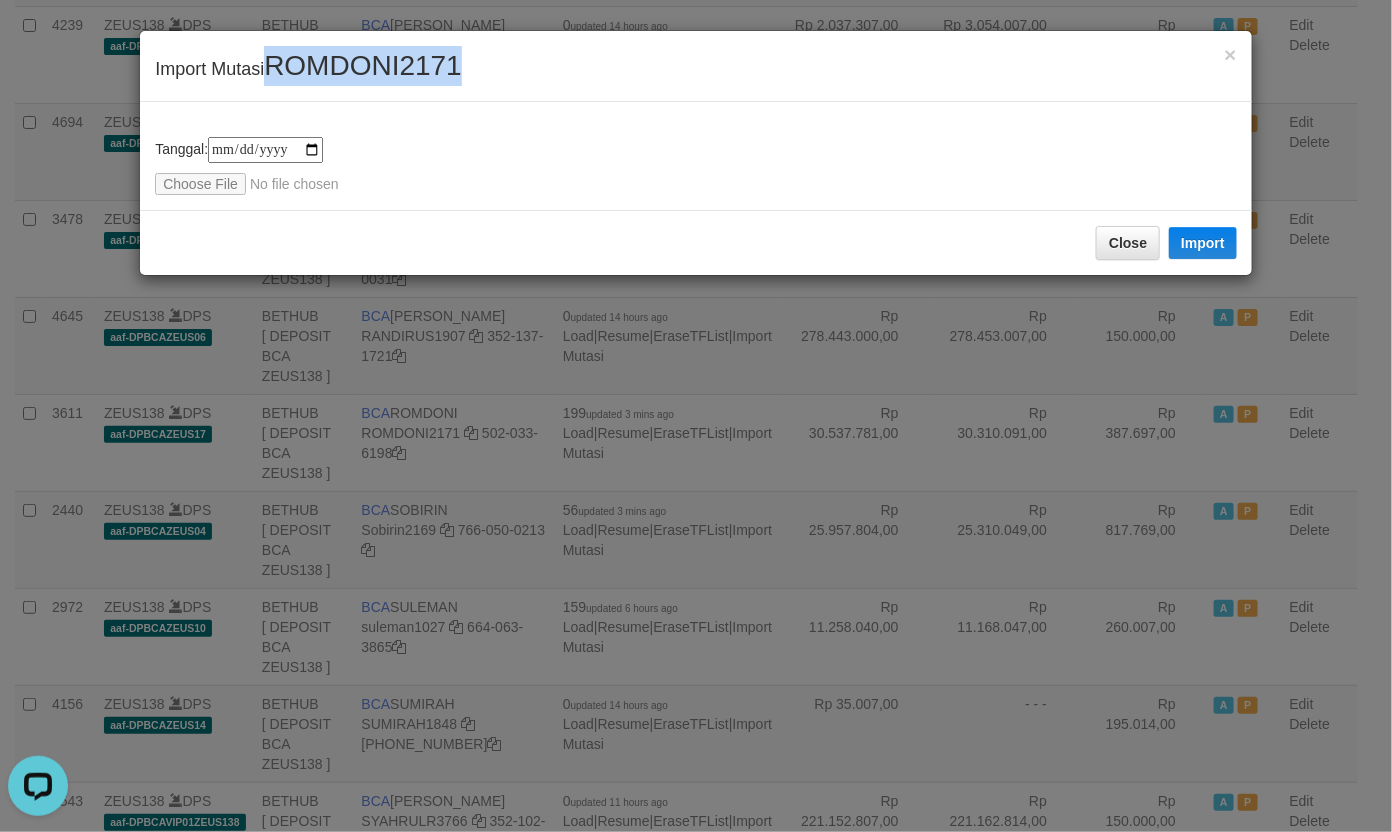 copy on "ROMDONI2171" 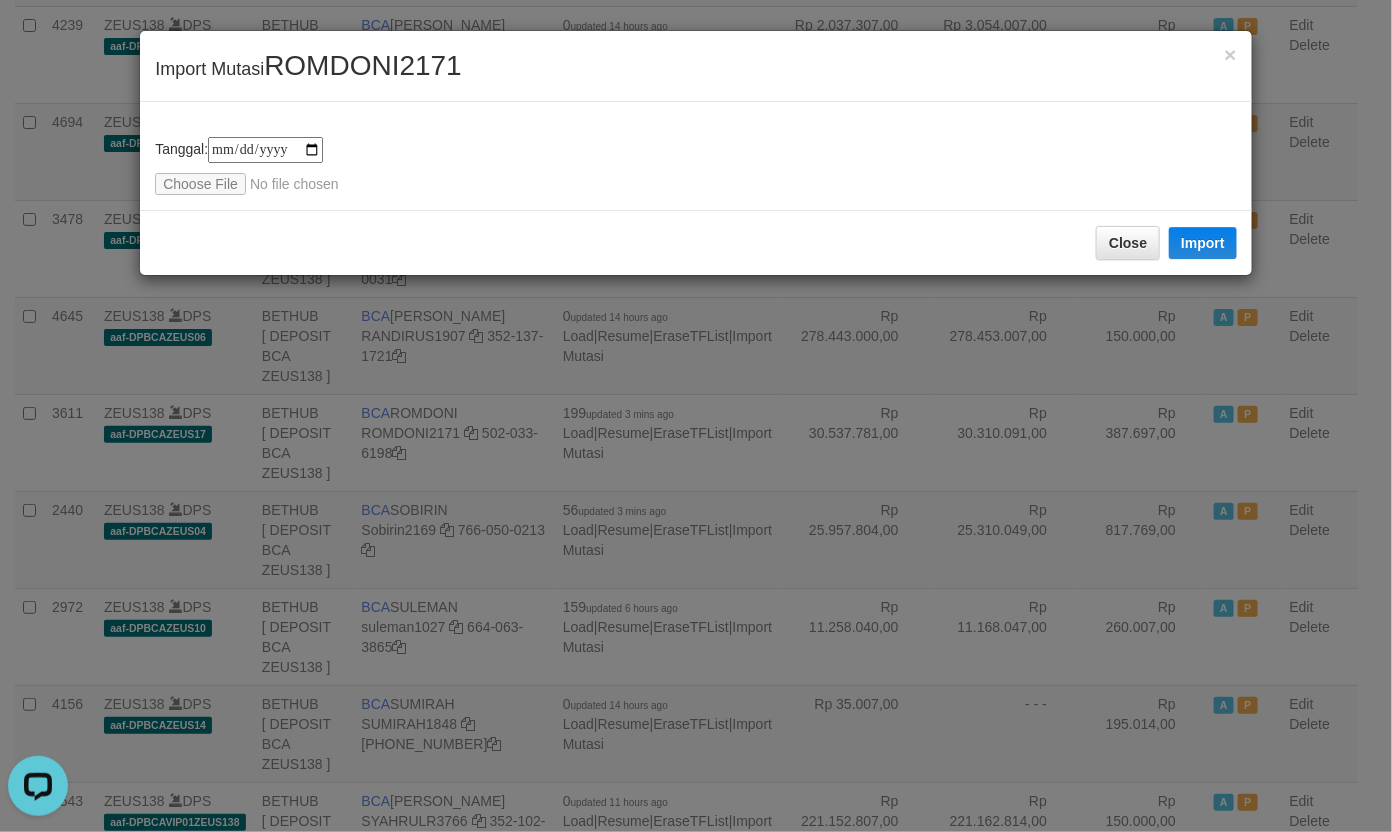 click on "**********" at bounding box center [696, 166] 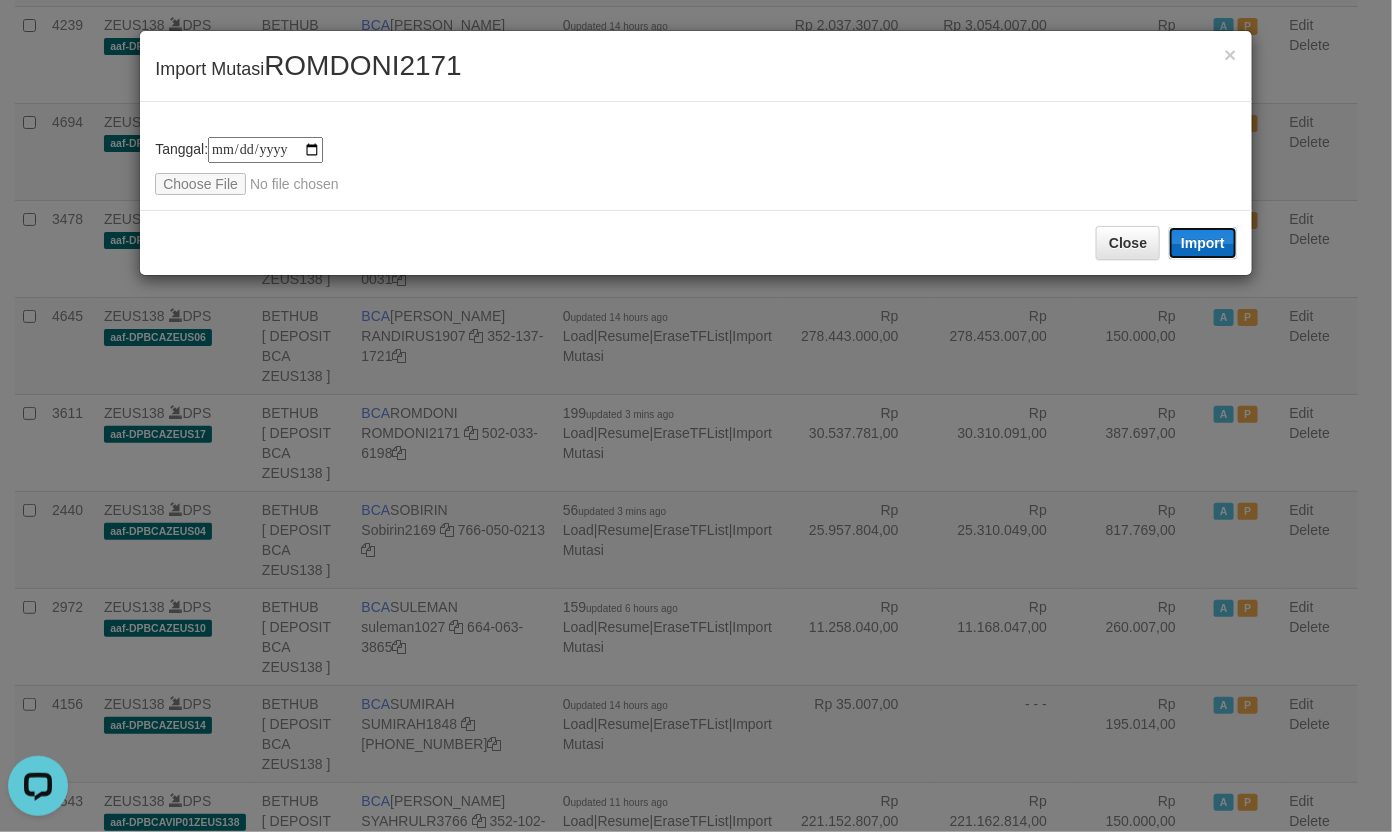 click on "Import" at bounding box center (1203, 243) 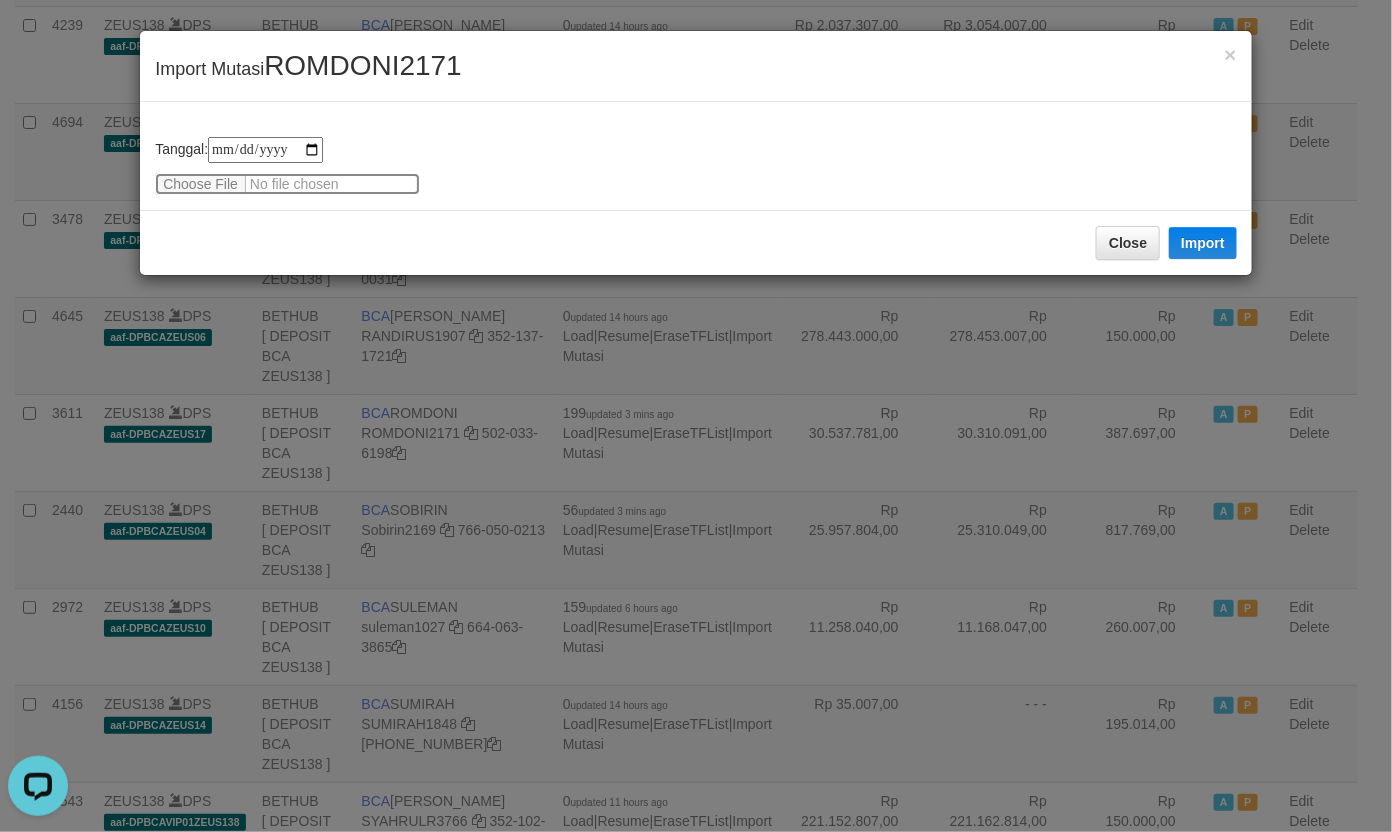 click at bounding box center (287, 184) 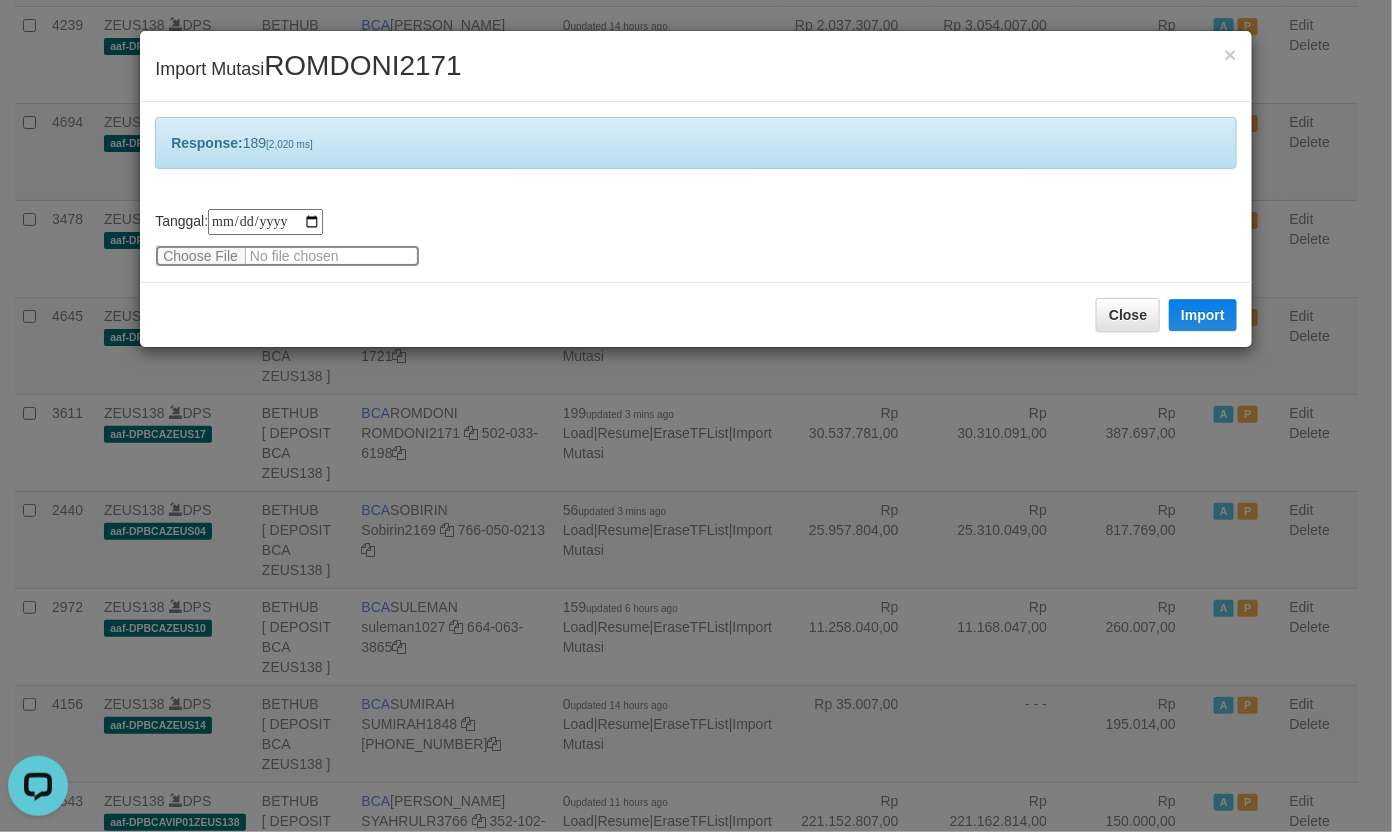 type 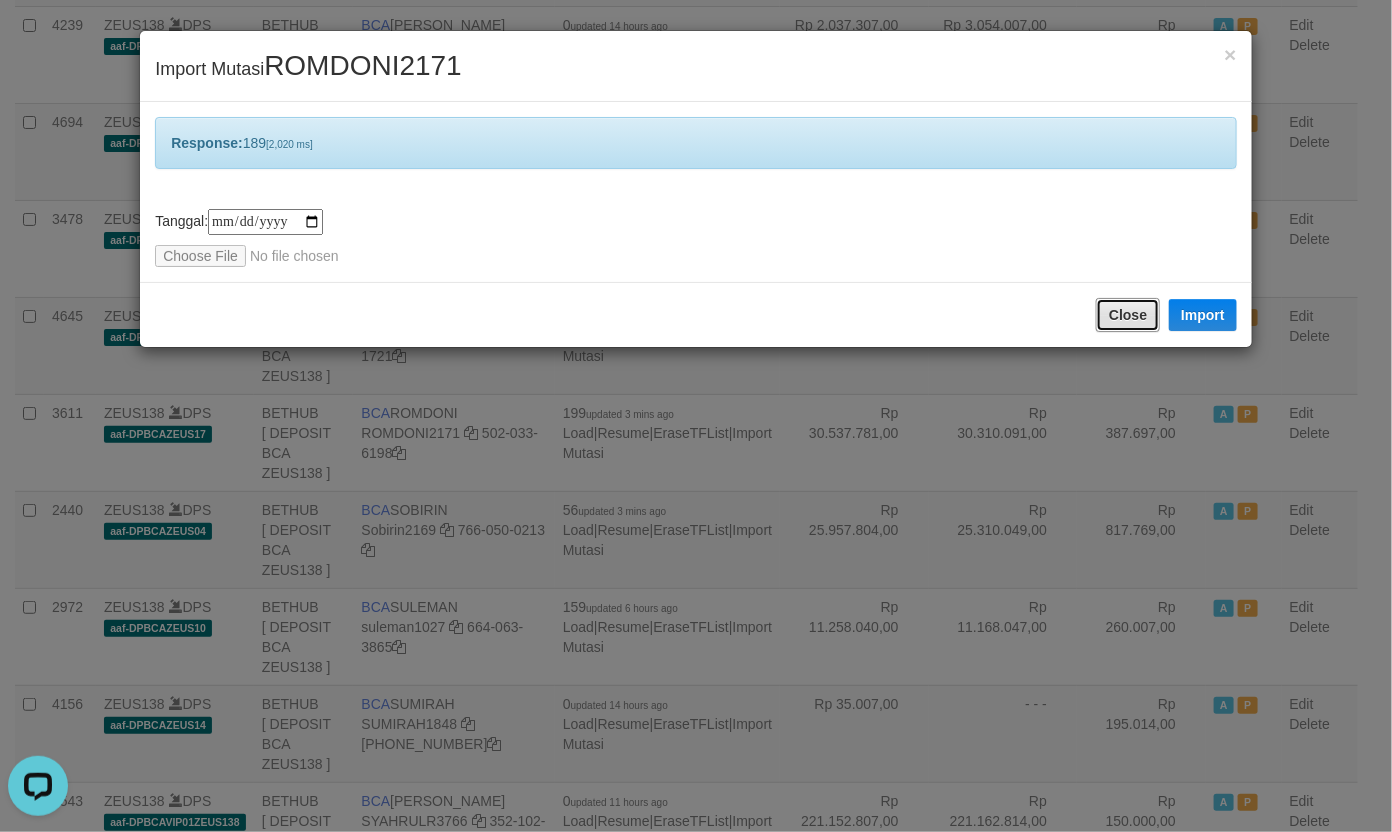 drag, startPoint x: 1146, startPoint y: 313, endPoint x: 1126, endPoint y: 318, distance: 20.615528 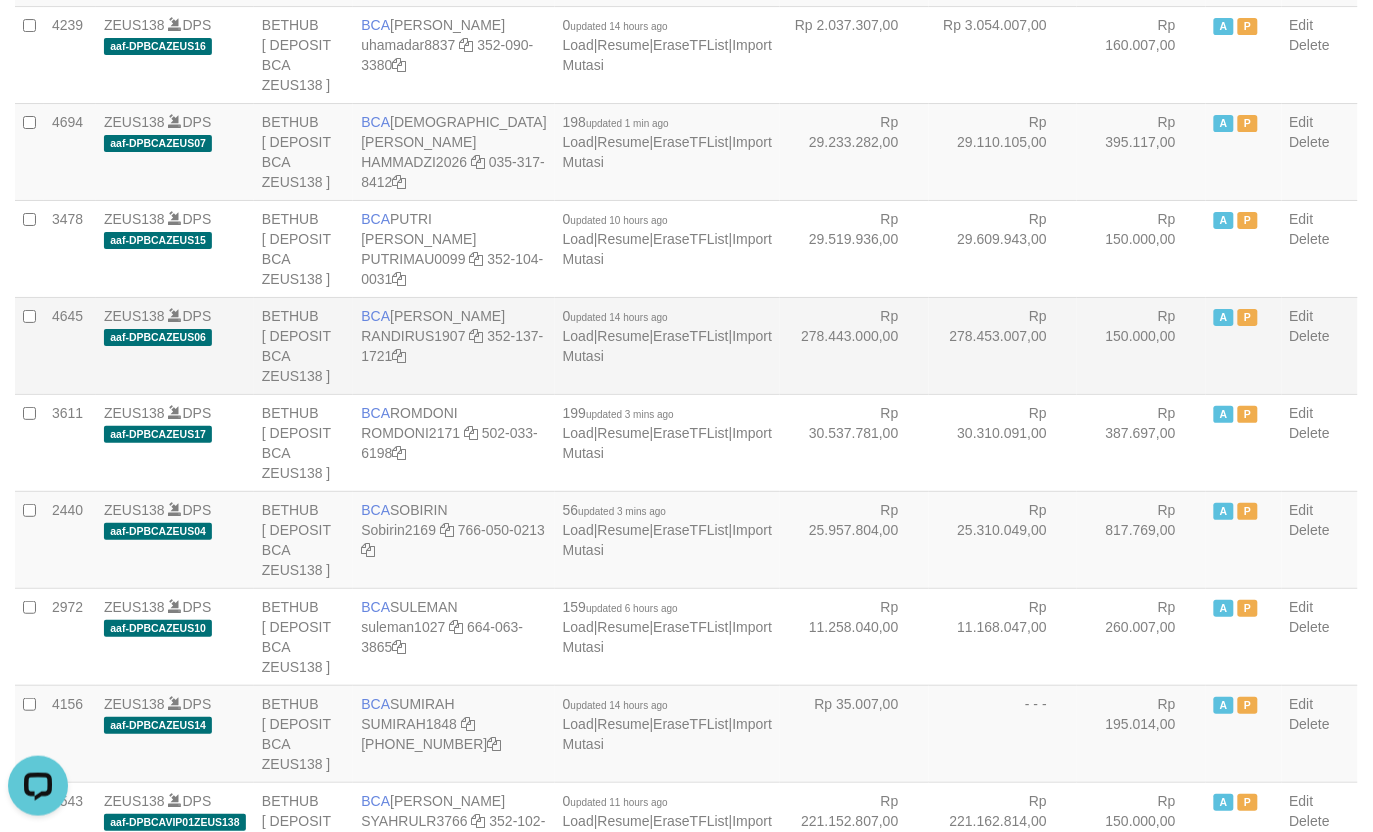 click on "Rp 278.443.000,00" at bounding box center [854, 345] 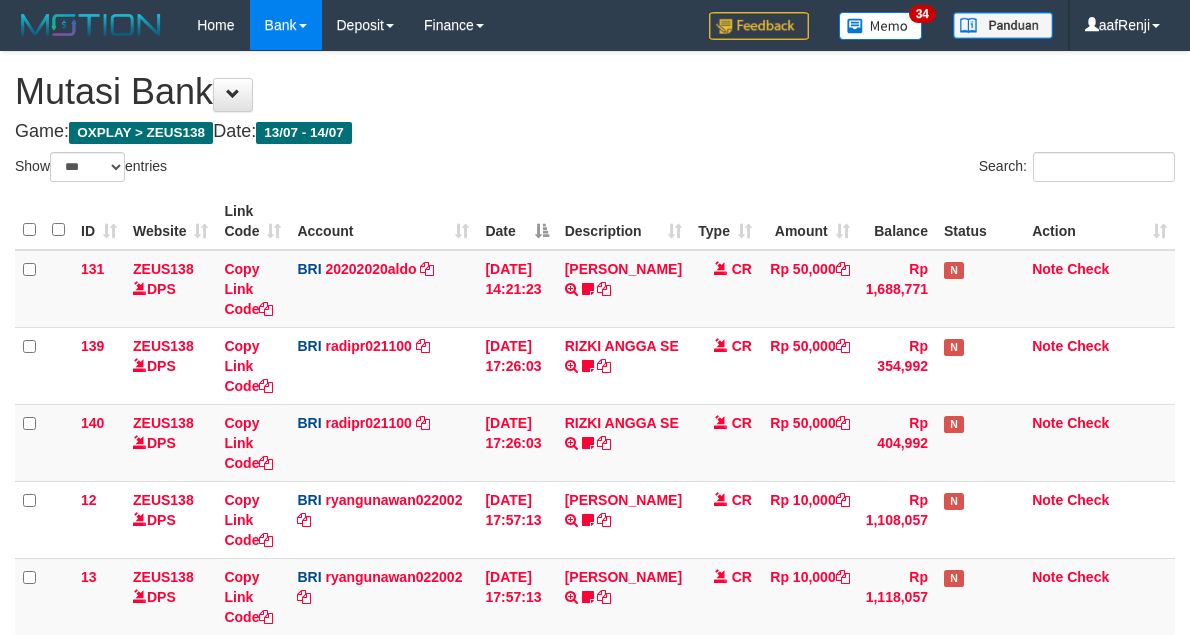 select on "***" 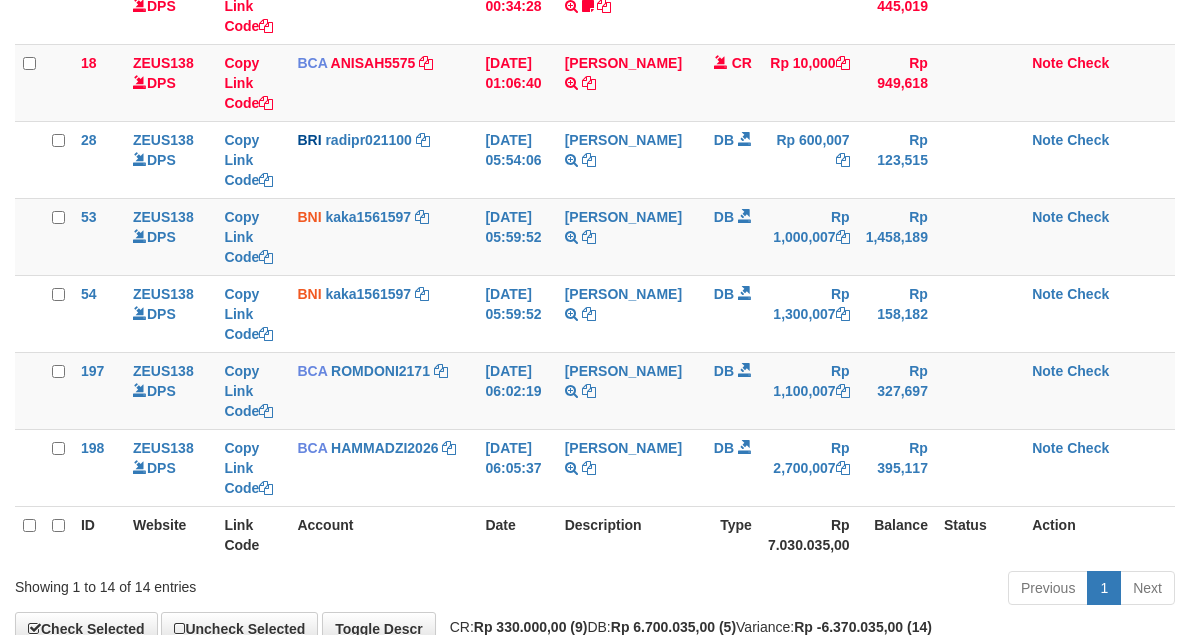 scroll, scrollTop: 947, scrollLeft: 0, axis: vertical 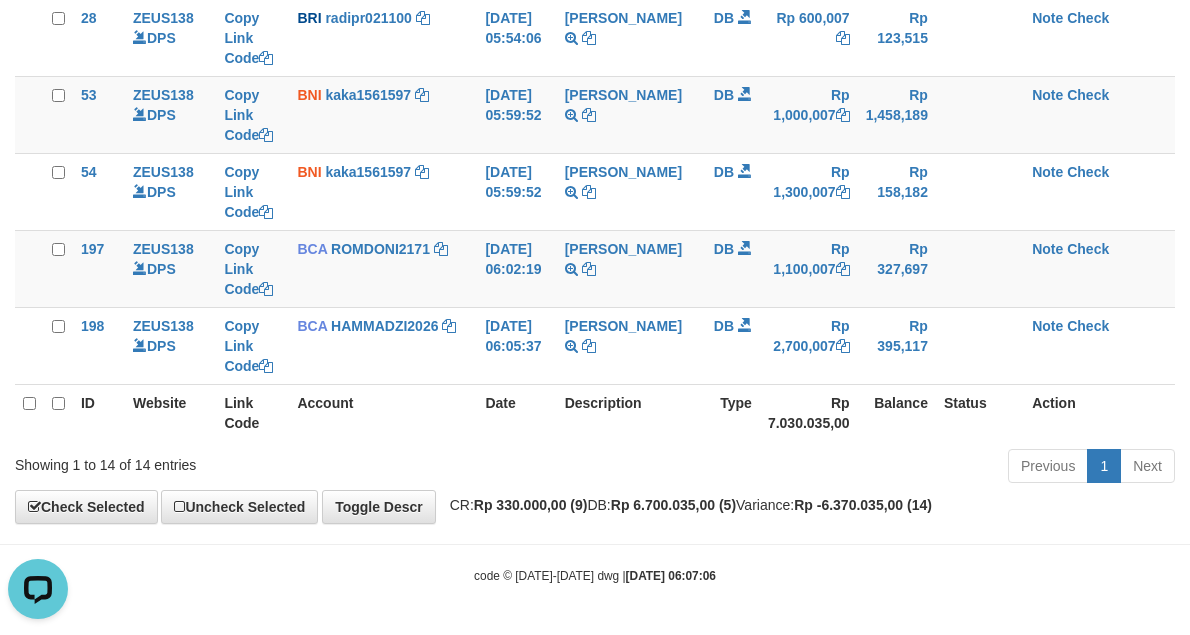 drag, startPoint x: 708, startPoint y: 406, endPoint x: 608, endPoint y: 416, distance: 100.49876 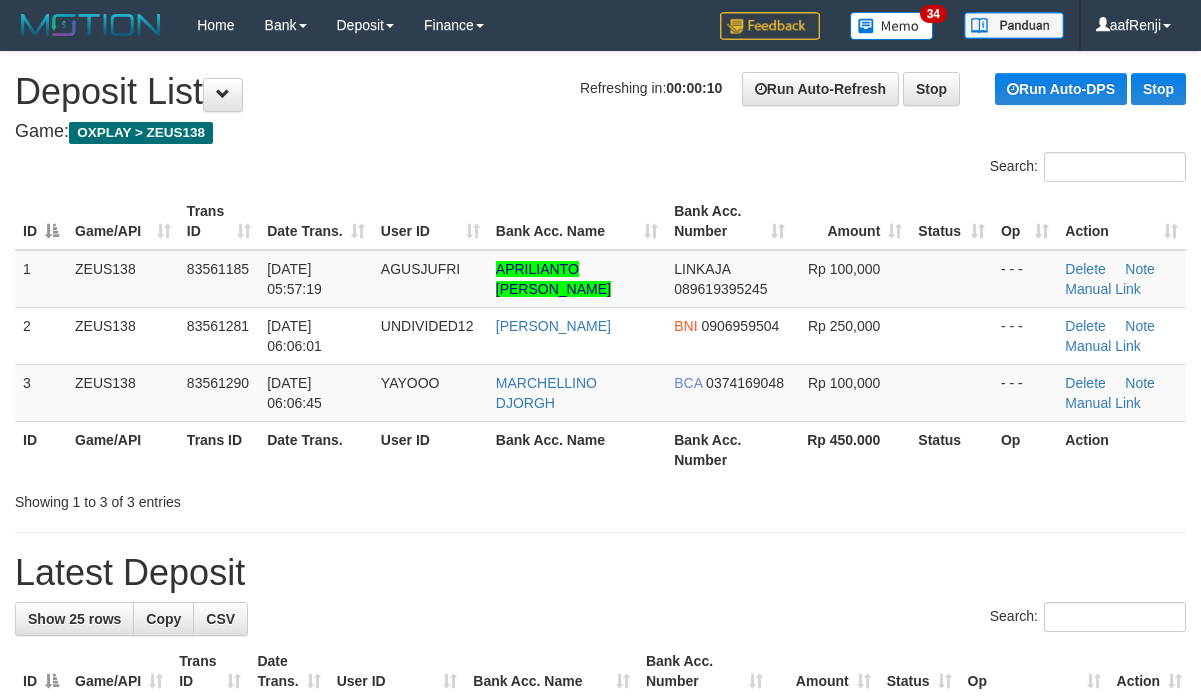 scroll, scrollTop: 0, scrollLeft: 0, axis: both 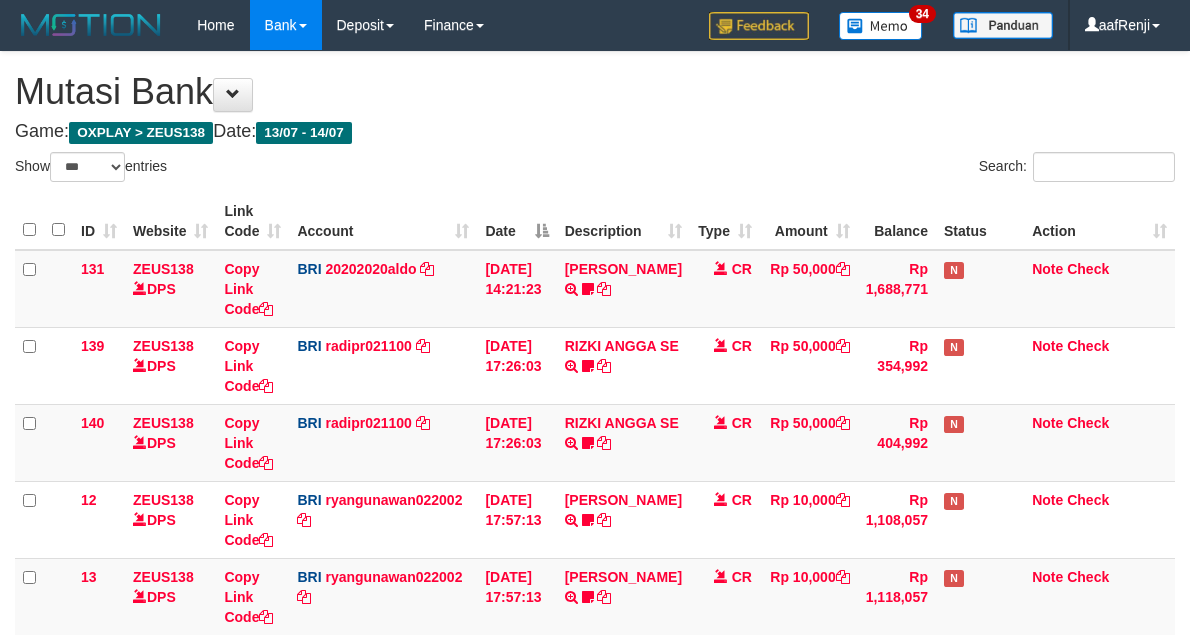 select on "***" 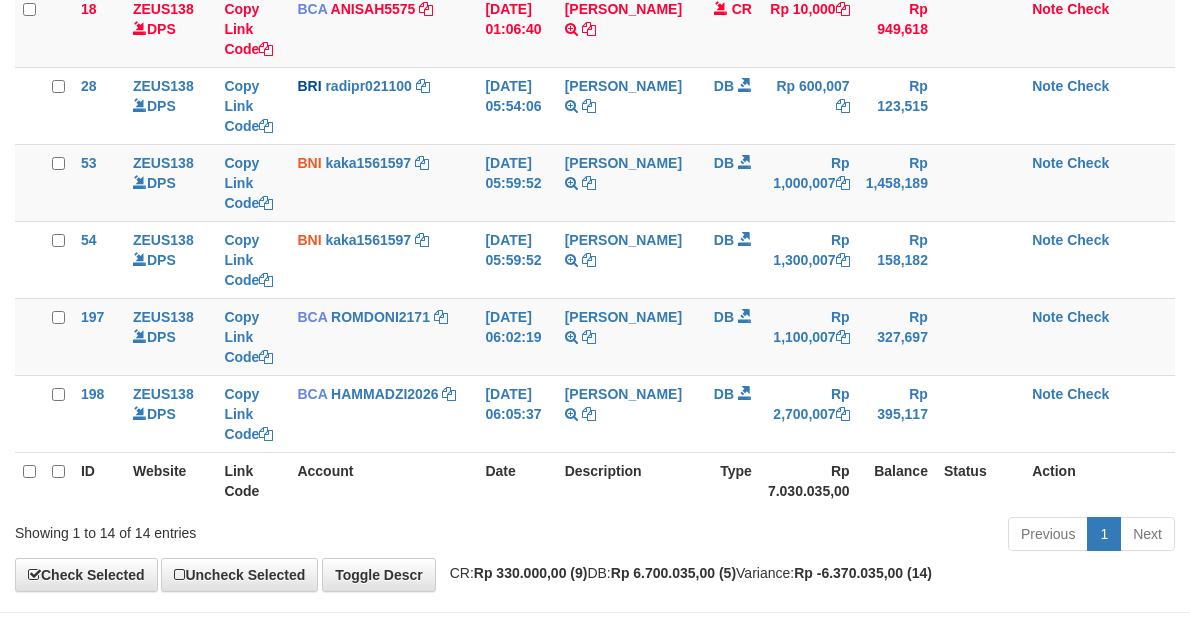 scroll, scrollTop: 947, scrollLeft: 0, axis: vertical 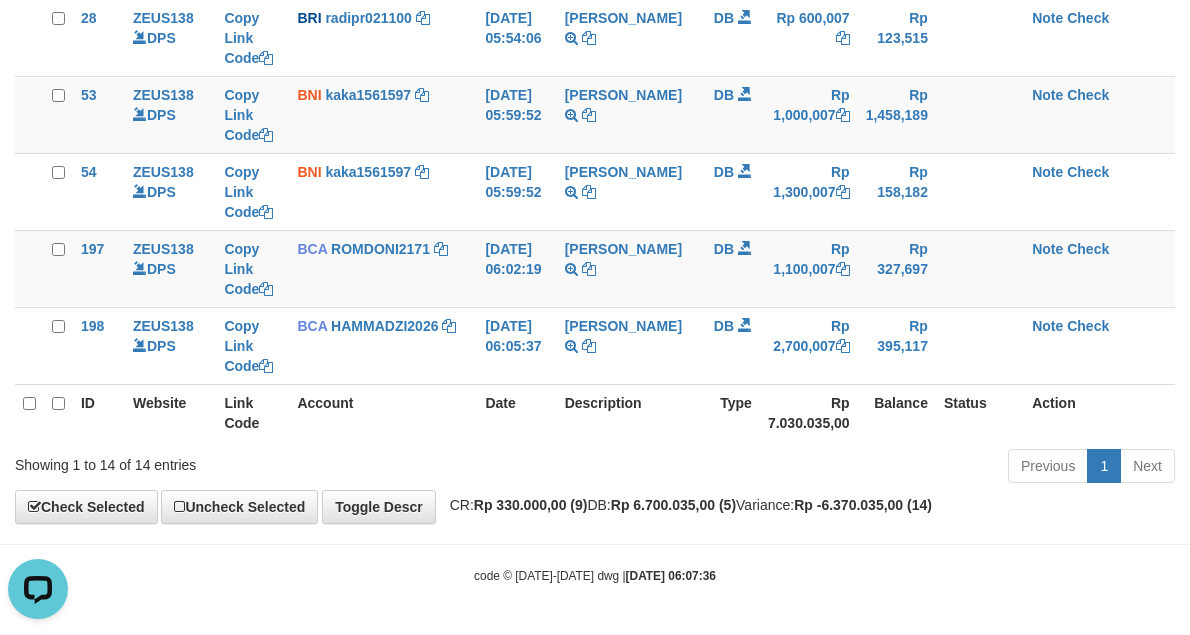drag, startPoint x: 505, startPoint y: 438, endPoint x: 462, endPoint y: 418, distance: 47.423622 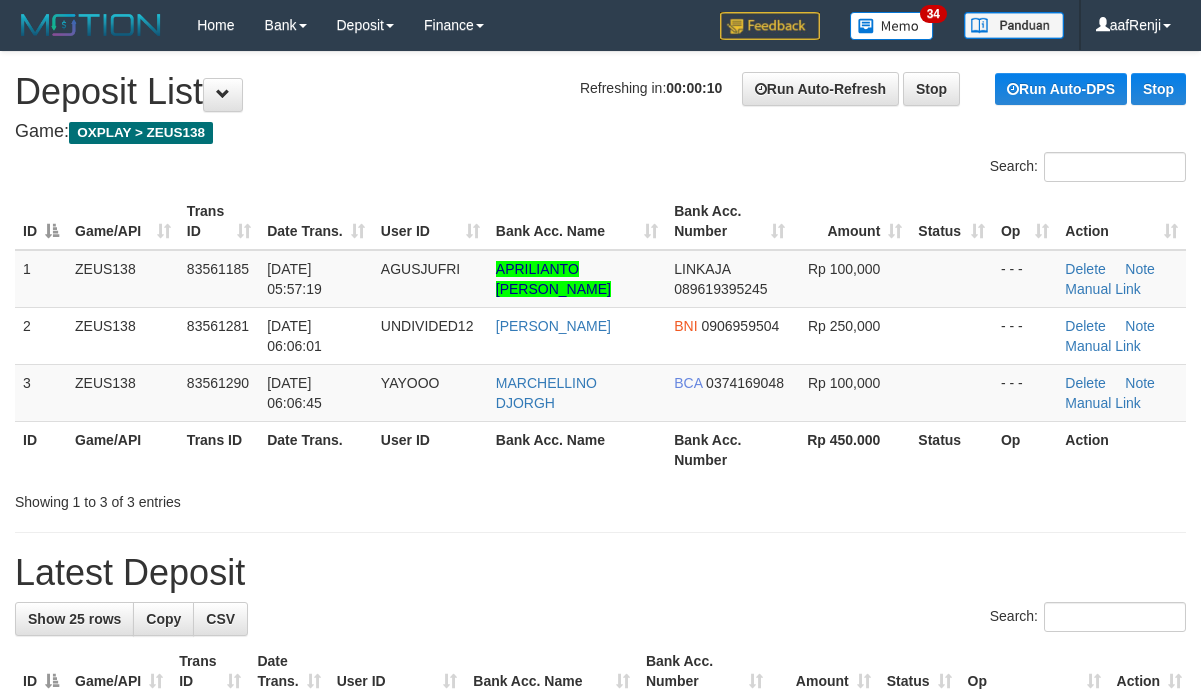 scroll, scrollTop: 0, scrollLeft: 0, axis: both 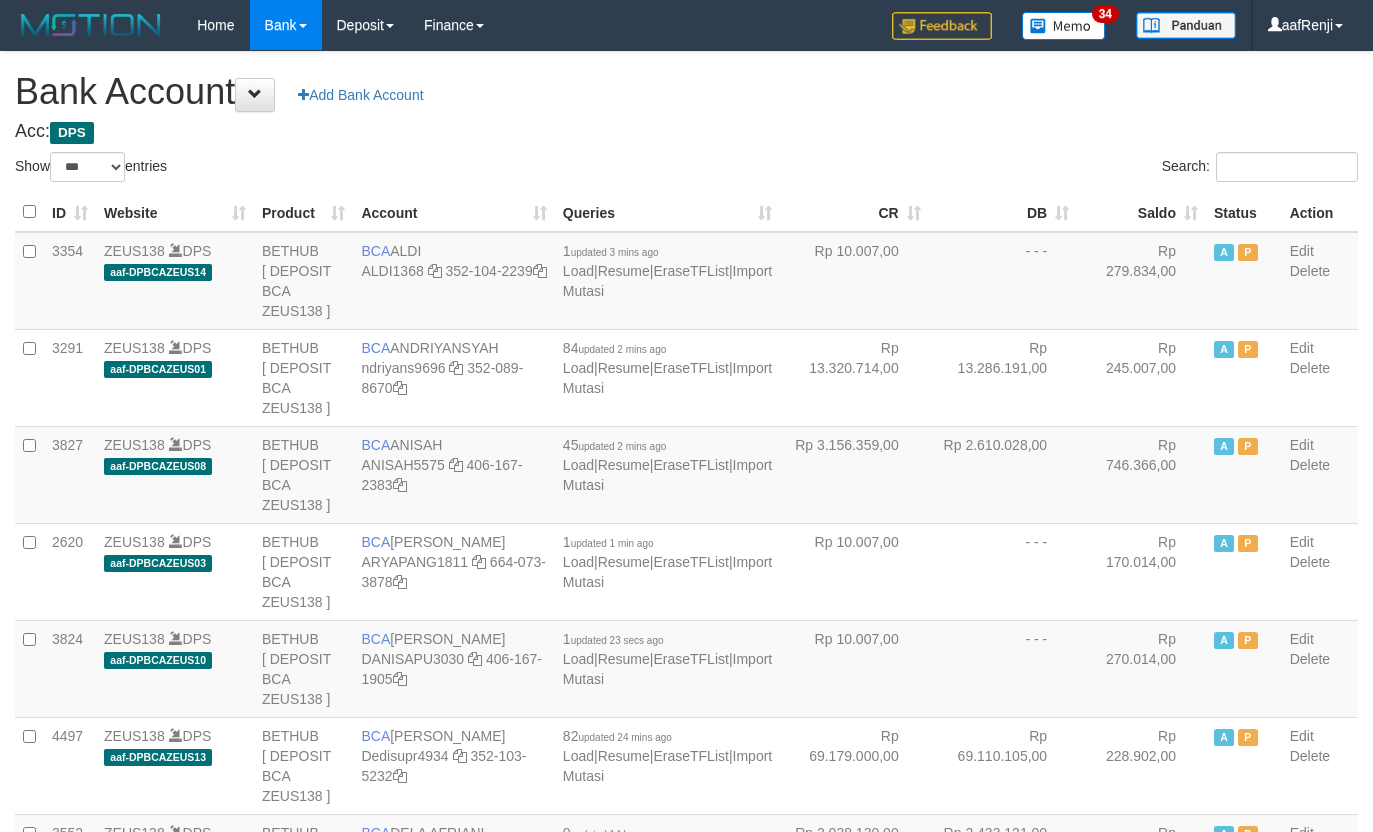 select on "***" 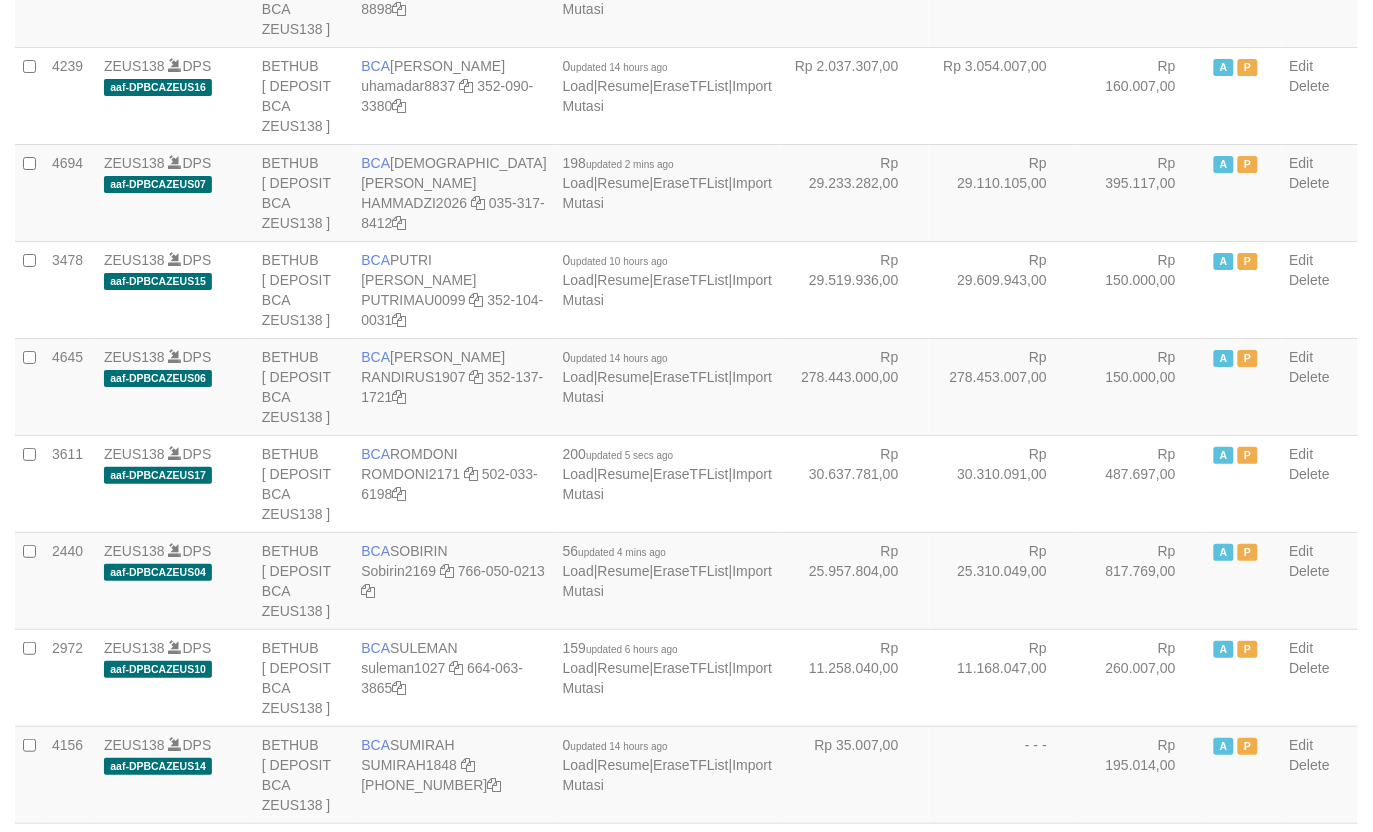 scroll, scrollTop: 1681, scrollLeft: 0, axis: vertical 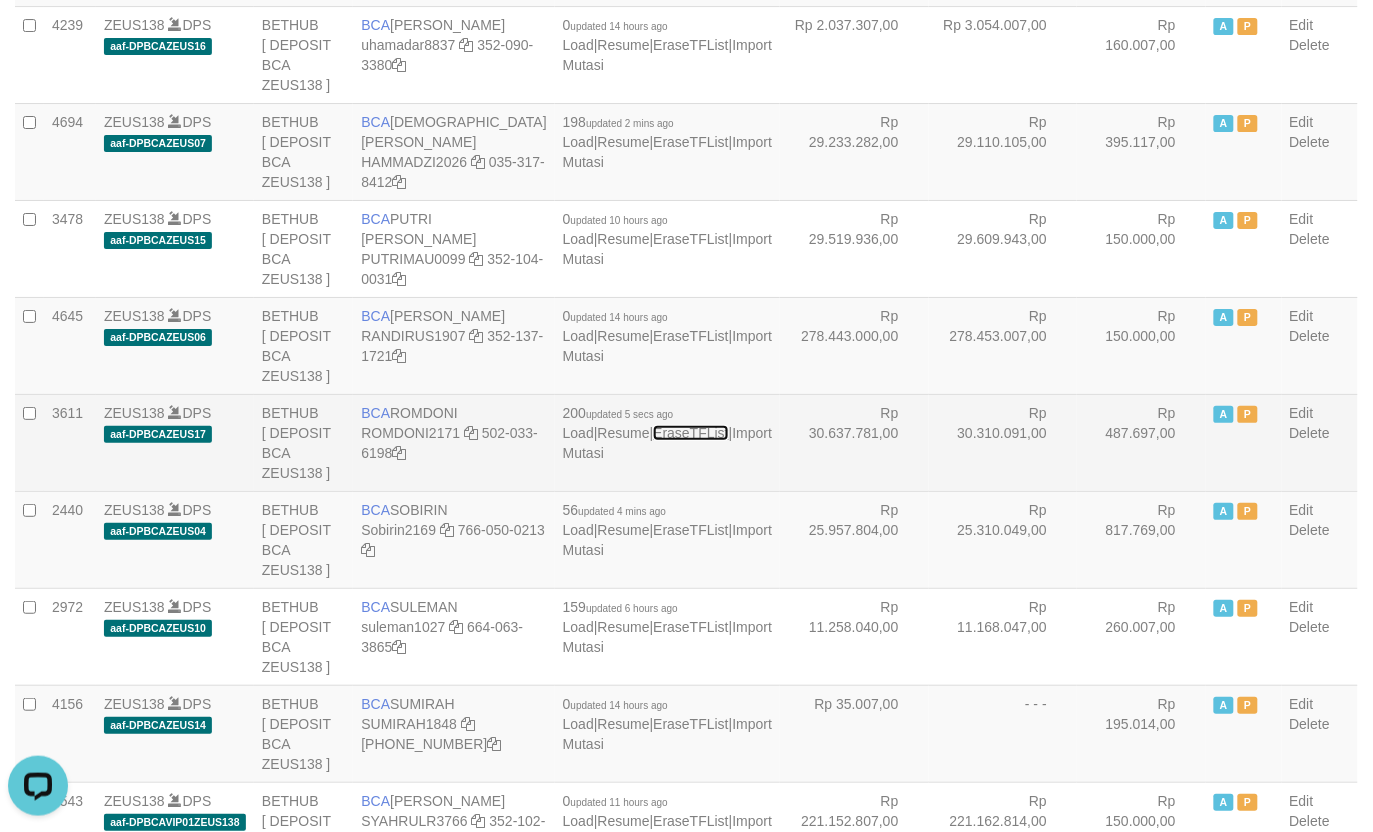click on "EraseTFList" at bounding box center [690, 433] 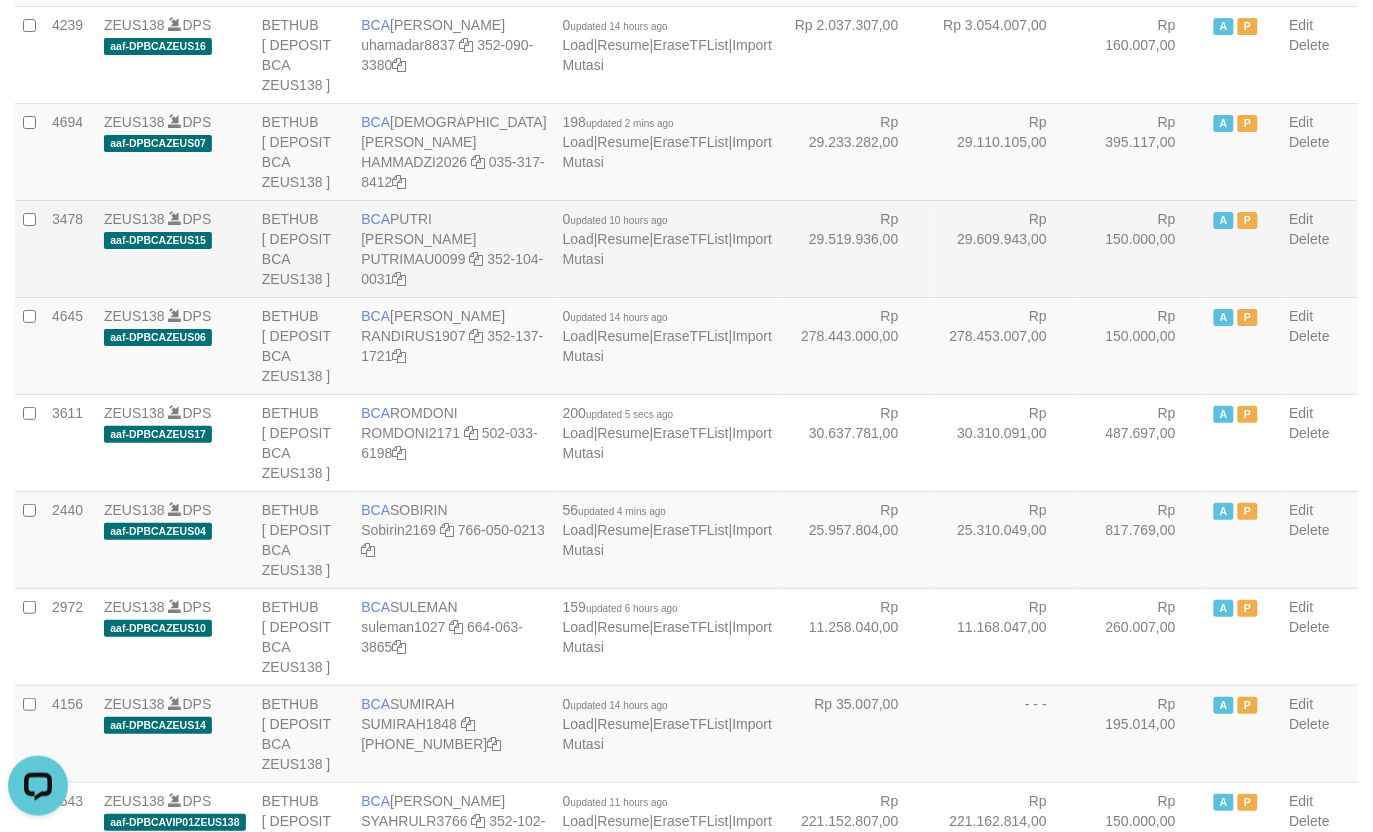 click on "Rp 29.609.943,00" at bounding box center (1003, 248) 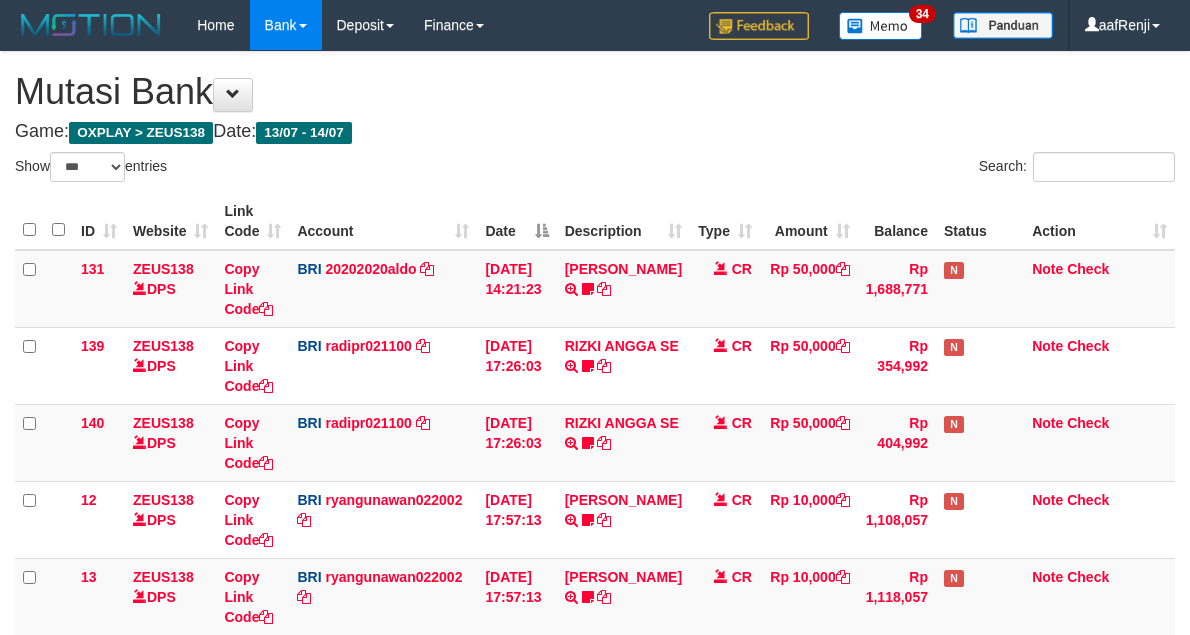 select on "***" 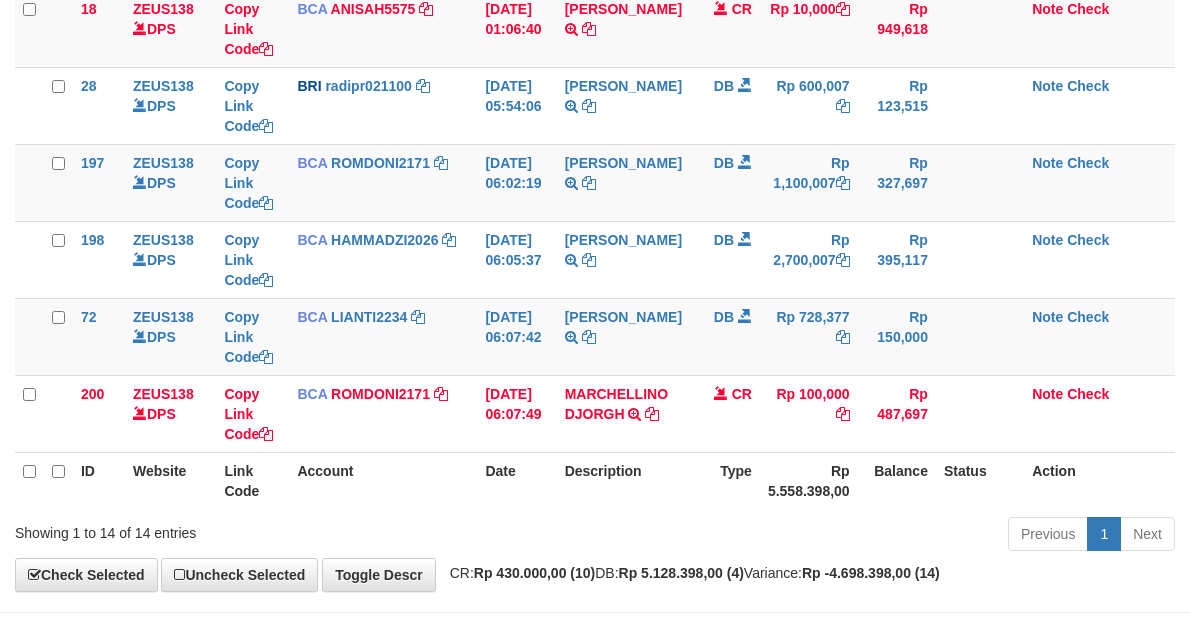 drag, startPoint x: 683, startPoint y: 475, endPoint x: 583, endPoint y: 506, distance: 104.69479 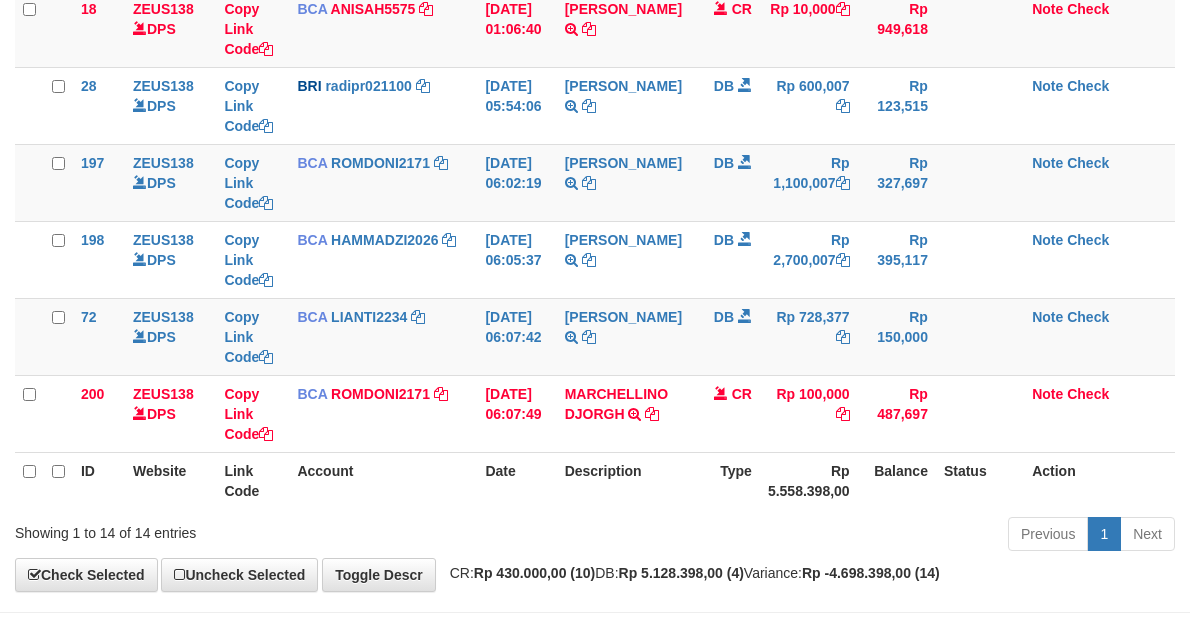 scroll, scrollTop: 947, scrollLeft: 0, axis: vertical 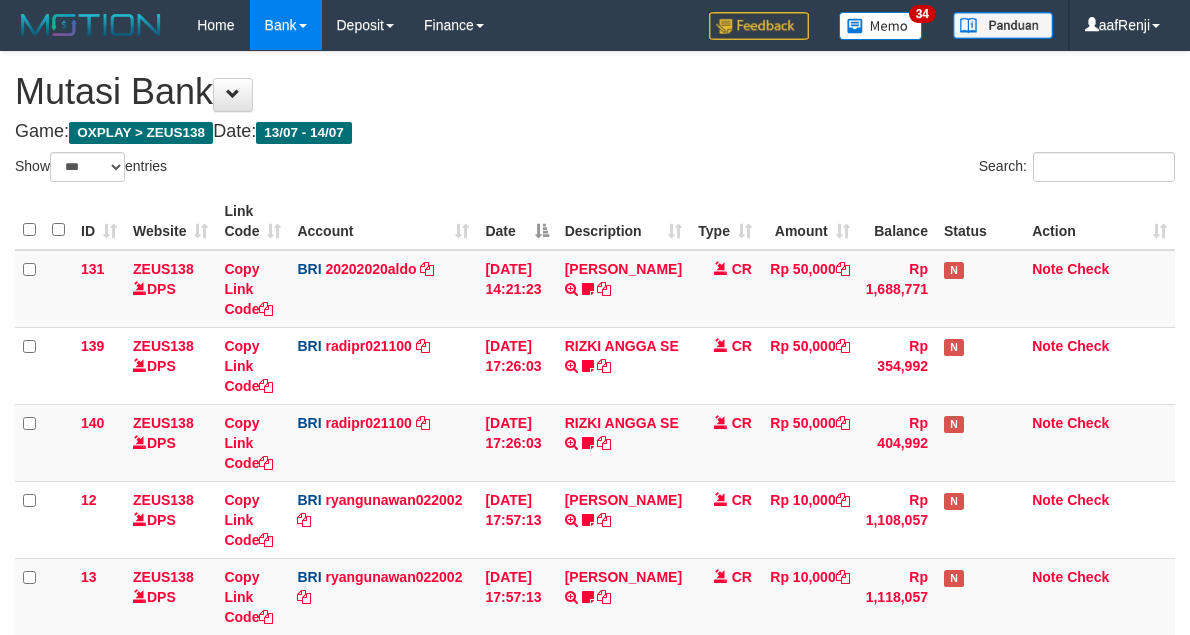select on "***" 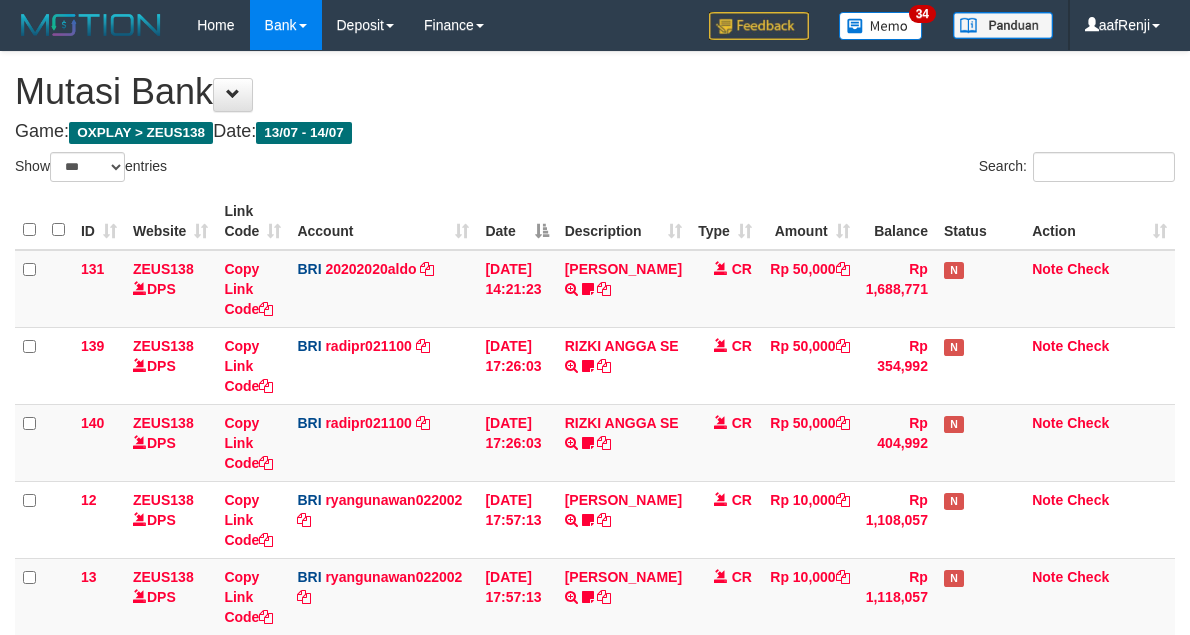 scroll, scrollTop: 870, scrollLeft: 0, axis: vertical 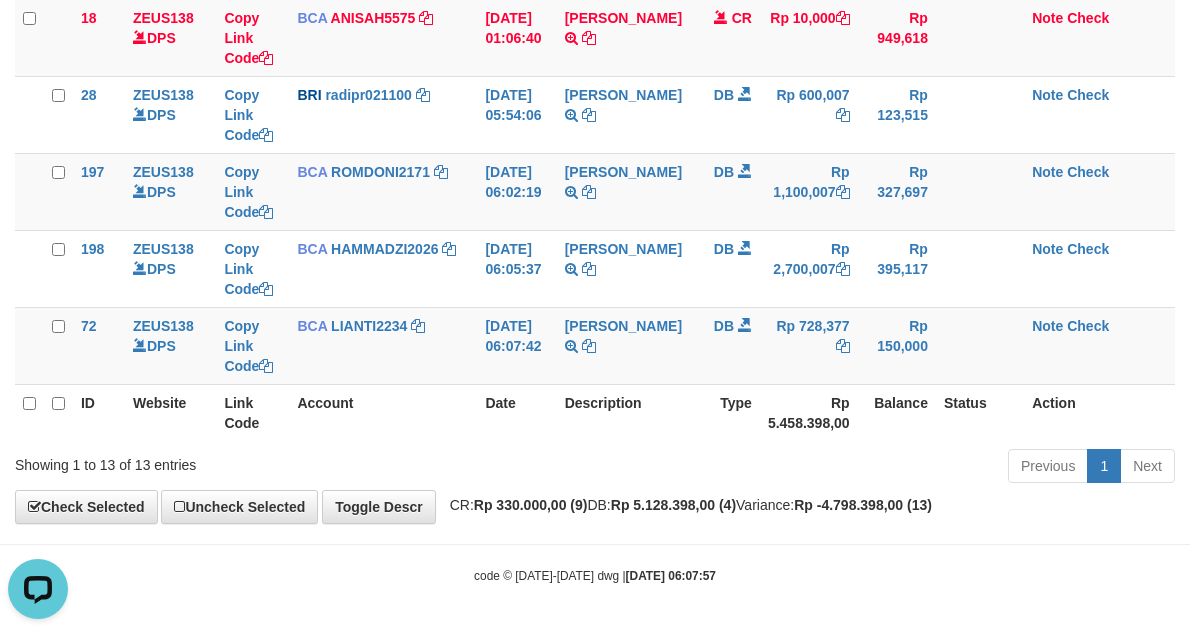 drag, startPoint x: 790, startPoint y: 453, endPoint x: 800, endPoint y: 447, distance: 11.661903 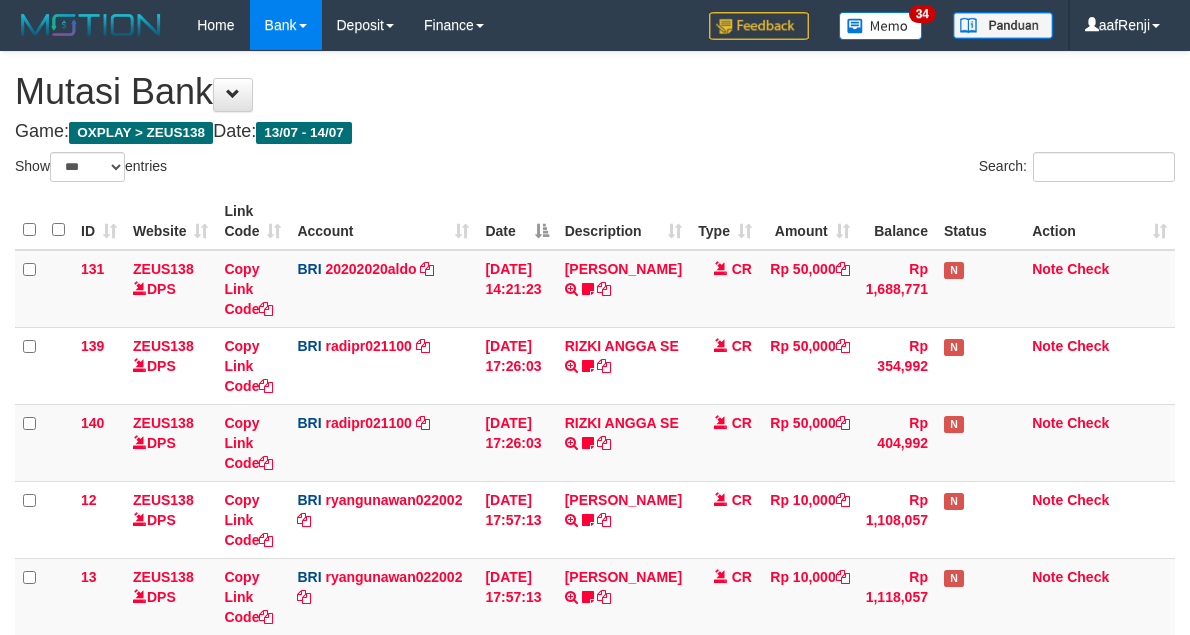 select on "***" 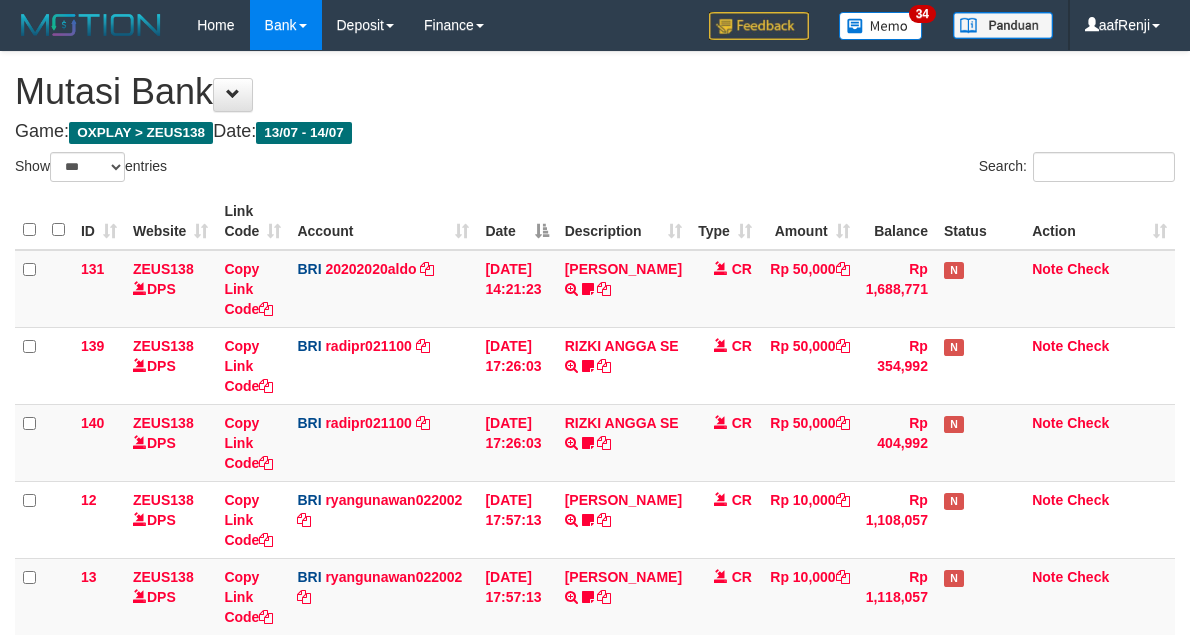 scroll, scrollTop: 870, scrollLeft: 0, axis: vertical 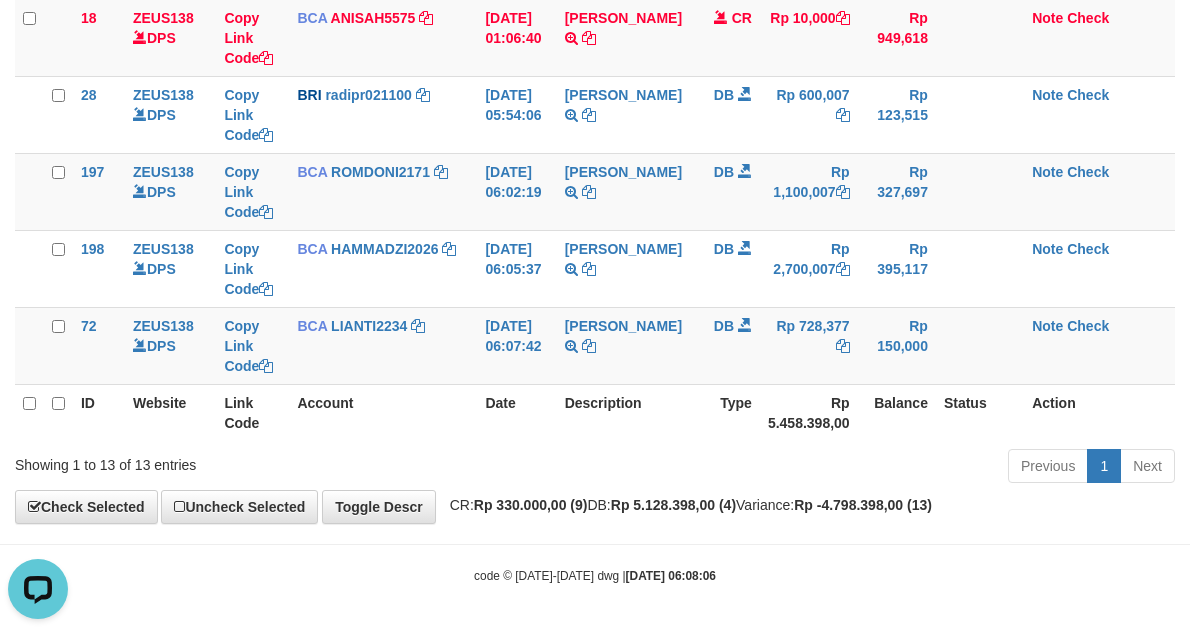 click on "Type" at bounding box center (725, 412) 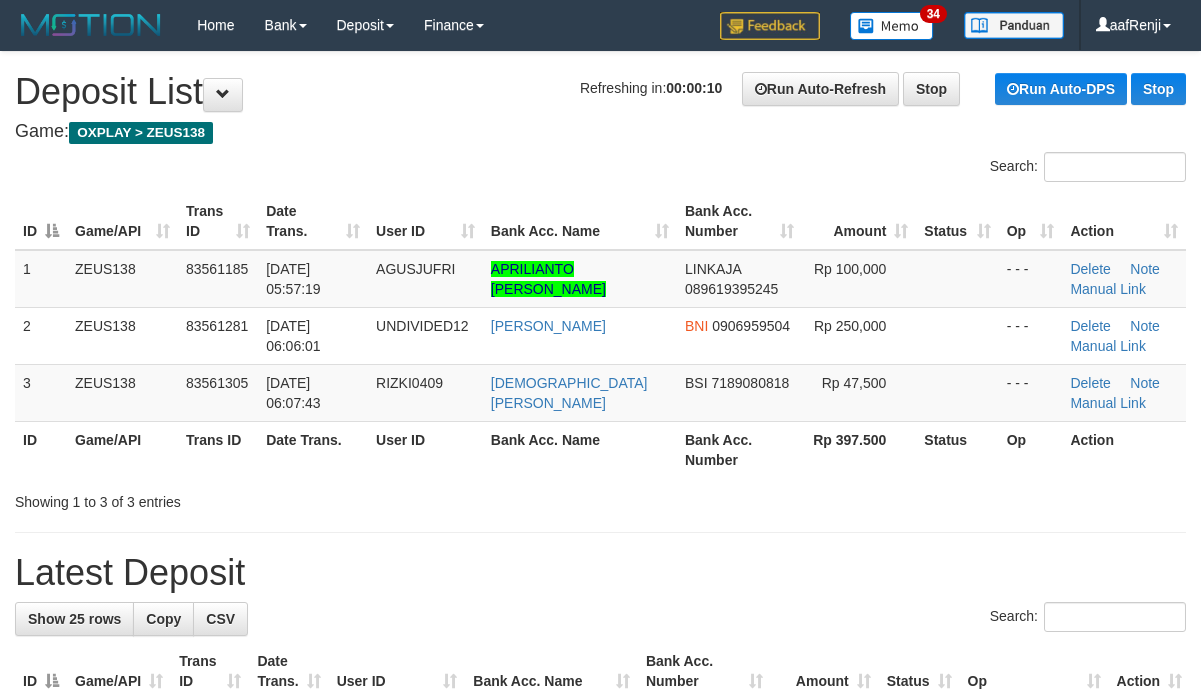 scroll, scrollTop: 0, scrollLeft: 0, axis: both 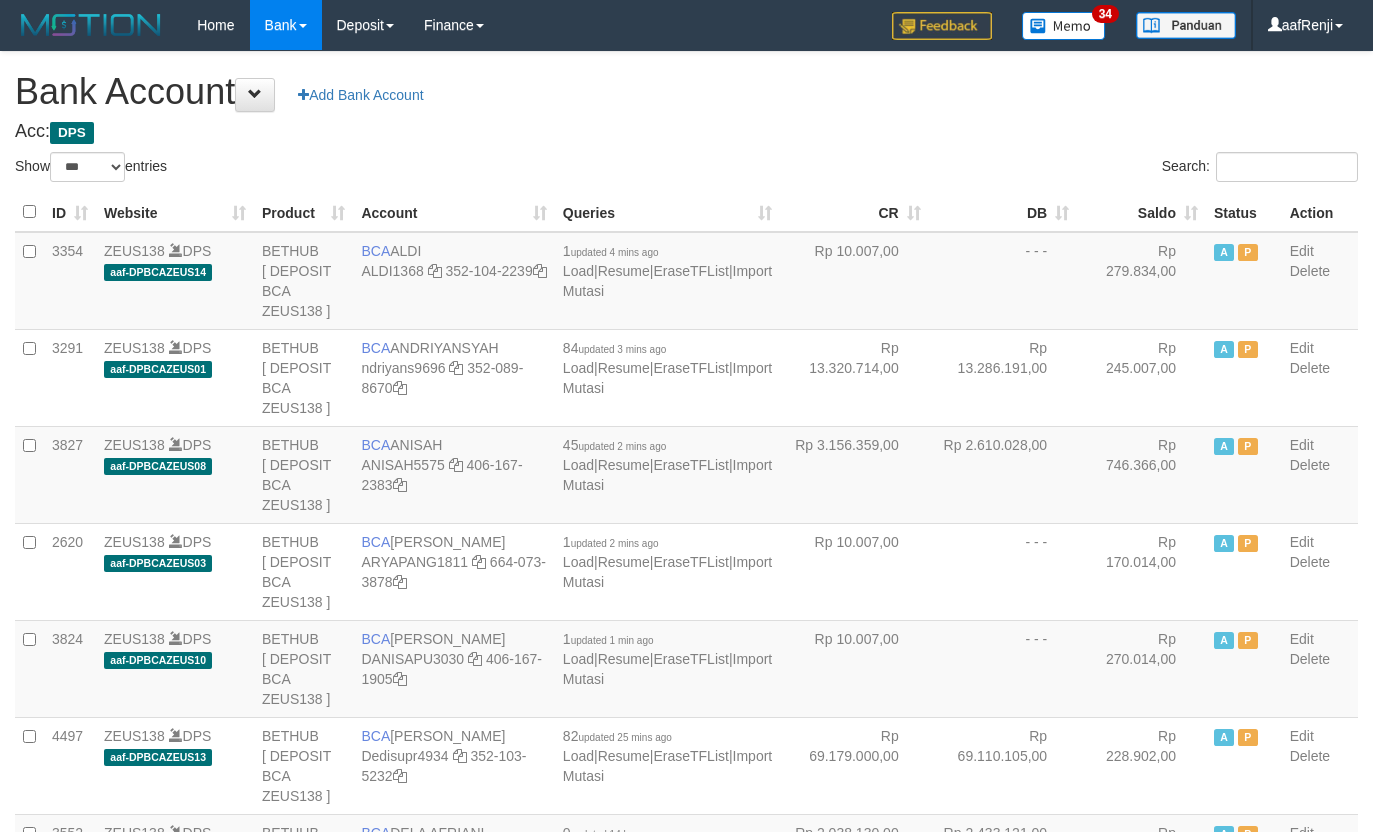 select on "***" 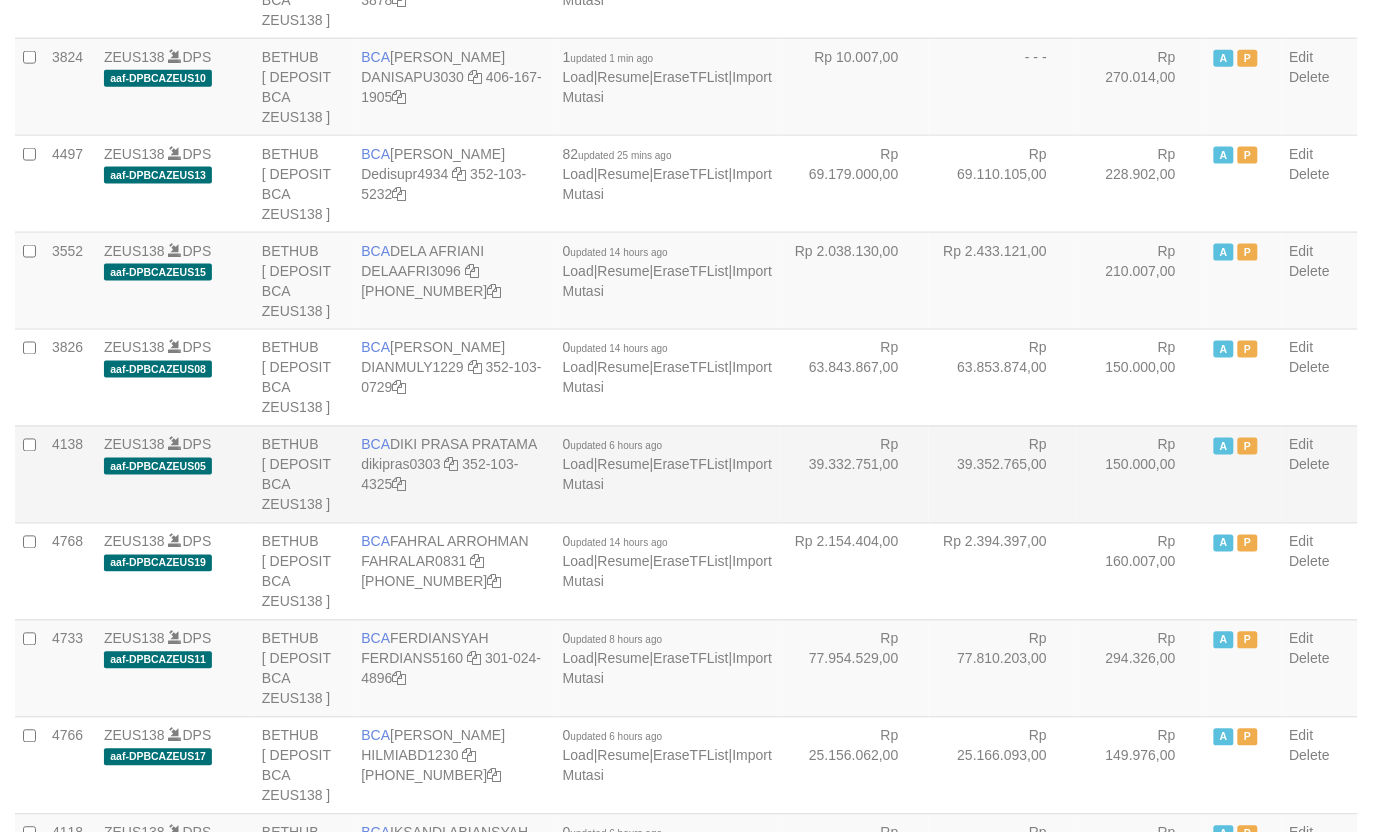 scroll, scrollTop: 625, scrollLeft: 0, axis: vertical 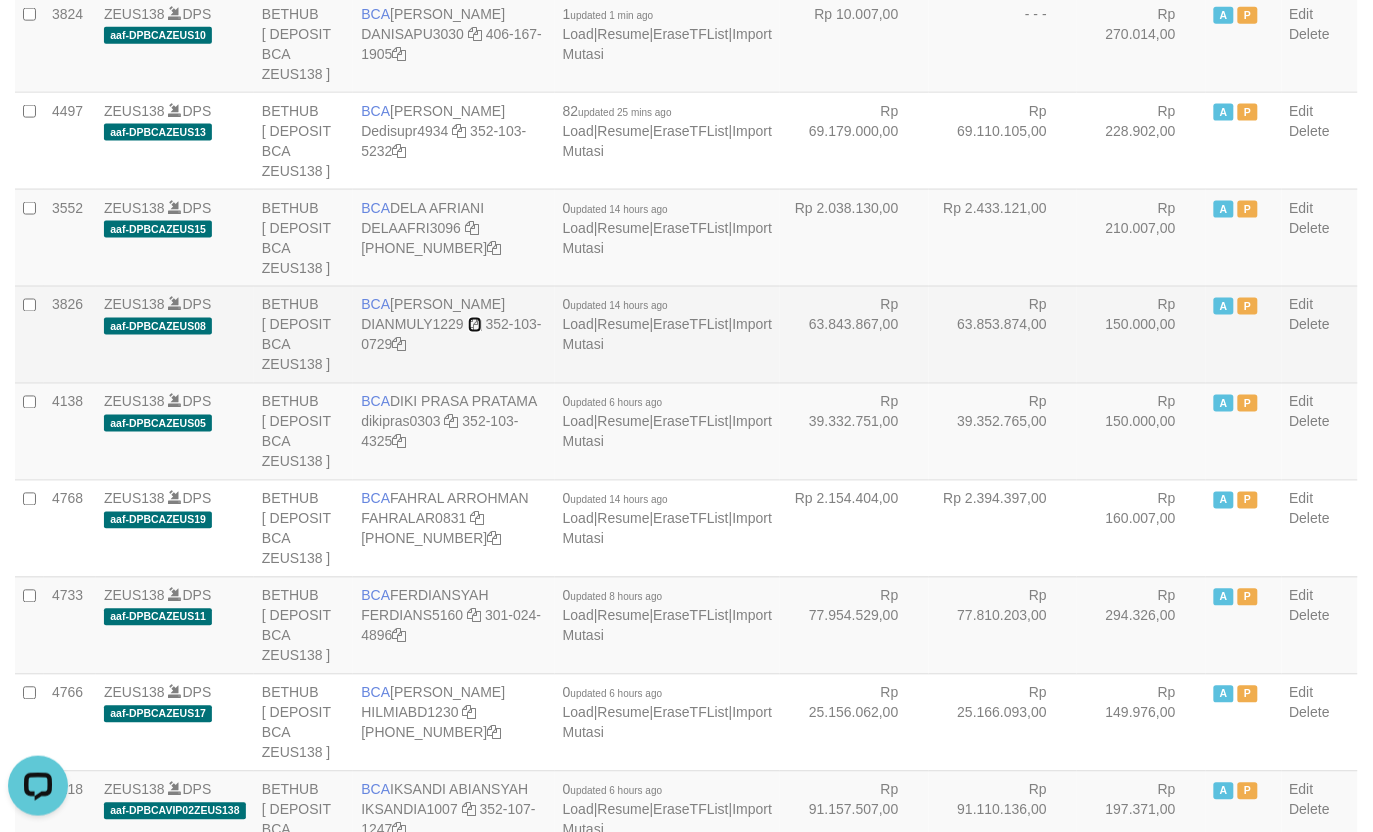 click at bounding box center [475, 325] 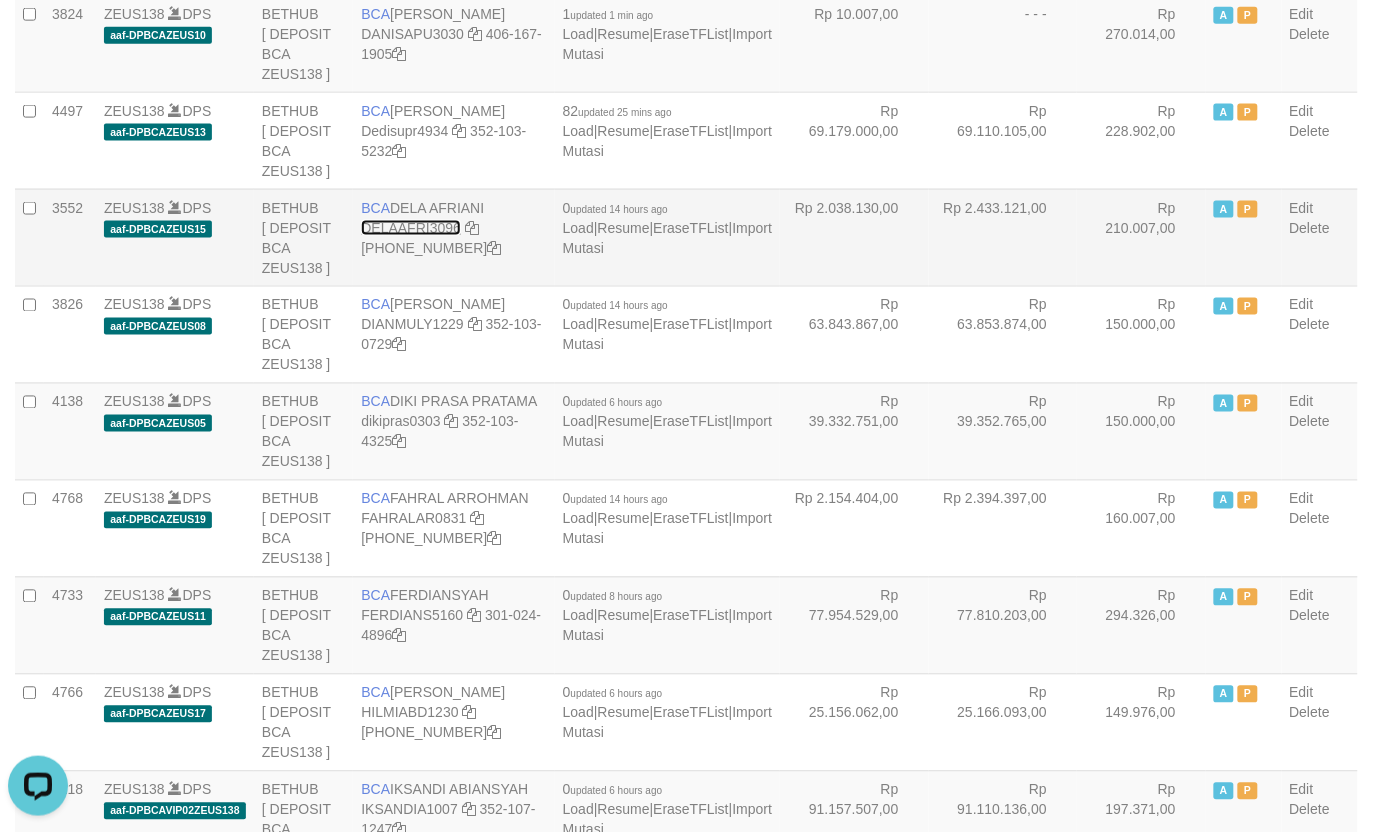 drag, startPoint x: 477, startPoint y: 232, endPoint x: 488, endPoint y: 231, distance: 11.045361 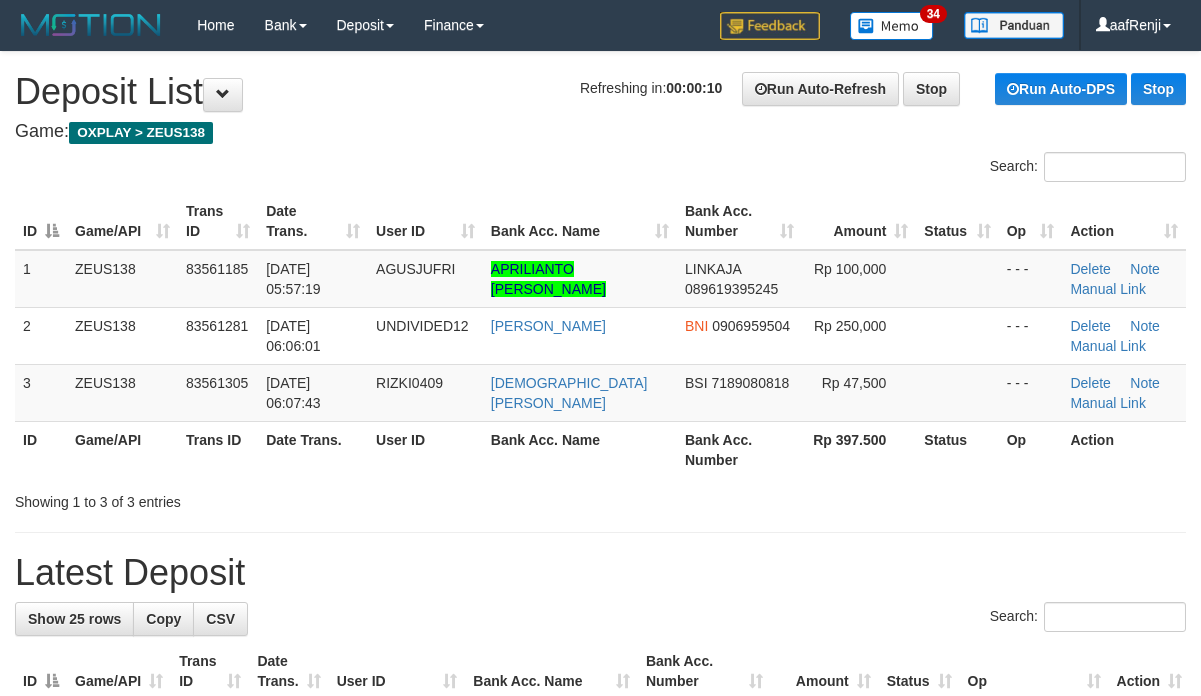scroll, scrollTop: 0, scrollLeft: 0, axis: both 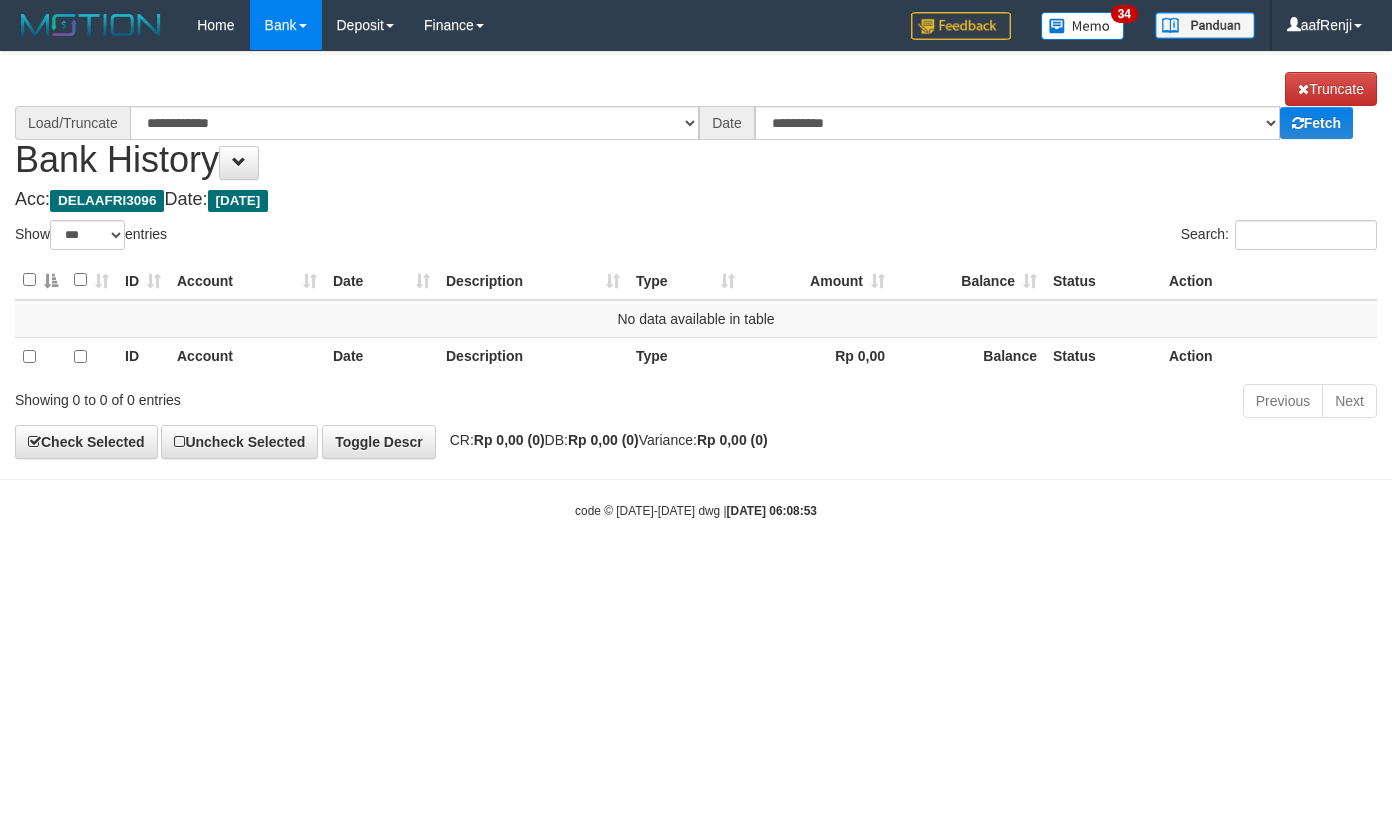 select on "***" 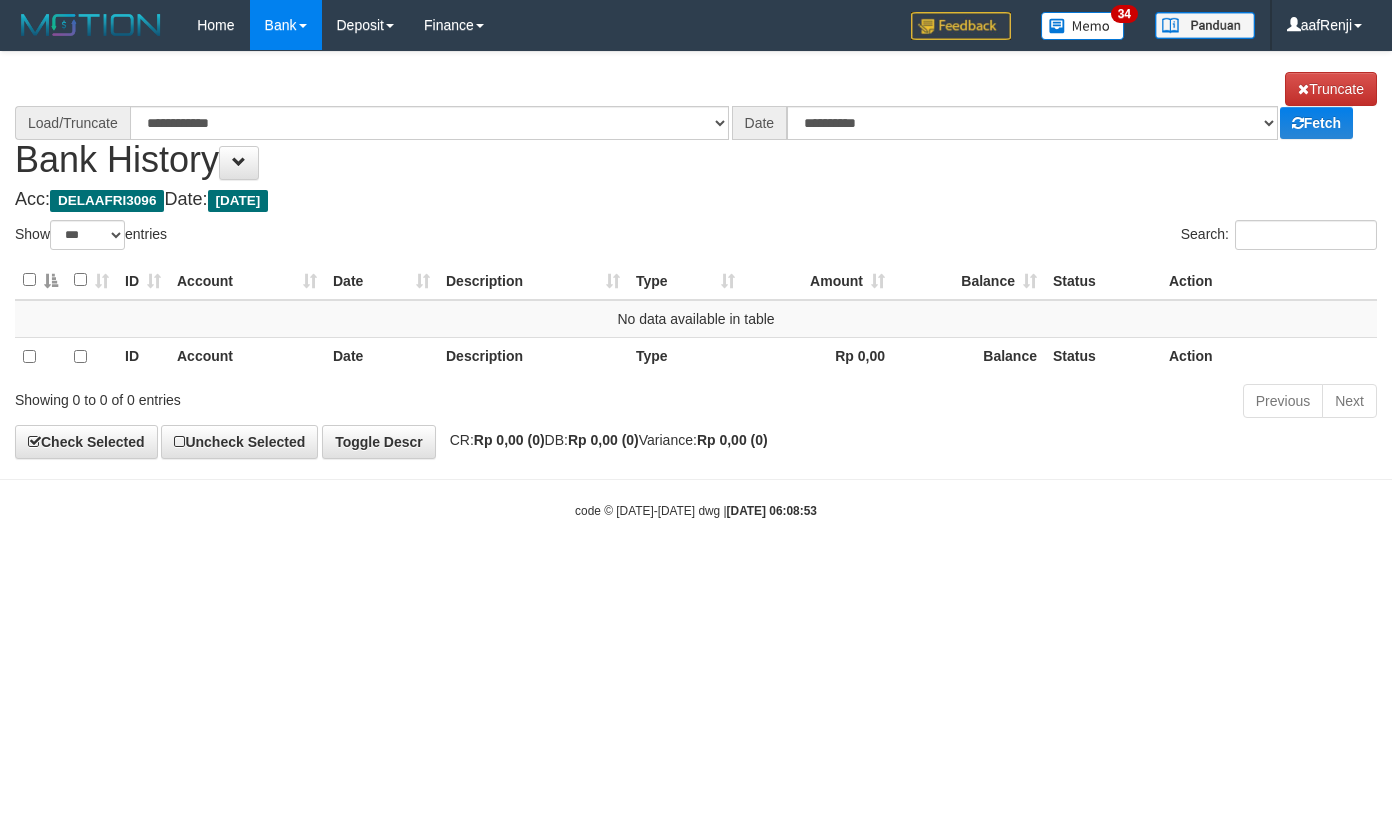 scroll, scrollTop: 0, scrollLeft: 0, axis: both 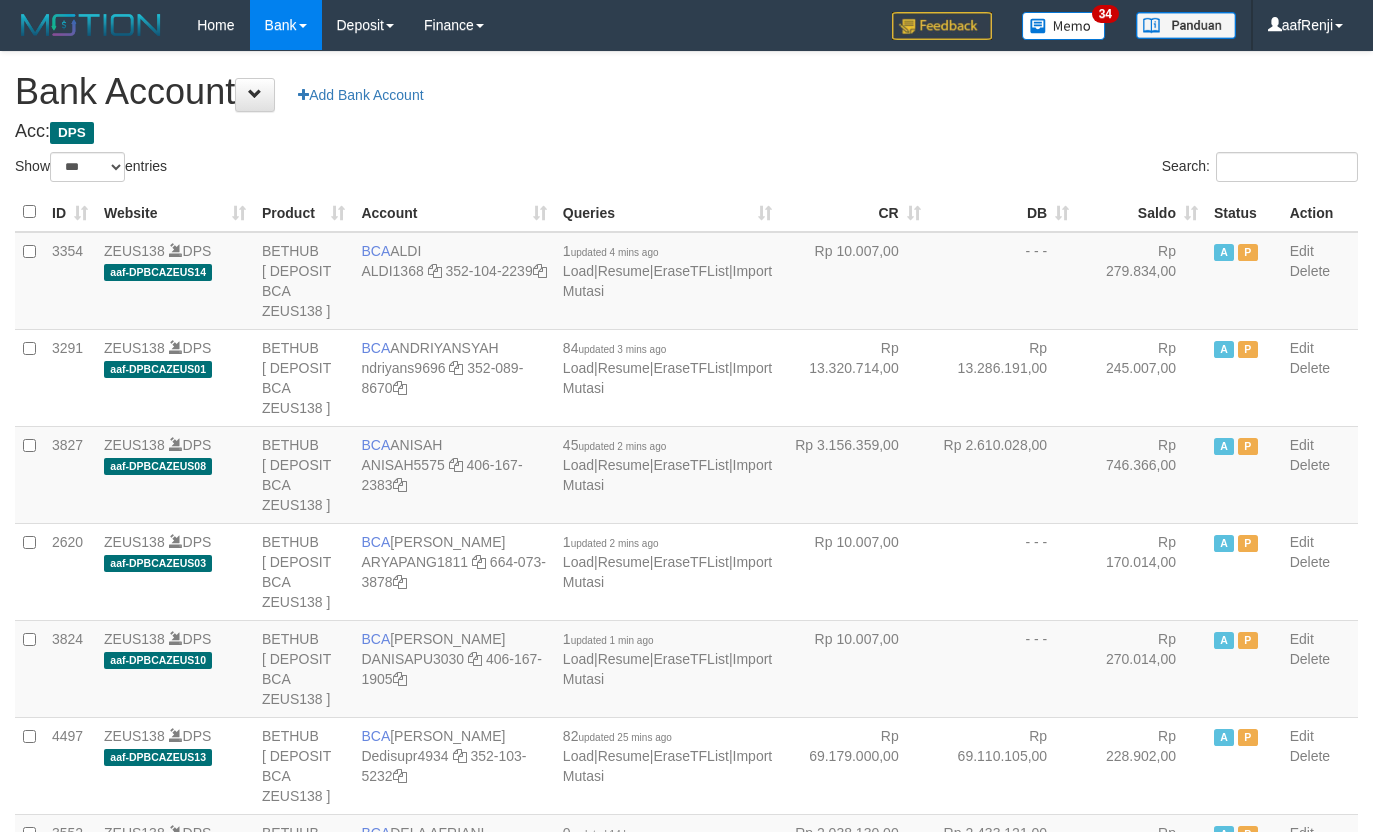 select on "***" 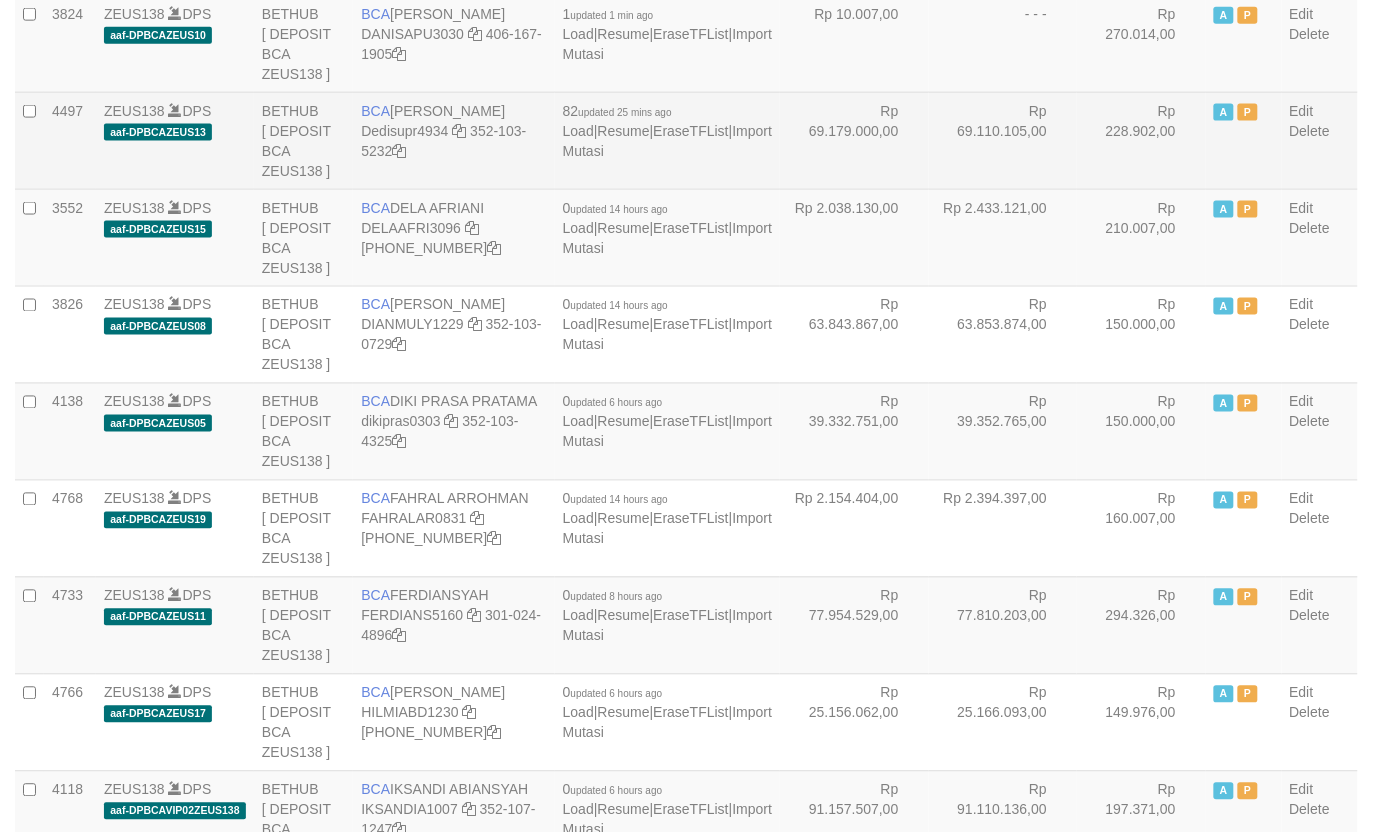 scroll, scrollTop: 500, scrollLeft: 0, axis: vertical 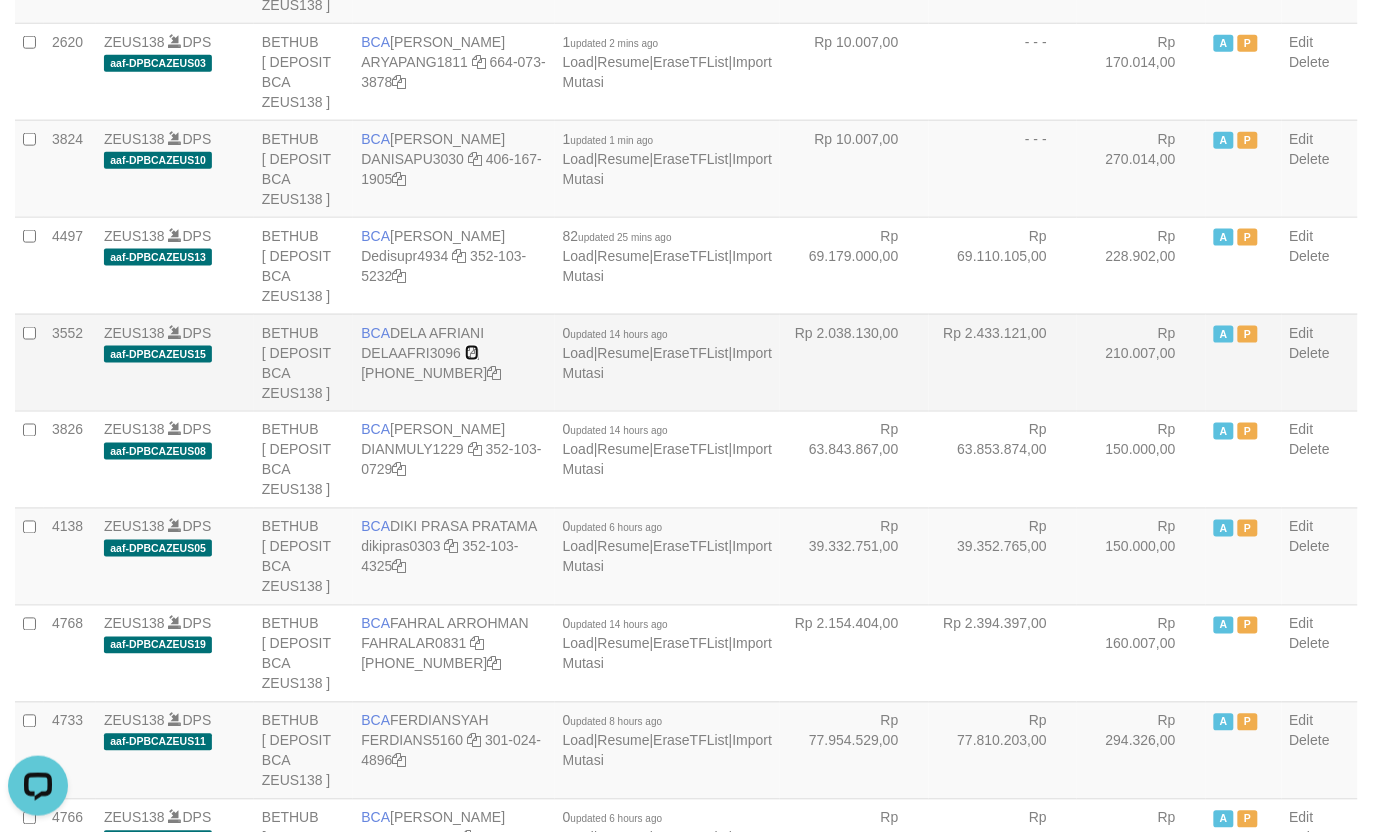 click at bounding box center [472, 353] 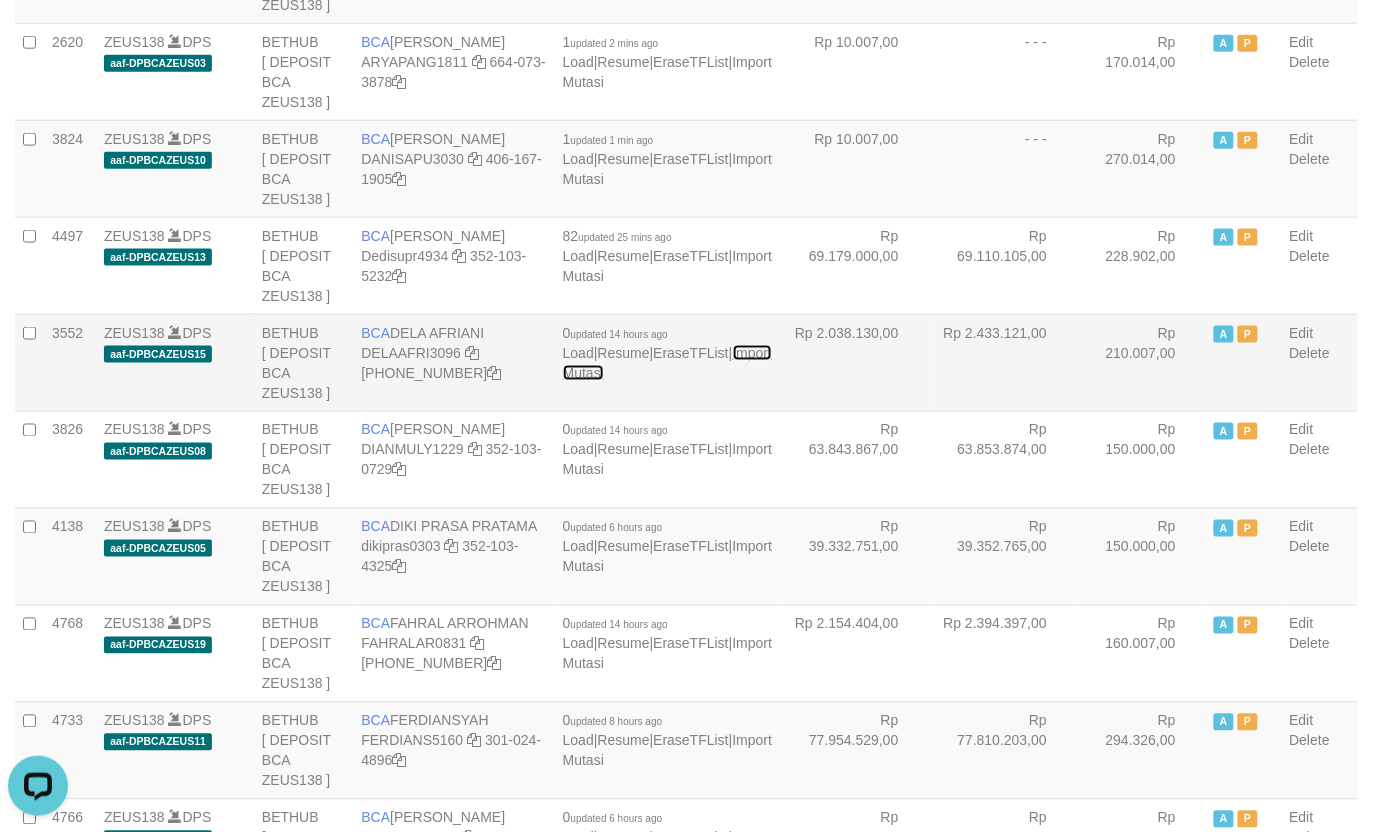 click on "Import Mutasi" at bounding box center [667, 363] 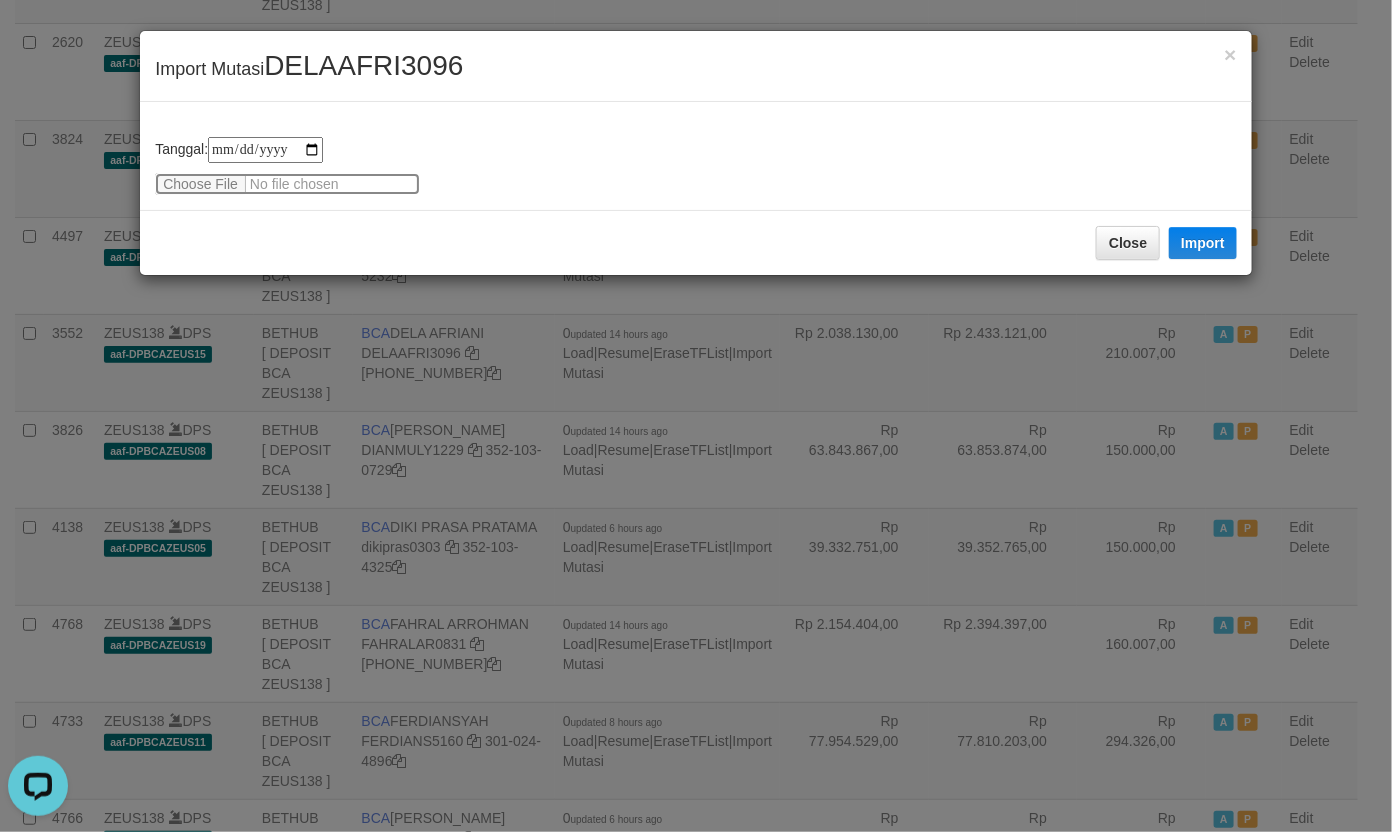 click at bounding box center [287, 184] 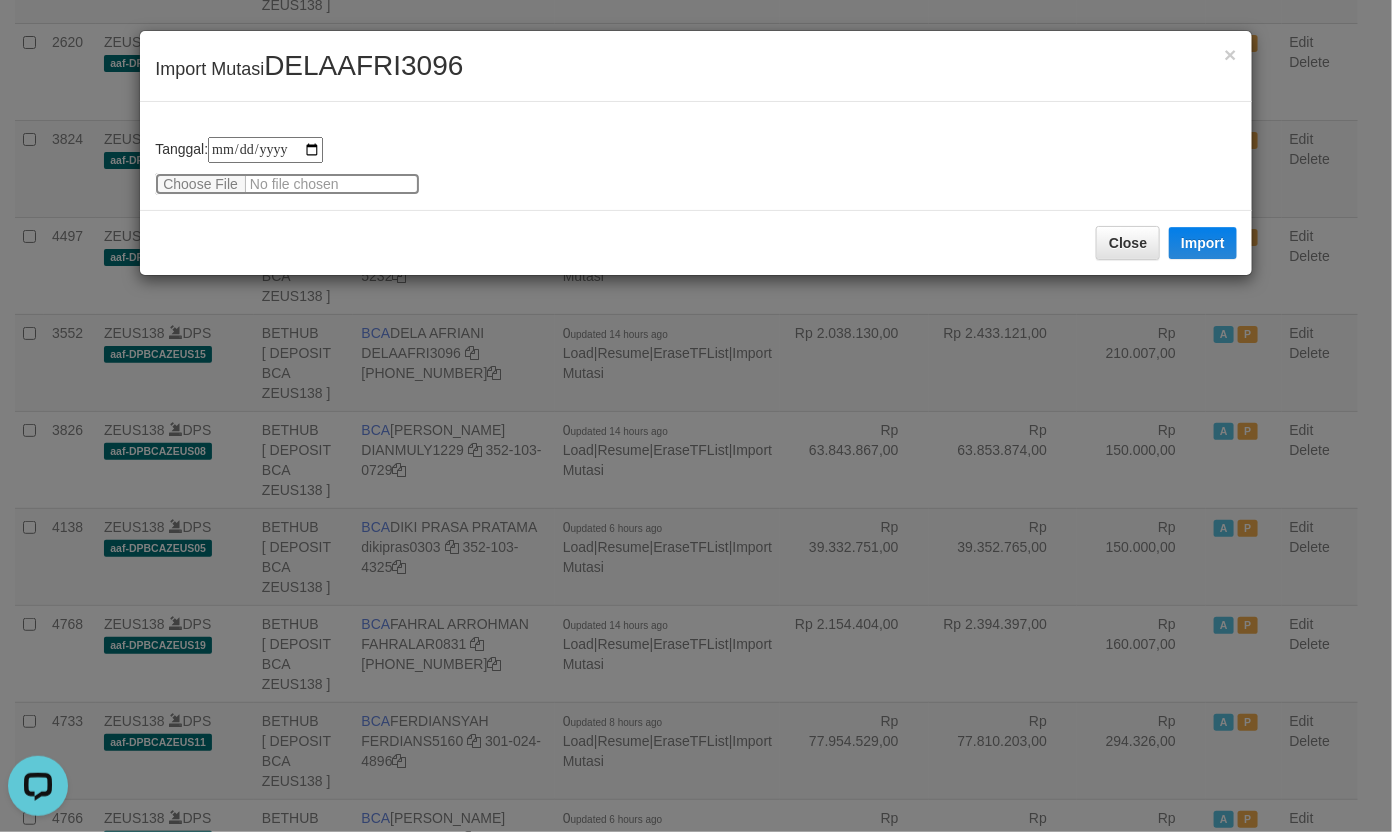 type on "**********" 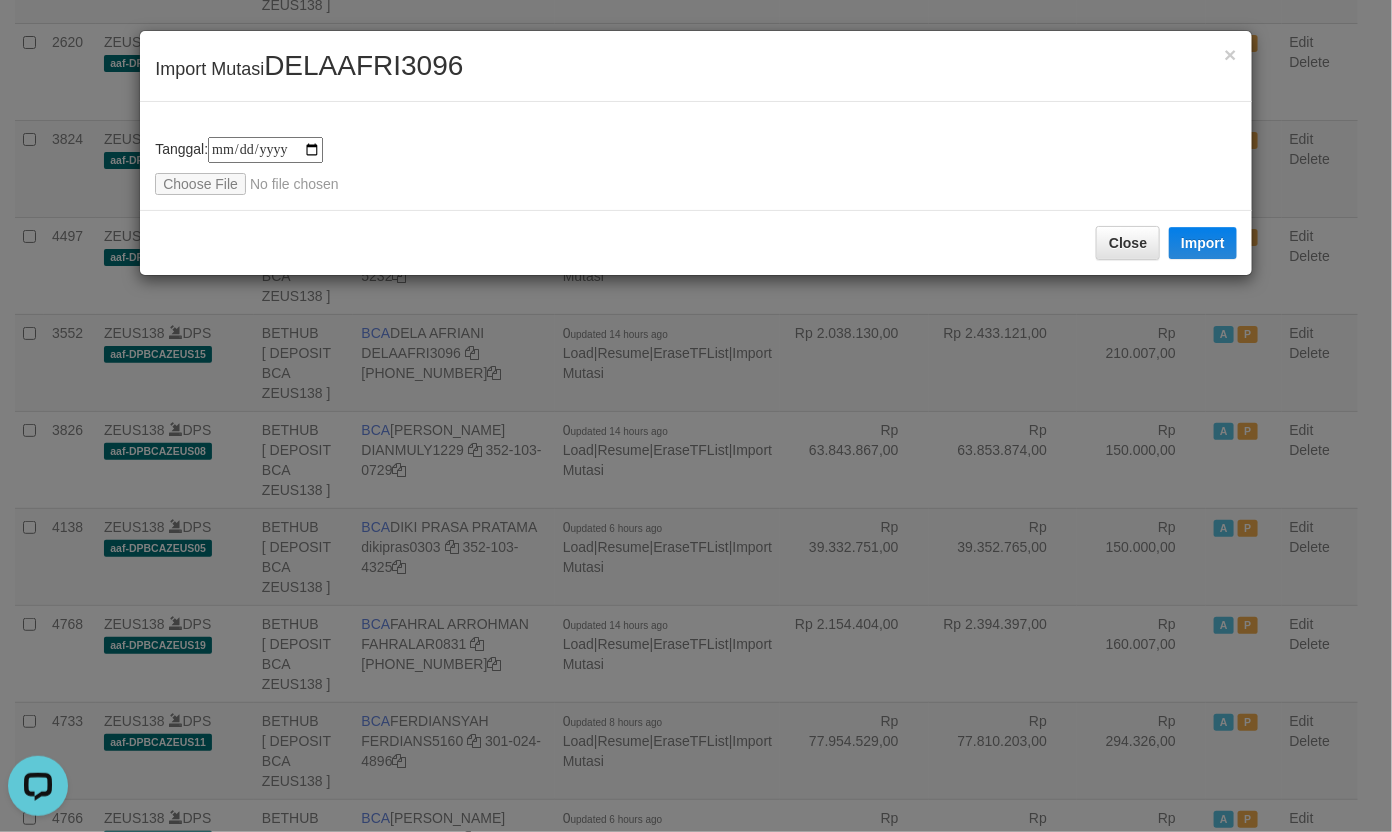 click on "DELAAFRI3096" at bounding box center (363, 65) 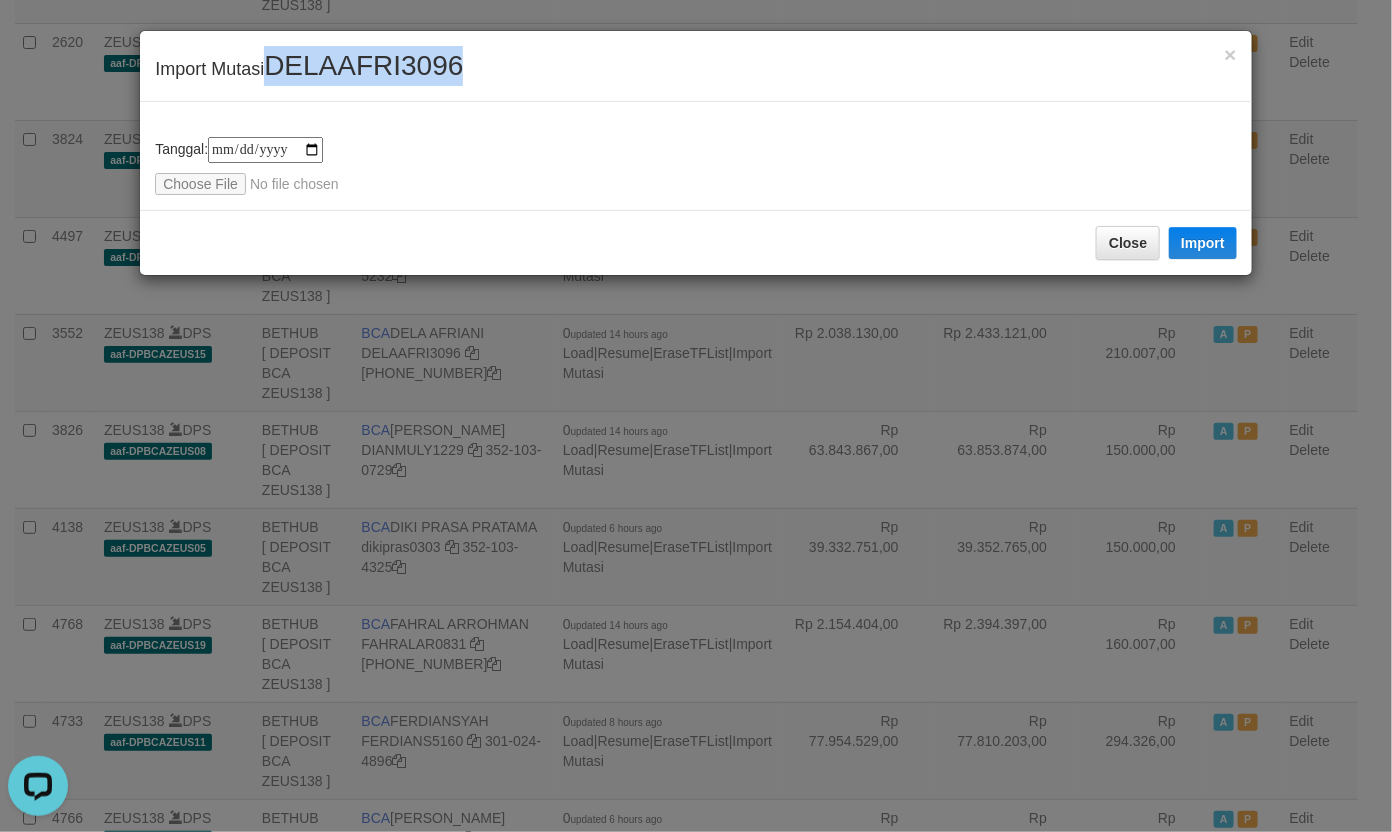 click on "DELAAFRI3096" at bounding box center (363, 65) 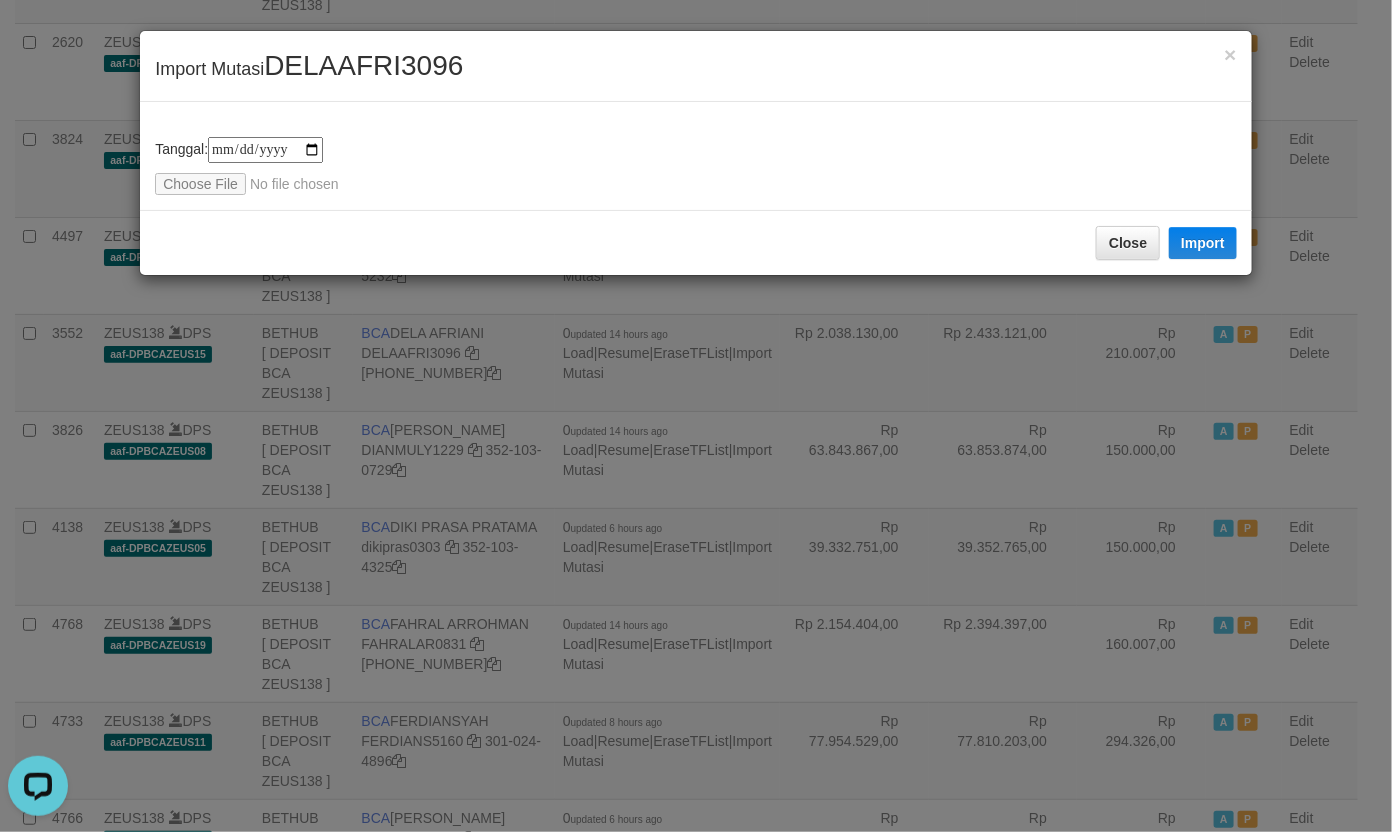click on "**********" at bounding box center [696, 156] 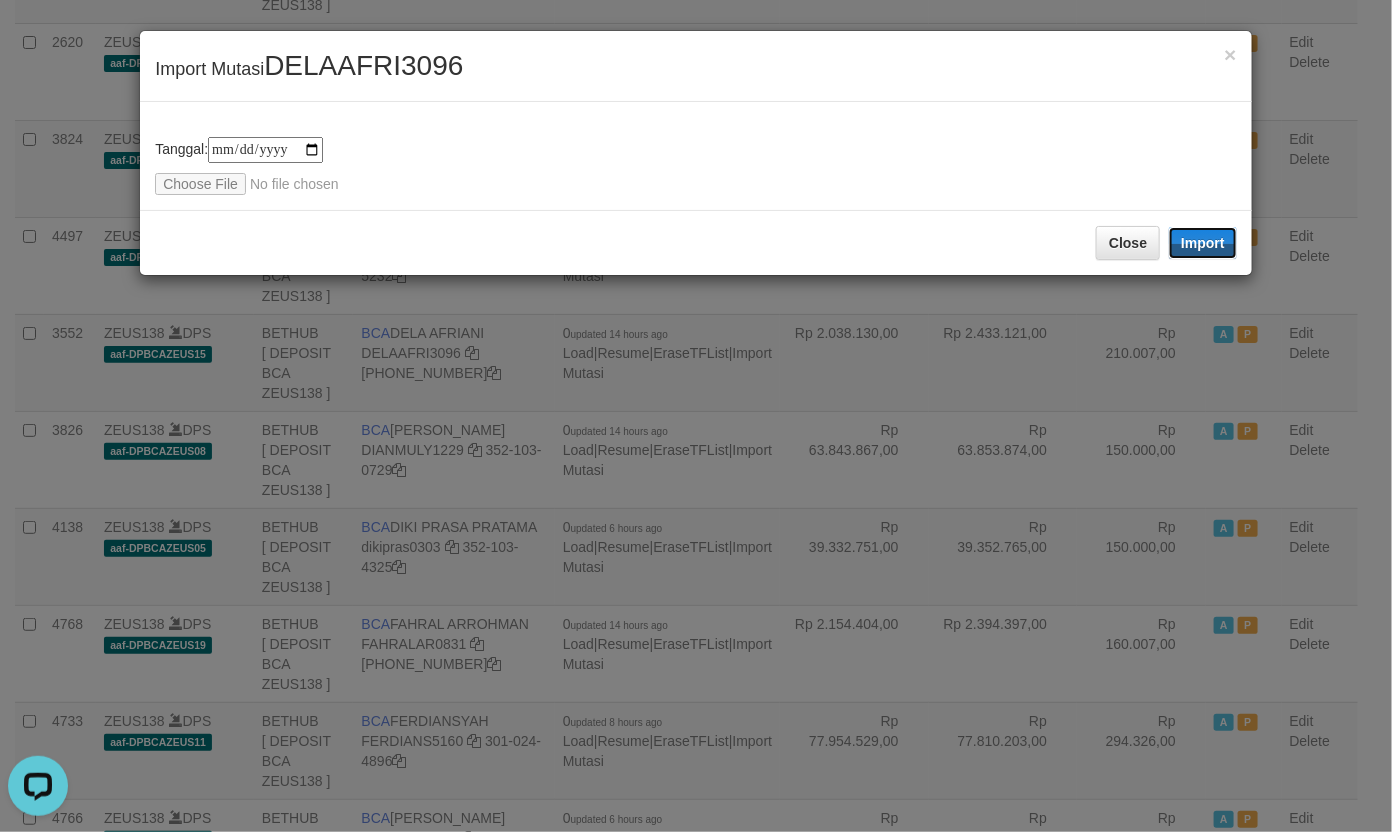 drag, startPoint x: 1218, startPoint y: 232, endPoint x: 387, endPoint y: 257, distance: 831.376 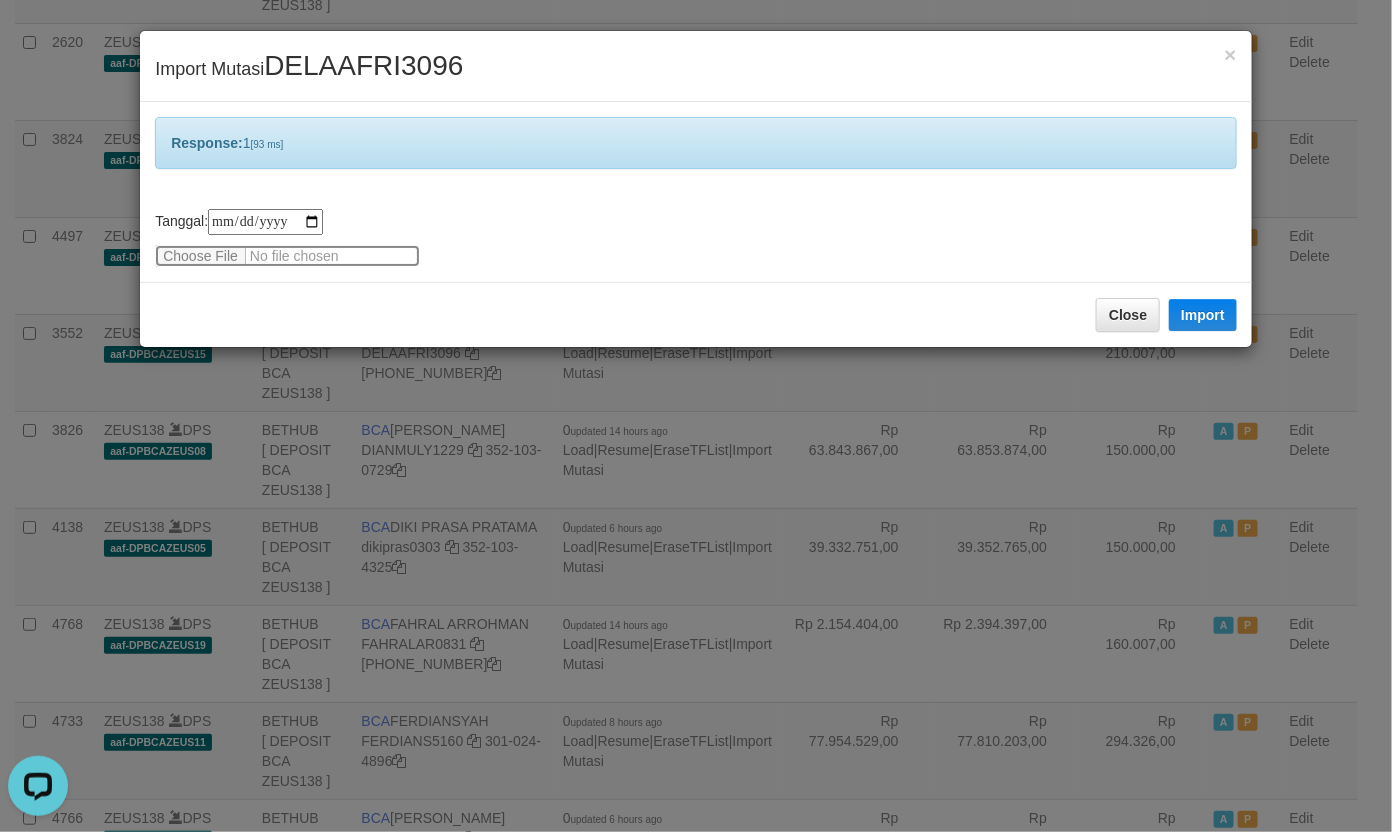 click at bounding box center [287, 256] 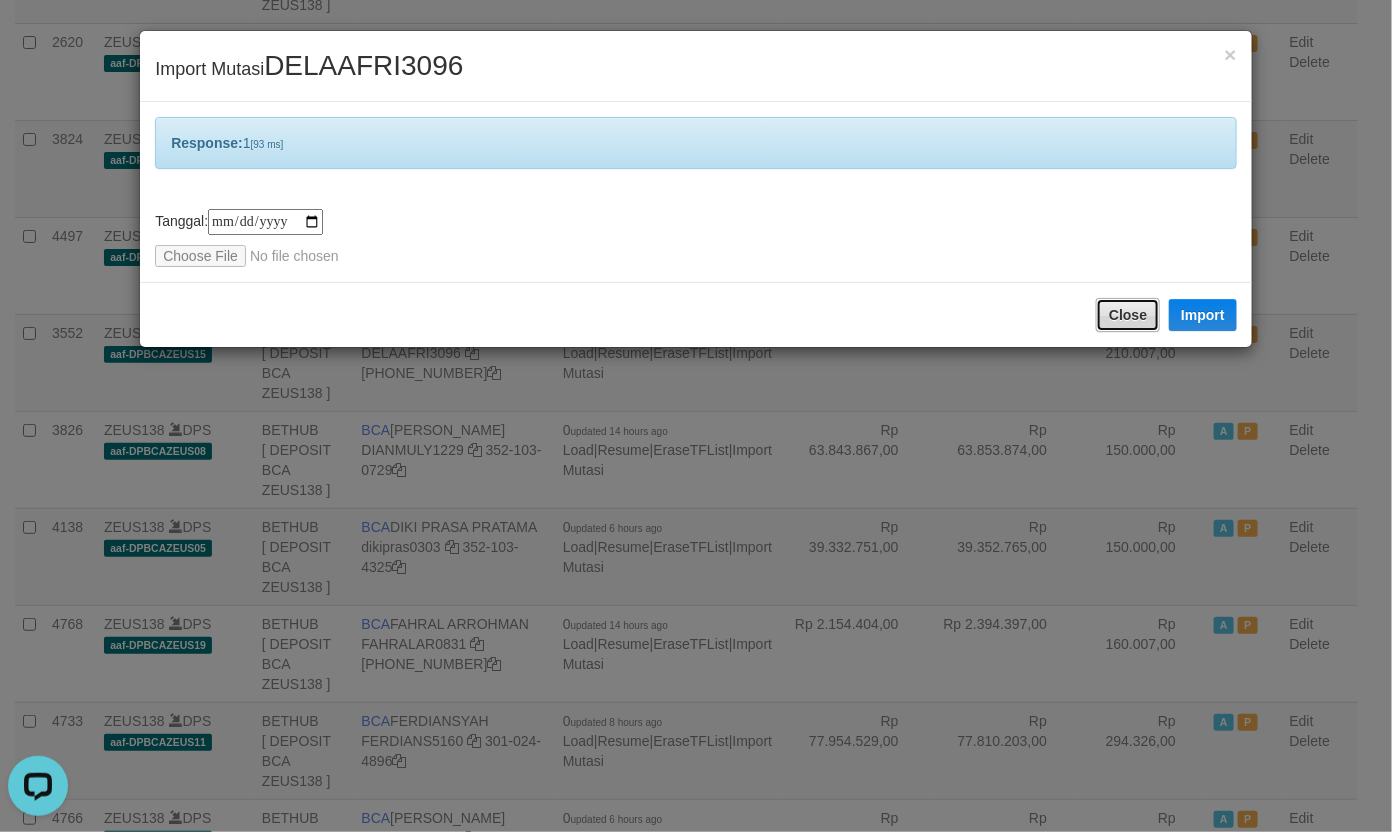 click on "Close" at bounding box center [1128, 315] 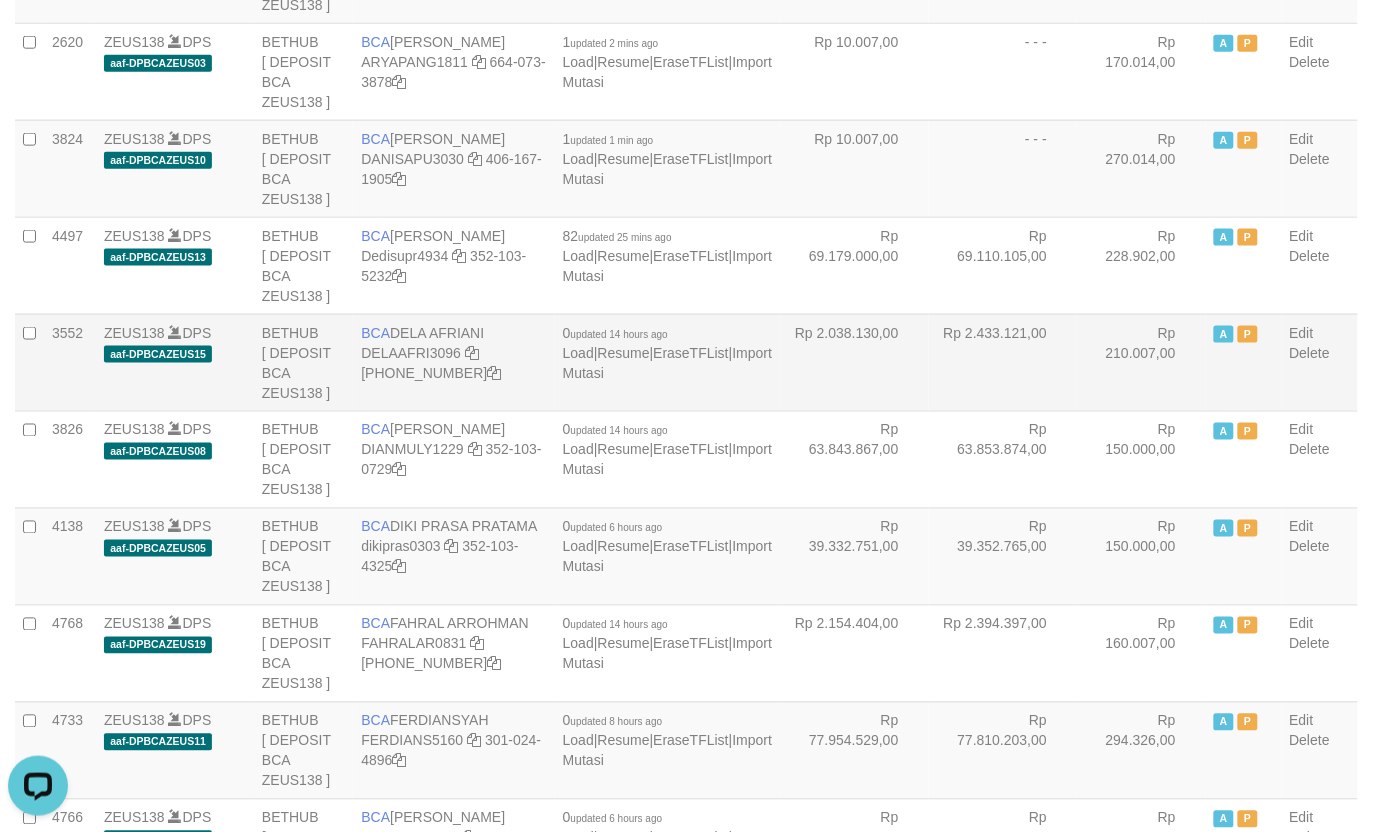click on "Rp 2.038.130,00" at bounding box center [854, 362] 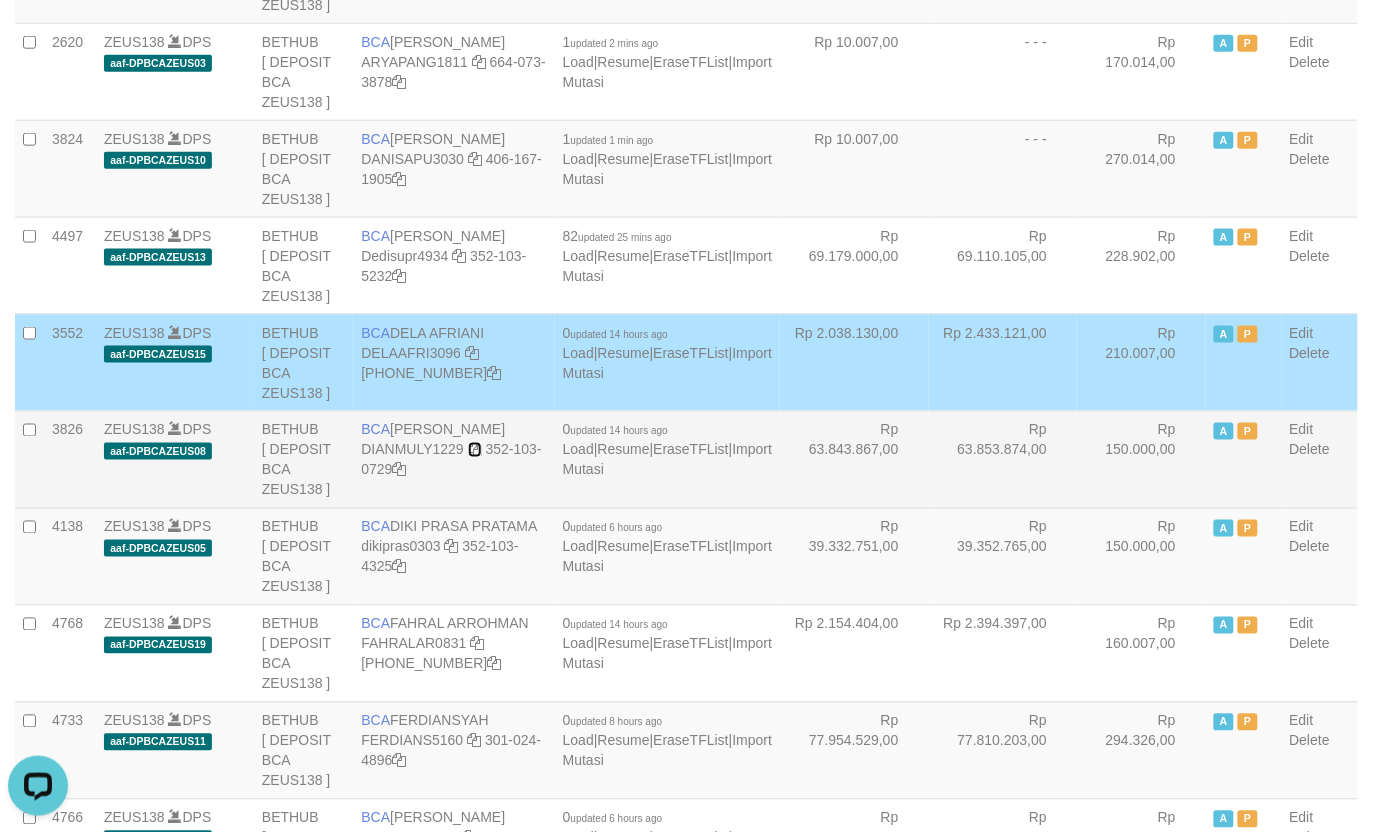 click at bounding box center (475, 450) 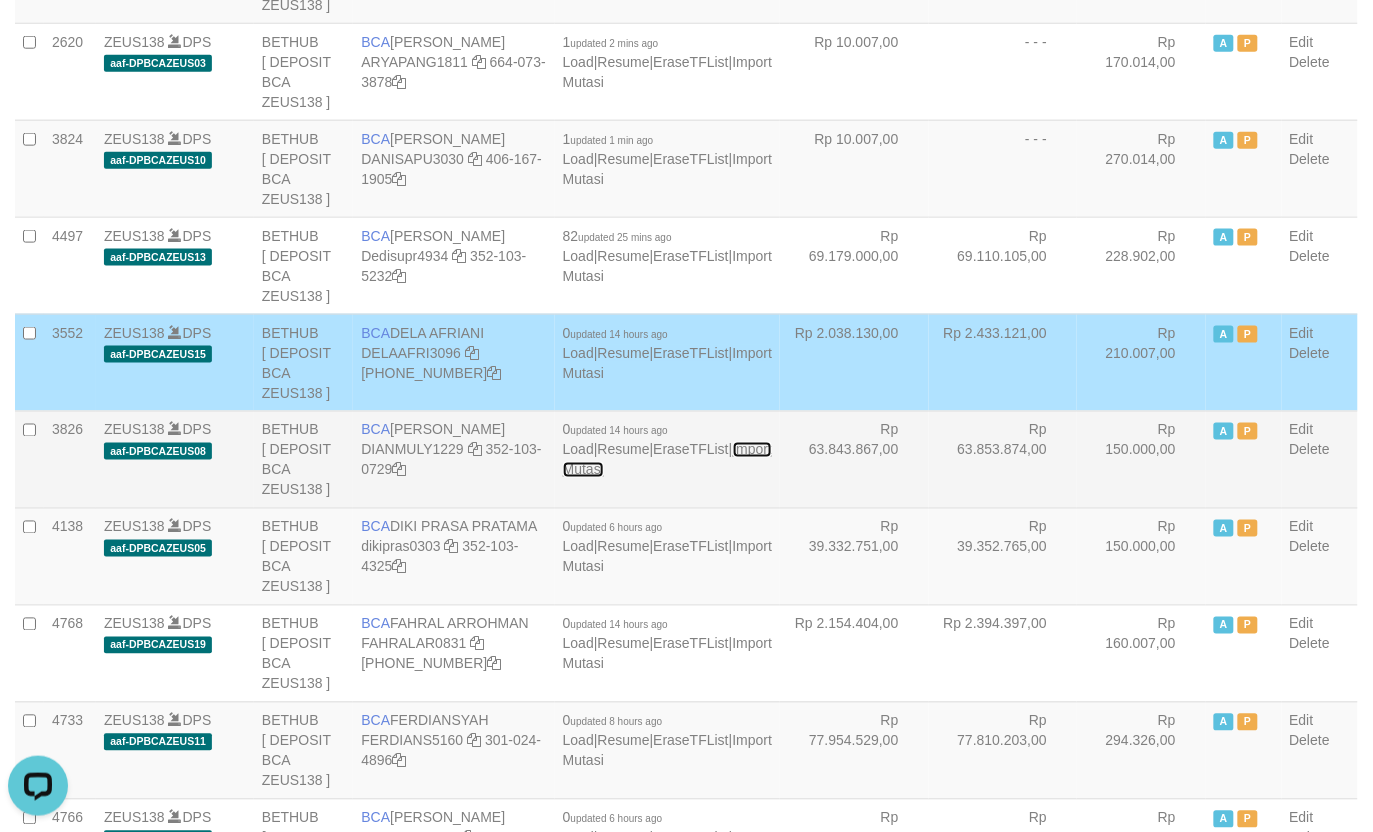 click on "Import Mutasi" at bounding box center (667, 460) 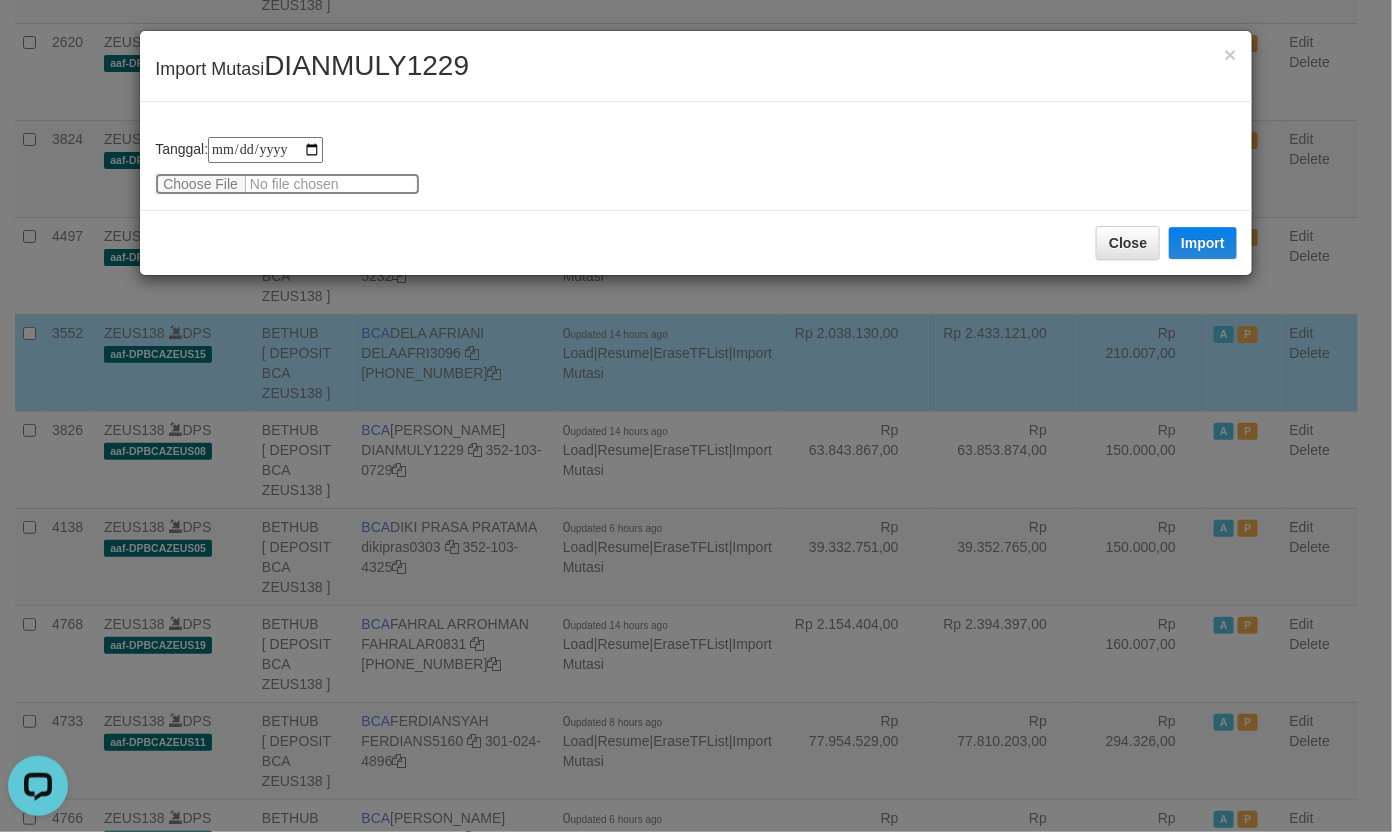click at bounding box center (287, 184) 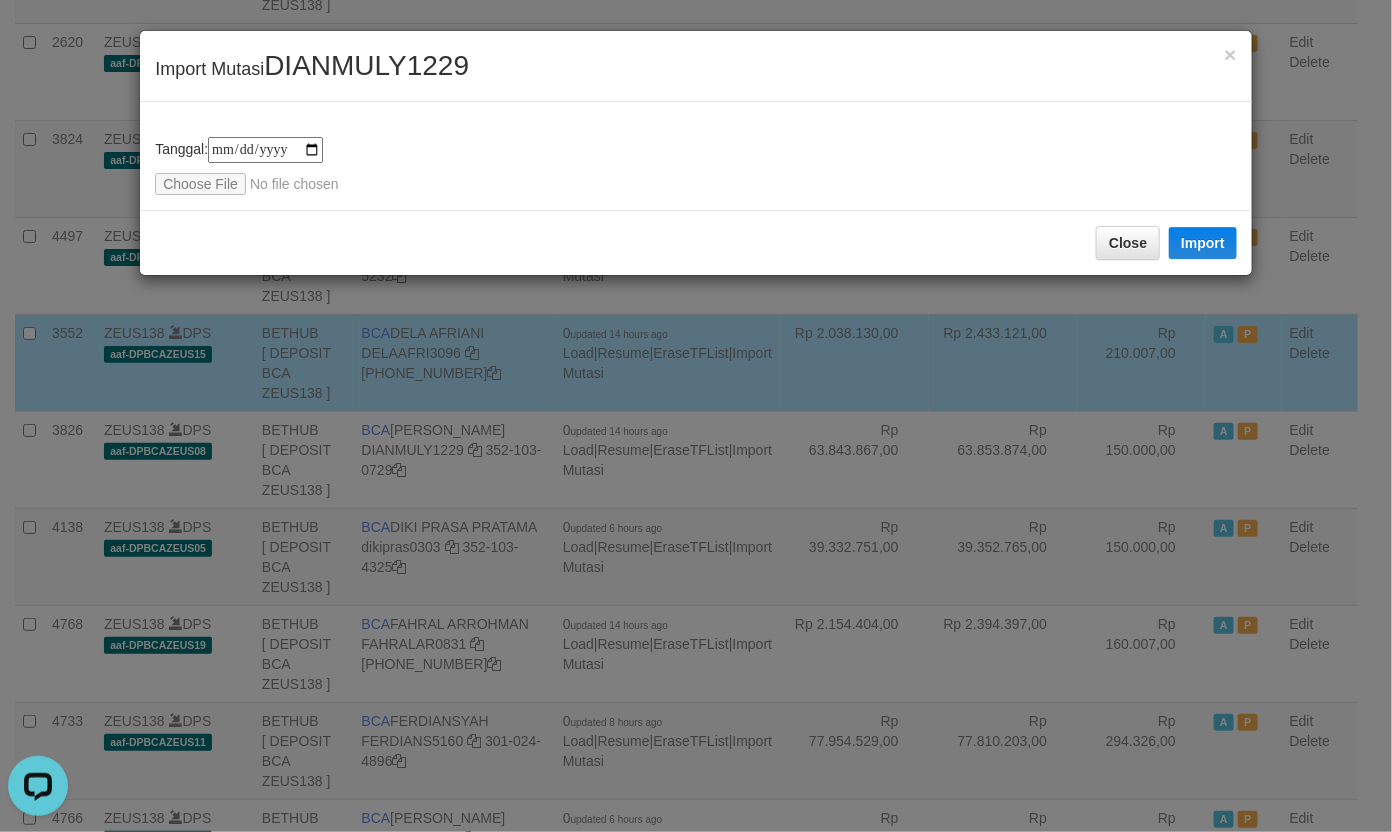 click on "DIANMULY1229" at bounding box center [366, 65] 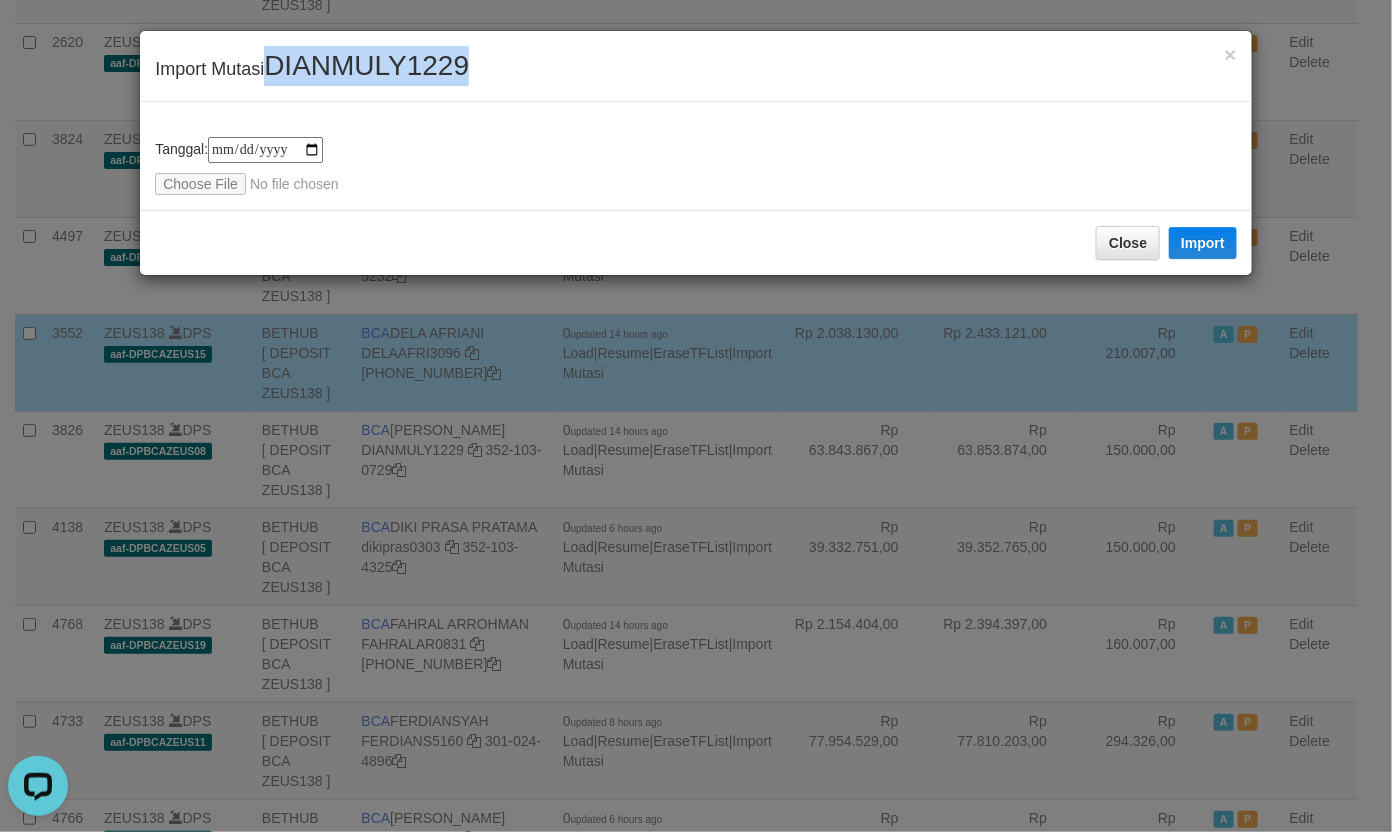 copy on "DIANMULY1229" 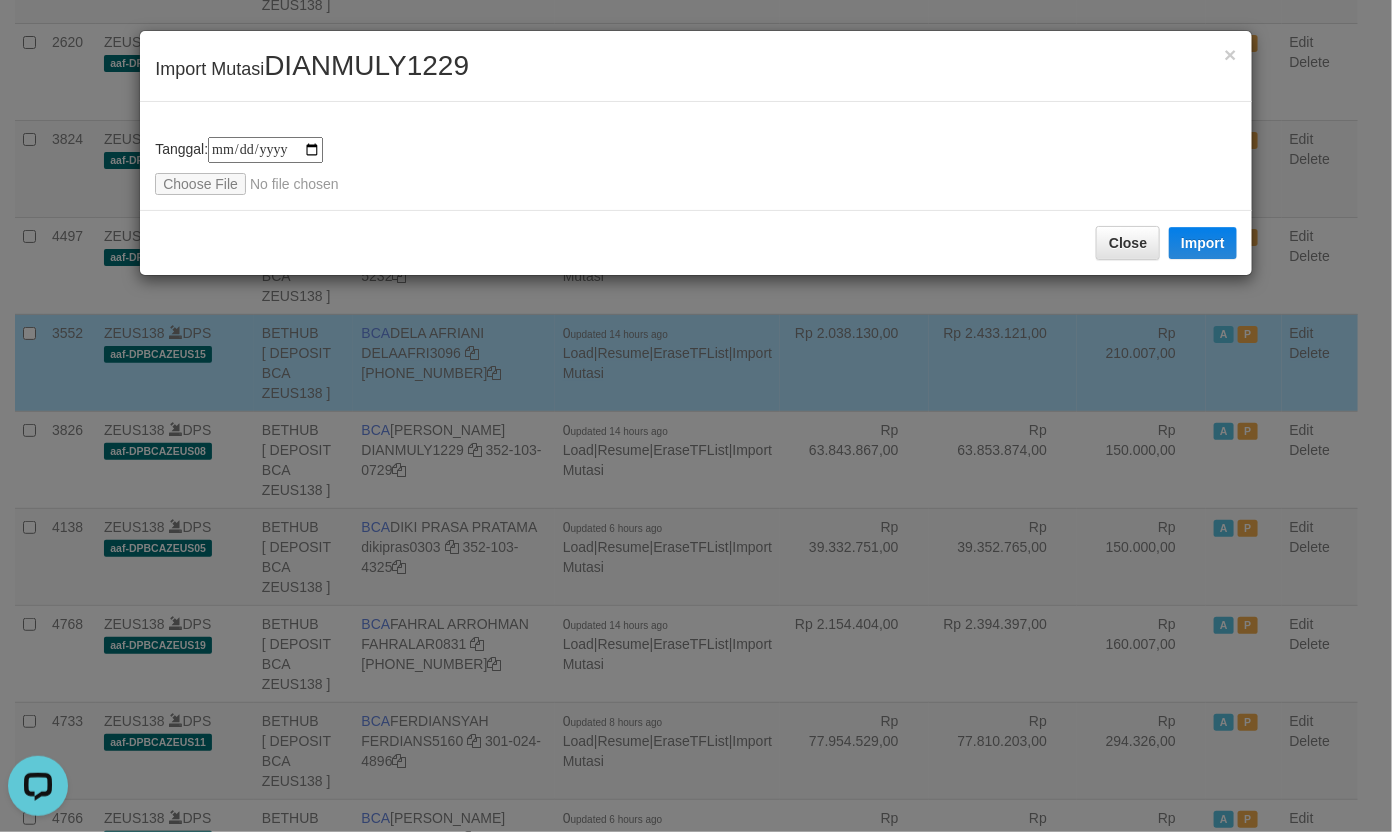 drag, startPoint x: 406, startPoint y: 133, endPoint x: 418, endPoint y: 136, distance: 12.369317 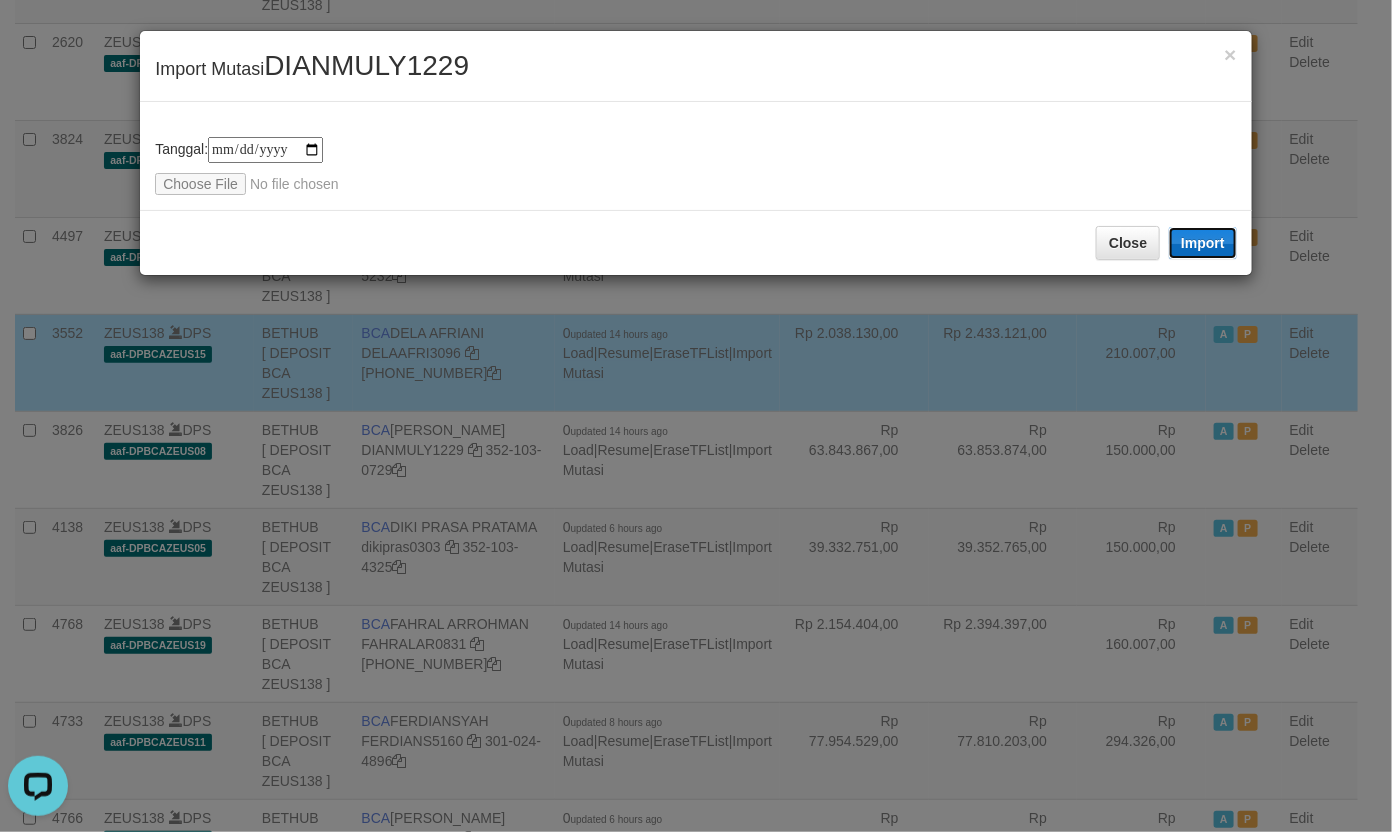 click on "Import" at bounding box center (1203, 243) 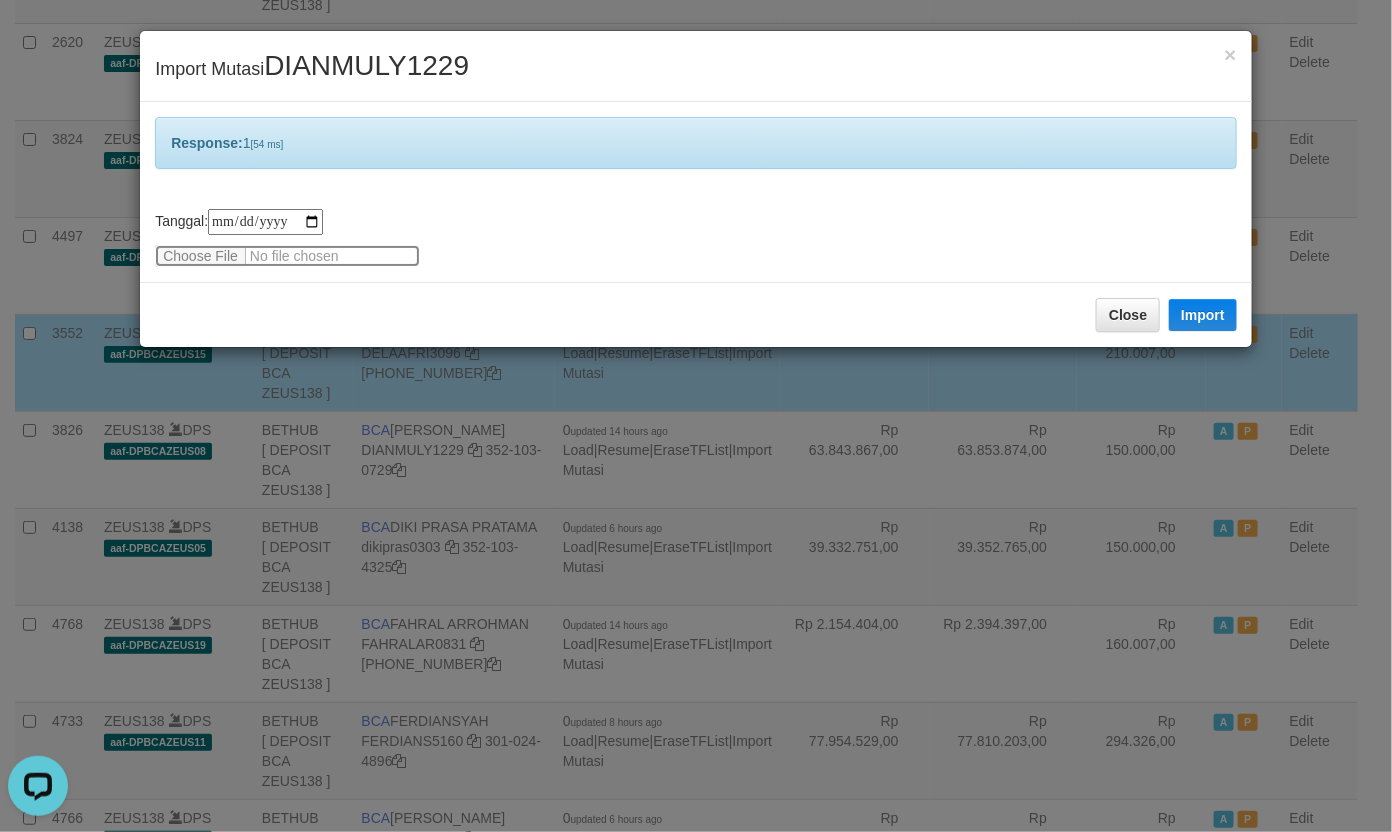 click at bounding box center [287, 256] 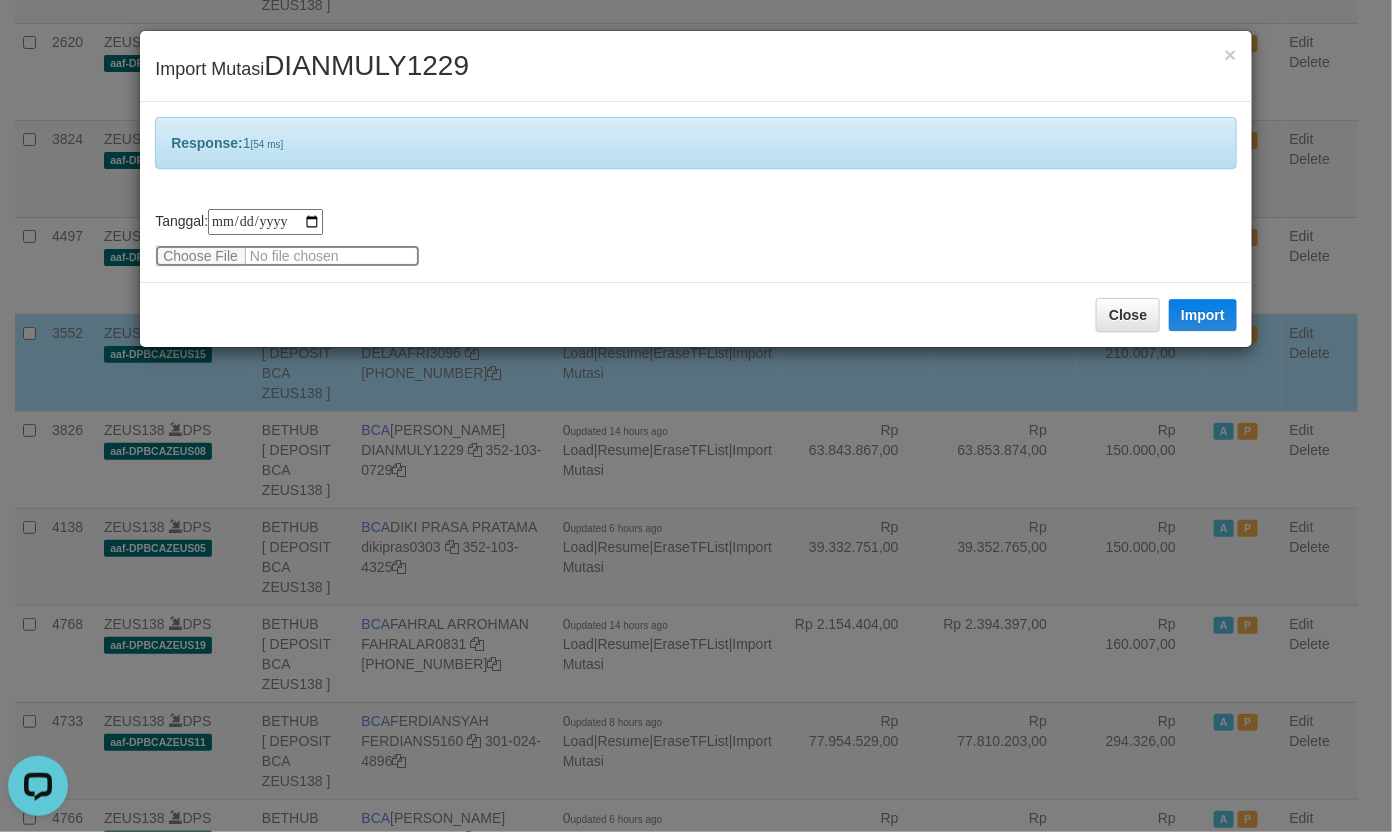 type 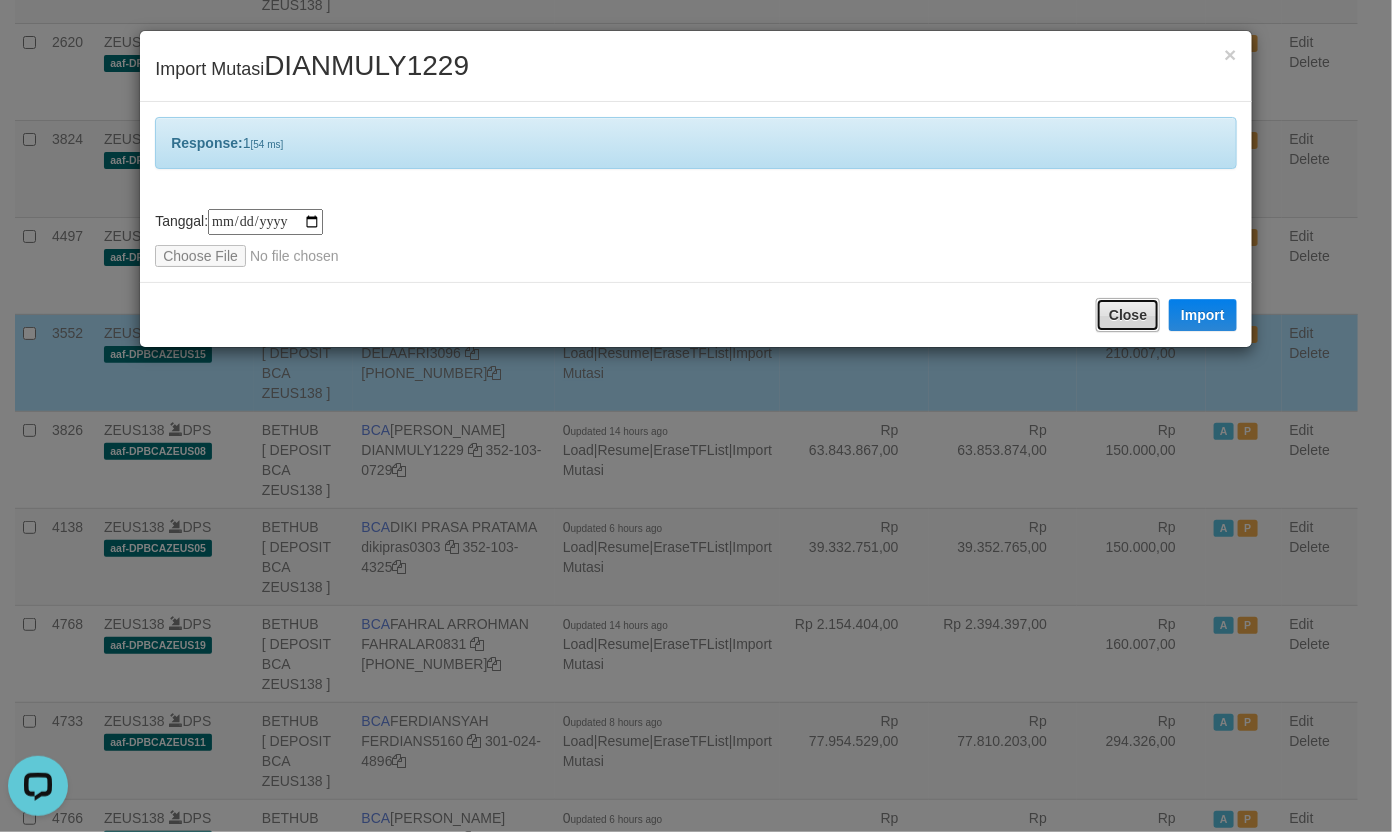 click on "Close" at bounding box center (1128, 315) 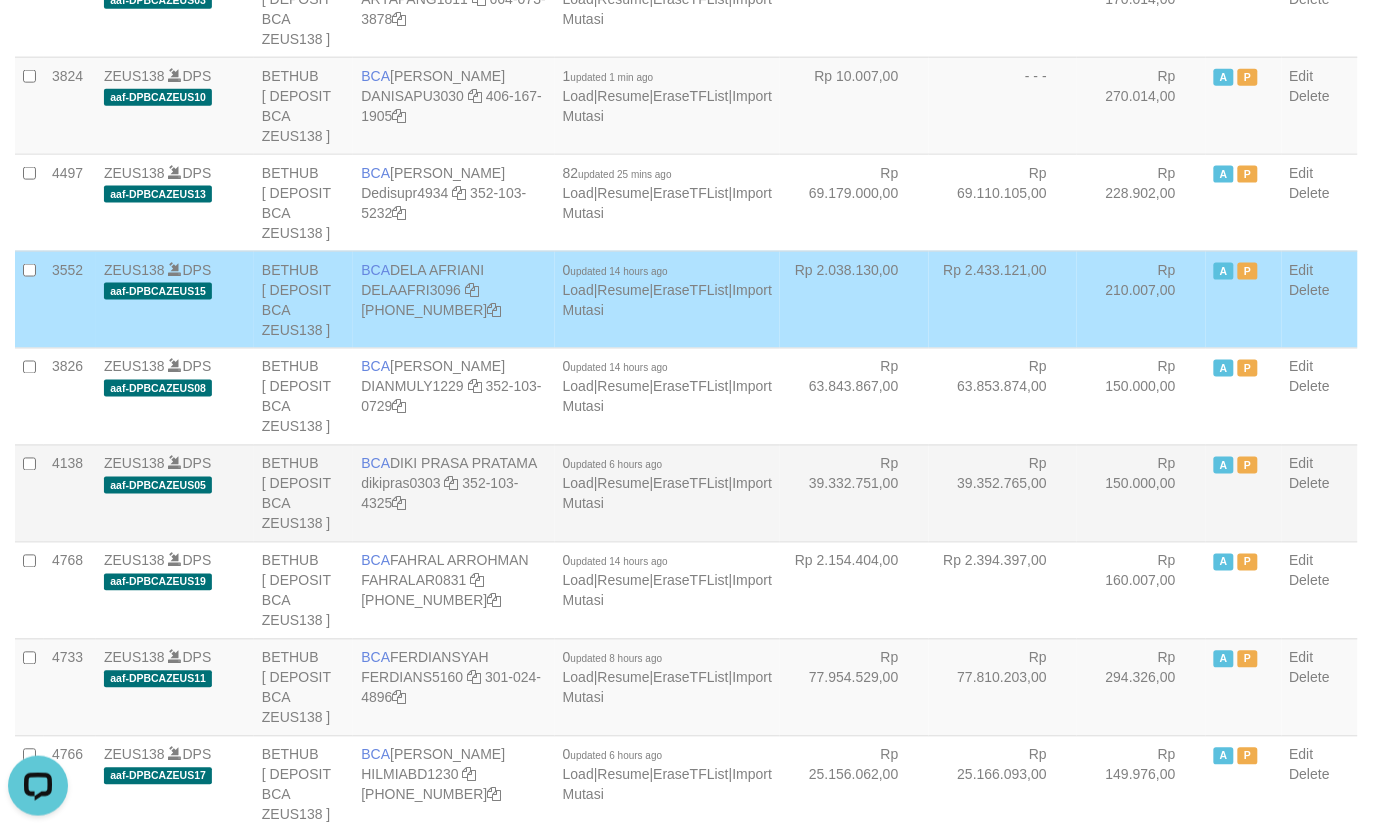scroll, scrollTop: 625, scrollLeft: 0, axis: vertical 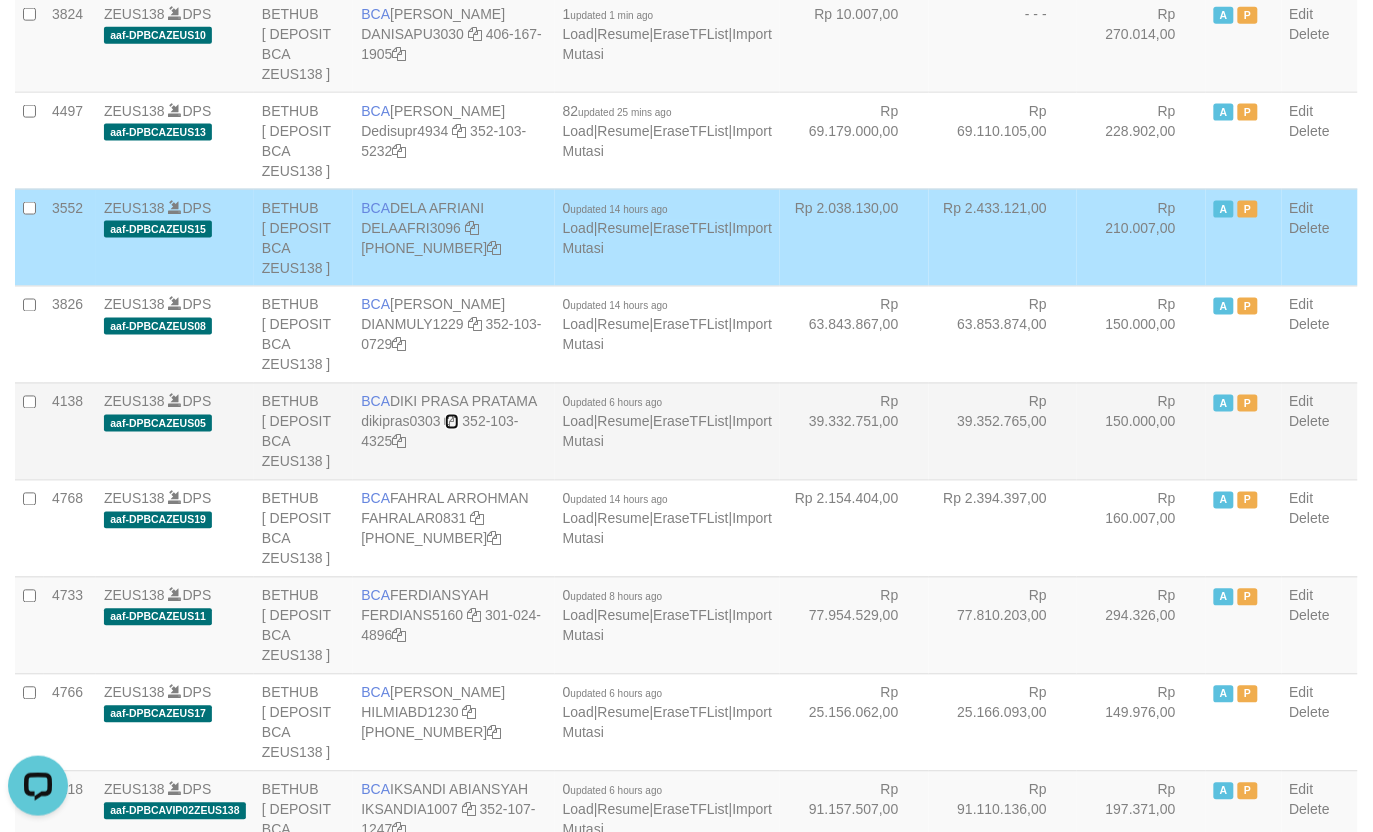 click at bounding box center (452, 422) 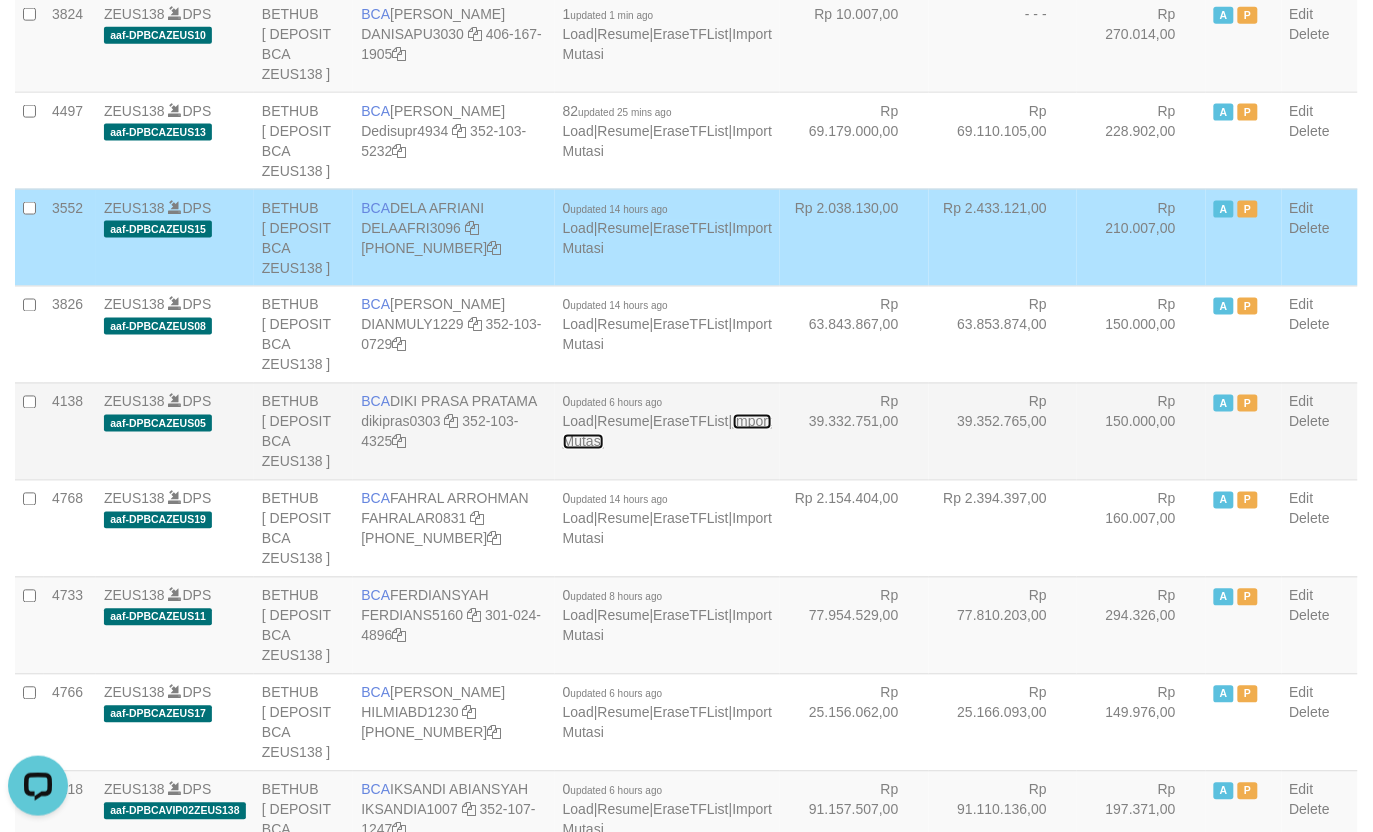 click on "Import Mutasi" at bounding box center [667, 432] 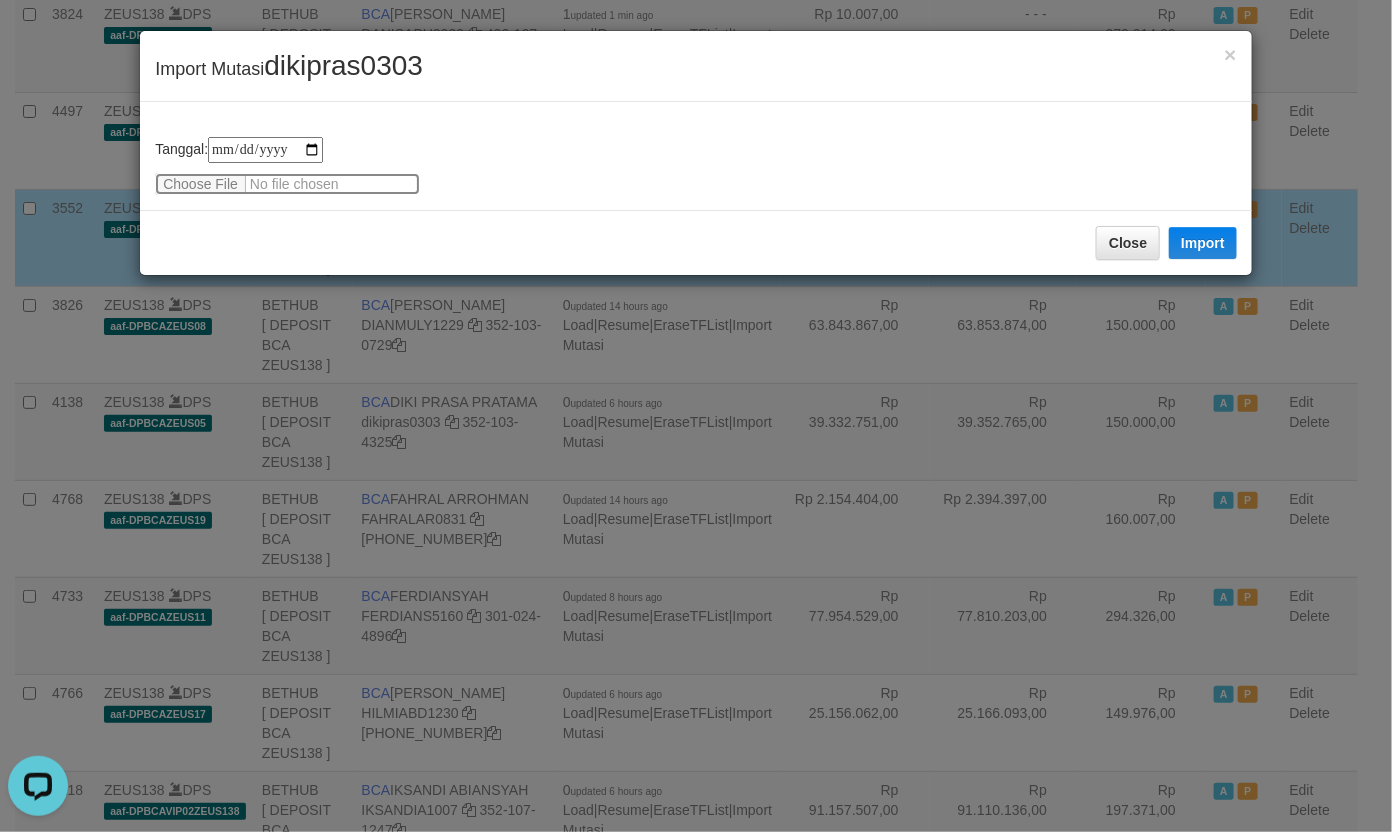 click at bounding box center (287, 184) 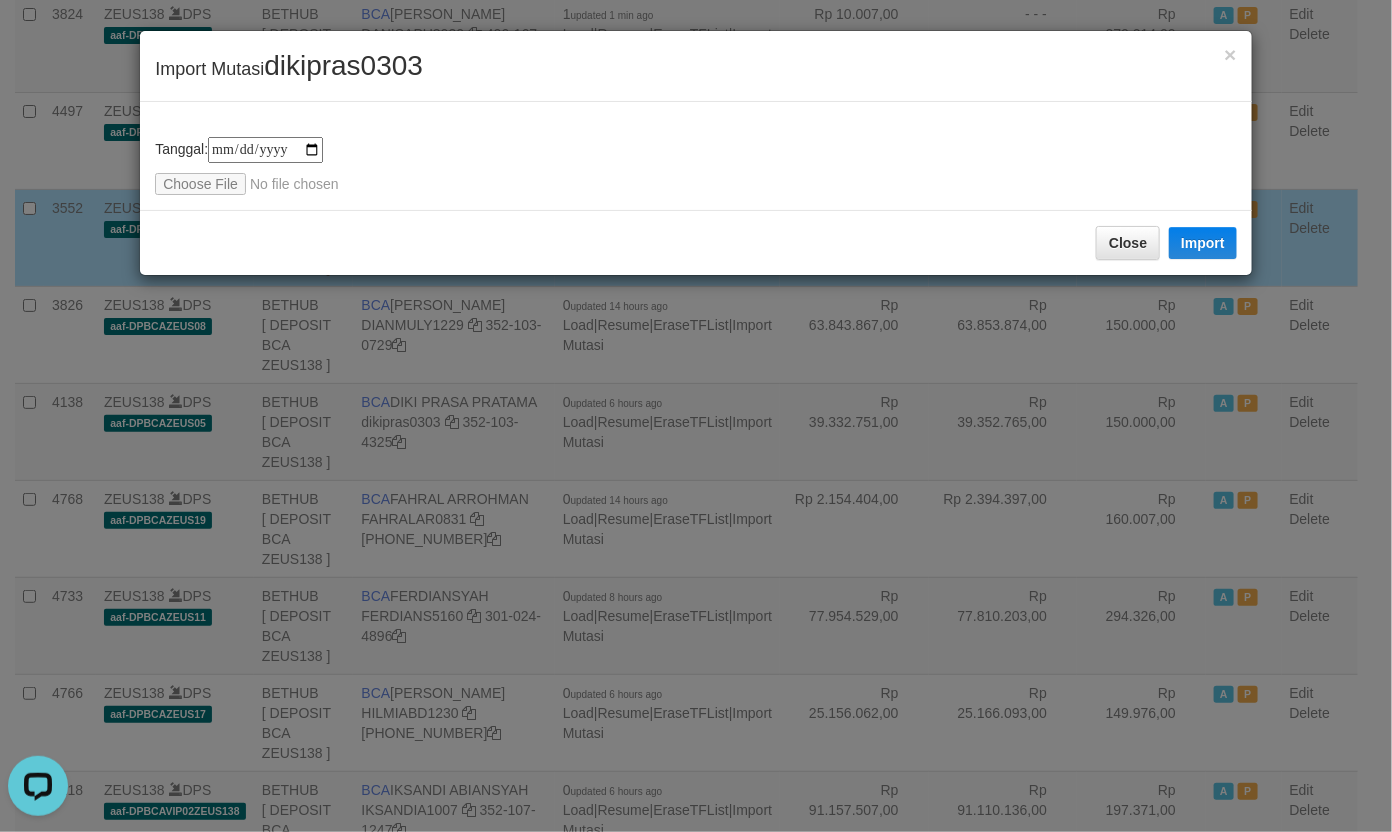 click on "×
Import Mutasi  dikipras0303" at bounding box center [696, 66] 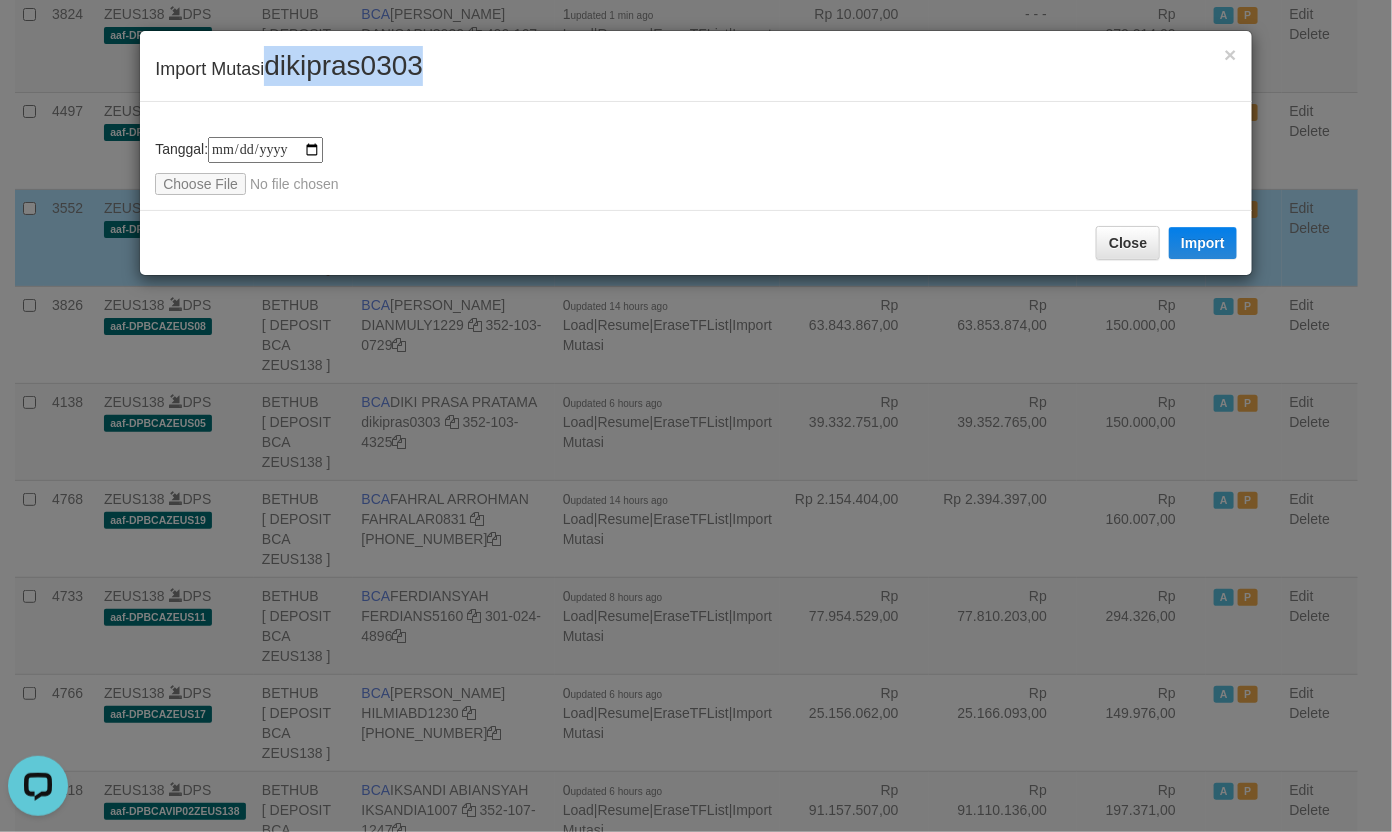 click on "×
Import Mutasi  dikipras0303" at bounding box center (696, 66) 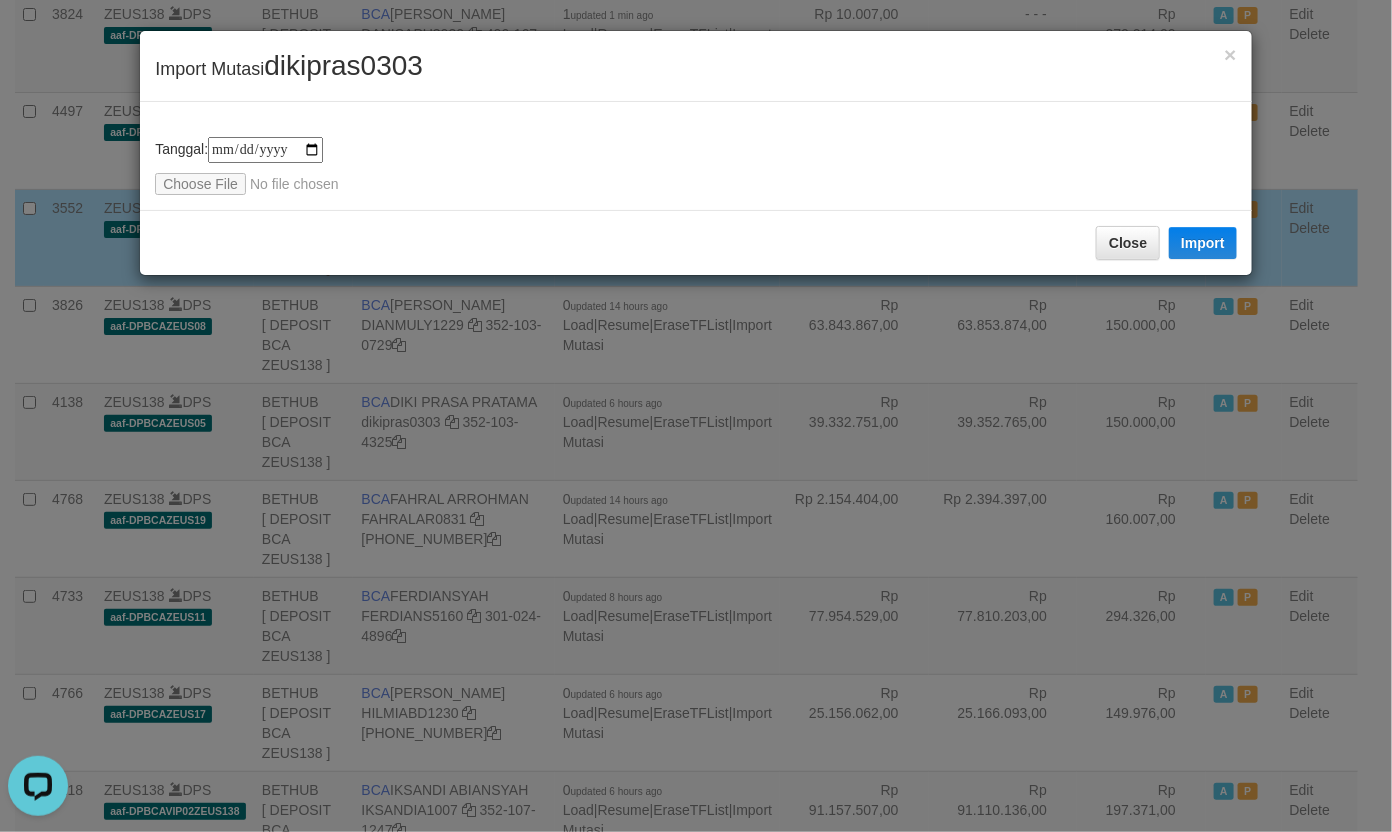 click on "**********" at bounding box center (696, 156) 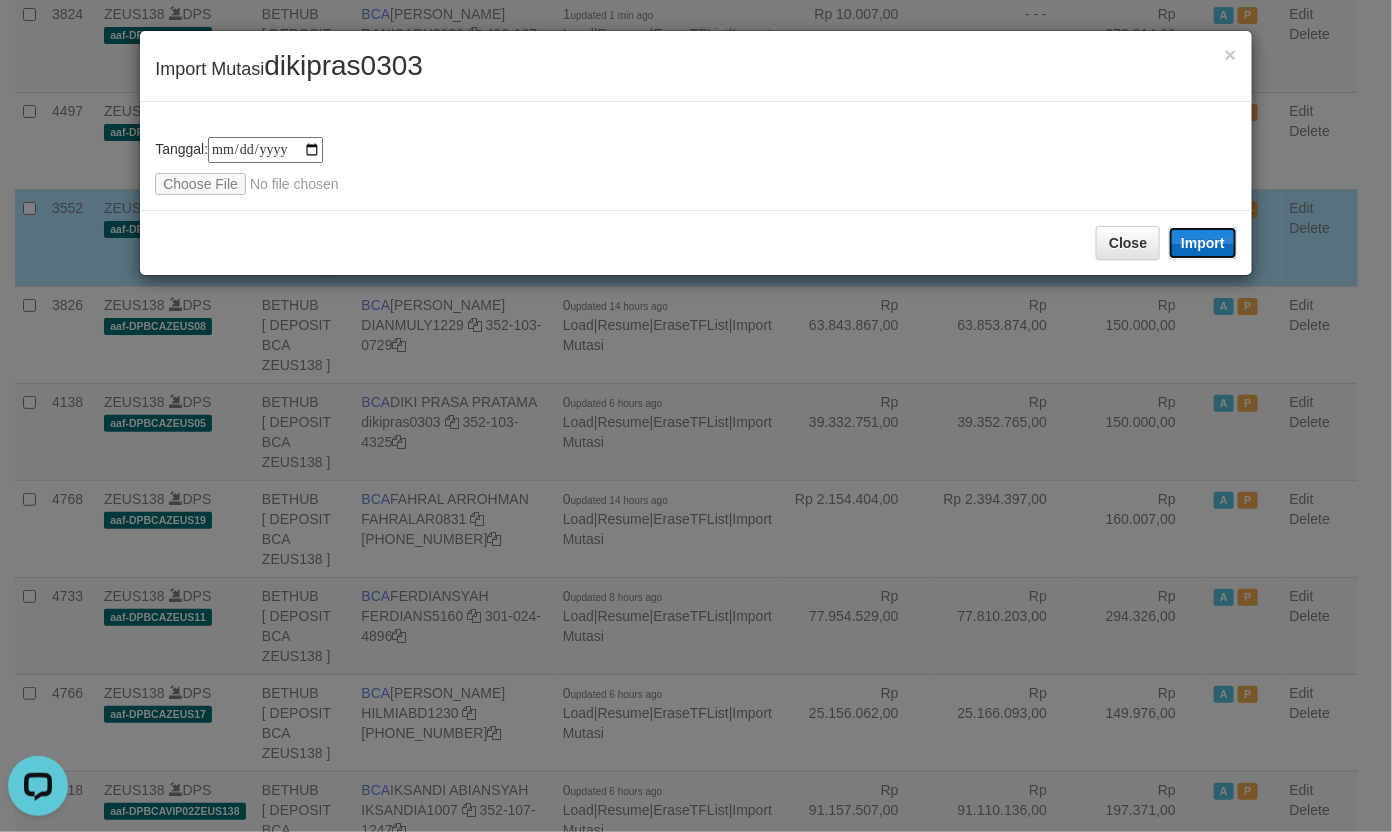 click on "Import" at bounding box center [1203, 243] 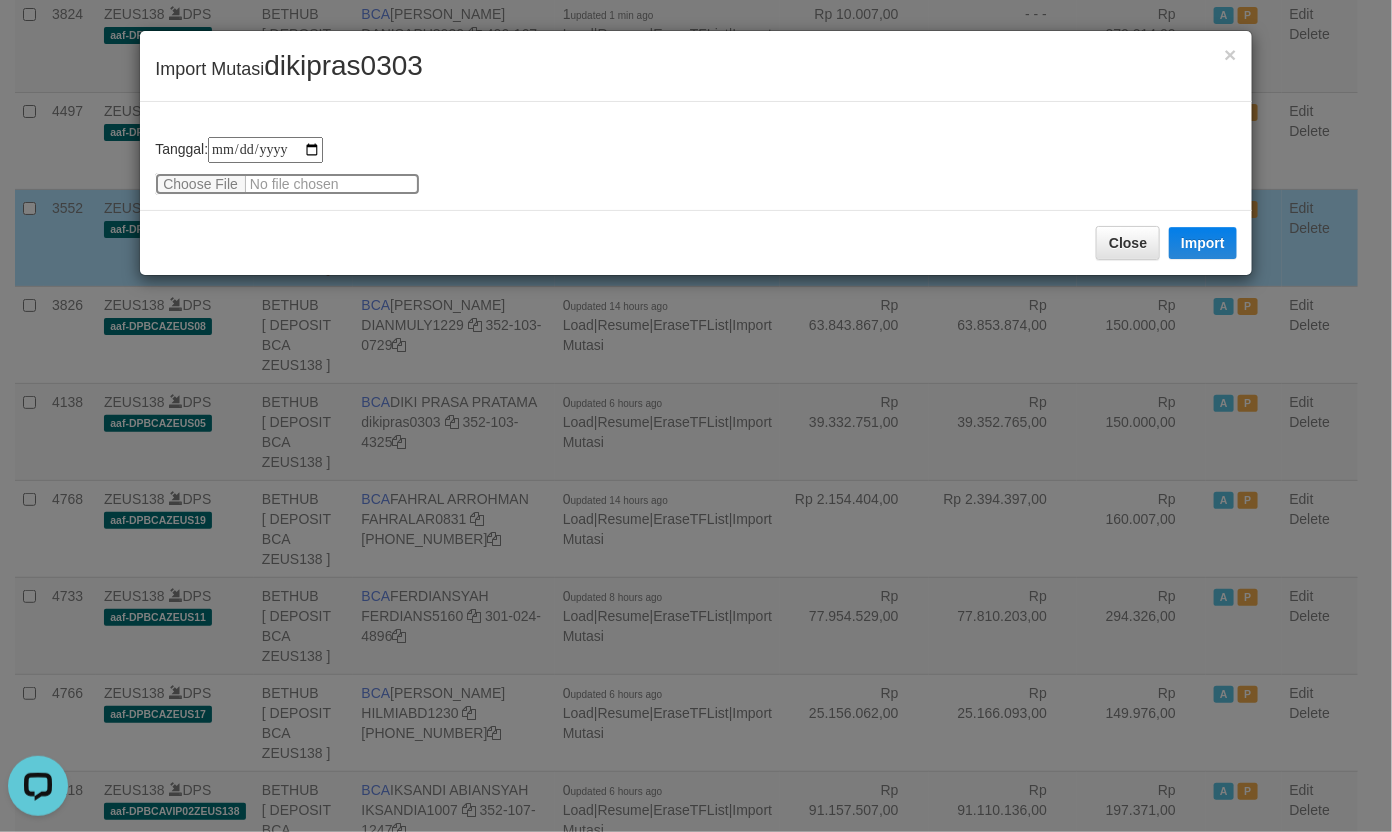 click at bounding box center [287, 184] 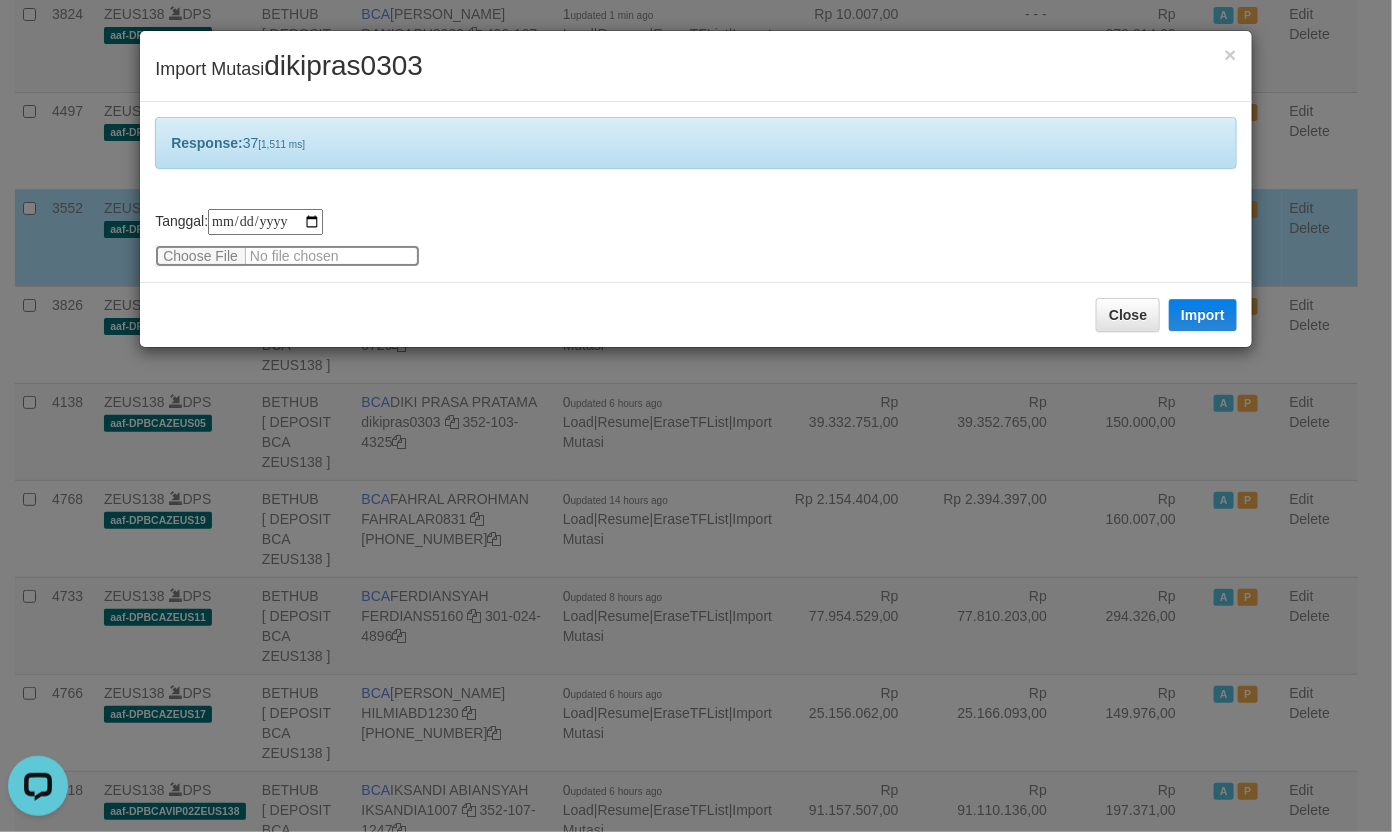 type 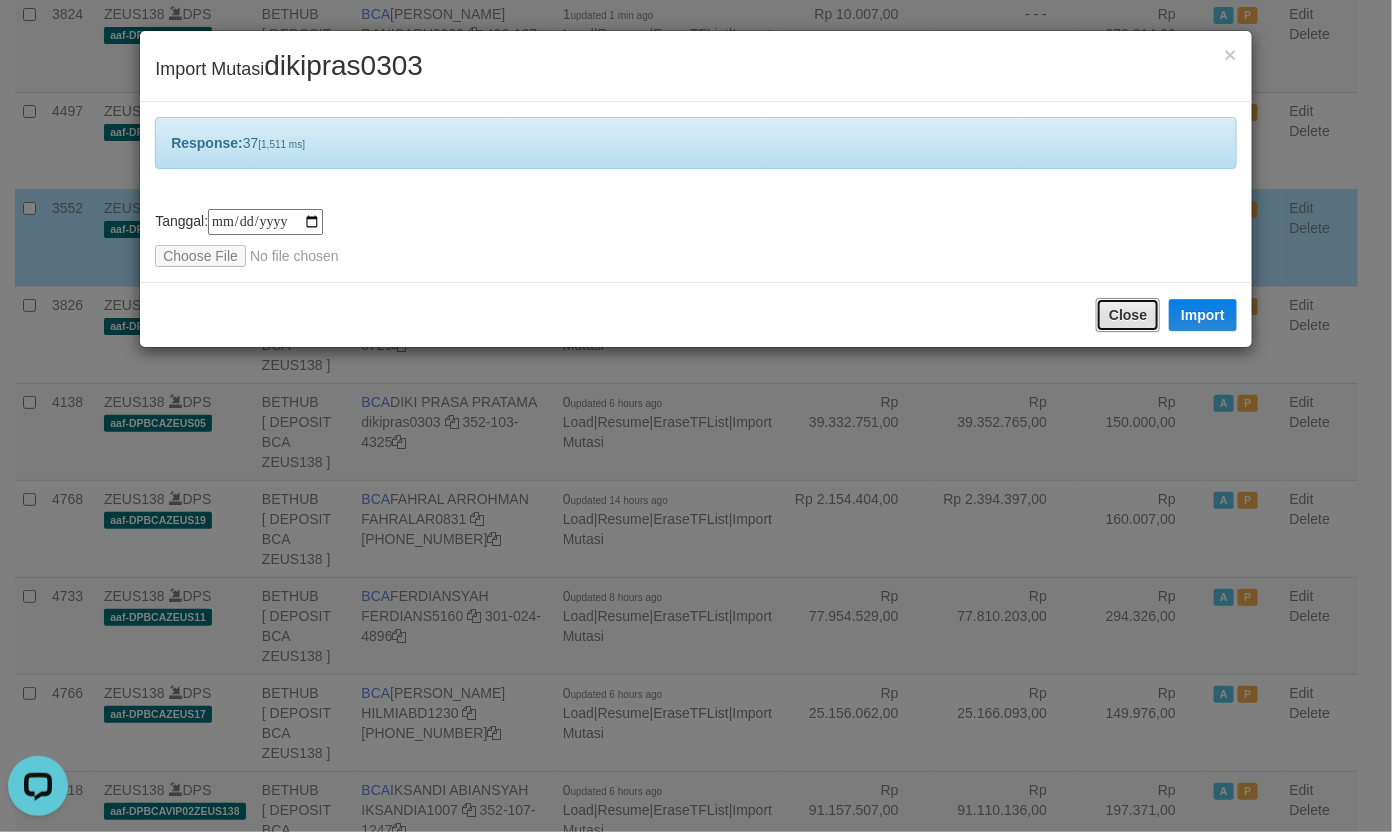 click on "Close" at bounding box center (1128, 315) 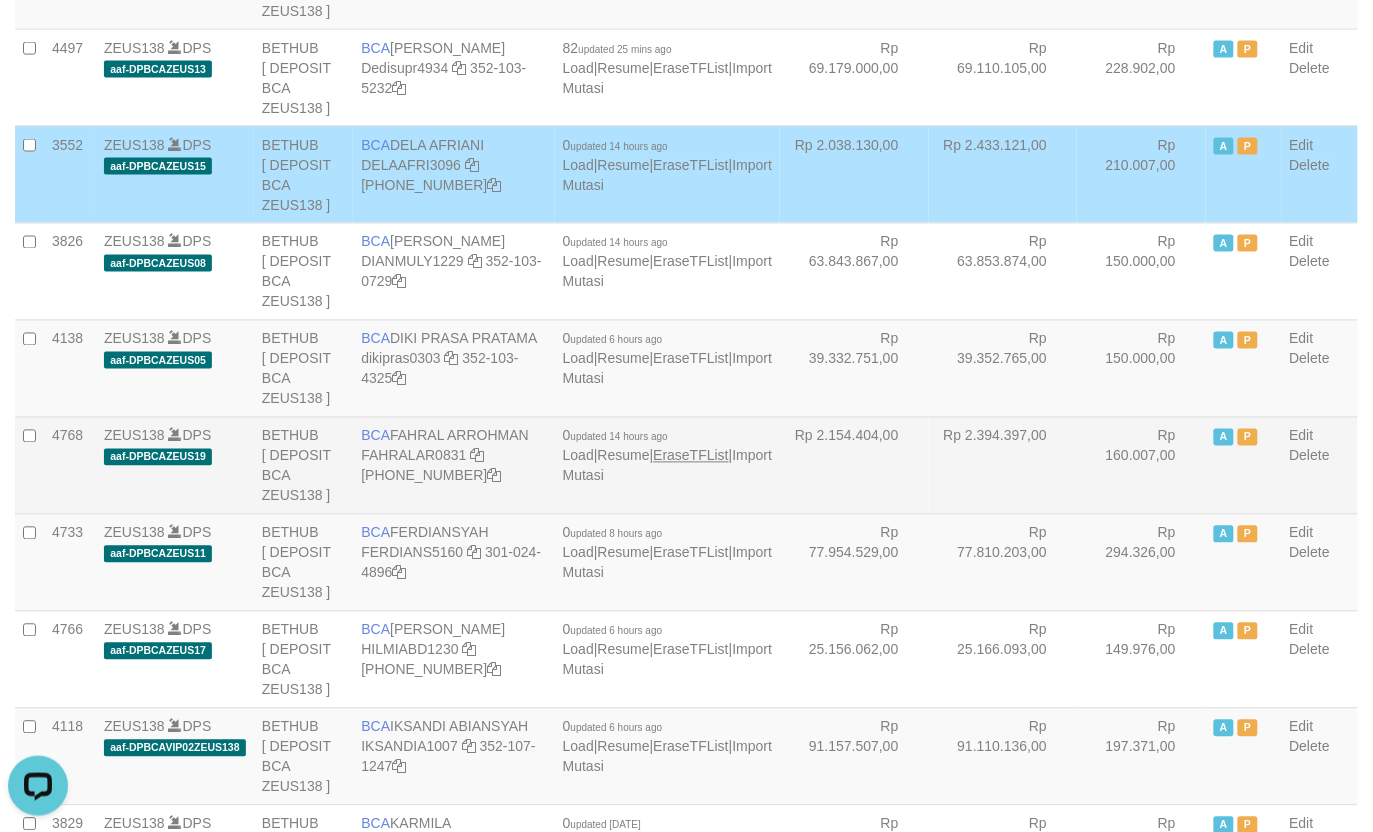 scroll, scrollTop: 750, scrollLeft: 0, axis: vertical 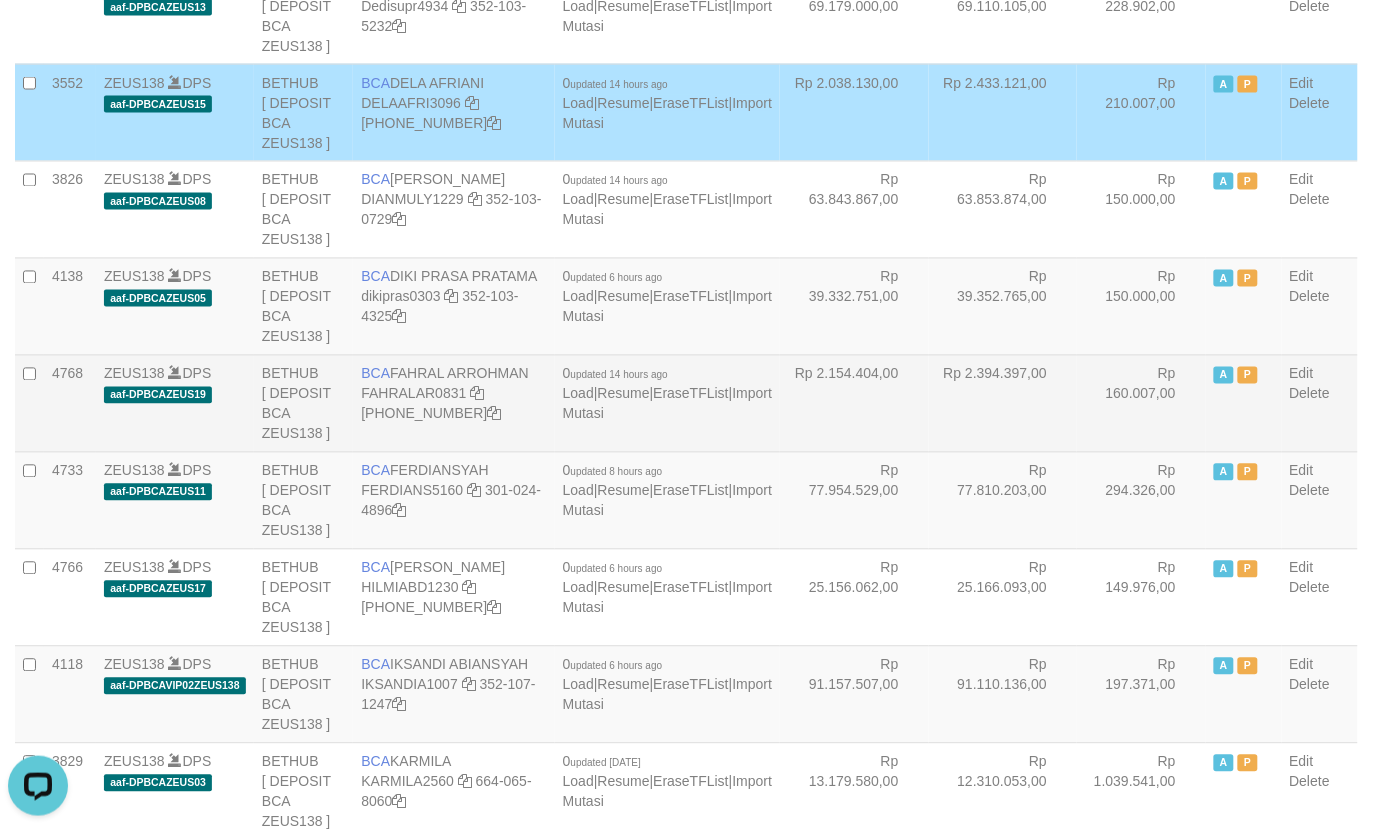 click on "BCA
FAHRAL ARROHMAN
FAHRALAR0831
566-509-5158" at bounding box center [453, 403] 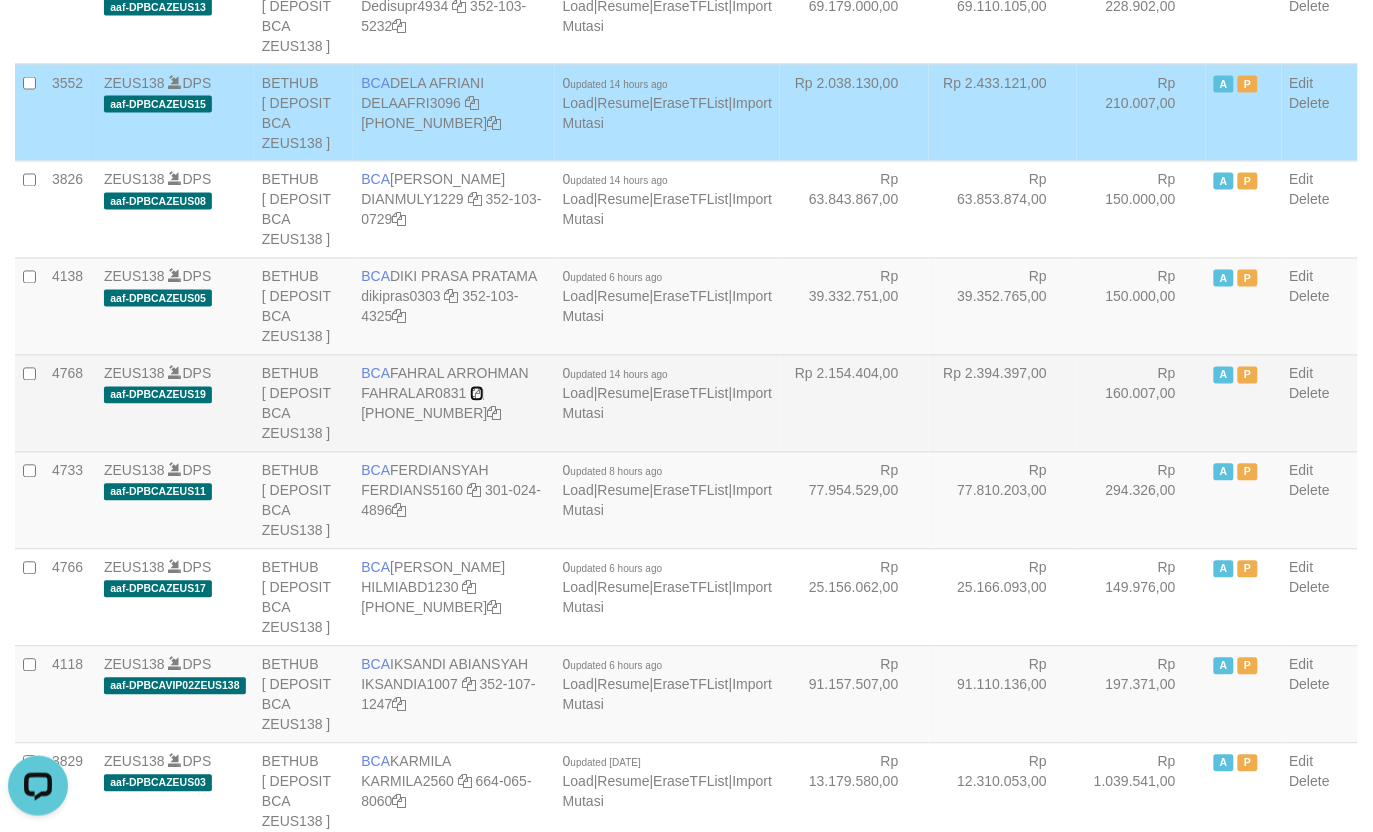 click at bounding box center [477, 394] 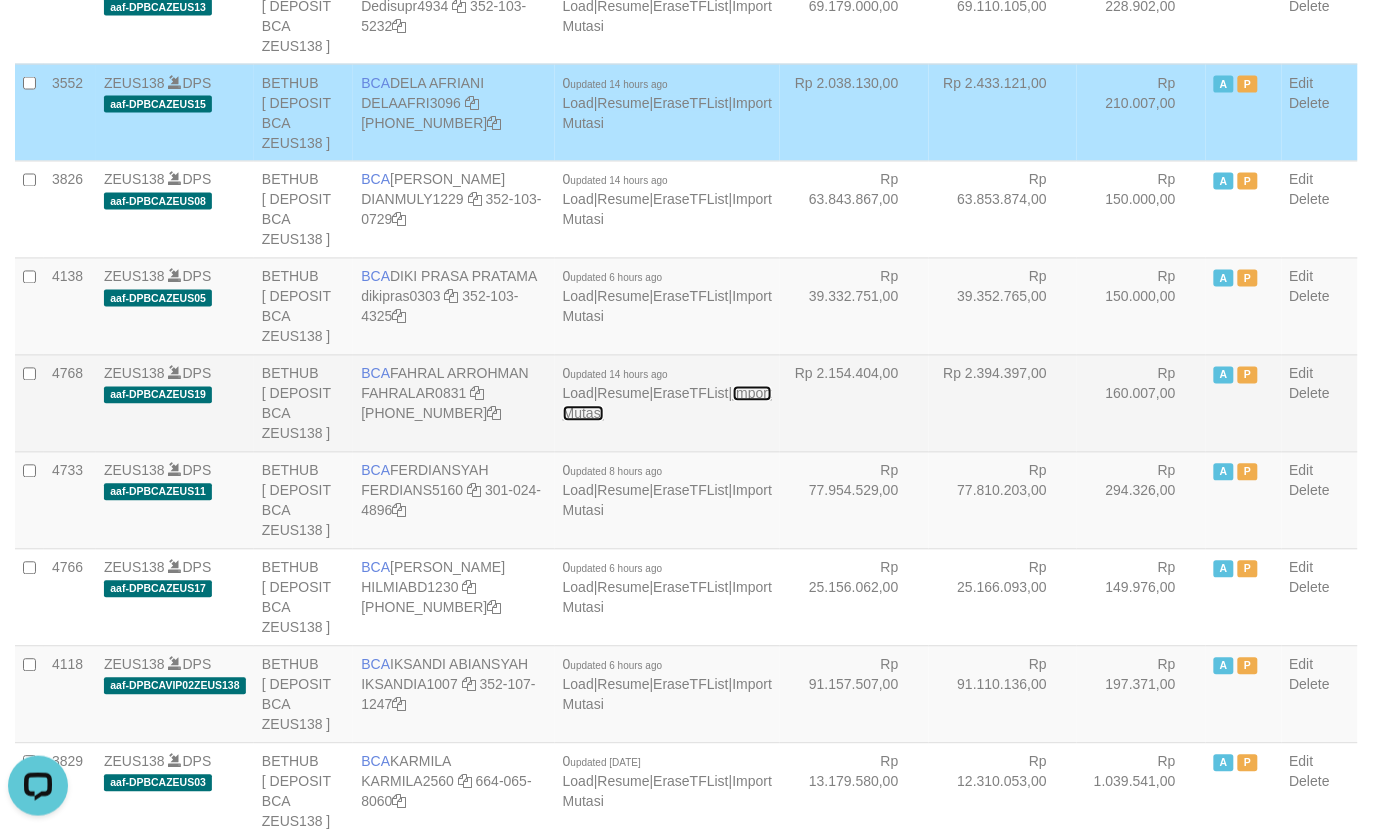 click on "Import Mutasi" at bounding box center (667, 404) 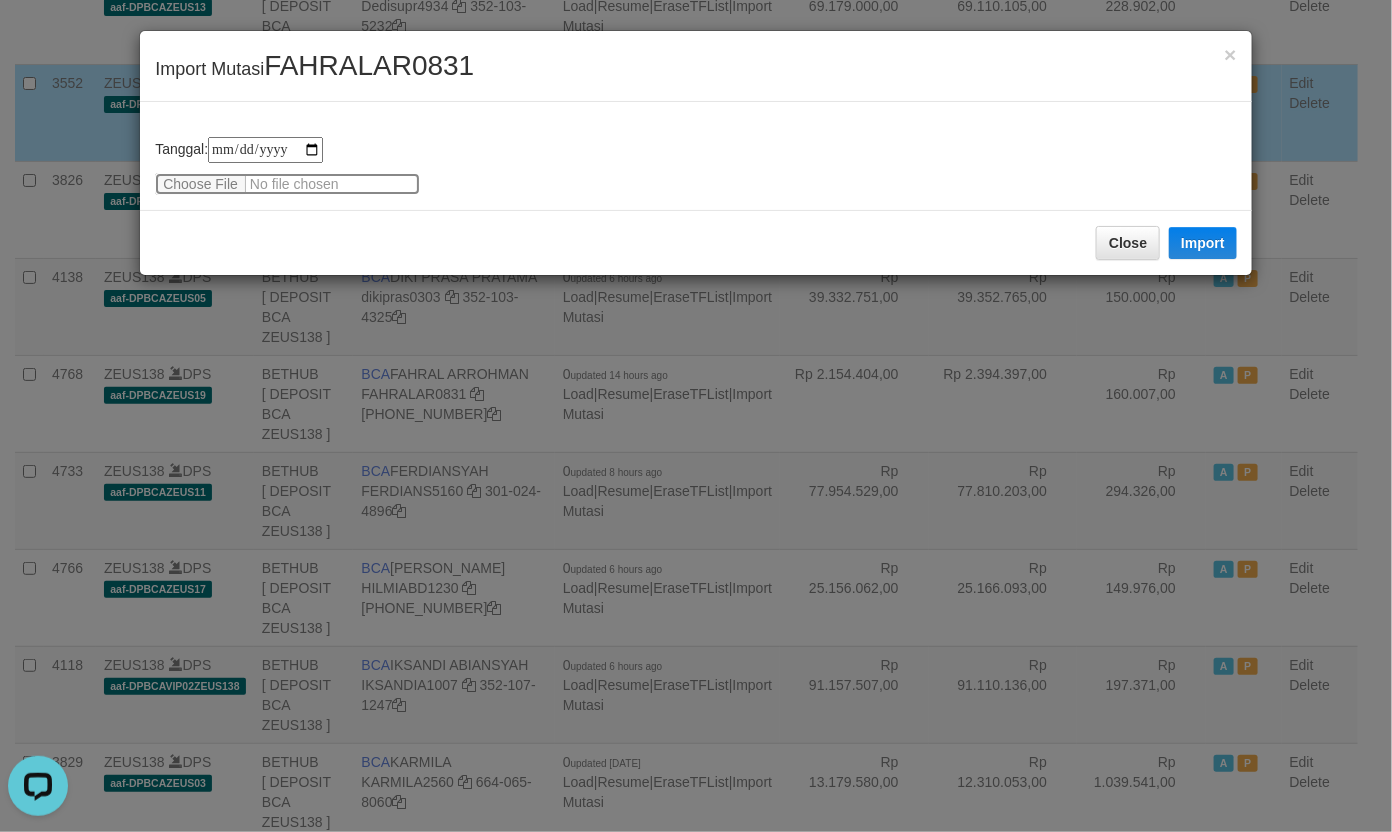 click at bounding box center (287, 184) 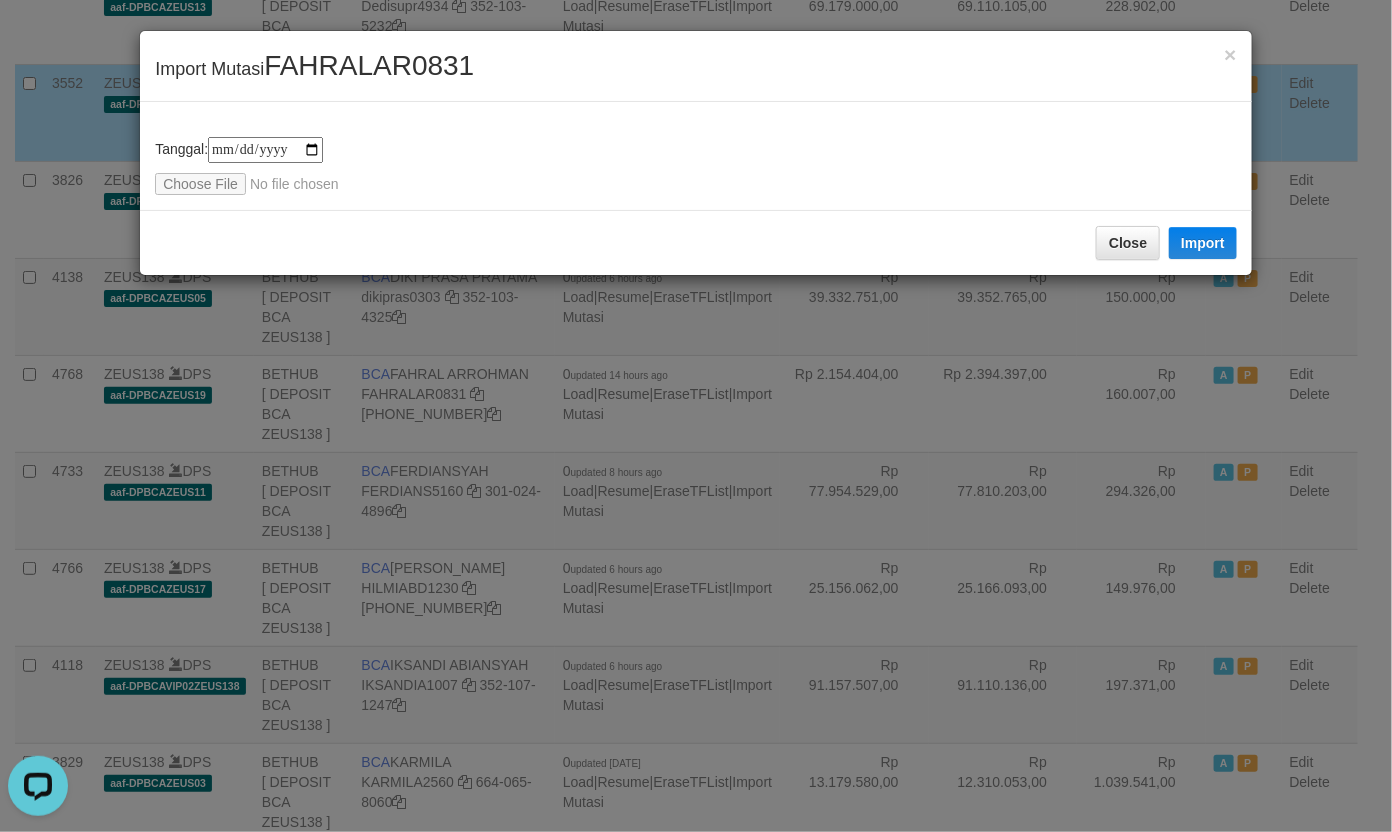 click on "FAHRALAR0831" at bounding box center [369, 65] 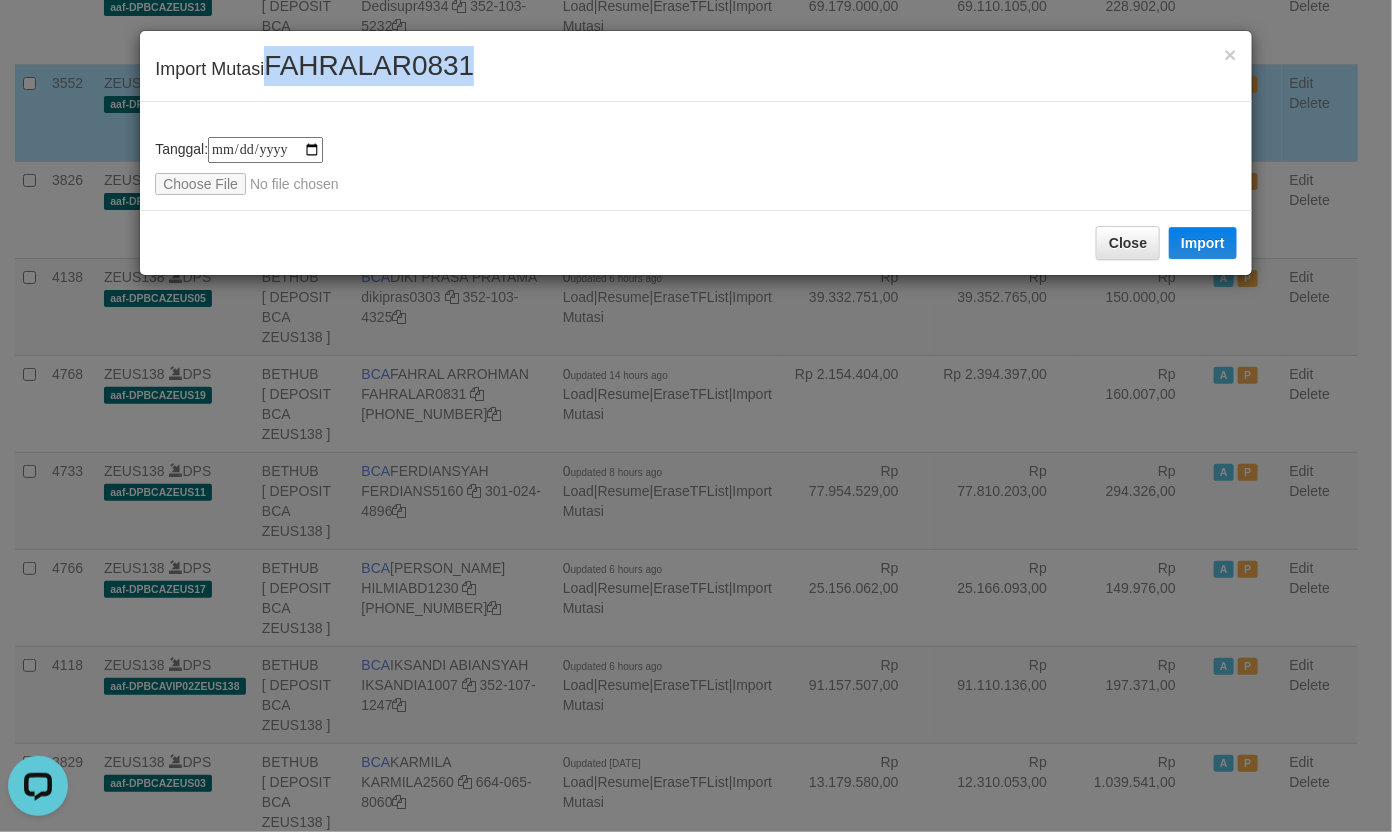 click on "FAHRALAR0831" at bounding box center (369, 65) 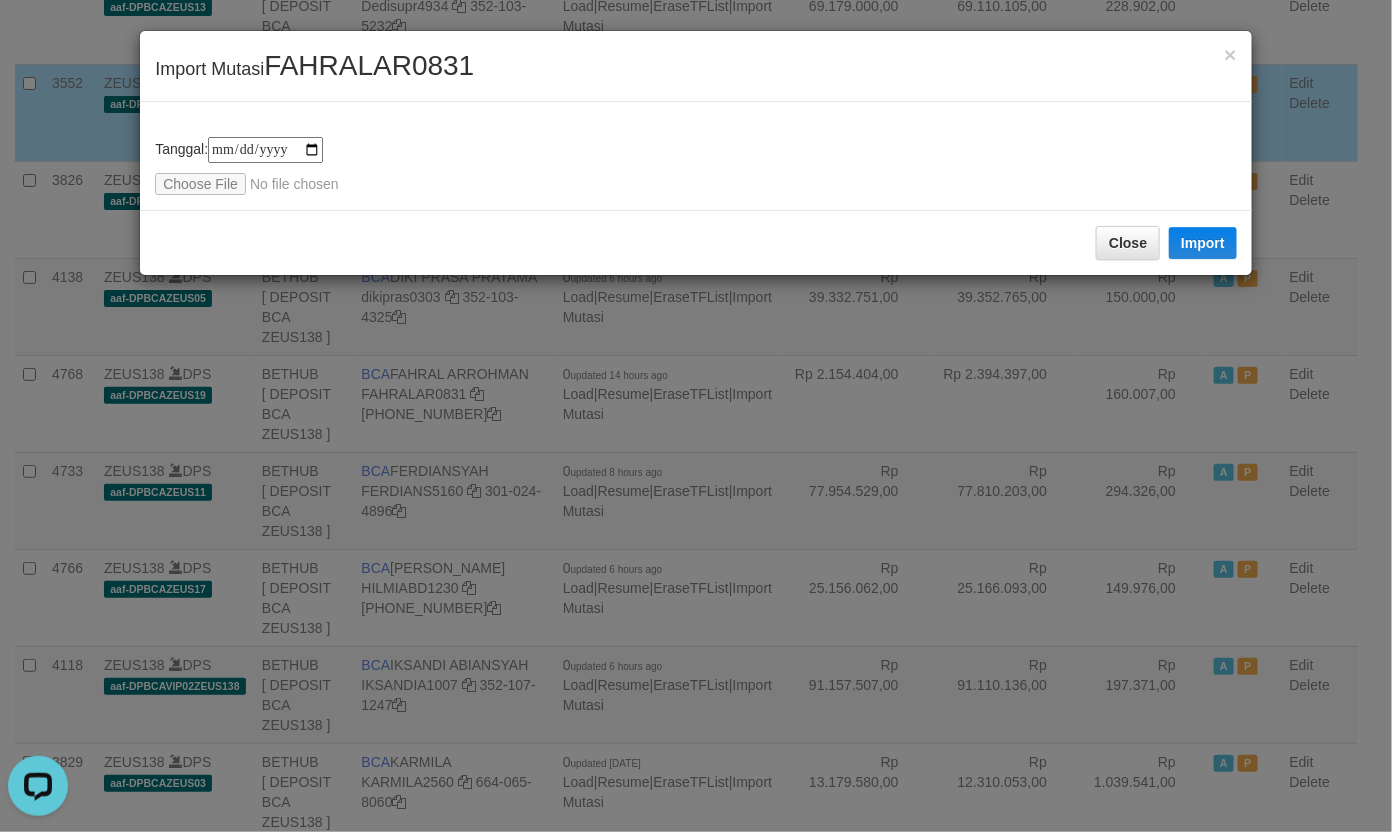 click on "**********" at bounding box center [696, 166] 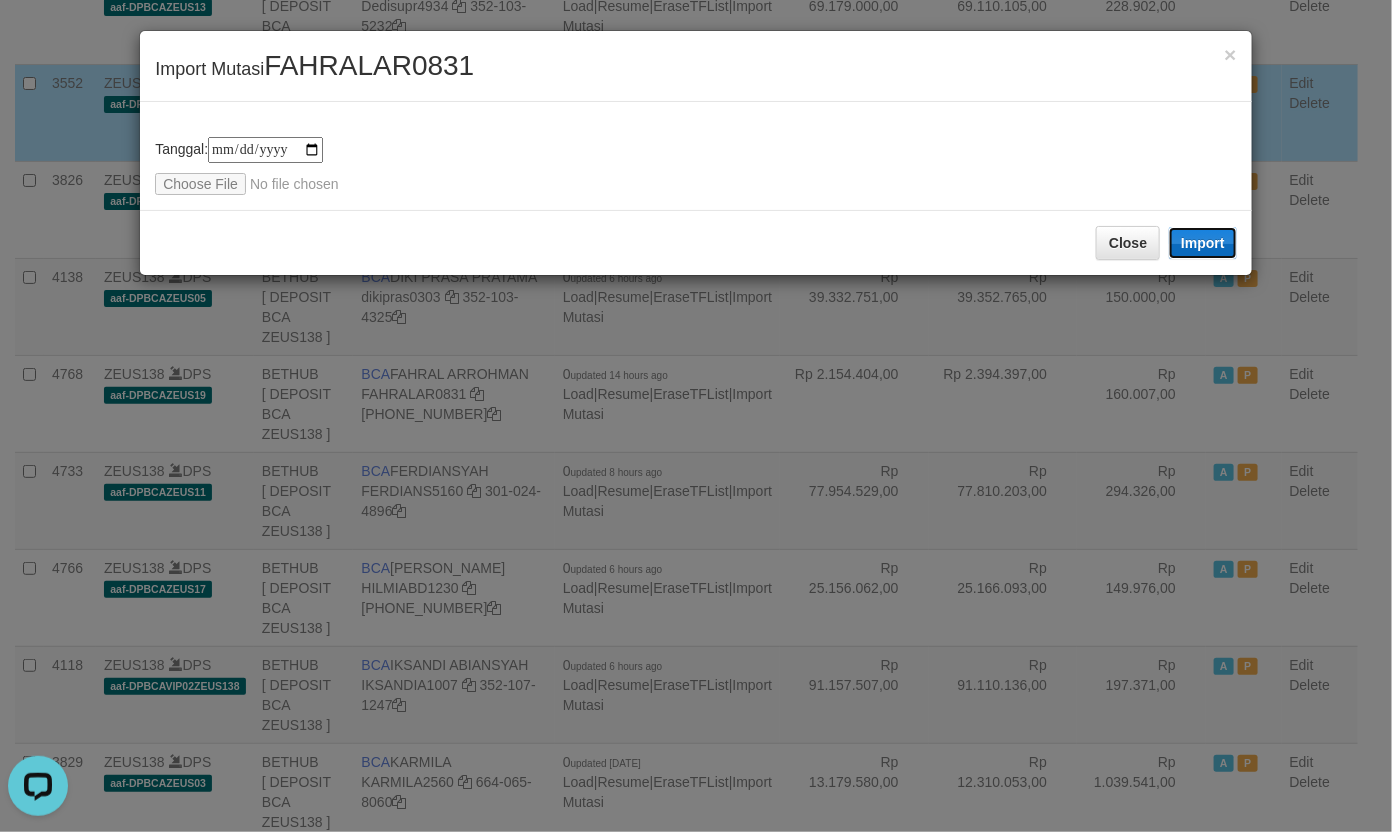 click on "Import" at bounding box center (1203, 243) 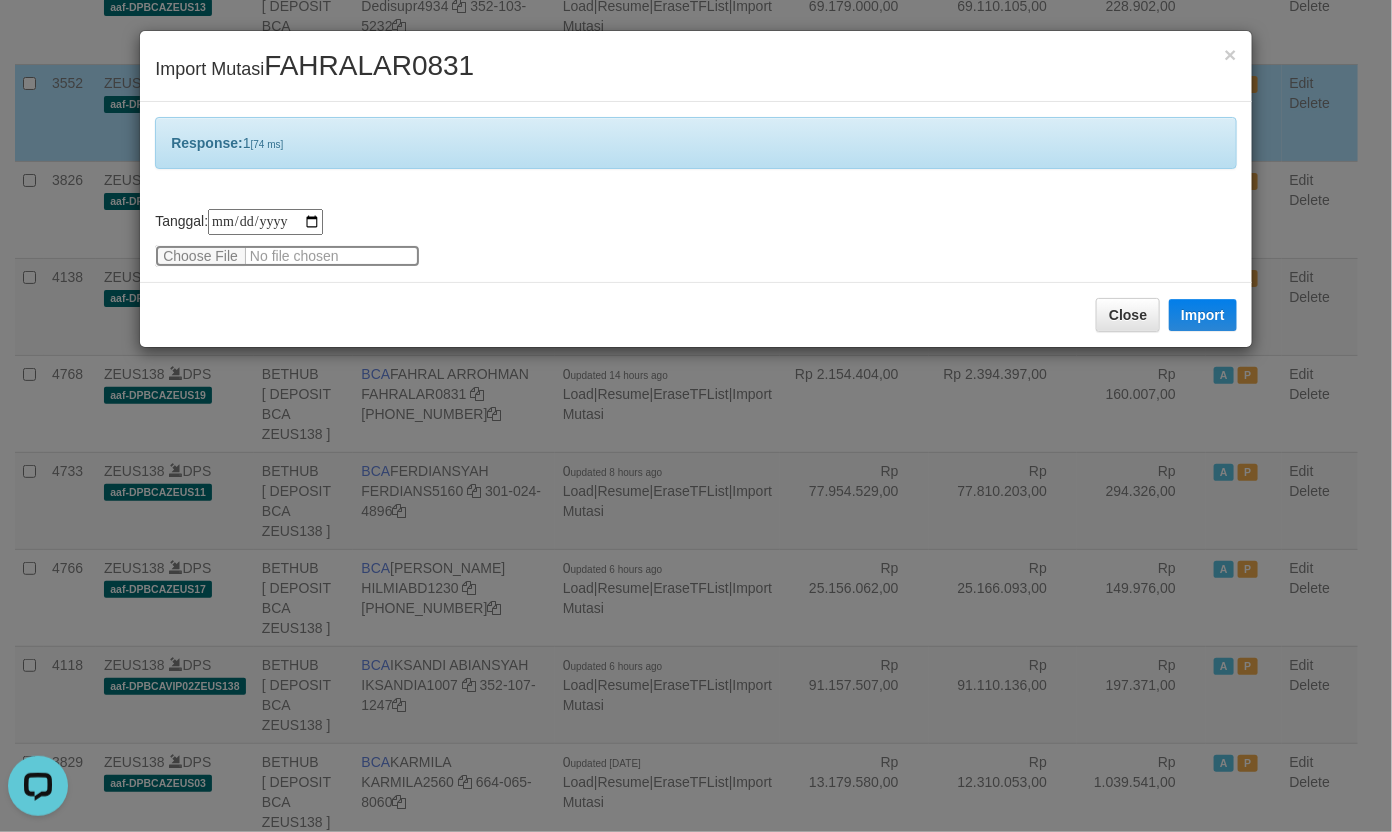 click at bounding box center [287, 256] 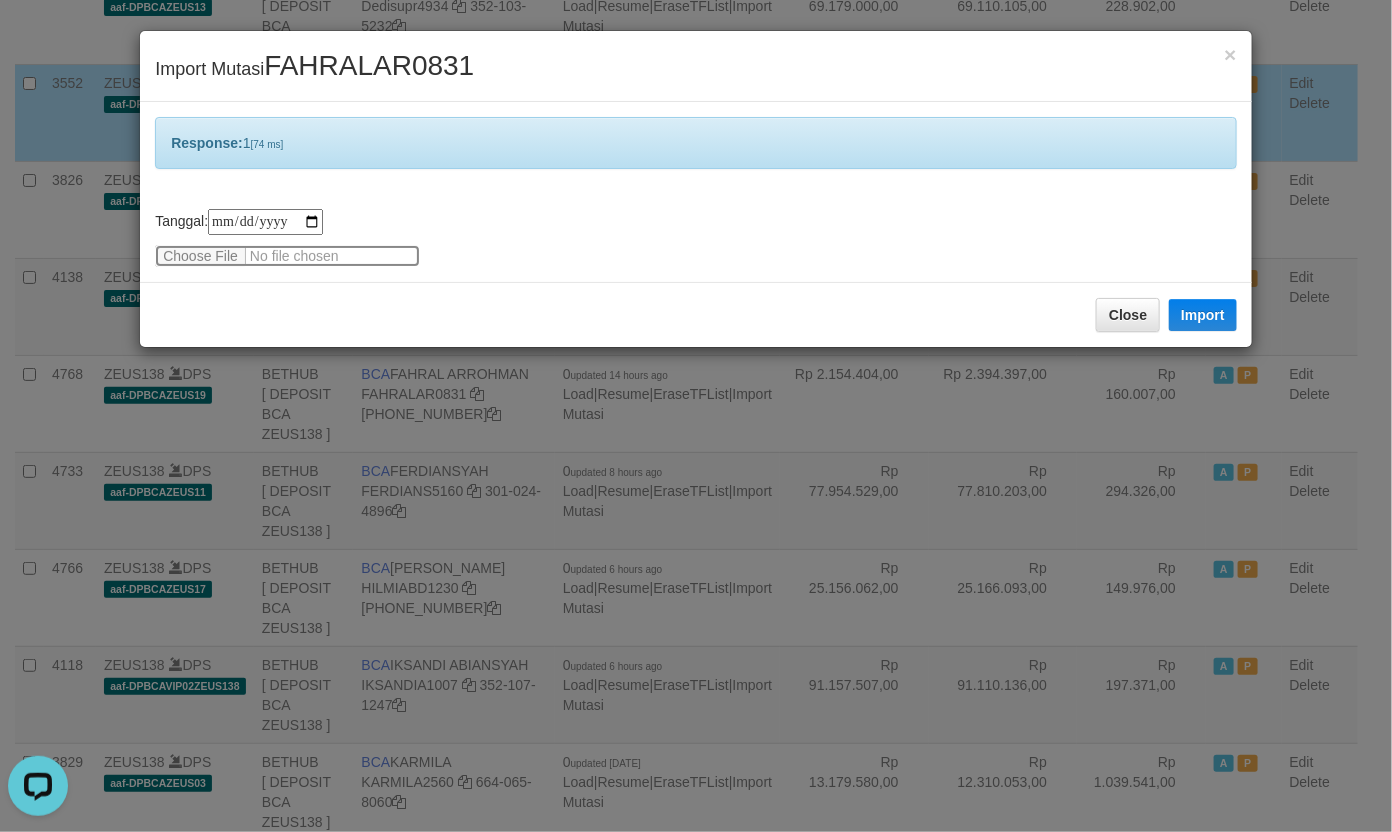 type 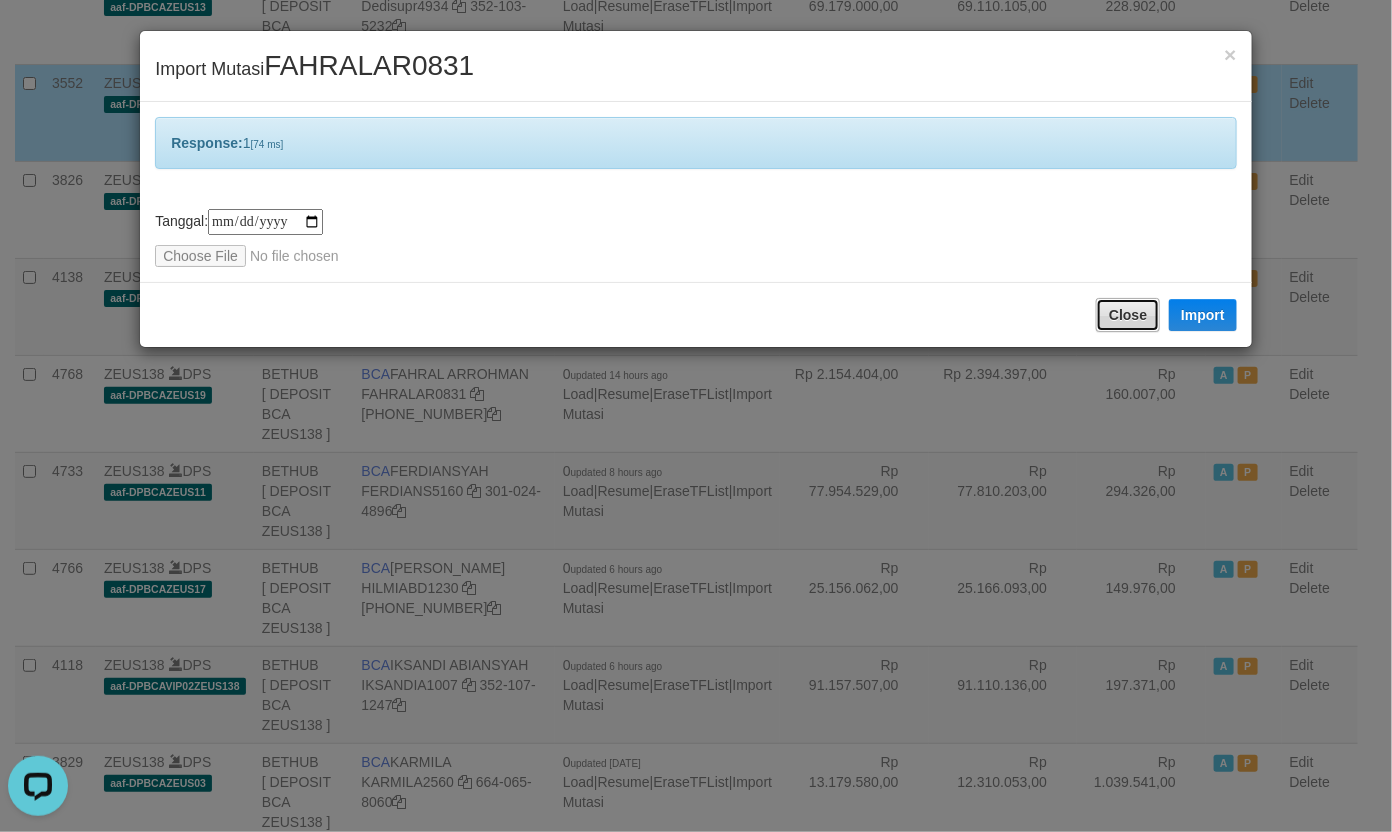 click on "Close" at bounding box center (1128, 315) 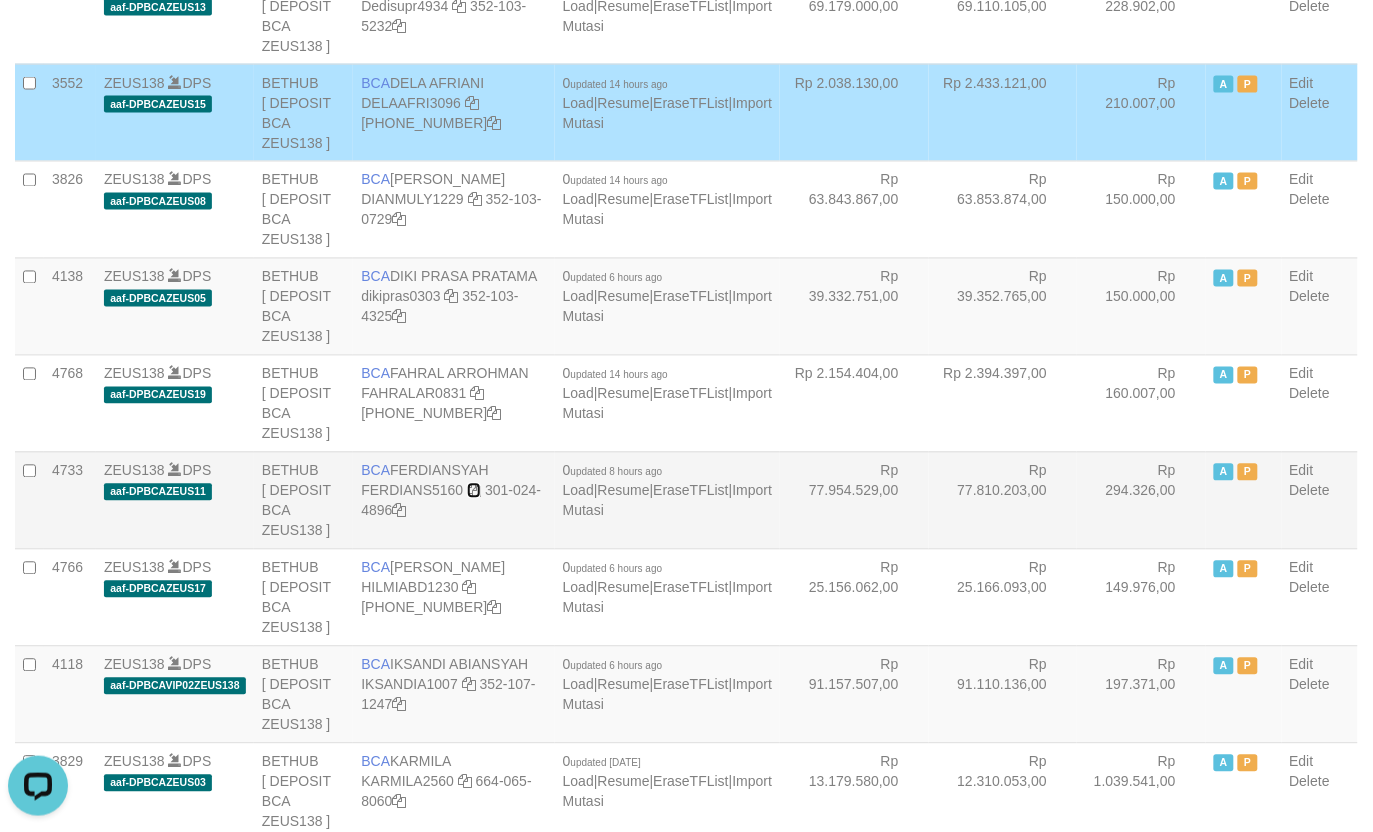 click at bounding box center (474, 491) 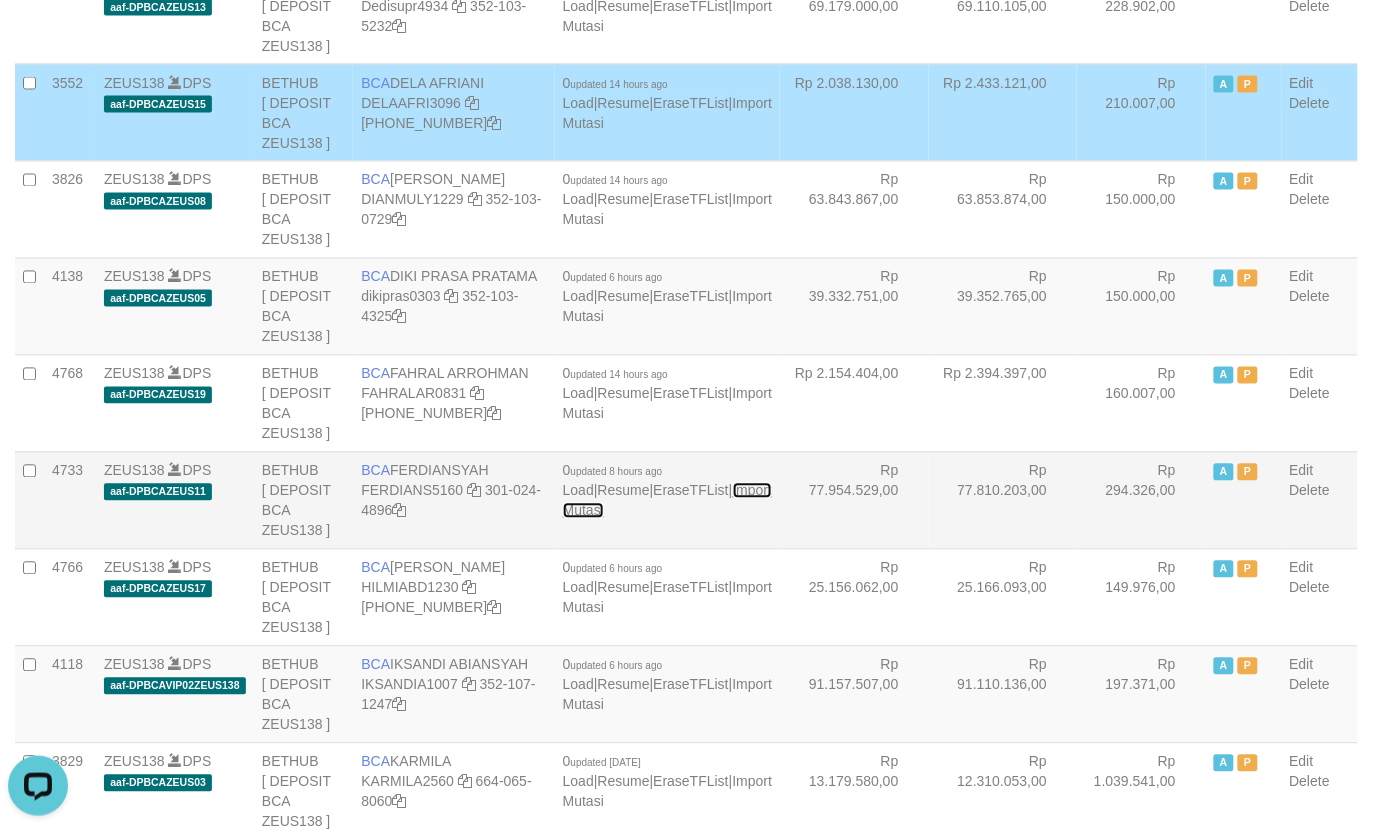 click on "Import Mutasi" at bounding box center (667, 501) 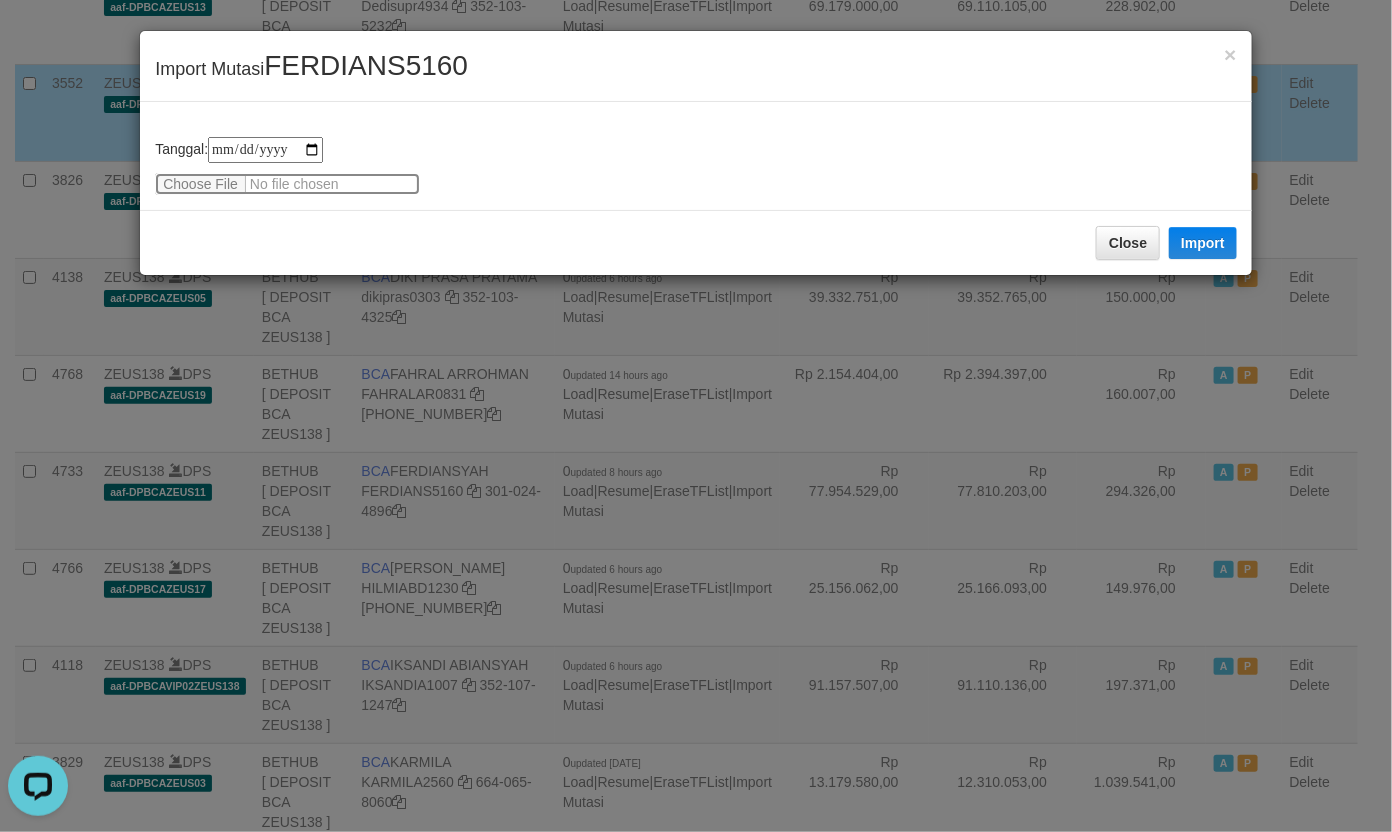 click at bounding box center [287, 184] 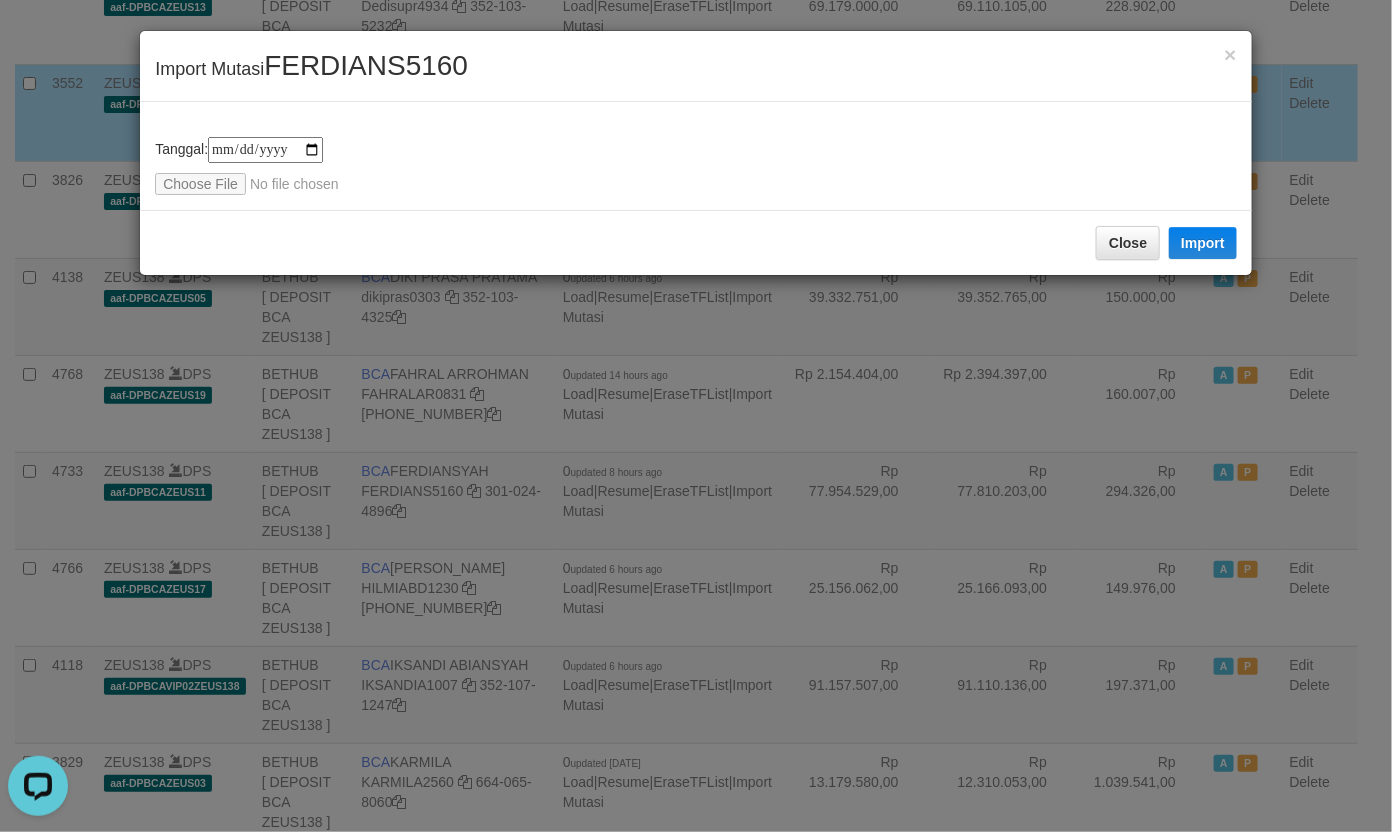 click on "×
Import Mutasi  FERDIANS5160" at bounding box center (696, 66) 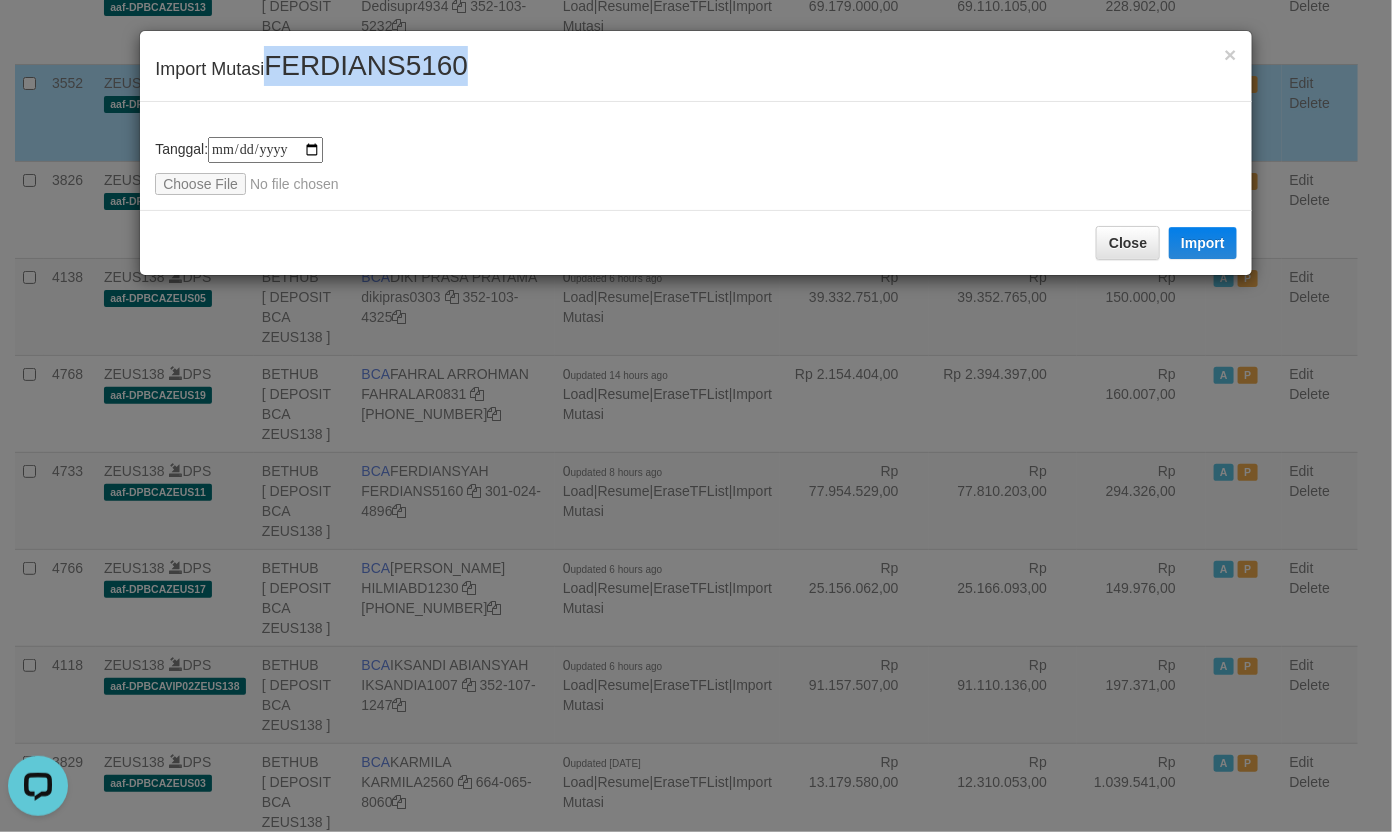 drag, startPoint x: 372, startPoint y: 85, endPoint x: 397, endPoint y: 113, distance: 37.536648 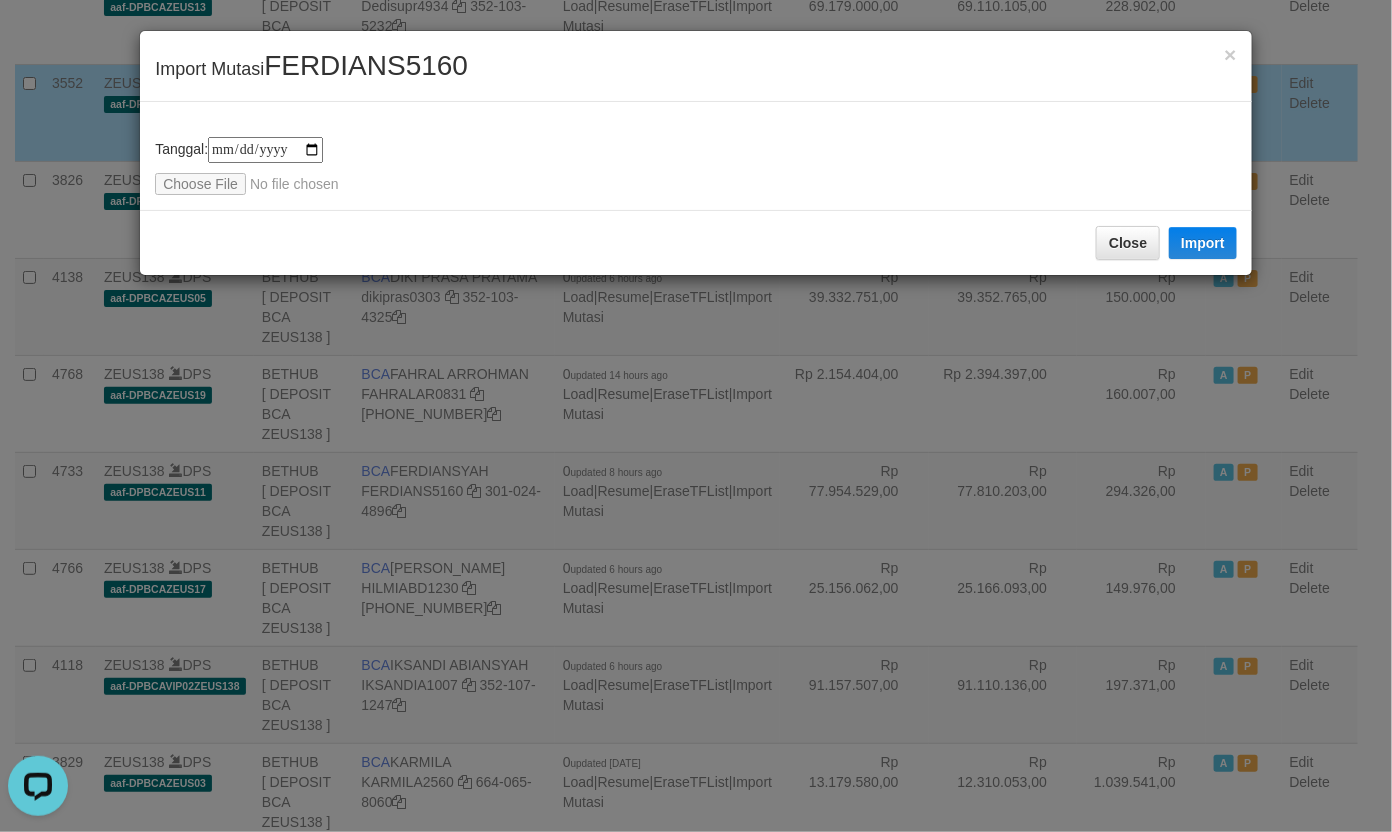 click on "**********" at bounding box center [696, 166] 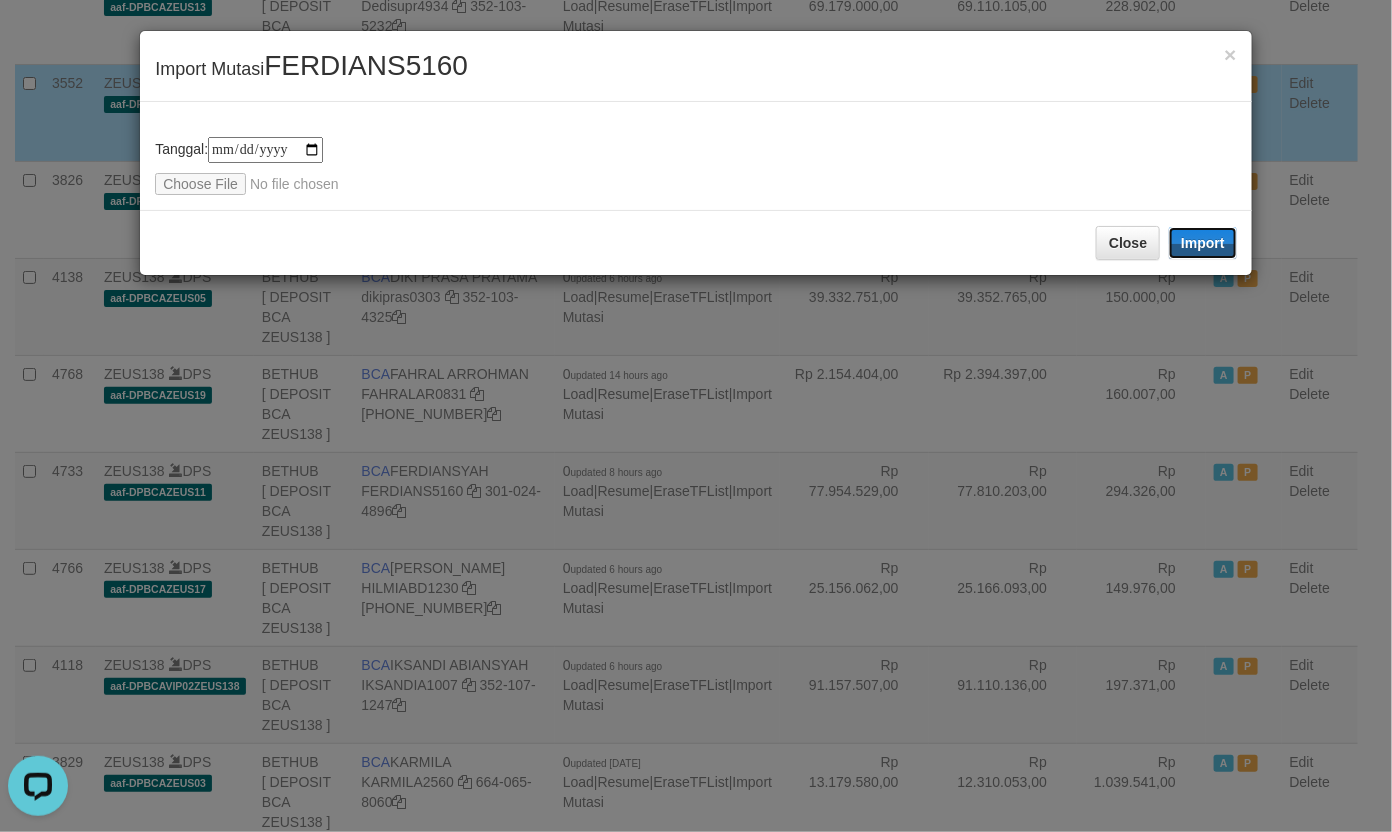 drag, startPoint x: 1190, startPoint y: 241, endPoint x: 408, endPoint y: 246, distance: 782.016 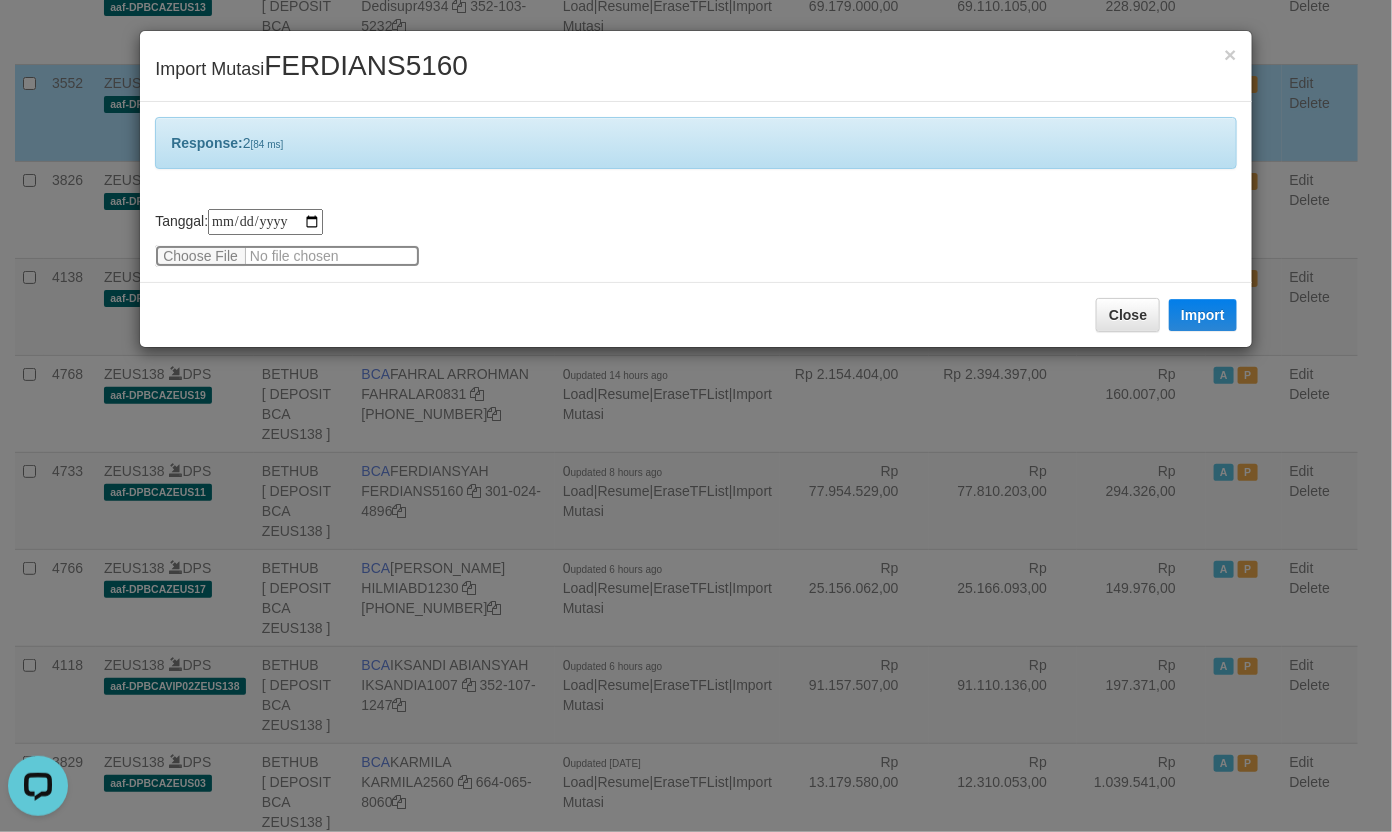 click at bounding box center (287, 256) 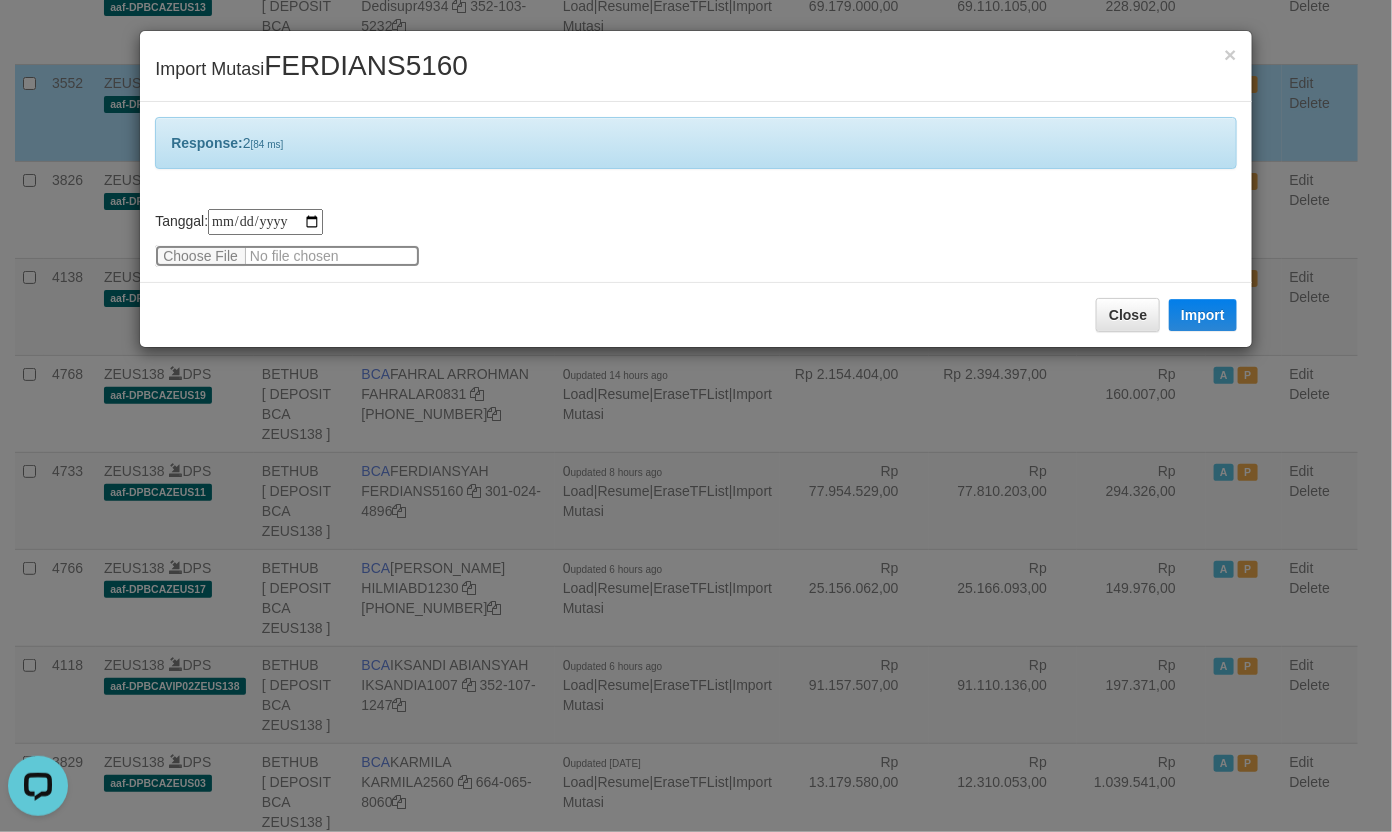 type 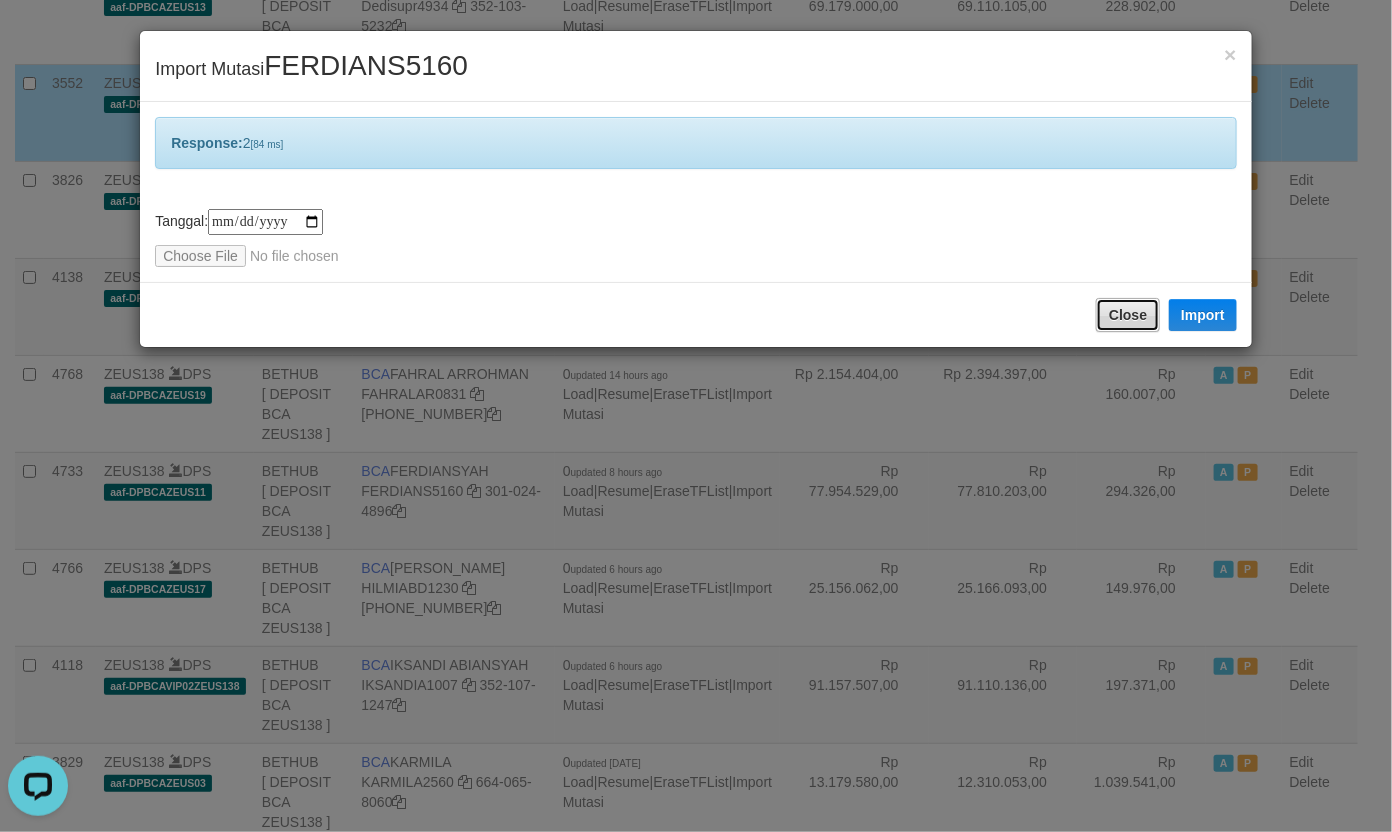 click on "Close" at bounding box center (1128, 315) 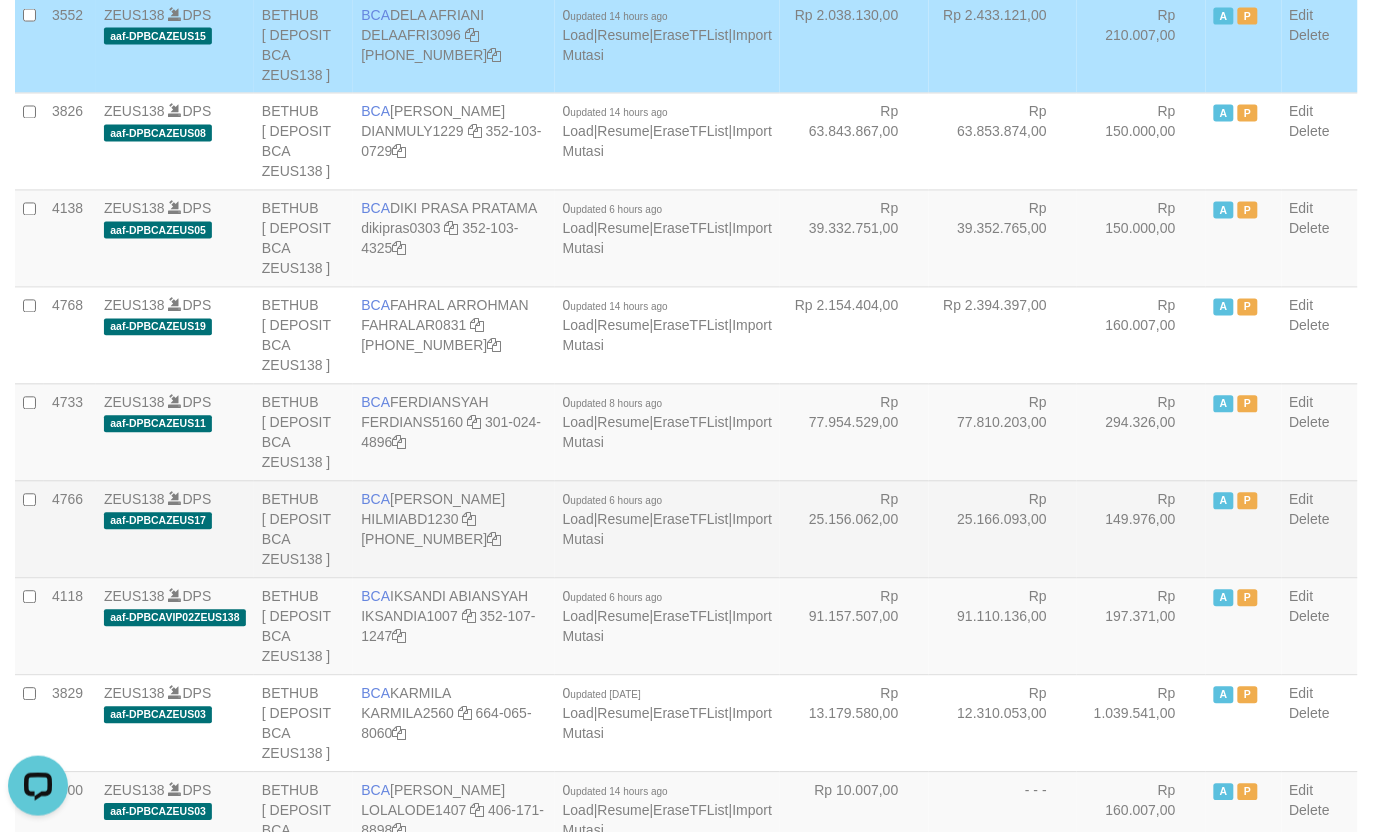scroll, scrollTop: 875, scrollLeft: 0, axis: vertical 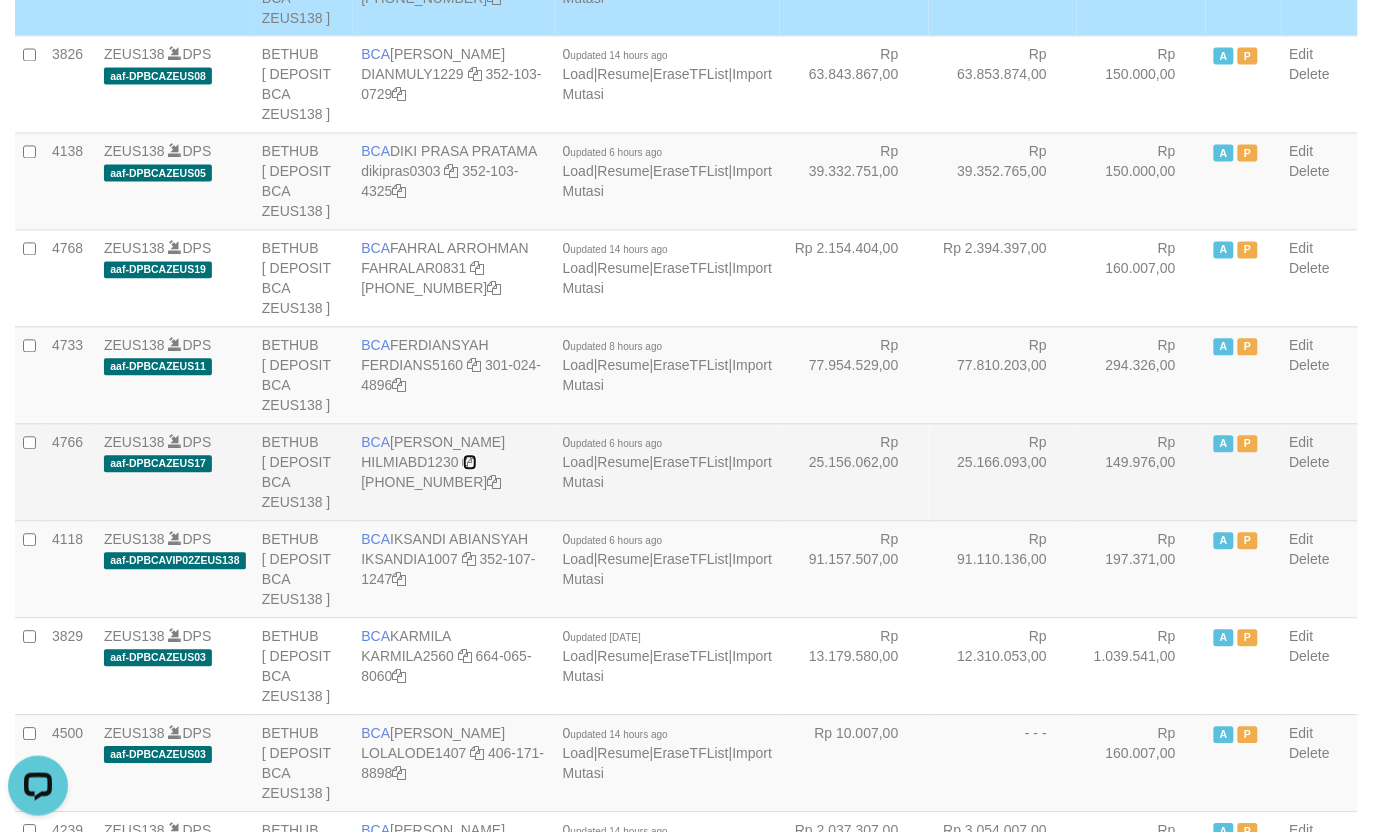 click at bounding box center [470, 463] 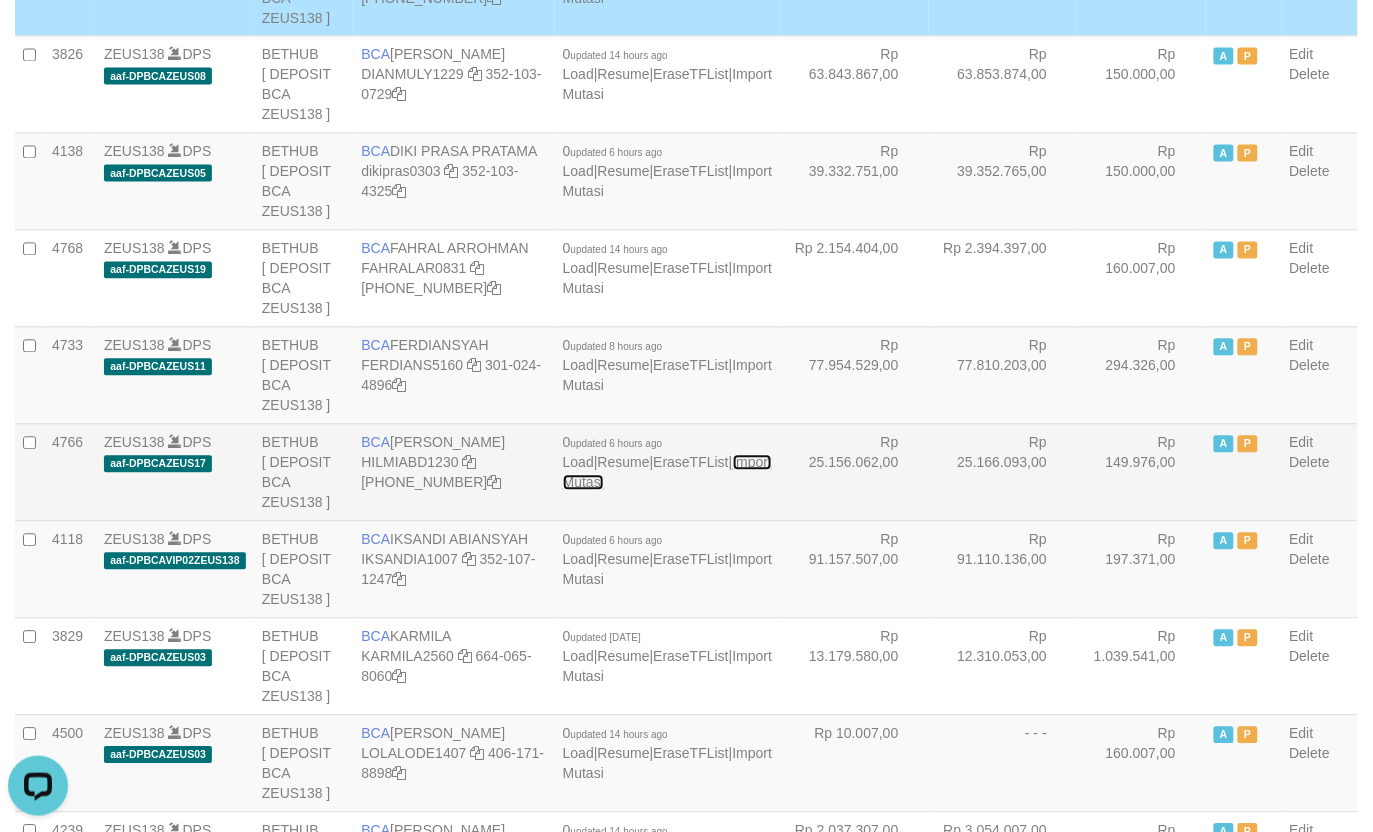 click on "Import Mutasi" at bounding box center (667, 473) 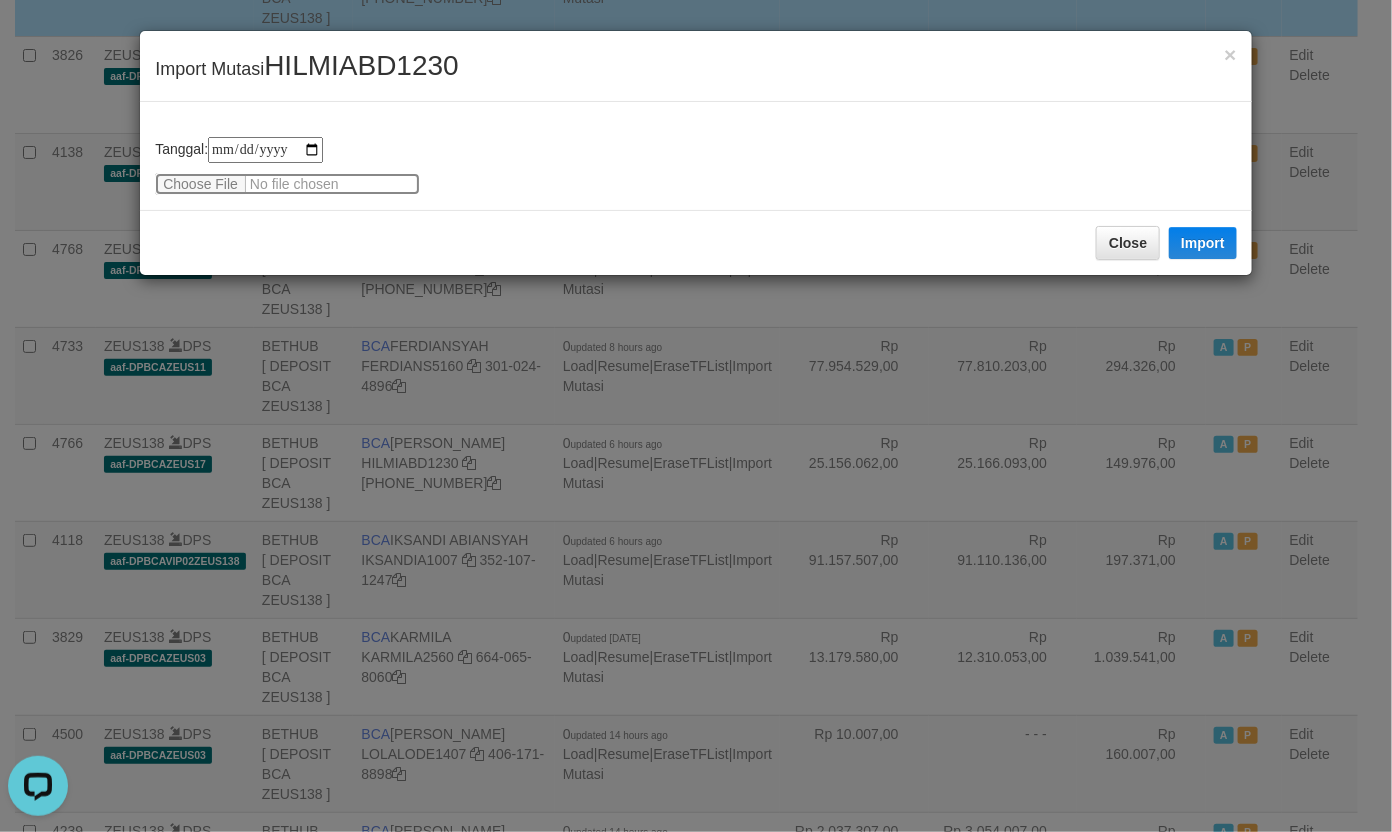 click at bounding box center (287, 184) 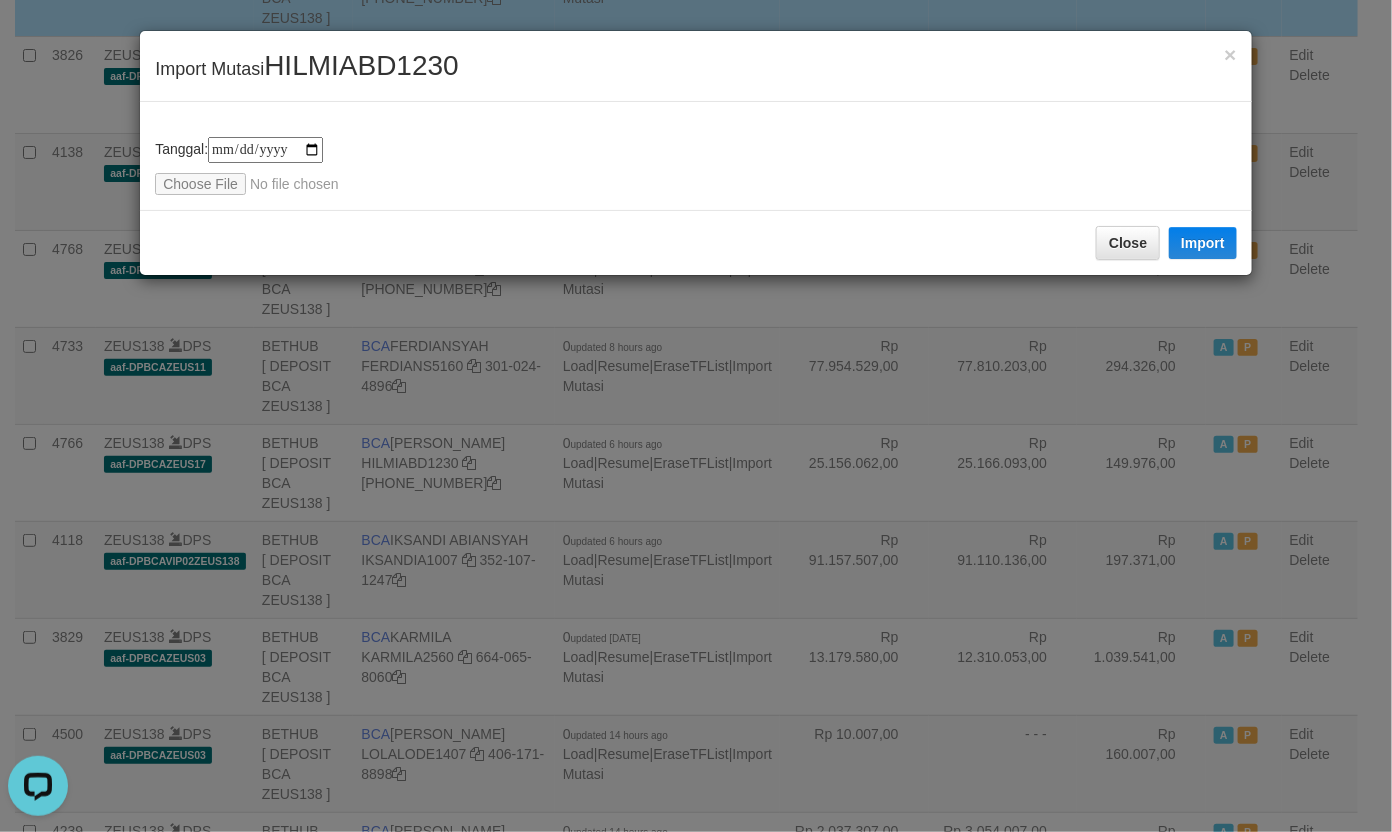 click on "HILMIABD1230" at bounding box center (361, 65) 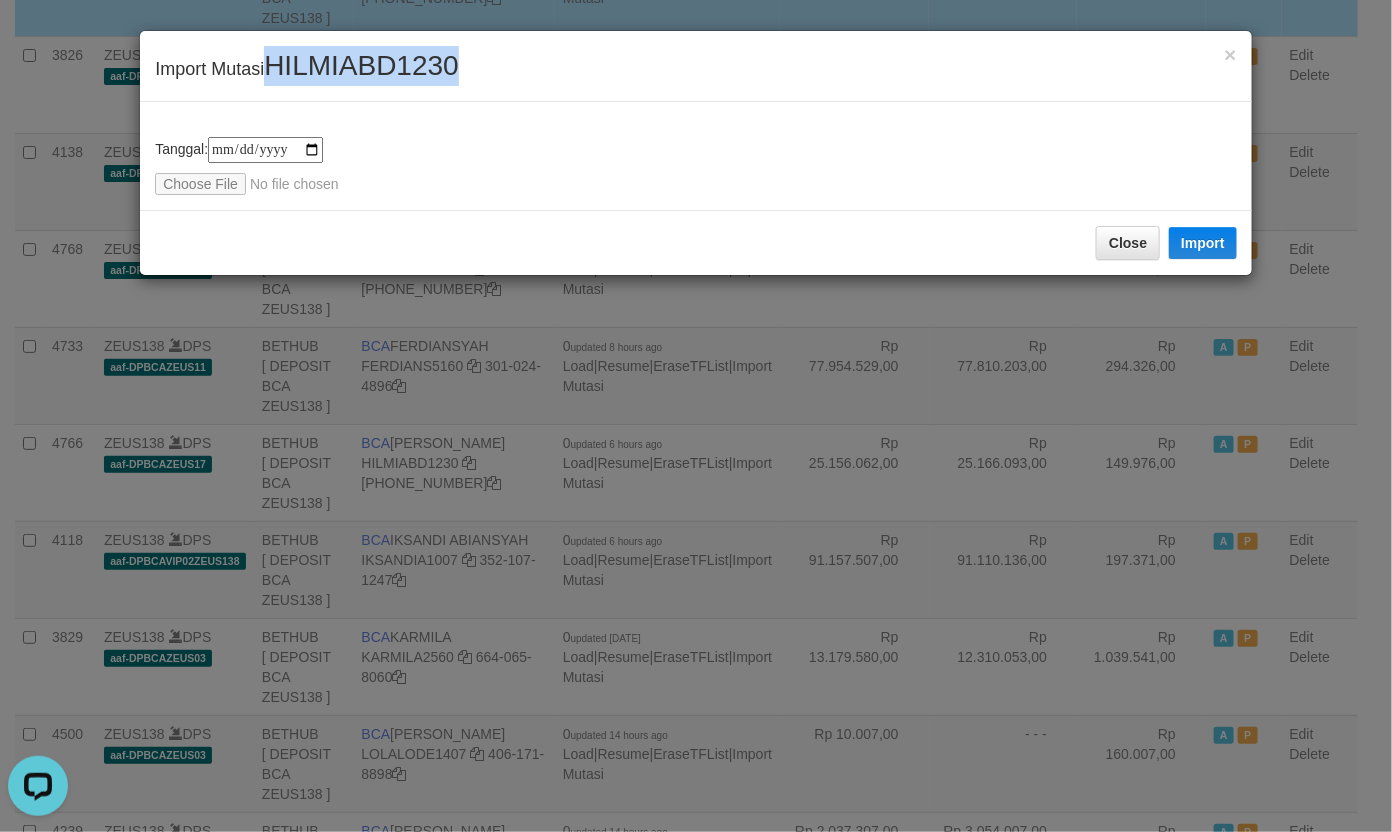 copy on "HILMIABD1230" 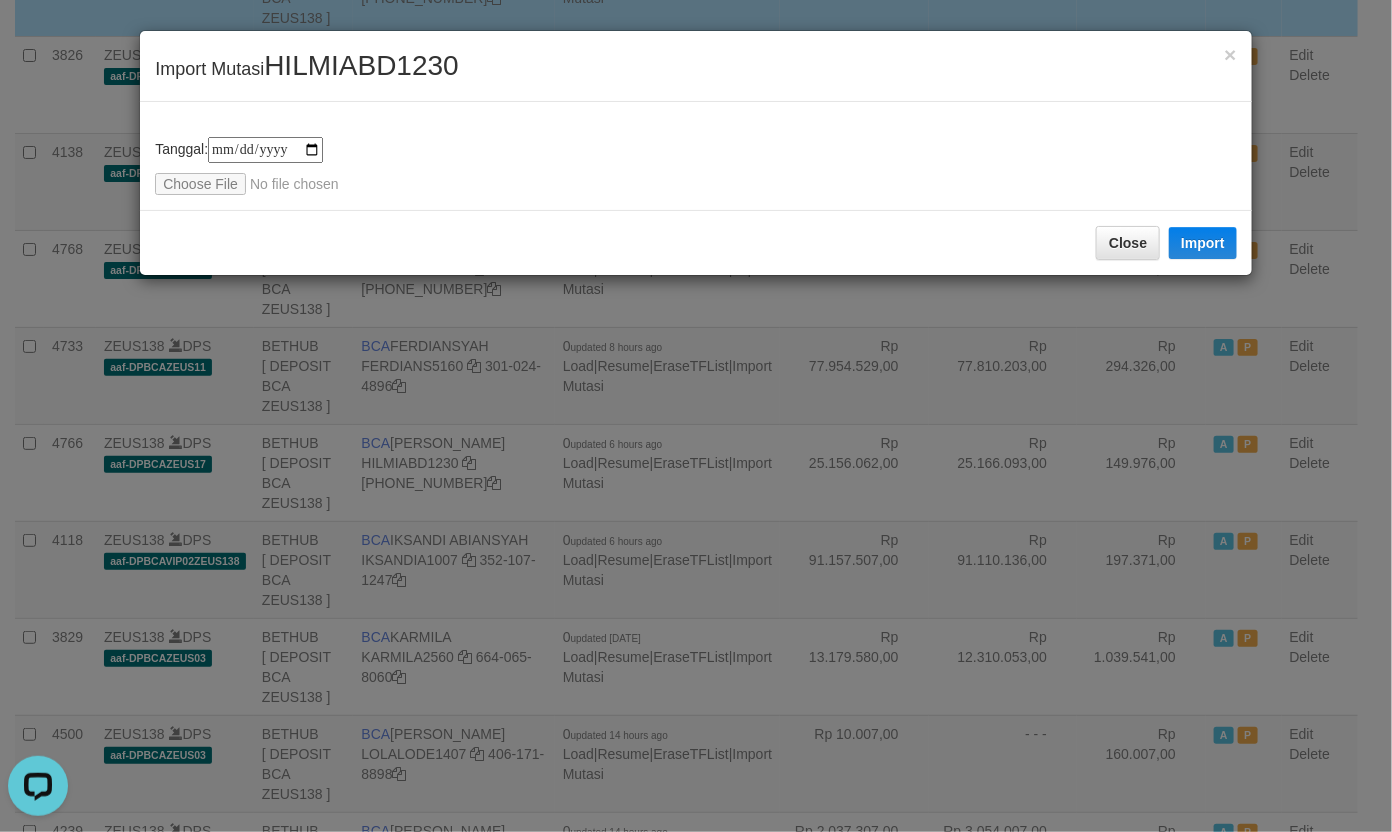 click on "**********" at bounding box center (696, 156) 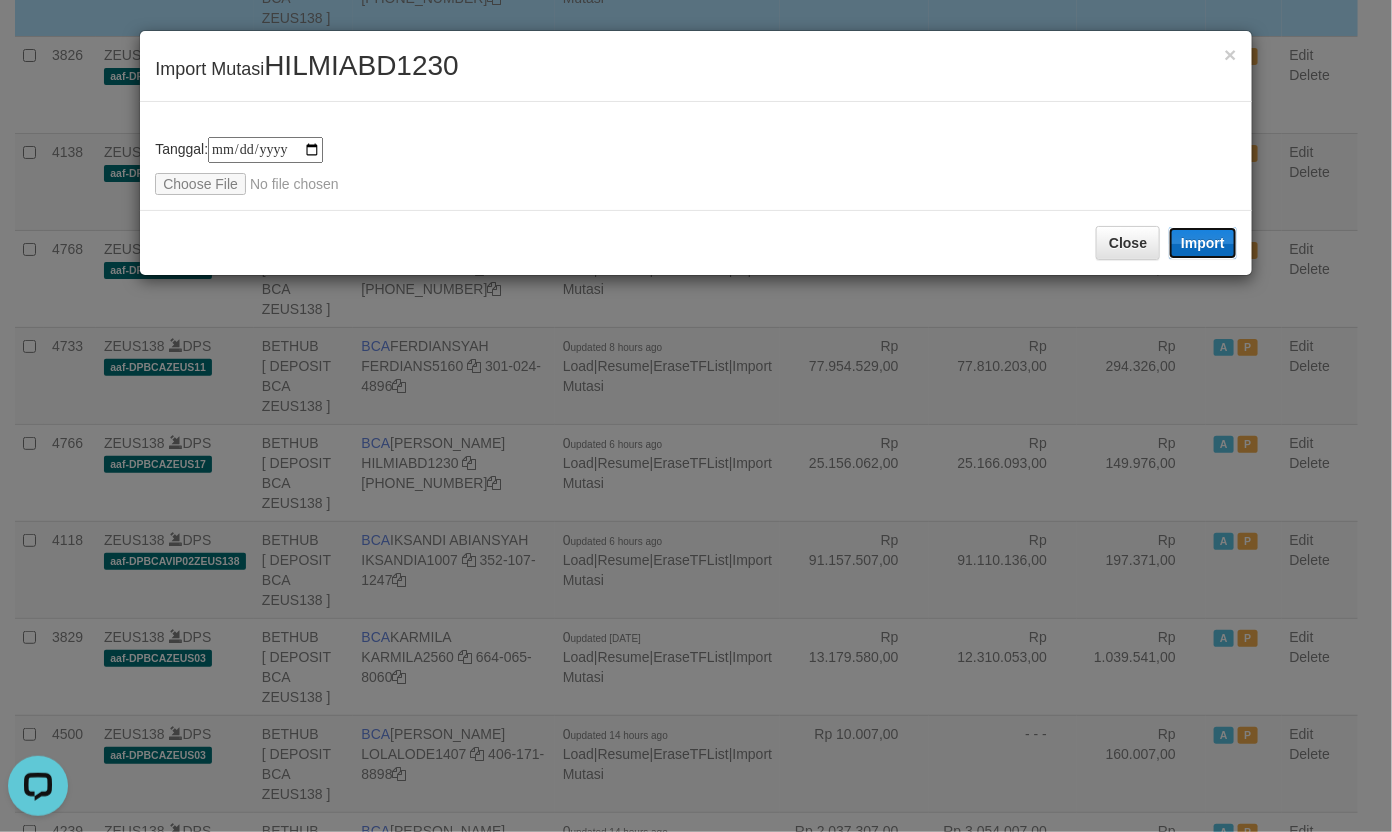click on "Import" at bounding box center [1203, 243] 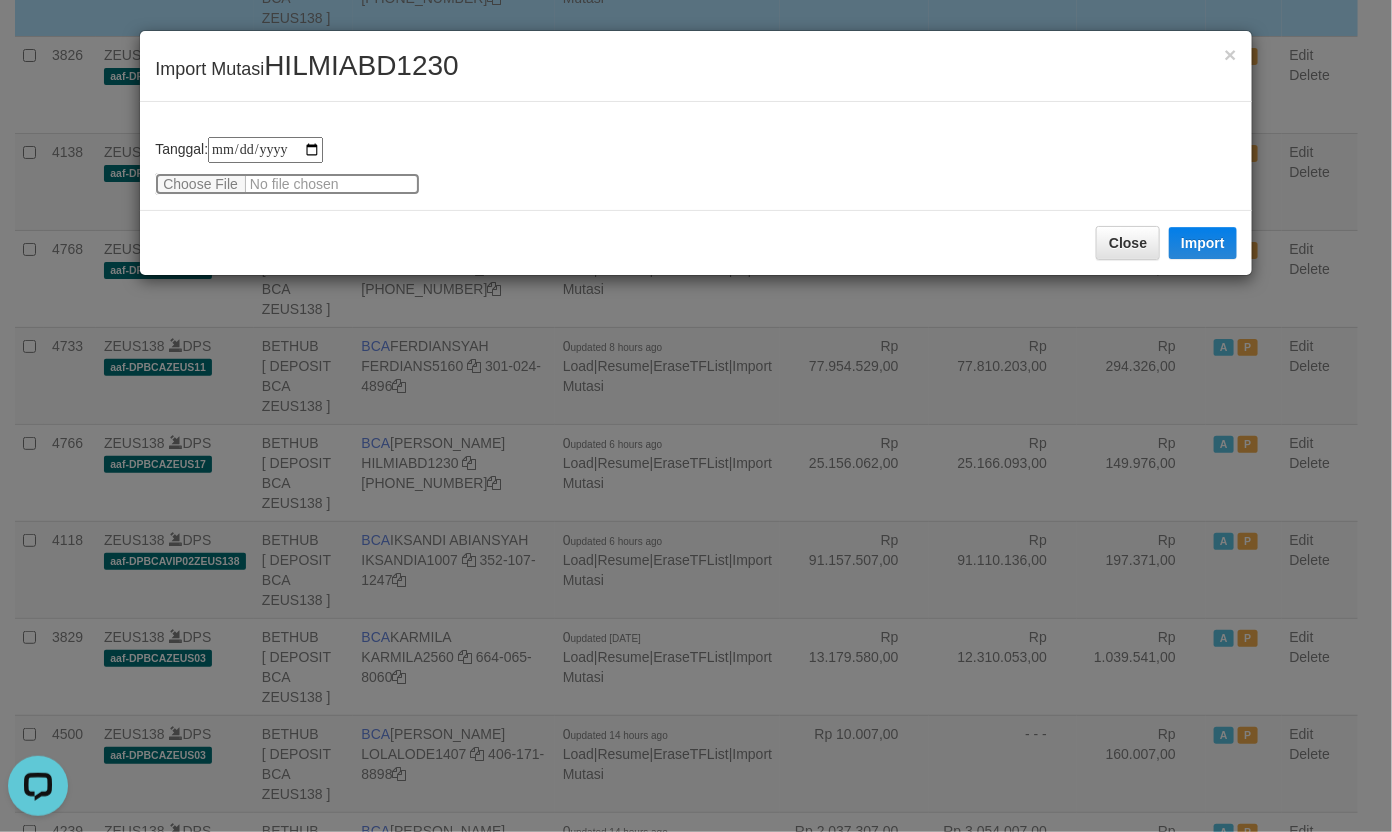 click at bounding box center [287, 184] 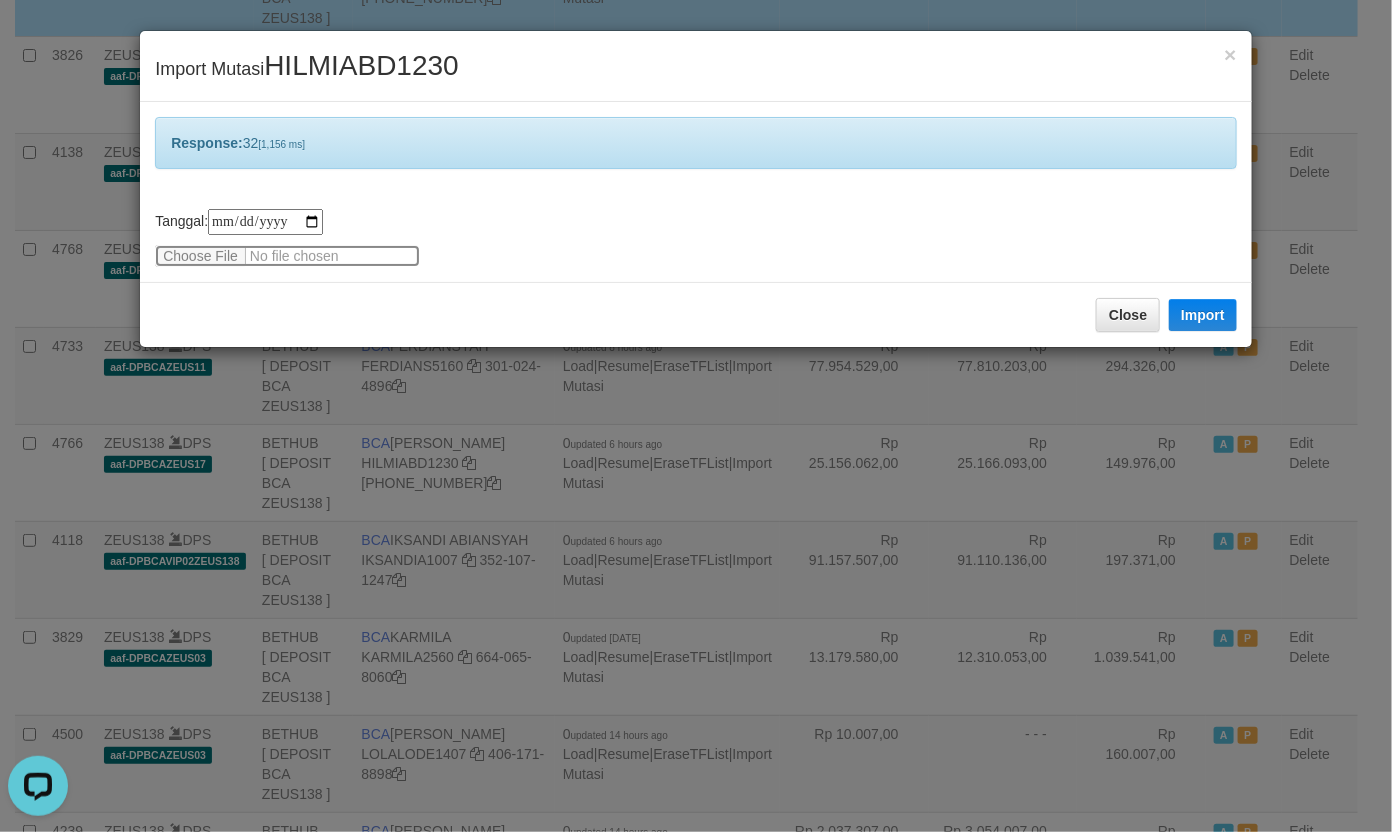type 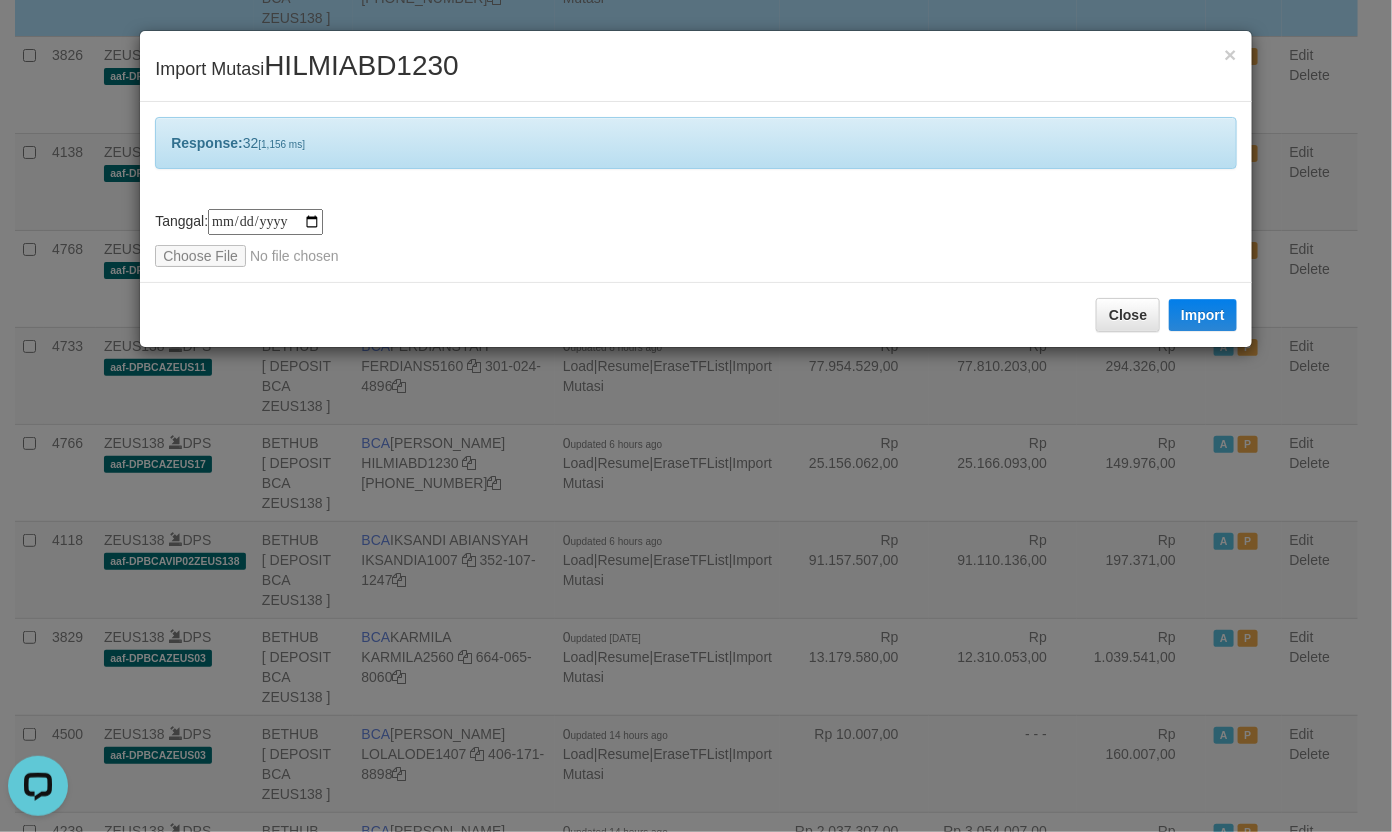 click on "Close
Import" at bounding box center [696, 314] 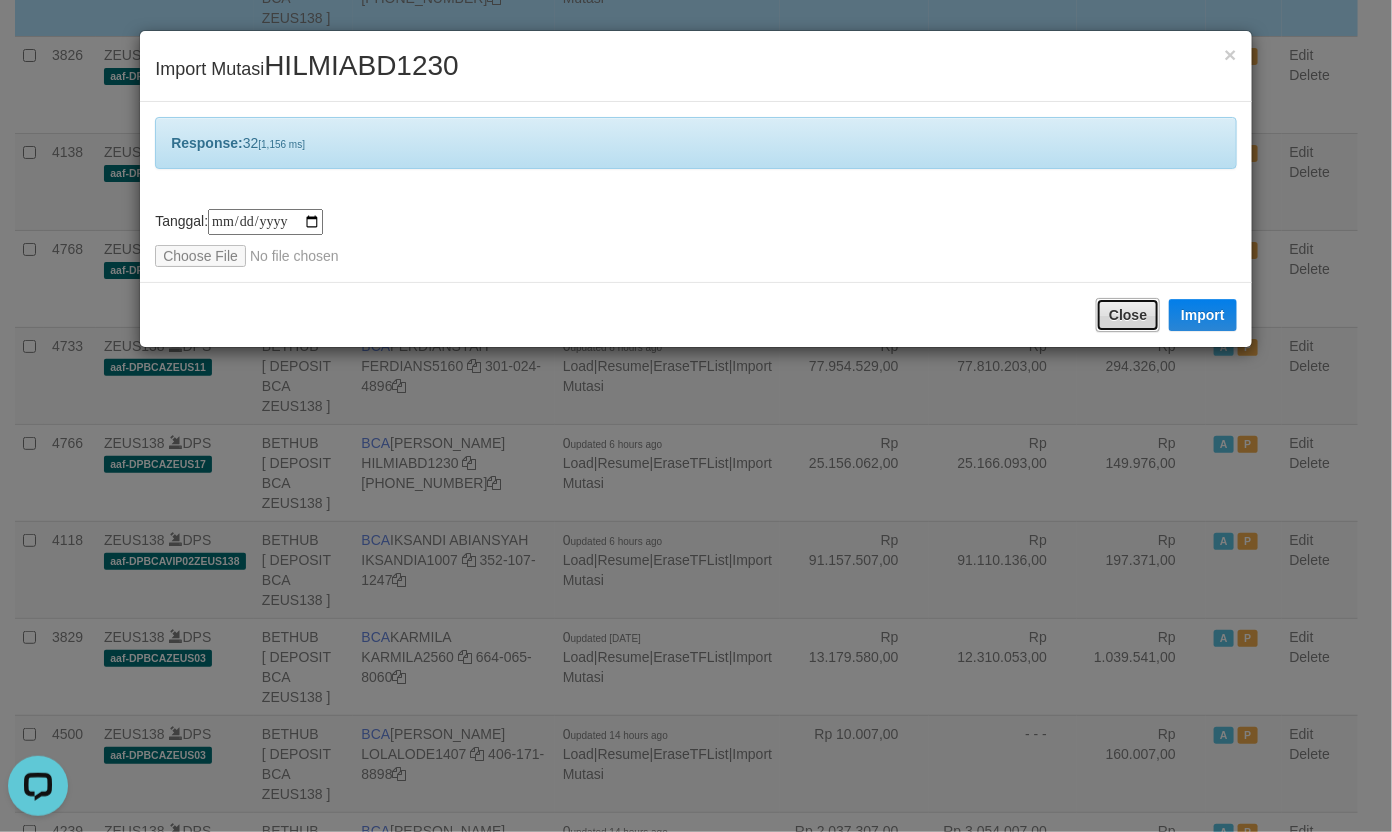 click on "Close" at bounding box center (1128, 315) 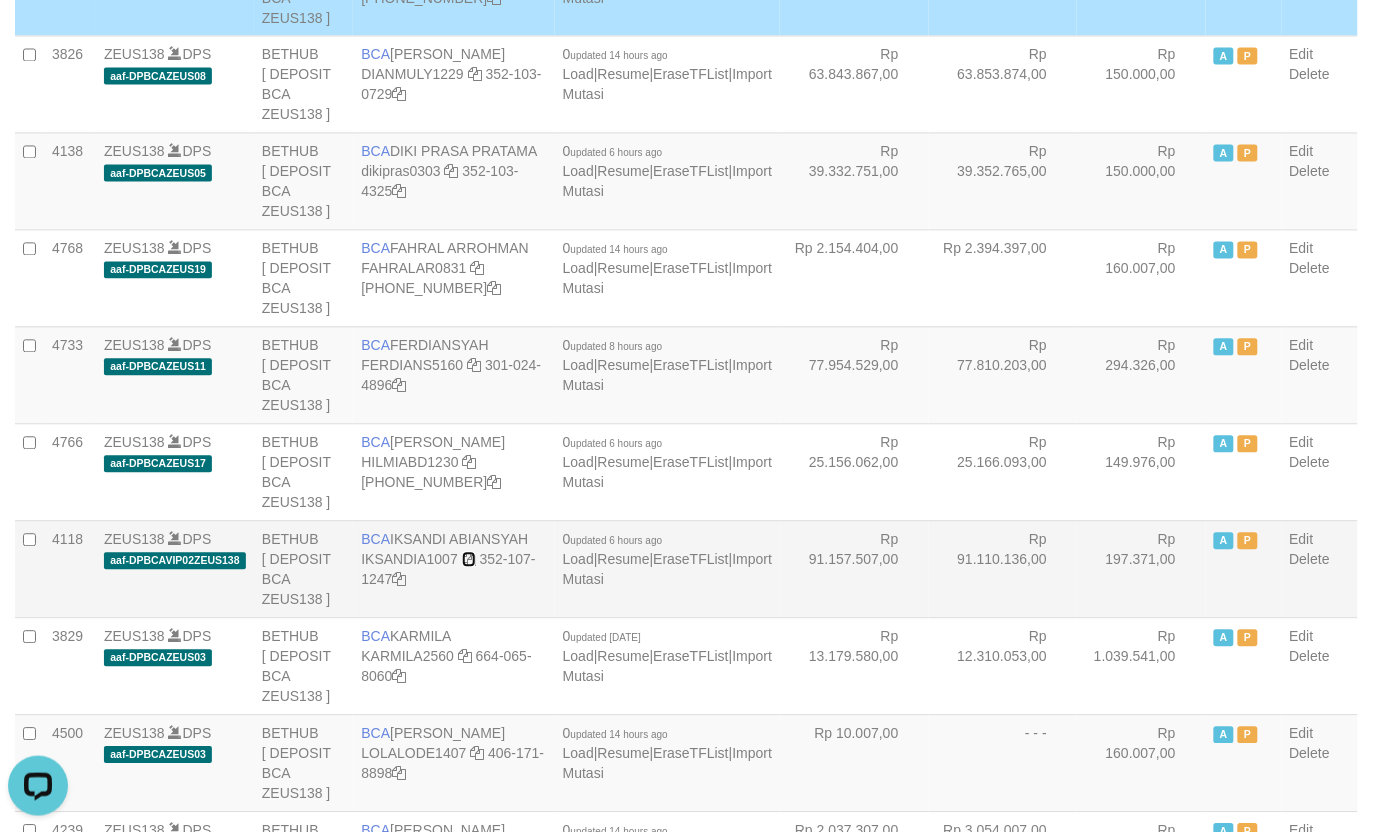 click at bounding box center (469, 560) 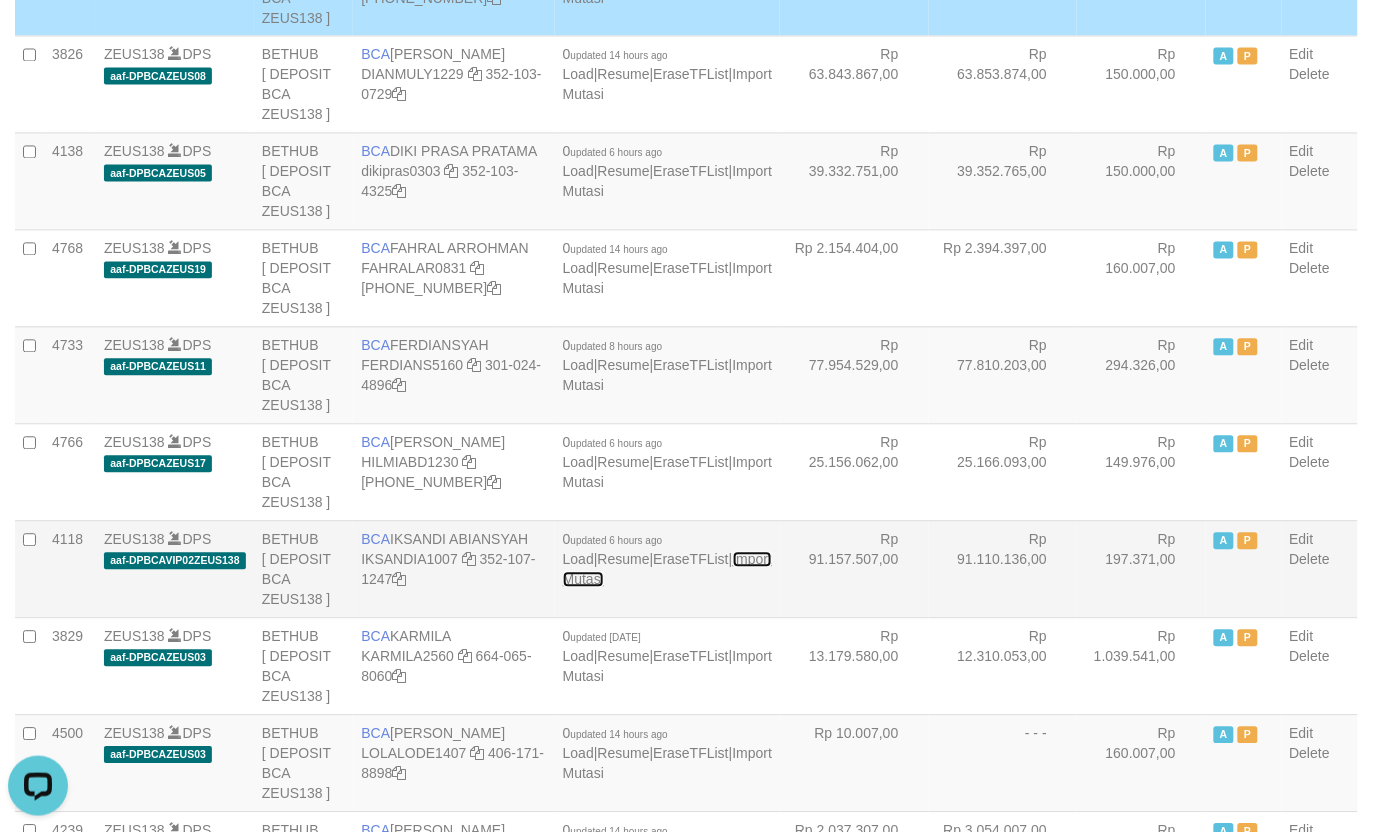 click on "Import Mutasi" at bounding box center (667, 570) 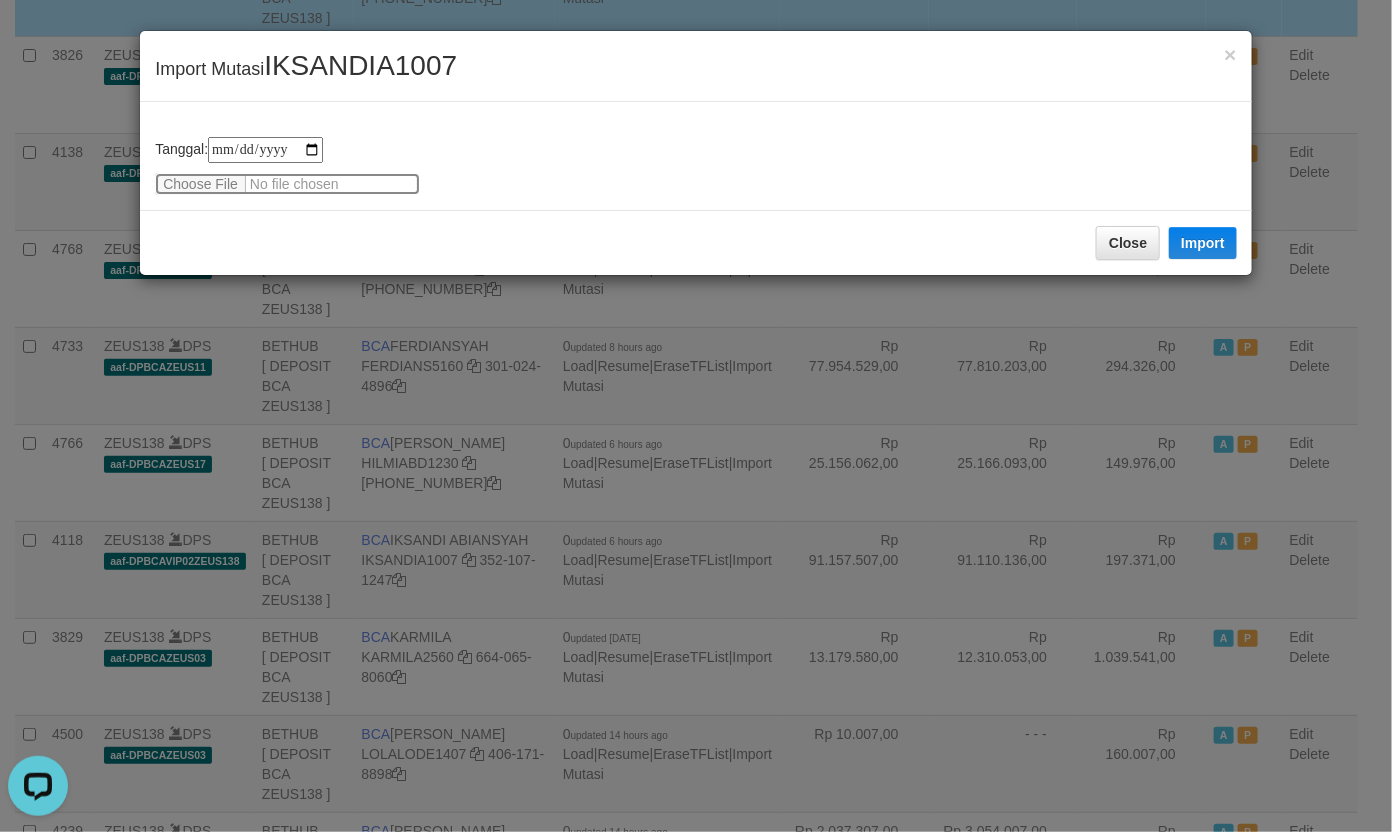 click at bounding box center [287, 184] 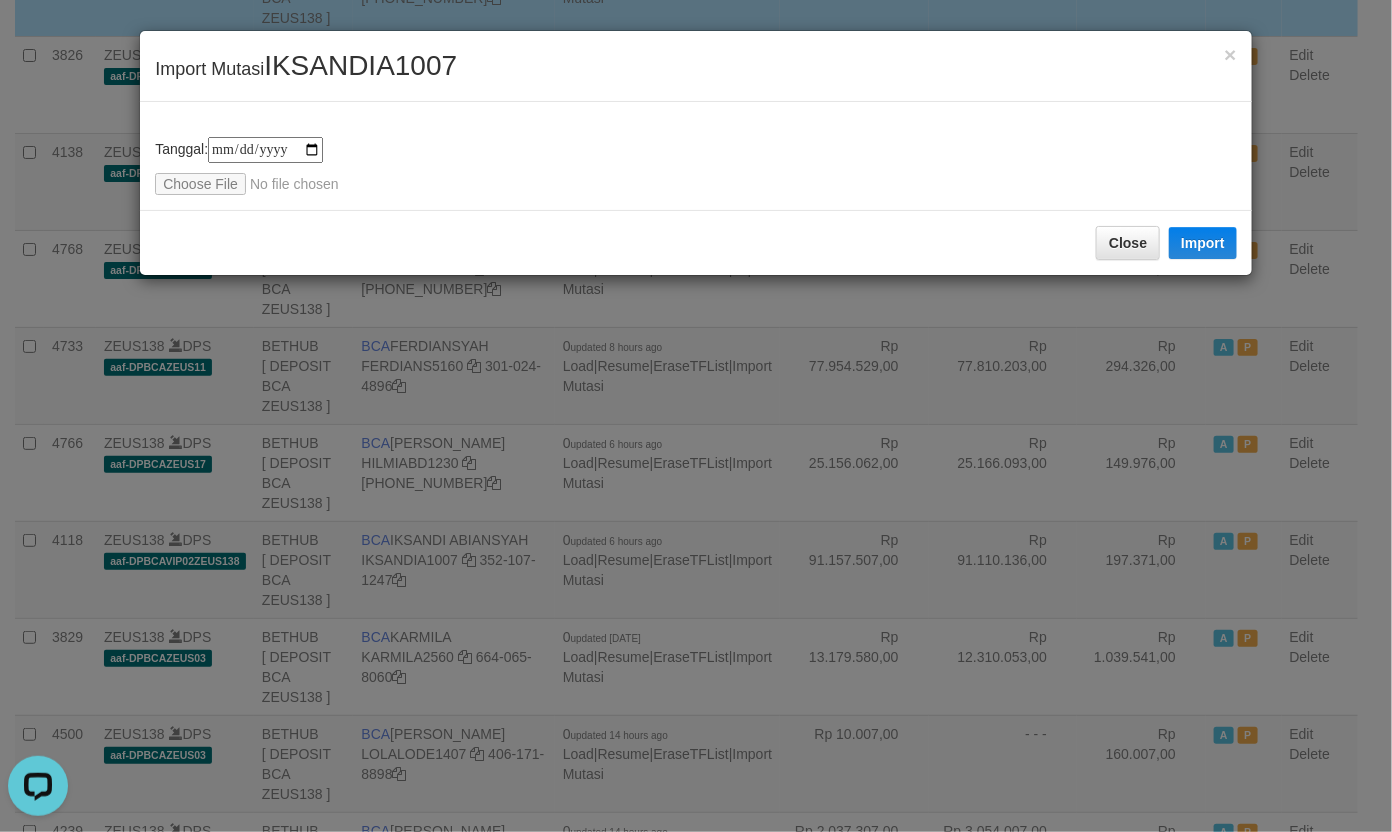 click on "IKSANDIA1007" at bounding box center (360, 65) 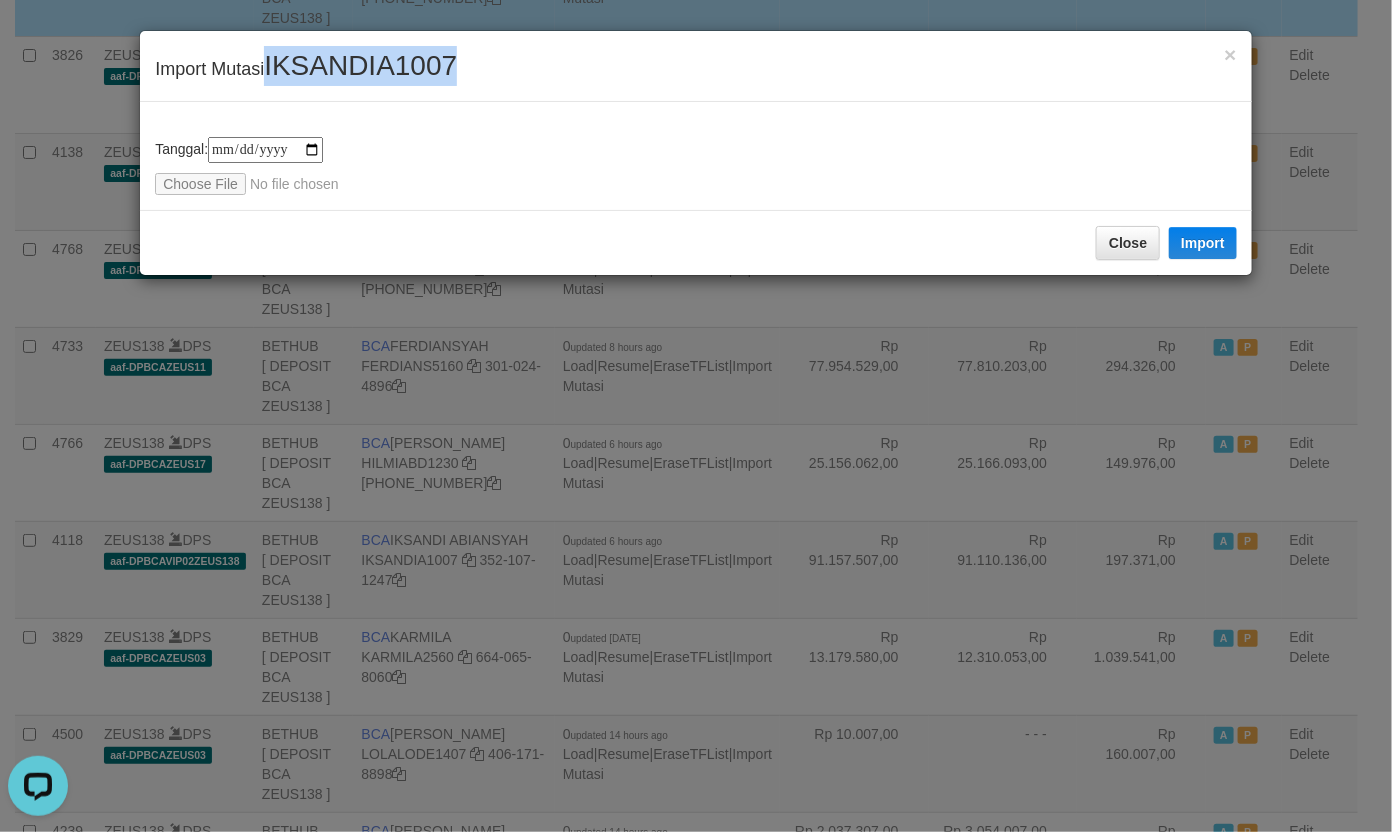 drag, startPoint x: 368, startPoint y: 65, endPoint x: 438, endPoint y: 126, distance: 92.84934 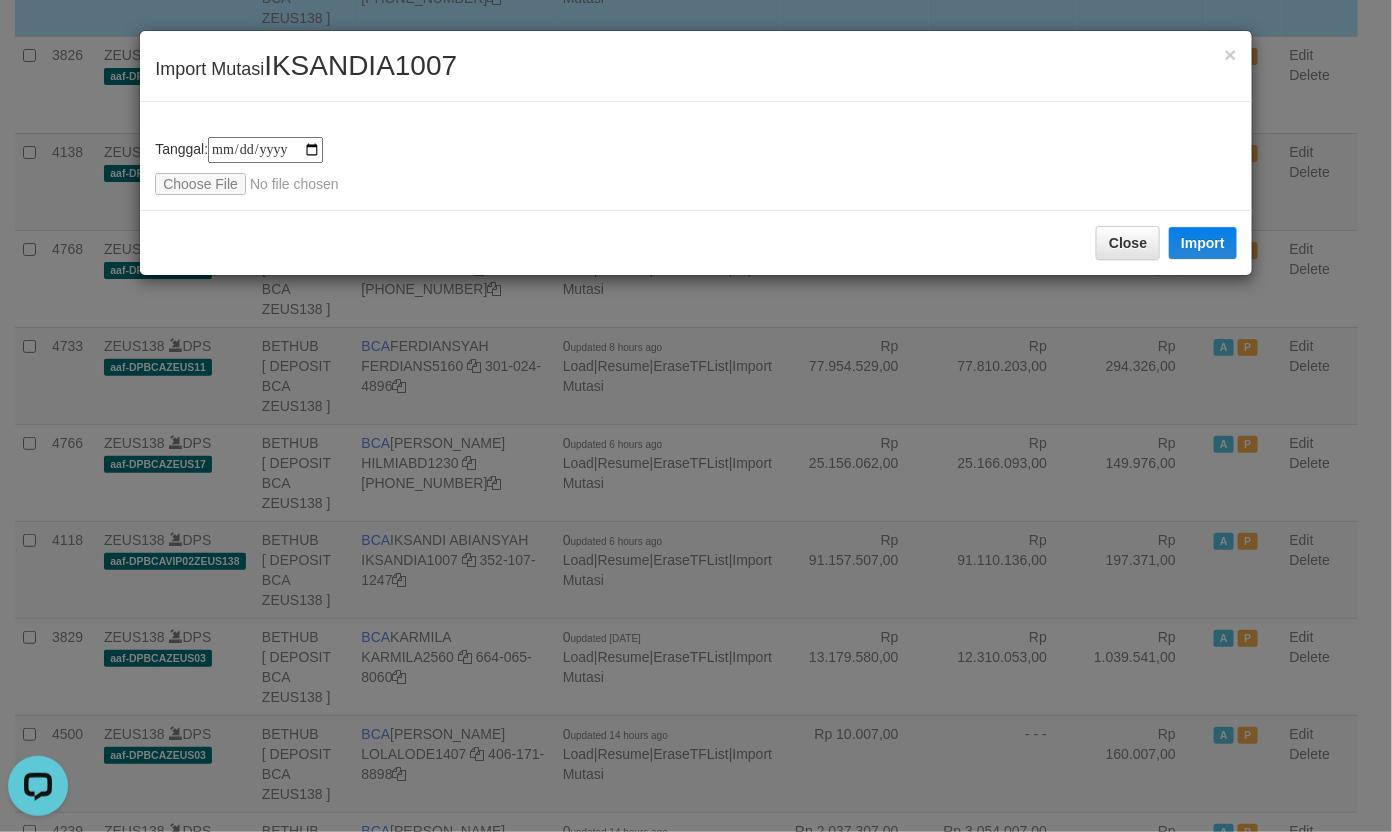 click on "**********" at bounding box center (696, 156) 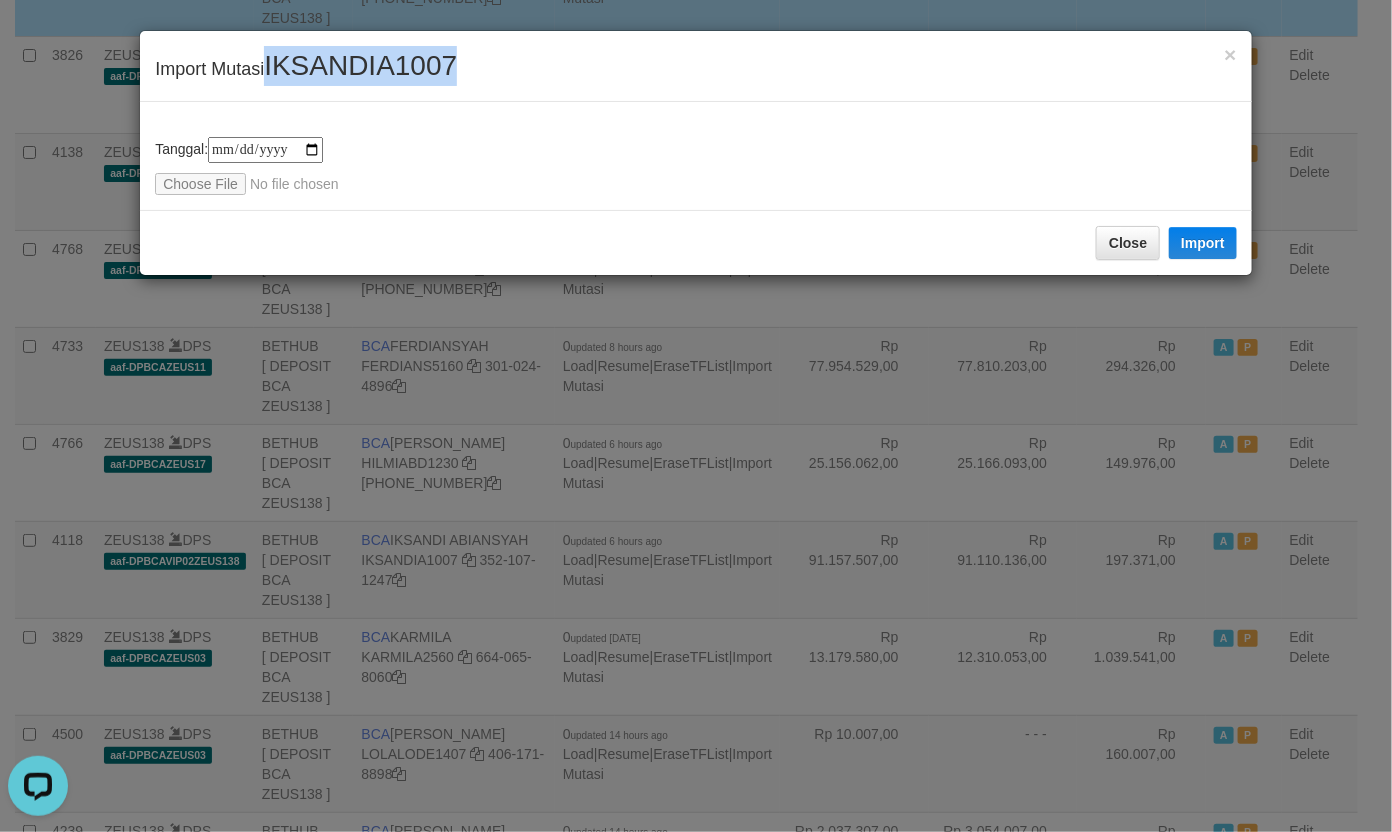 click on "IKSANDIA1007" at bounding box center [360, 65] 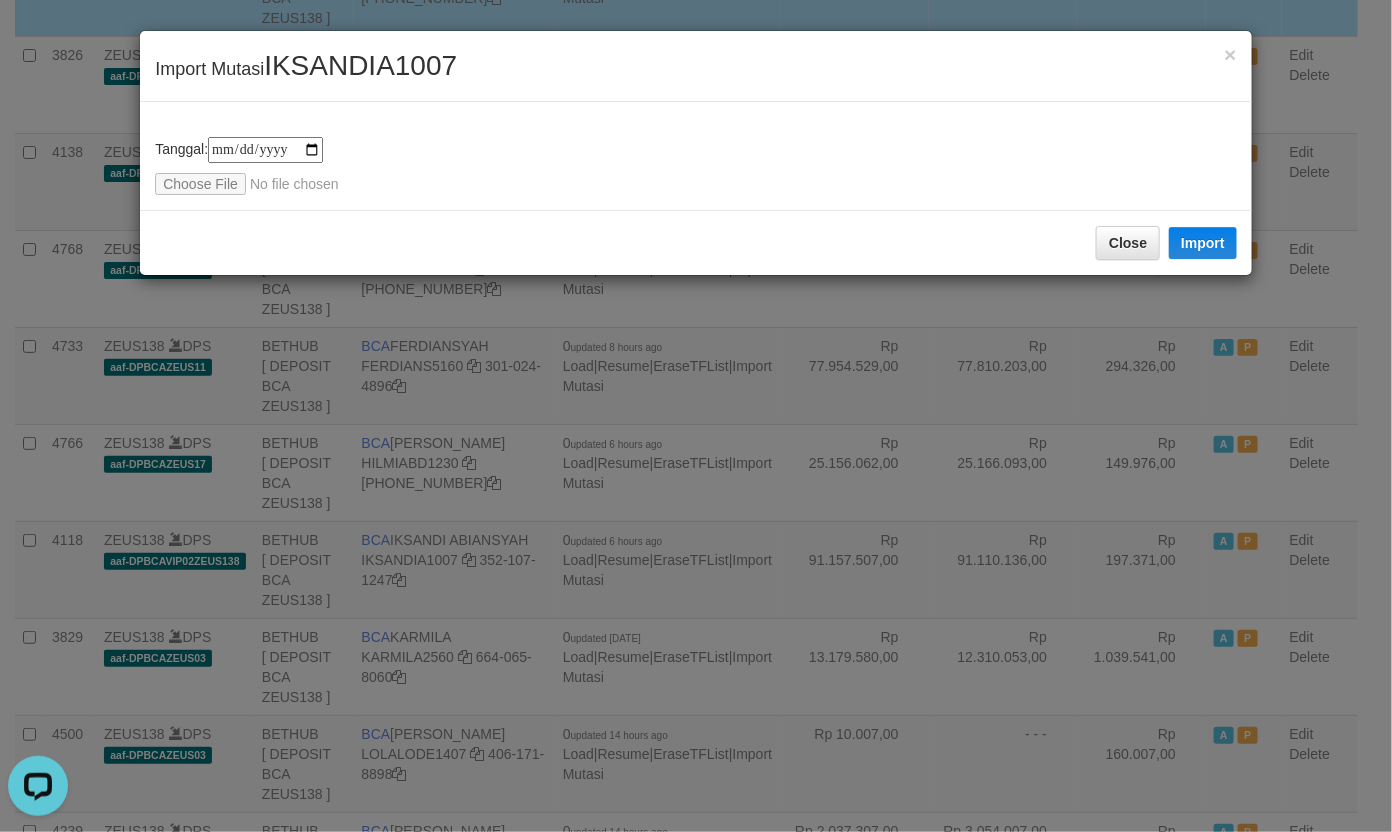 click on "**********" at bounding box center (696, 156) 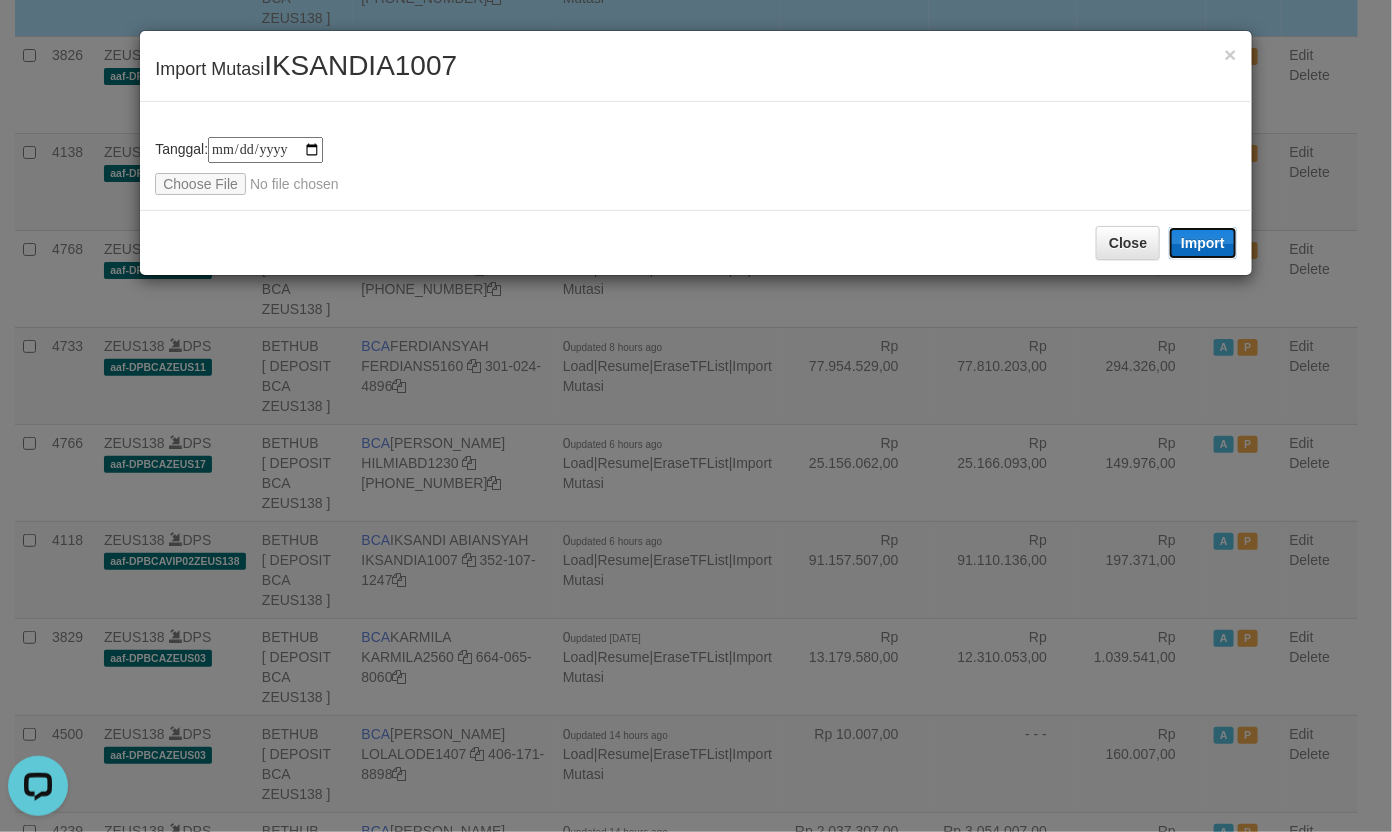 click on "Import" at bounding box center [1203, 243] 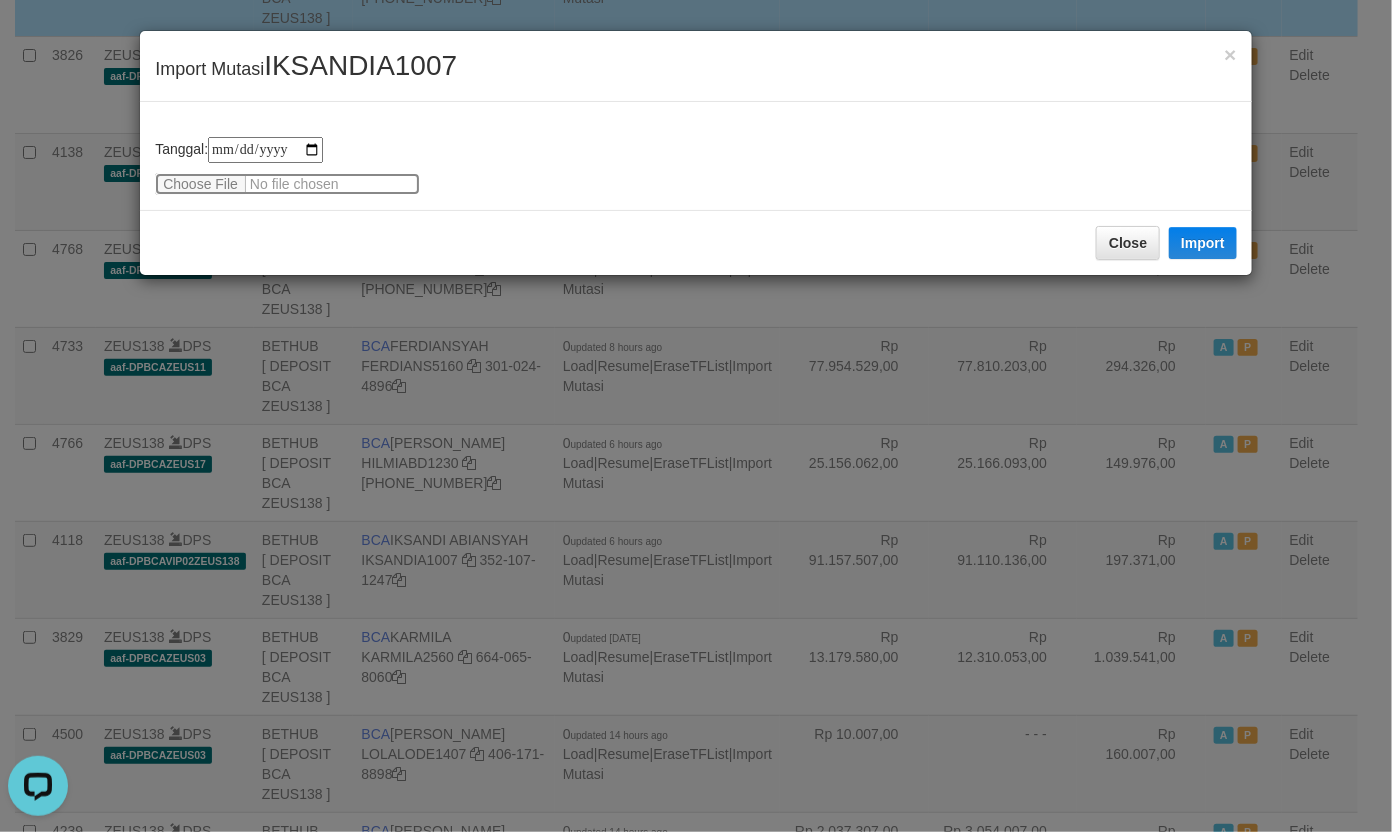 click at bounding box center [287, 184] 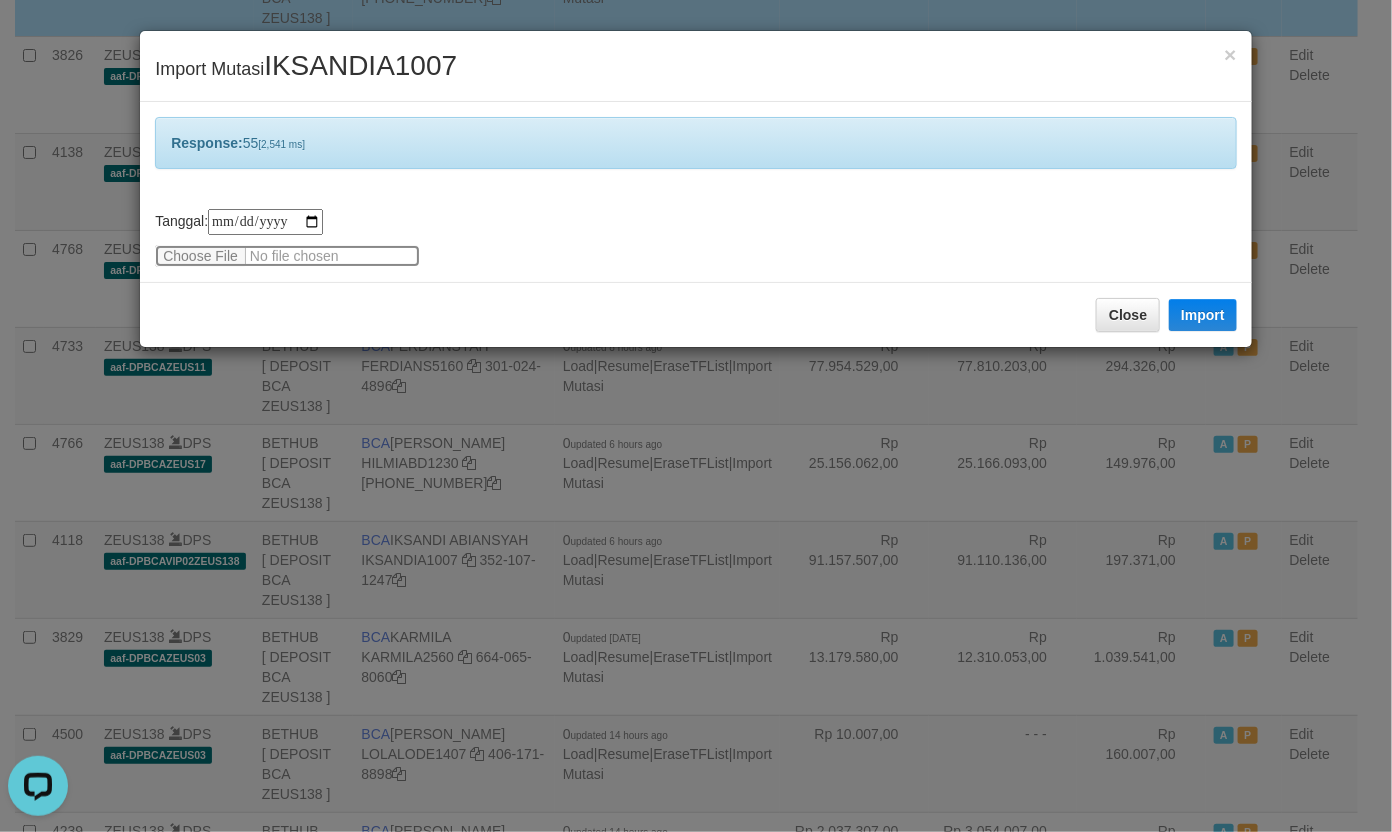 type 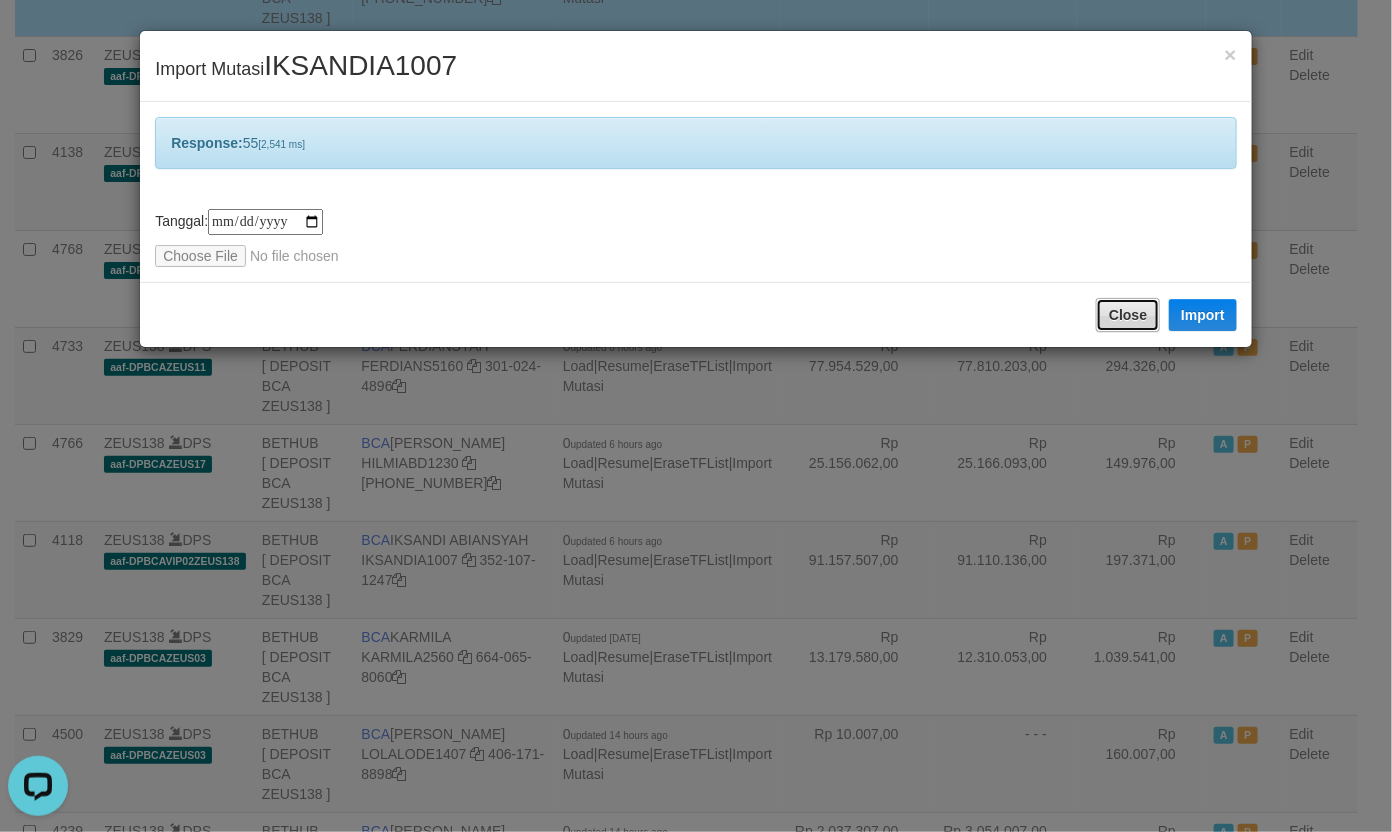 click on "Close" at bounding box center (1128, 315) 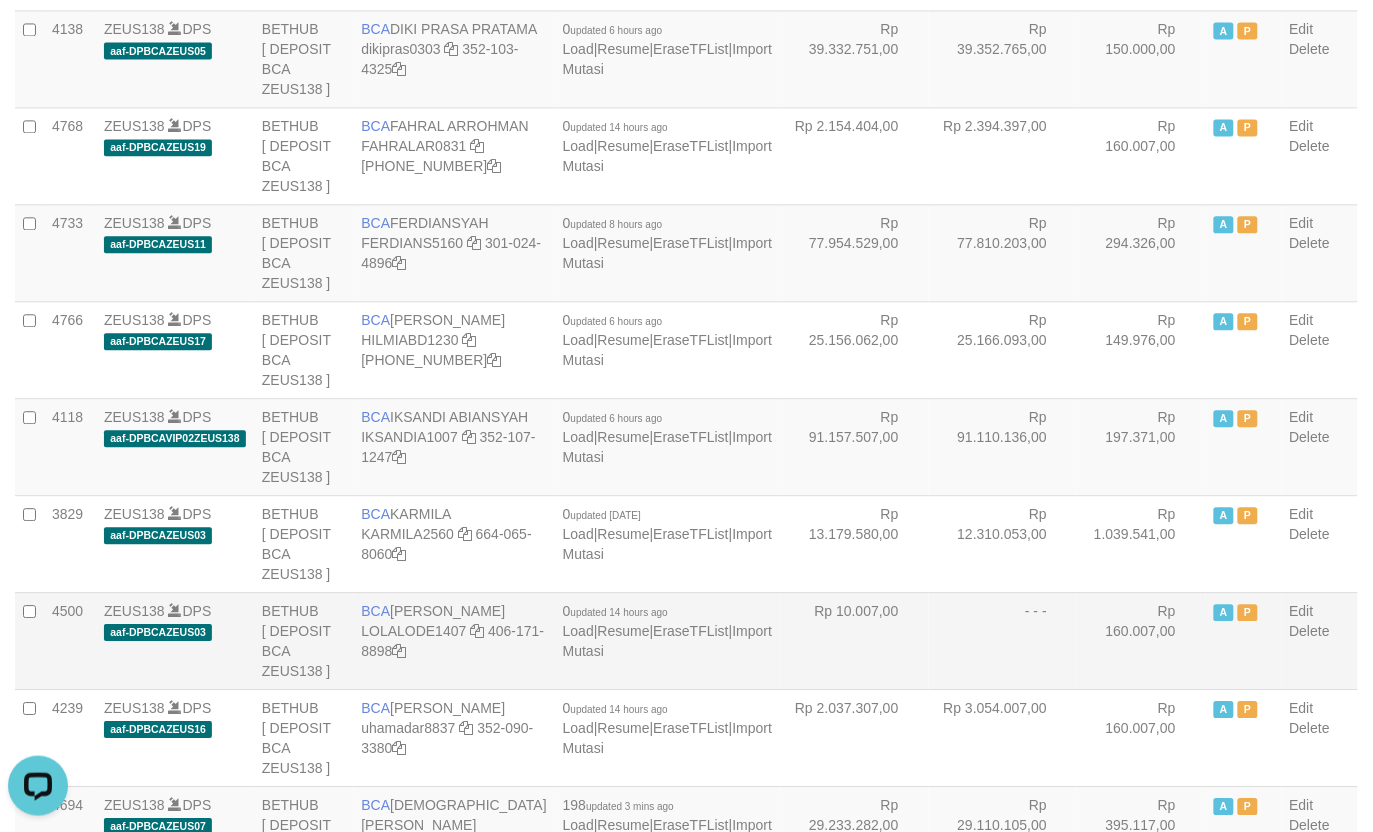 scroll, scrollTop: 1000, scrollLeft: 0, axis: vertical 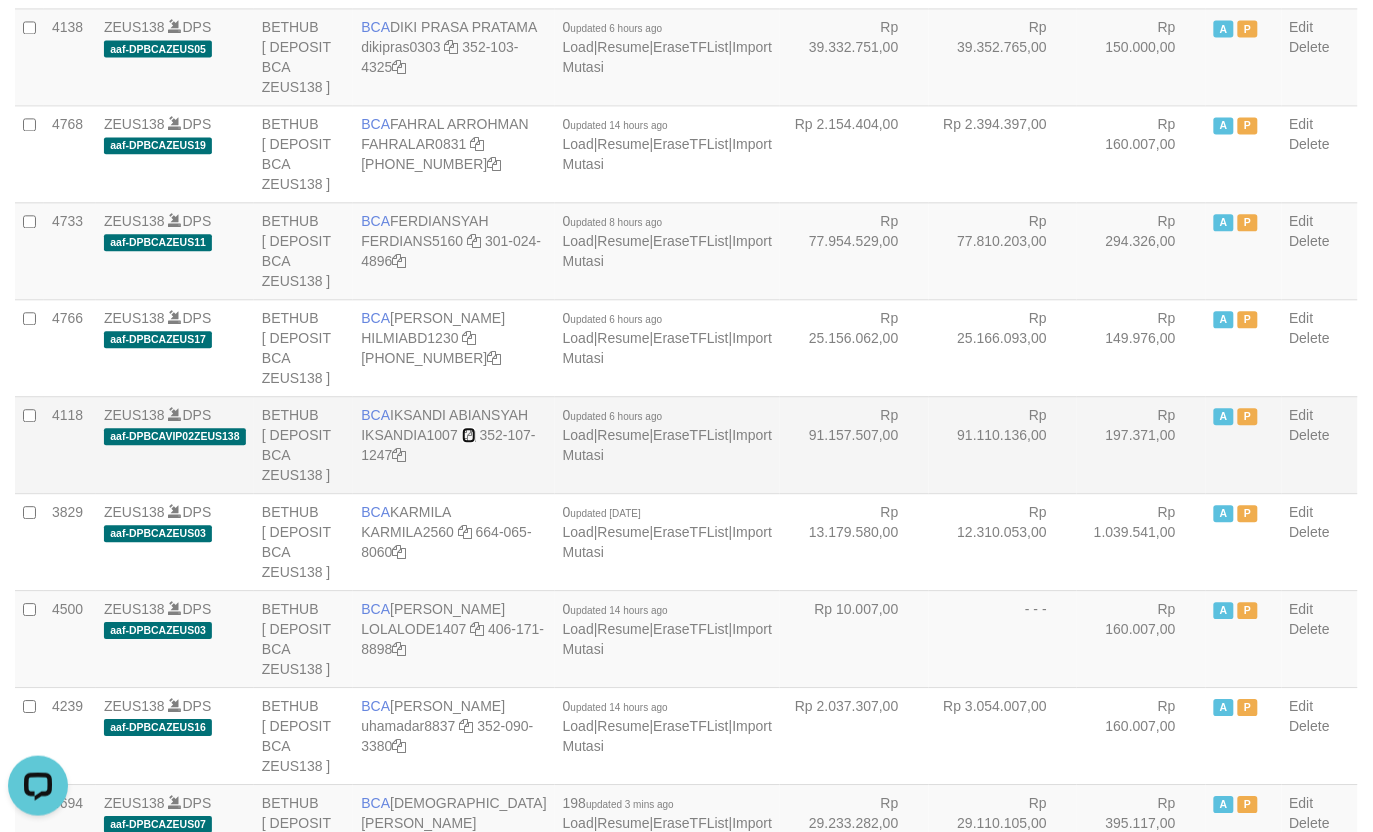 click at bounding box center (469, 435) 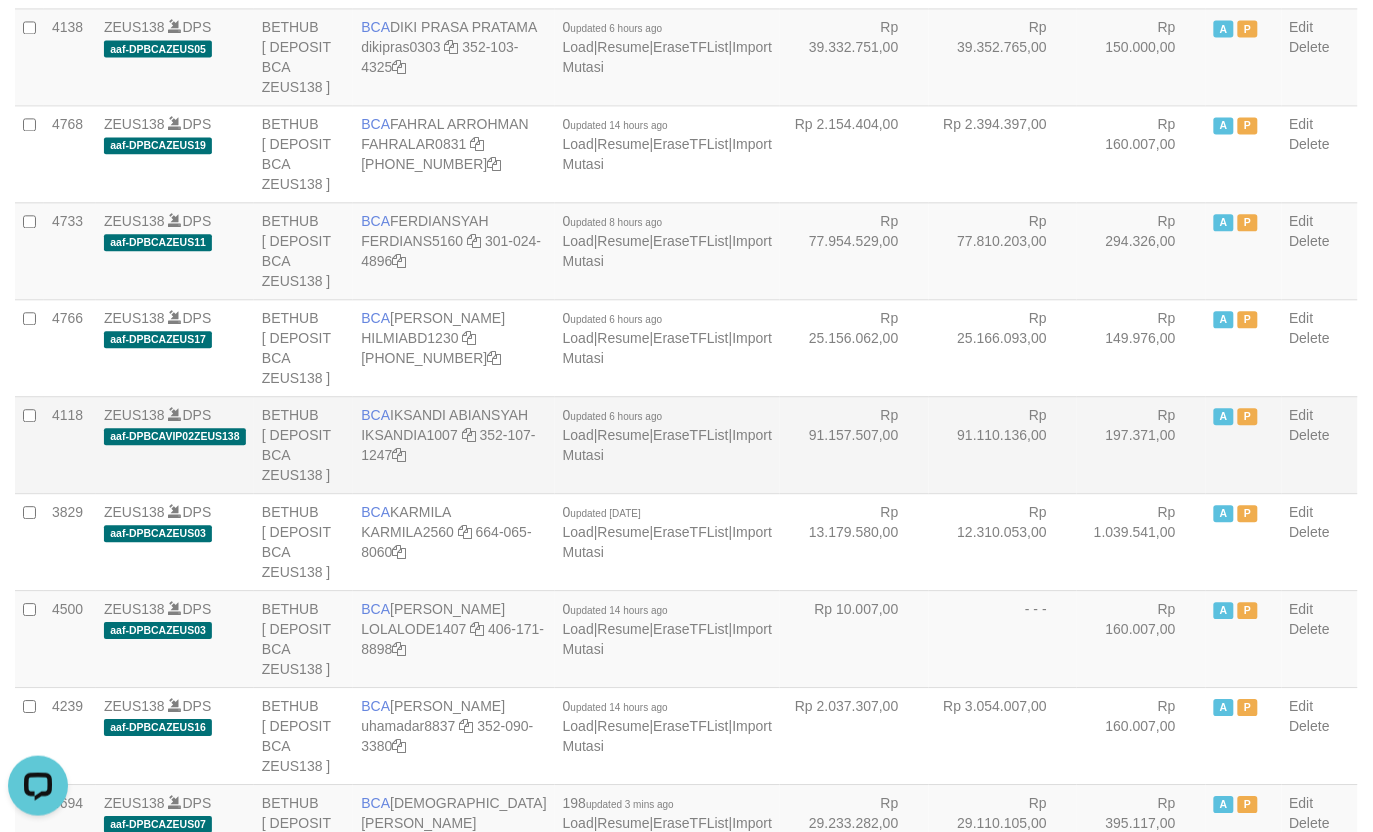 click on "Rp 91.110.136,00" at bounding box center [1003, 444] 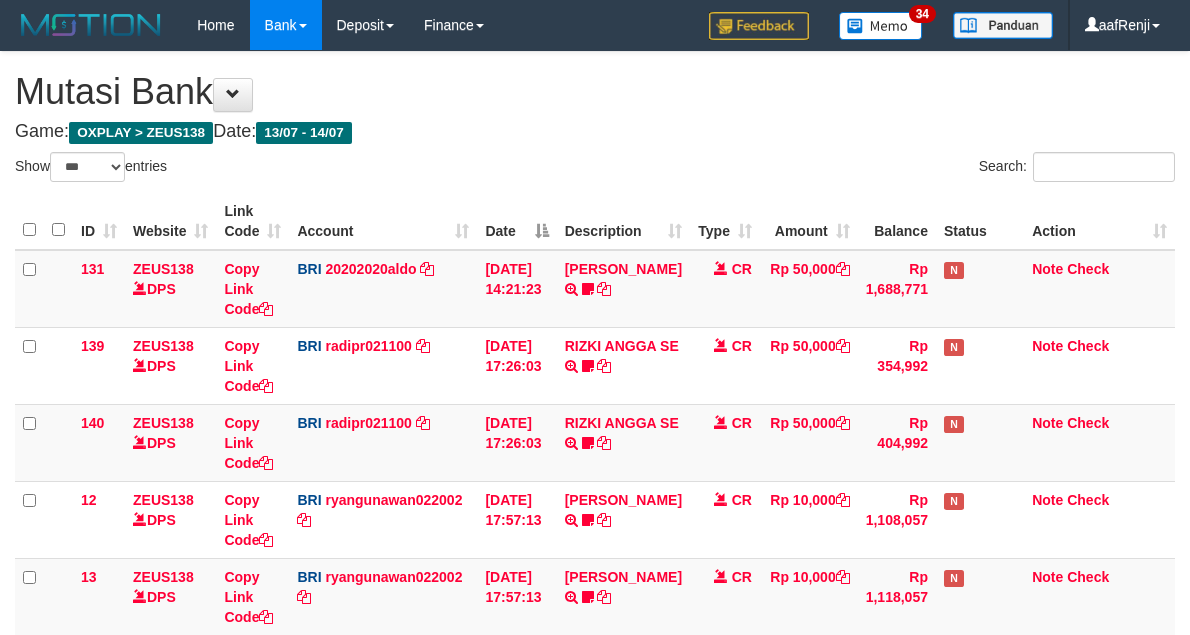 select on "***" 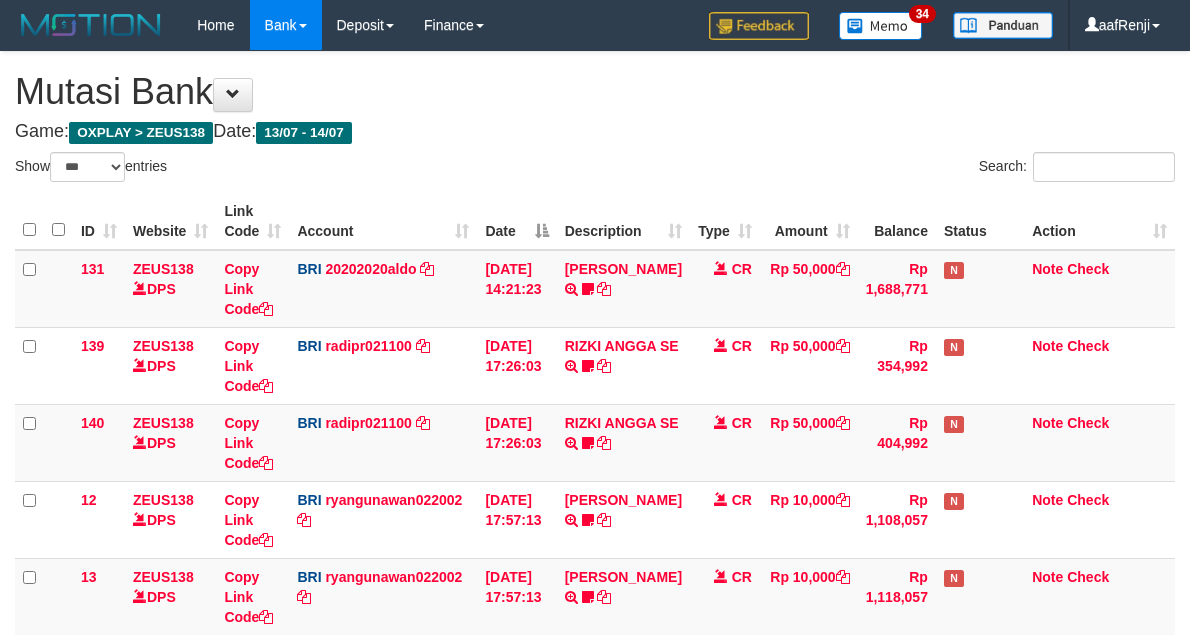 scroll, scrollTop: 637, scrollLeft: 0, axis: vertical 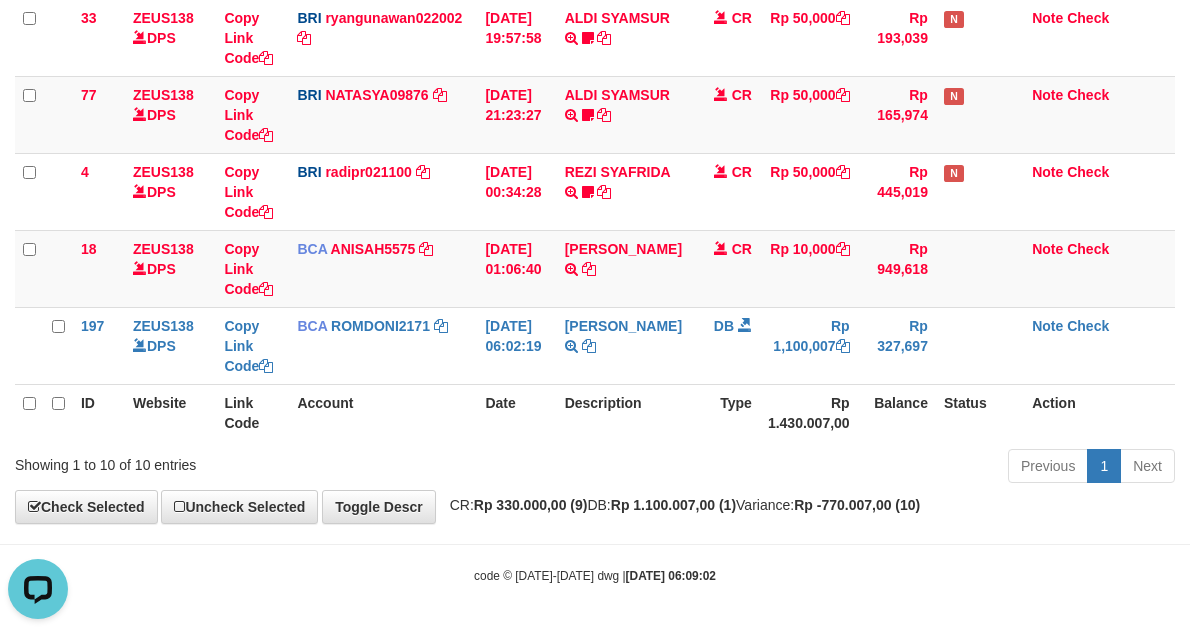 click on "Previous 1 Next" at bounding box center (843, 468) 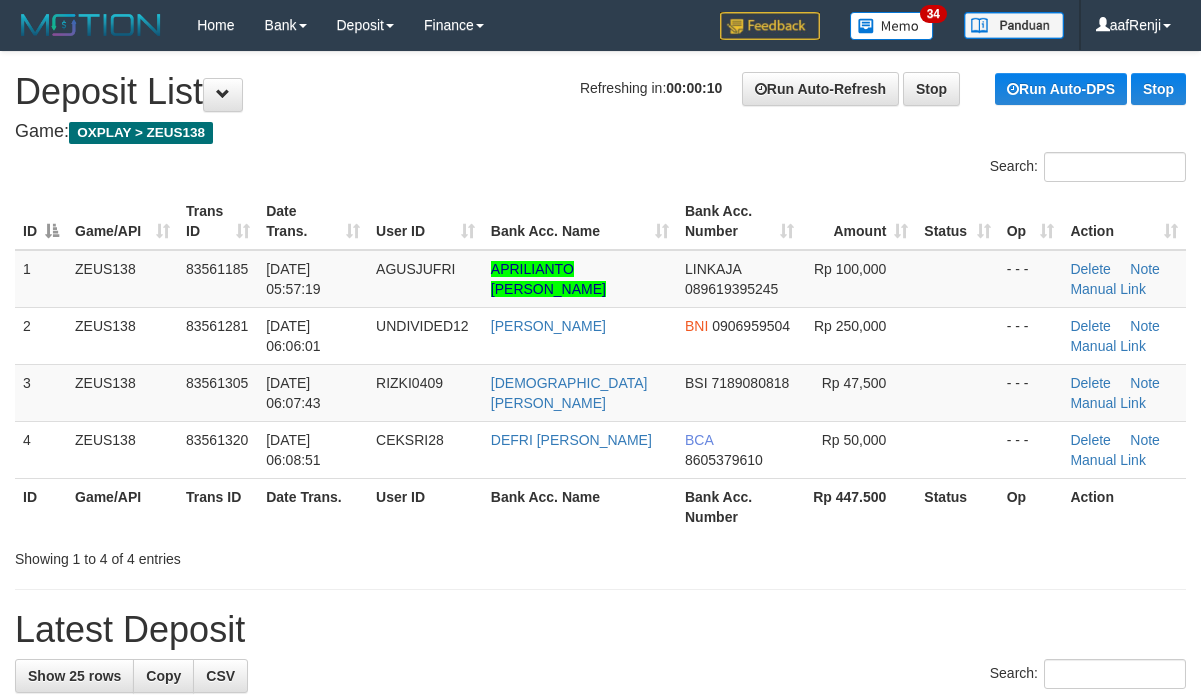 scroll, scrollTop: 0, scrollLeft: 0, axis: both 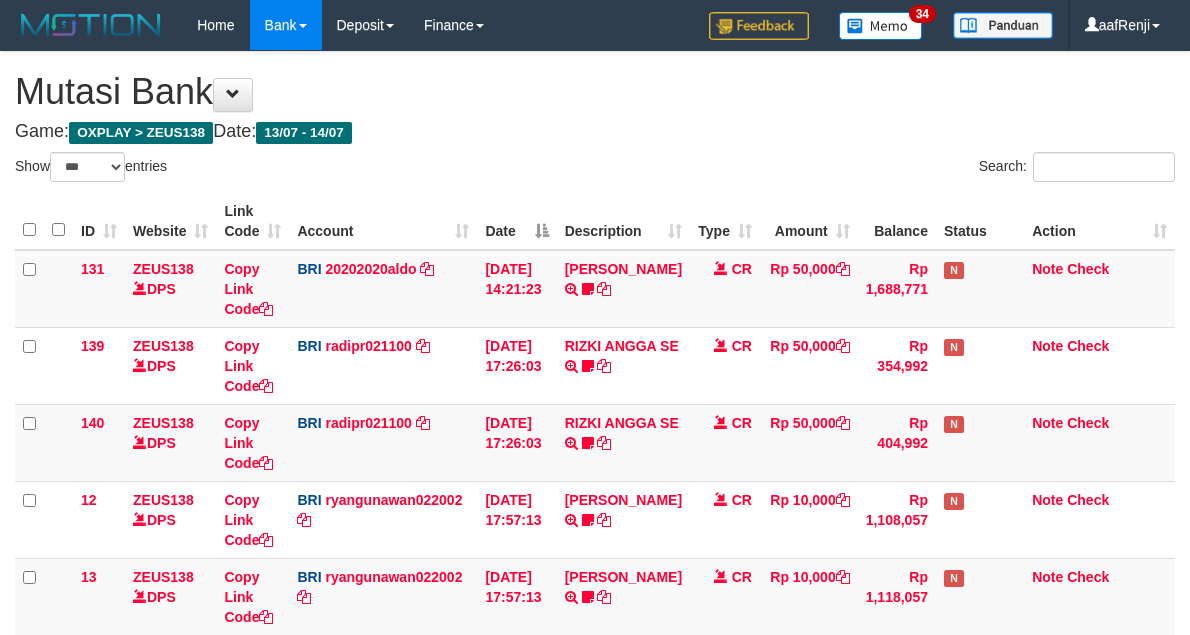 select on "***" 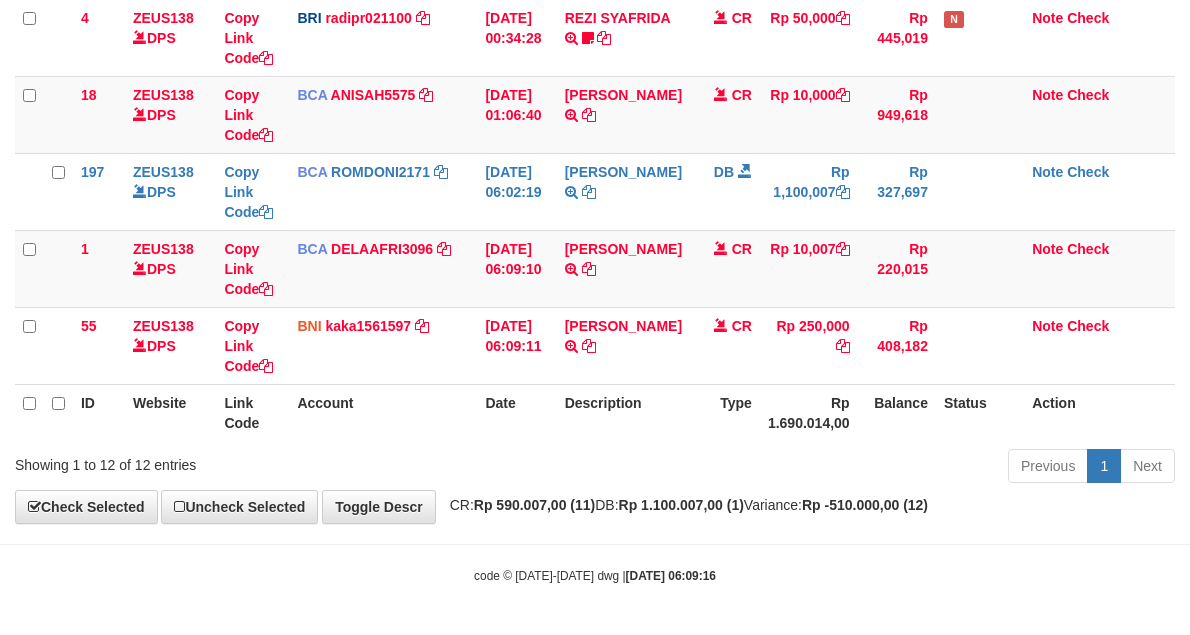 scroll, scrollTop: 637, scrollLeft: 0, axis: vertical 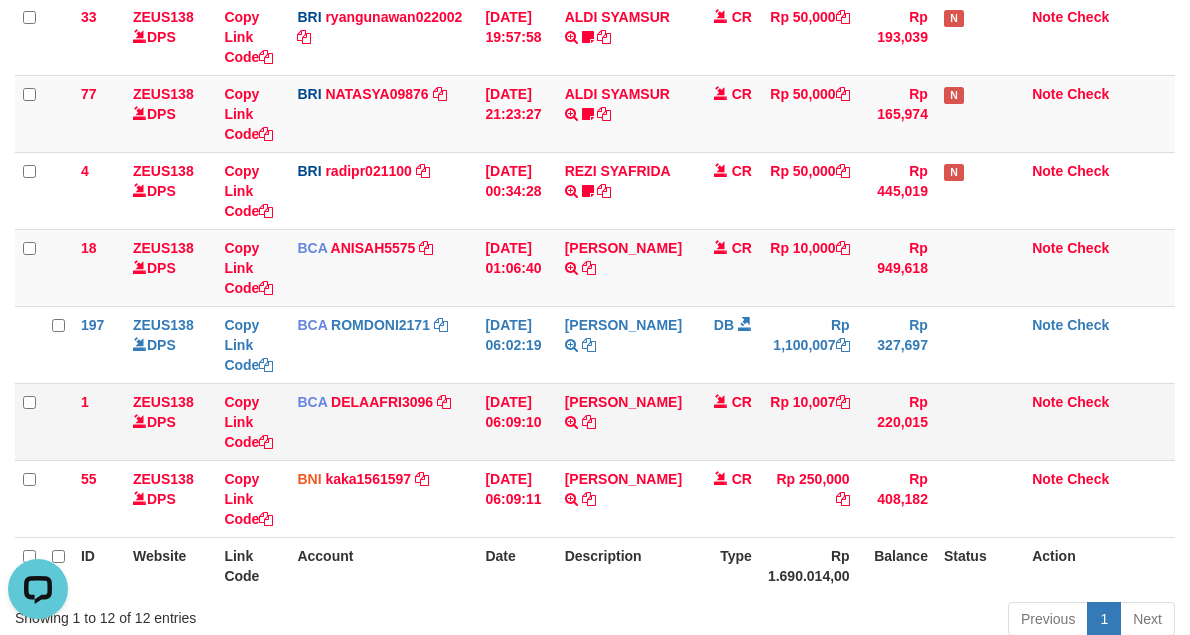 click on "JAJANG LUKMAN         TRSF E-BANKING CR 1407/FTSCY/WS95031
10007.00JAJANG LUKMAN" at bounding box center (623, 421) 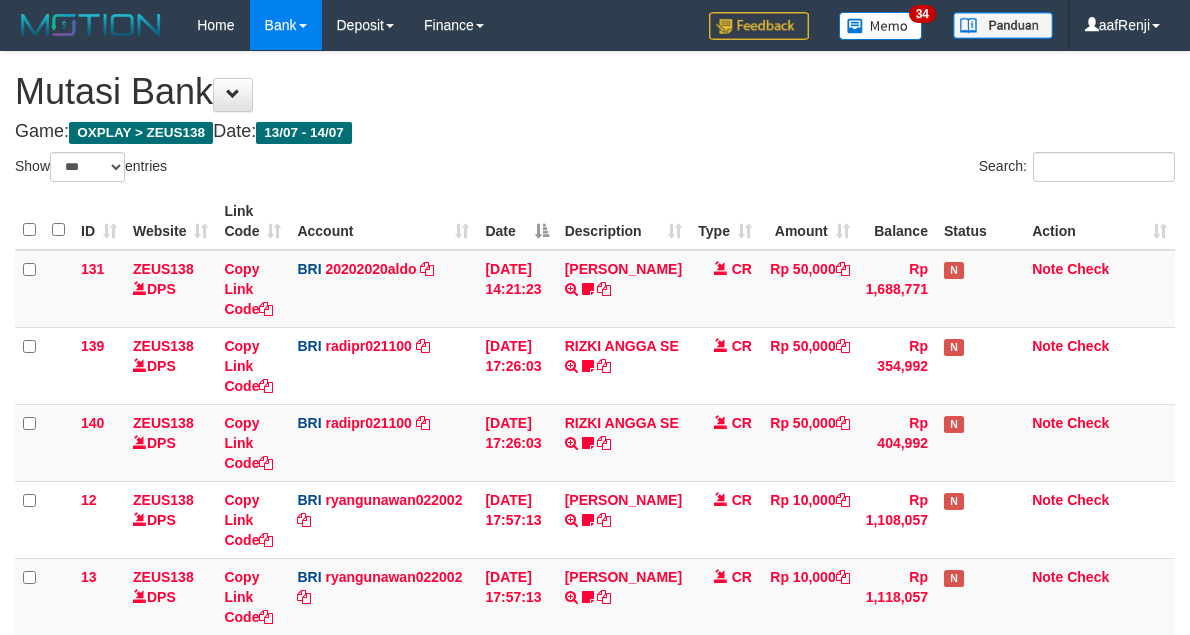 select on "***" 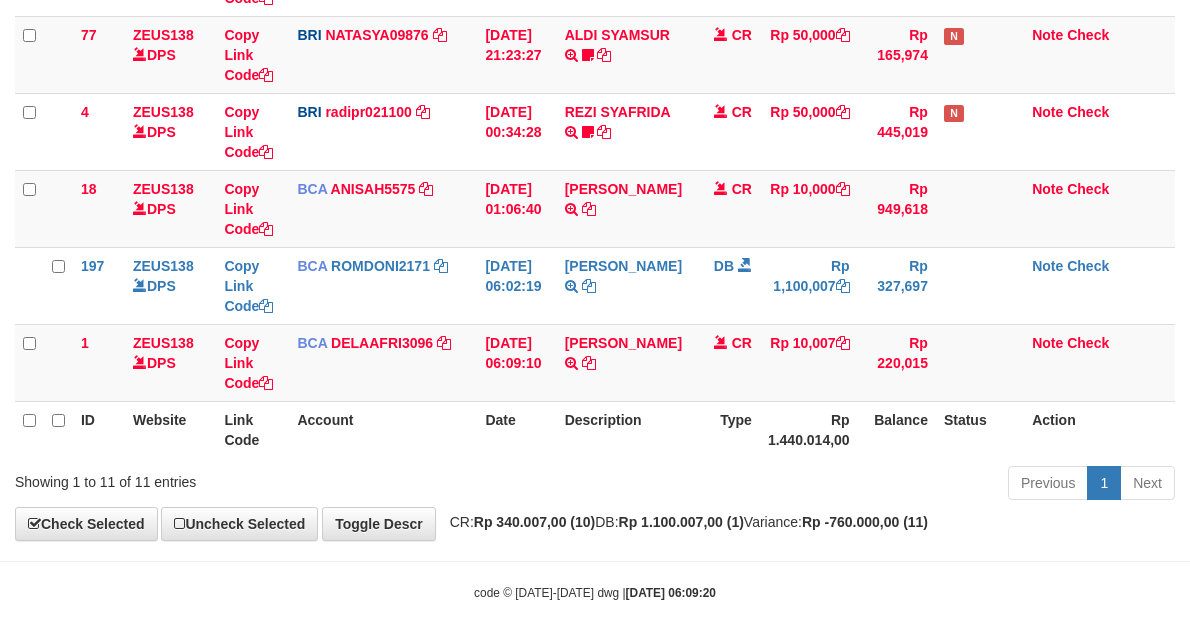 scroll, scrollTop: 637, scrollLeft: 0, axis: vertical 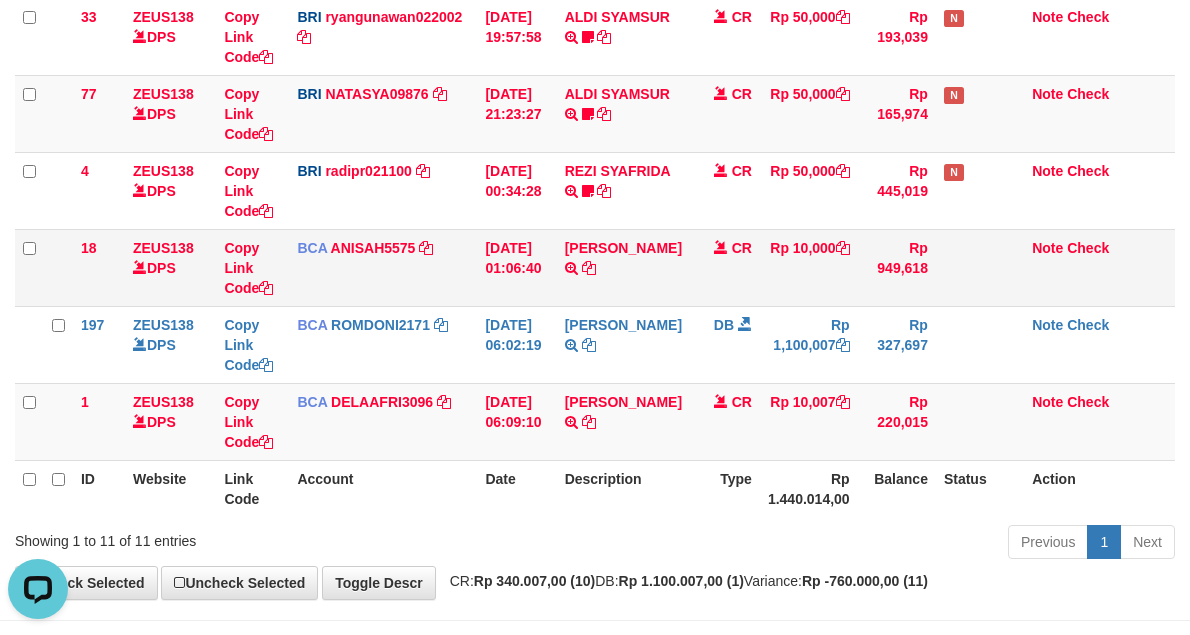 drag, startPoint x: 442, startPoint y: 226, endPoint x: 462, endPoint y: 247, distance: 29 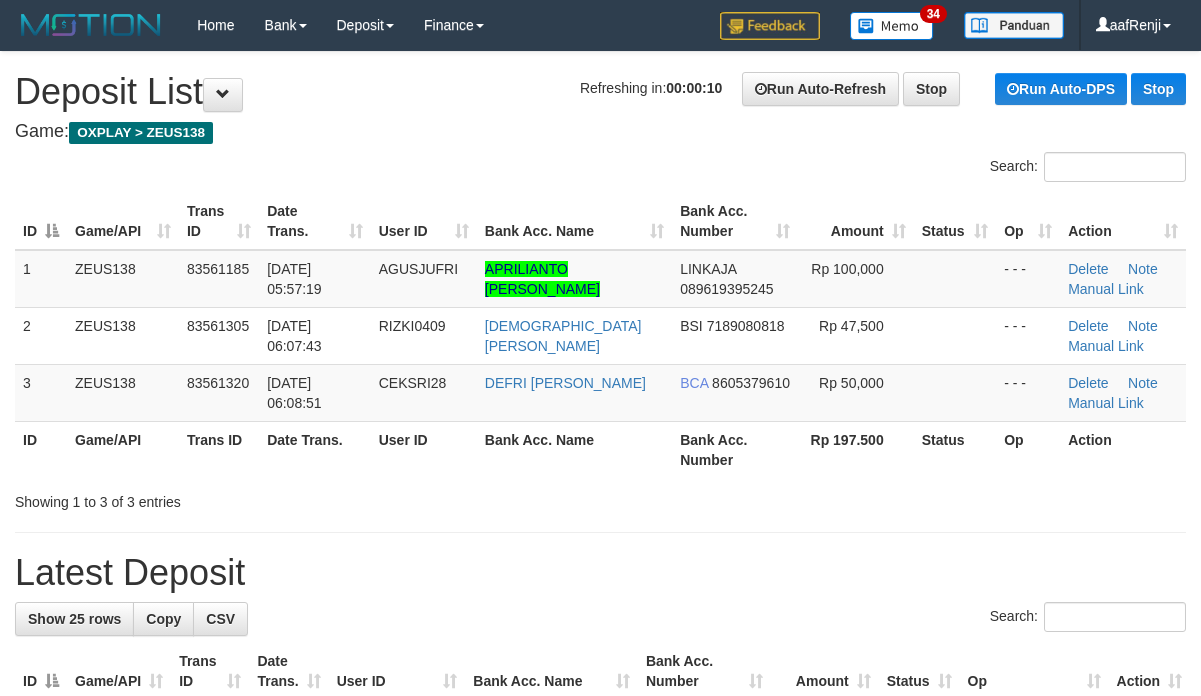 scroll, scrollTop: 0, scrollLeft: 0, axis: both 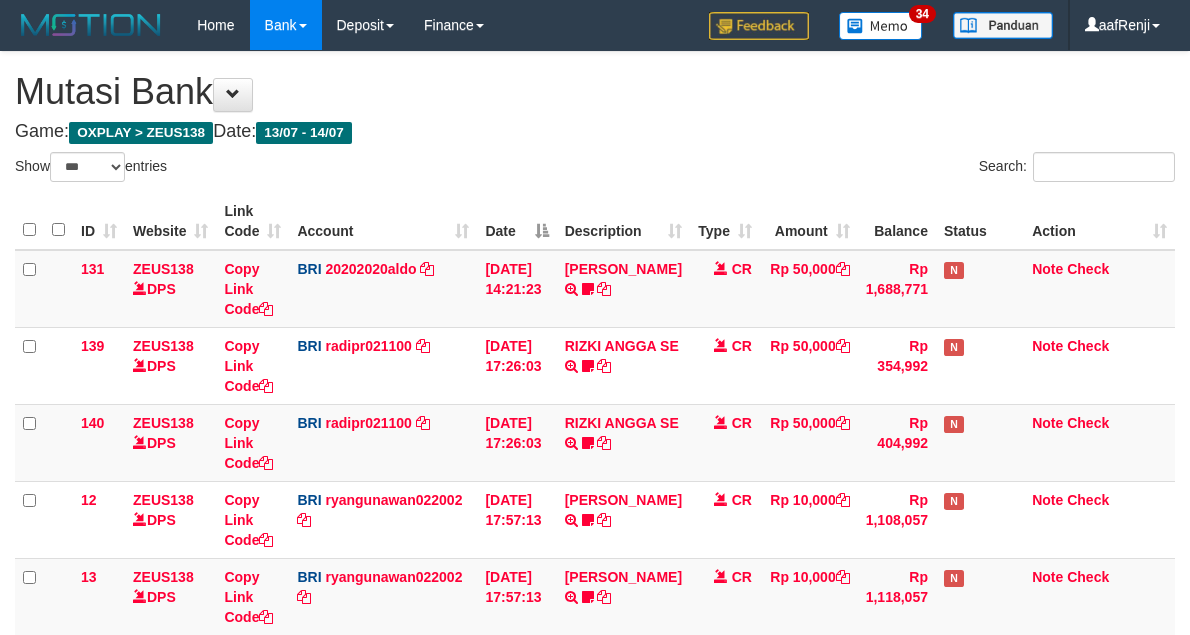 select on "***" 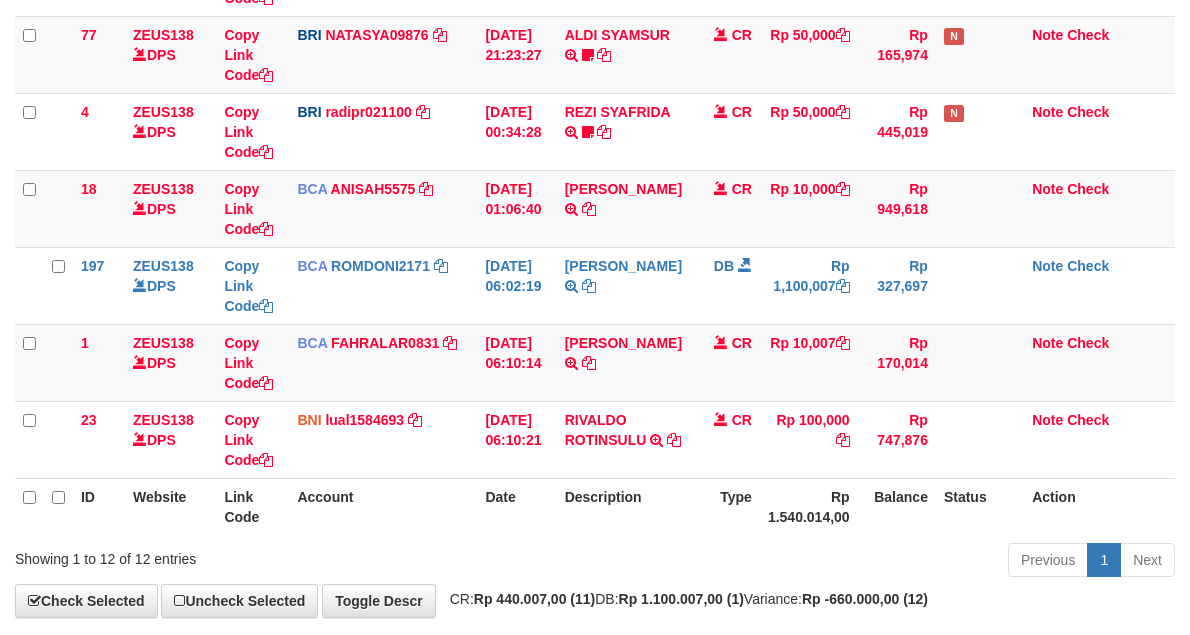 scroll, scrollTop: 637, scrollLeft: 0, axis: vertical 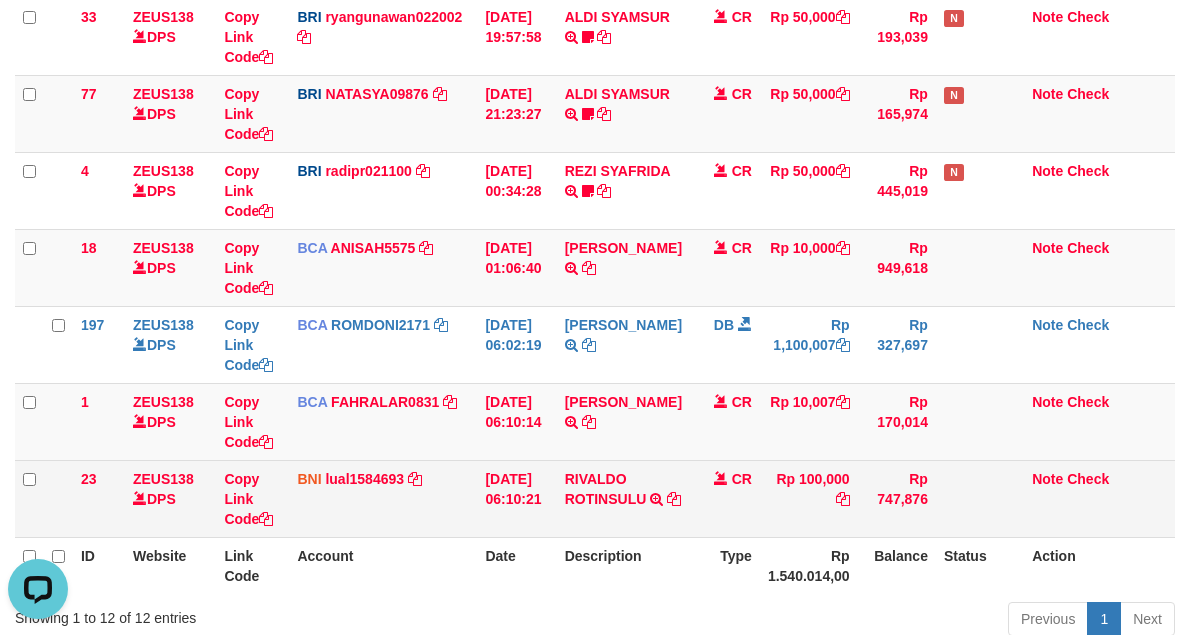 click on "CR" at bounding box center (725, 498) 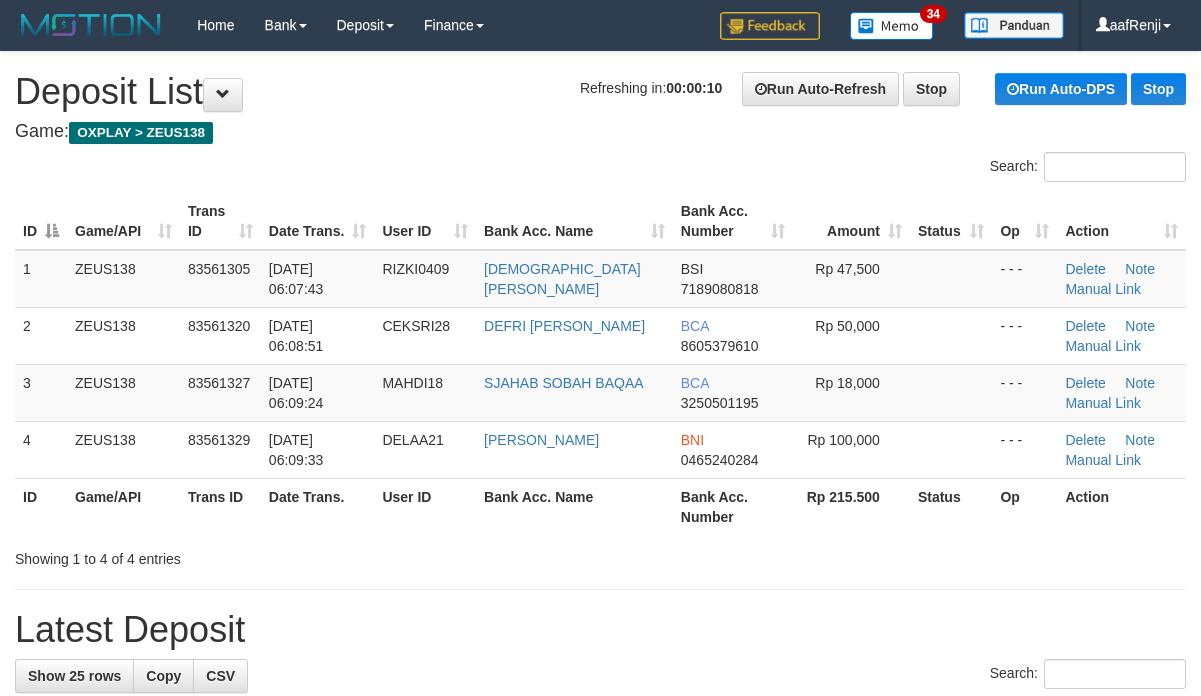 scroll, scrollTop: 0, scrollLeft: 0, axis: both 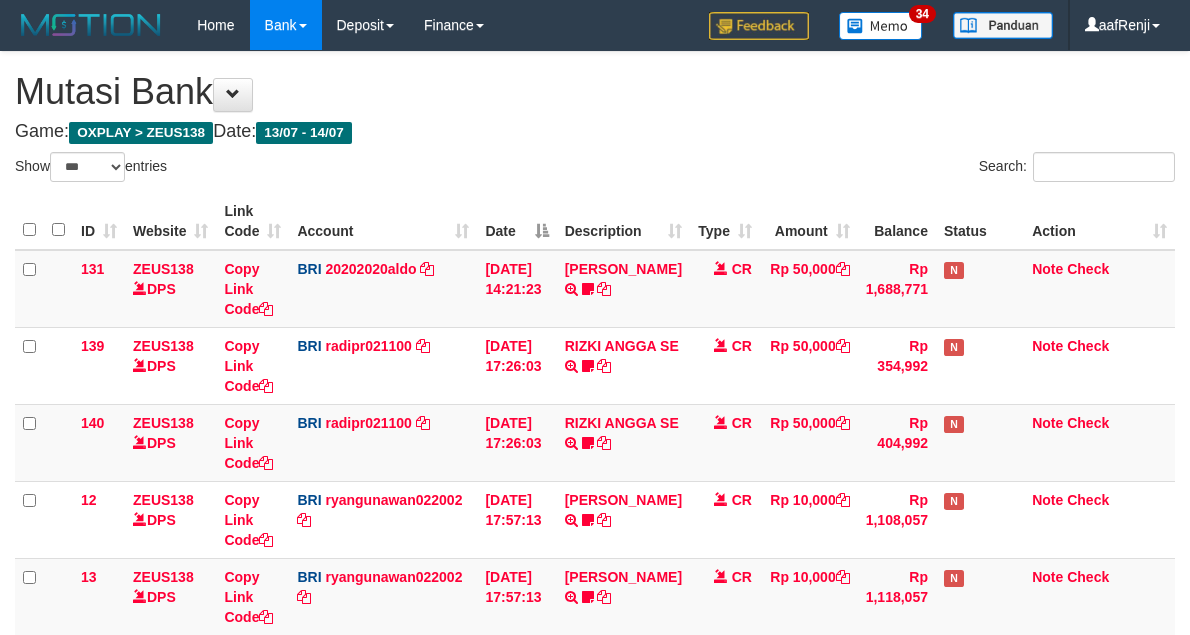 select on "***" 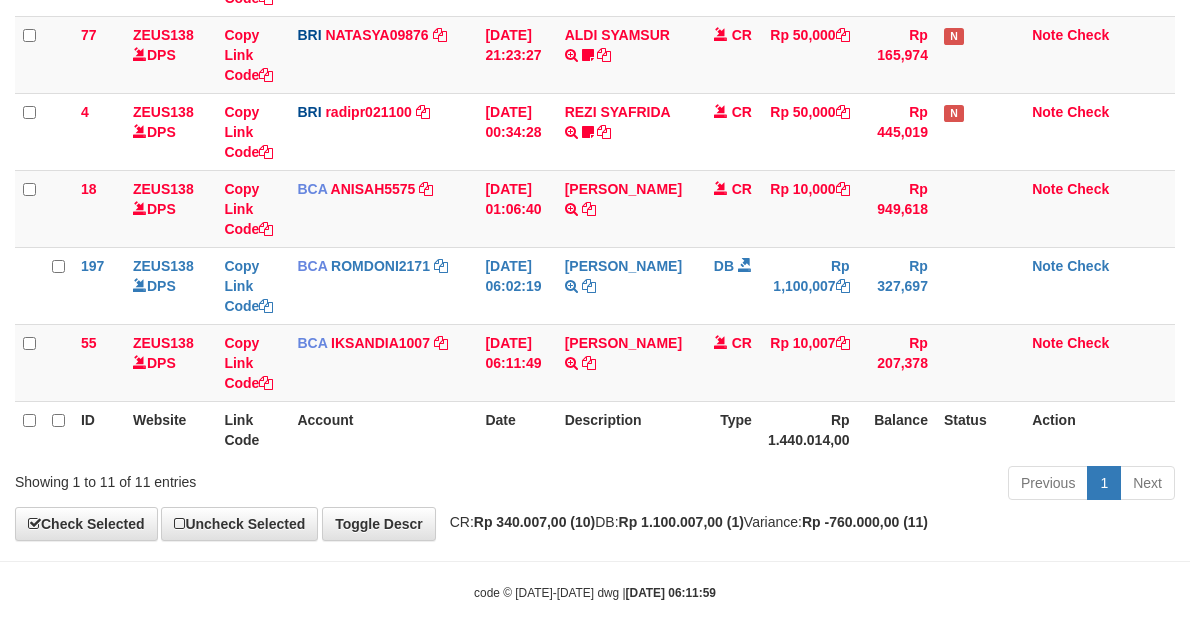 scroll, scrollTop: 637, scrollLeft: 0, axis: vertical 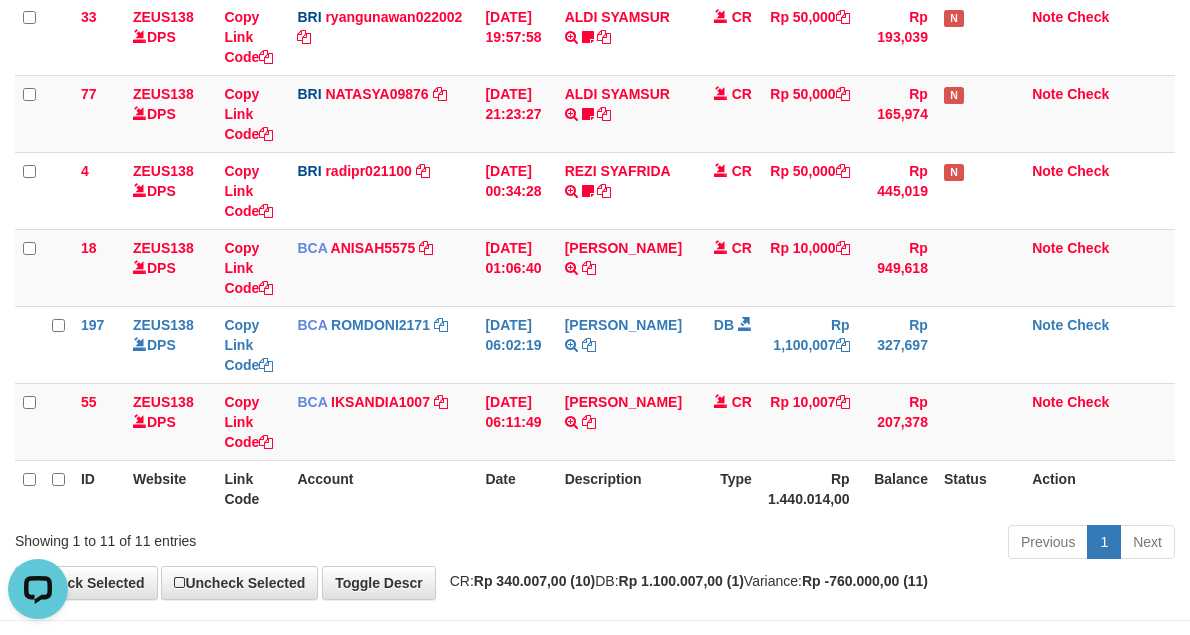 click on "Show  ** ** ** ***  entries Search:
ID Website Link Code Account Date Description Type Amount Balance Status Action
131
ZEUS138    DPS
Copy Link Code
BRI
20202020aldo
DPS
REVALDO SAGITA
mutasi_20250713_3778 | 131
mutasi_20250713_3778 | 131
[DATE] 14:21:23
[PERSON_NAME] HERISUPRAPTO            TRANSFER NBMB [PERSON_NAME] HERISUPRAPTO TO REVALDO SAGITA    Herisuprapto
CR
Rp 50,000
Rp 1,688,771
N
Note
Check
139
ZEUS138    DPS
Copy Link Code  BRI" at bounding box center [595, 40] 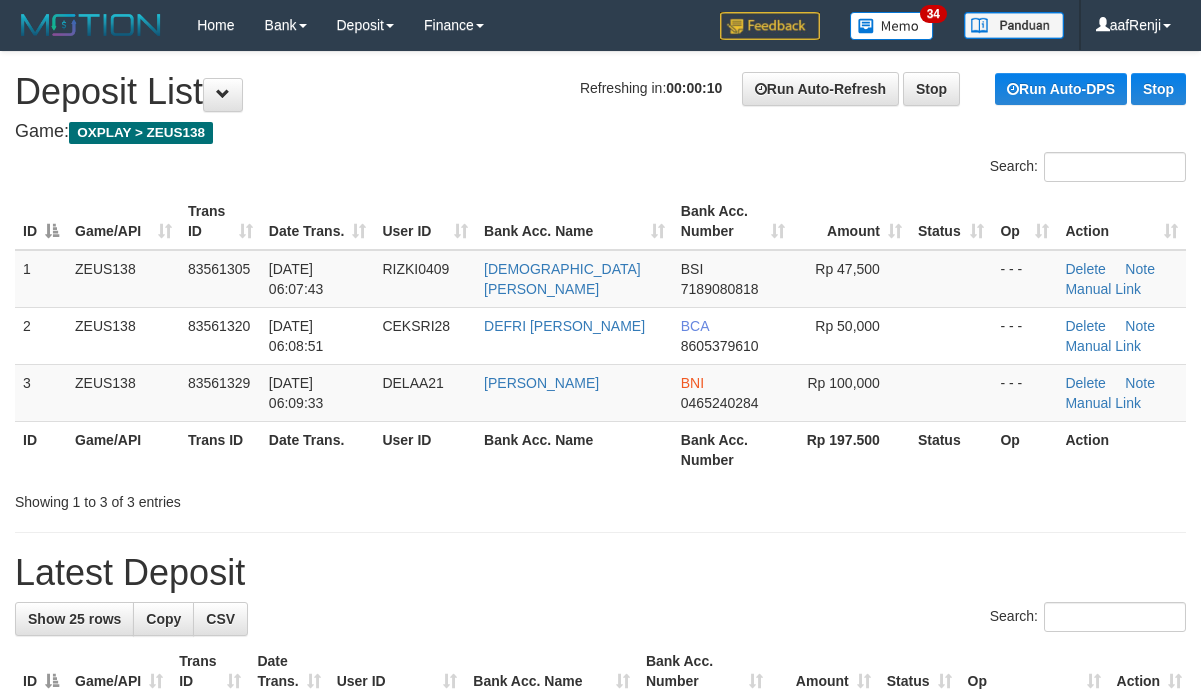 scroll, scrollTop: 0, scrollLeft: 0, axis: both 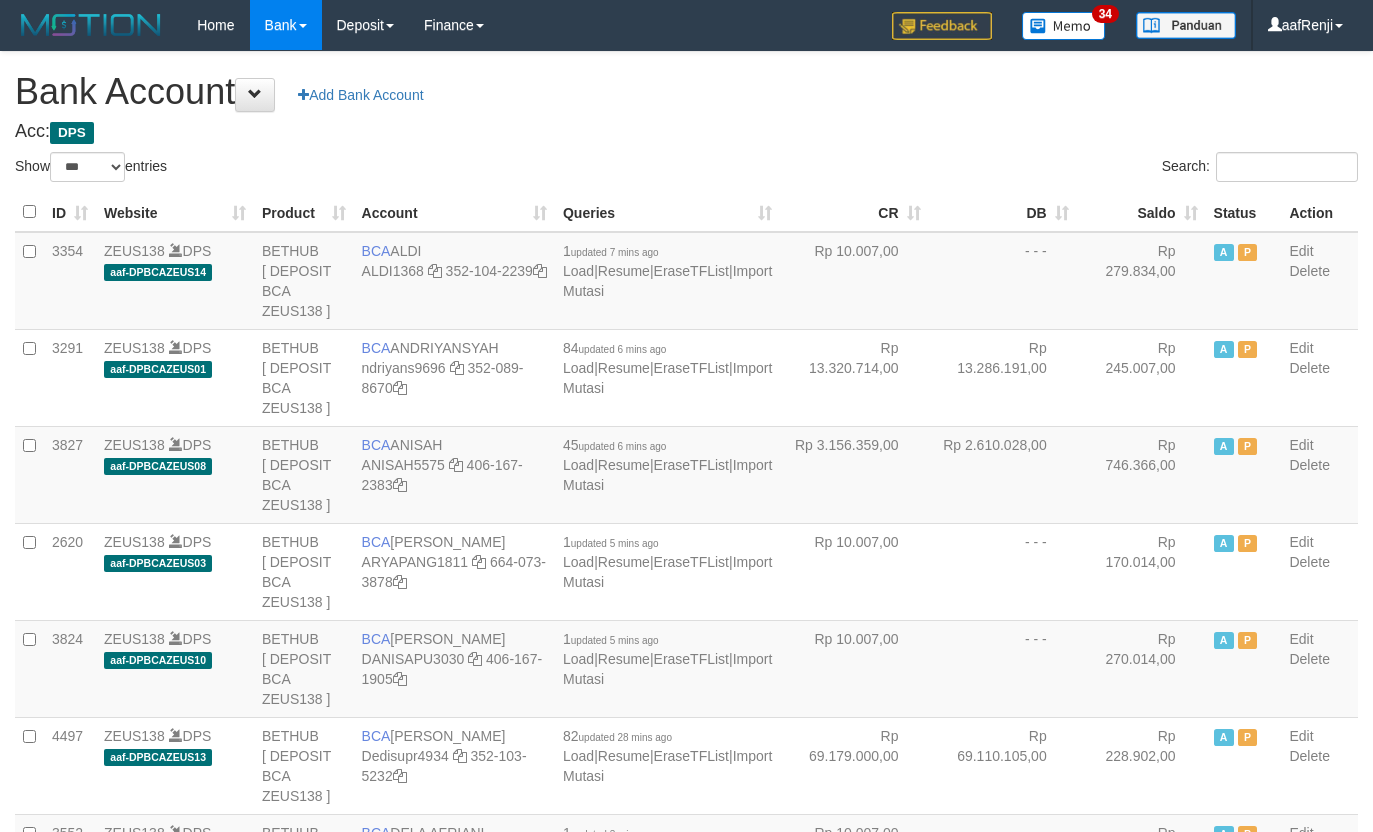 select on "***" 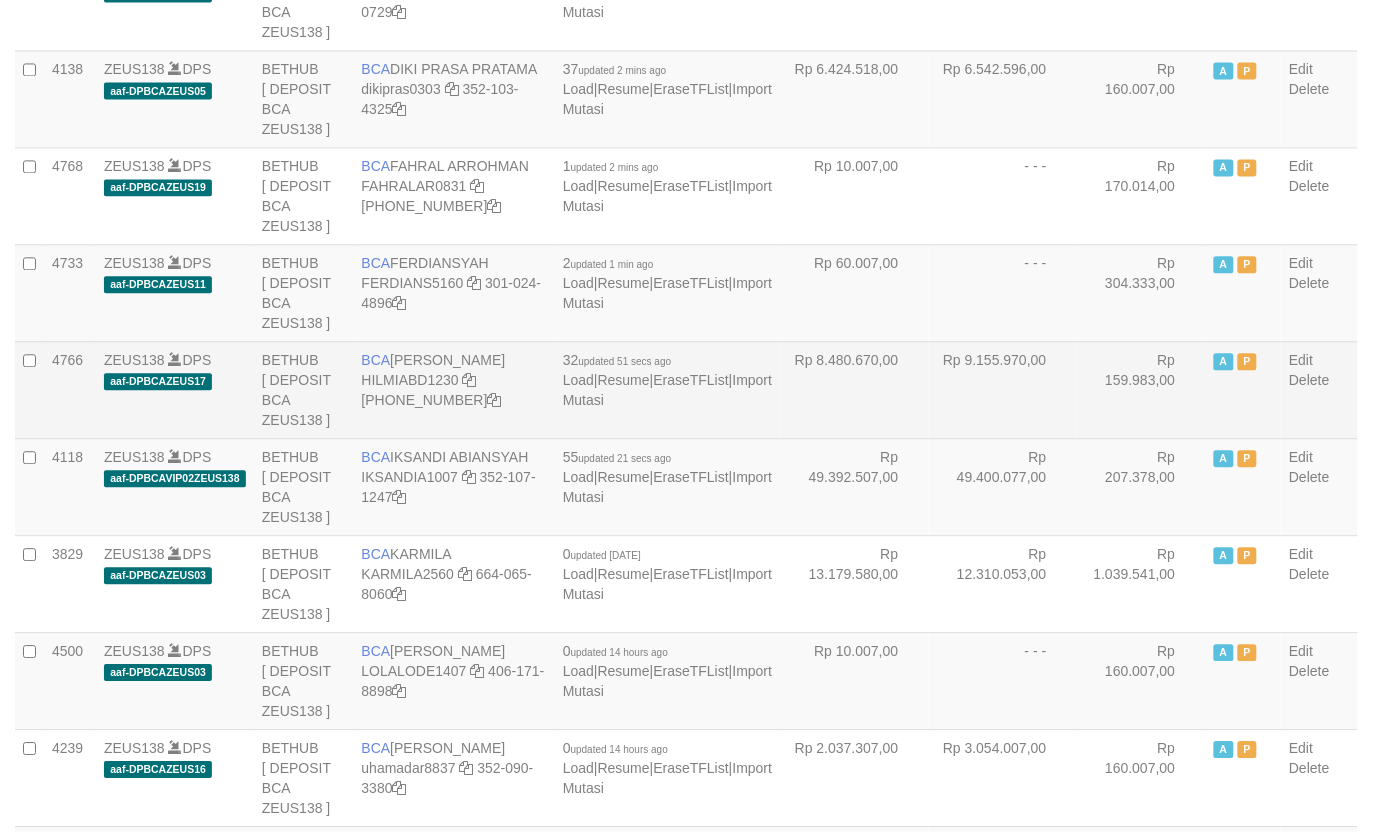 scroll, scrollTop: 1000, scrollLeft: 0, axis: vertical 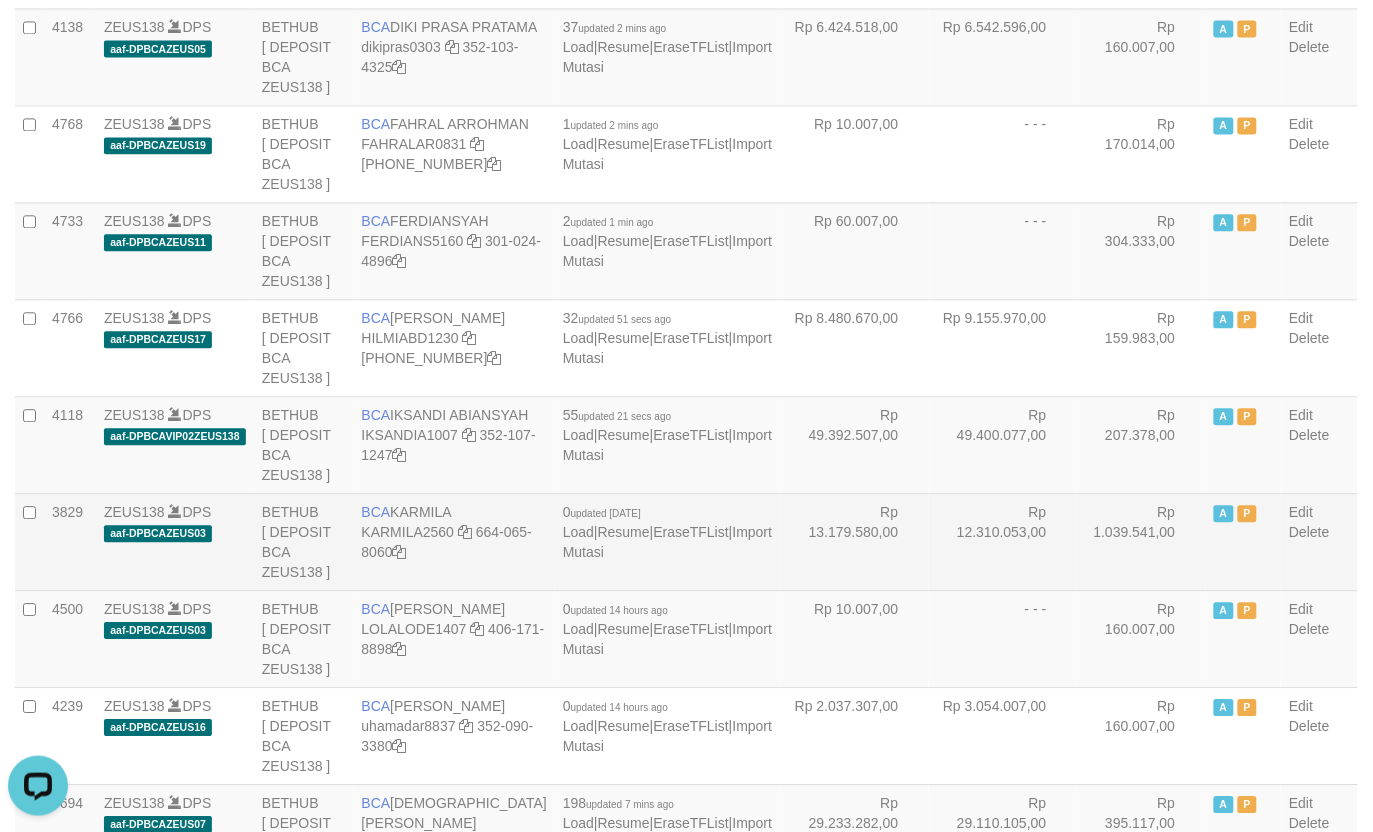 click on "BCA
KARMILA
KARMILA2560
664-065-8060" at bounding box center [454, 541] 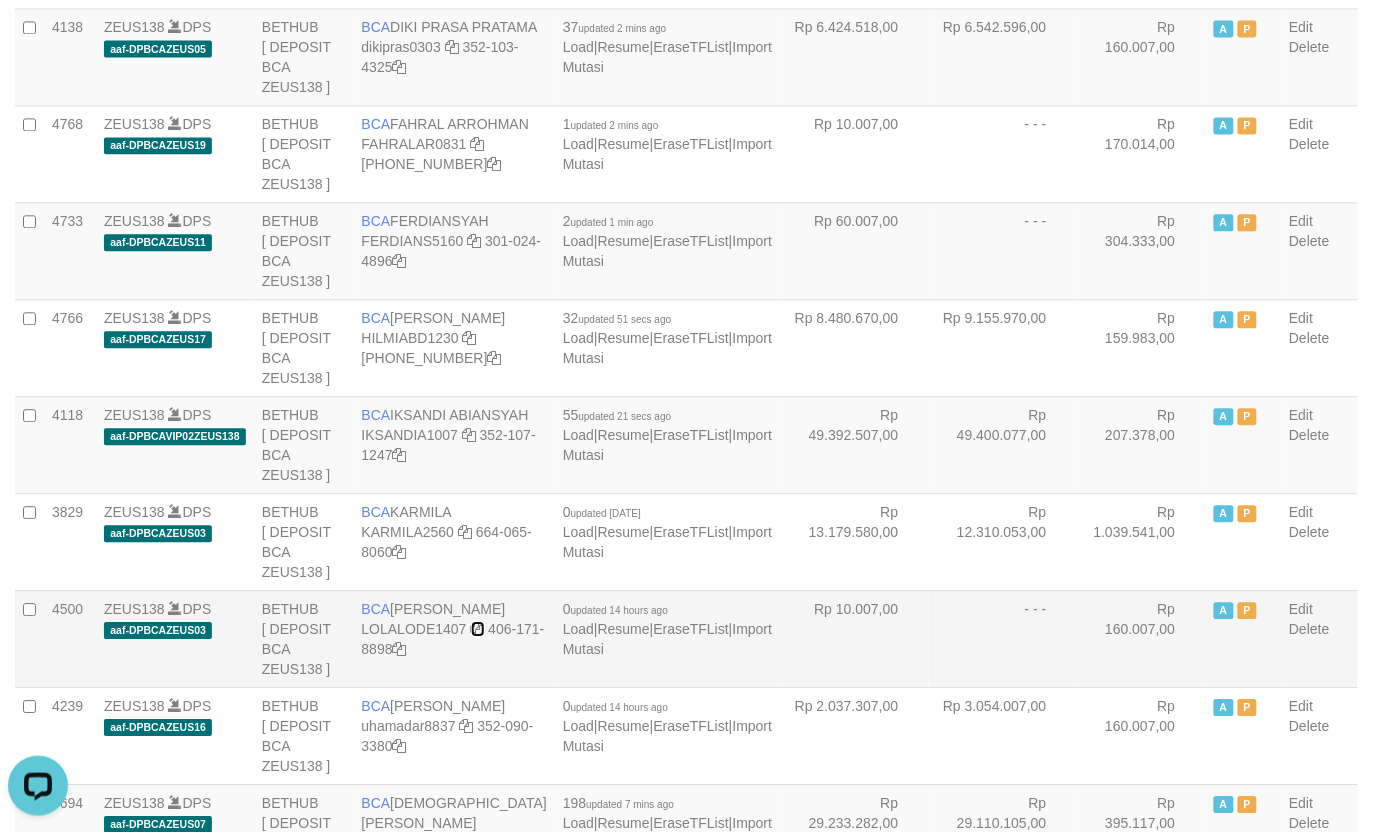 click at bounding box center [478, 629] 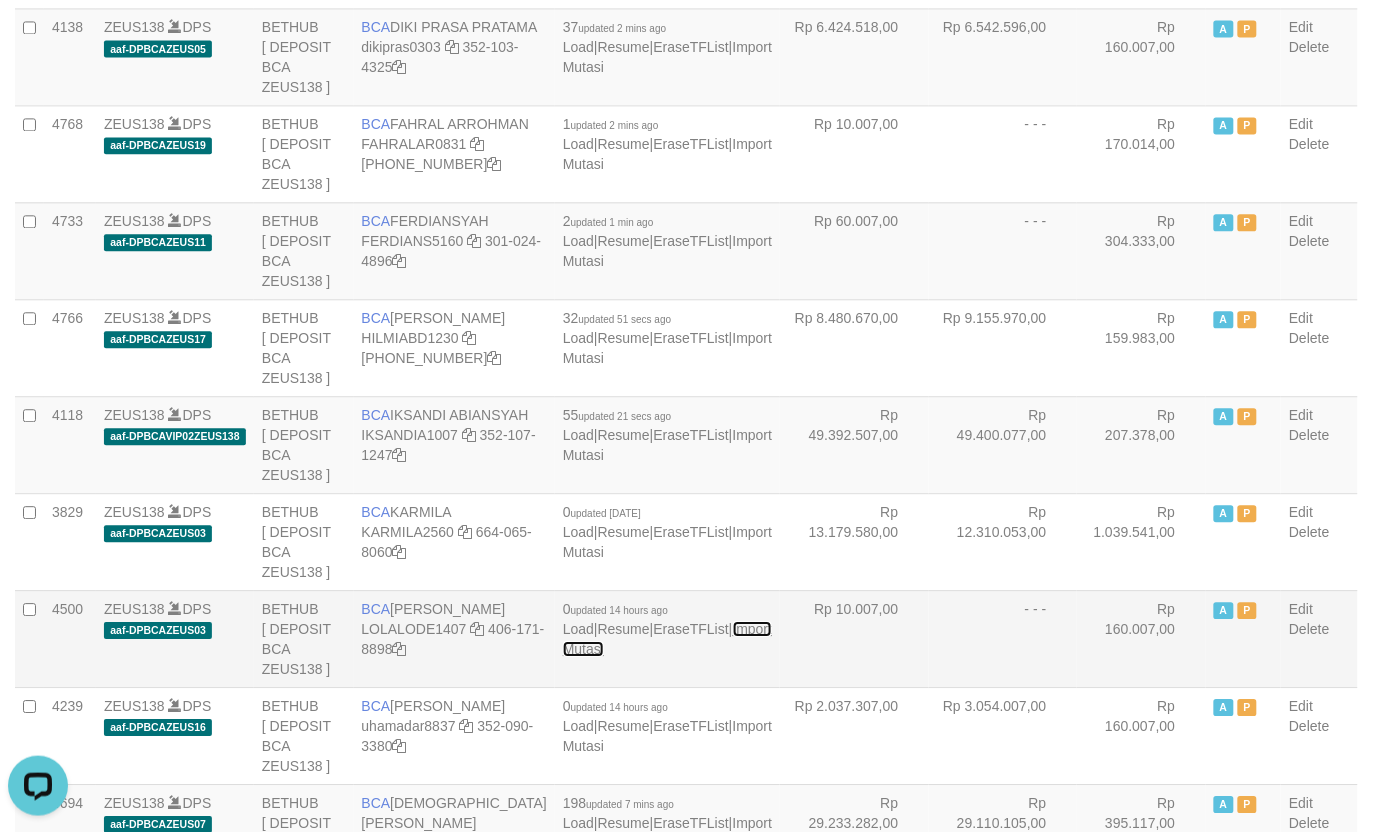 click on "Import Mutasi" at bounding box center (667, 639) 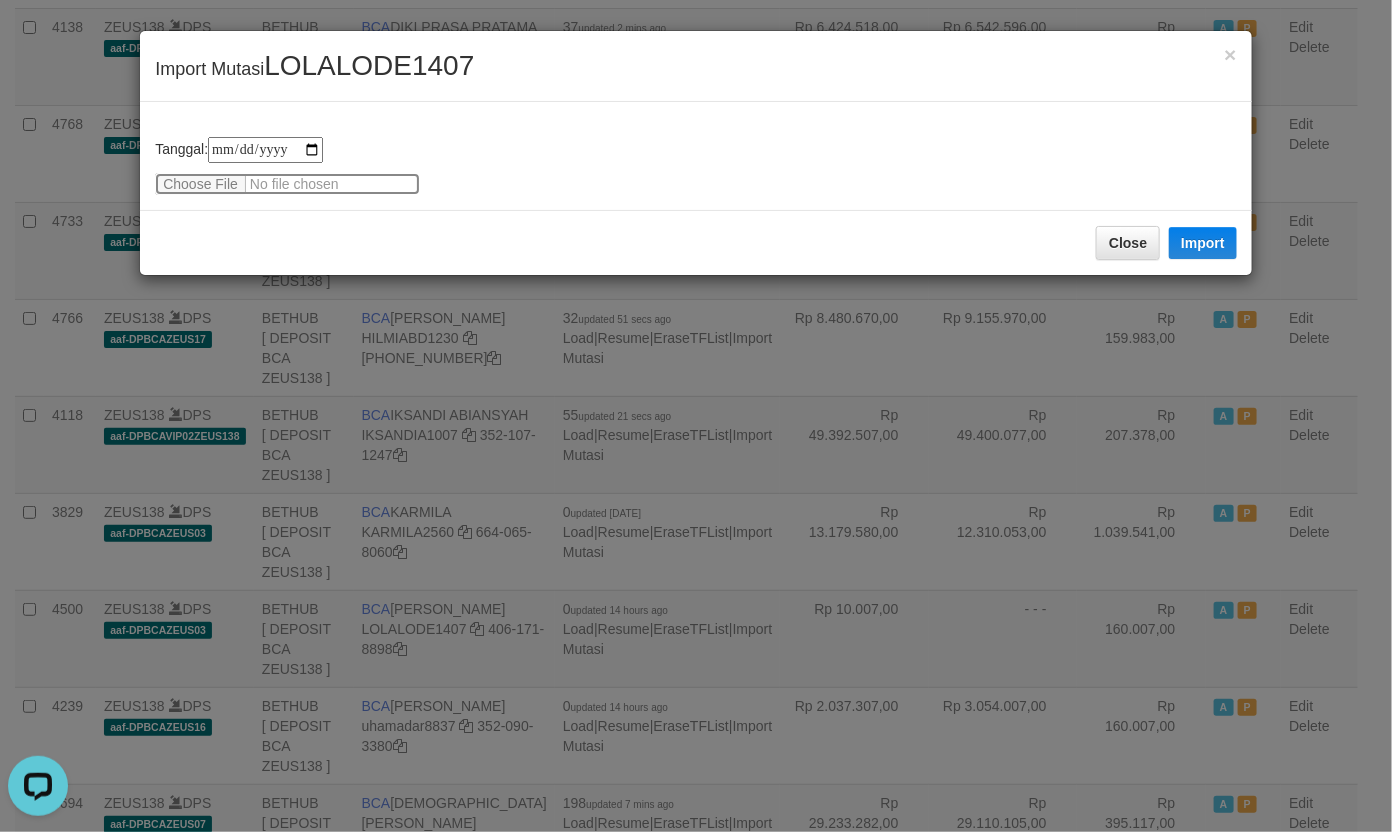 click at bounding box center (287, 184) 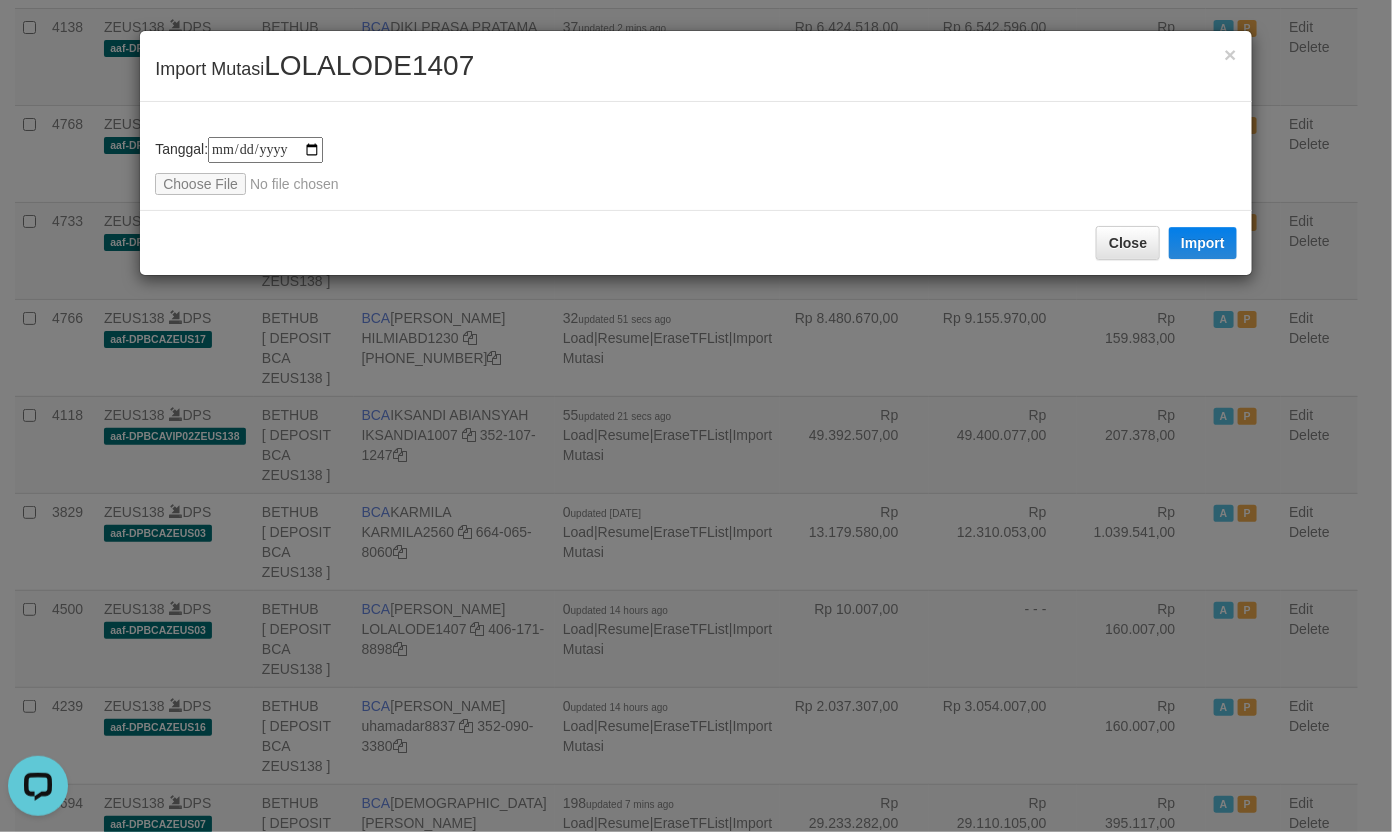 click on "LOLALODE1407" at bounding box center [369, 65] 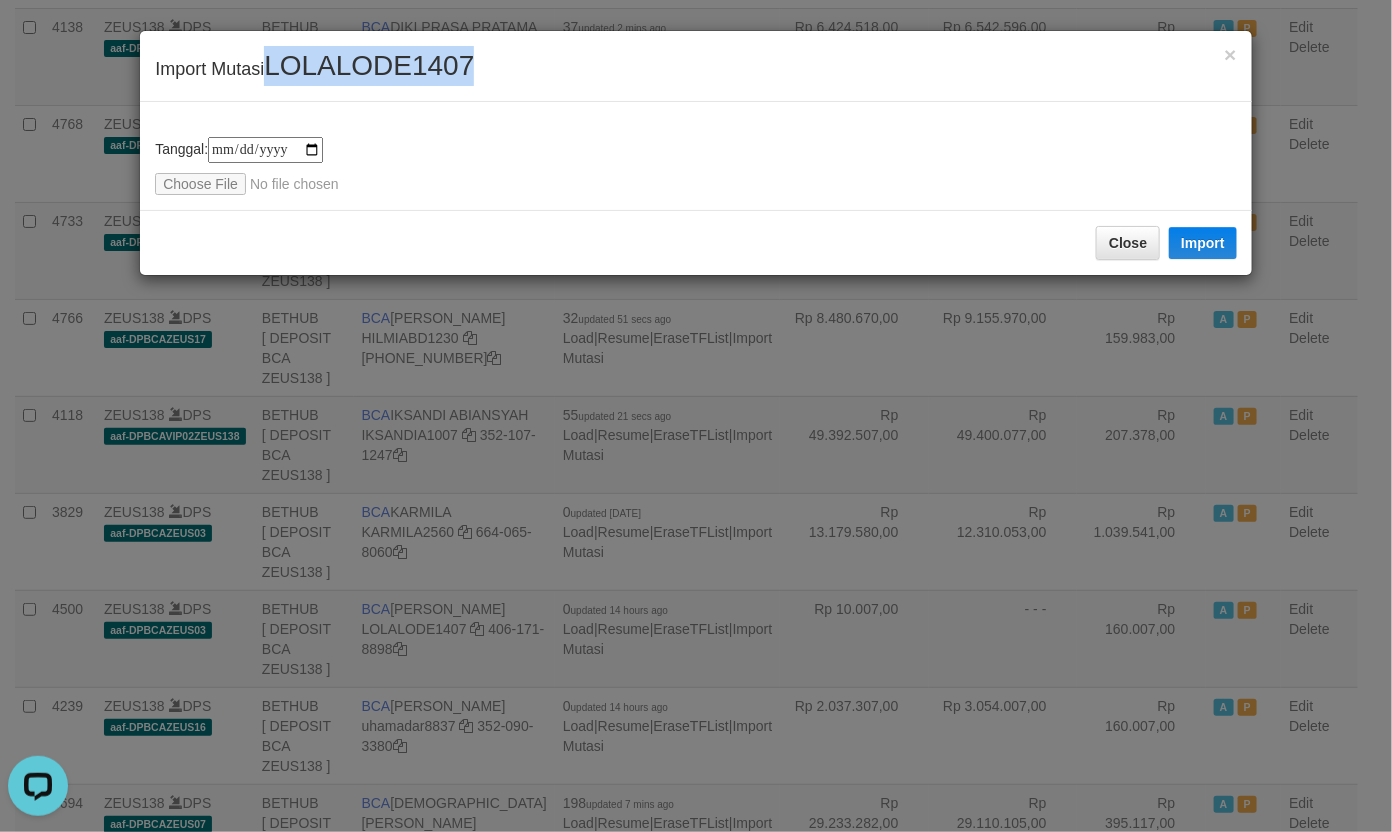 copy on "LOLALODE1407" 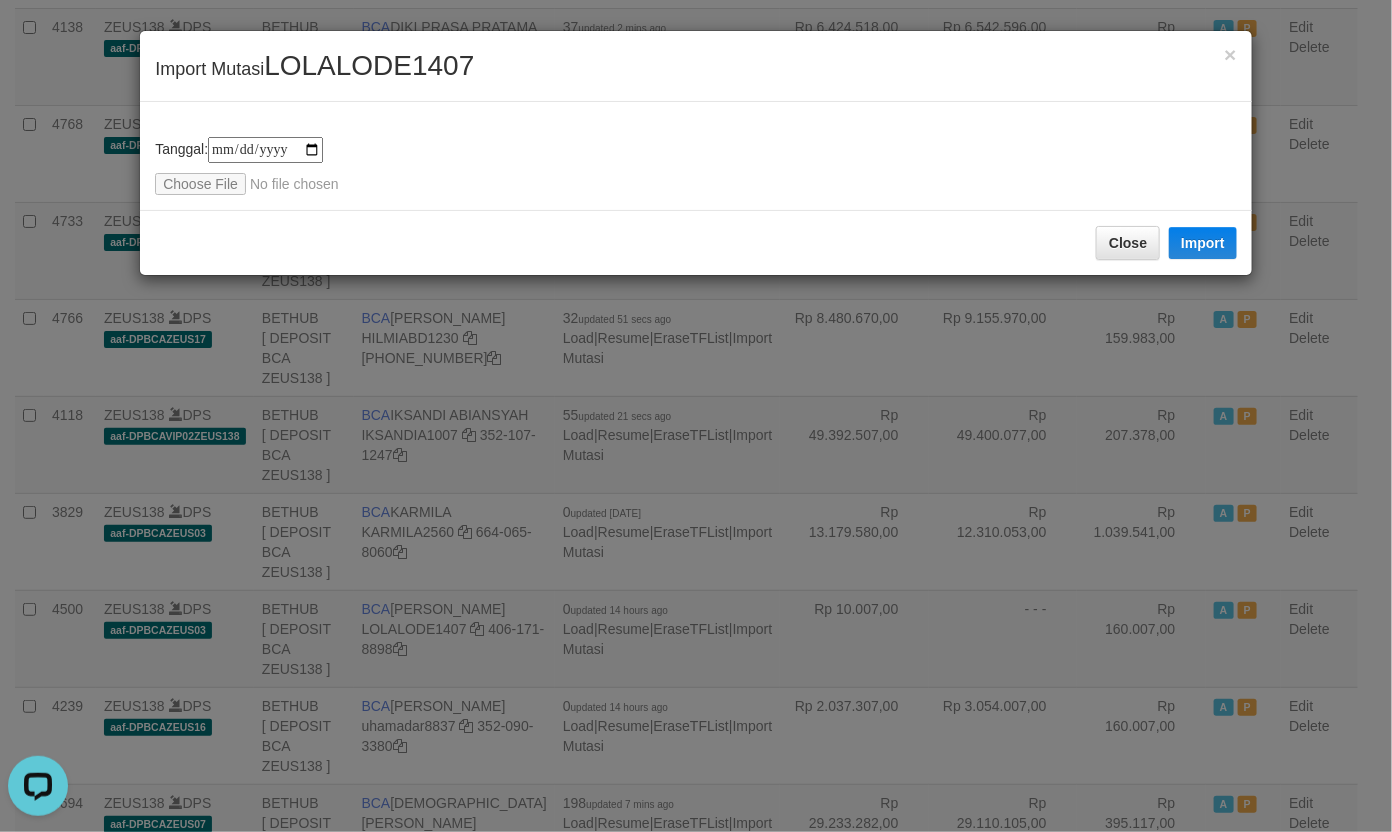 click on "**********" at bounding box center [696, 166] 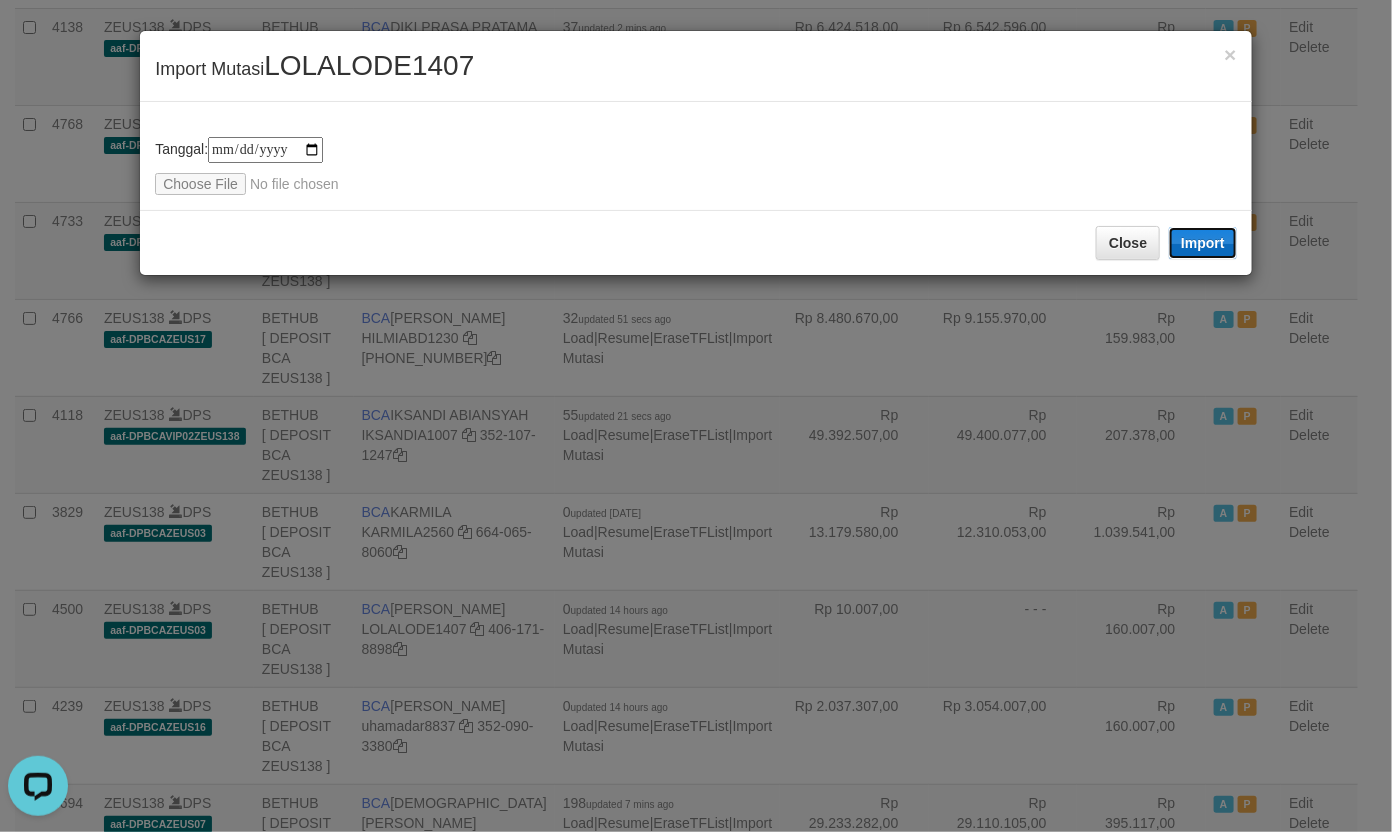 click on "Import" at bounding box center [1203, 243] 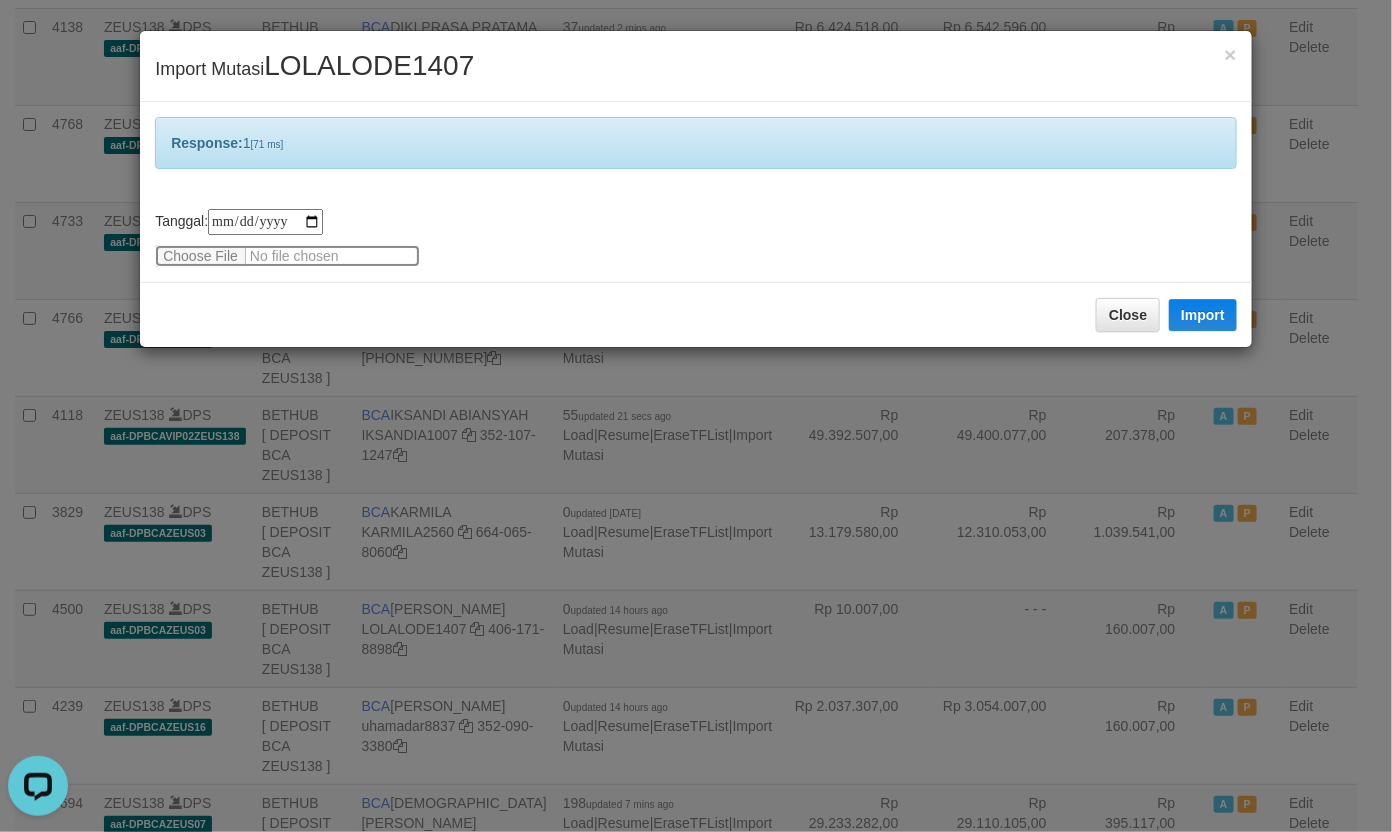 click at bounding box center (287, 256) 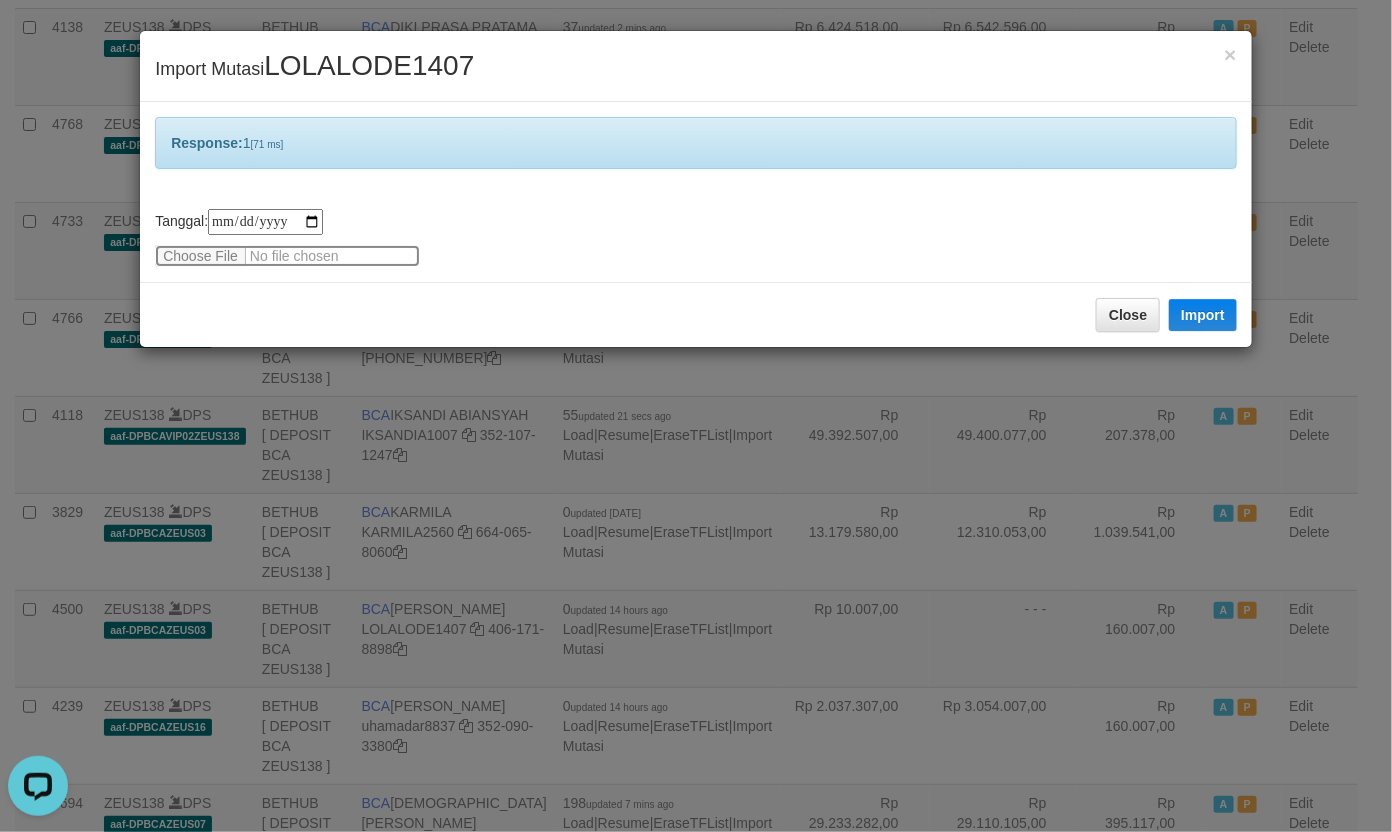 type 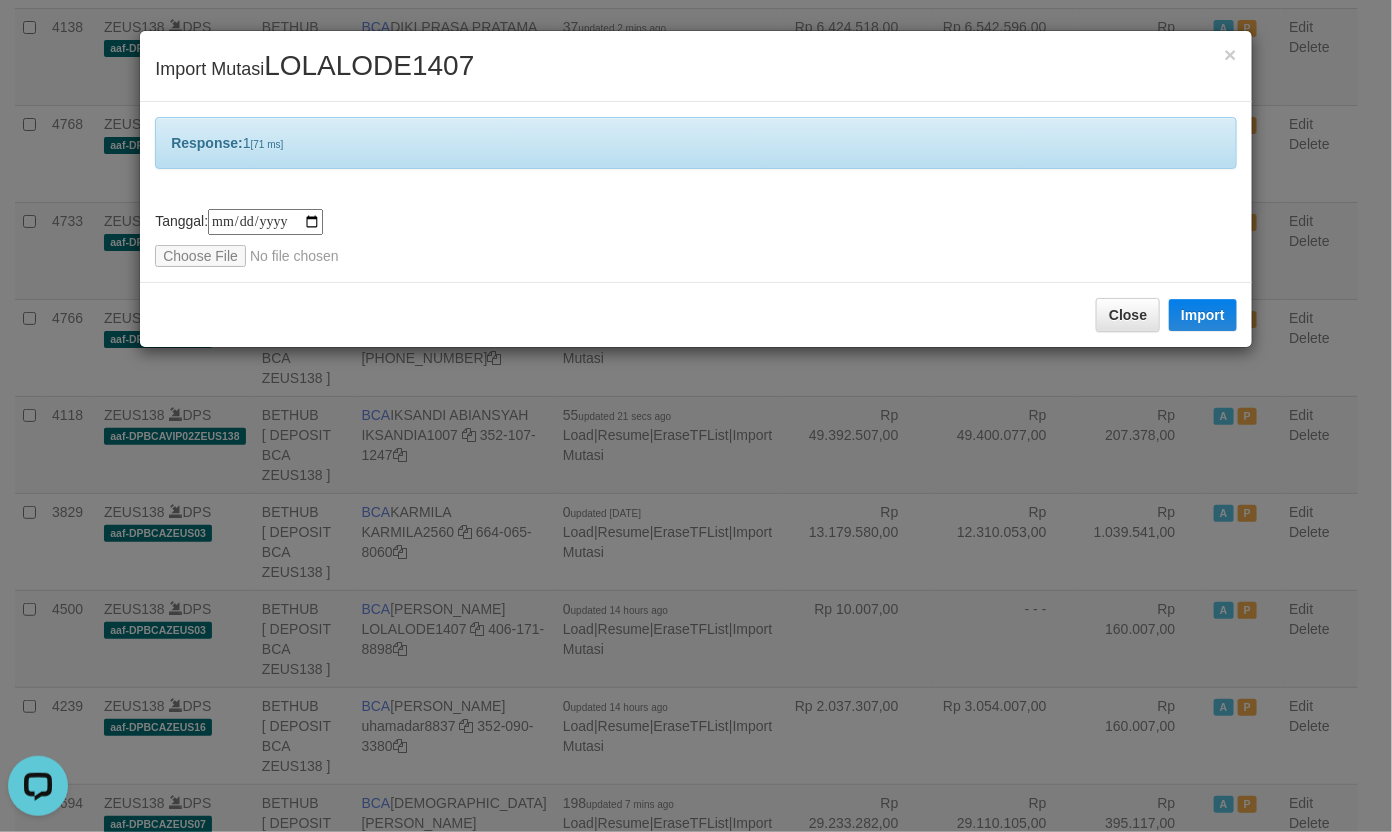 click on "Close
Import" at bounding box center [696, 314] 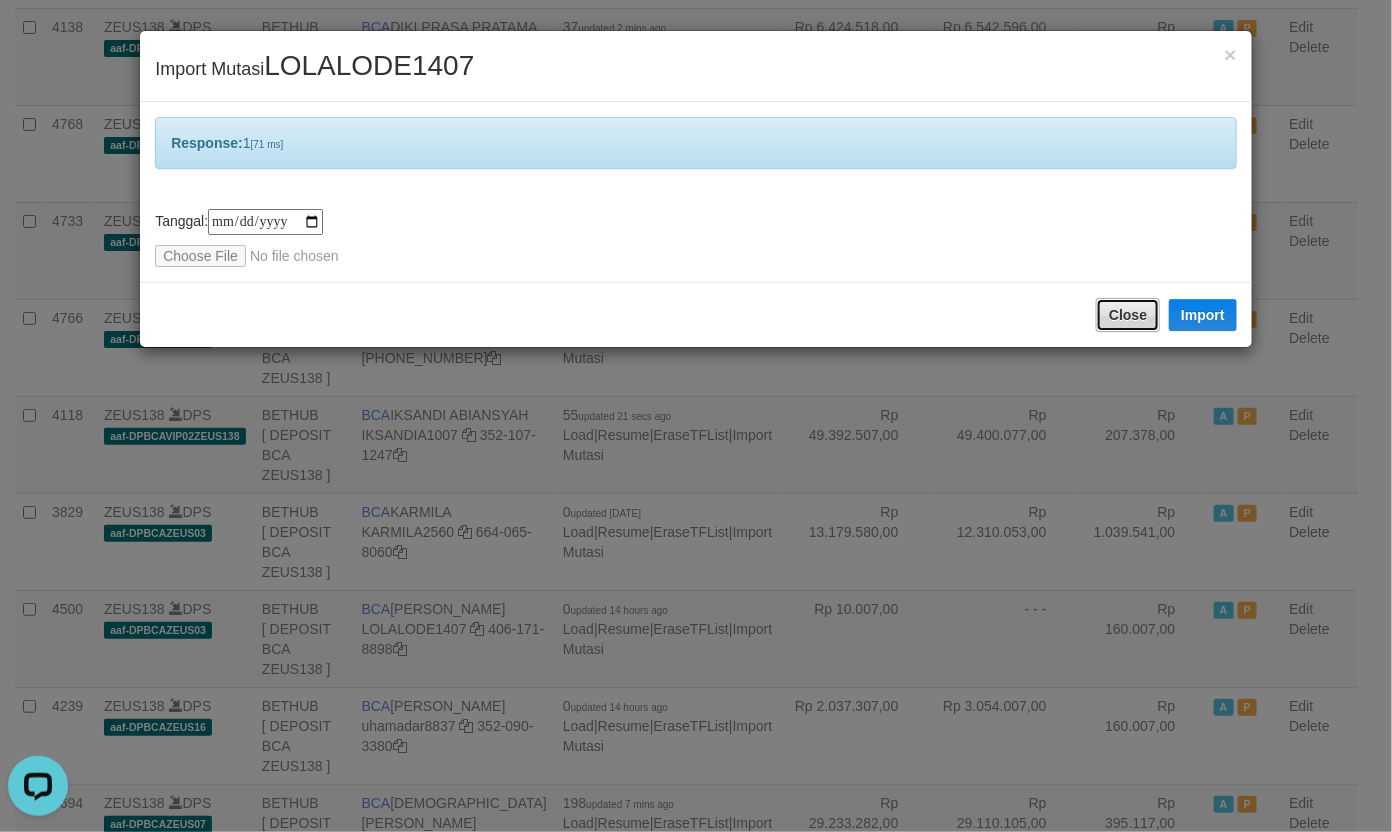 click on "Close" at bounding box center (1128, 315) 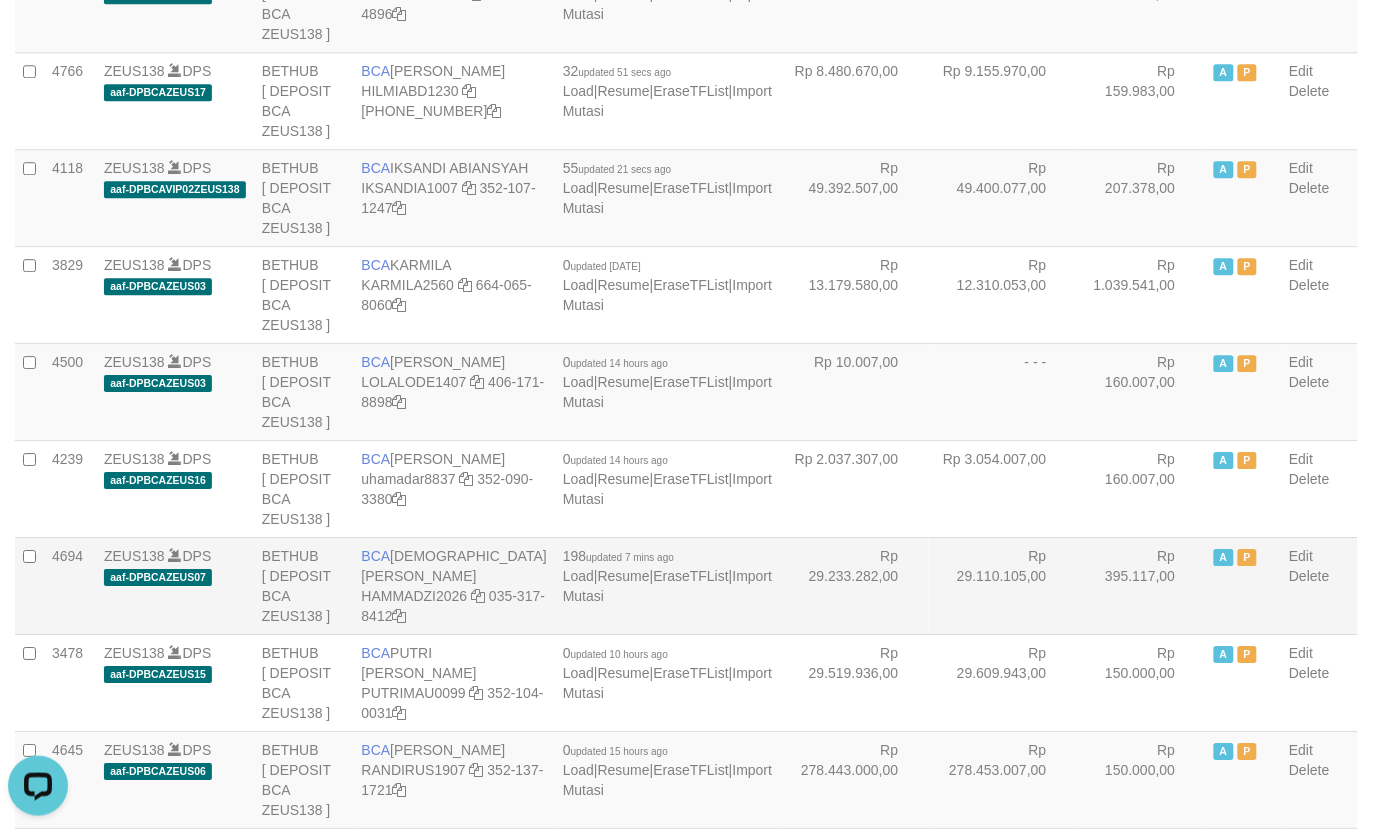 scroll, scrollTop: 1250, scrollLeft: 0, axis: vertical 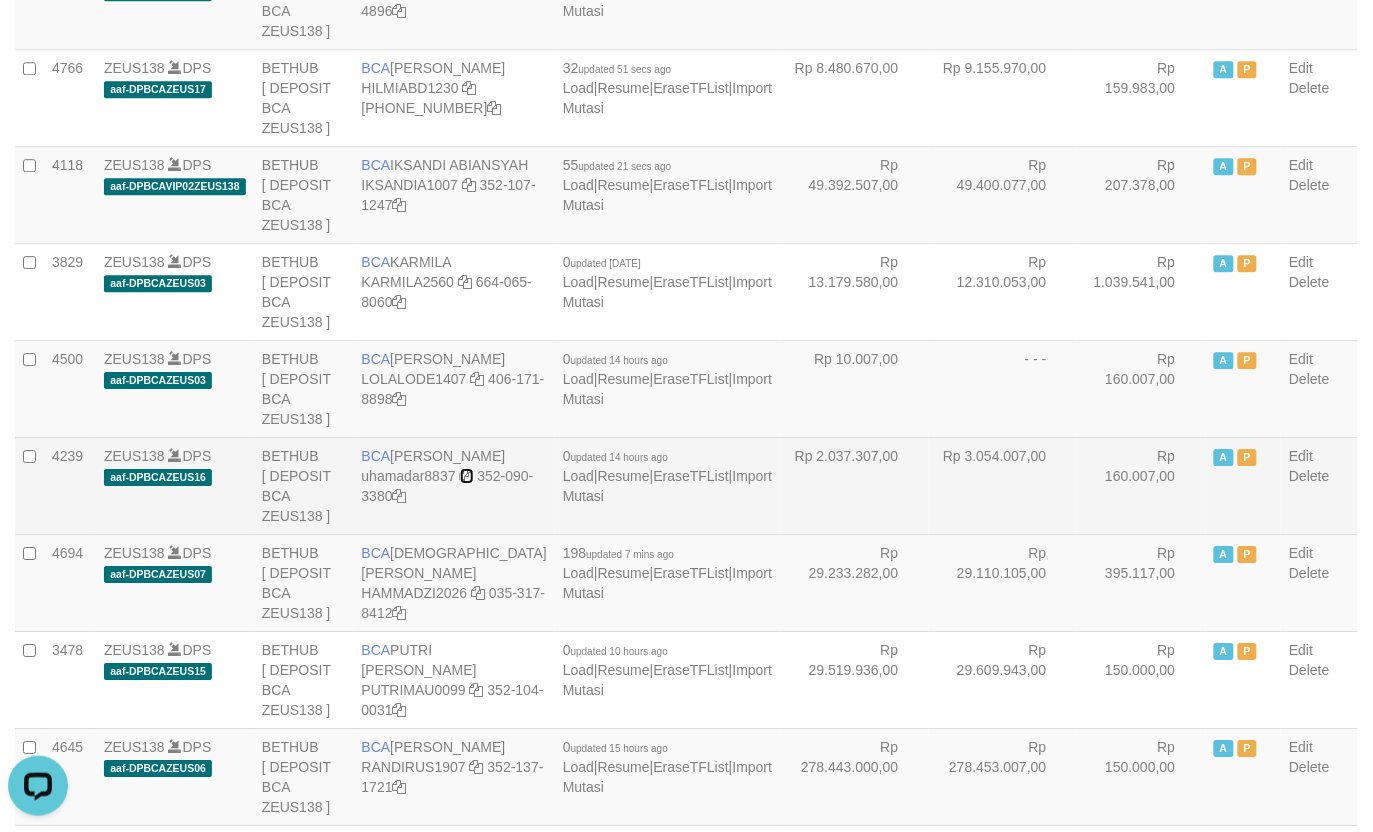 click at bounding box center [467, 476] 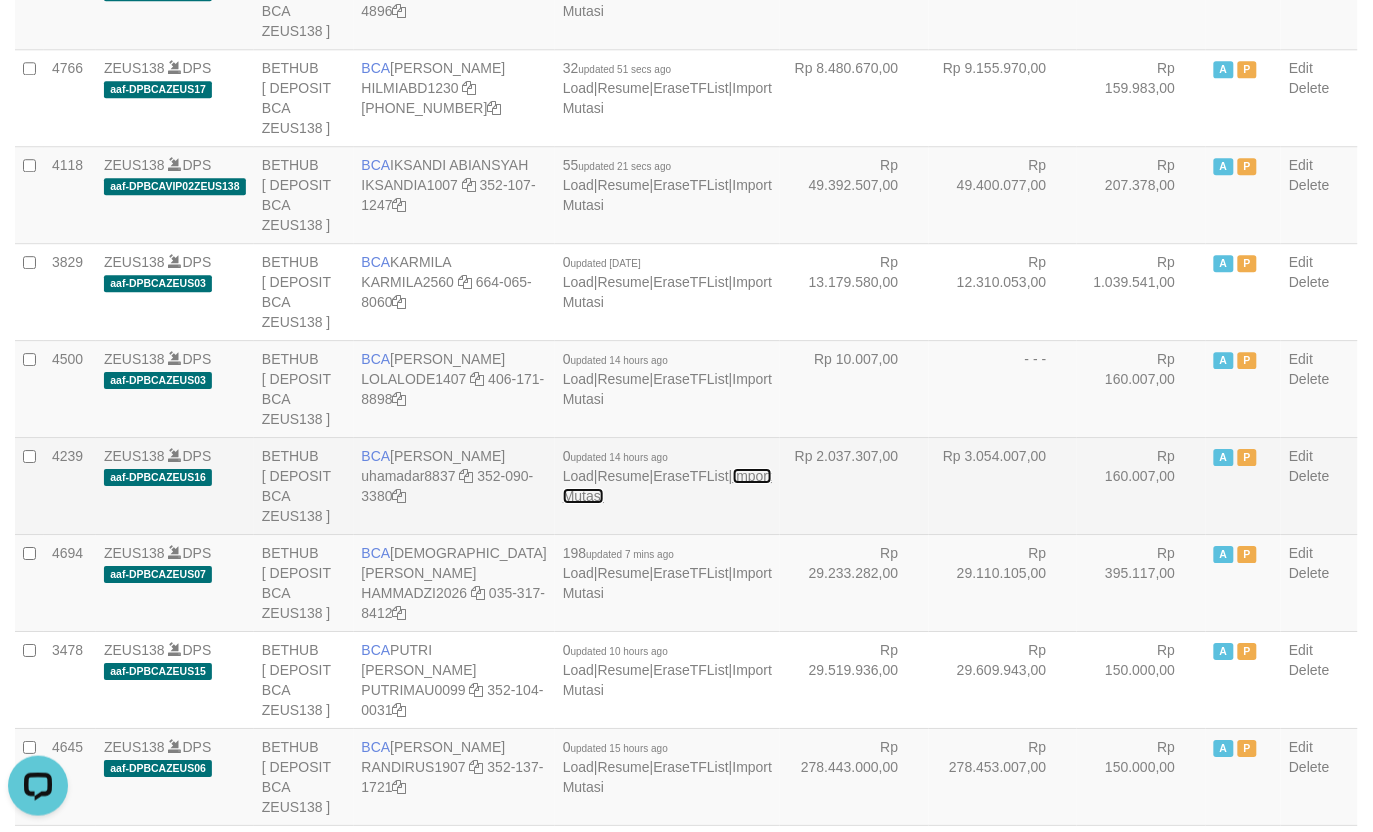 click on "Import Mutasi" at bounding box center (667, 486) 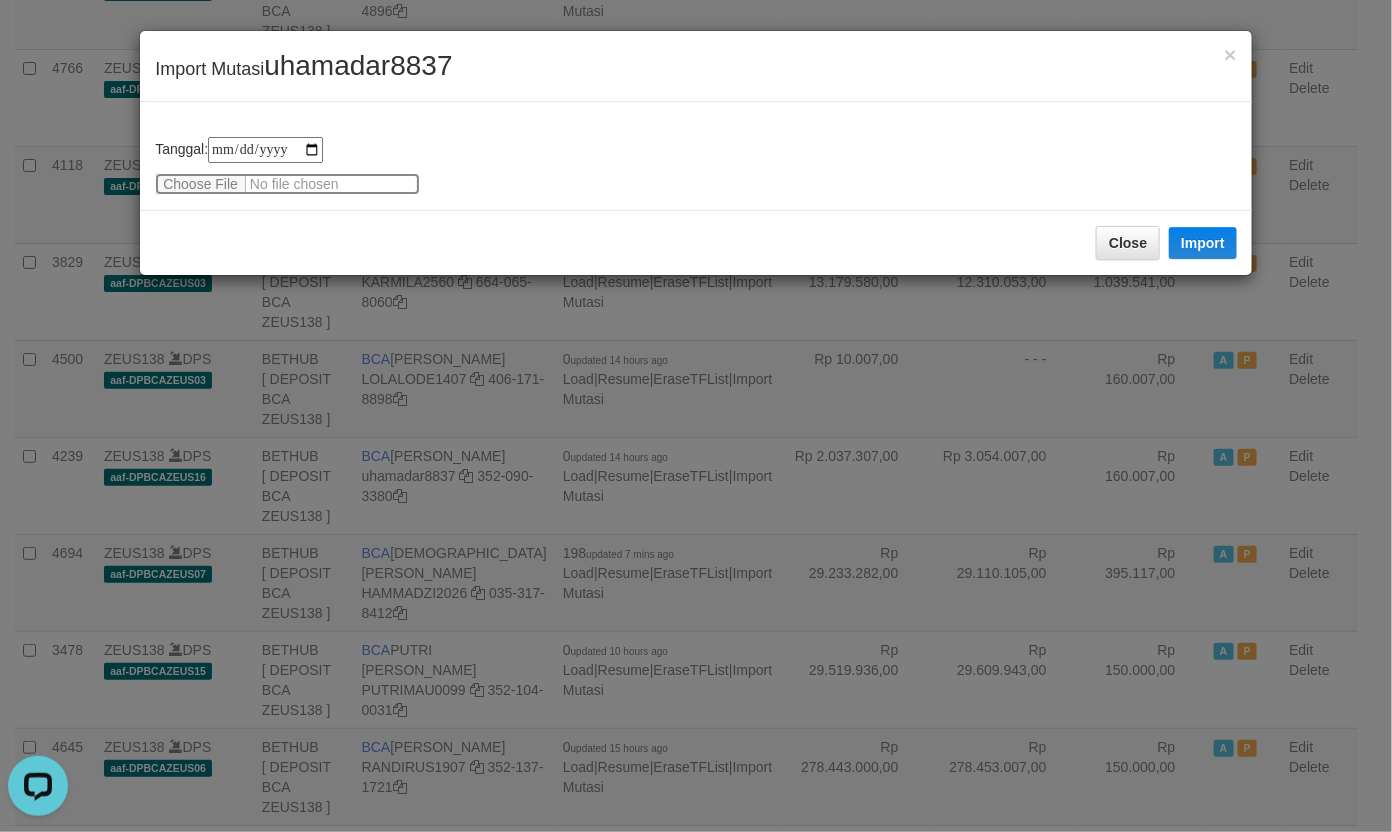 click at bounding box center (287, 184) 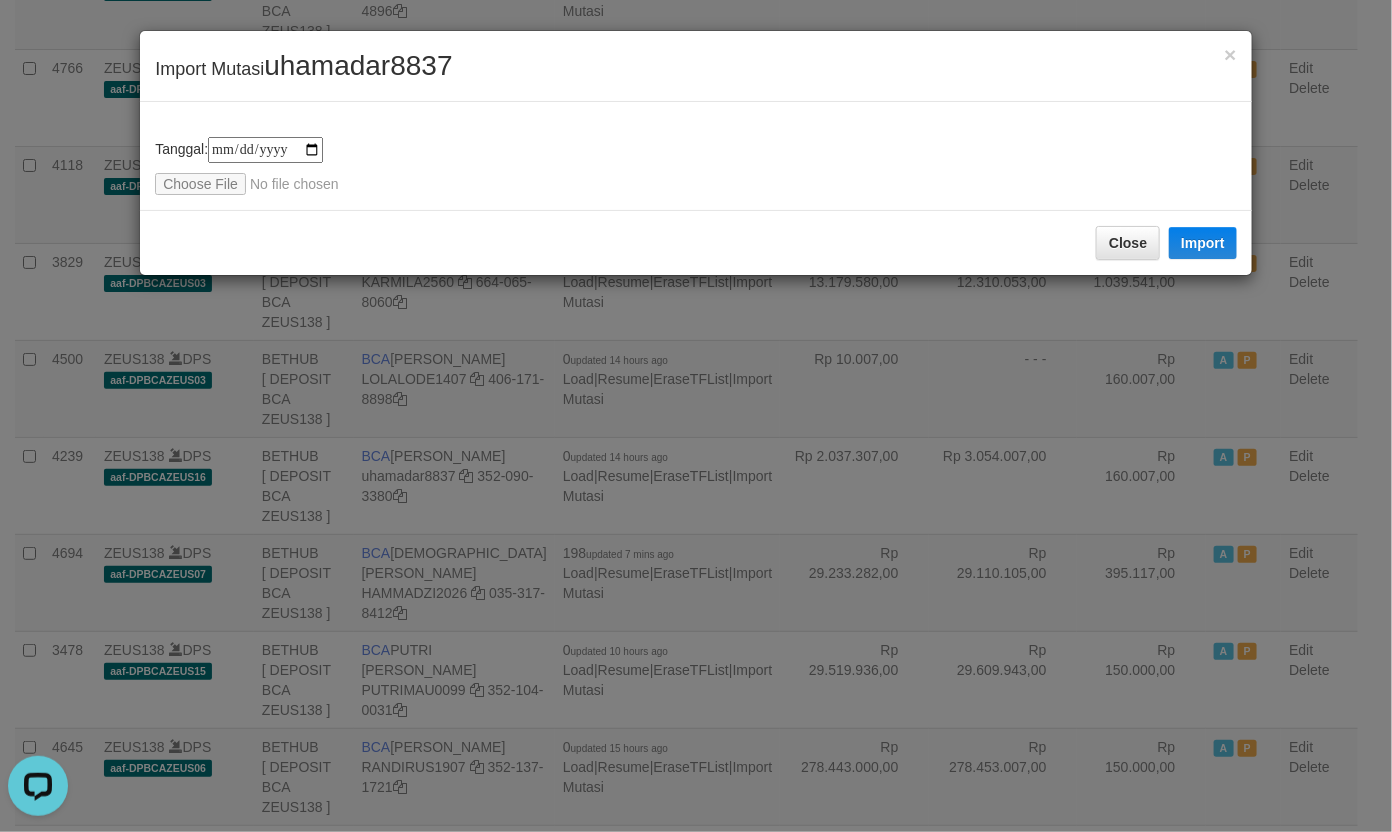 click on "uhamadar8837" at bounding box center [358, 65] 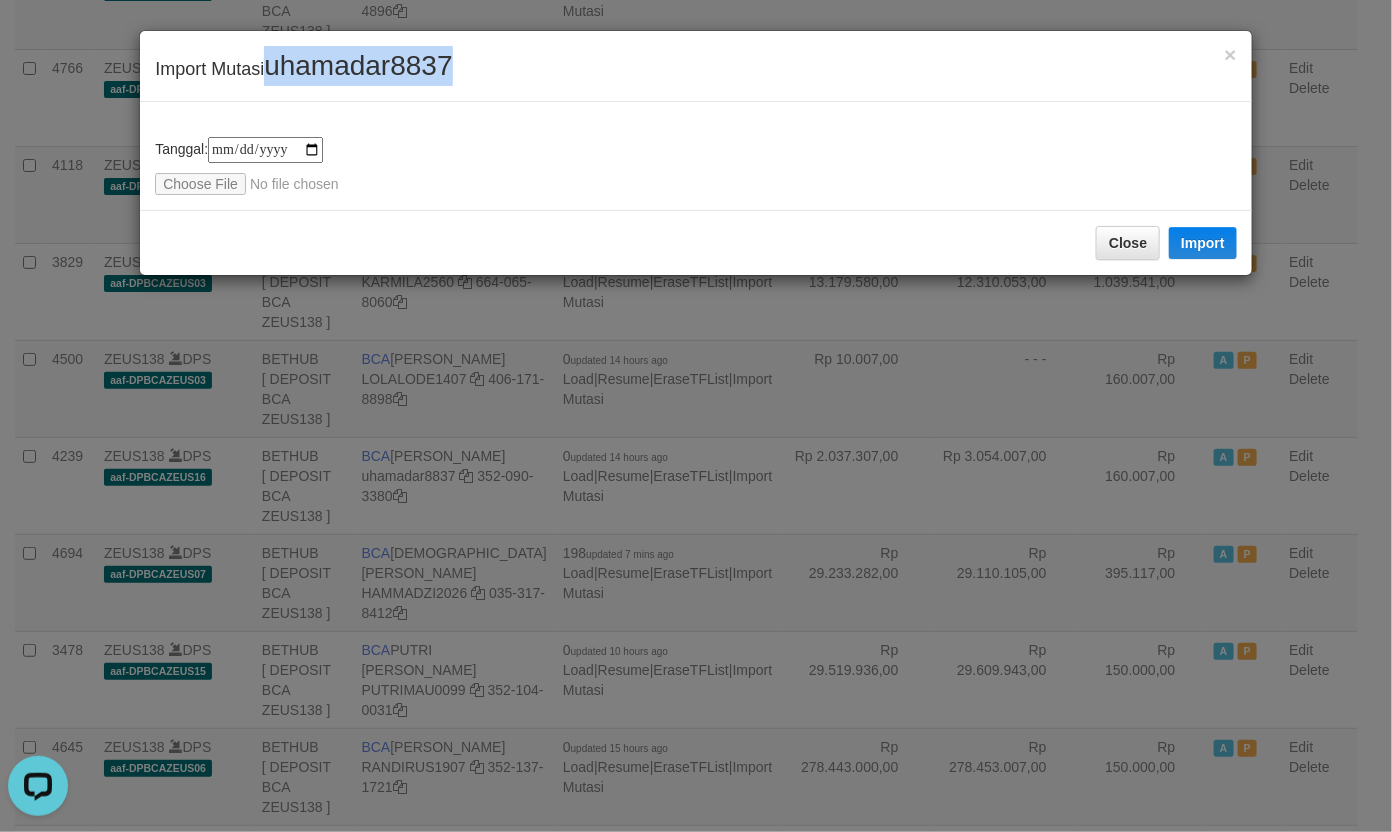 drag, startPoint x: 361, startPoint y: 78, endPoint x: 370, endPoint y: 91, distance: 15.811388 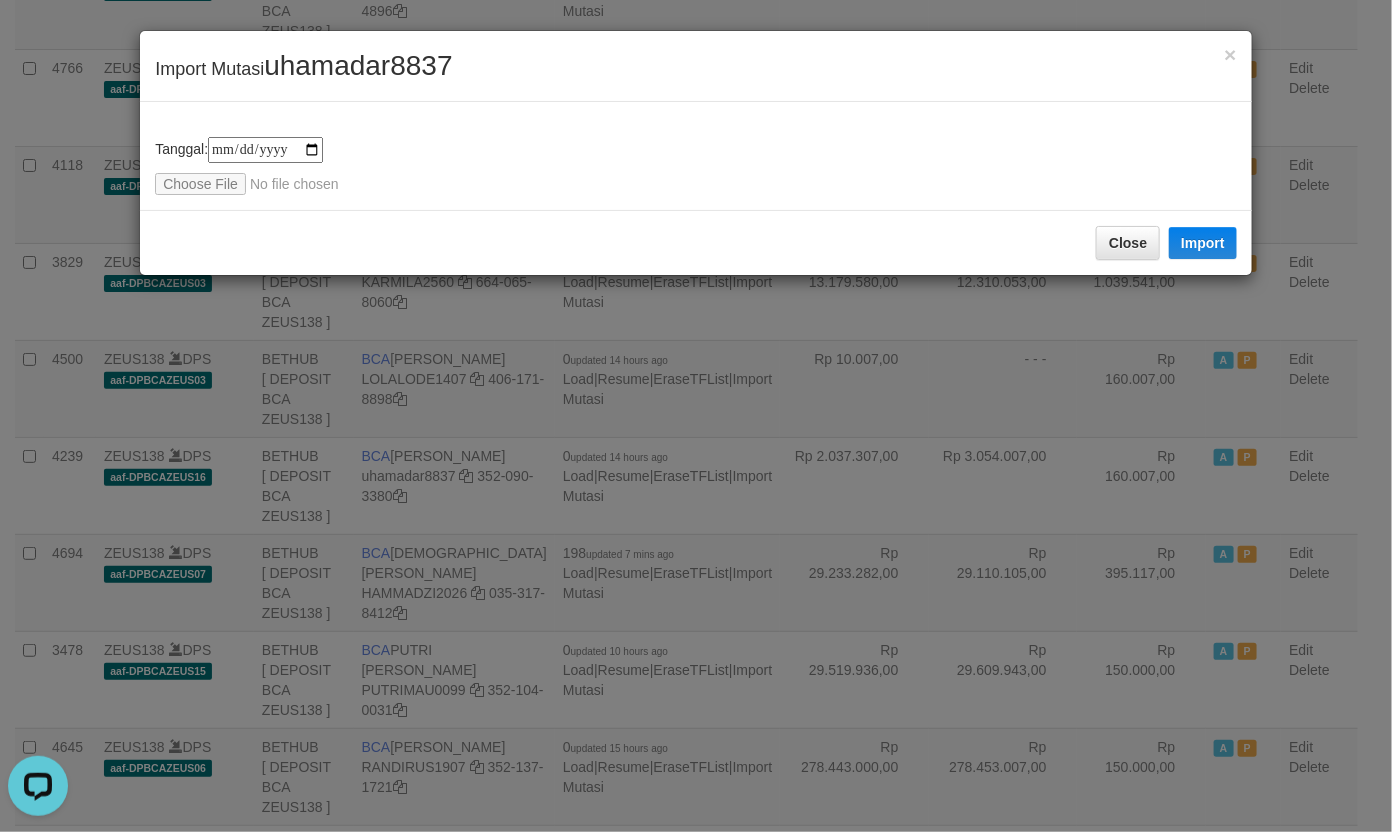 click on "**********" at bounding box center (696, 156) 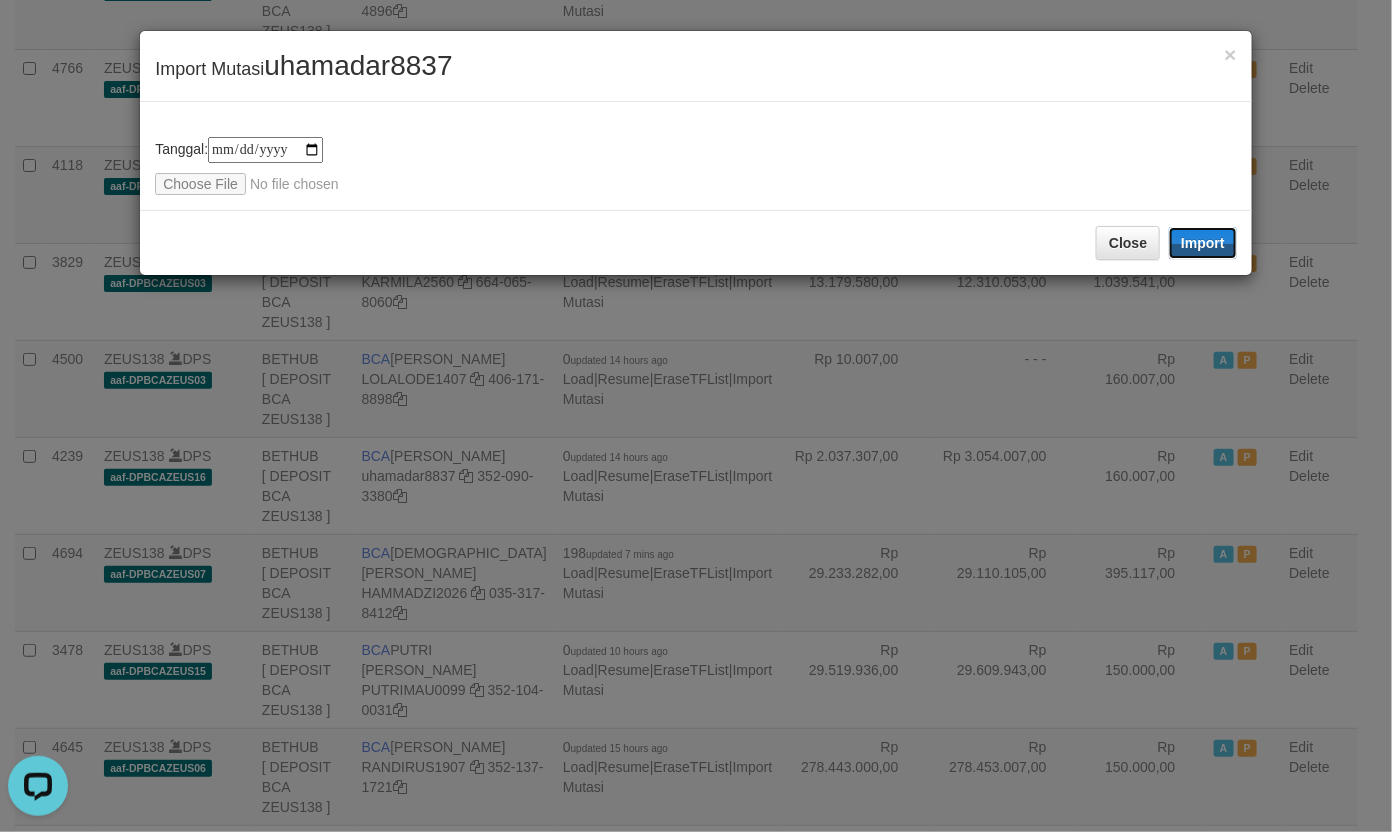 drag, startPoint x: 1216, startPoint y: 231, endPoint x: 383, endPoint y: 263, distance: 833.61444 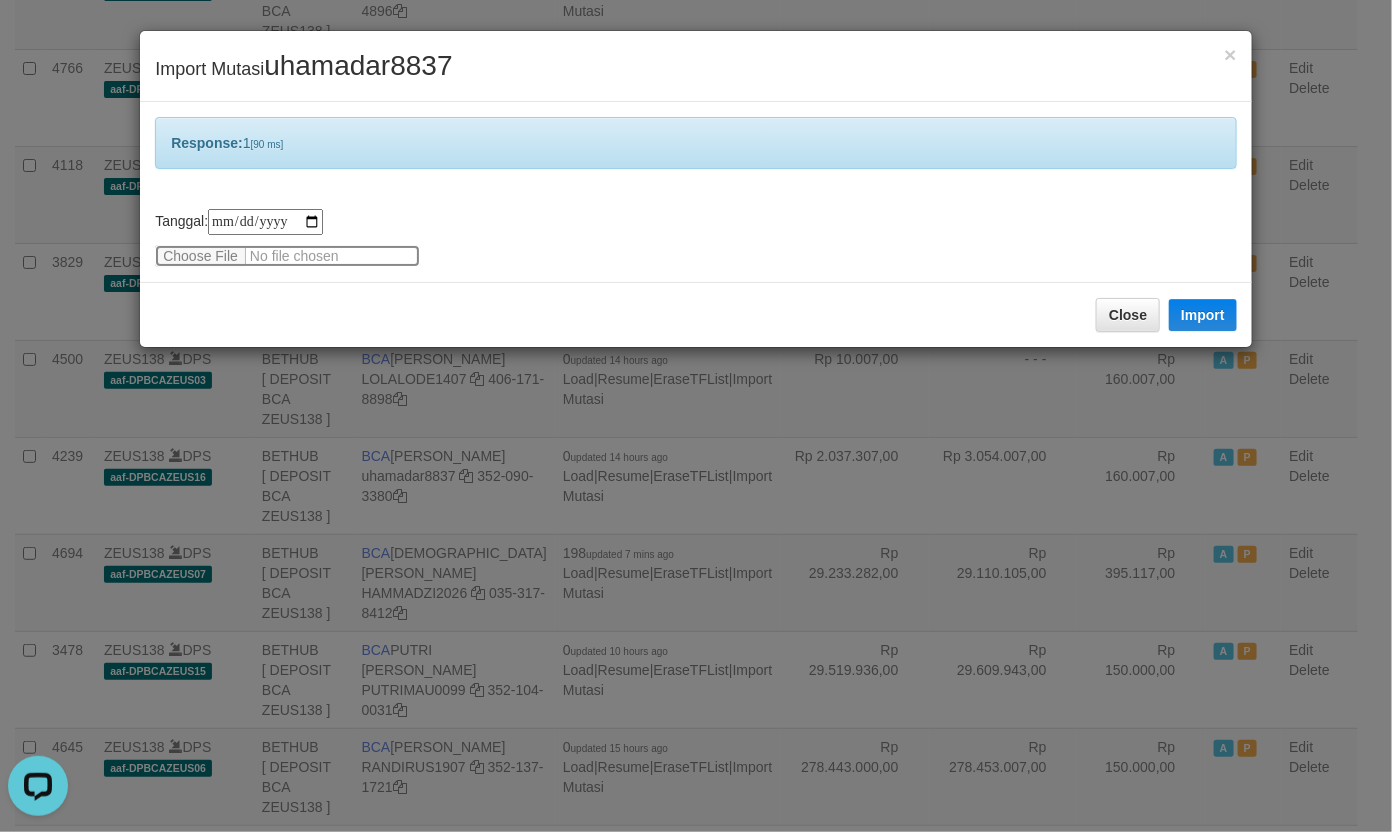 click at bounding box center [287, 256] 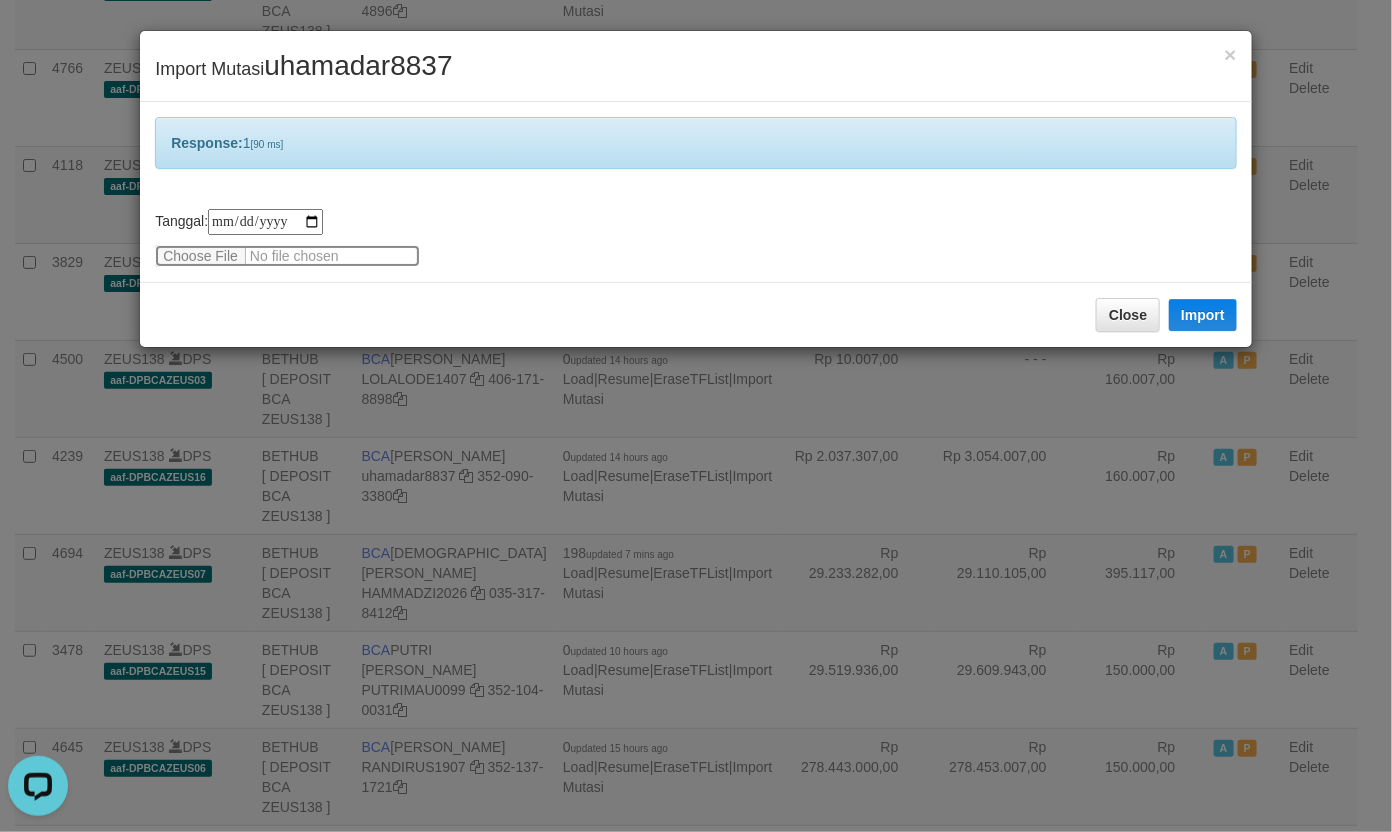 type 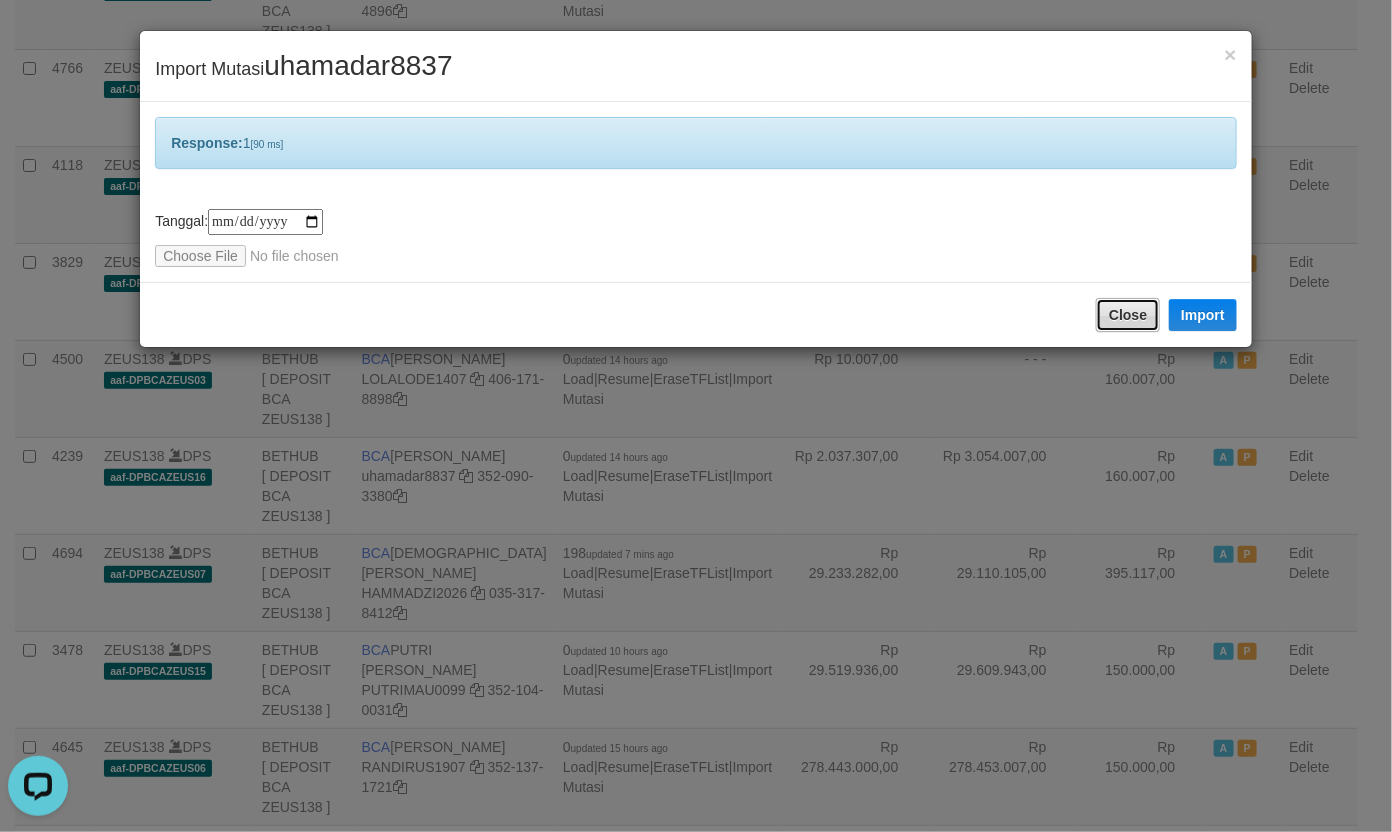 click on "Close" at bounding box center [1128, 315] 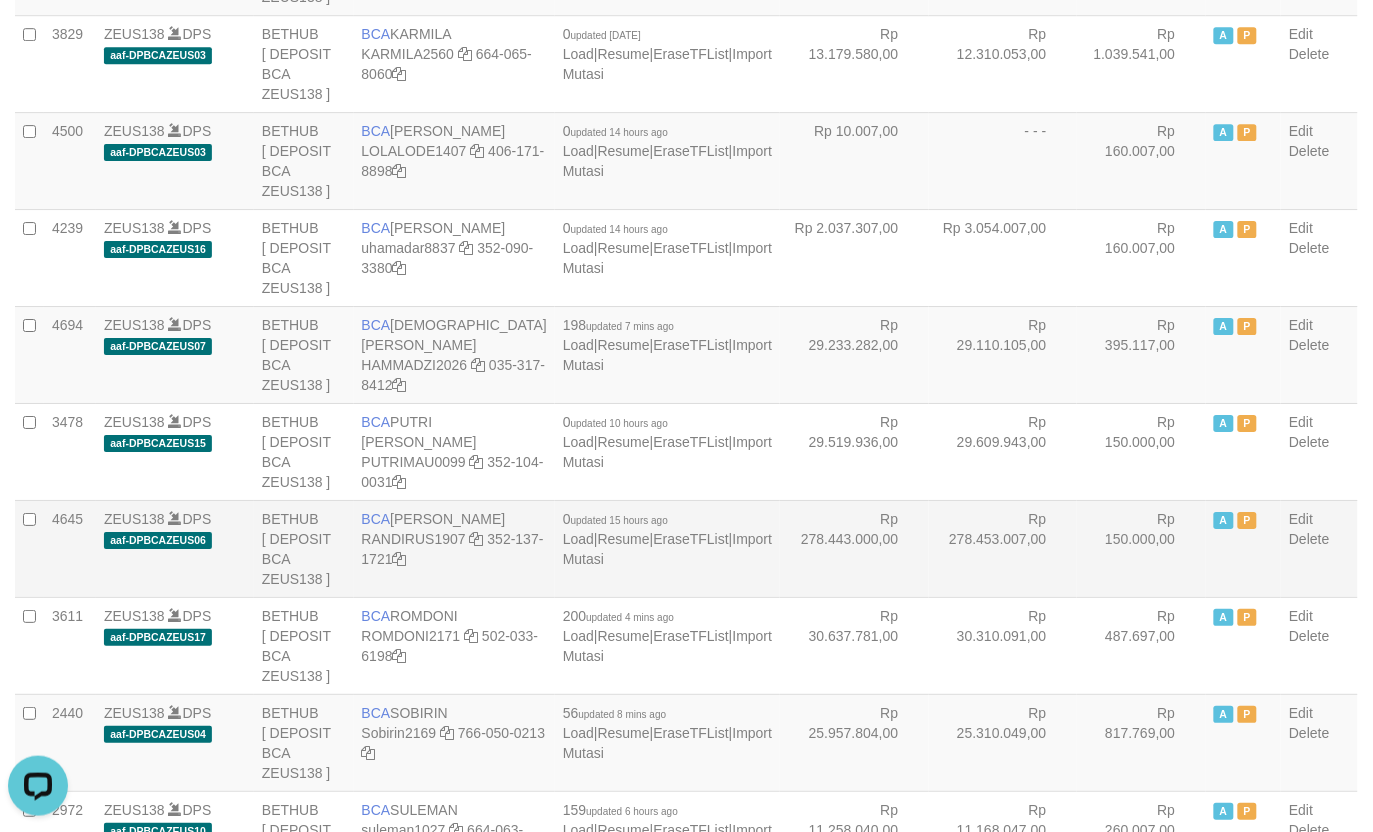 scroll, scrollTop: 1500, scrollLeft: 0, axis: vertical 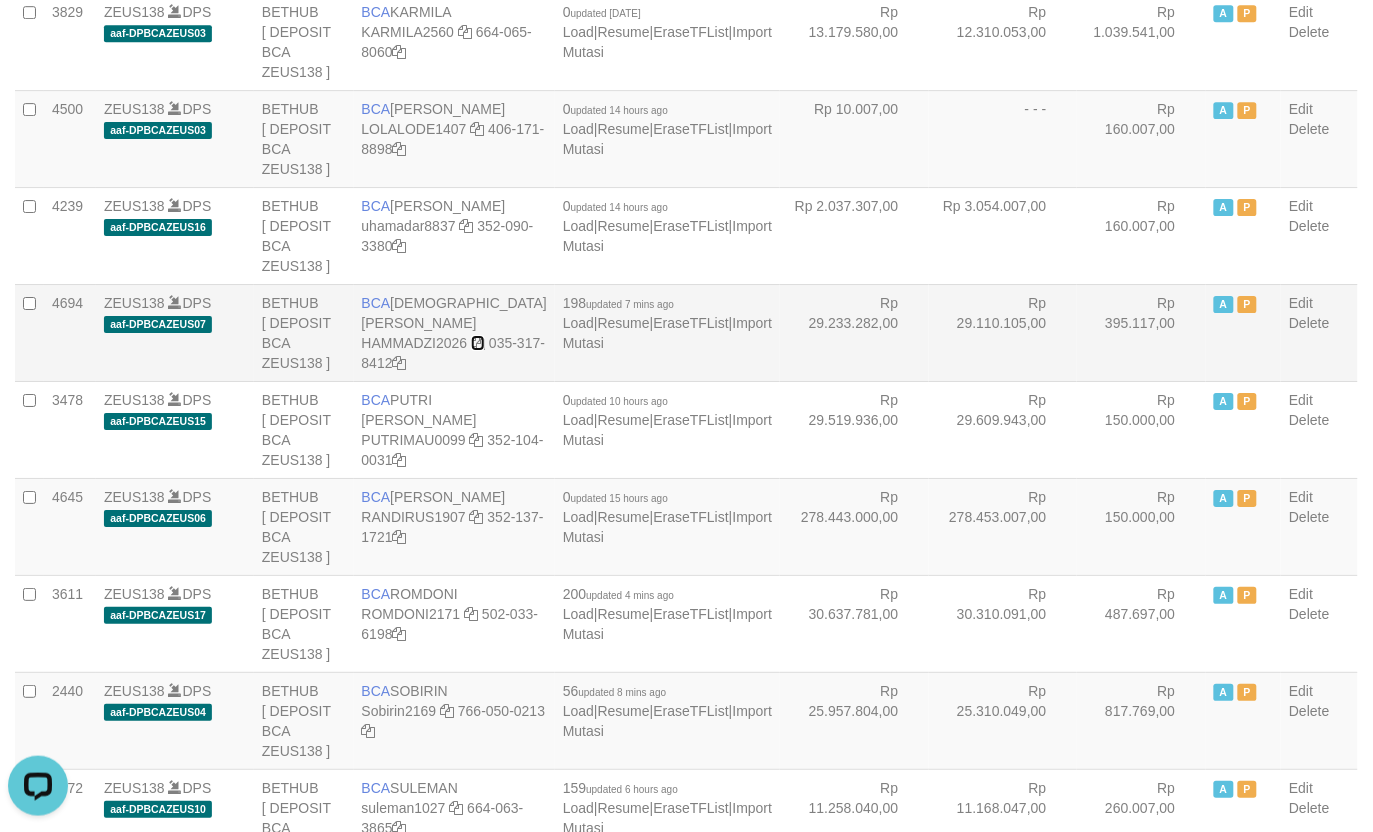 click at bounding box center (478, 343) 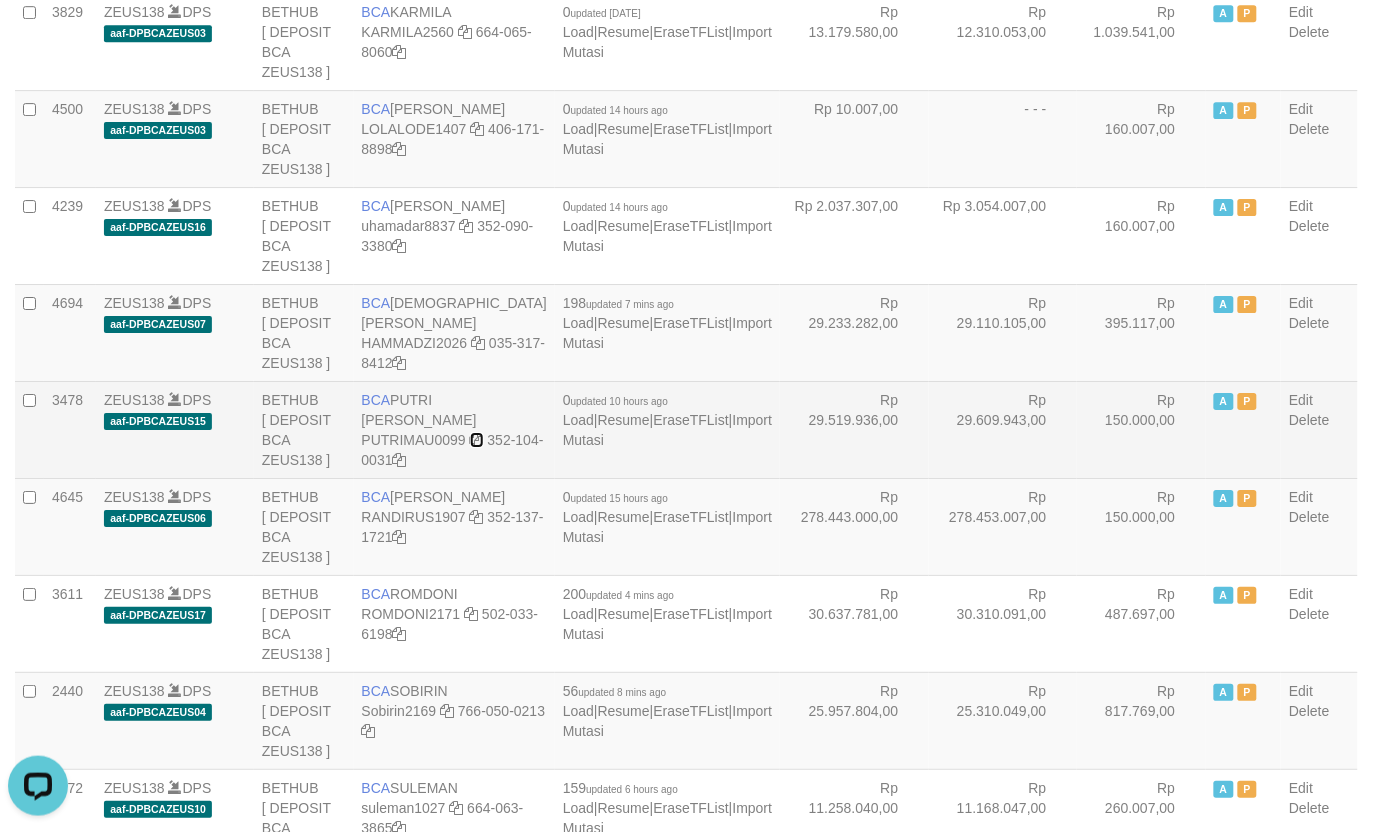 click at bounding box center (477, 440) 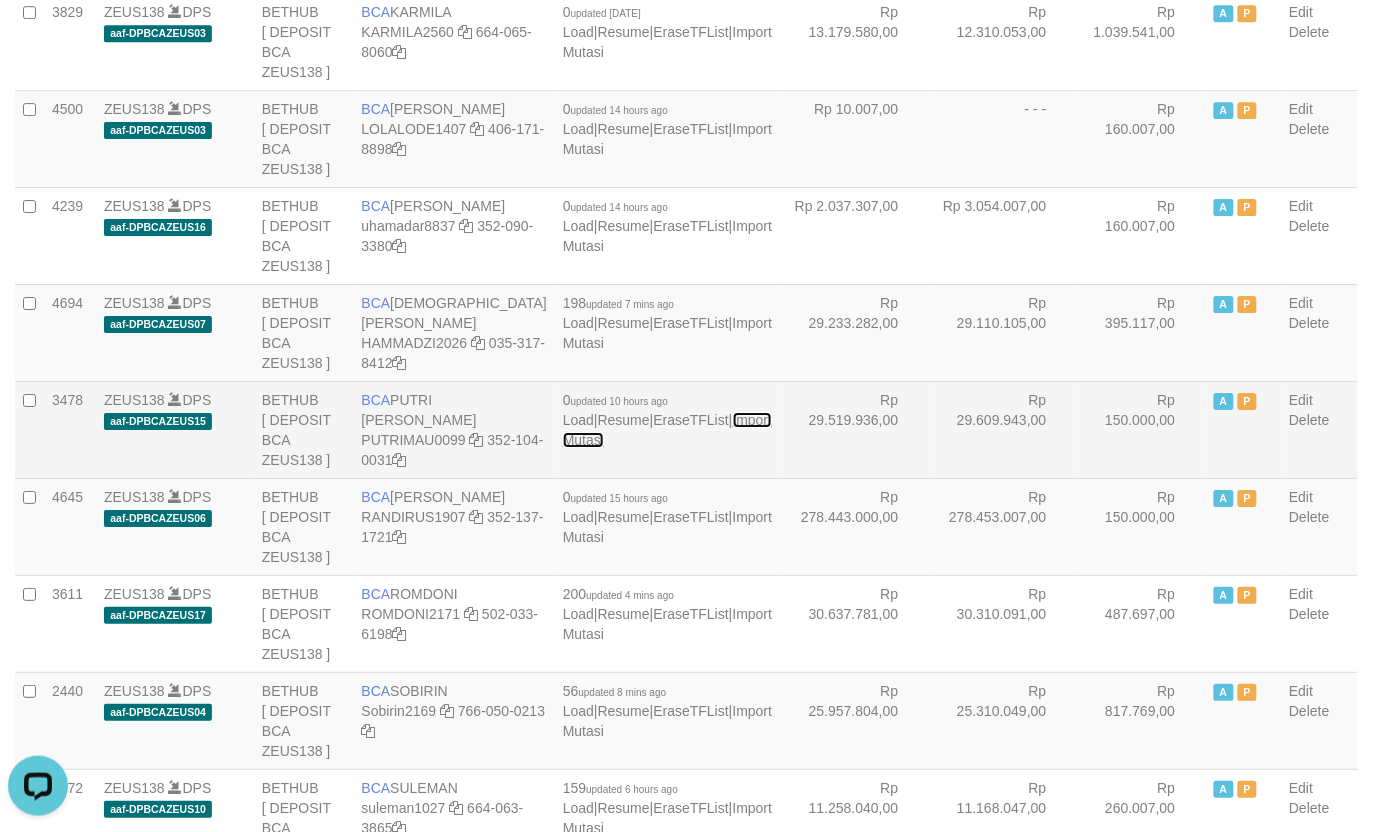 click on "Import Mutasi" at bounding box center [667, 430] 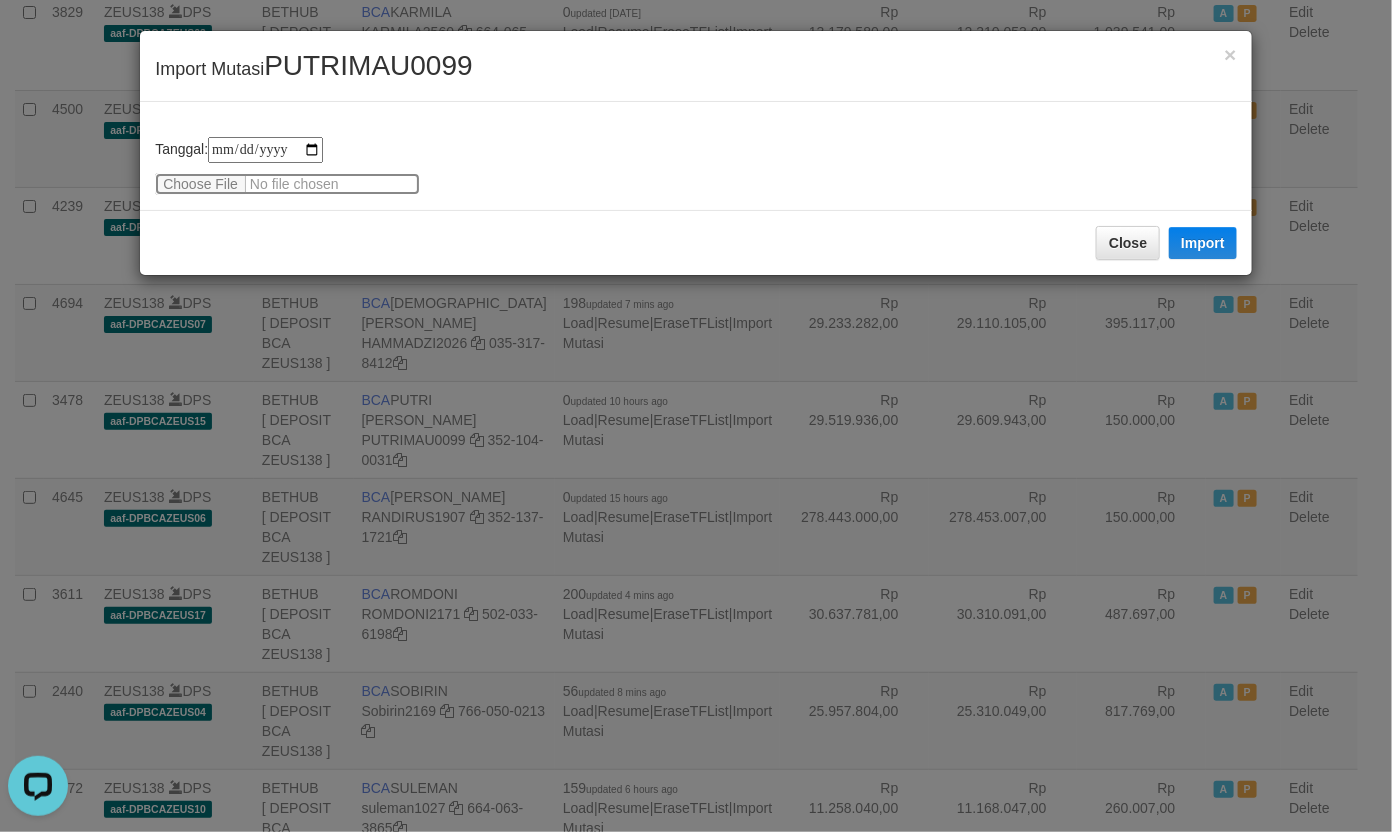 click at bounding box center (287, 184) 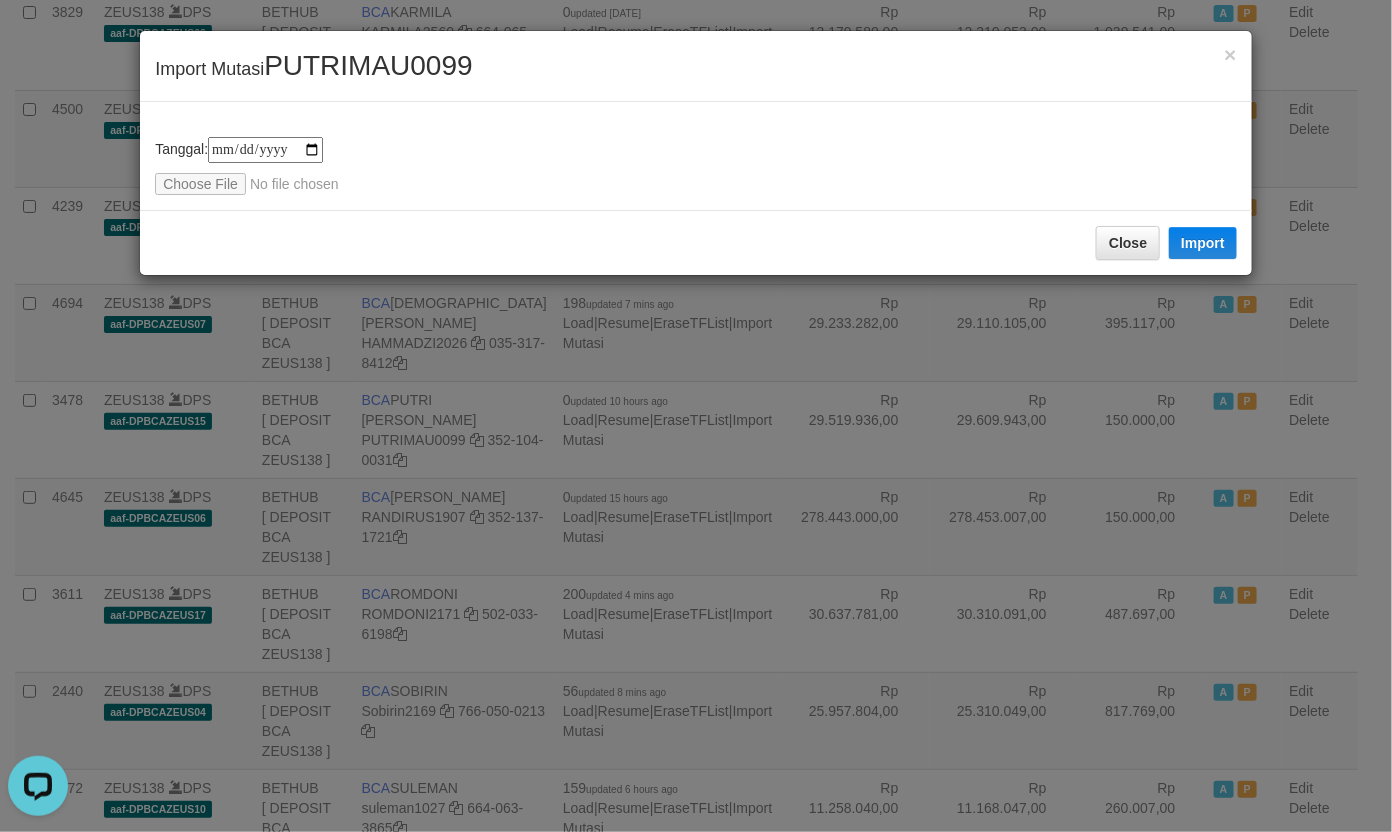 click on "PUTRIMAU0099" at bounding box center [368, 65] 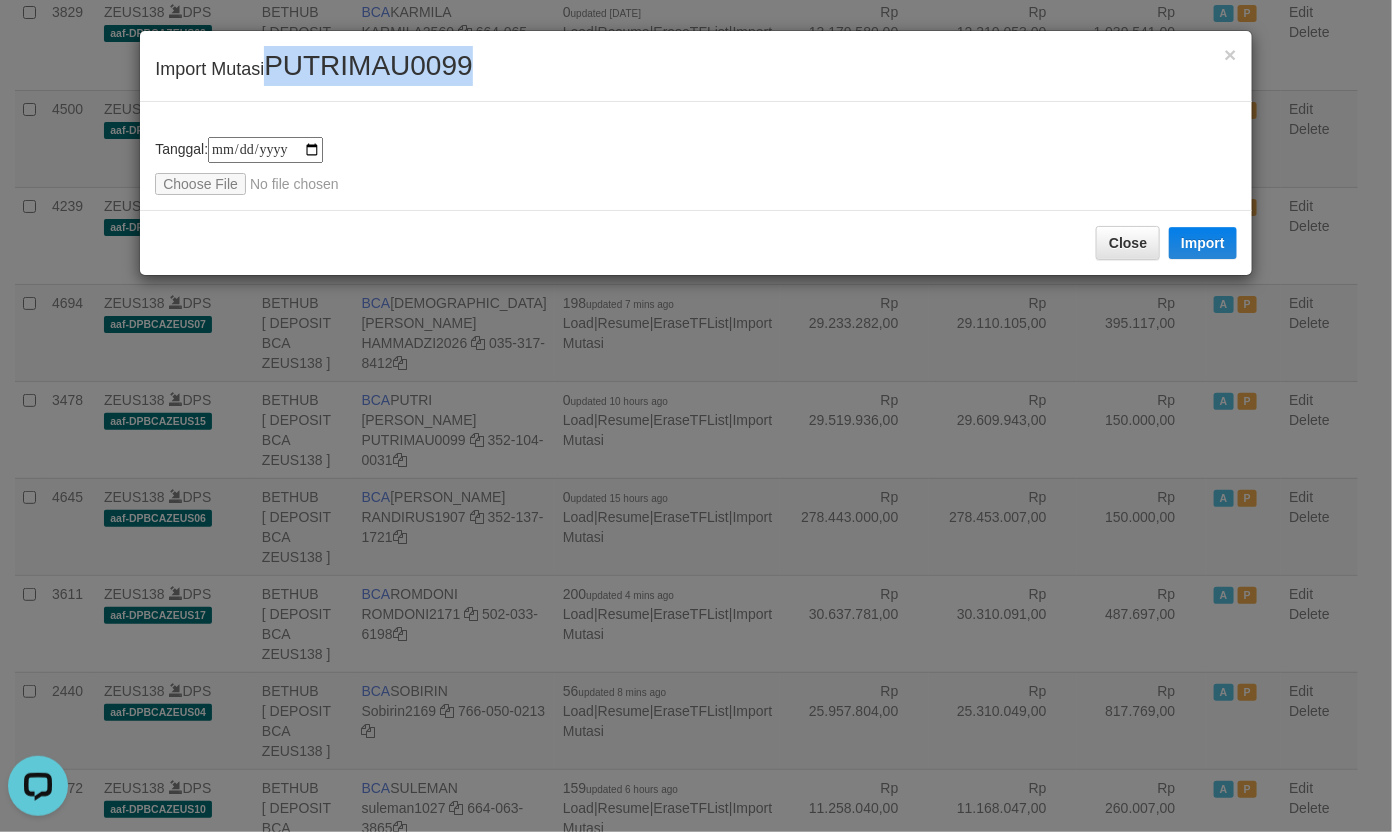 copy on "PUTRIMAU0099" 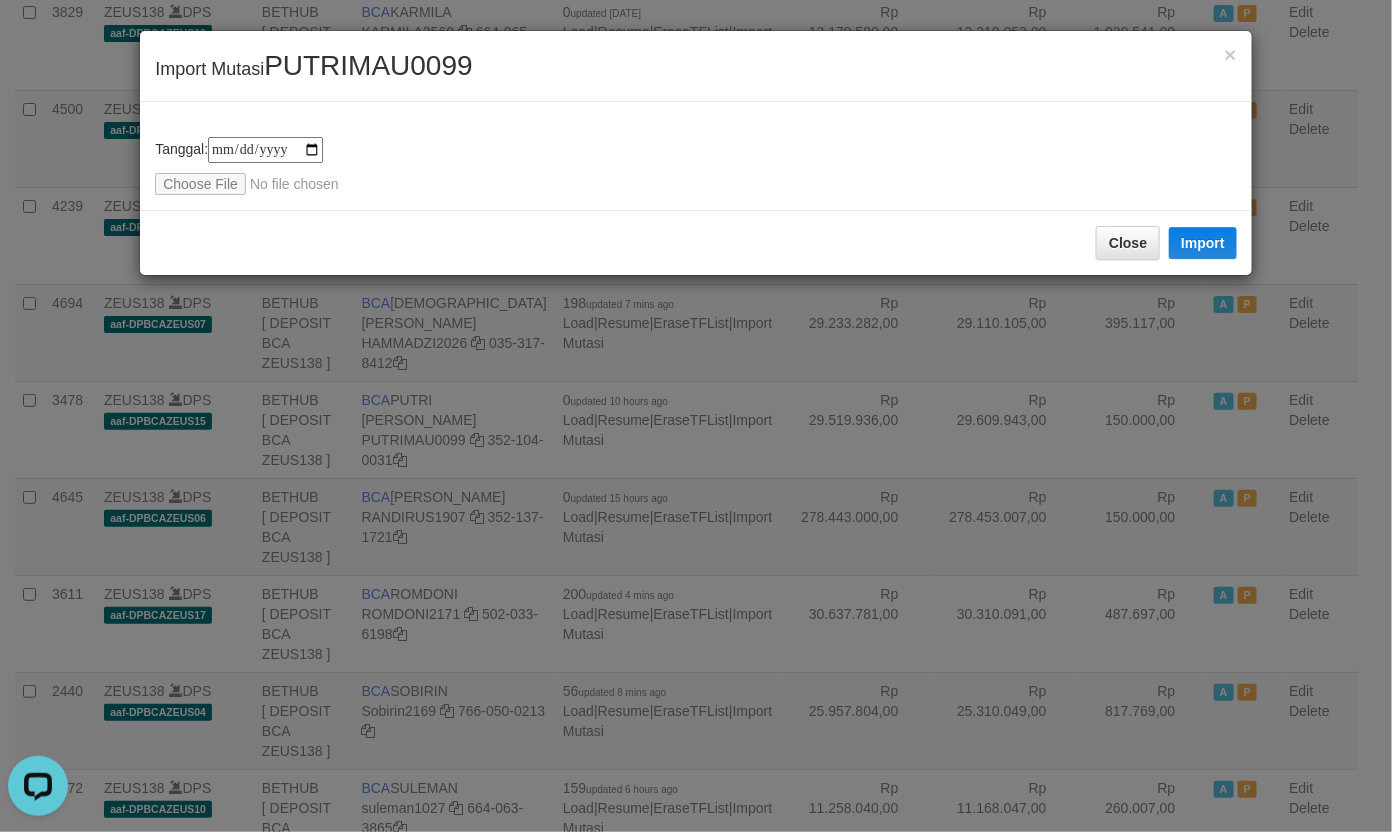 click on "**********" at bounding box center (696, 156) 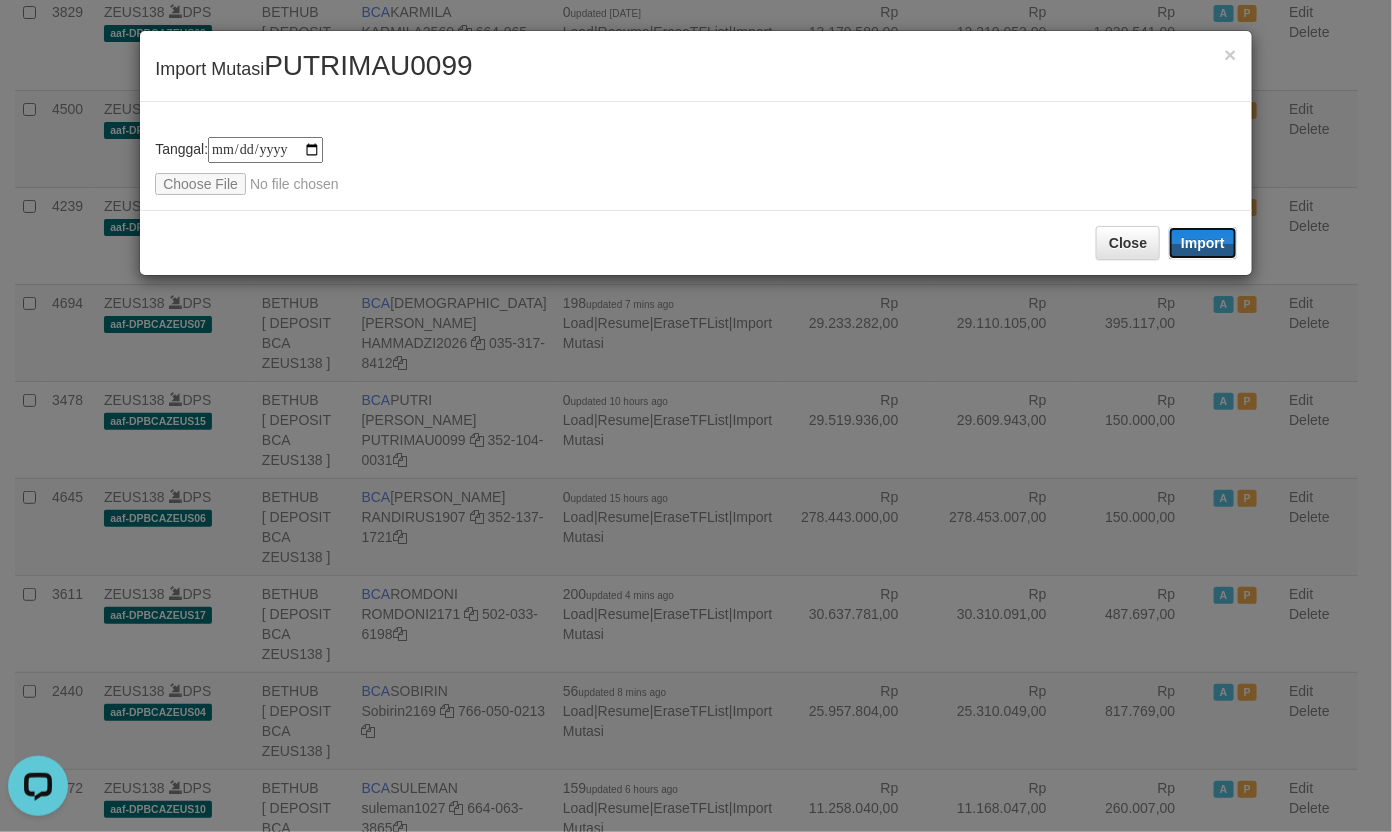 drag, startPoint x: 1228, startPoint y: 242, endPoint x: 757, endPoint y: 251, distance: 471.08597 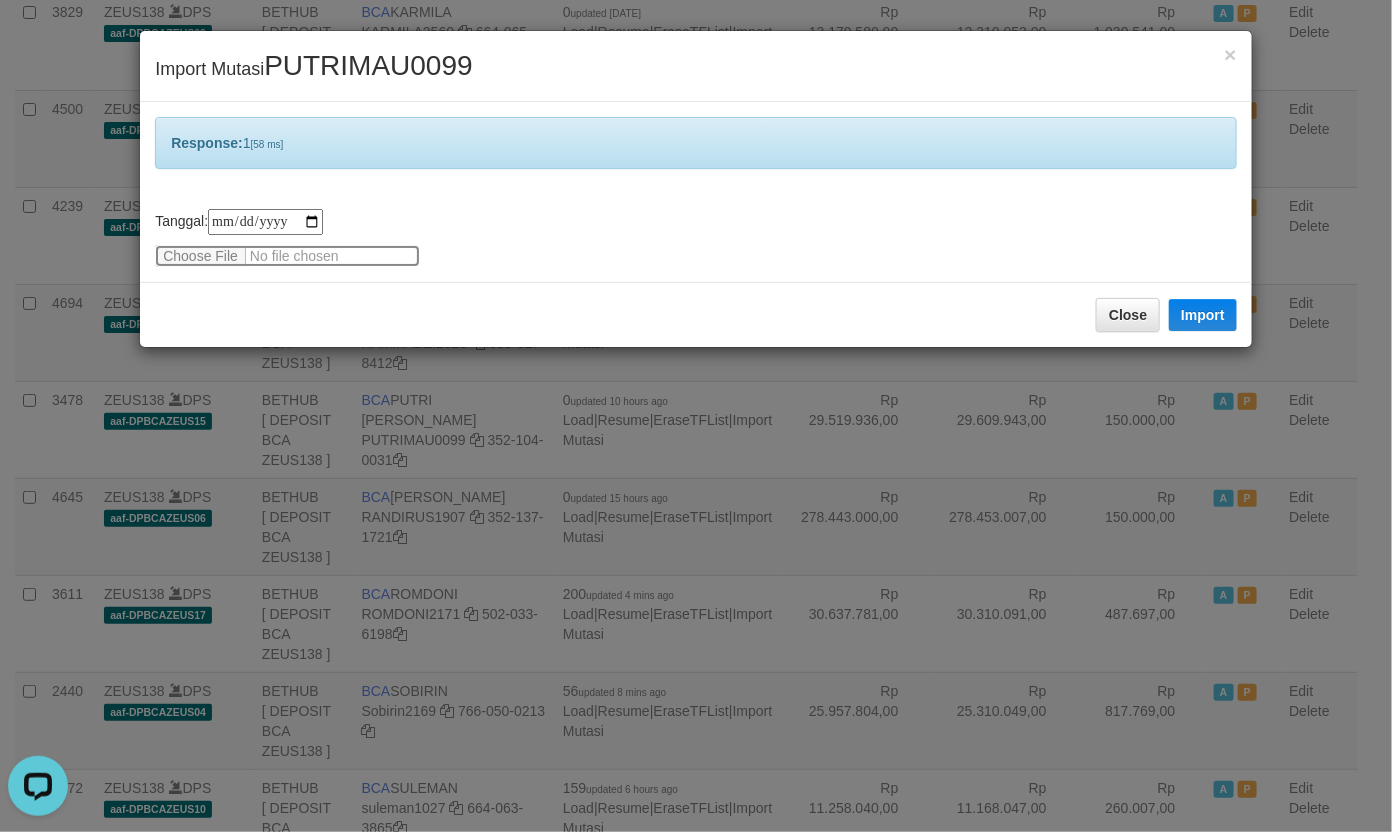 click at bounding box center (287, 256) 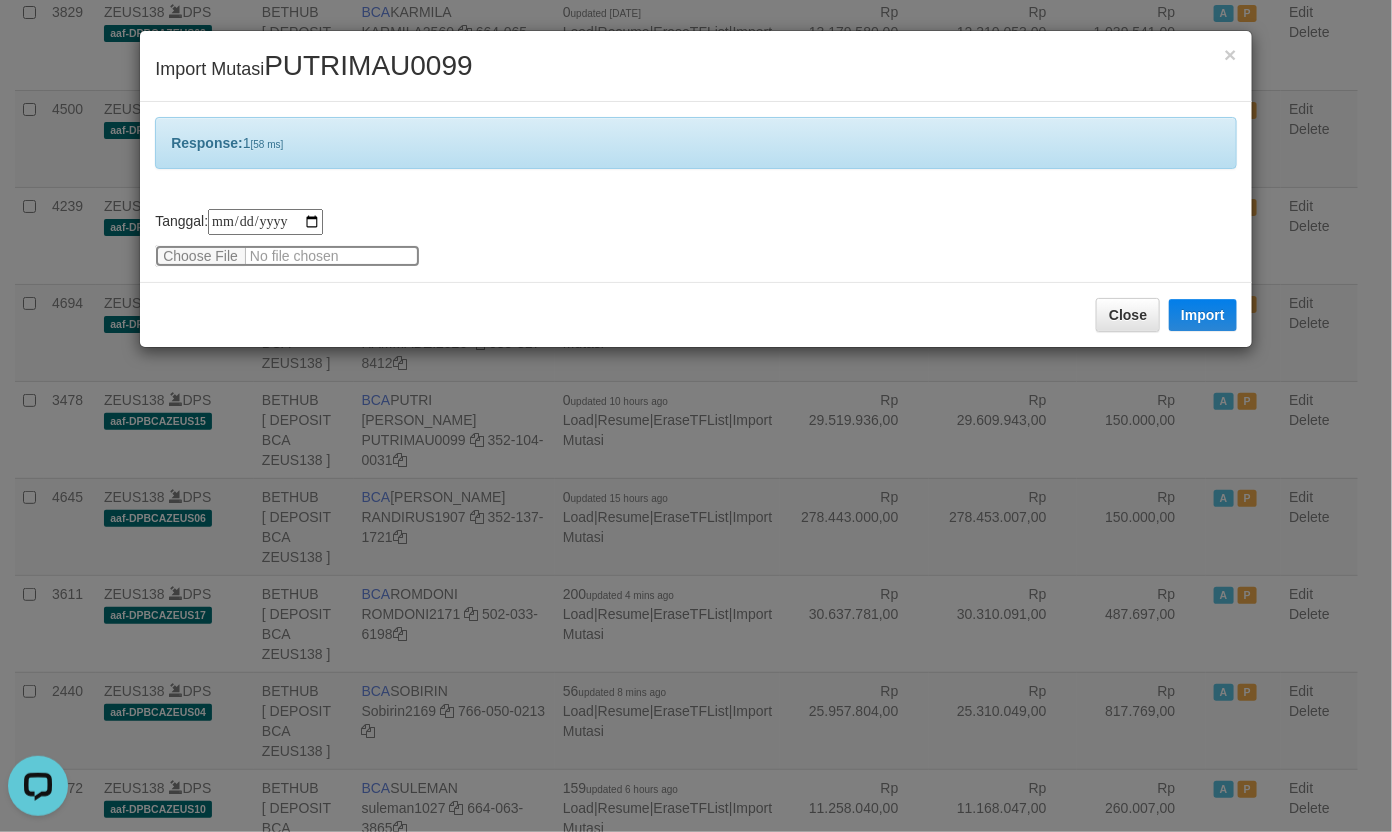 type 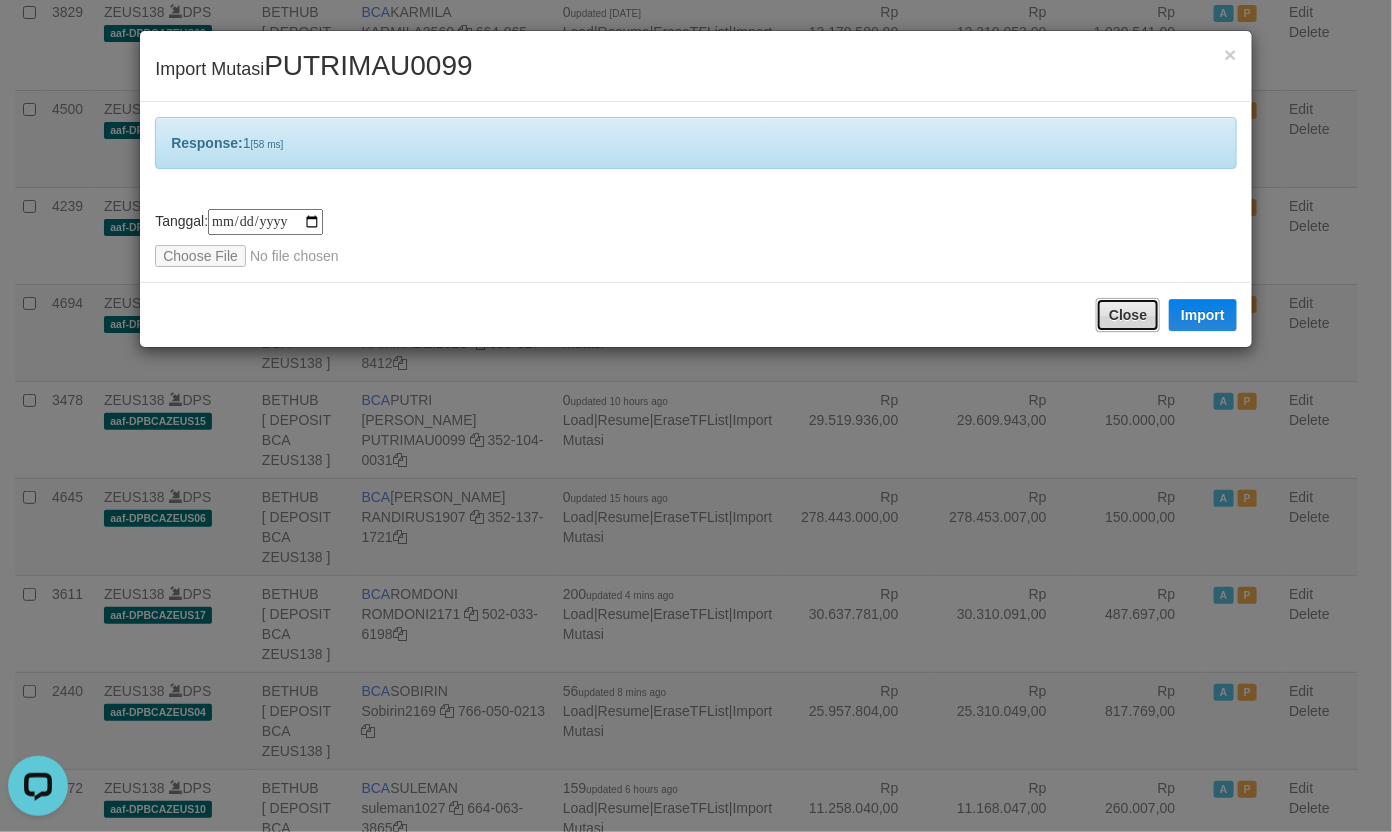 click on "Close" at bounding box center (1128, 315) 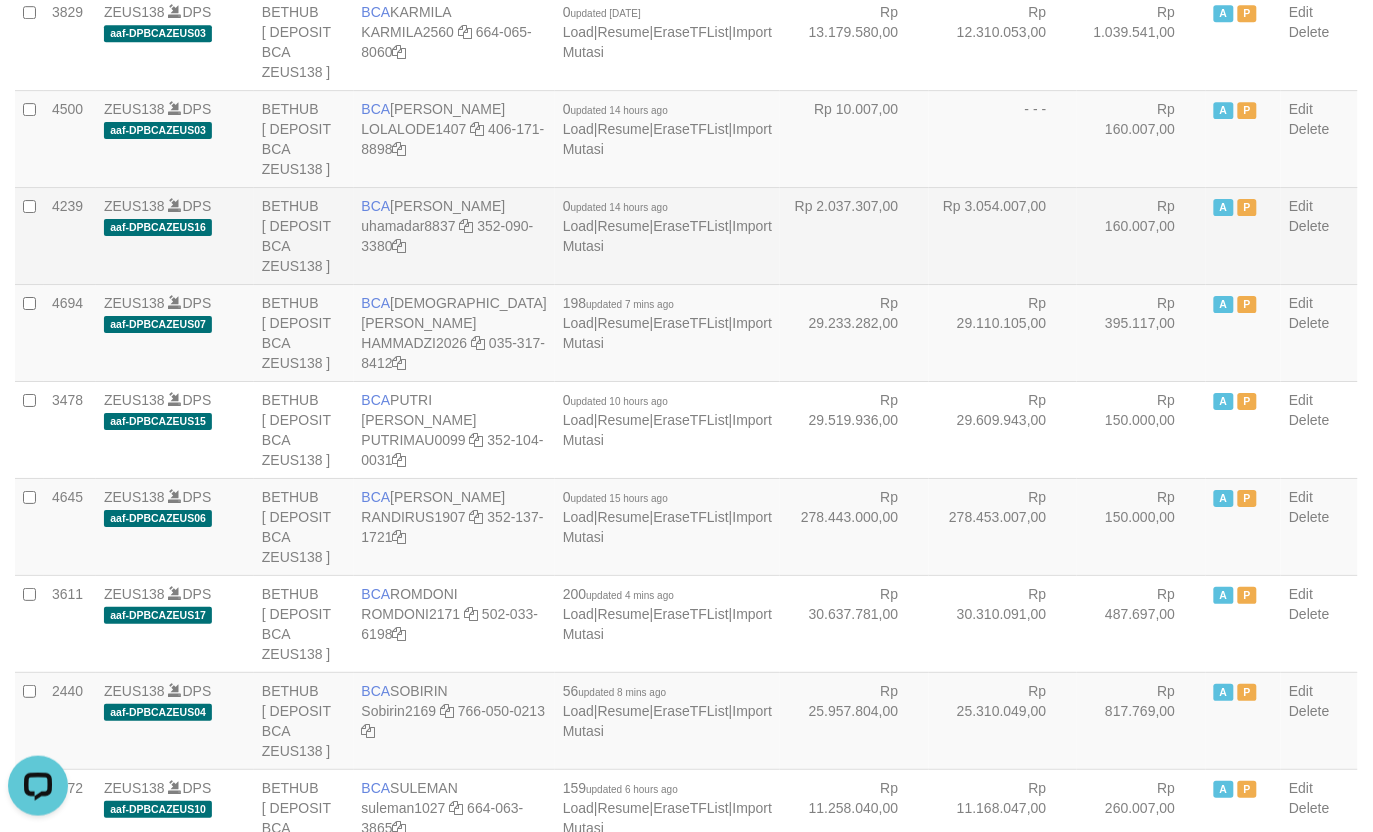 click on "Rp 3.054.007,00" at bounding box center (1003, 235) 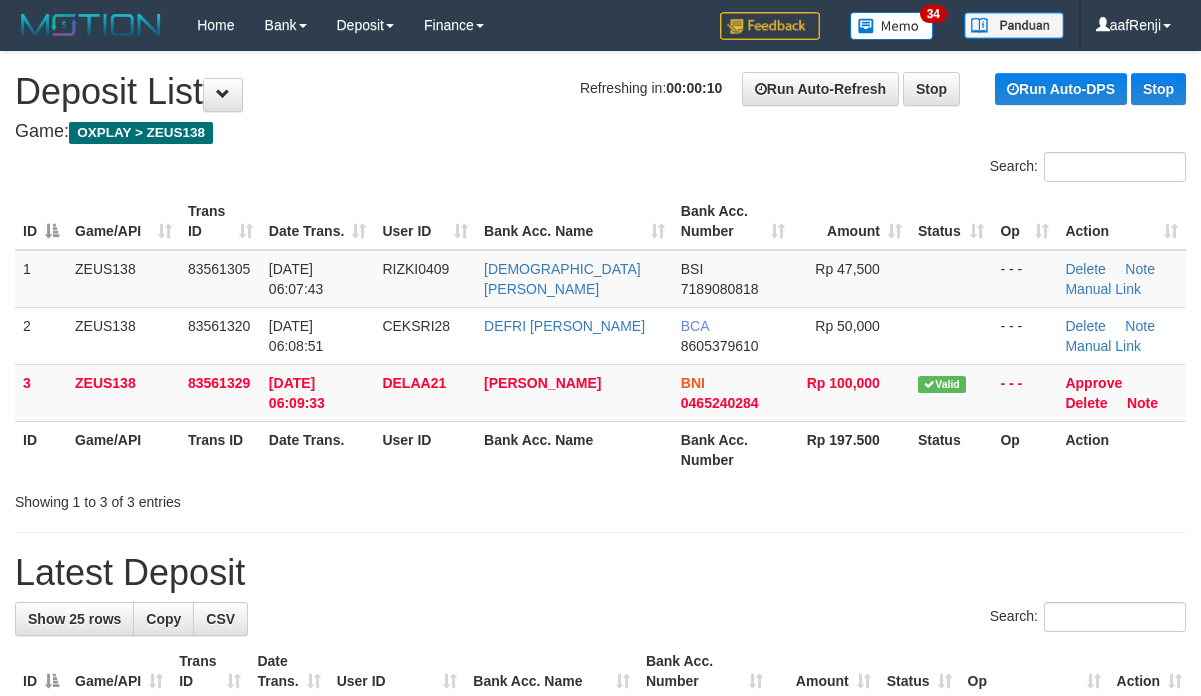 scroll, scrollTop: 0, scrollLeft: 0, axis: both 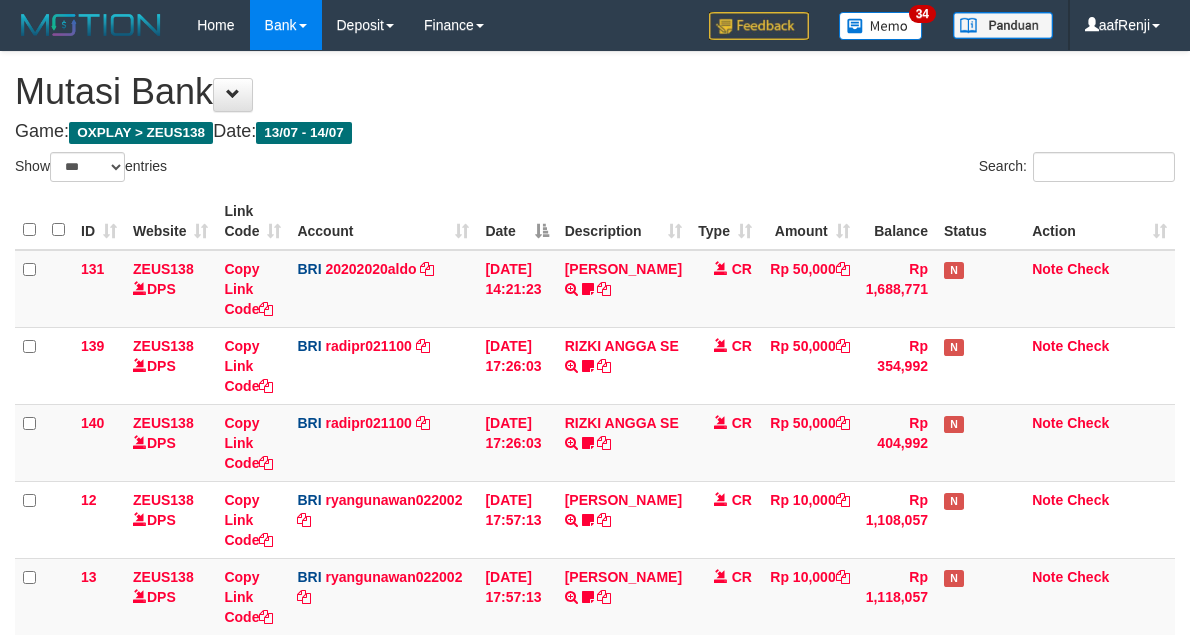 select on "***" 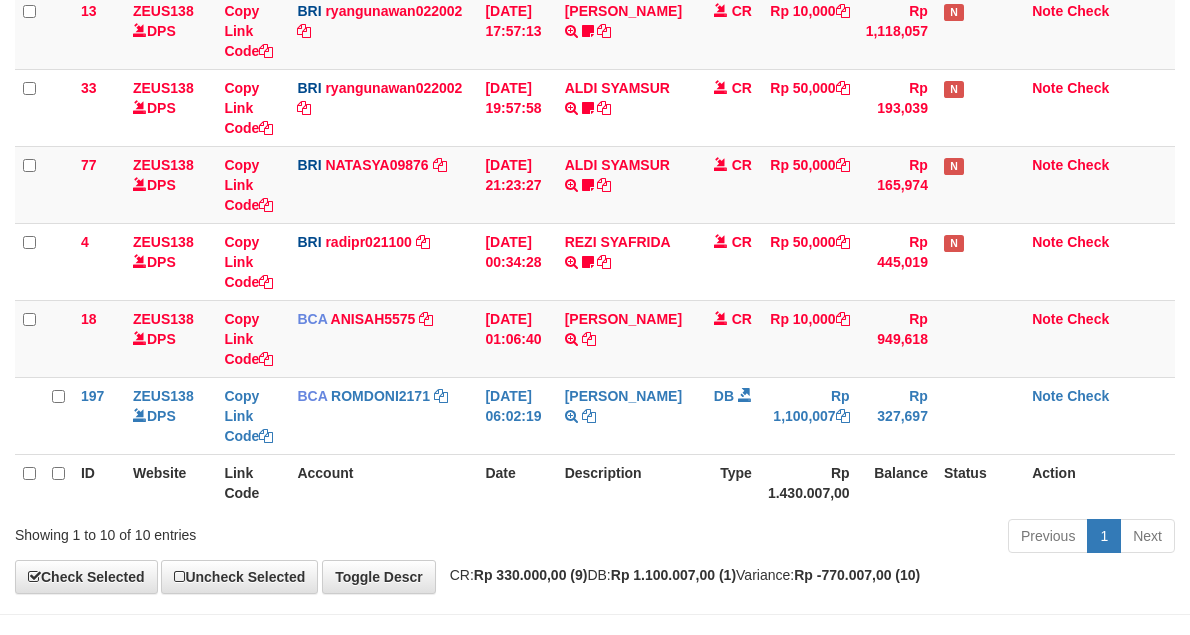 scroll, scrollTop: 637, scrollLeft: 0, axis: vertical 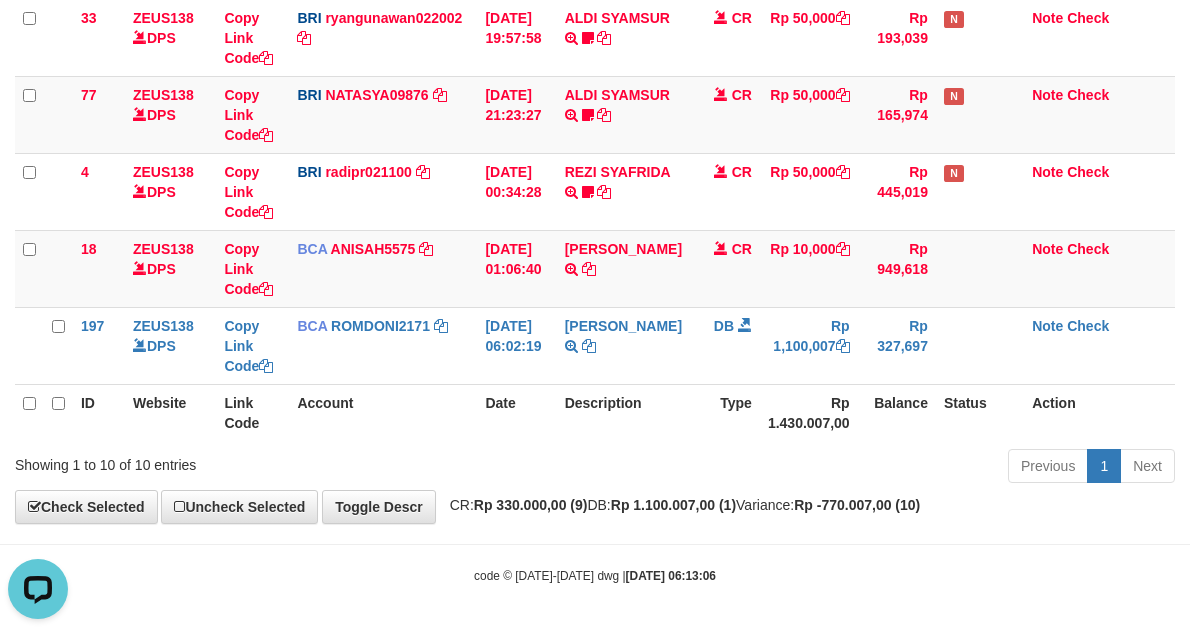 drag, startPoint x: 681, startPoint y: 468, endPoint x: 700, endPoint y: 466, distance: 19.104973 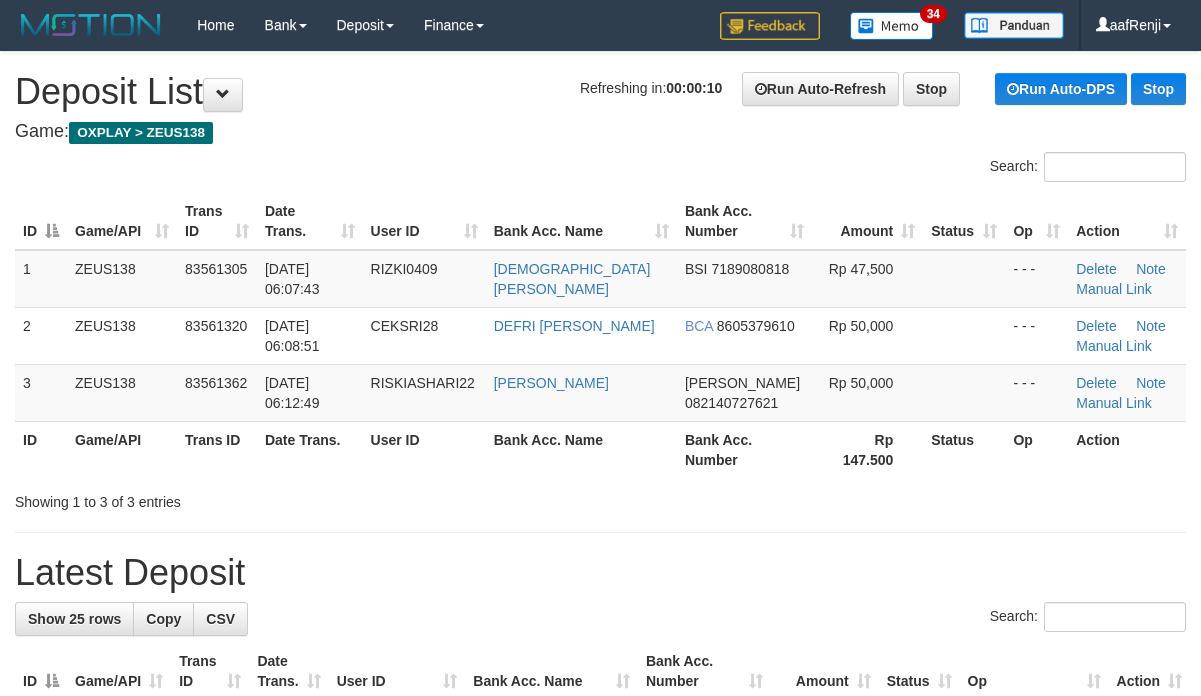 scroll, scrollTop: 0, scrollLeft: 0, axis: both 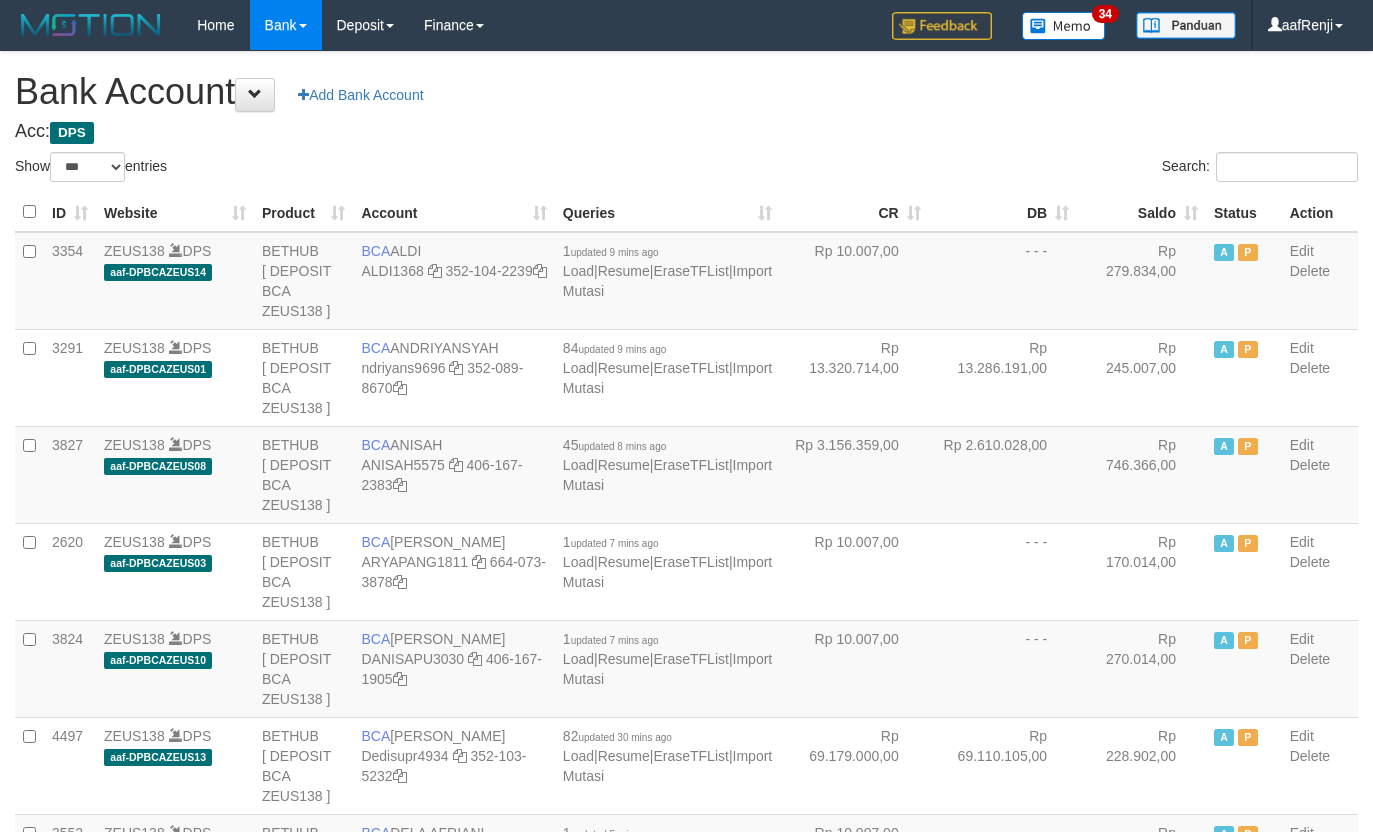 select on "***" 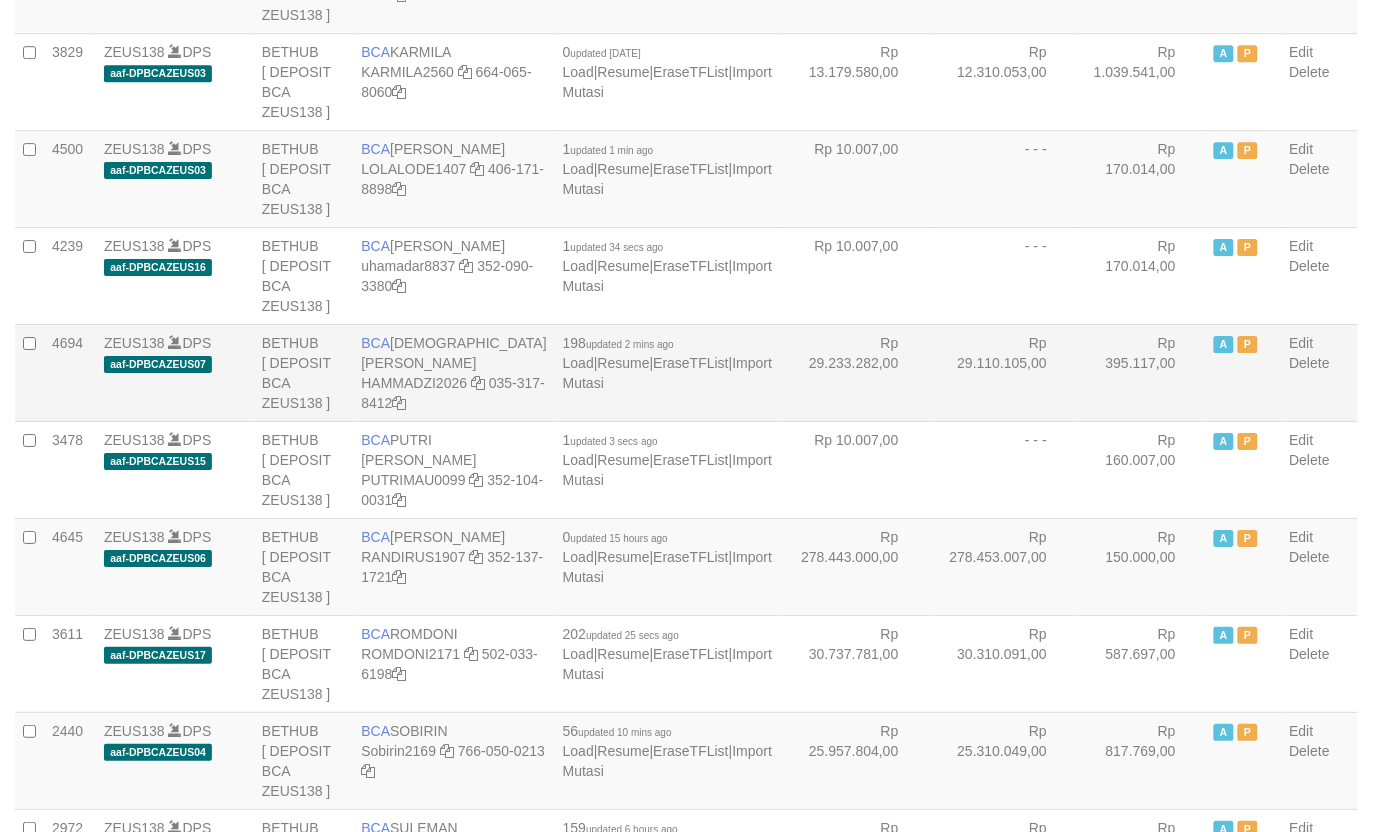 scroll, scrollTop: 1500, scrollLeft: 0, axis: vertical 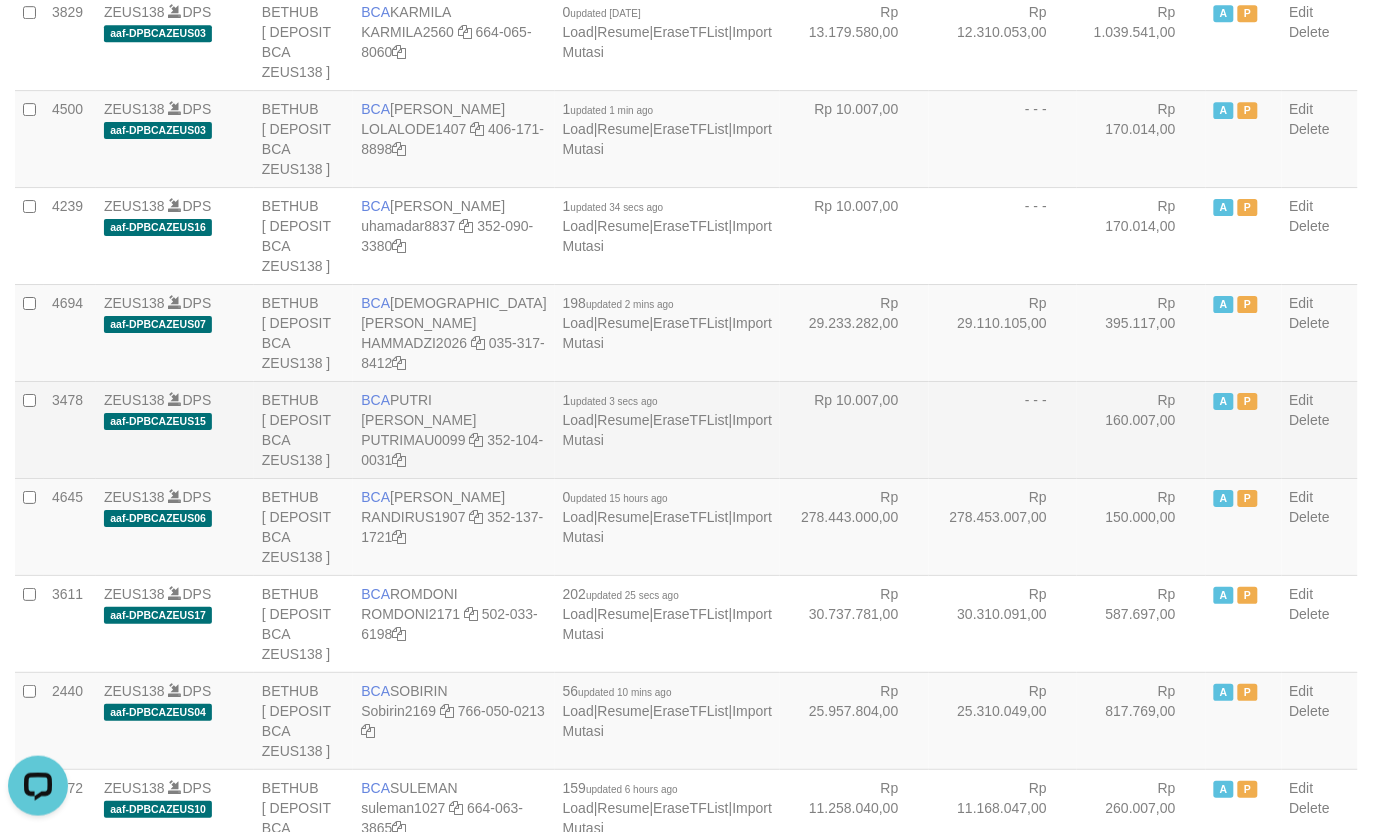 click on "3478" at bounding box center (70, 429) 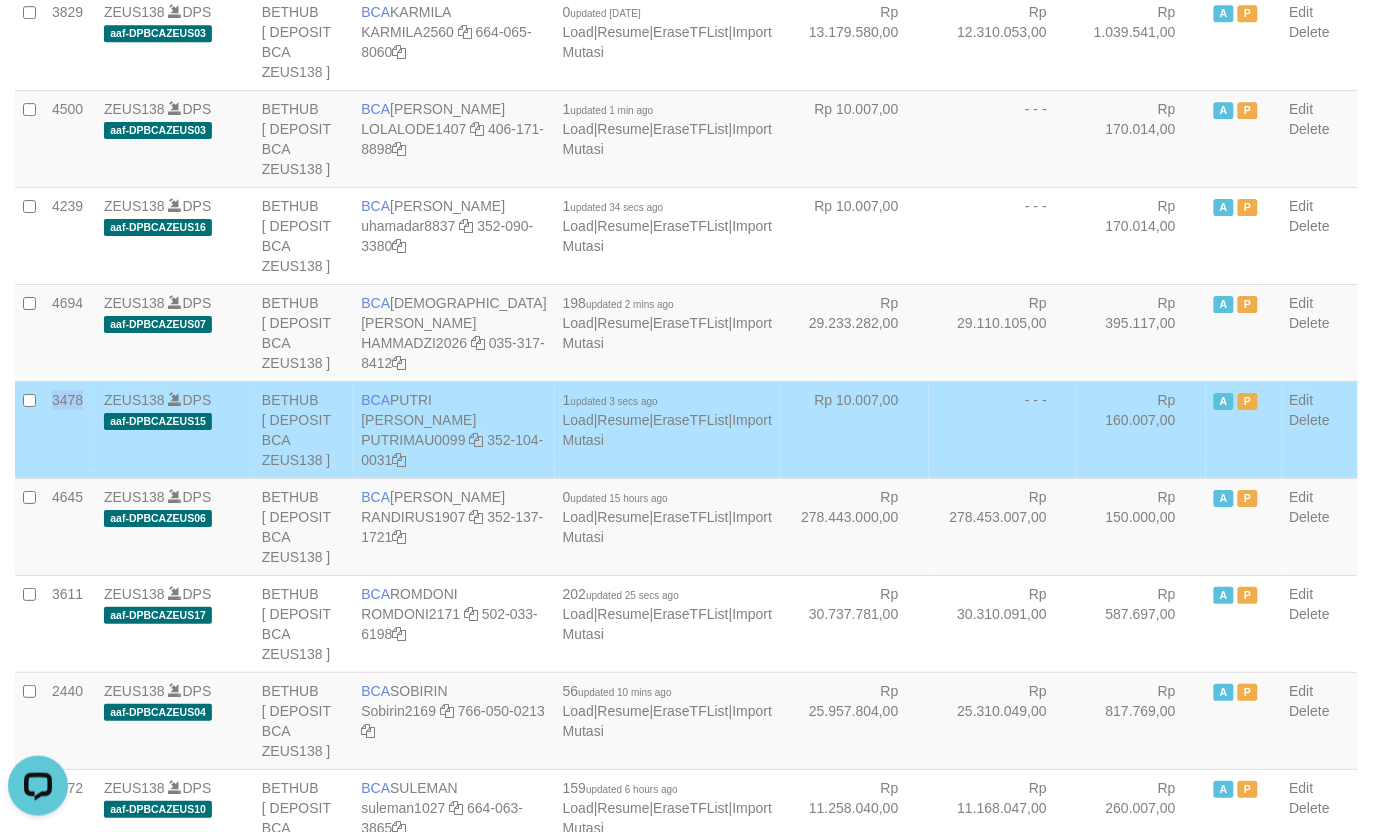 click on "3478" at bounding box center [70, 429] 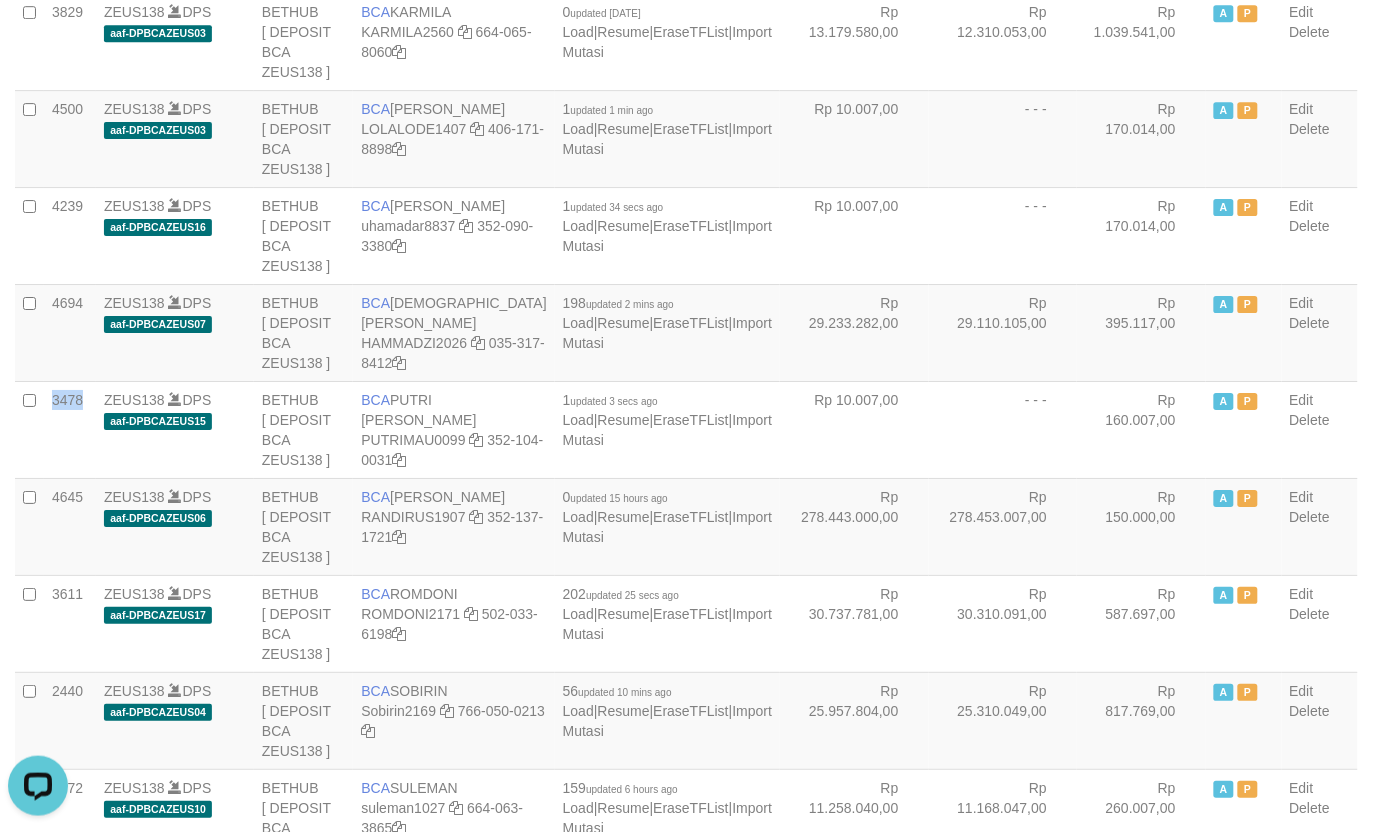 copy on "3478" 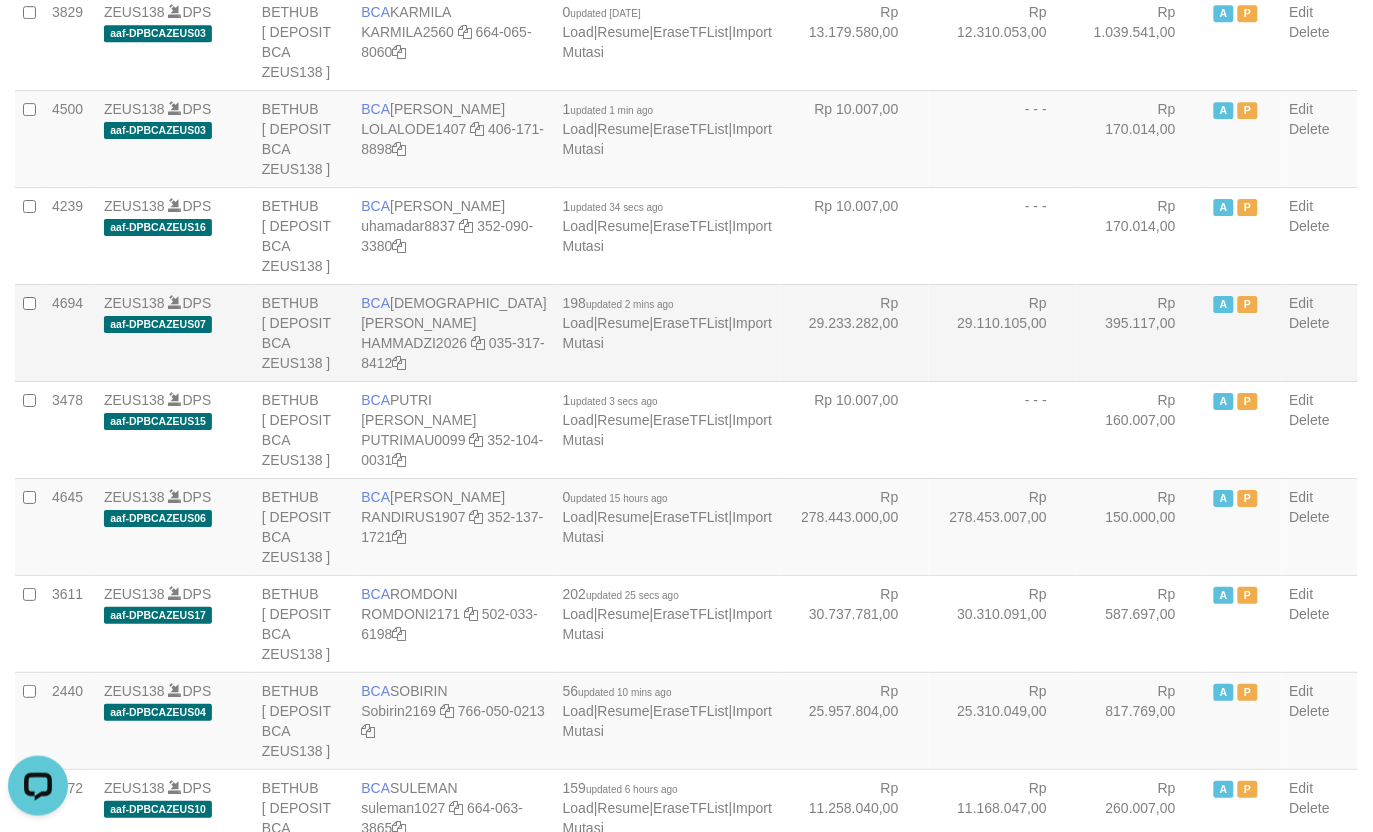 click on "Rp 29.110.105,00" at bounding box center (1003, 332) 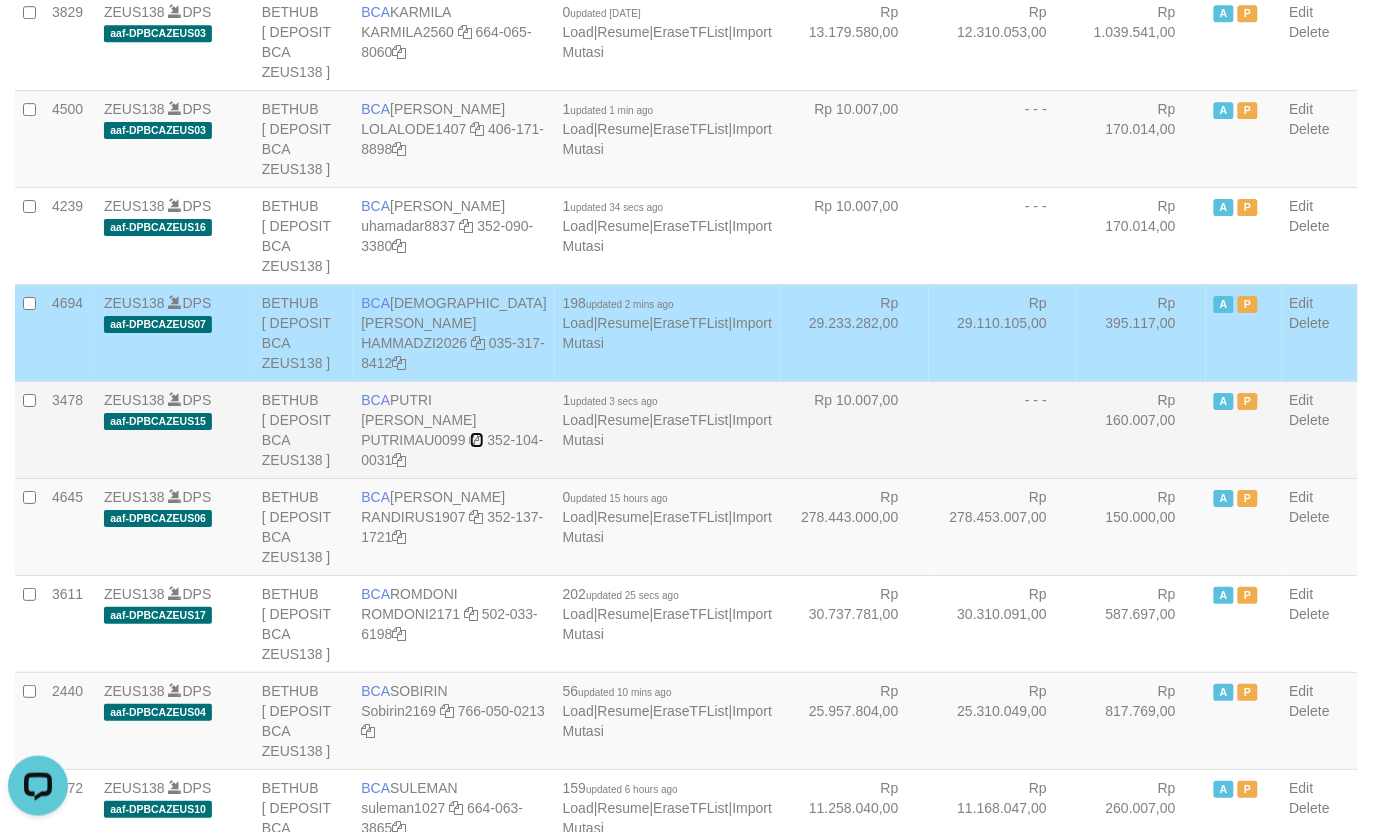 click at bounding box center [477, 440] 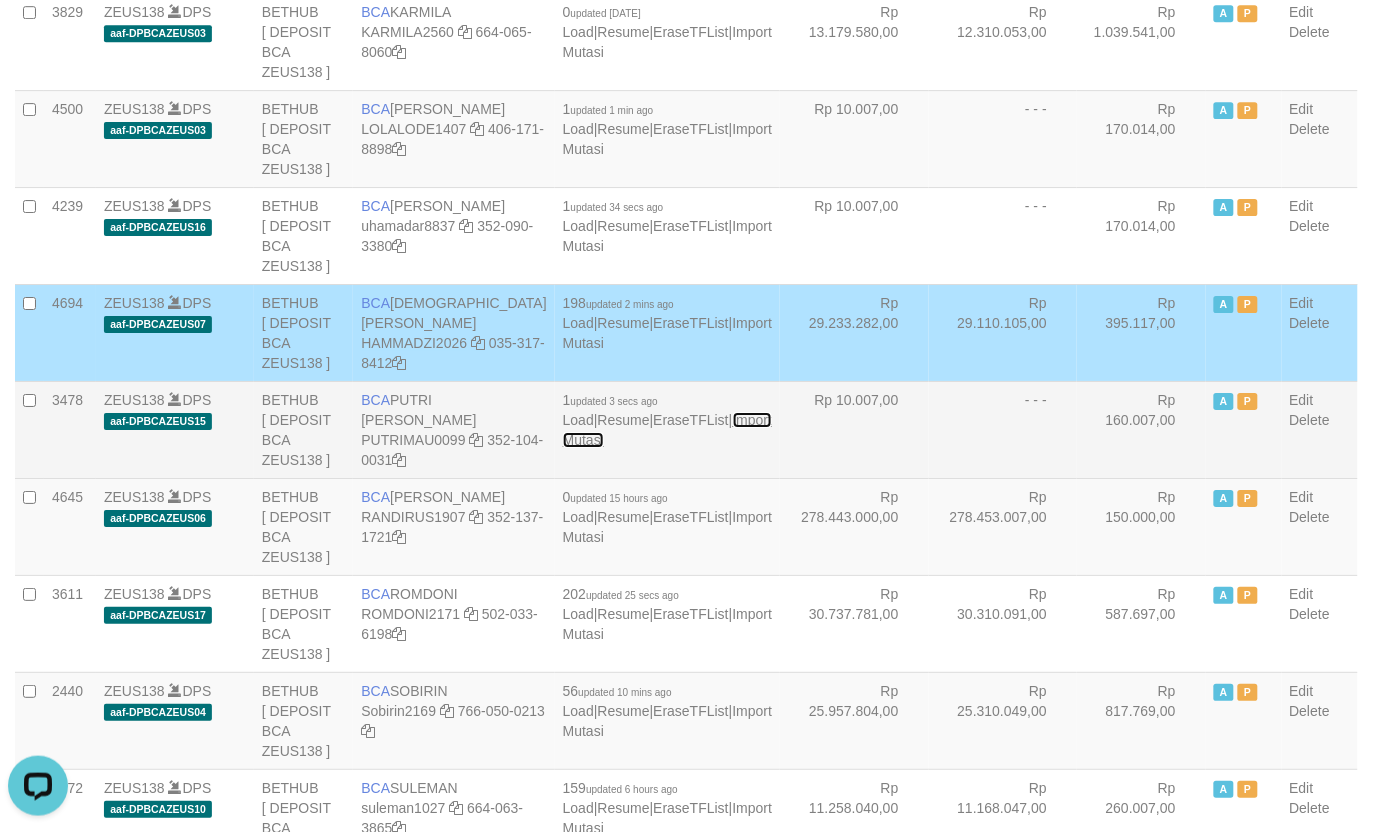 click on "Import Mutasi" at bounding box center [667, 430] 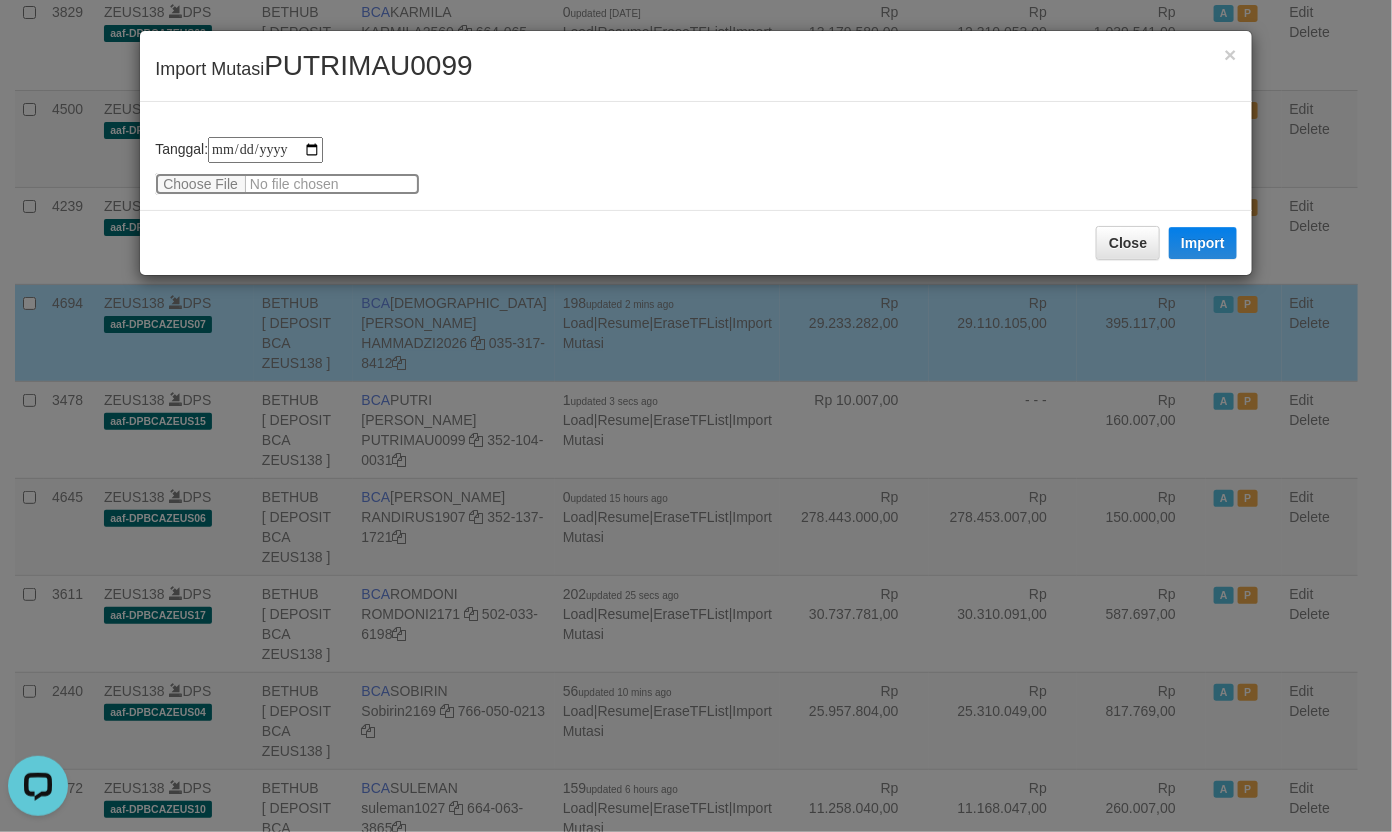 click at bounding box center (287, 184) 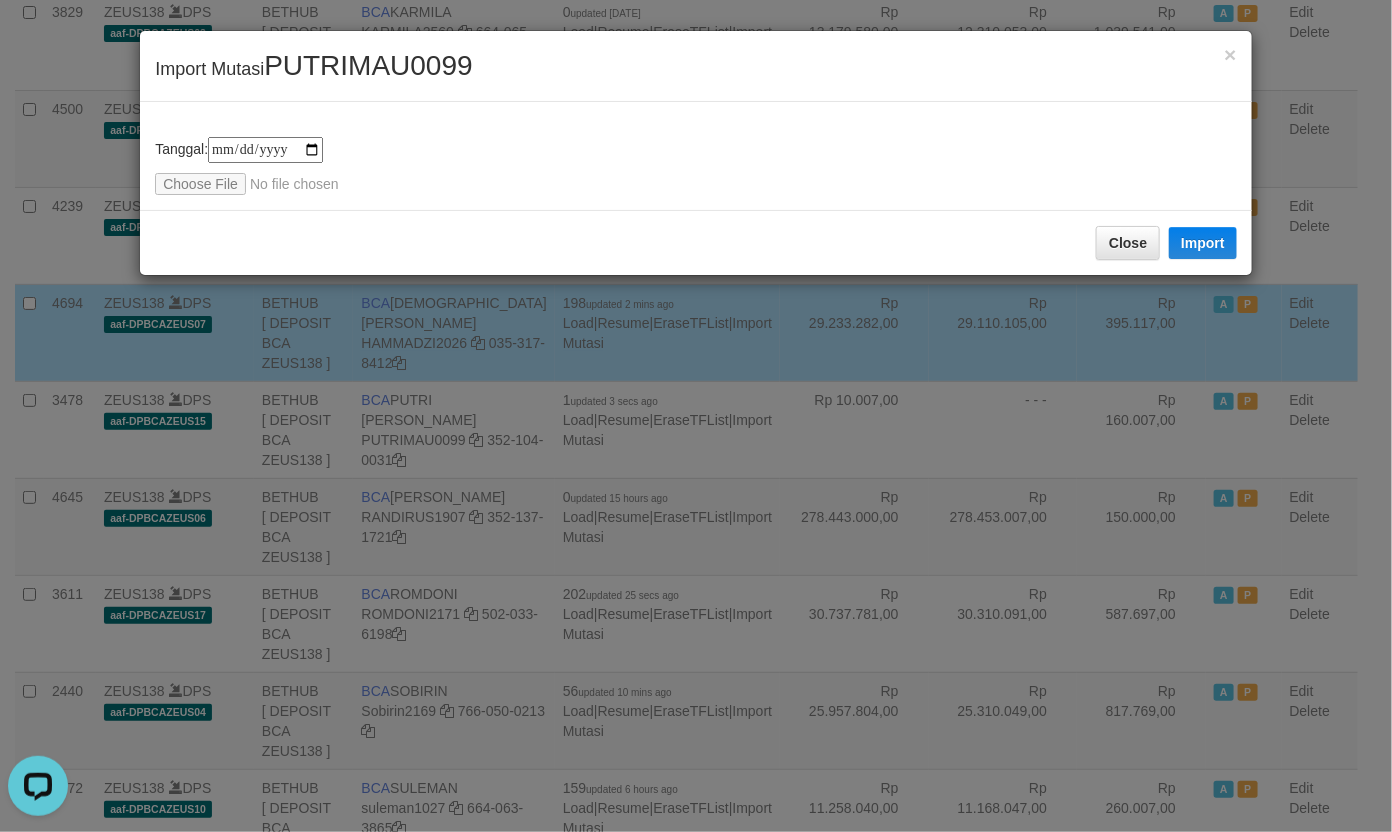 click on "PUTRIMAU0099" at bounding box center (368, 65) 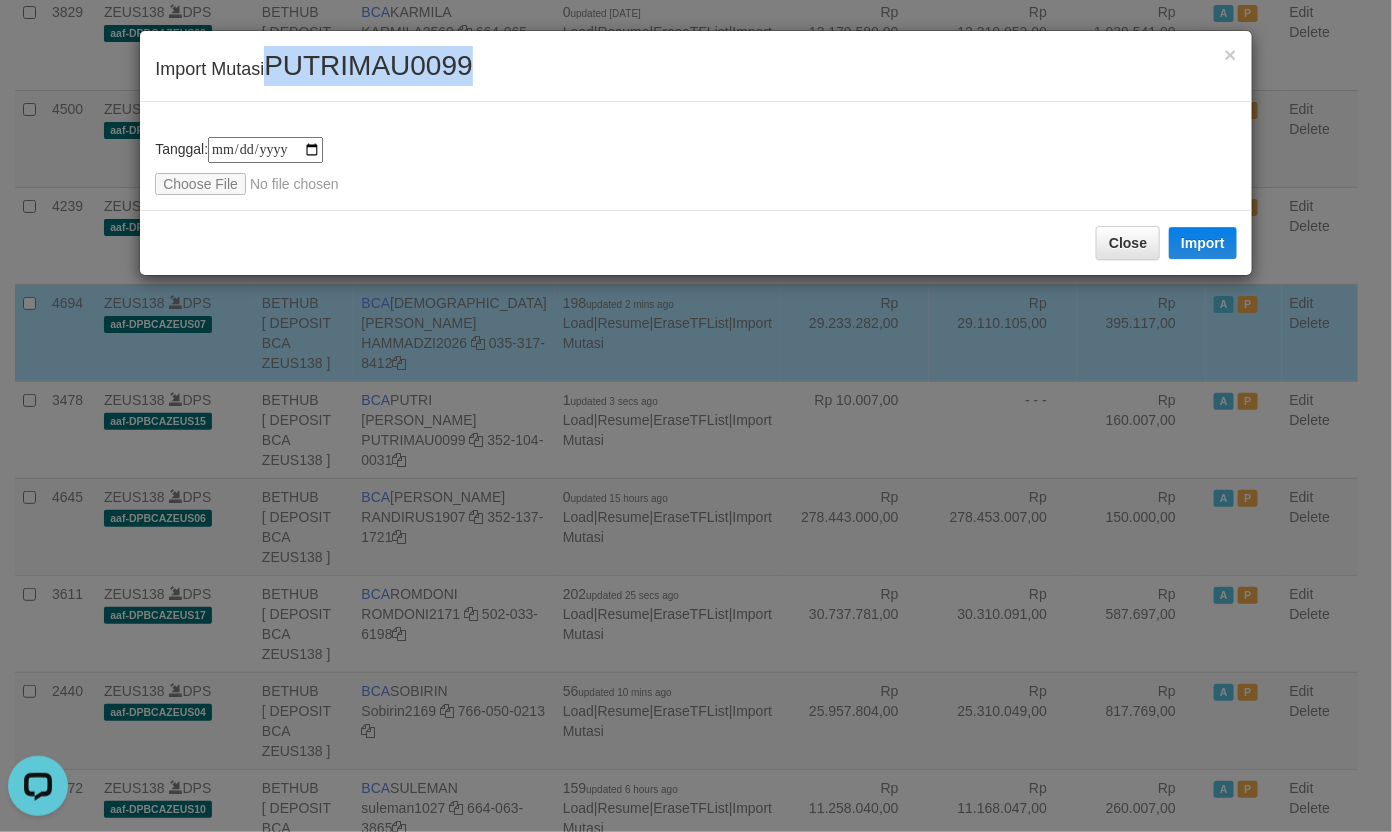 copy on "PUTRIMAU0099" 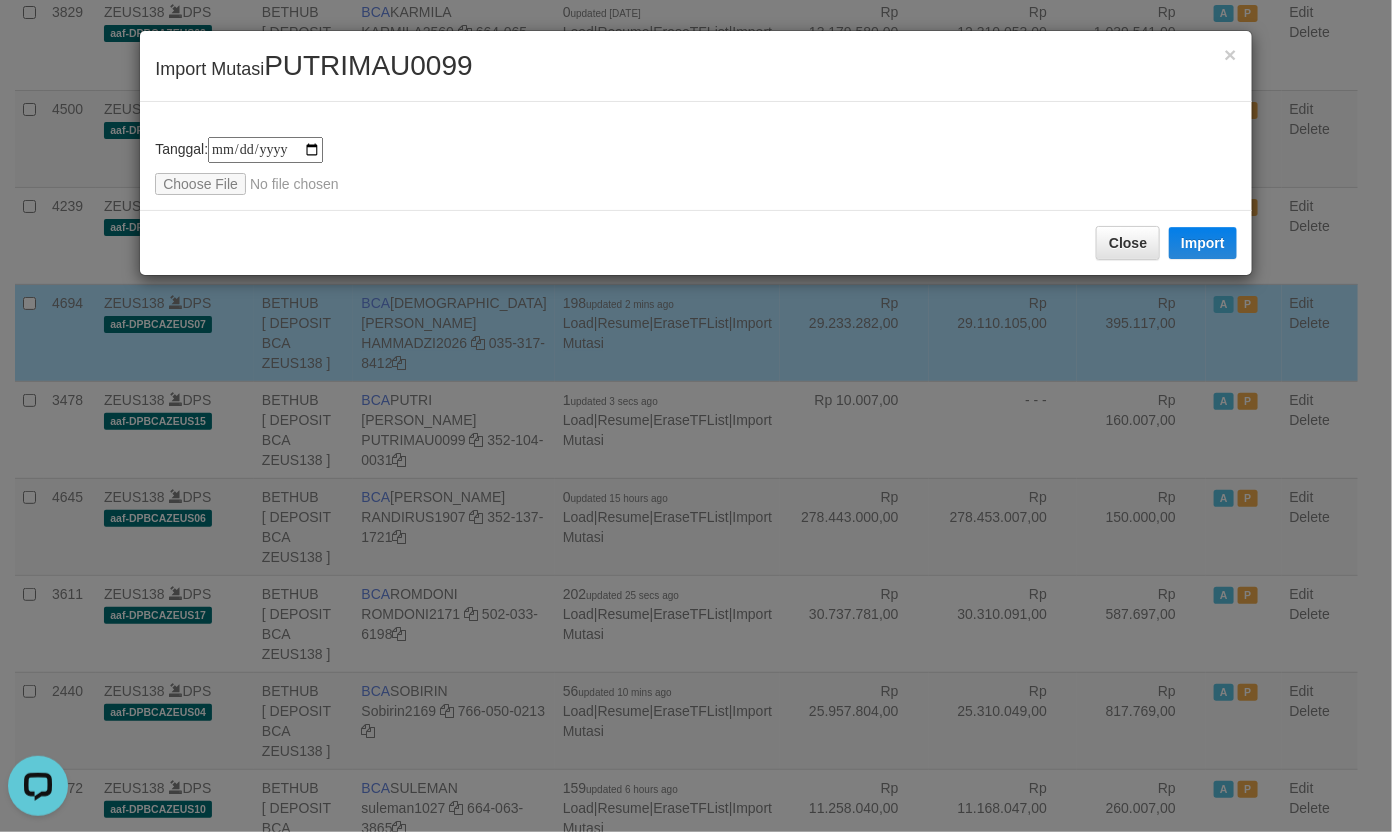 click on "**********" at bounding box center (696, 156) 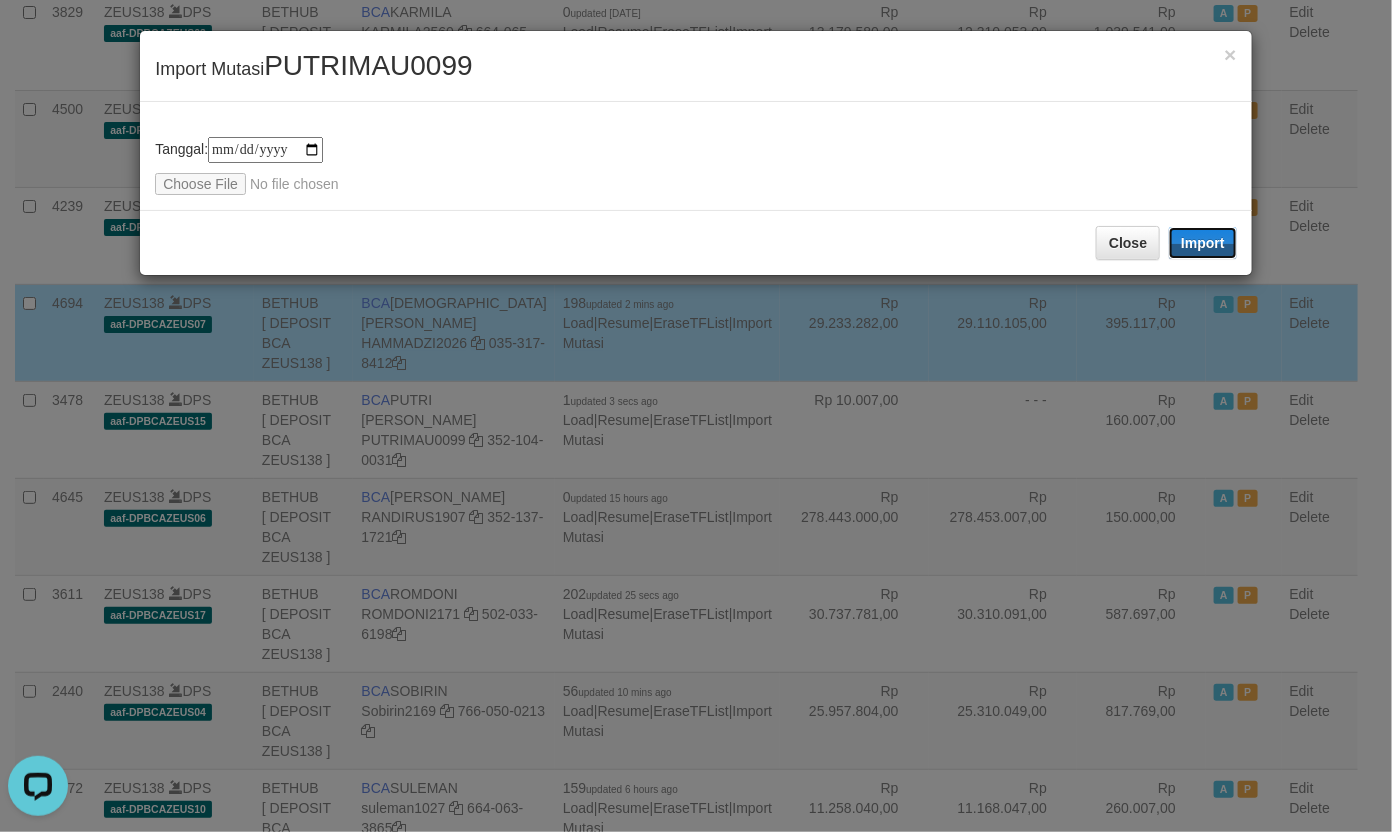 drag, startPoint x: 1201, startPoint y: 232, endPoint x: 467, endPoint y: 256, distance: 734.3923 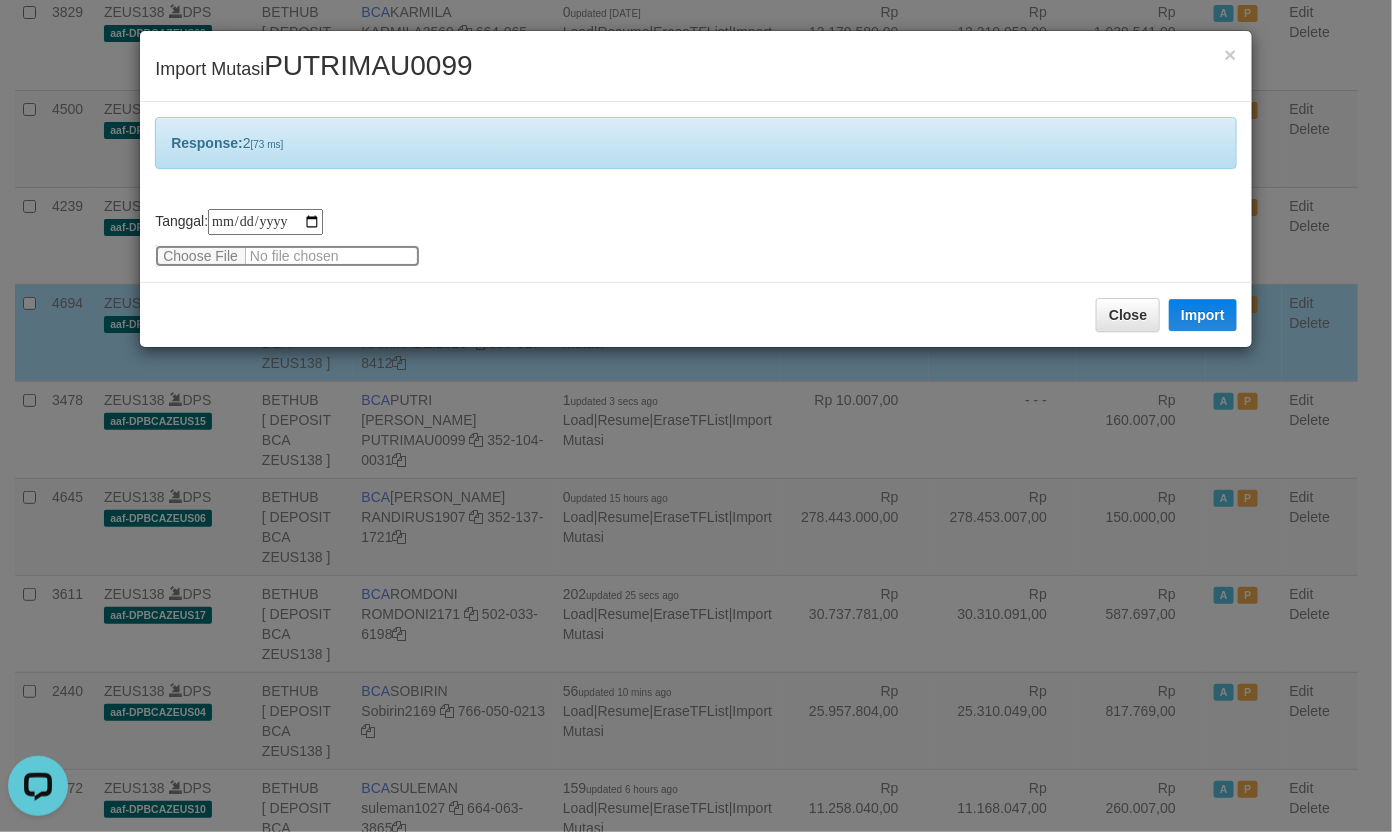 click at bounding box center [287, 256] 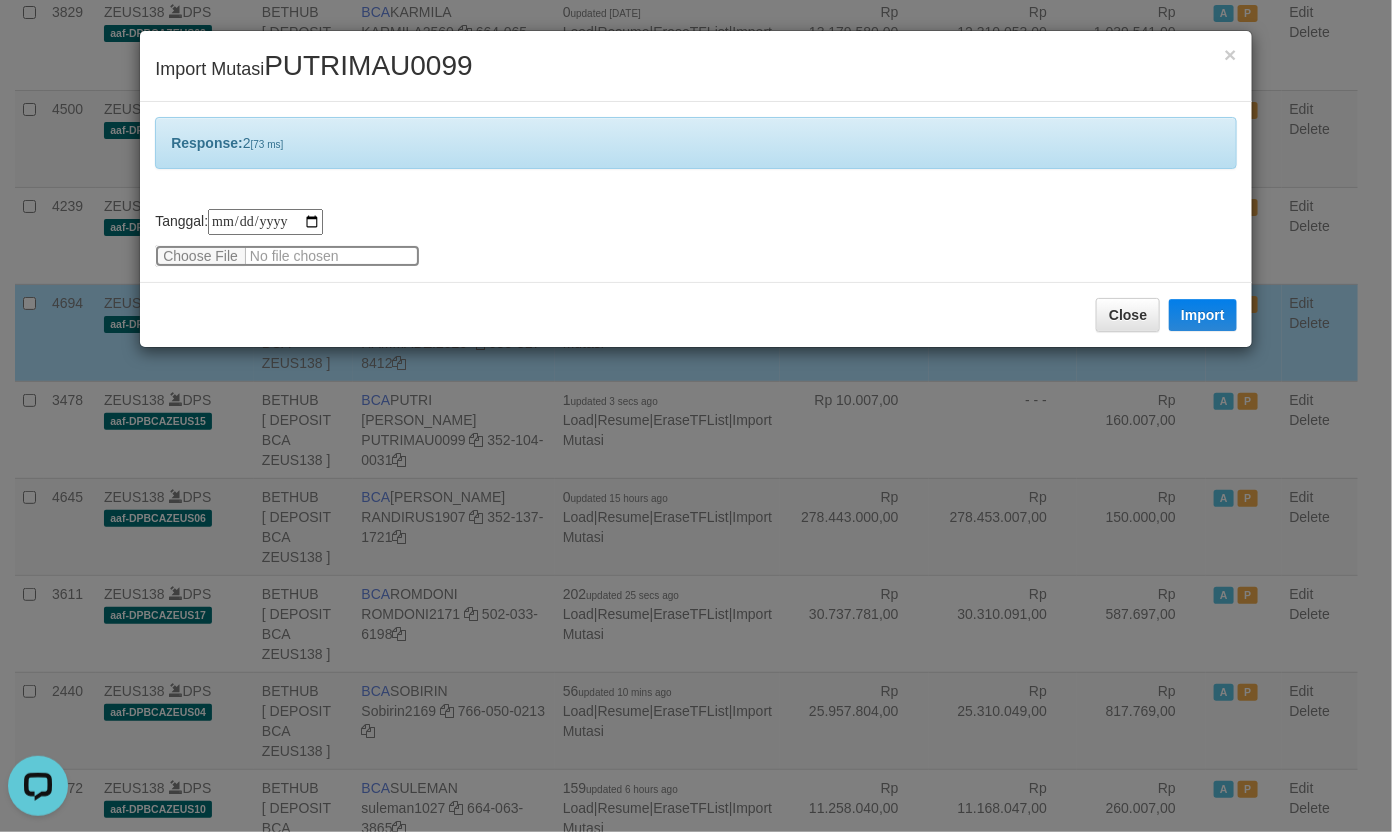 type 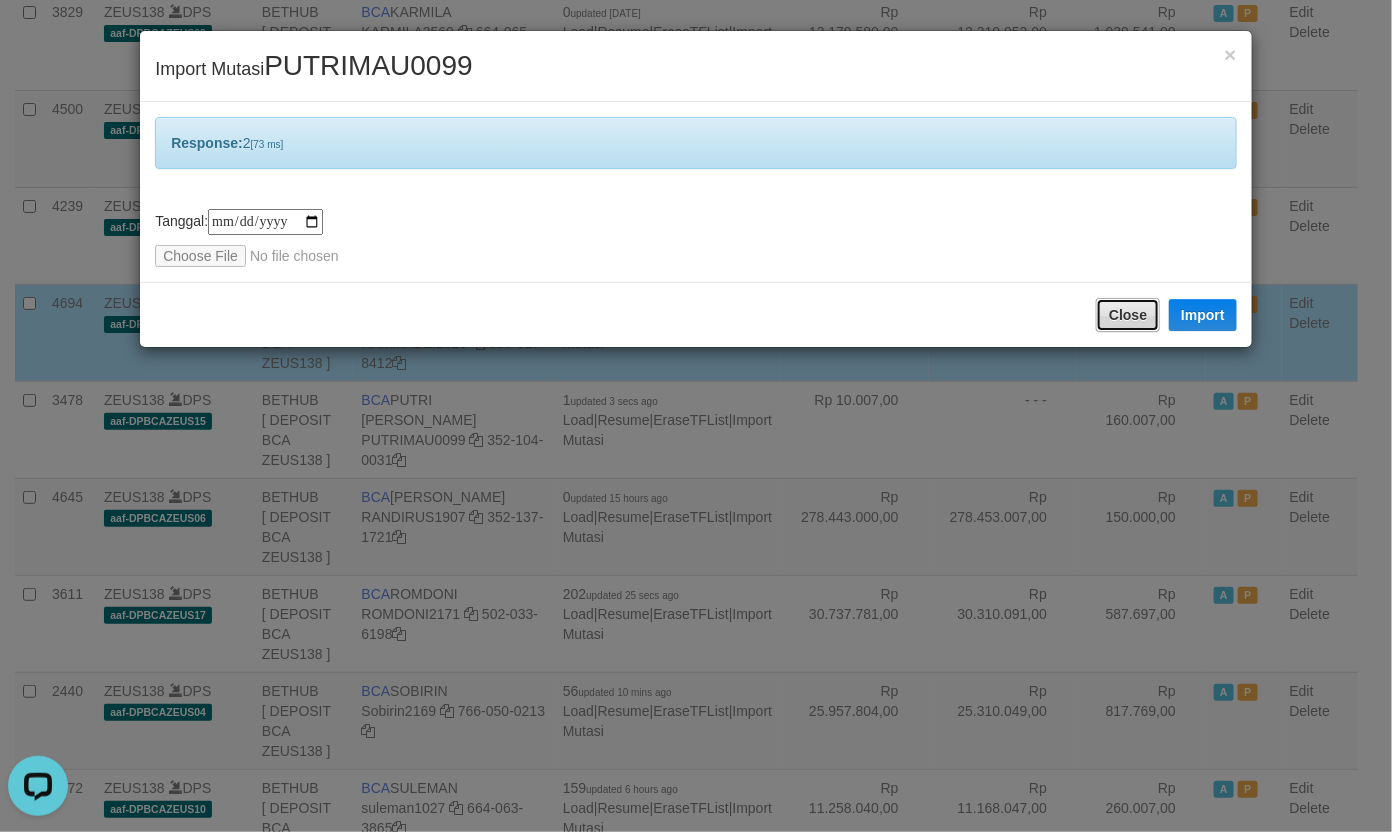 drag, startPoint x: 1133, startPoint y: 303, endPoint x: 1090, endPoint y: 325, distance: 48.30114 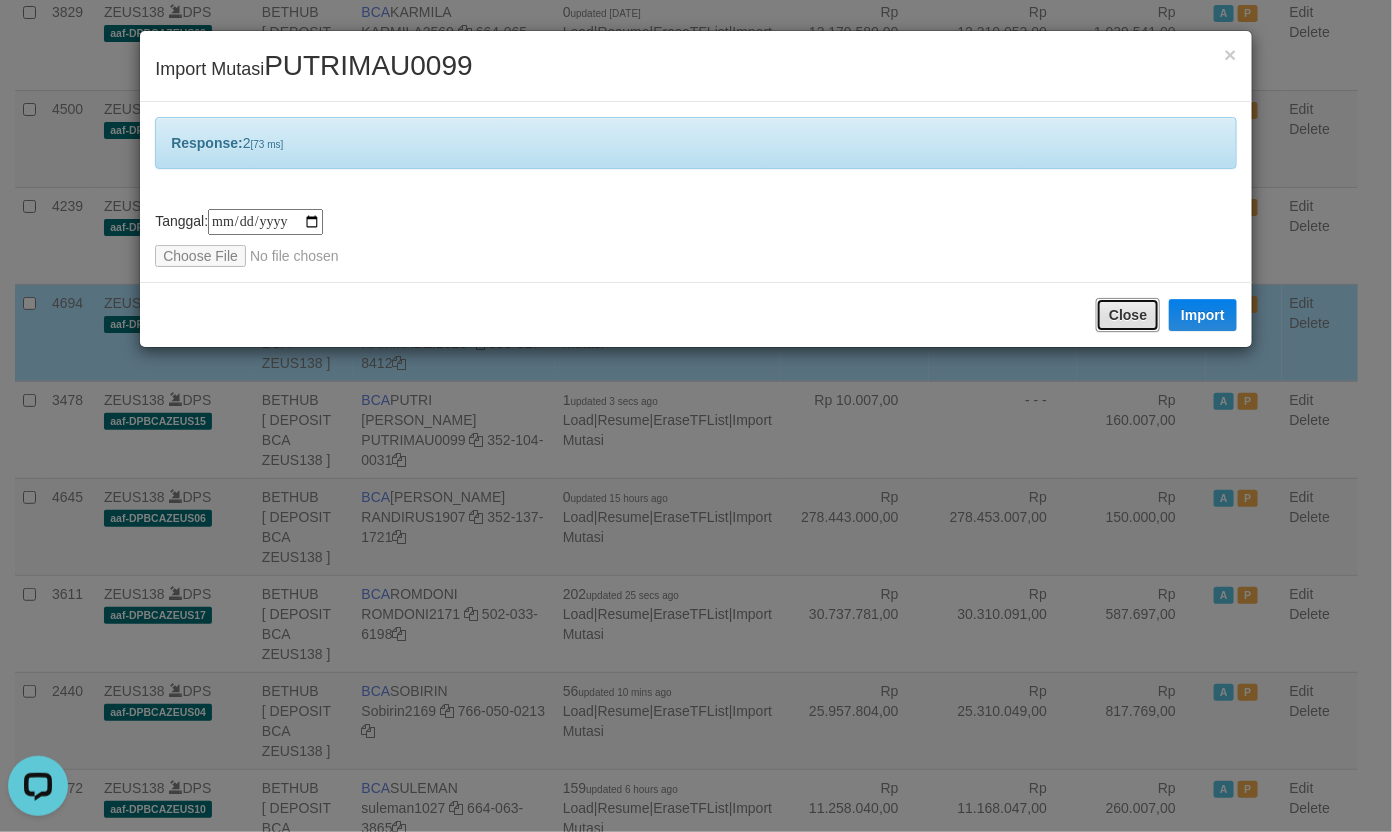 click on "Close" at bounding box center [1128, 315] 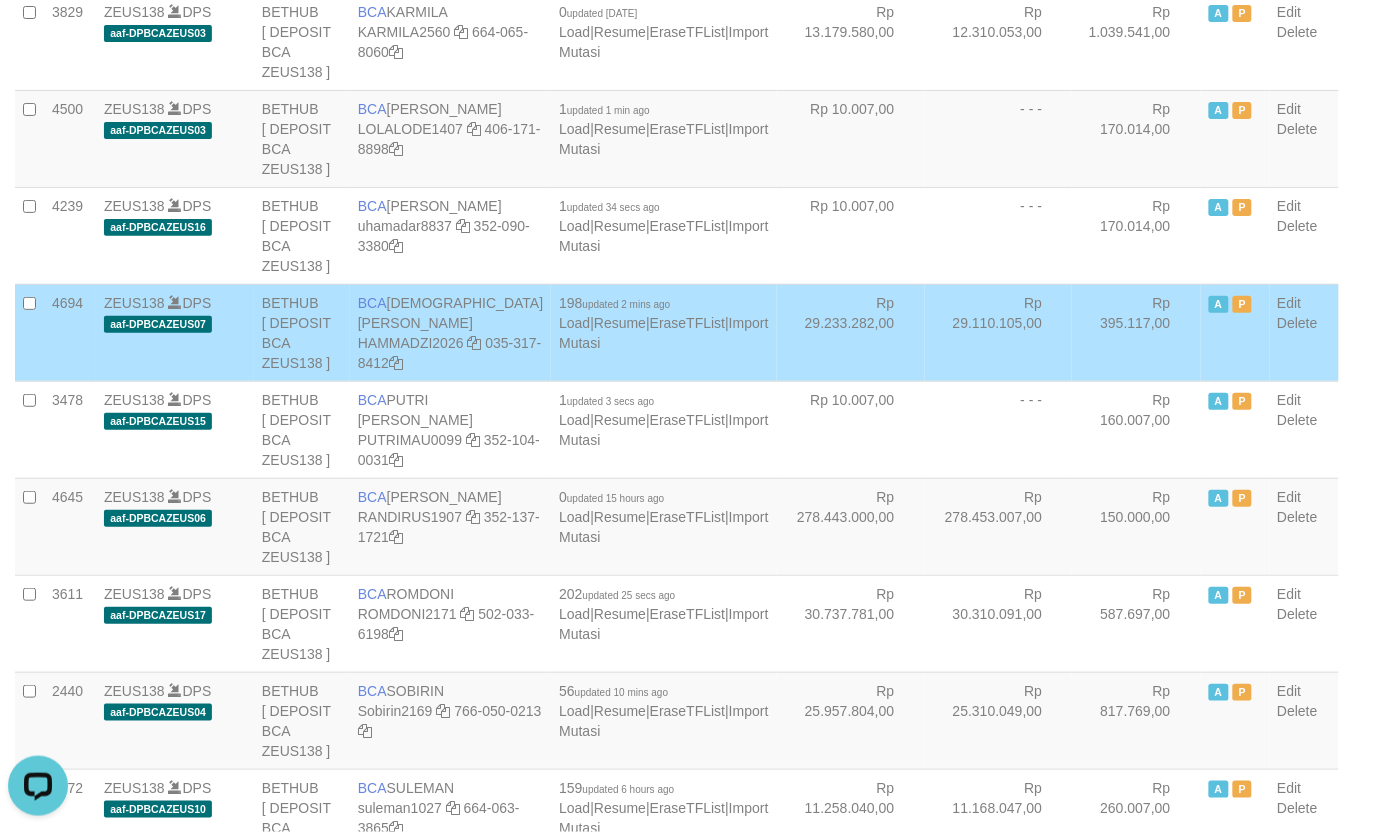 click on "Rp 29.110.105,00" at bounding box center [999, 332] 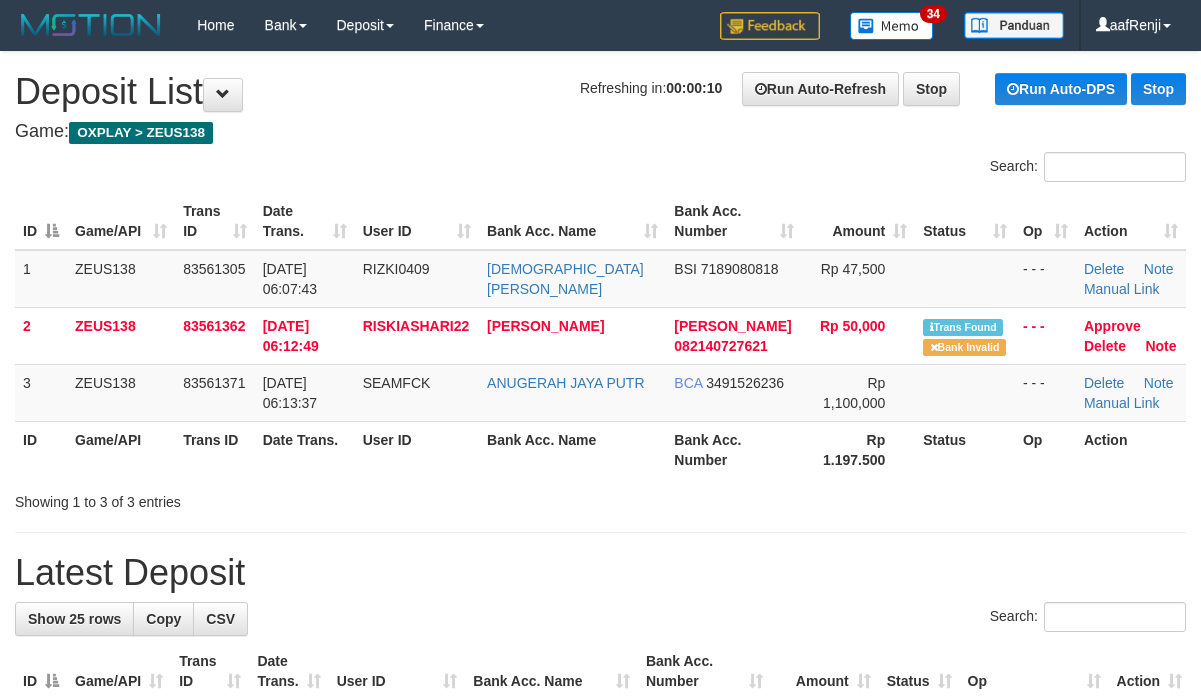 scroll, scrollTop: 0, scrollLeft: 0, axis: both 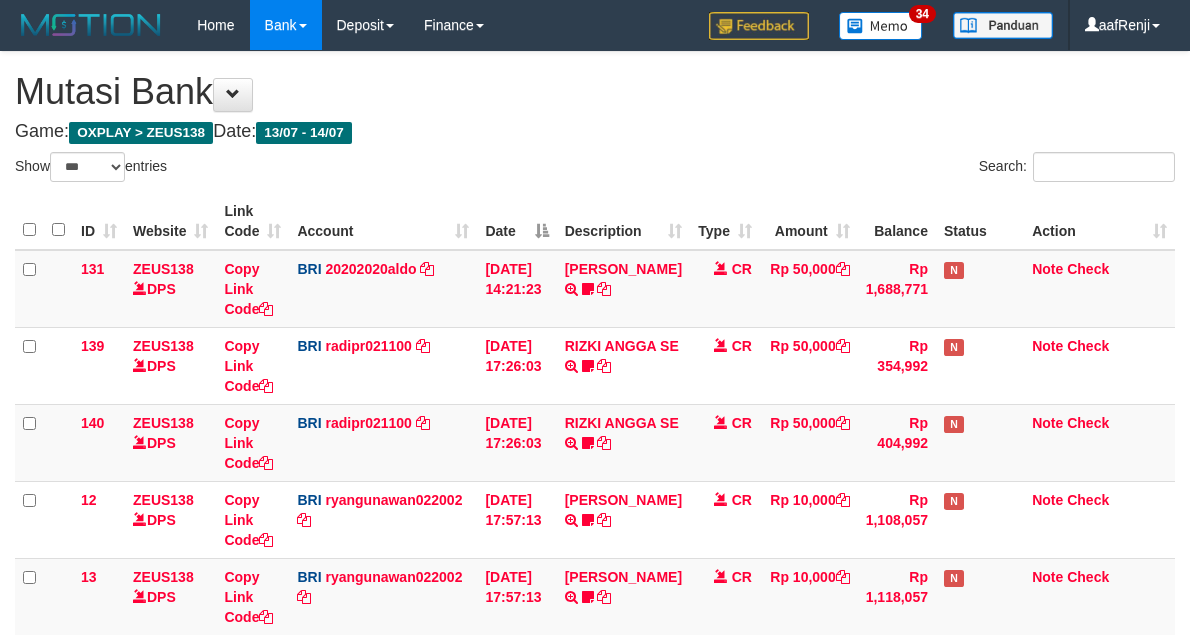 select on "***" 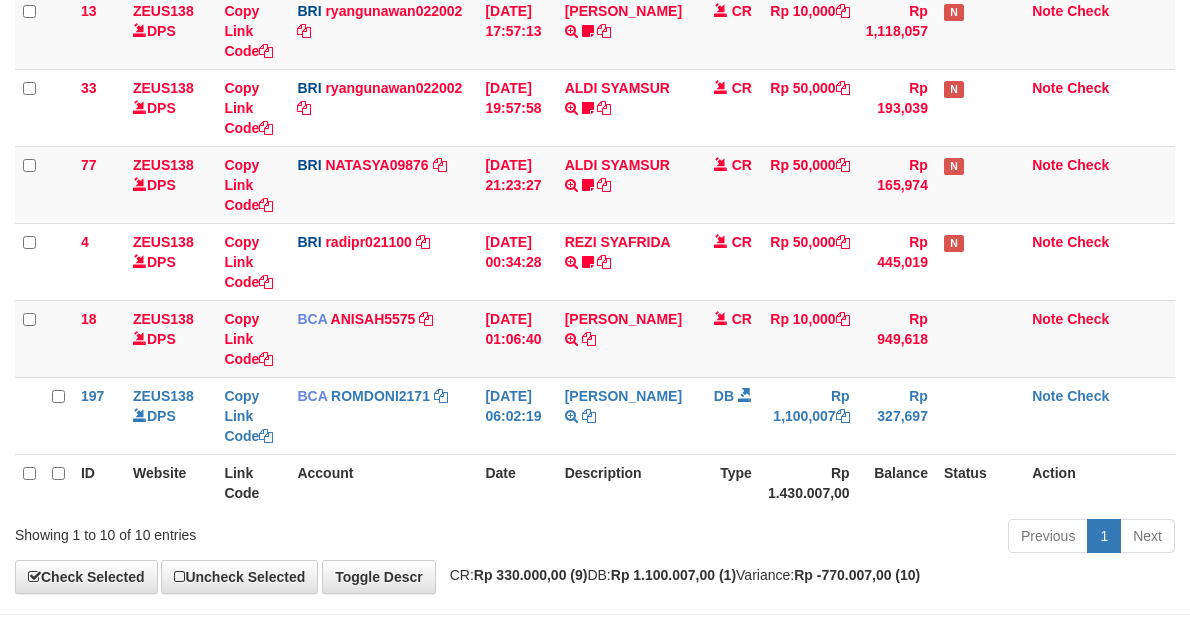 scroll, scrollTop: 637, scrollLeft: 0, axis: vertical 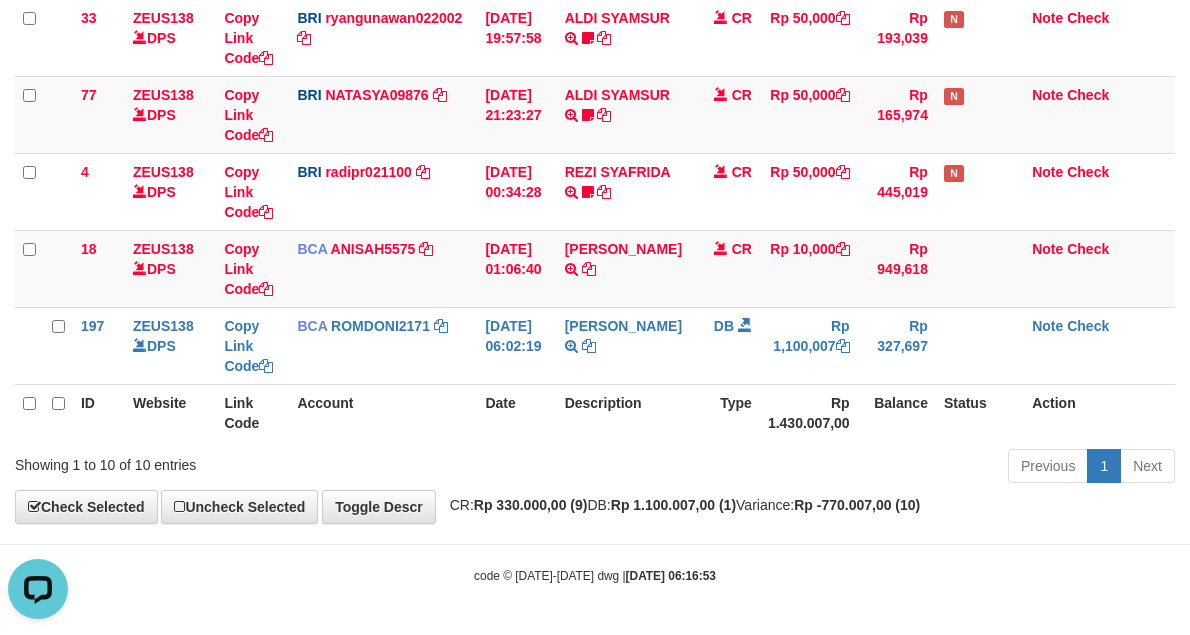 click on "Date" at bounding box center (516, 412) 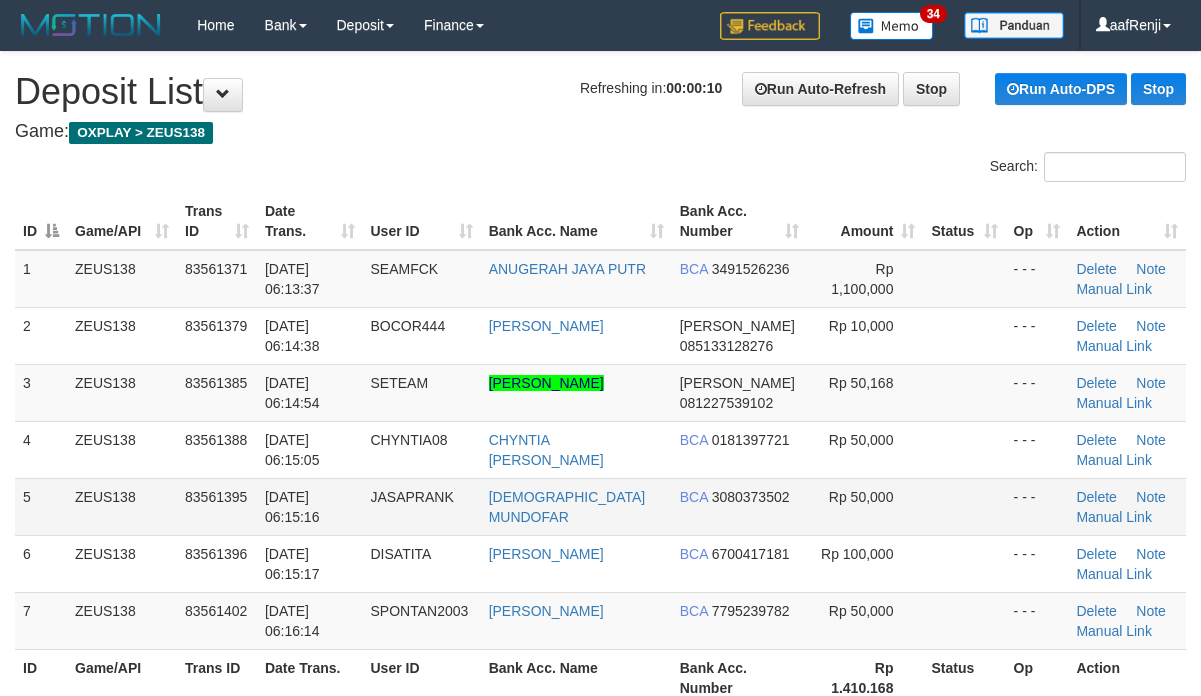 scroll, scrollTop: 0, scrollLeft: 0, axis: both 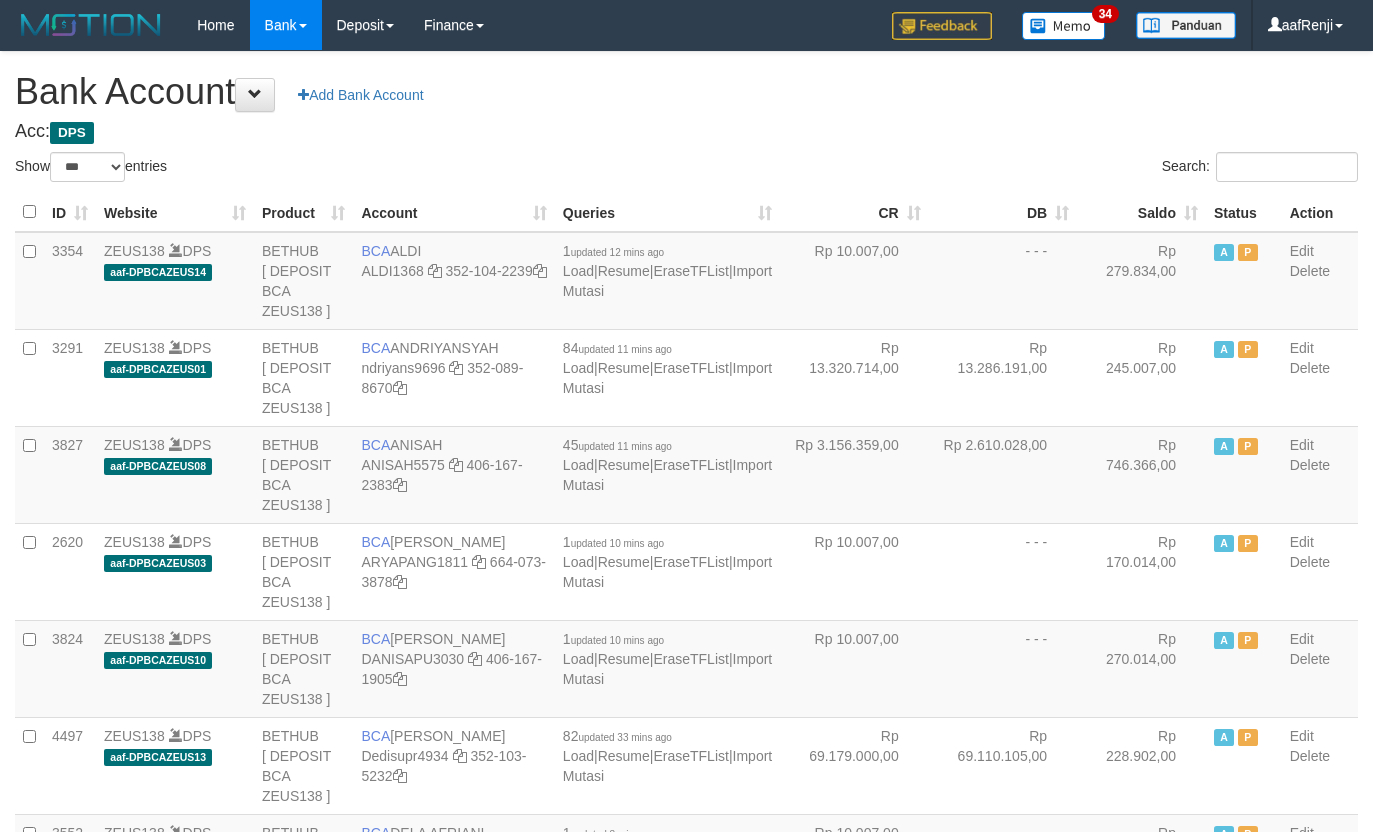 select on "***" 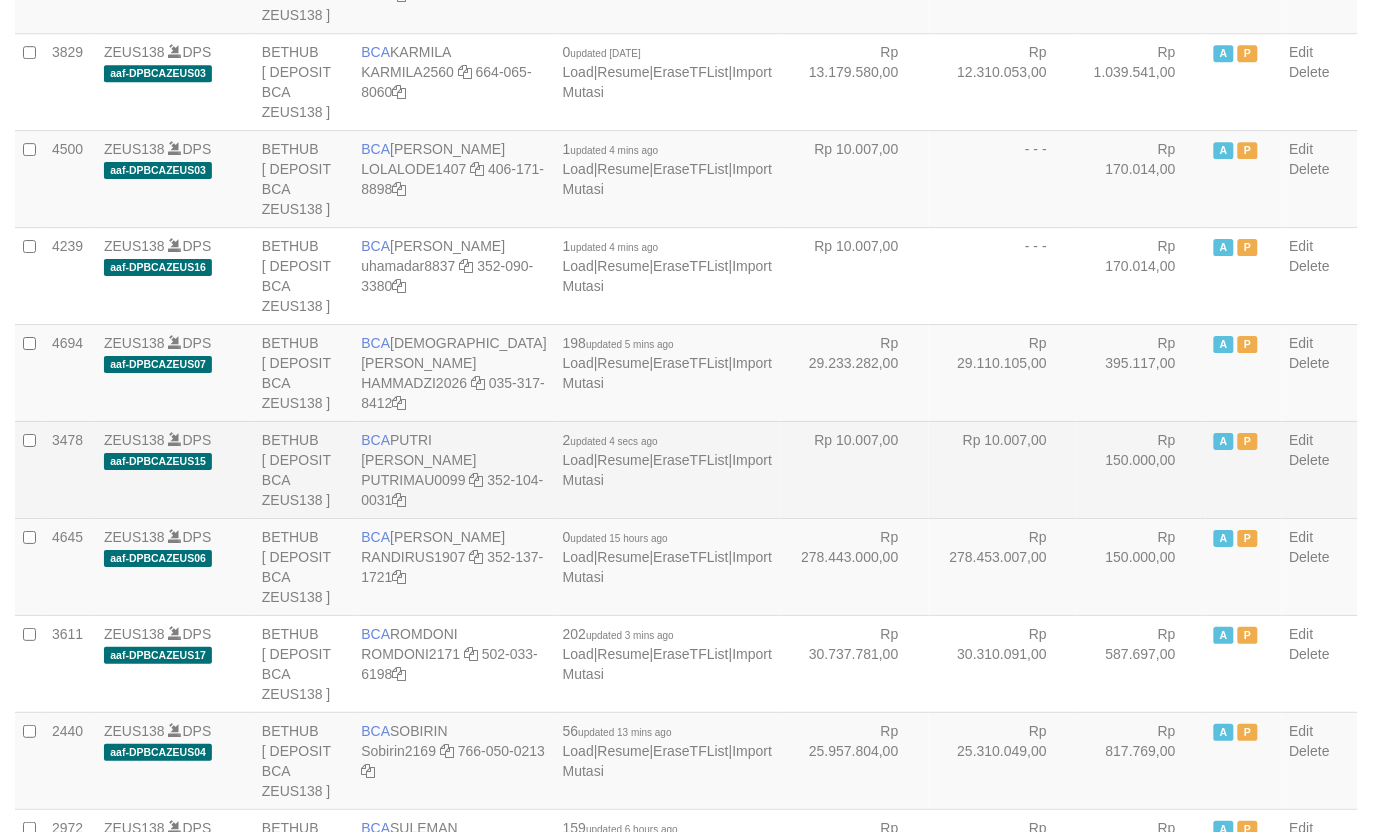 scroll, scrollTop: 1500, scrollLeft: 0, axis: vertical 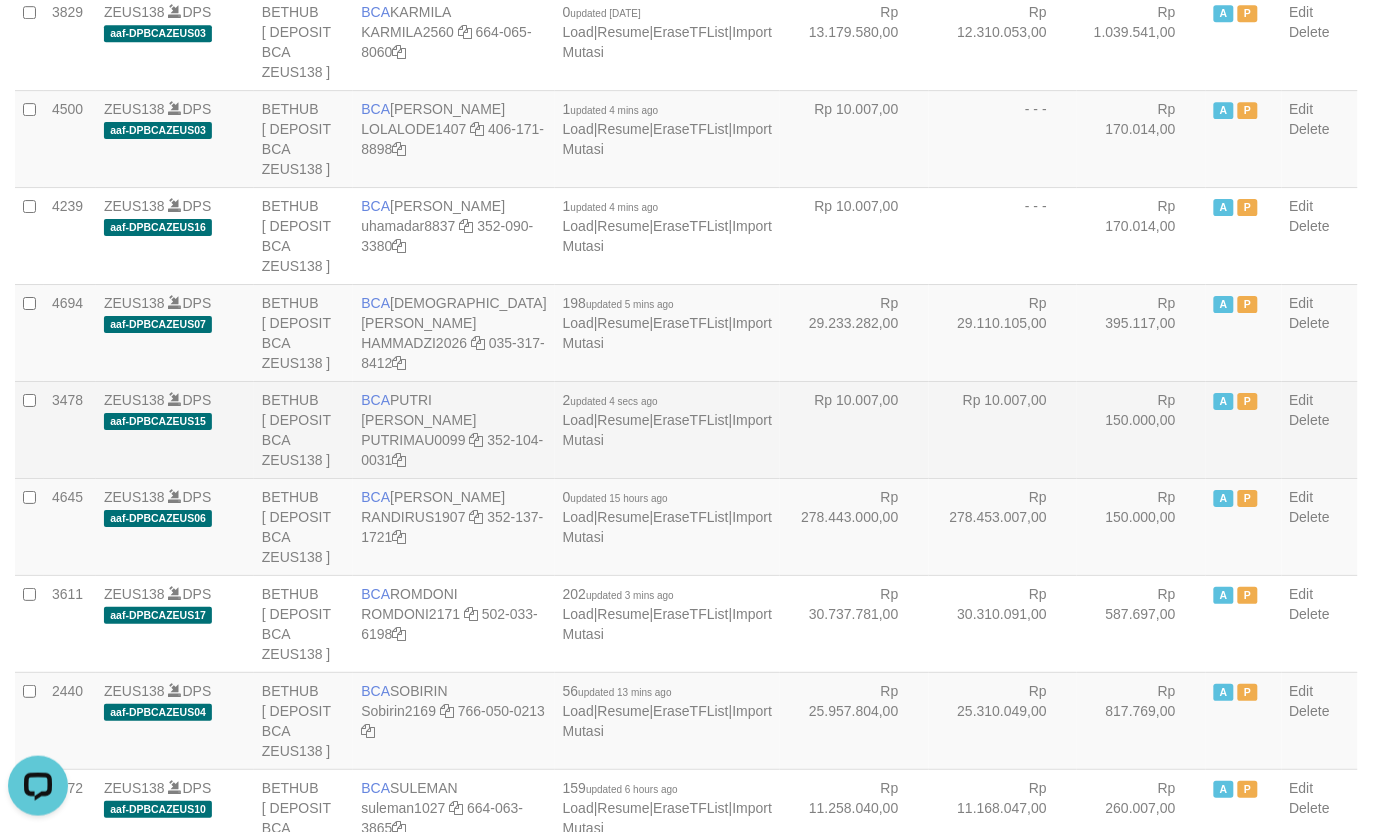 drag, startPoint x: 413, startPoint y: 402, endPoint x: 533, endPoint y: 407, distance: 120.10412 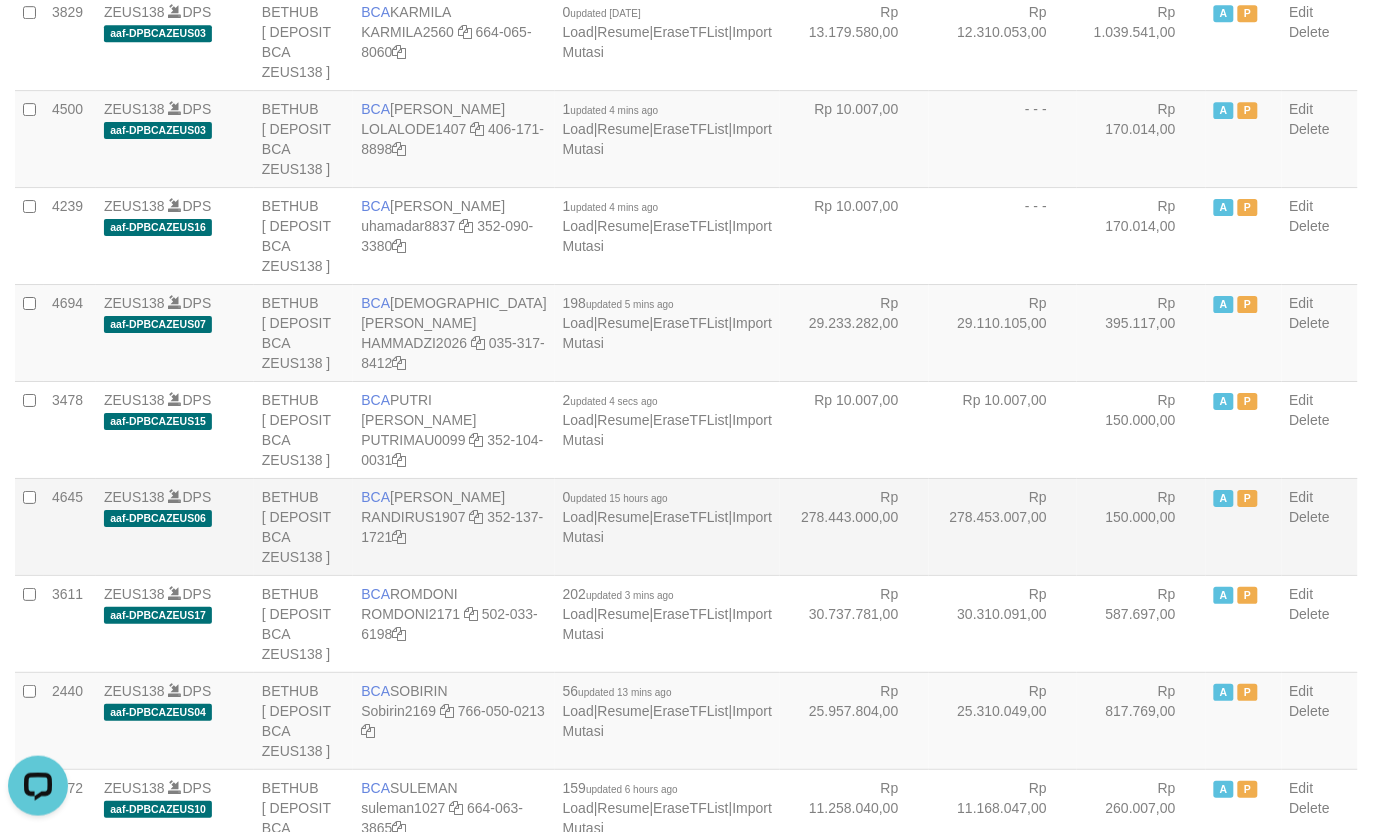 copy on "PUTRI MAUDY" 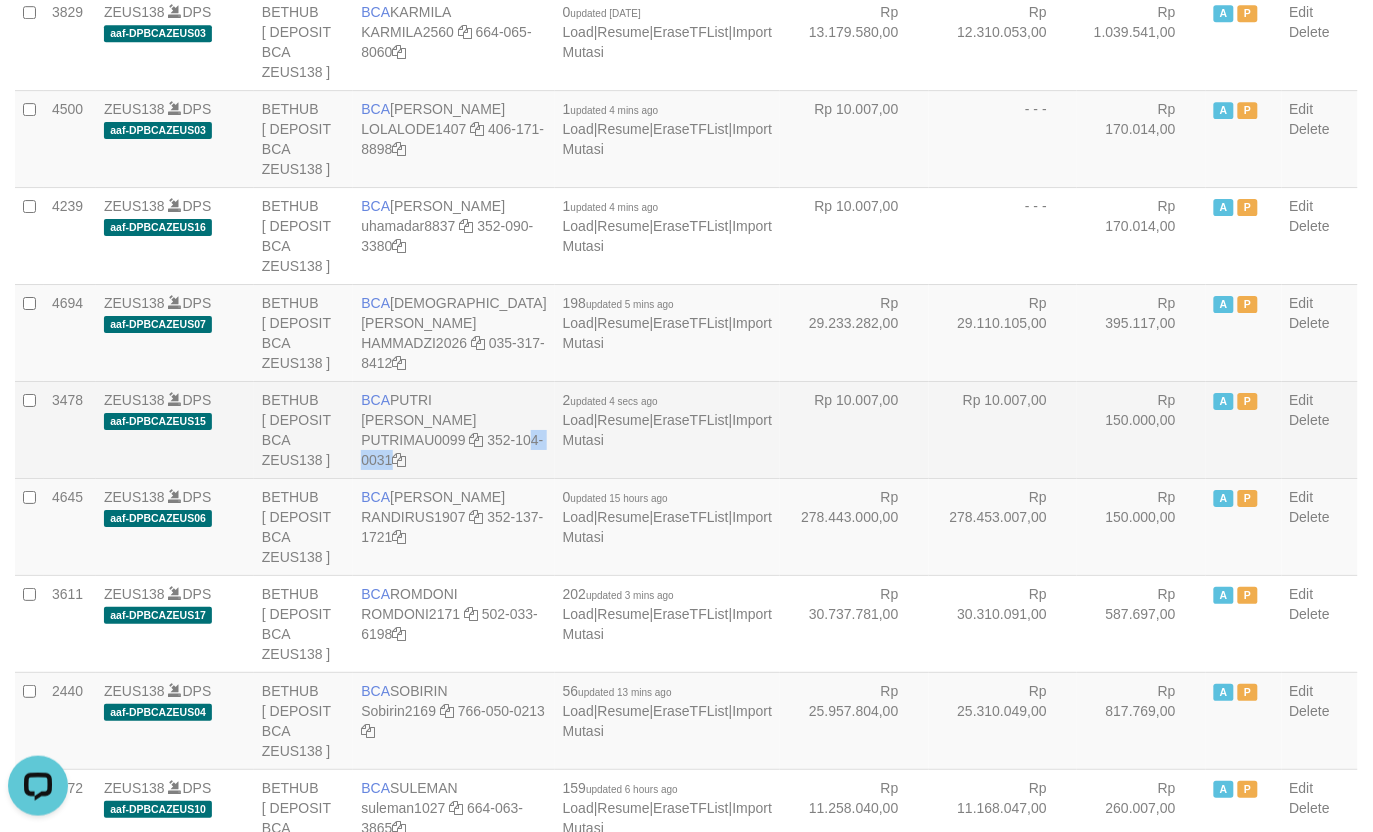 drag, startPoint x: 508, startPoint y: 421, endPoint x: 527, endPoint y: 455, distance: 38.948685 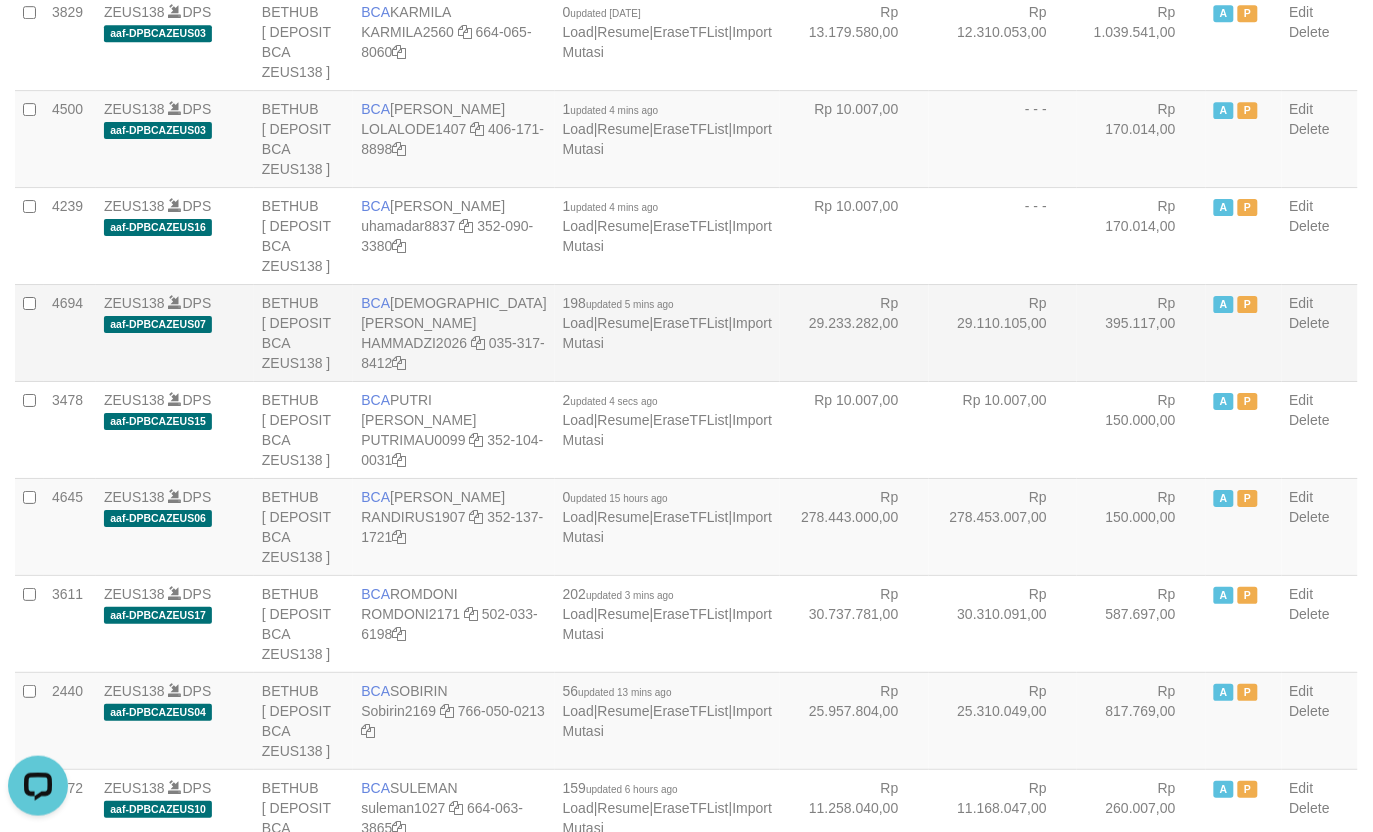 click on "Rp 29.110.105,00" at bounding box center (1003, 332) 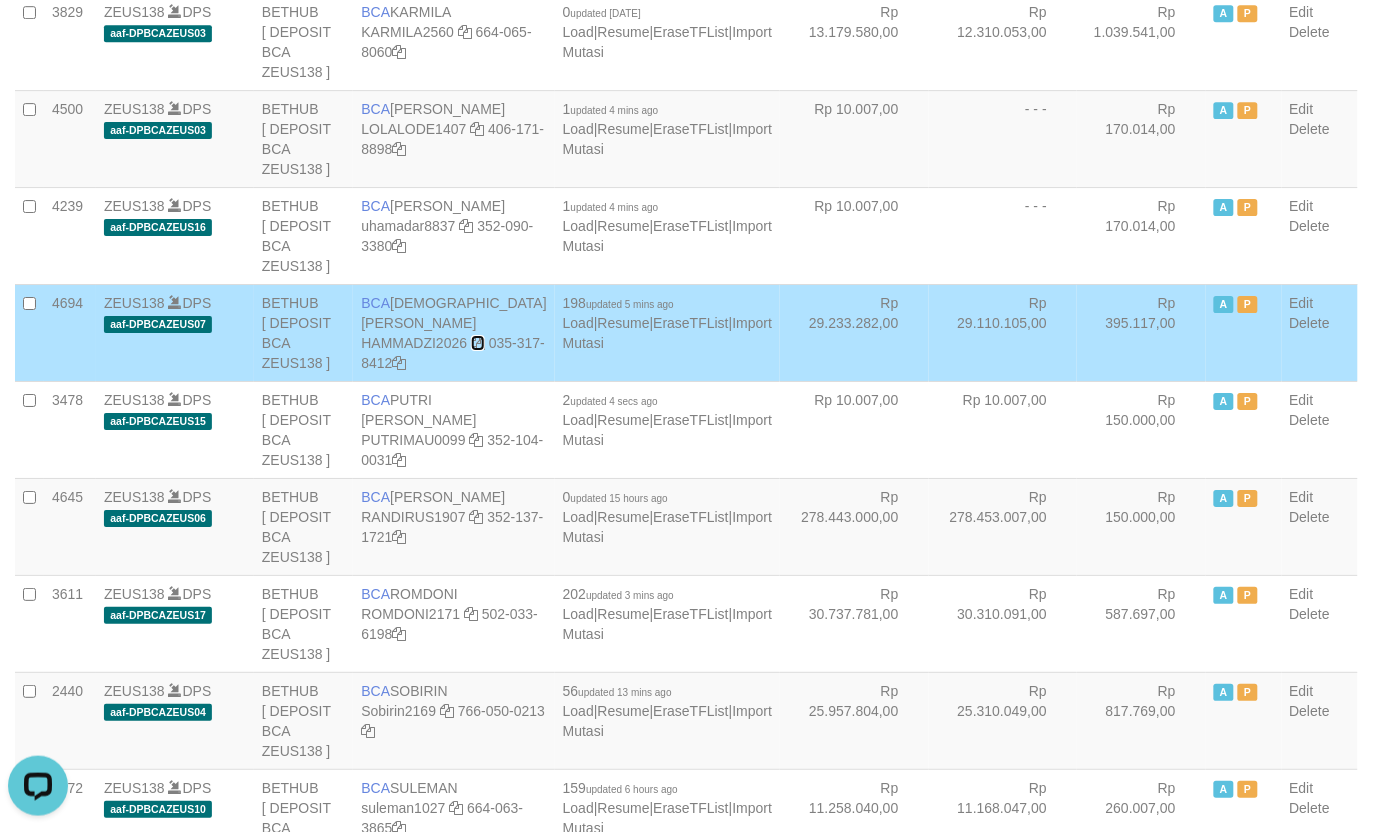 click at bounding box center [478, 343] 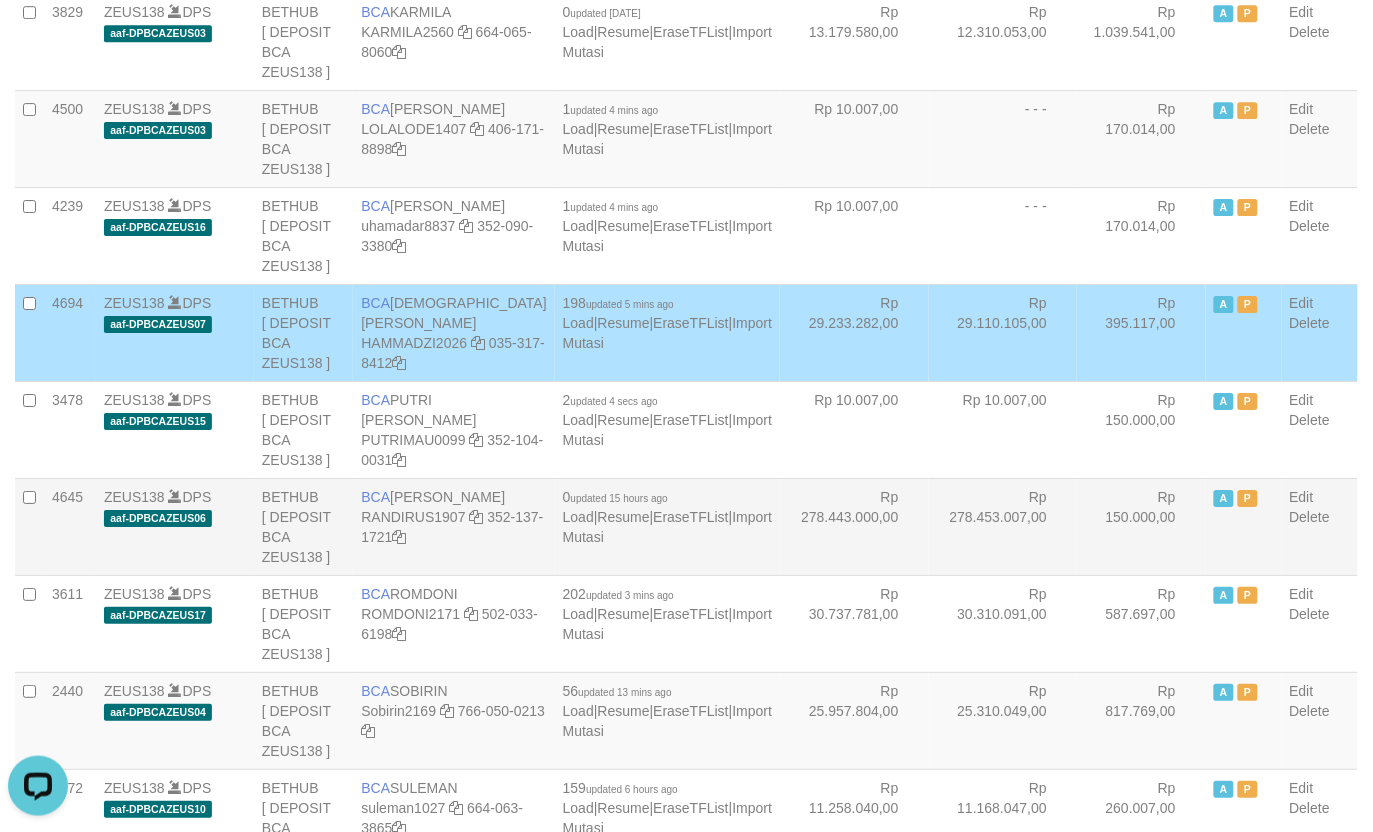 drag, startPoint x: 870, startPoint y: 491, endPoint x: 852, endPoint y: 490, distance: 18.027756 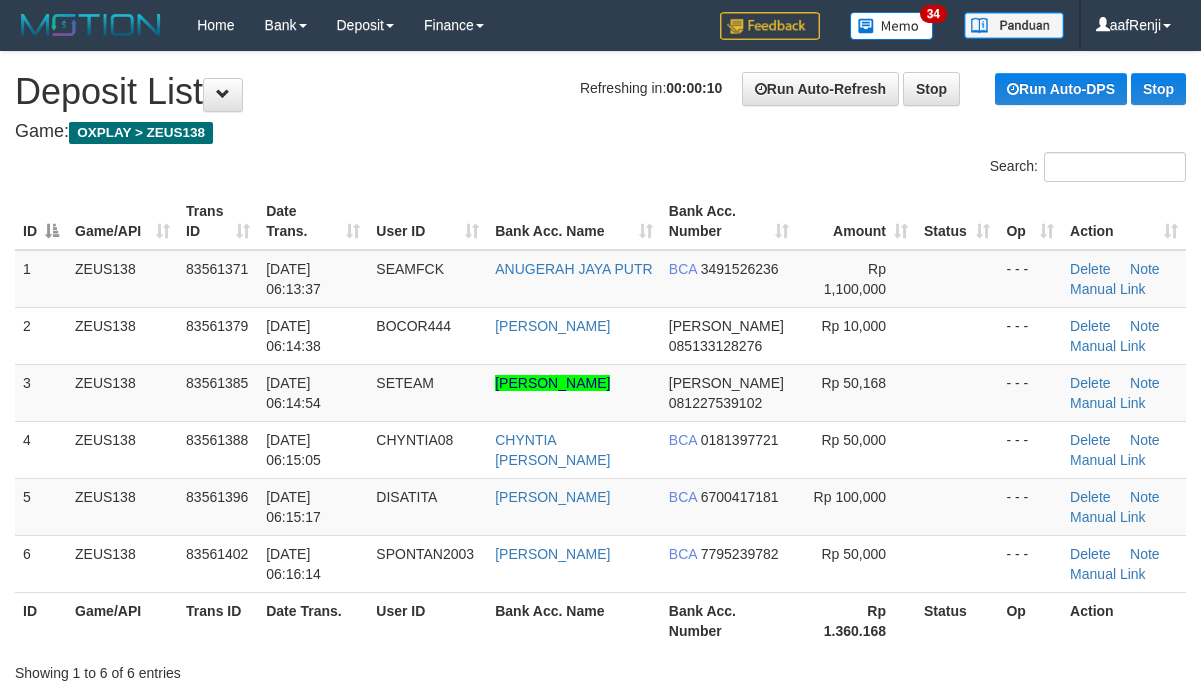 scroll, scrollTop: 0, scrollLeft: 0, axis: both 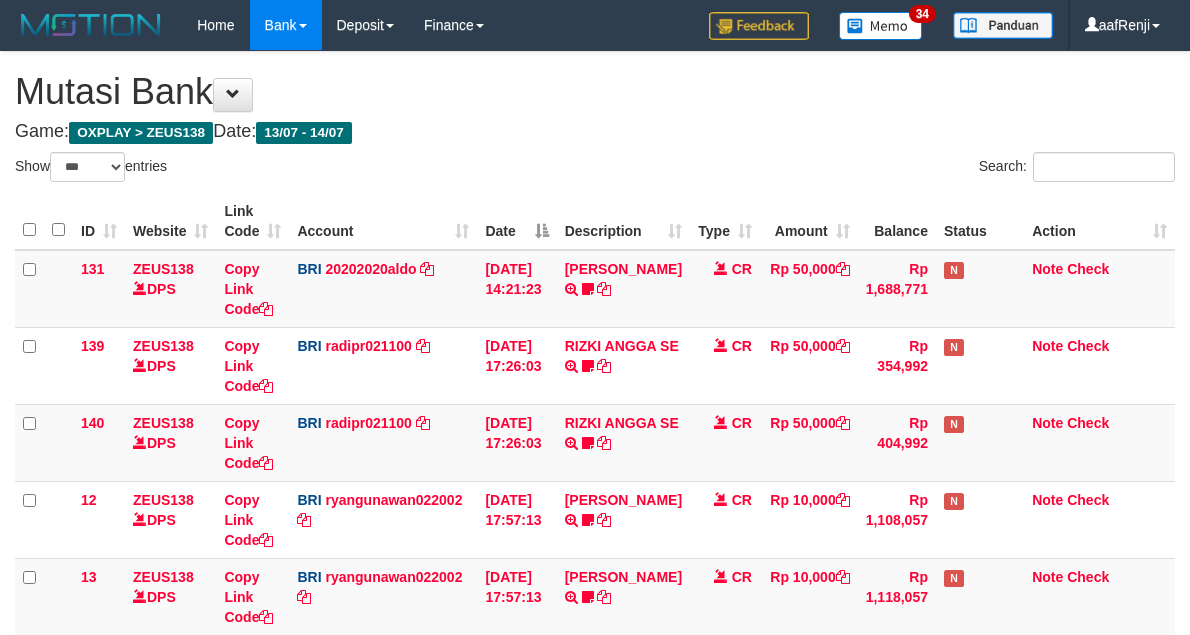 select on "***" 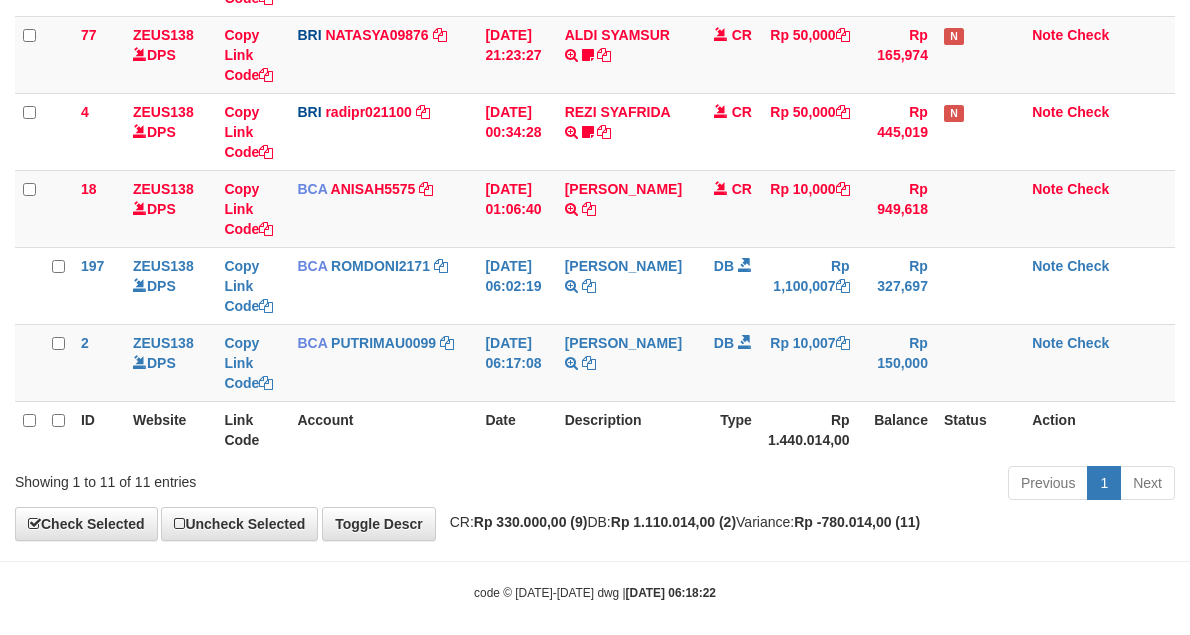 scroll, scrollTop: 637, scrollLeft: 0, axis: vertical 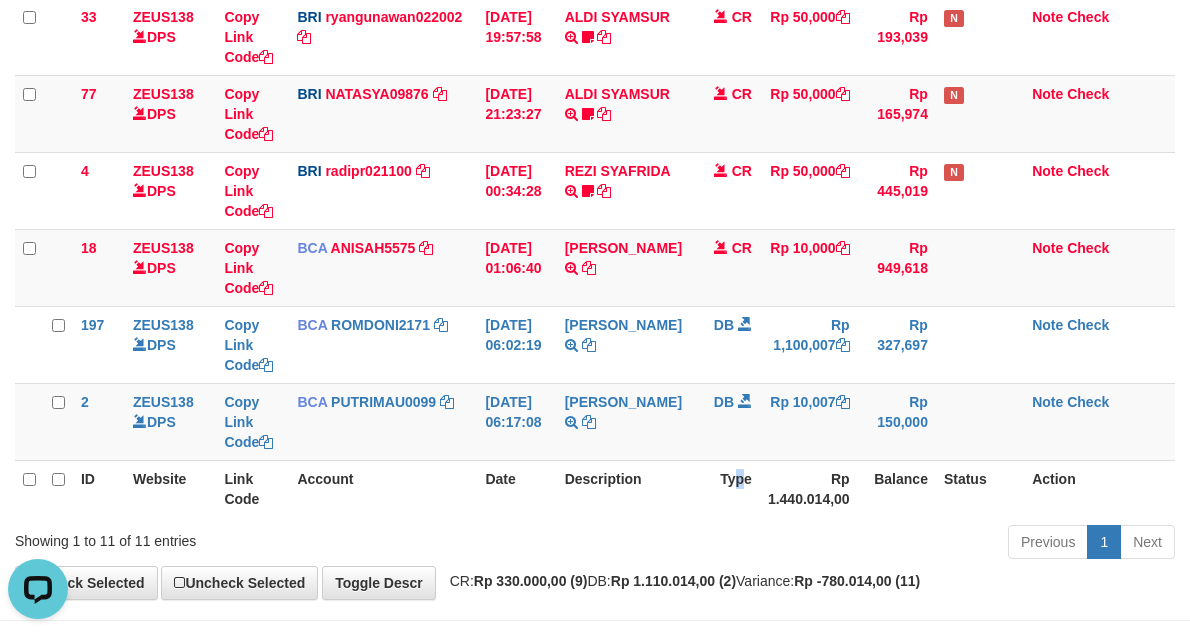 click on "Type" at bounding box center [725, 488] 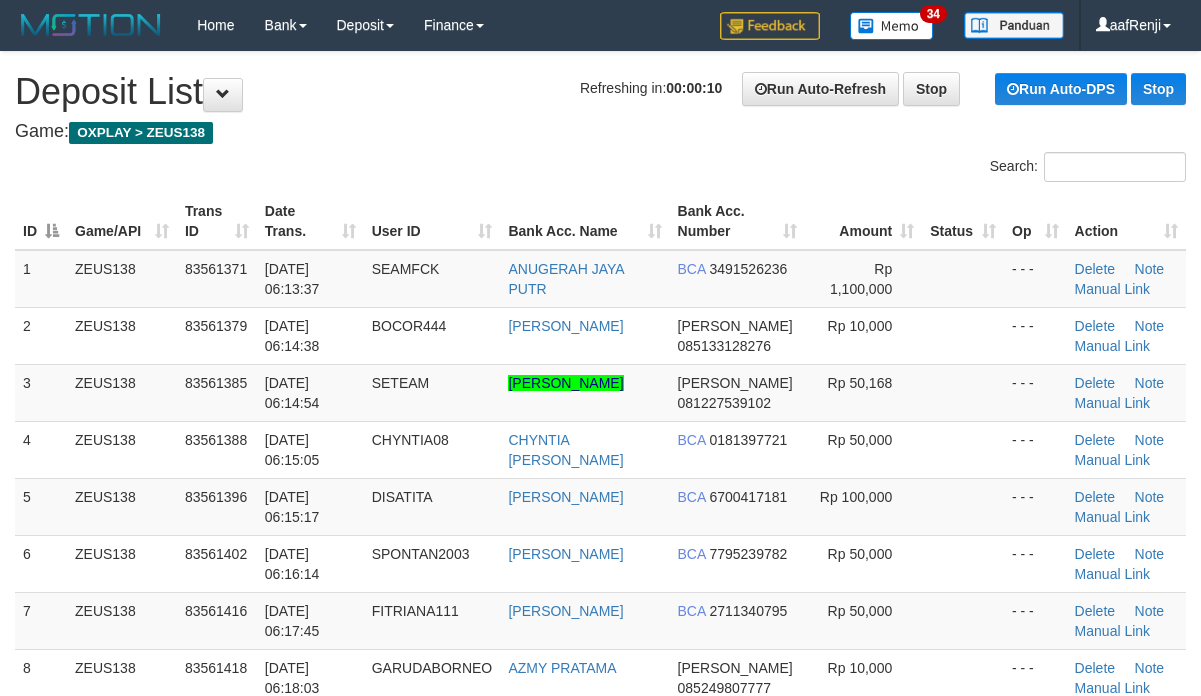 scroll, scrollTop: 0, scrollLeft: 0, axis: both 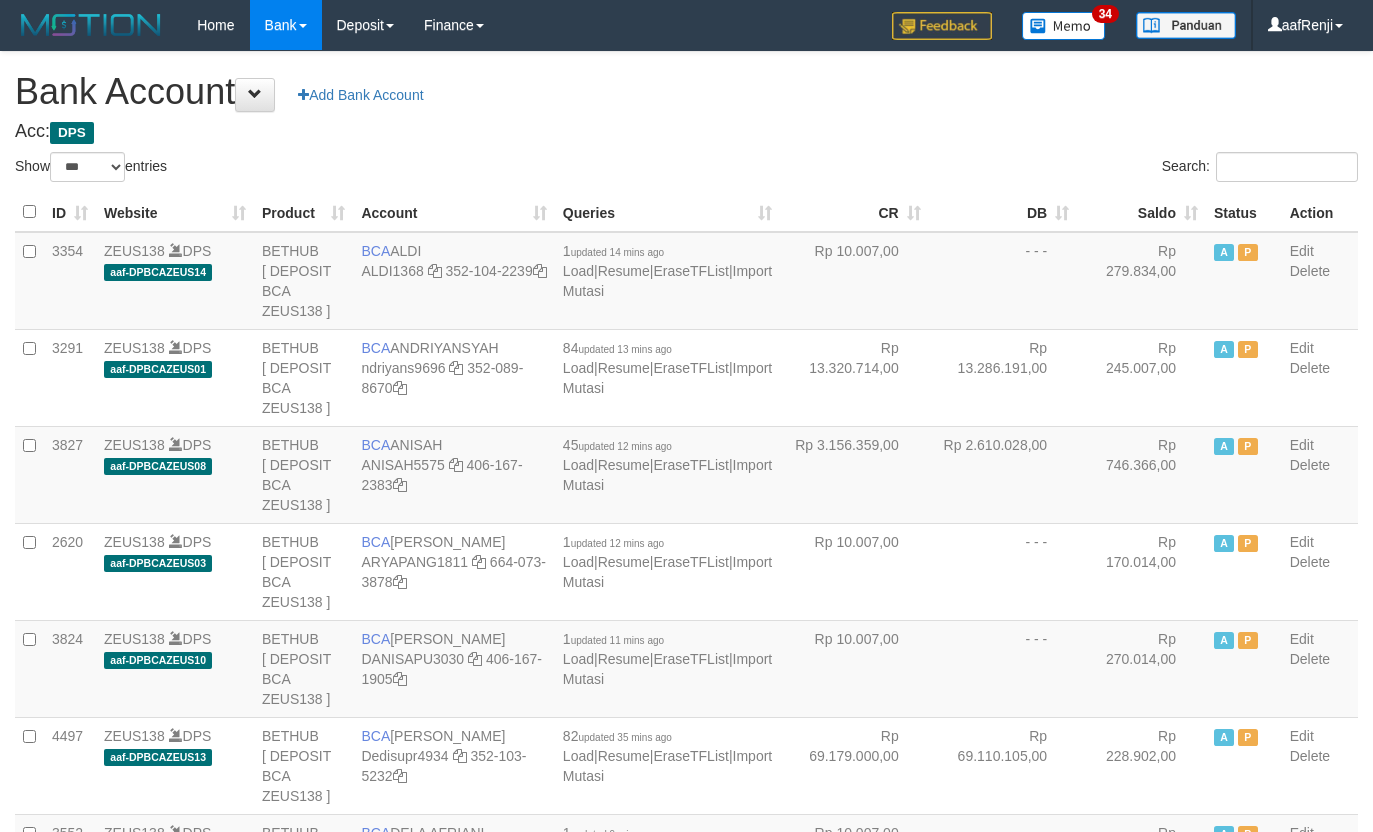 select on "***" 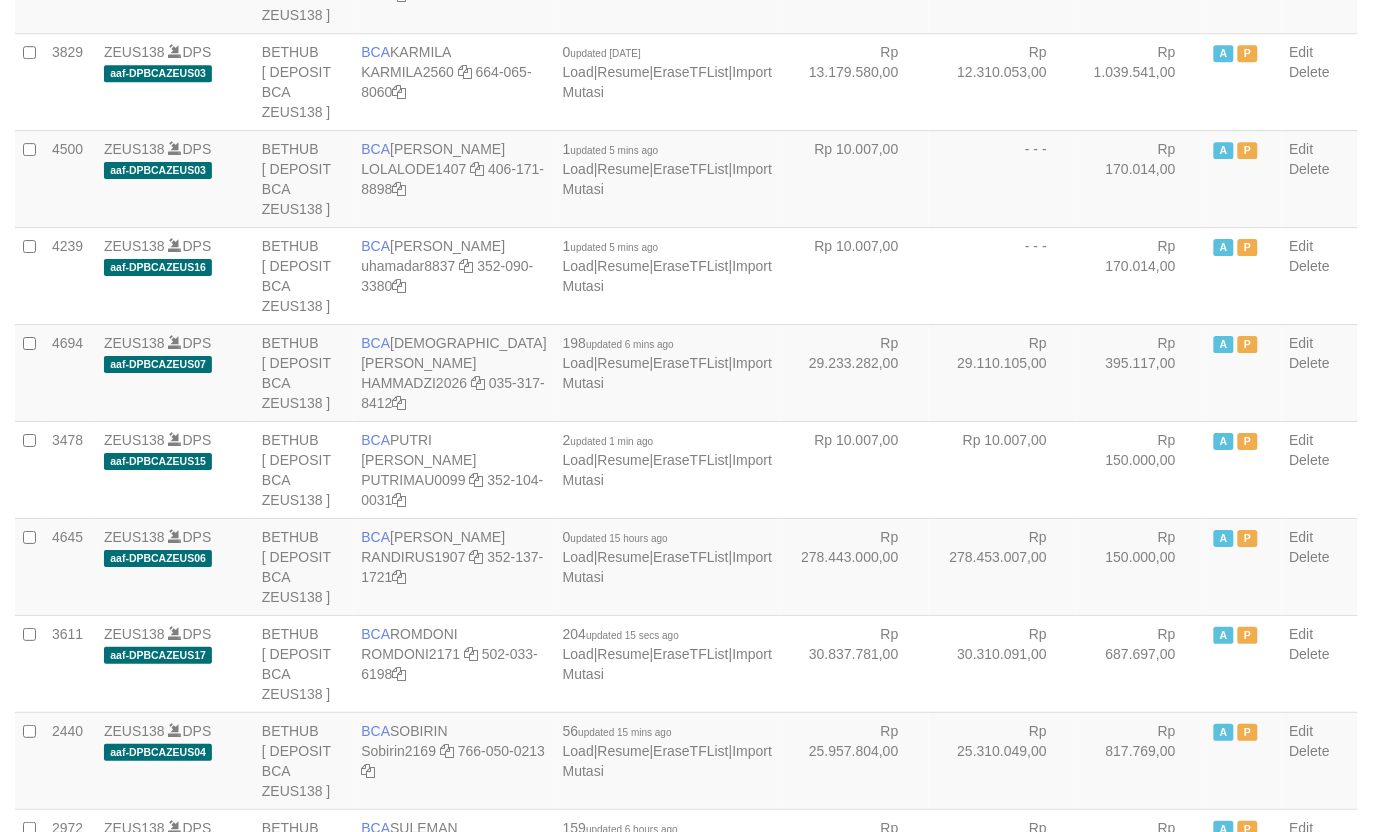 scroll, scrollTop: 1500, scrollLeft: 0, axis: vertical 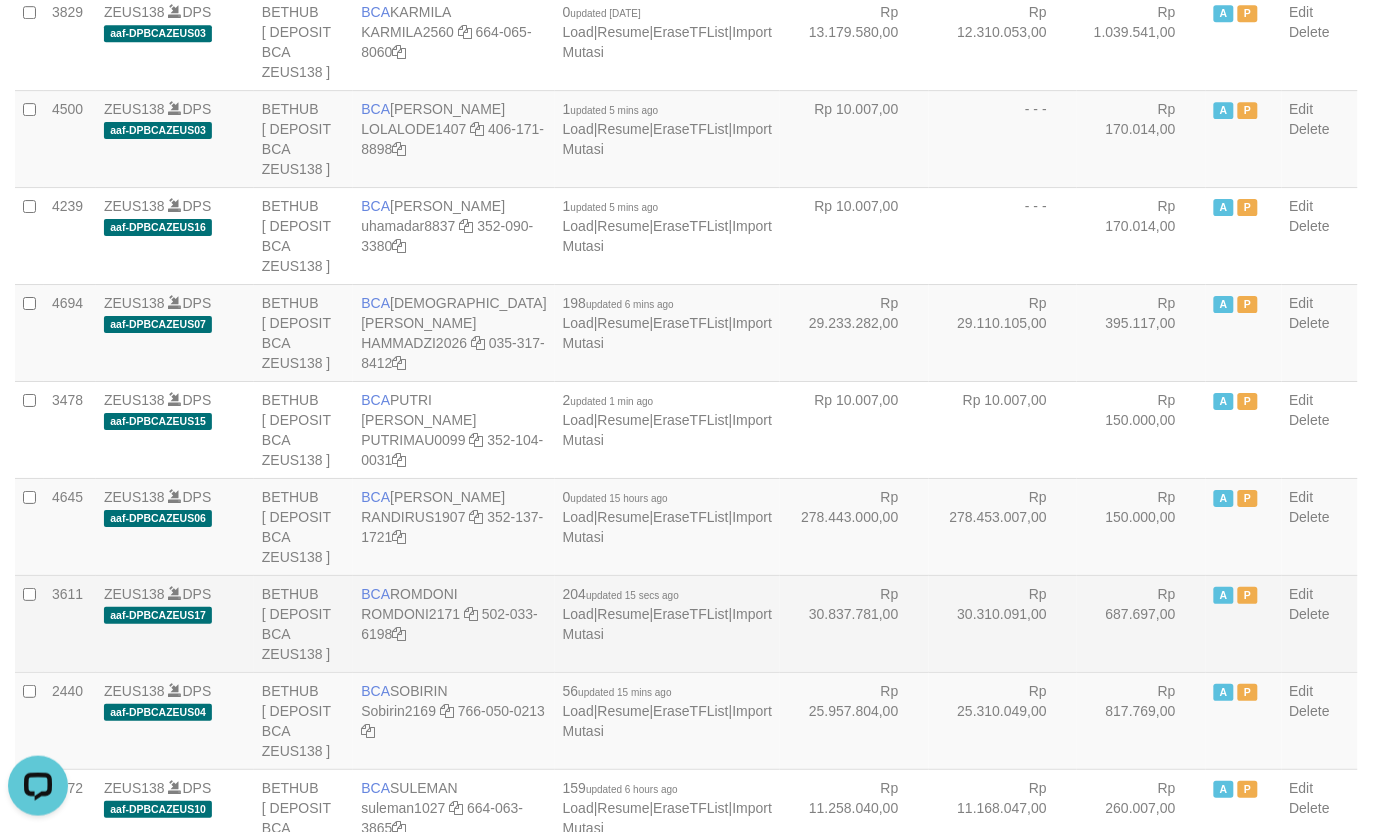 click on "Rp 30.310.091,00" at bounding box center [1003, 623] 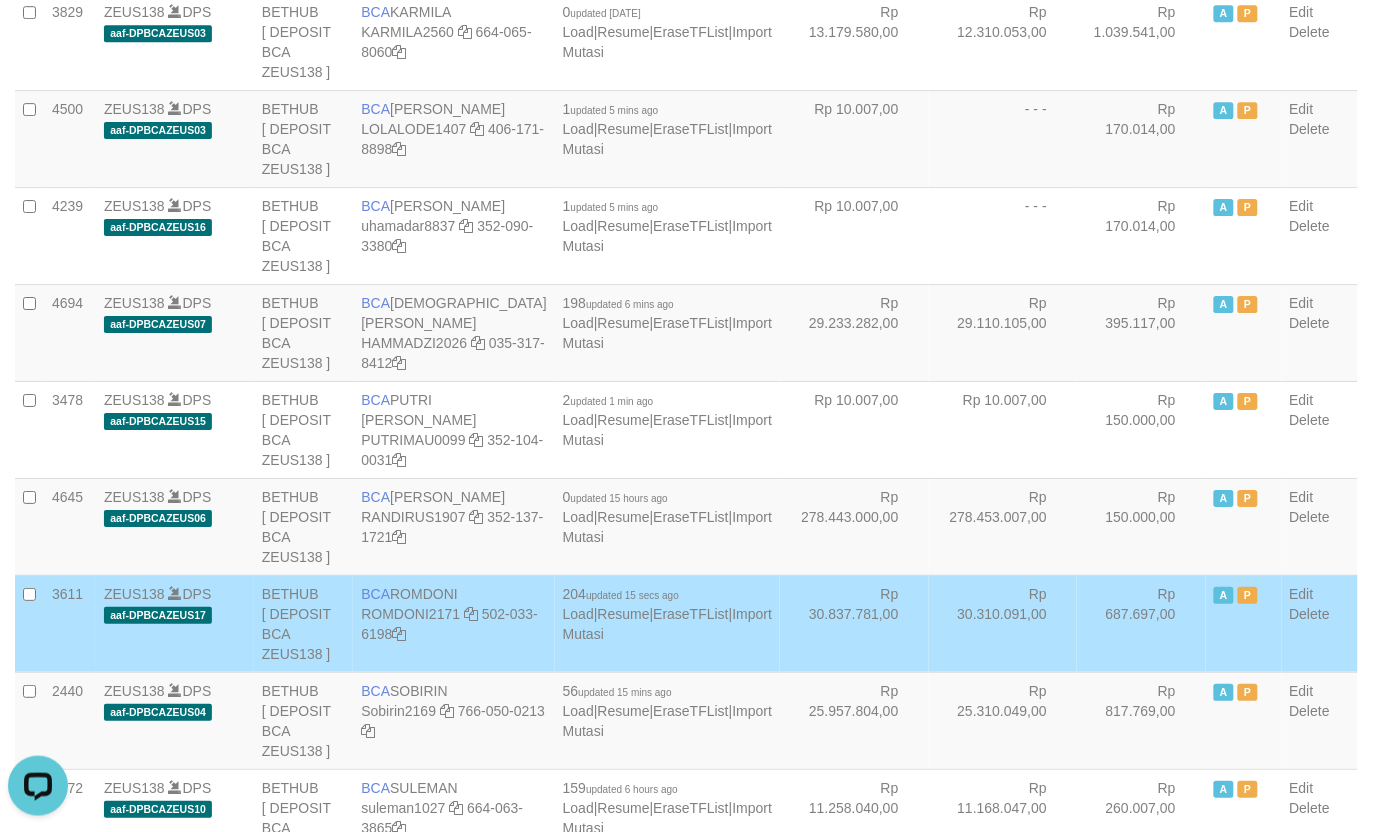 scroll, scrollTop: 321, scrollLeft: 0, axis: vertical 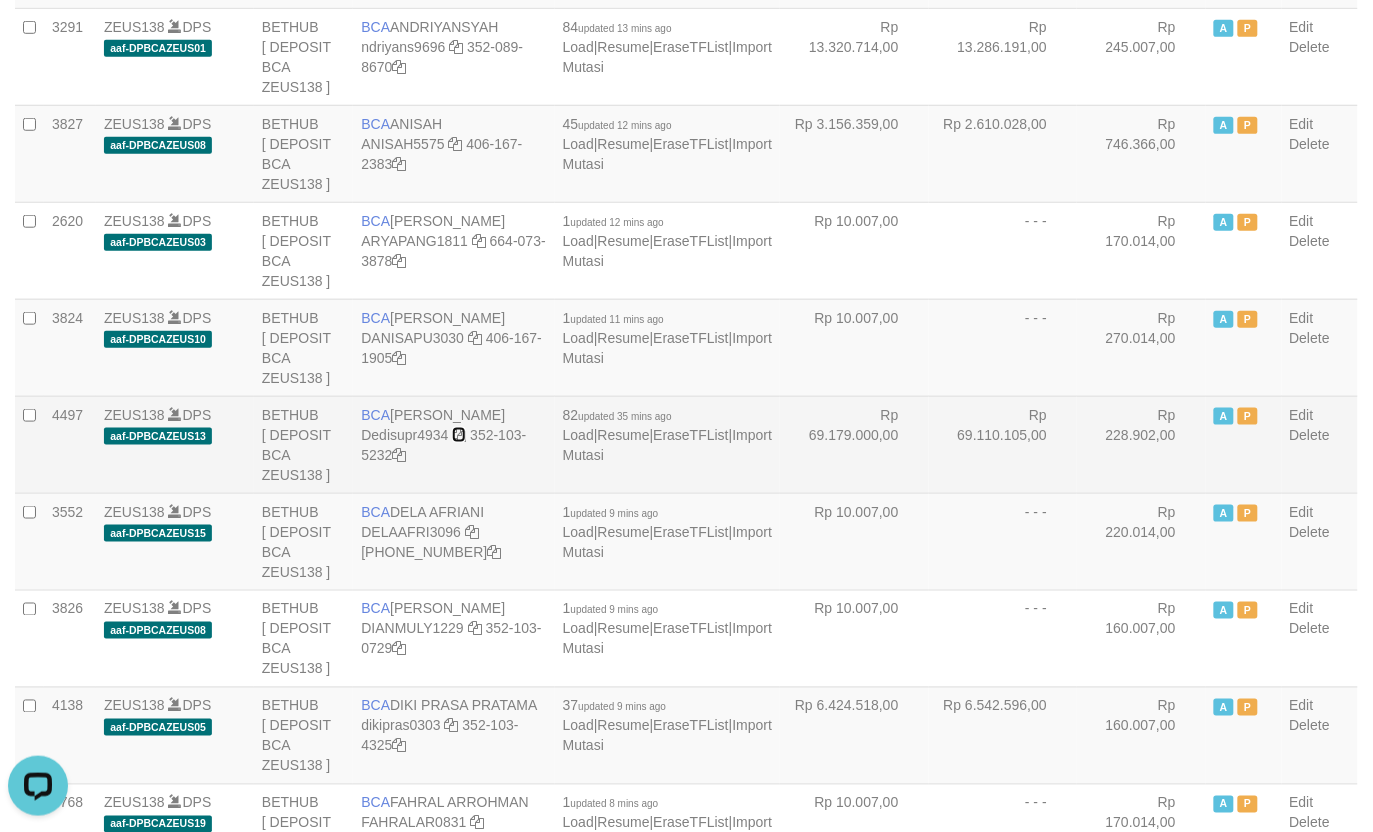click at bounding box center [459, 435] 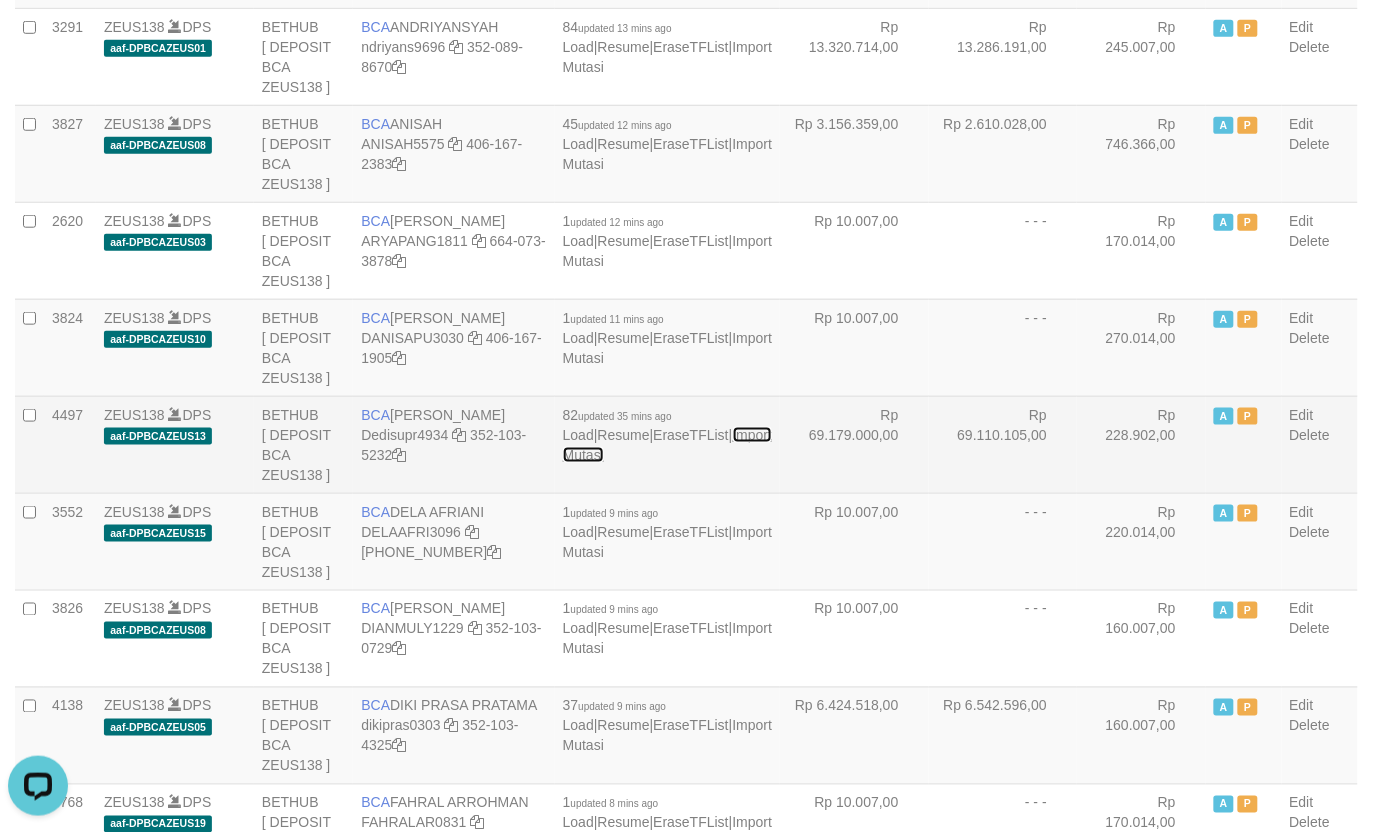 click on "Import Mutasi" at bounding box center (667, 445) 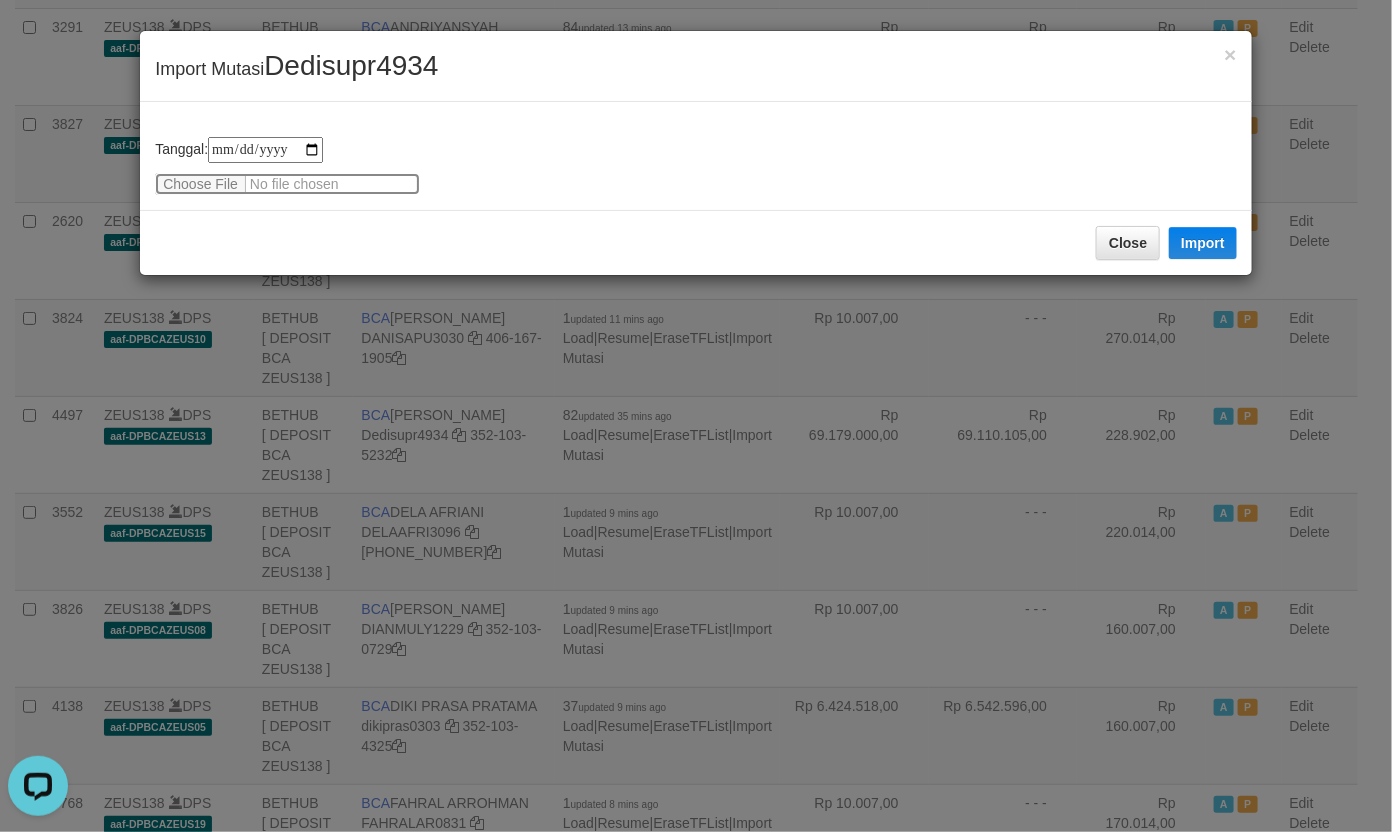 click at bounding box center (287, 184) 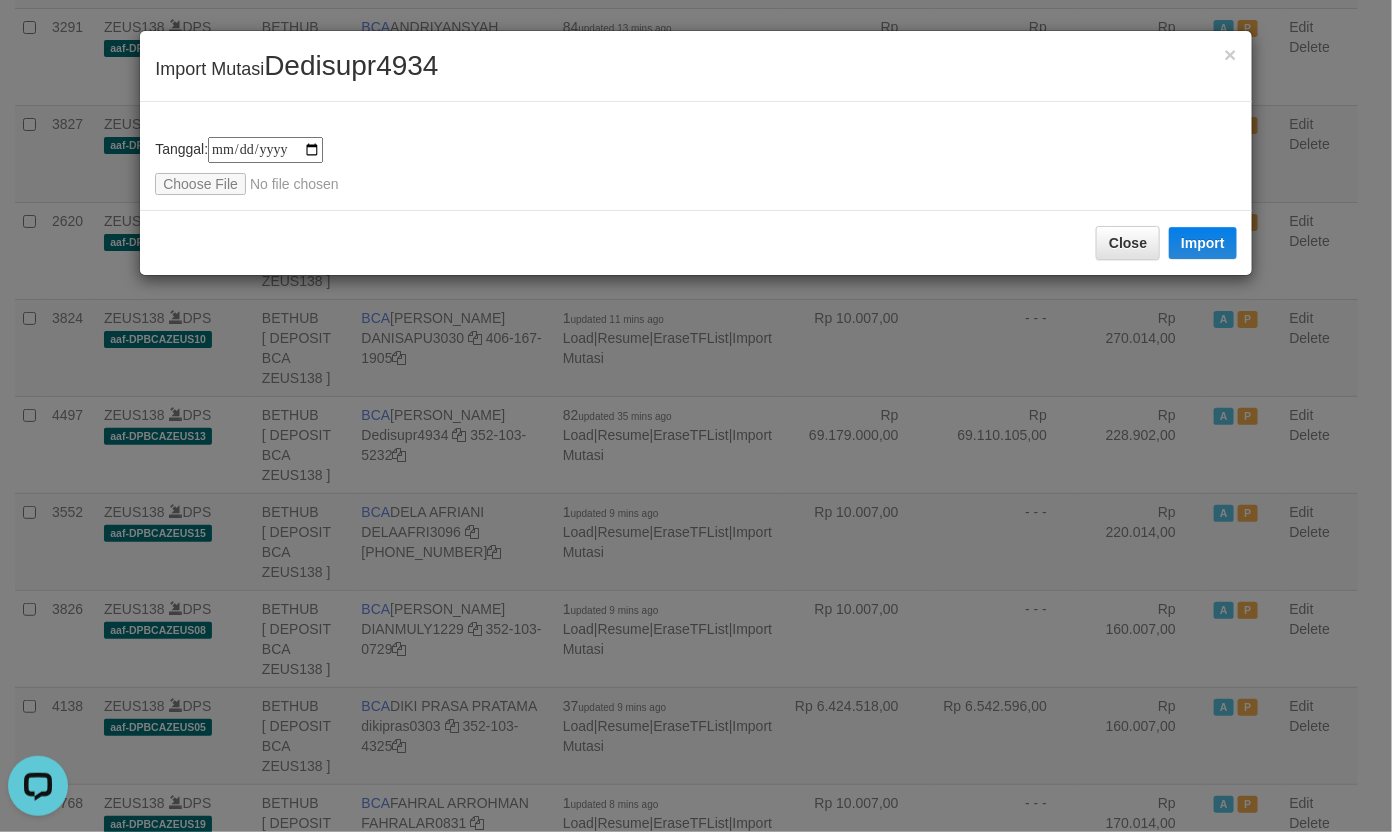 click on "Dedisupr4934" at bounding box center (351, 65) 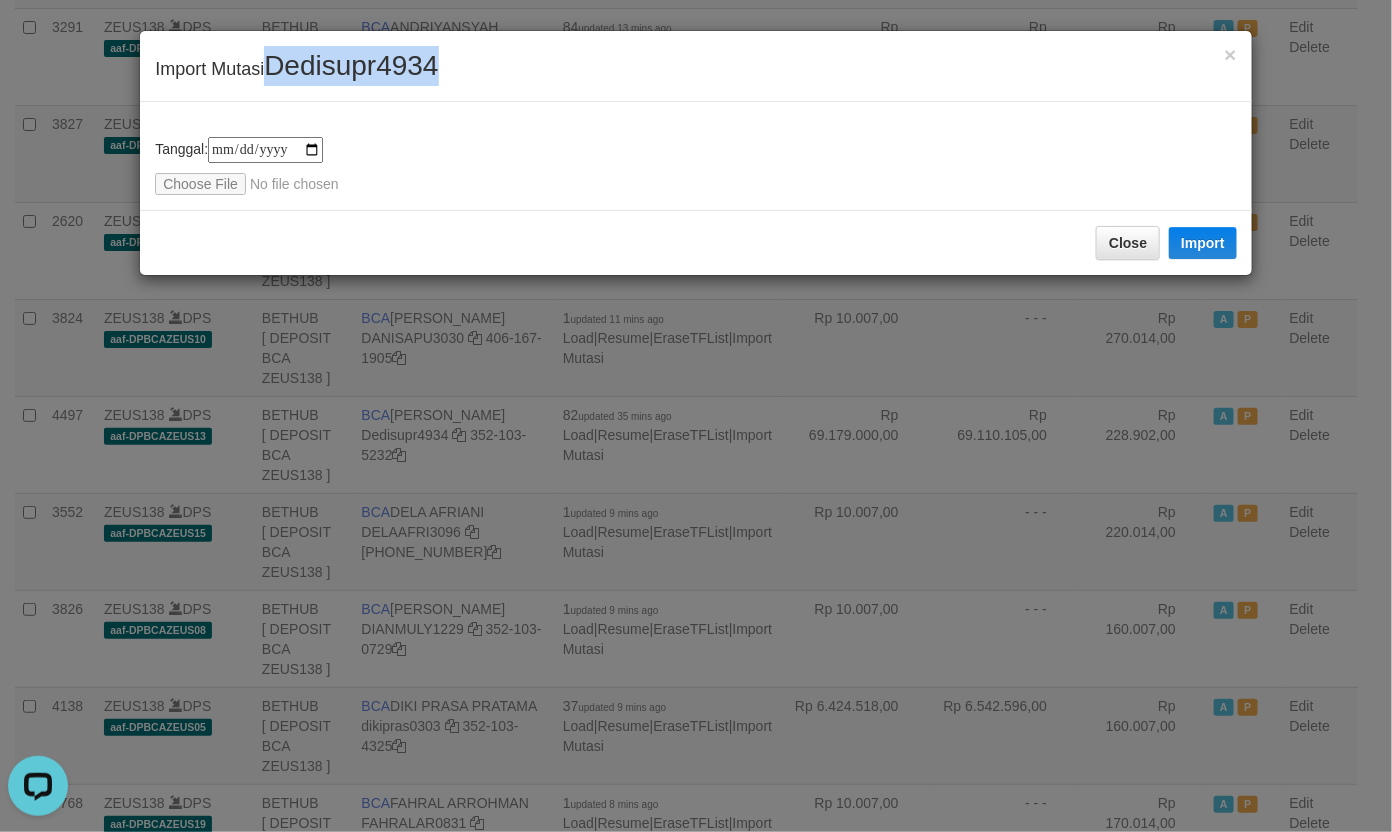 drag, startPoint x: 341, startPoint y: 71, endPoint x: 368, endPoint y: 87, distance: 31.38471 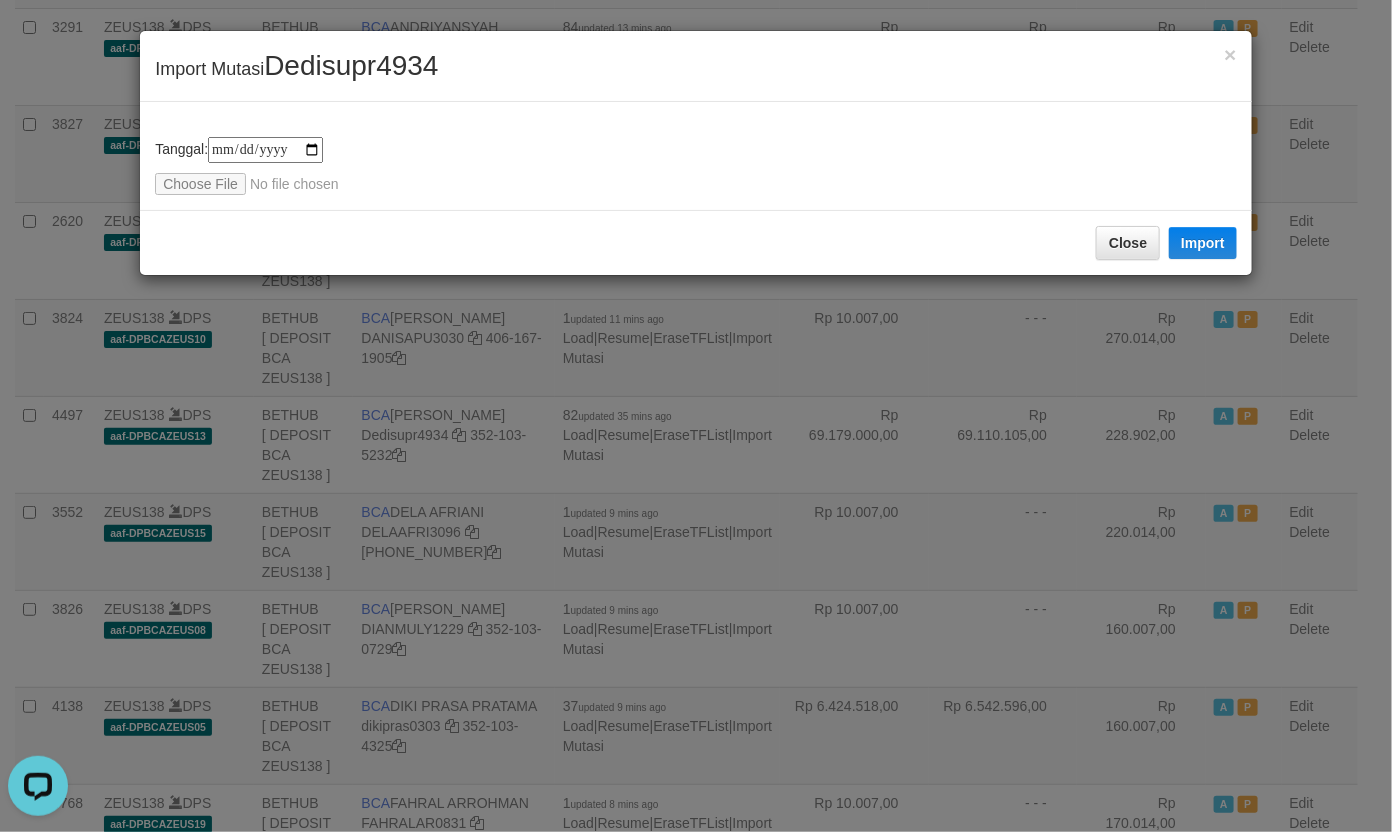 click on "**********" at bounding box center (696, 166) 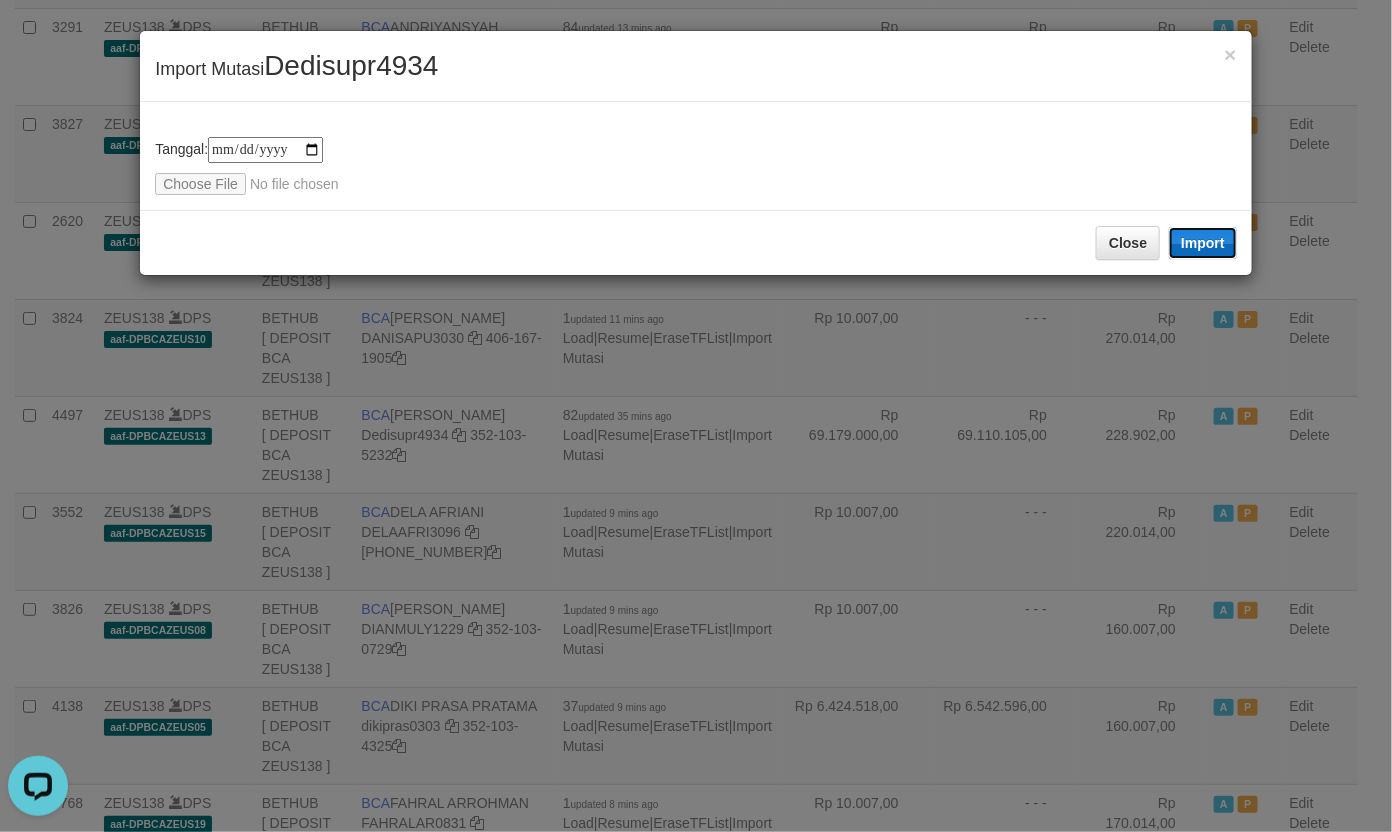drag, startPoint x: 1191, startPoint y: 245, endPoint x: 177, endPoint y: 280, distance: 1014.6039 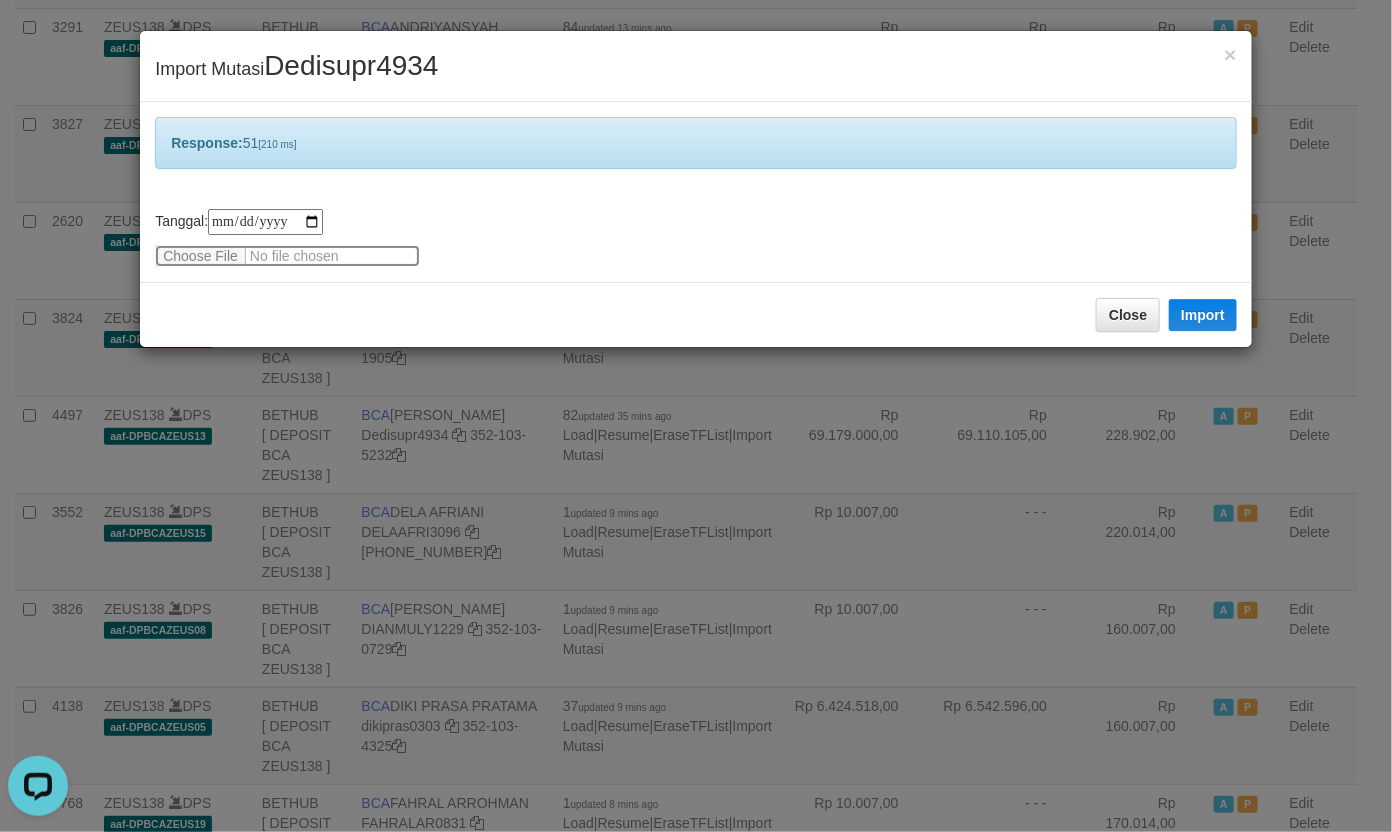 click at bounding box center [287, 256] 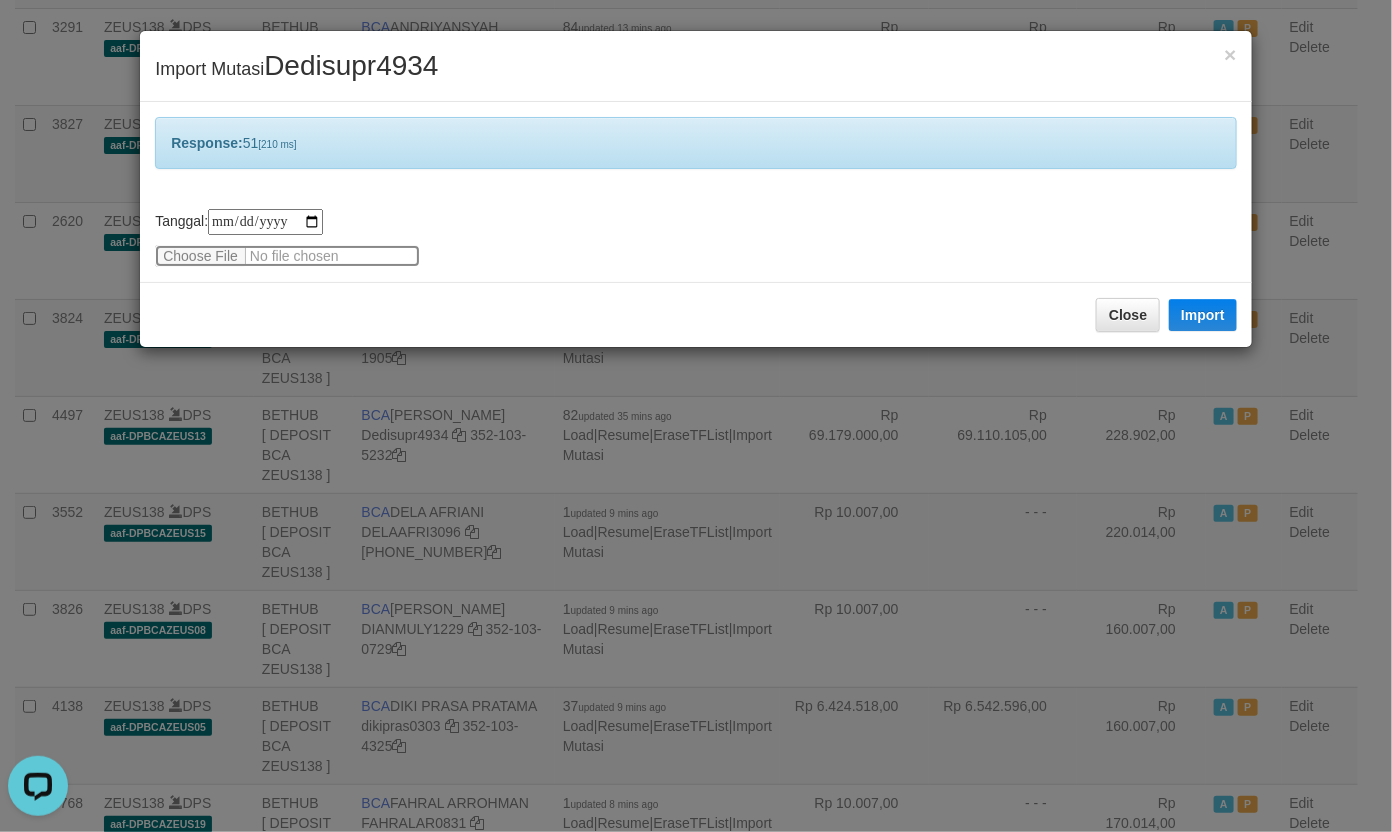 type 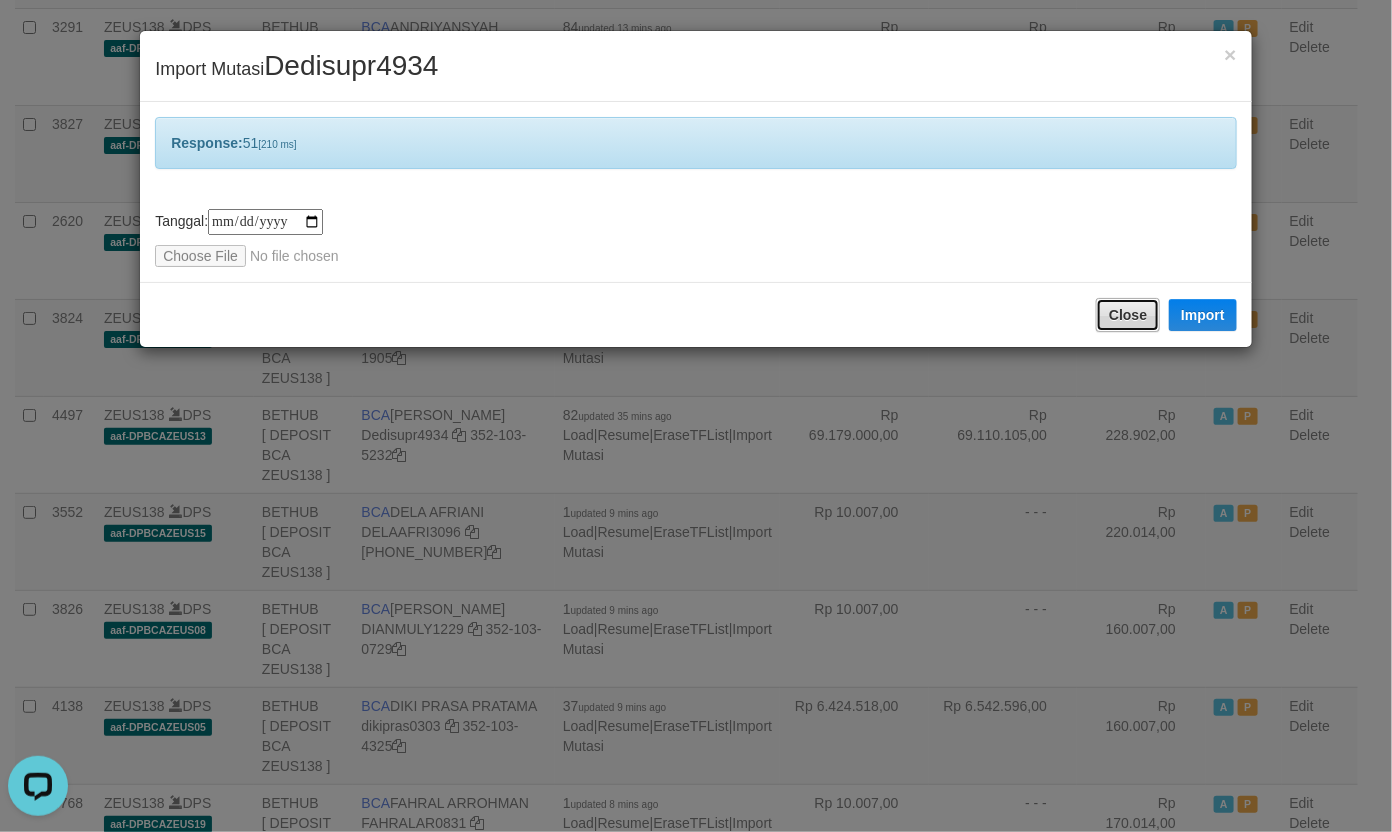 click on "Close" at bounding box center (1128, 315) 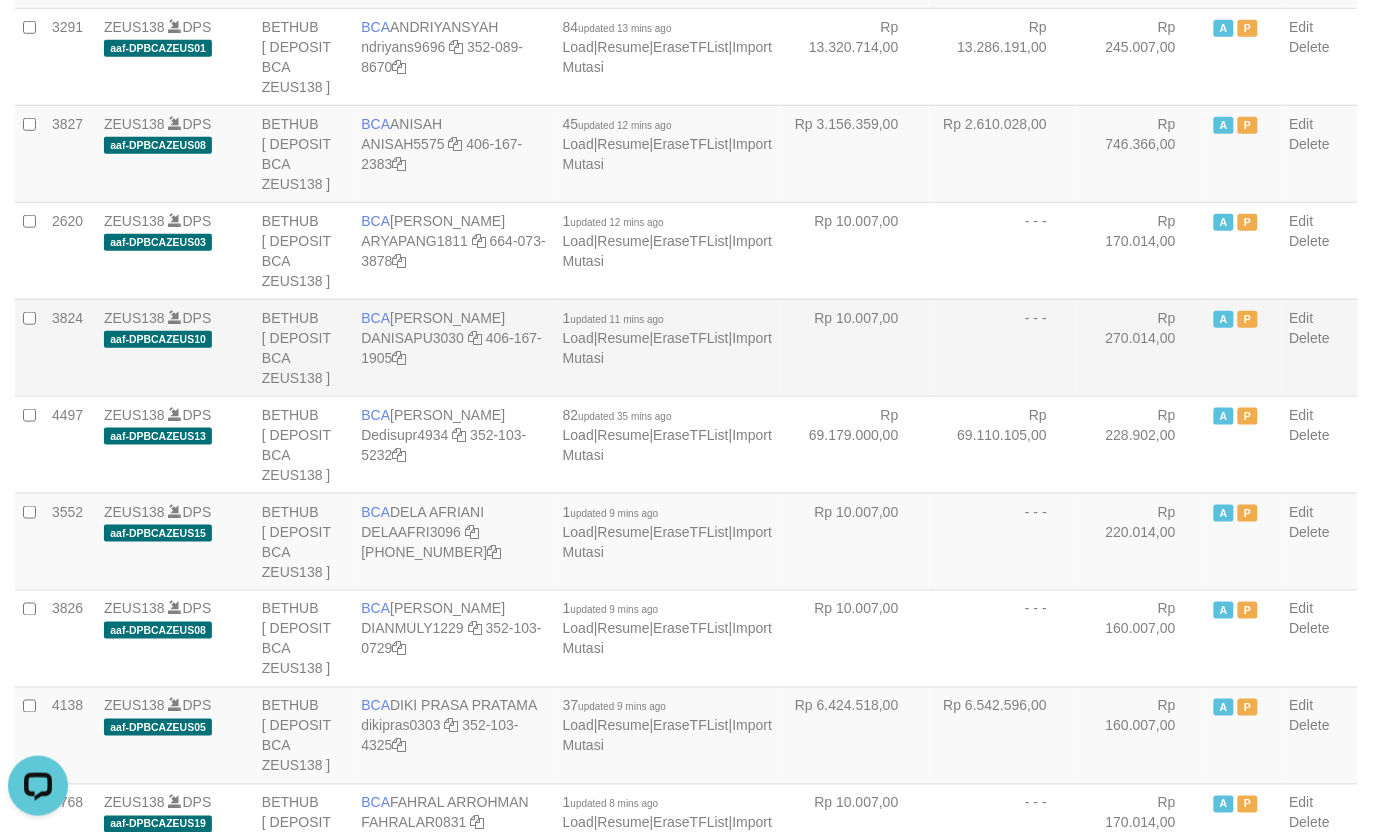 drag, startPoint x: 830, startPoint y: 337, endPoint x: 705, endPoint y: 375, distance: 130.64838 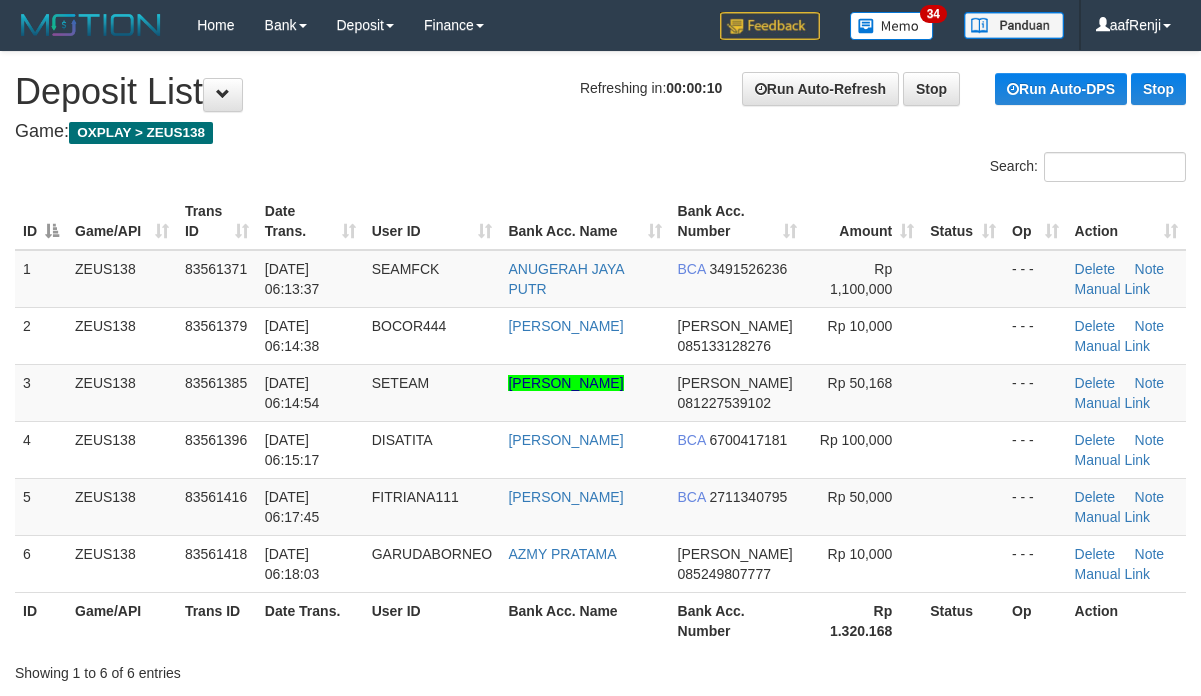 scroll, scrollTop: 0, scrollLeft: 0, axis: both 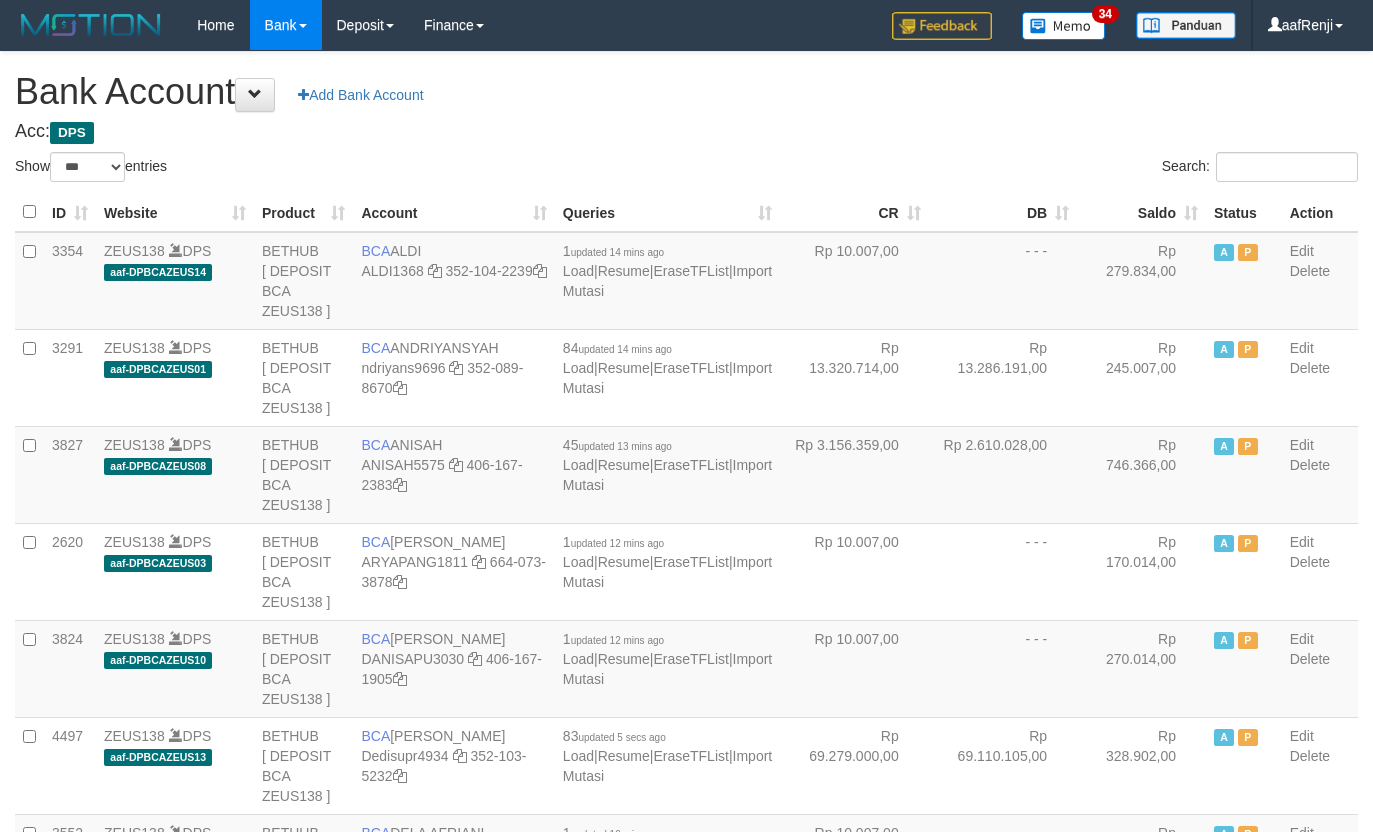 select on "***" 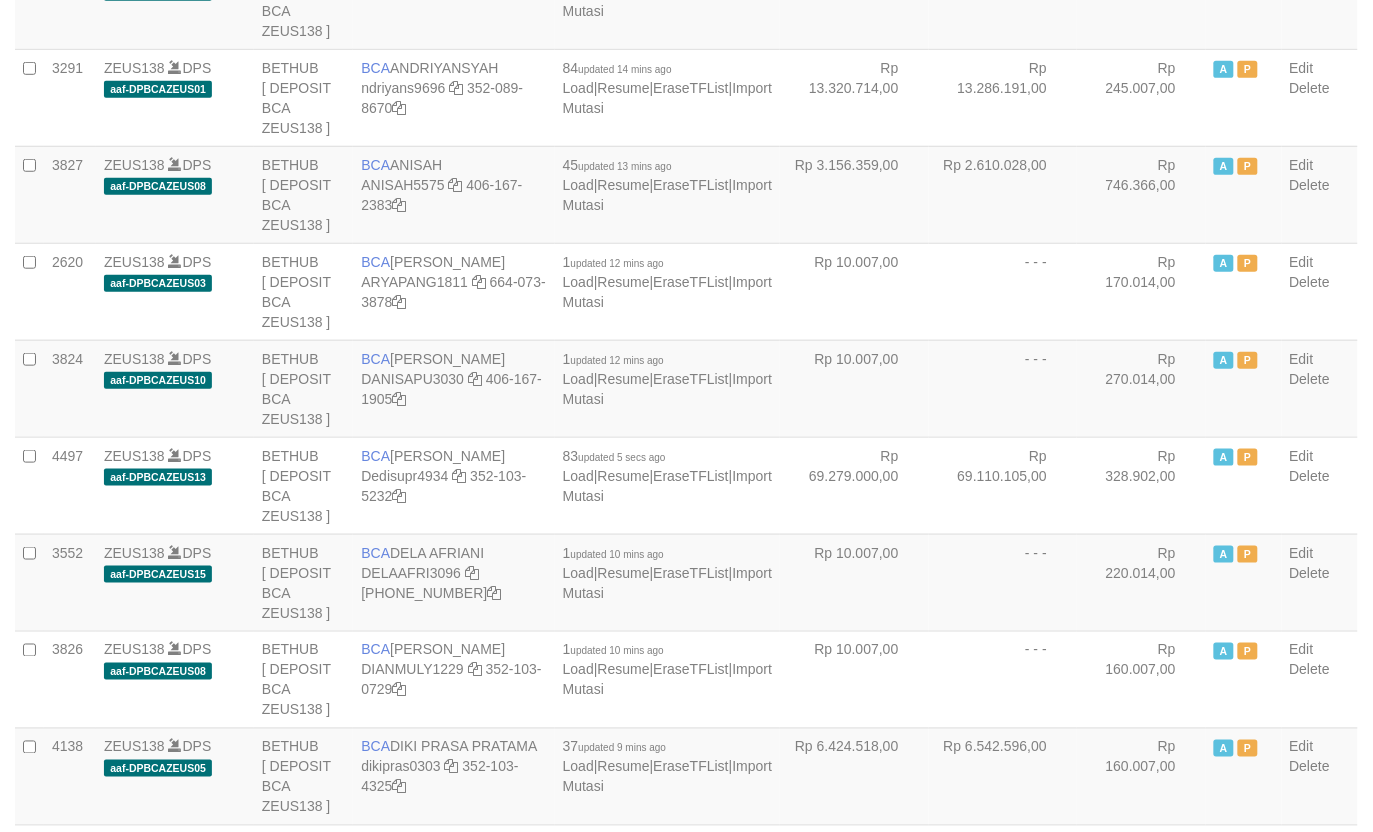 scroll, scrollTop: 321, scrollLeft: 0, axis: vertical 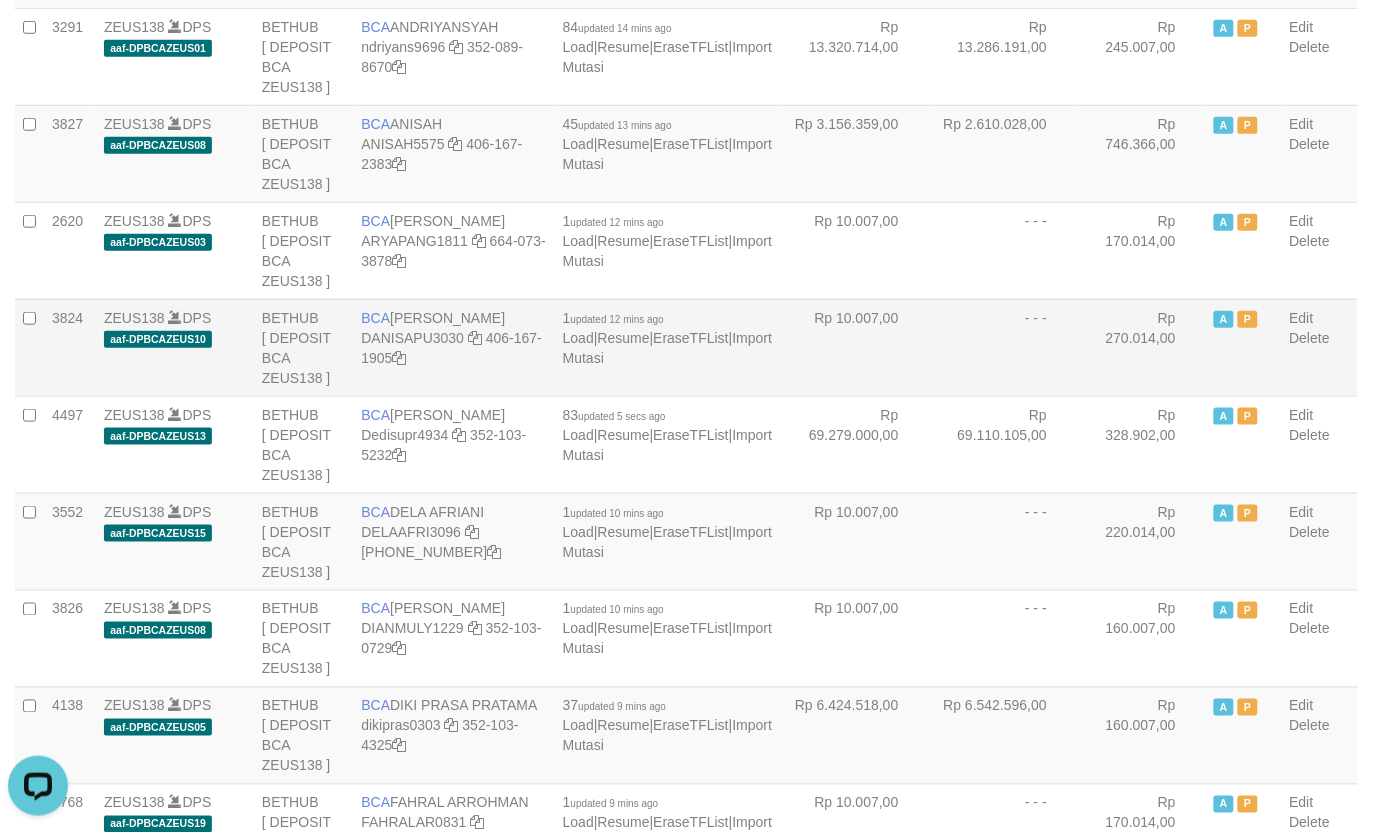 drag, startPoint x: 862, startPoint y: 328, endPoint x: 875, endPoint y: 331, distance: 13.341664 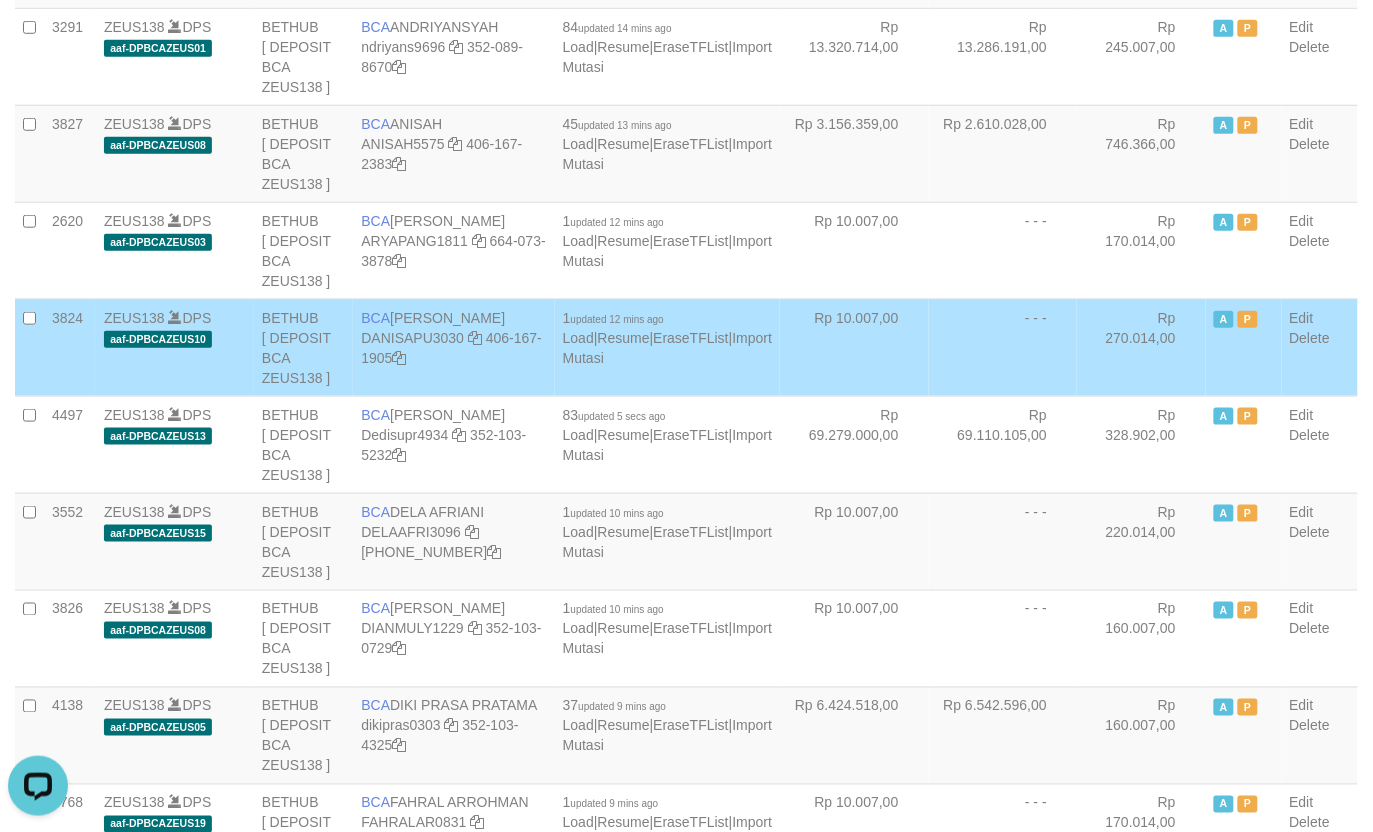 scroll, scrollTop: 1400, scrollLeft: 0, axis: vertical 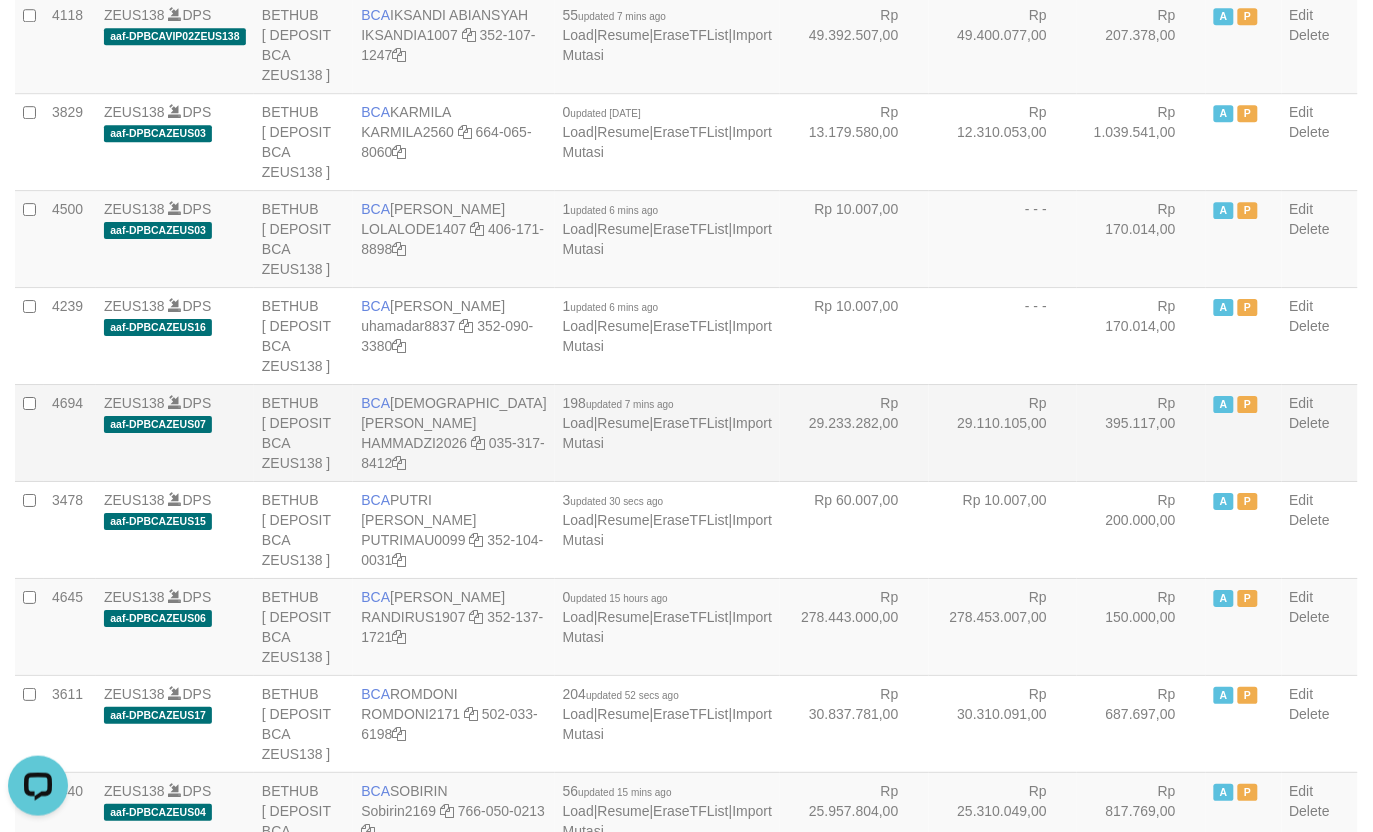 click on "BCA
MUHAMMAD ZIDAN KURNIAWAN
HAMMADZI2026
035-317-8412" at bounding box center [453, 432] 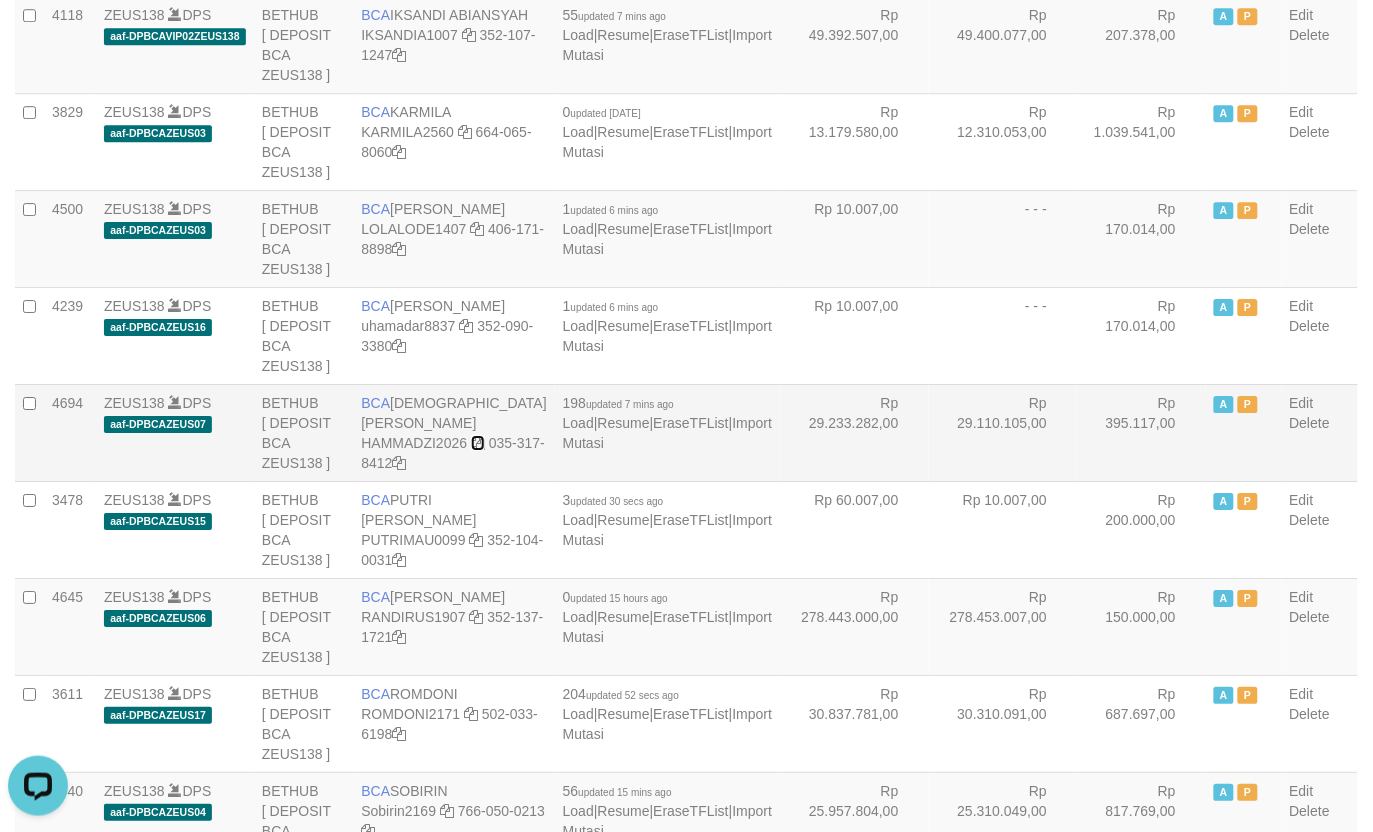 click at bounding box center [478, 443] 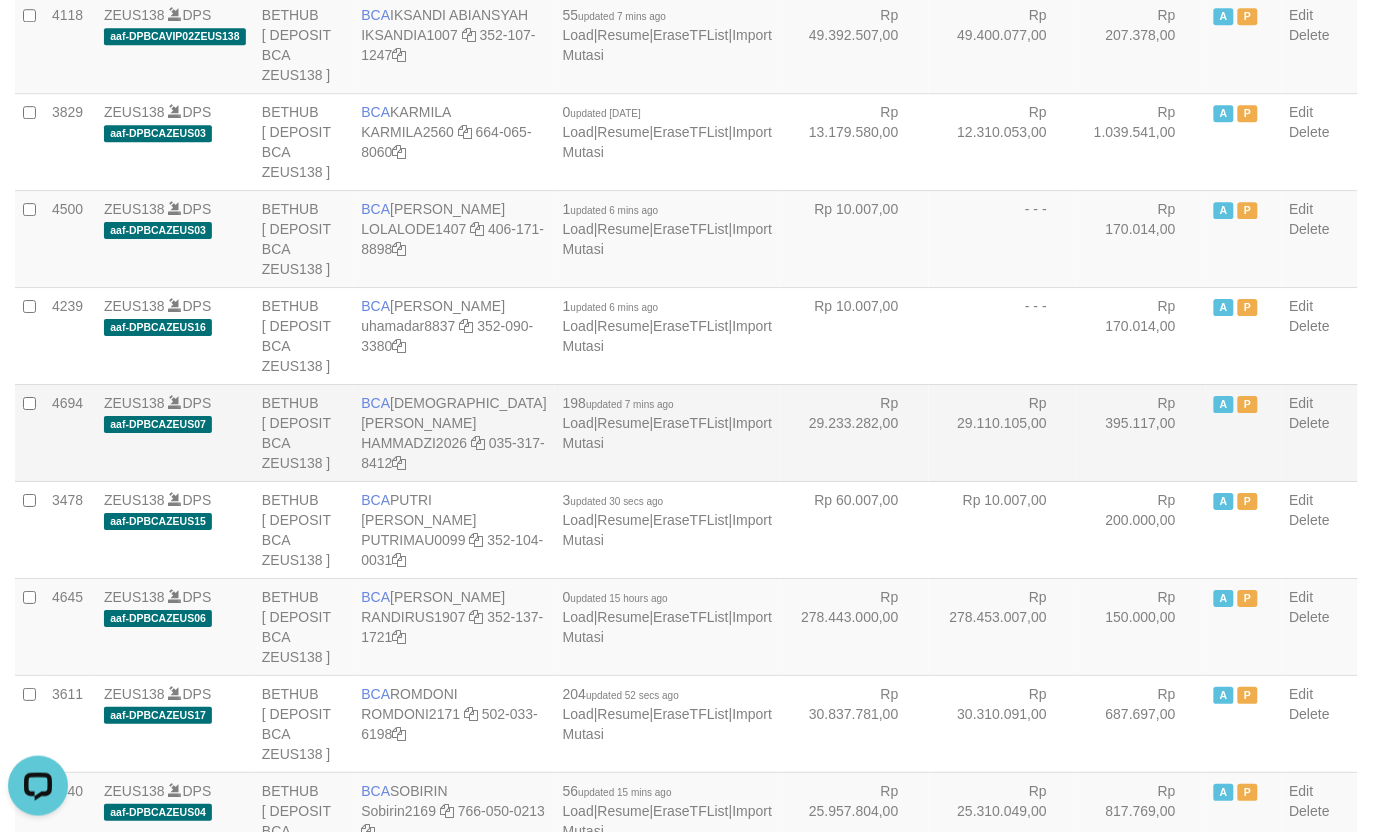 click on "BCA
MUHAMMAD ZIDAN KURNIAWAN
HAMMADZI2026
035-317-8412" at bounding box center (453, 432) 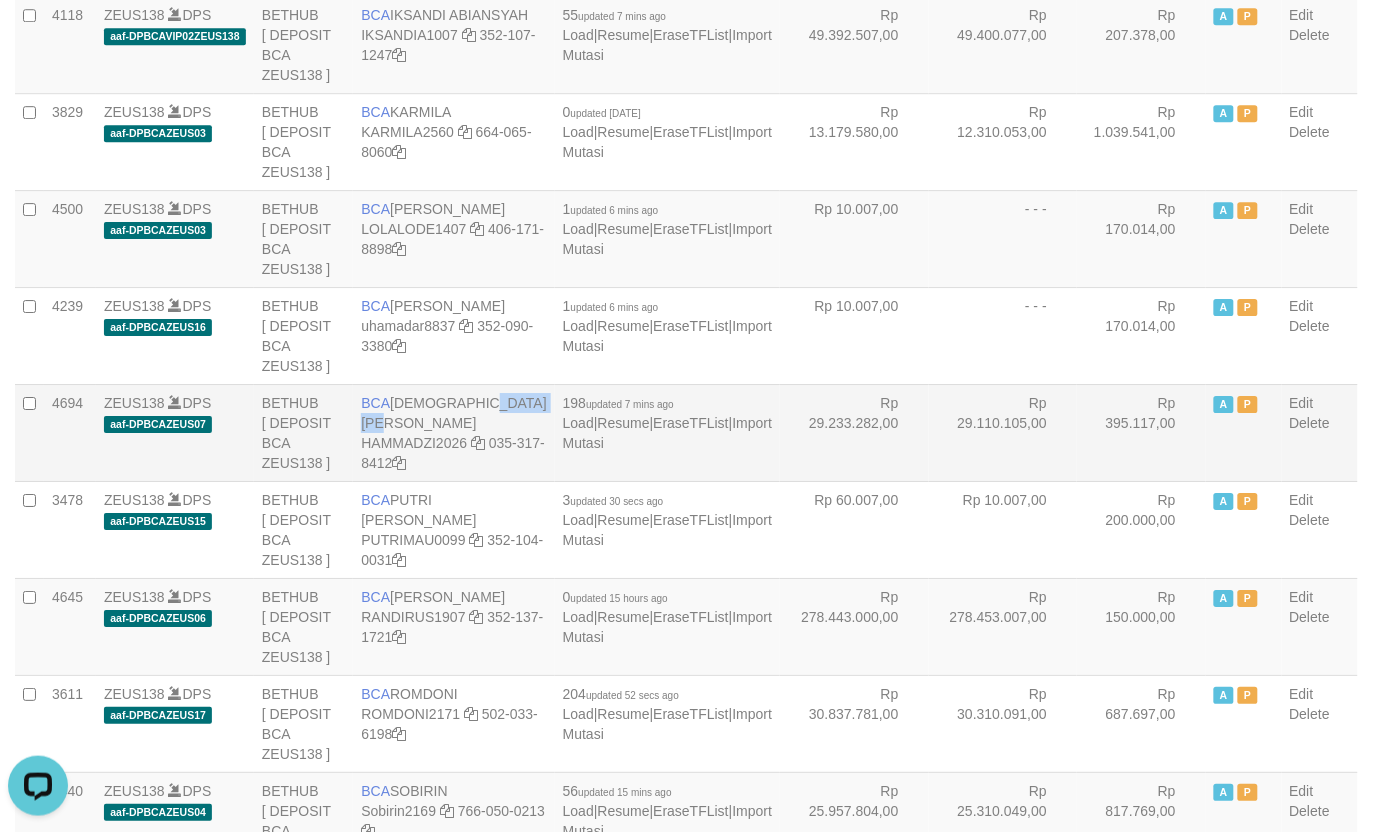 click on "BCA
MUHAMMAD ZIDAN KURNIAWAN
HAMMADZI2026
035-317-8412" at bounding box center [453, 432] 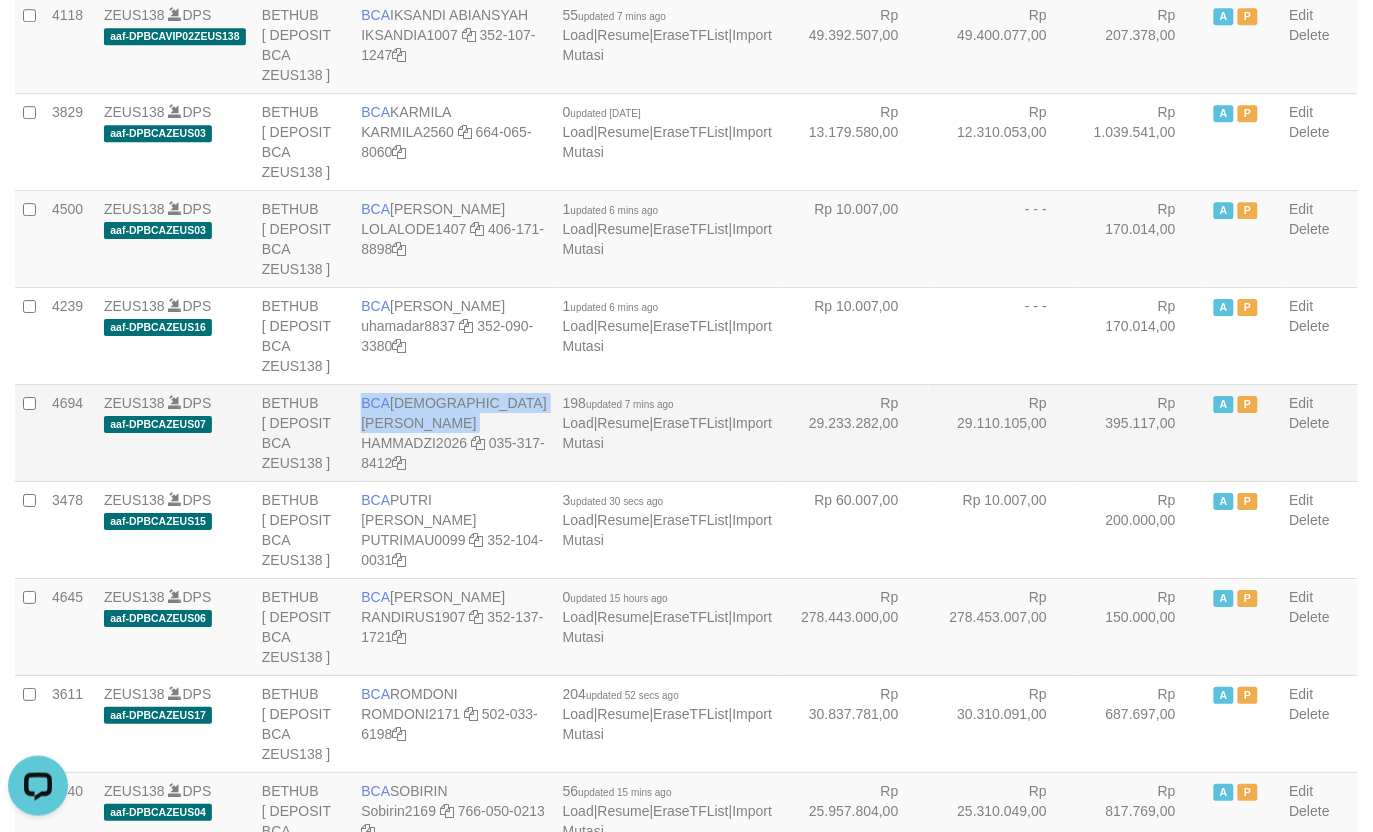 click on "BCA
MUHAMMAD ZIDAN KURNIAWAN
HAMMADZI2026
035-317-8412" at bounding box center [453, 432] 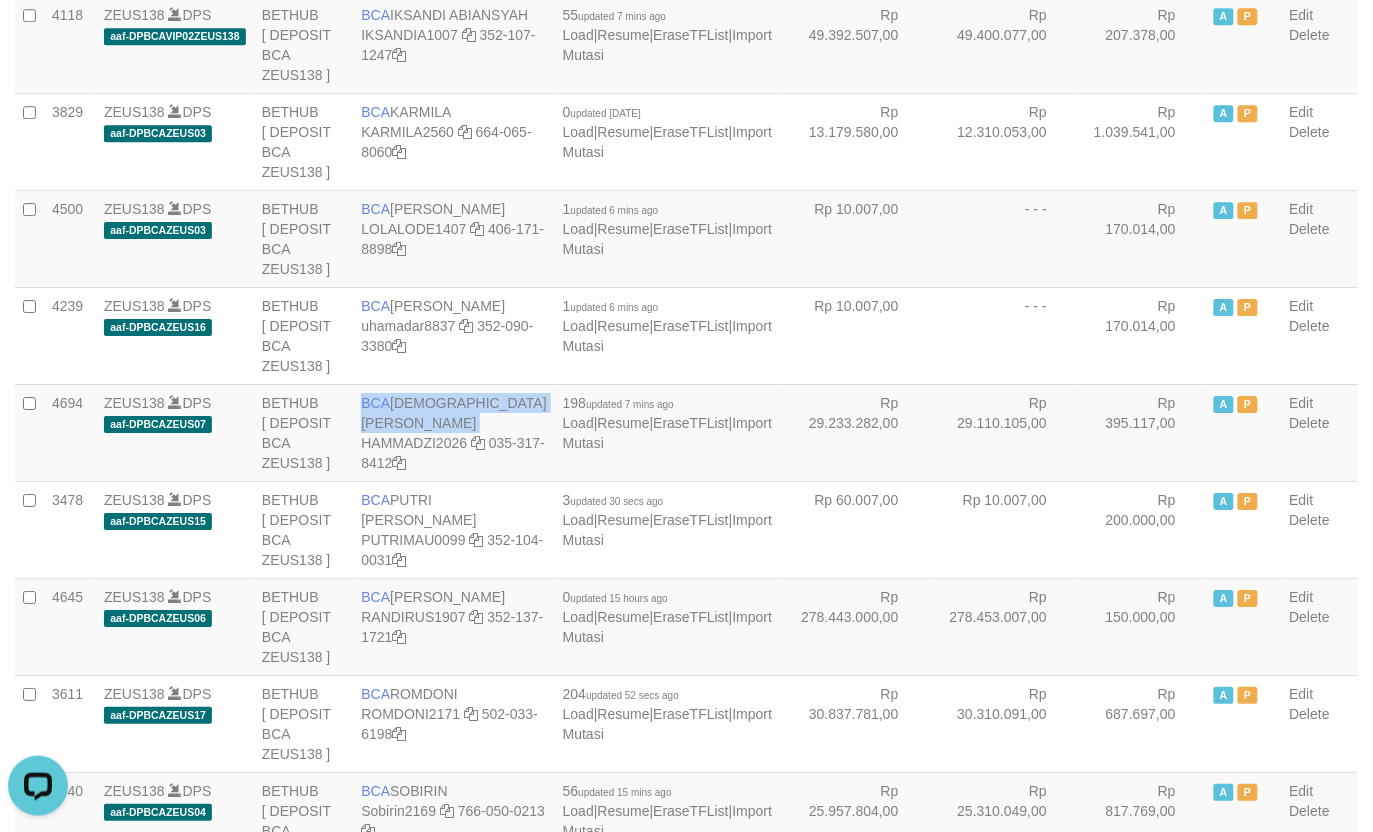 copy on "BCA
MUHAMMAD ZIDAN KURNIAWAN" 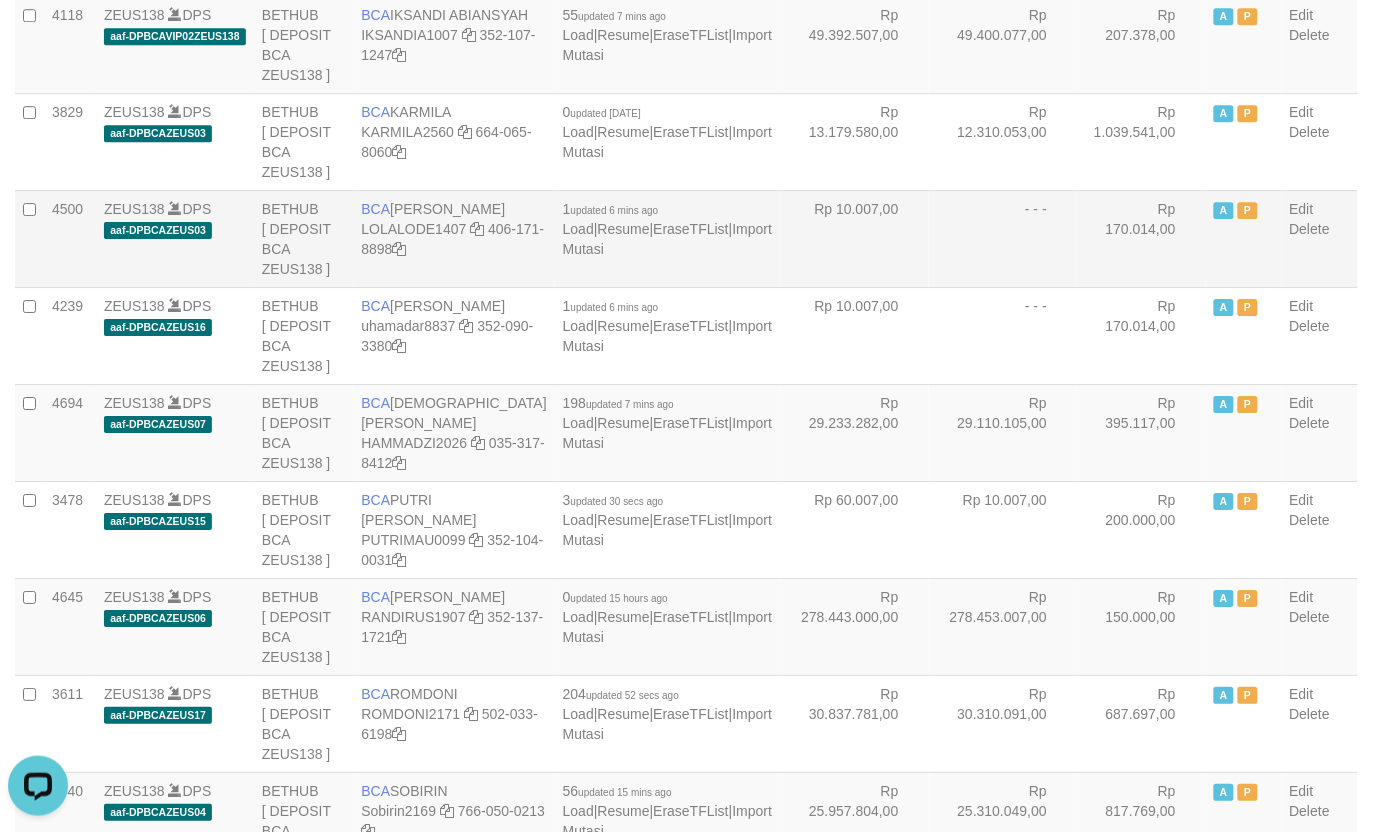 click on "- - -" at bounding box center [1003, 238] 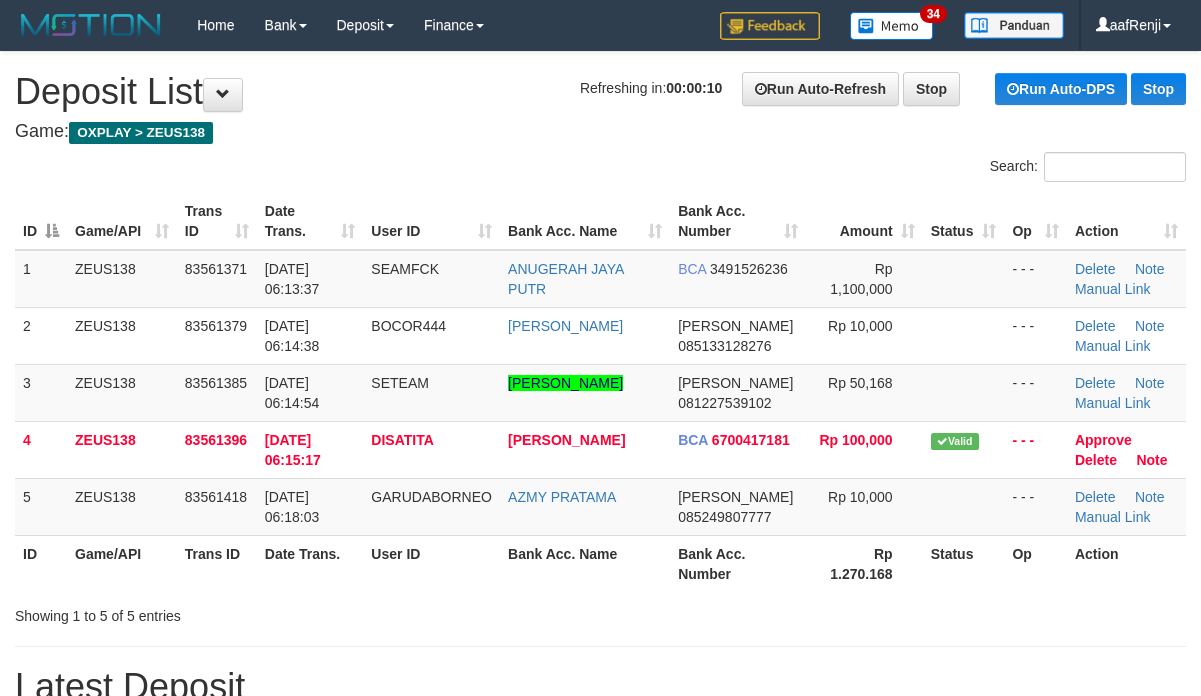scroll, scrollTop: 0, scrollLeft: 0, axis: both 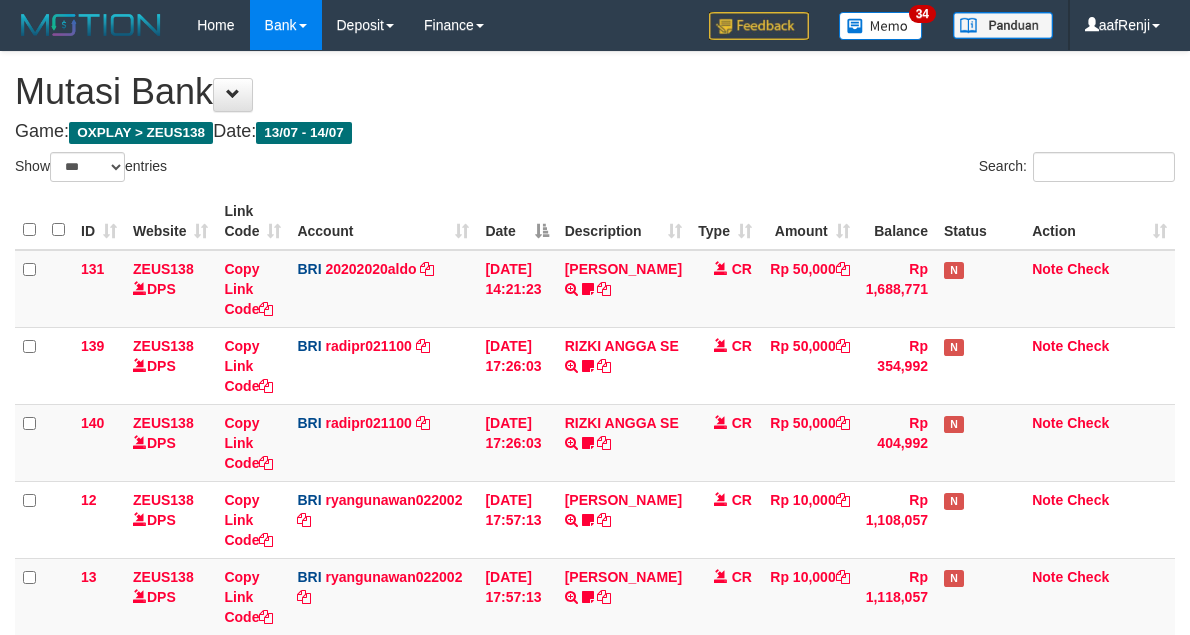 select on "***" 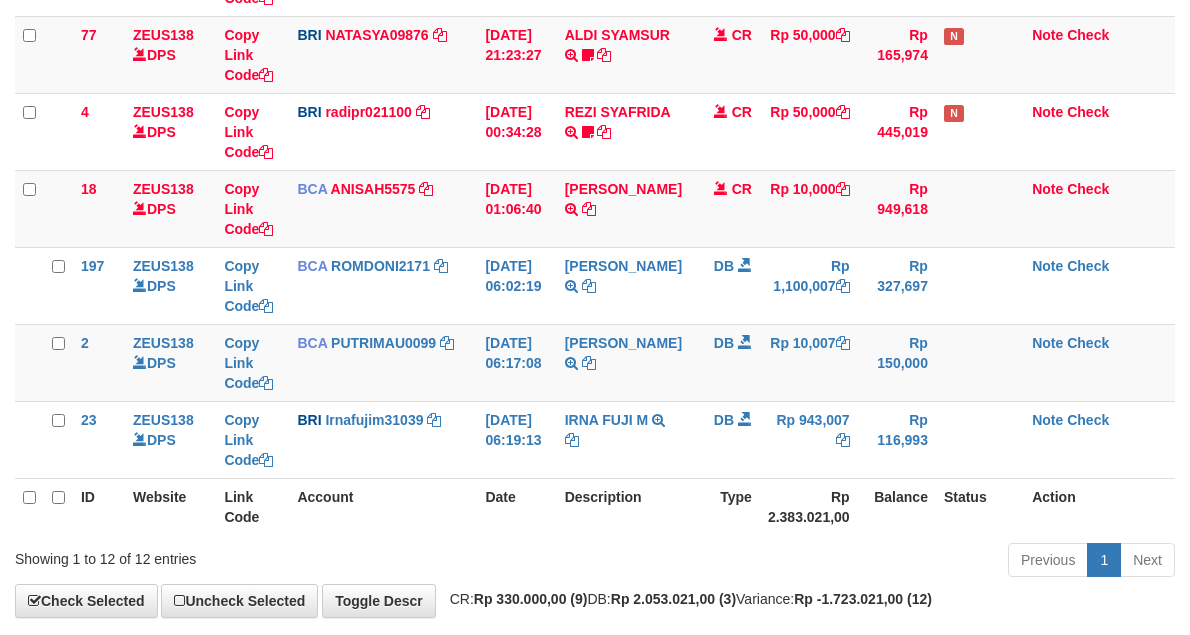 scroll, scrollTop: 637, scrollLeft: 0, axis: vertical 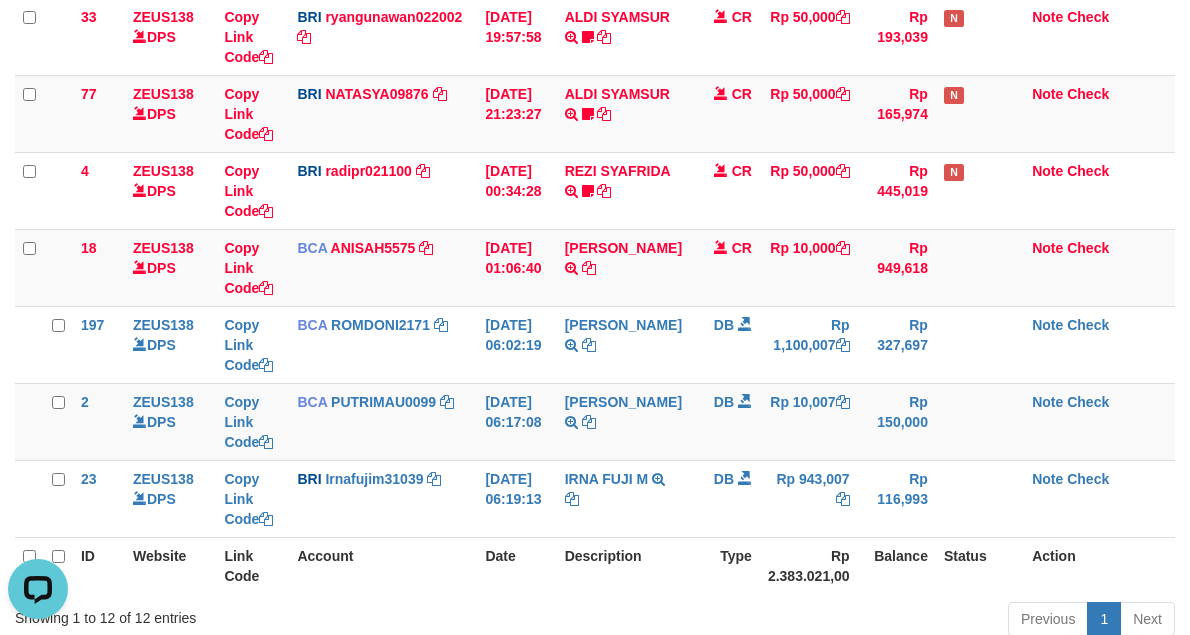 drag, startPoint x: 413, startPoint y: 536, endPoint x: 403, endPoint y: 540, distance: 10.770329 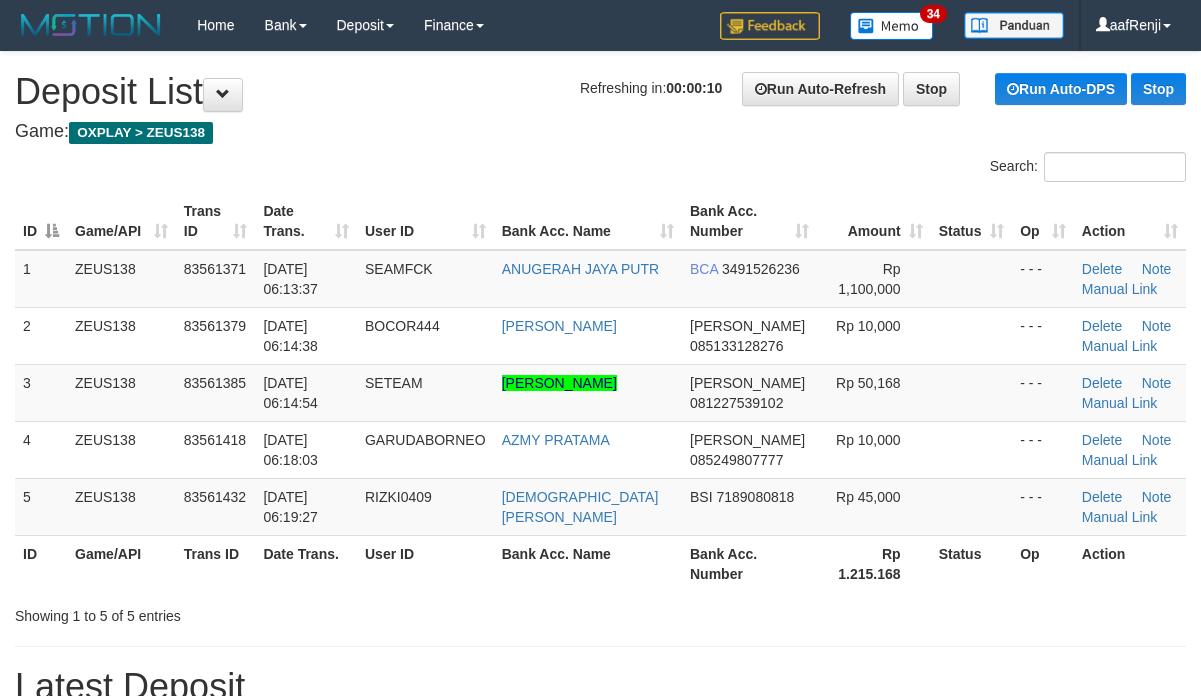scroll, scrollTop: 0, scrollLeft: 0, axis: both 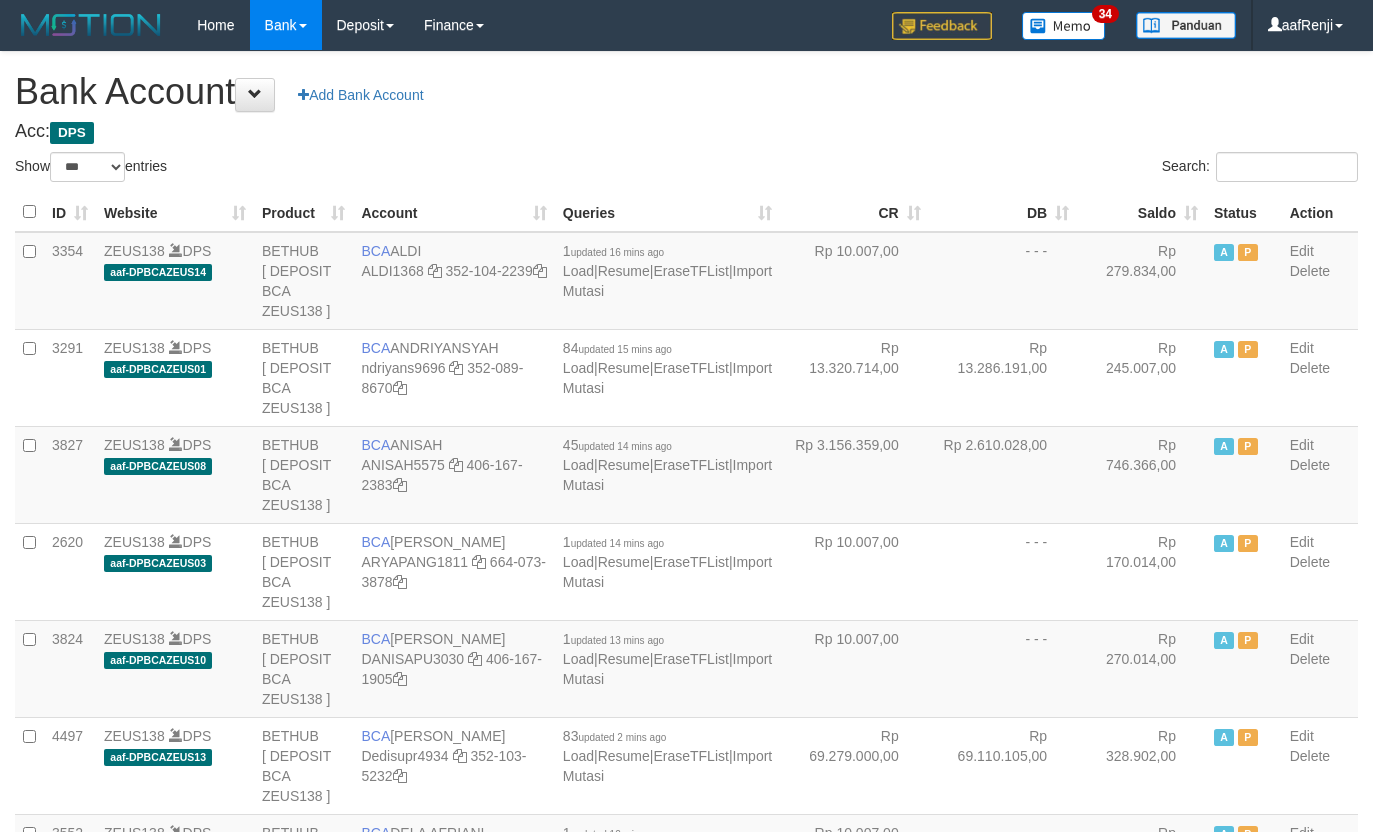select on "***" 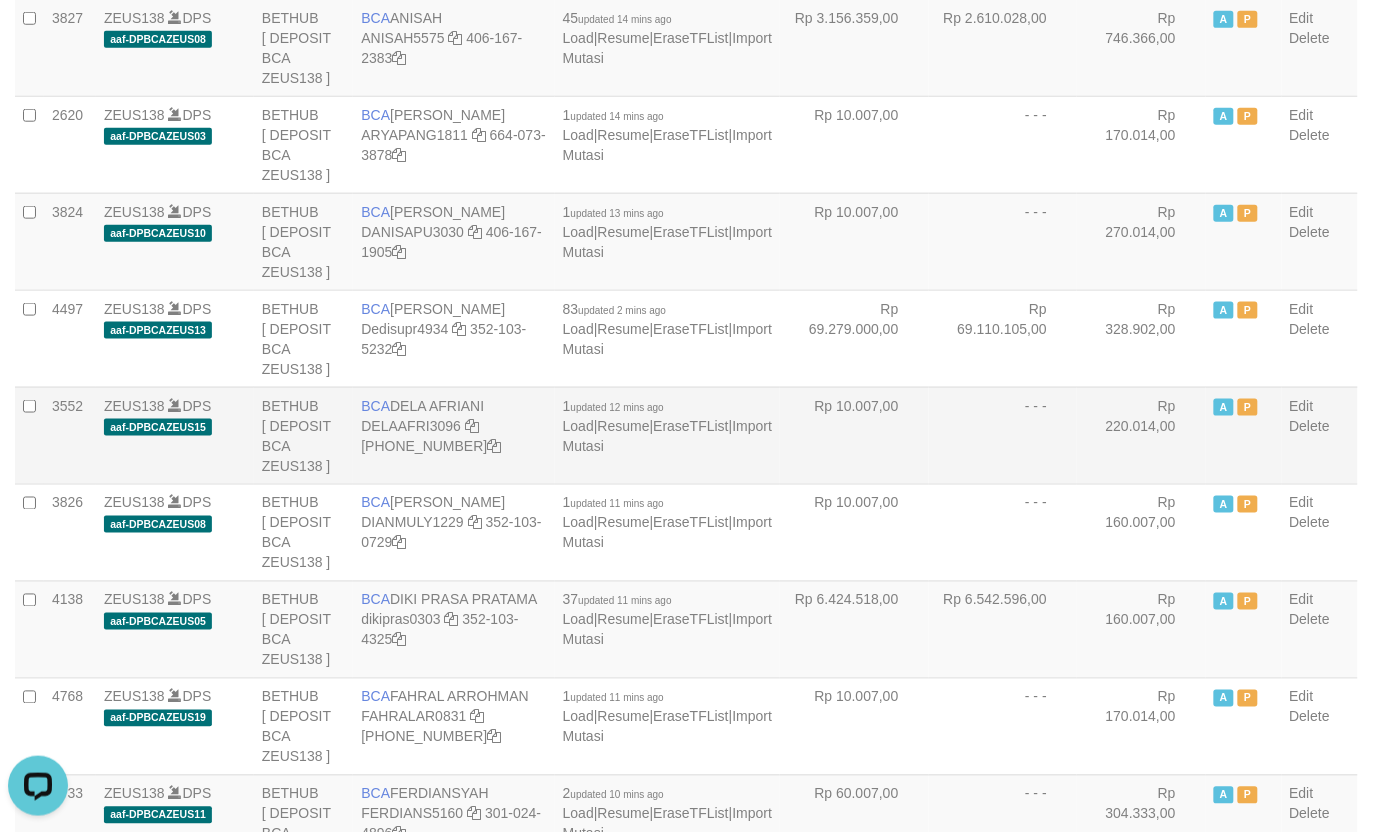 scroll, scrollTop: 0, scrollLeft: 0, axis: both 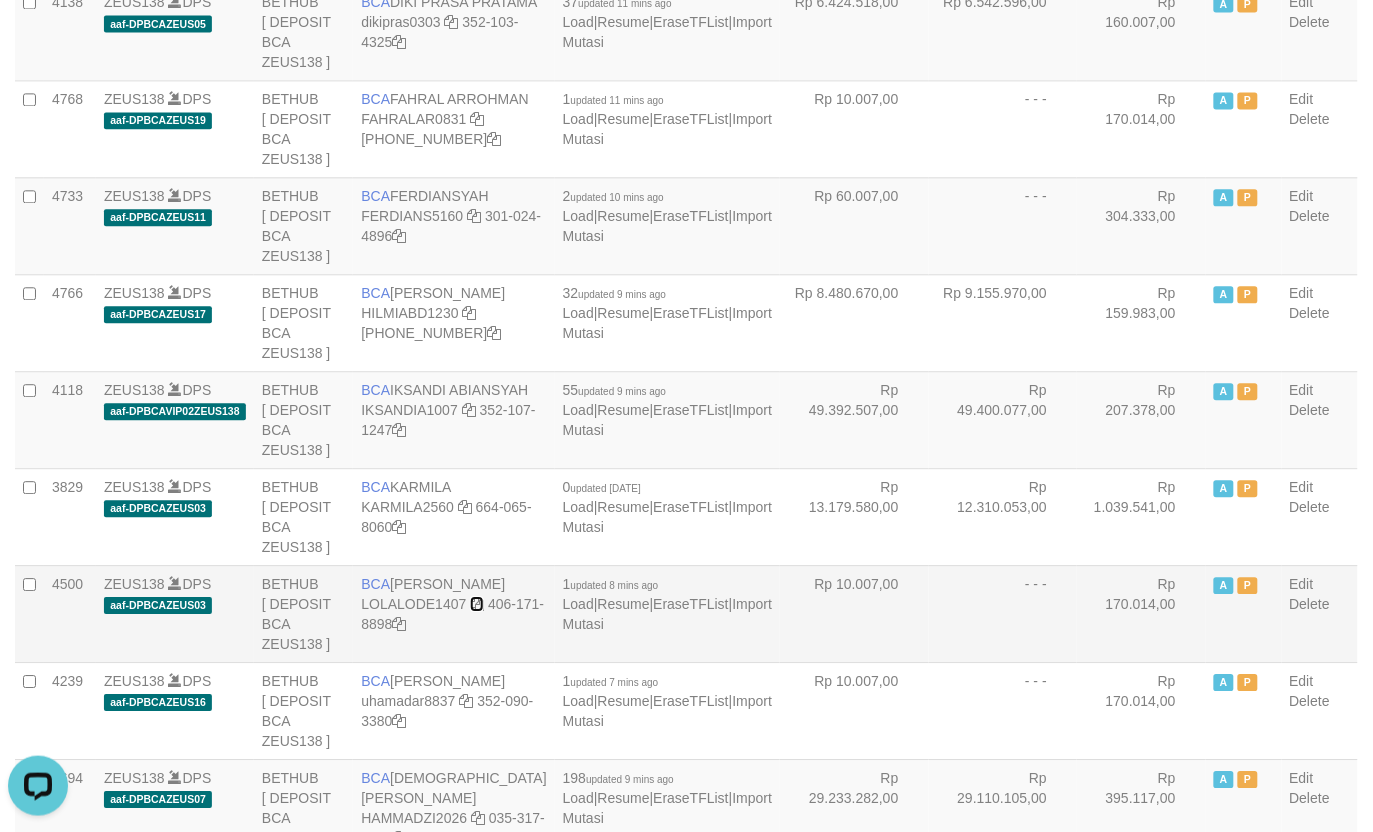 click at bounding box center [477, 604] 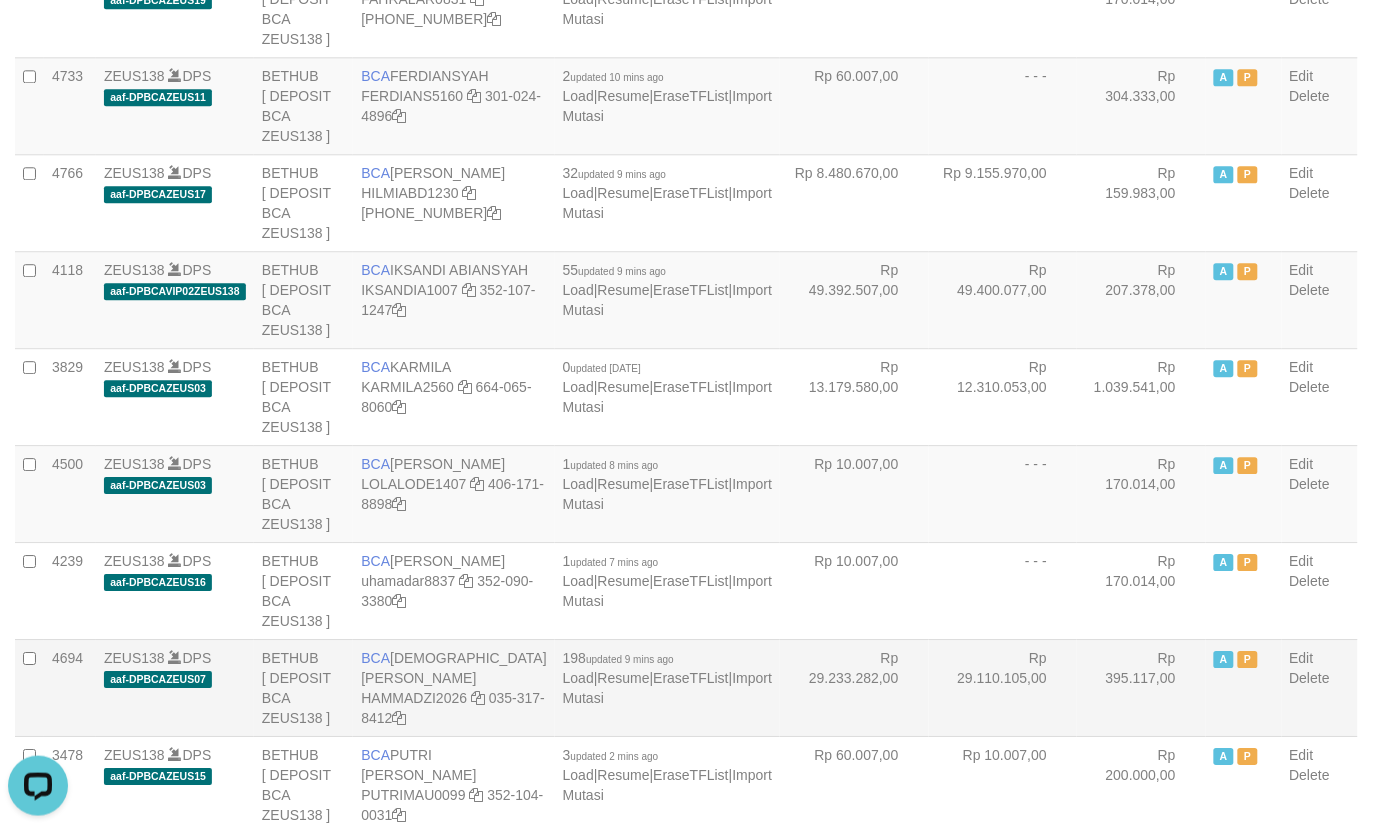 scroll, scrollTop: 1275, scrollLeft: 0, axis: vertical 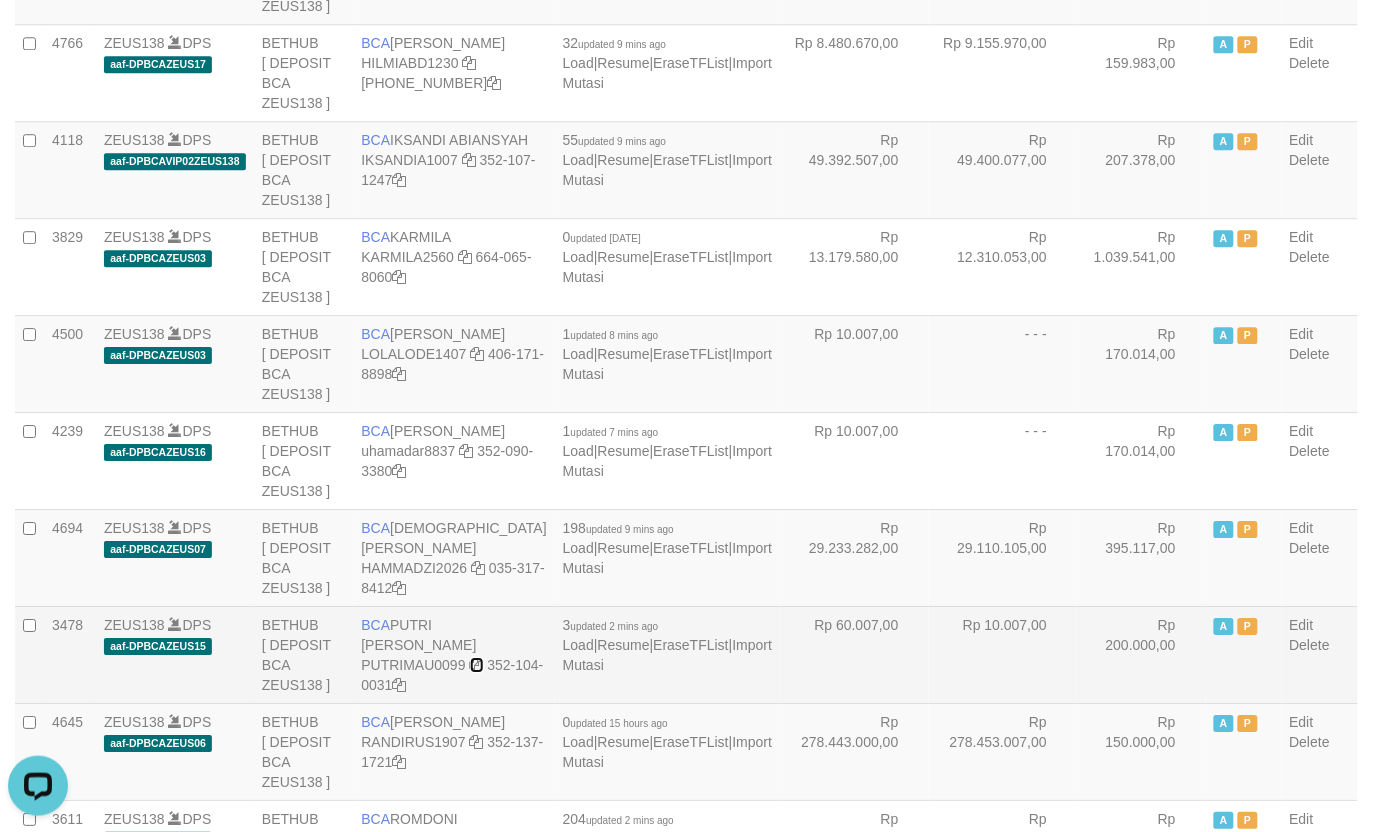 click at bounding box center (477, 665) 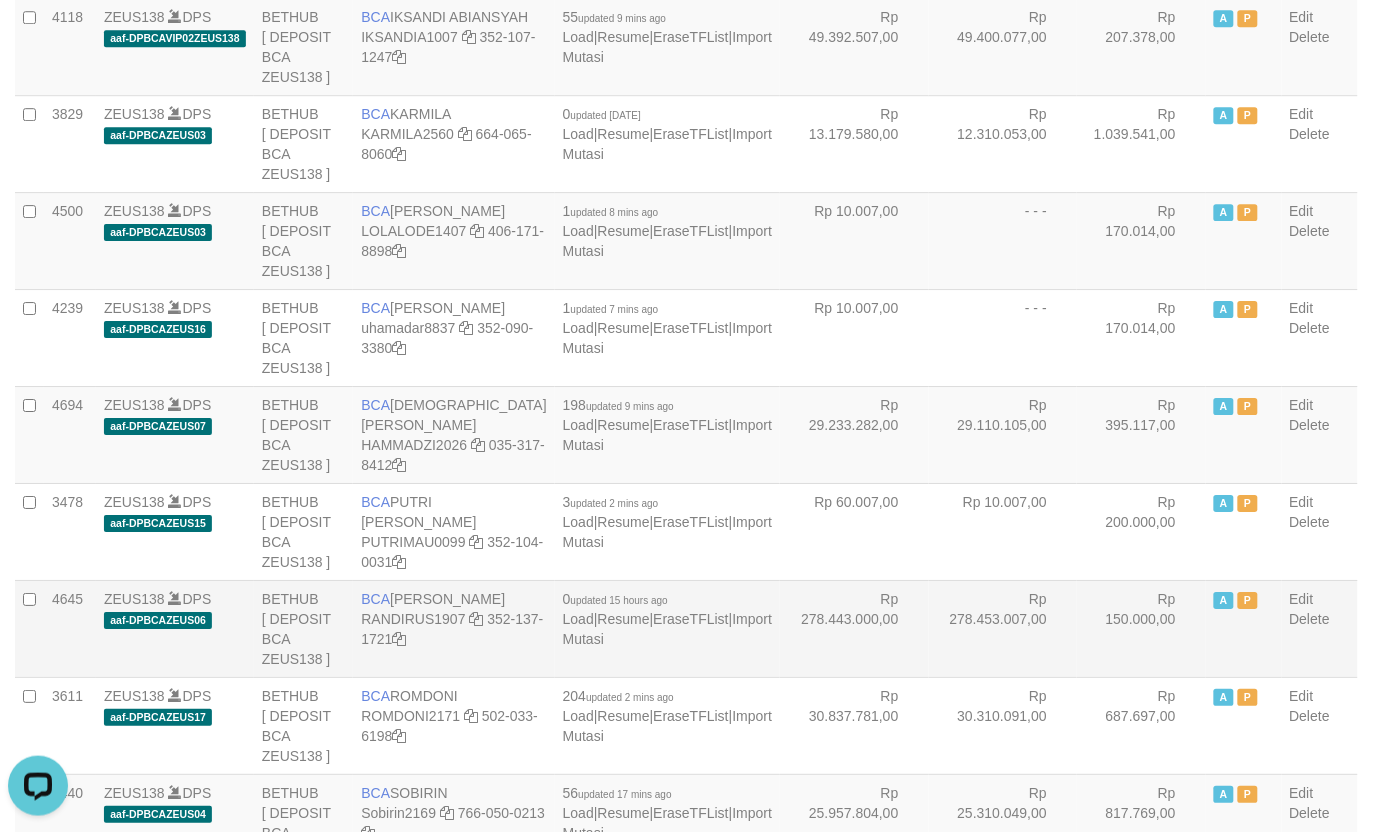 scroll, scrollTop: 1400, scrollLeft: 0, axis: vertical 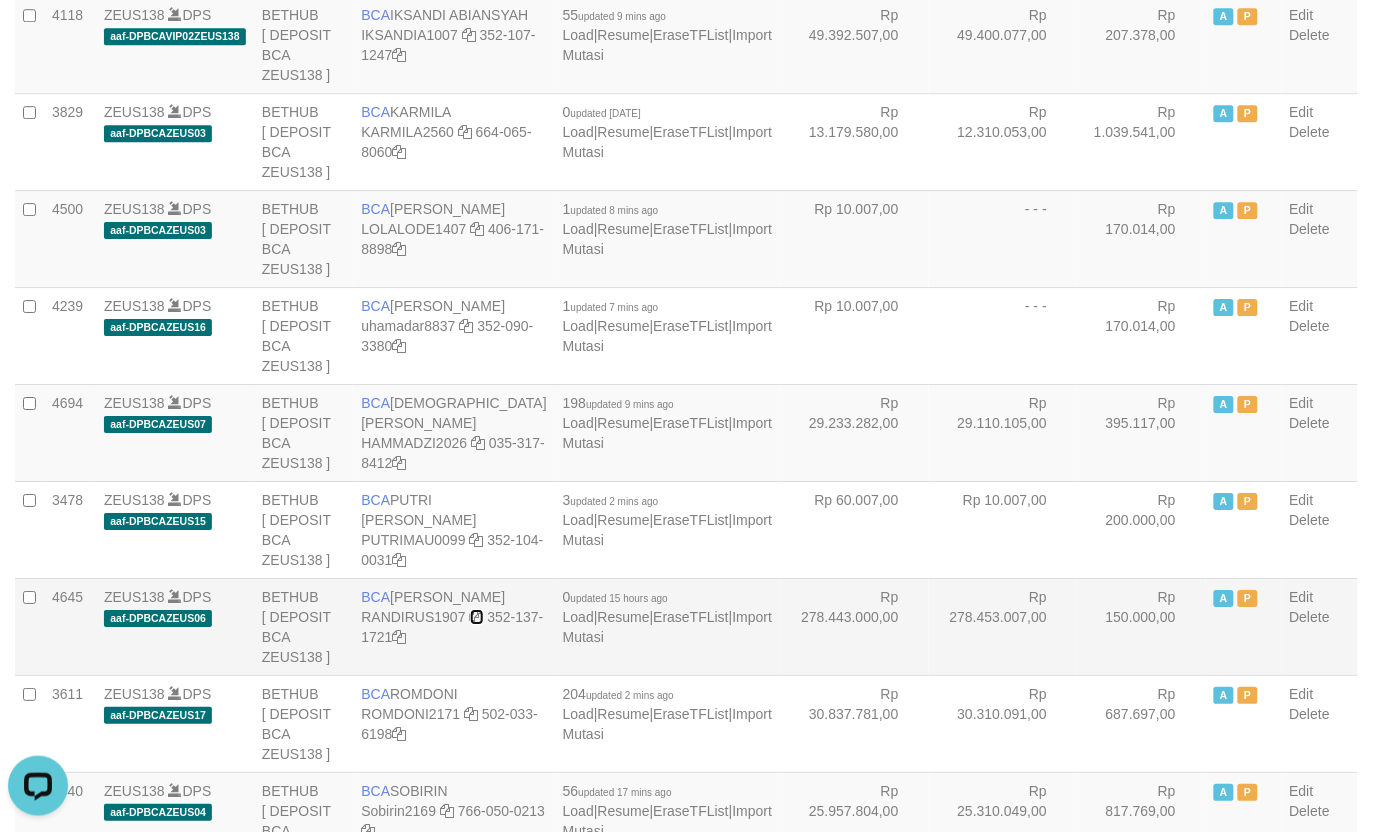 click at bounding box center (477, 617) 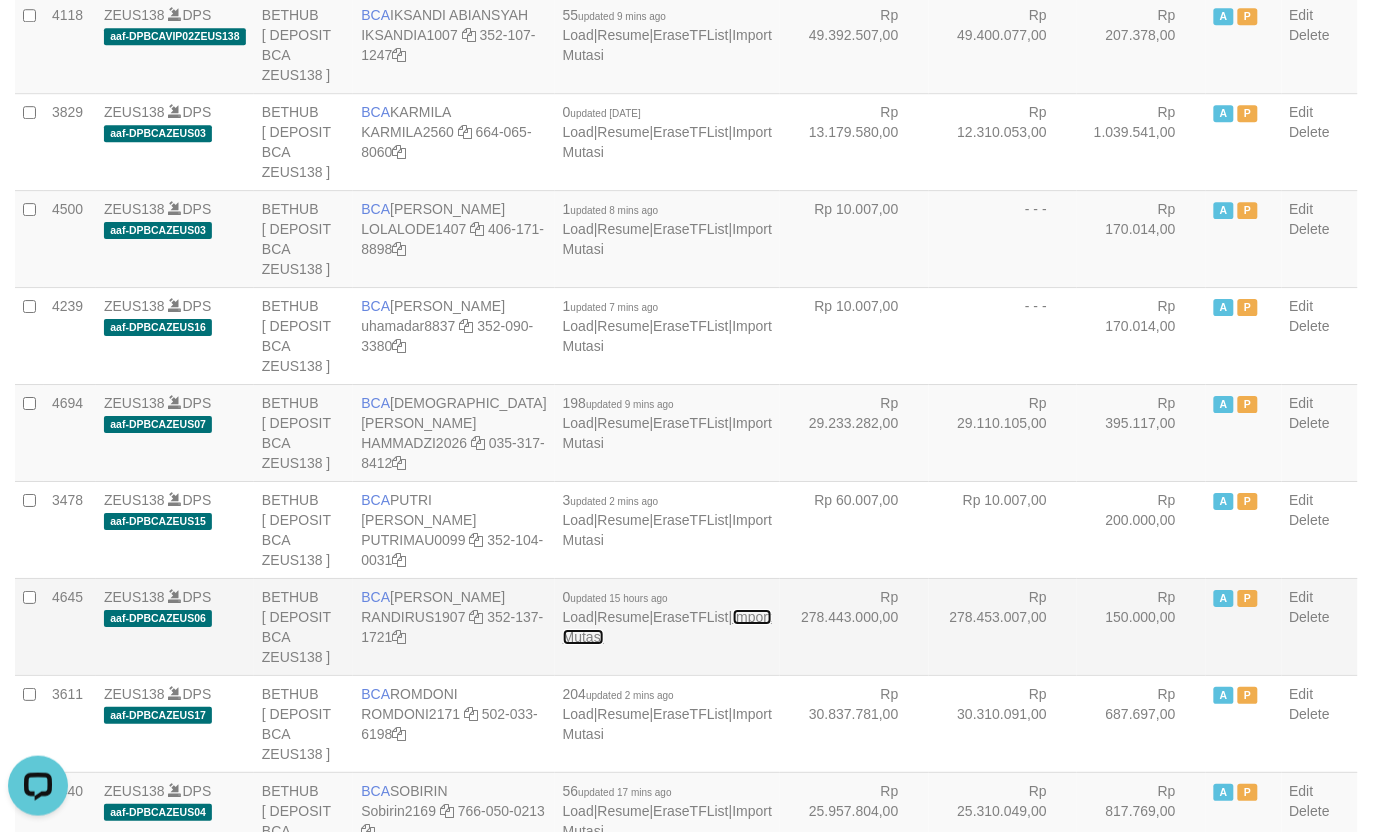 click on "Import Mutasi" at bounding box center [667, 627] 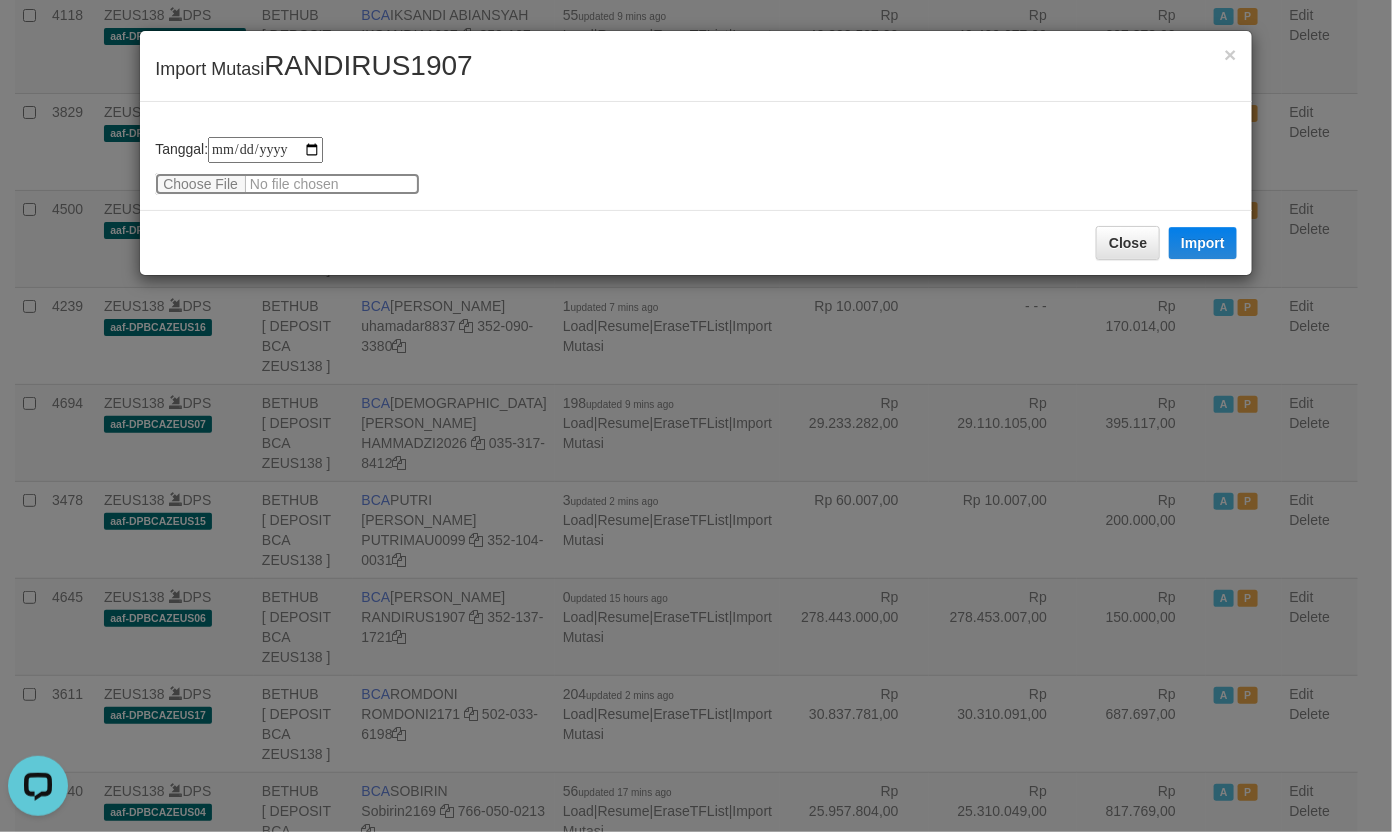 click at bounding box center [287, 184] 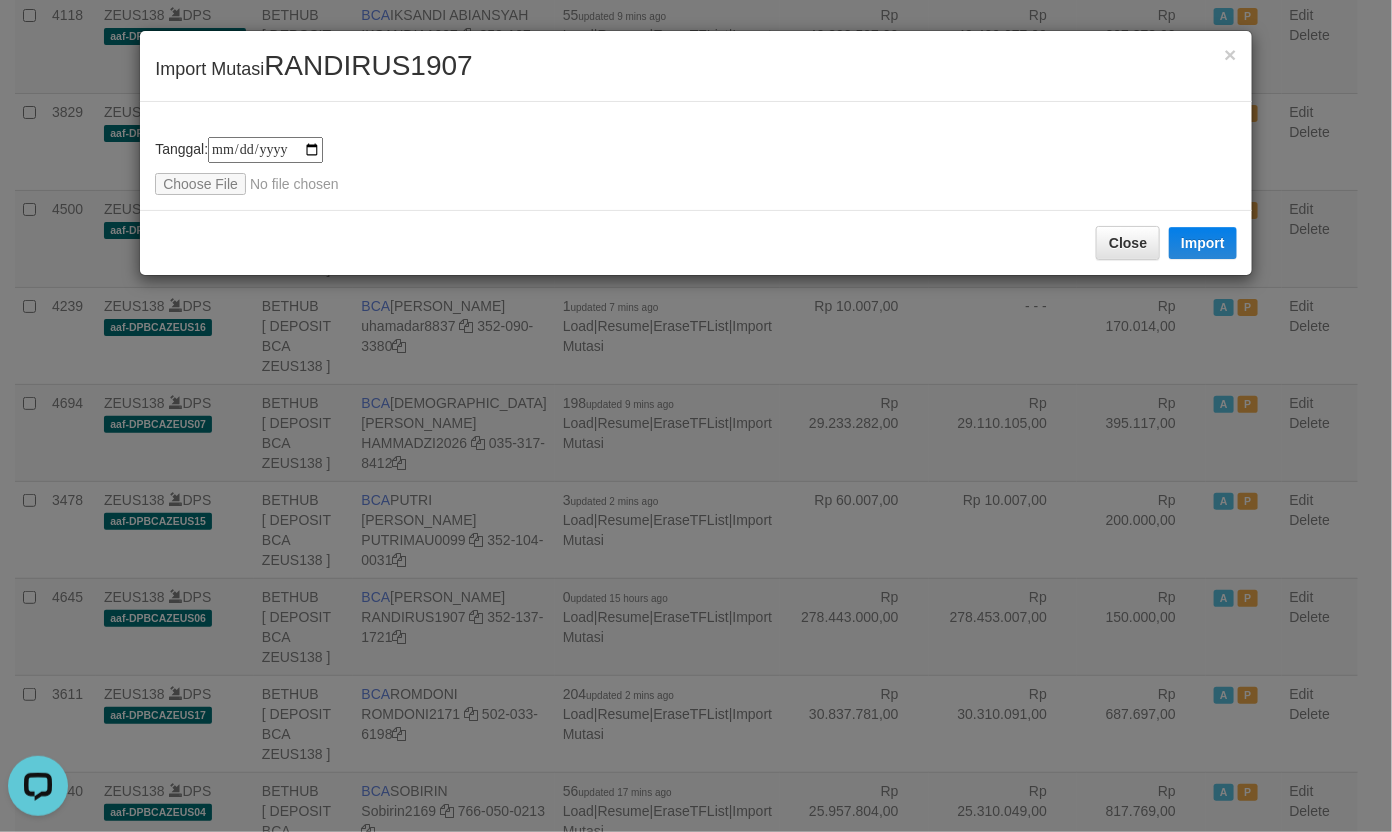 click on "RANDIRUS1907" at bounding box center [368, 65] 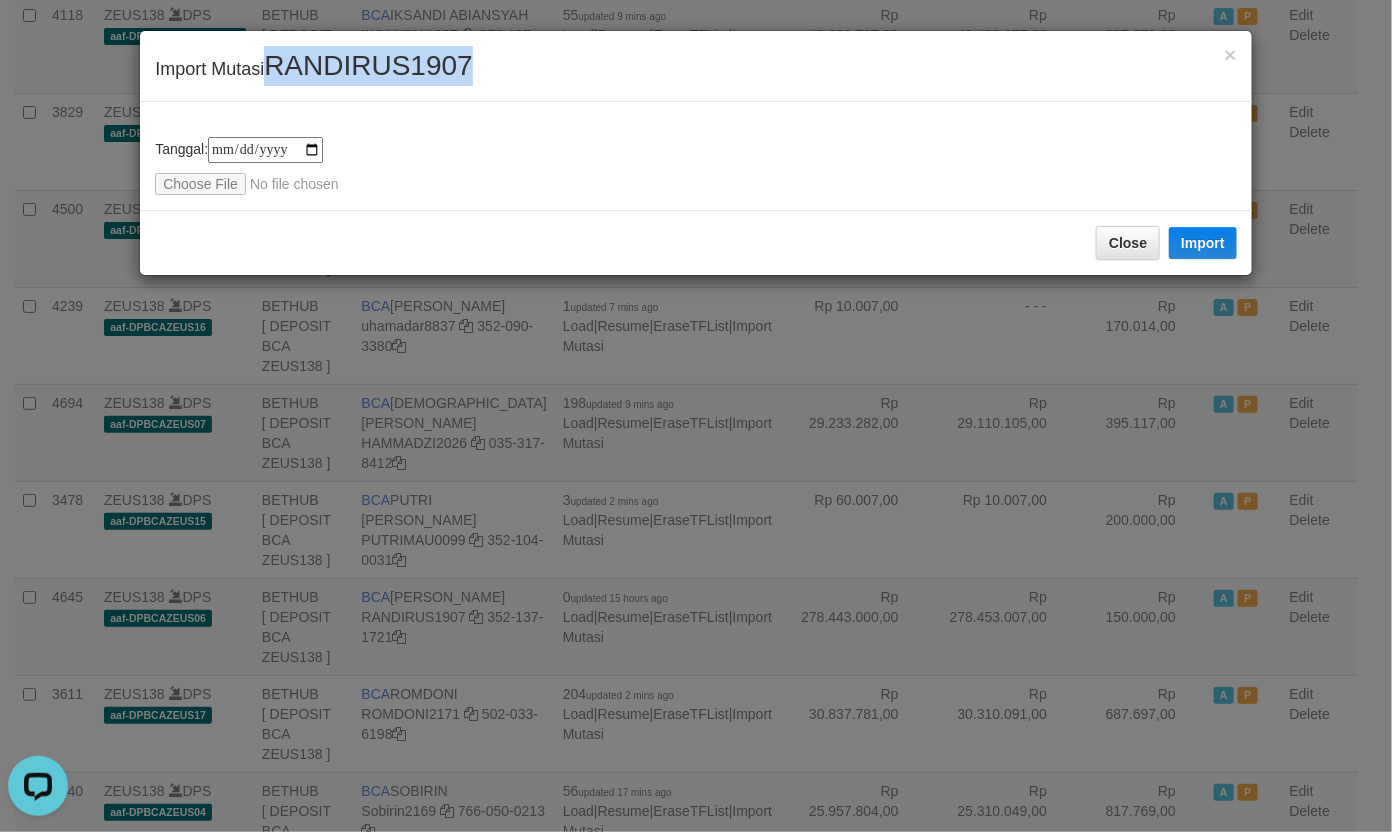 click on "RANDIRUS1907" at bounding box center [368, 65] 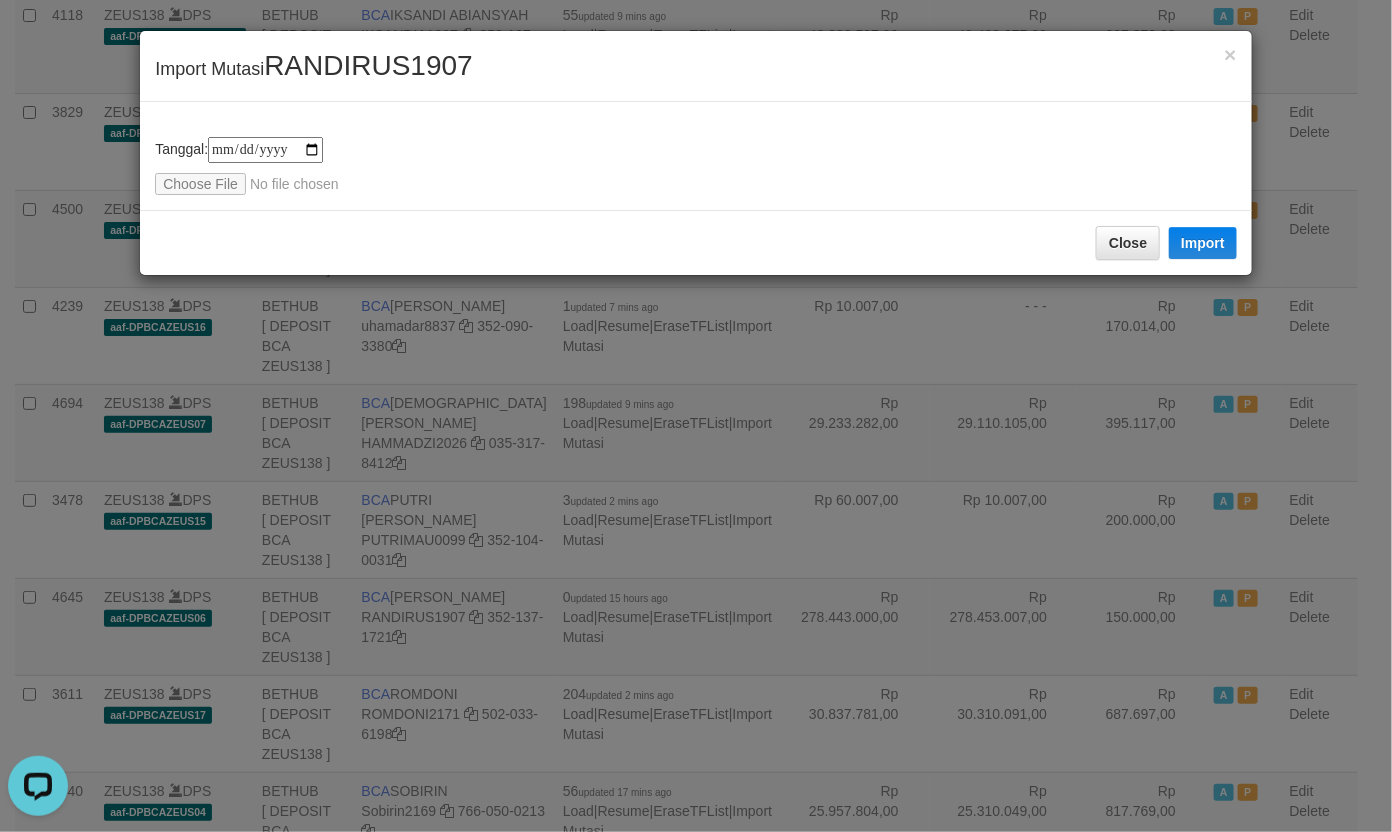 click on "**********" at bounding box center (696, 166) 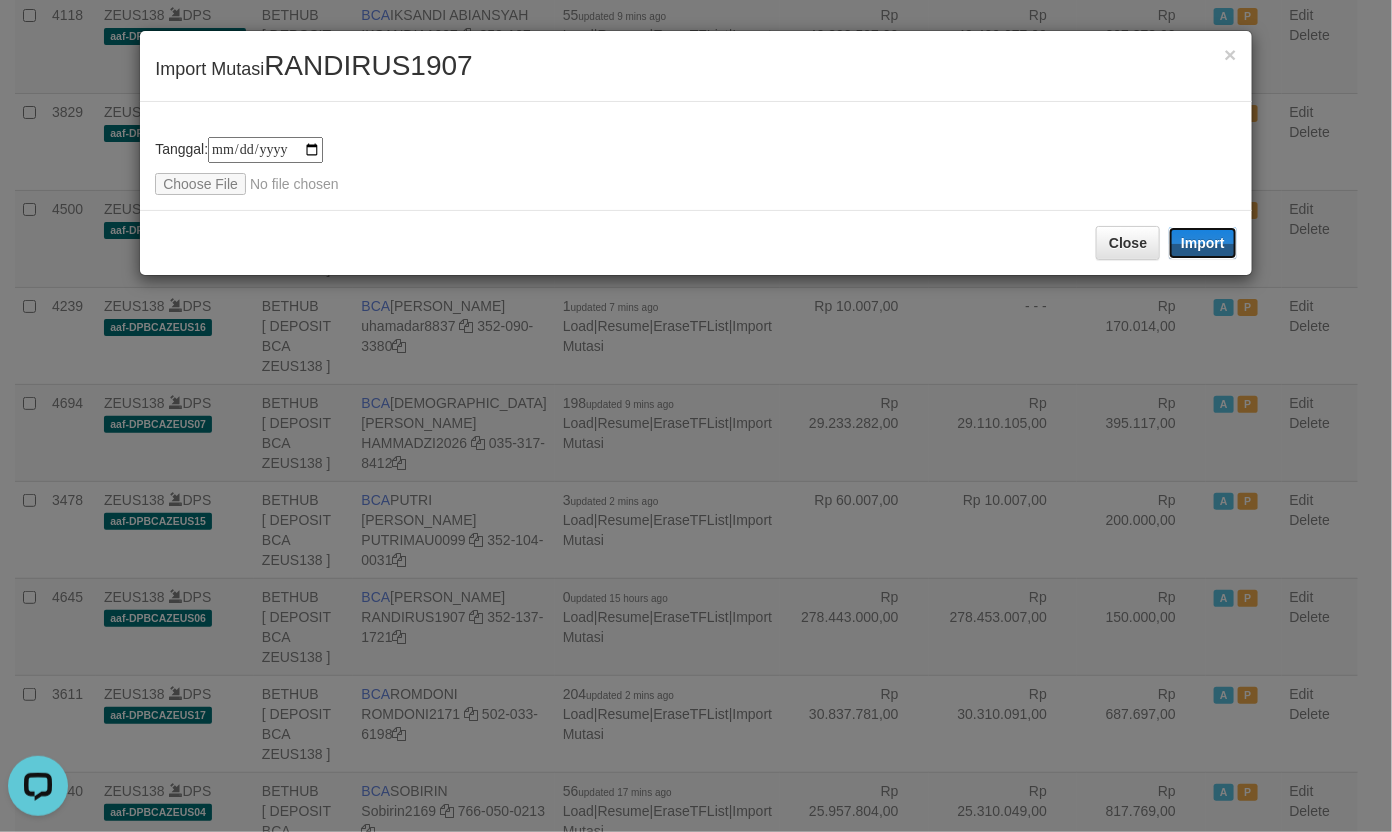 click on "Import" at bounding box center [1203, 243] 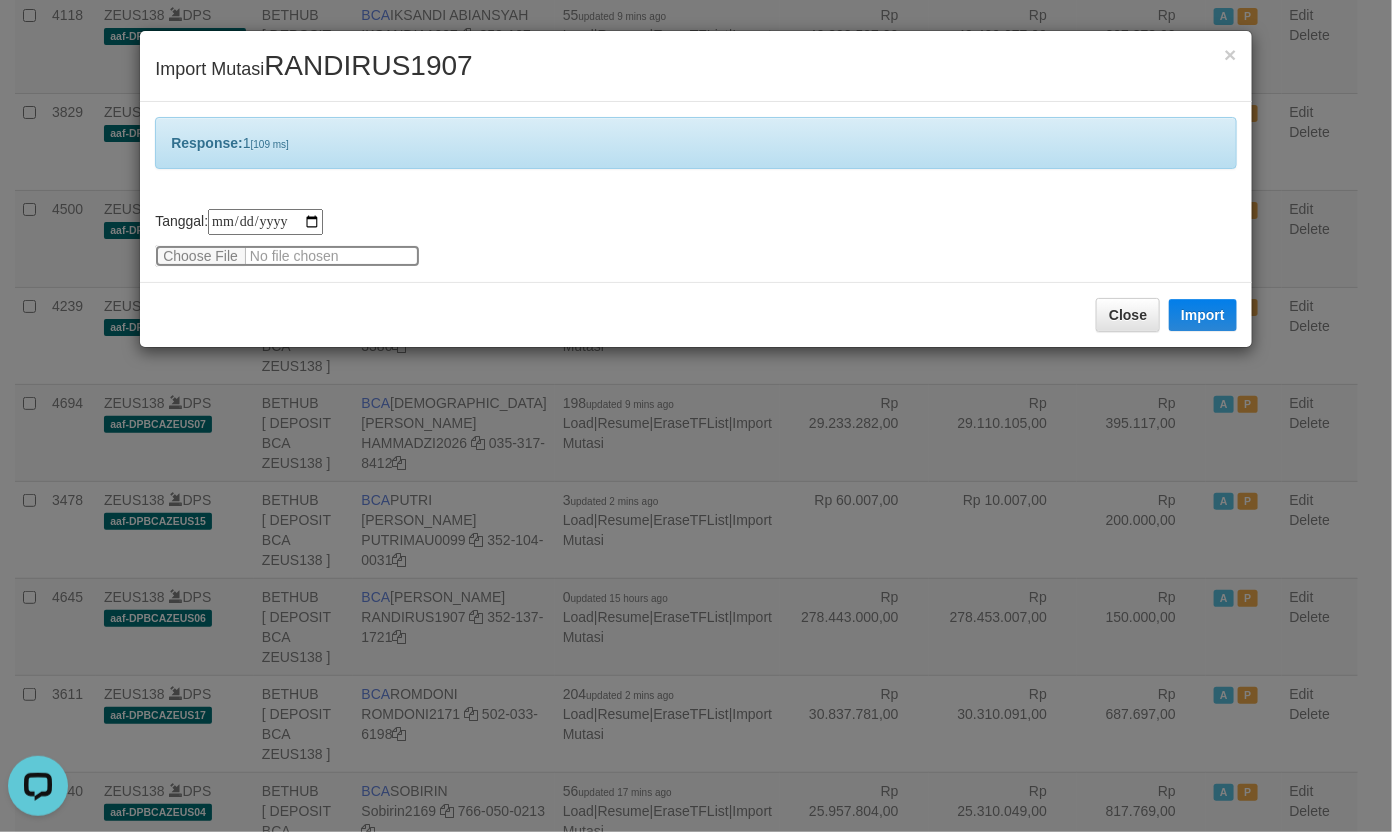 click at bounding box center [287, 256] 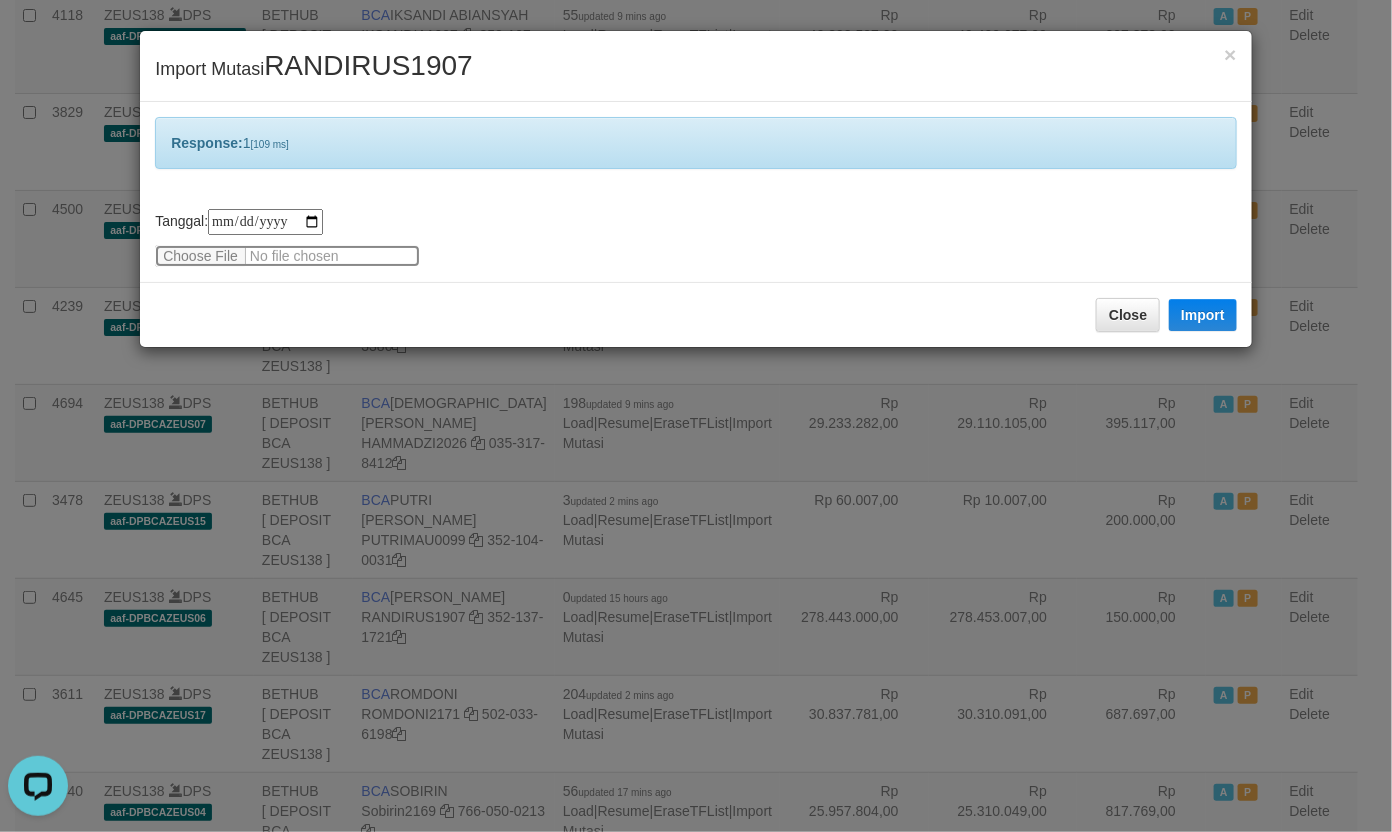 type 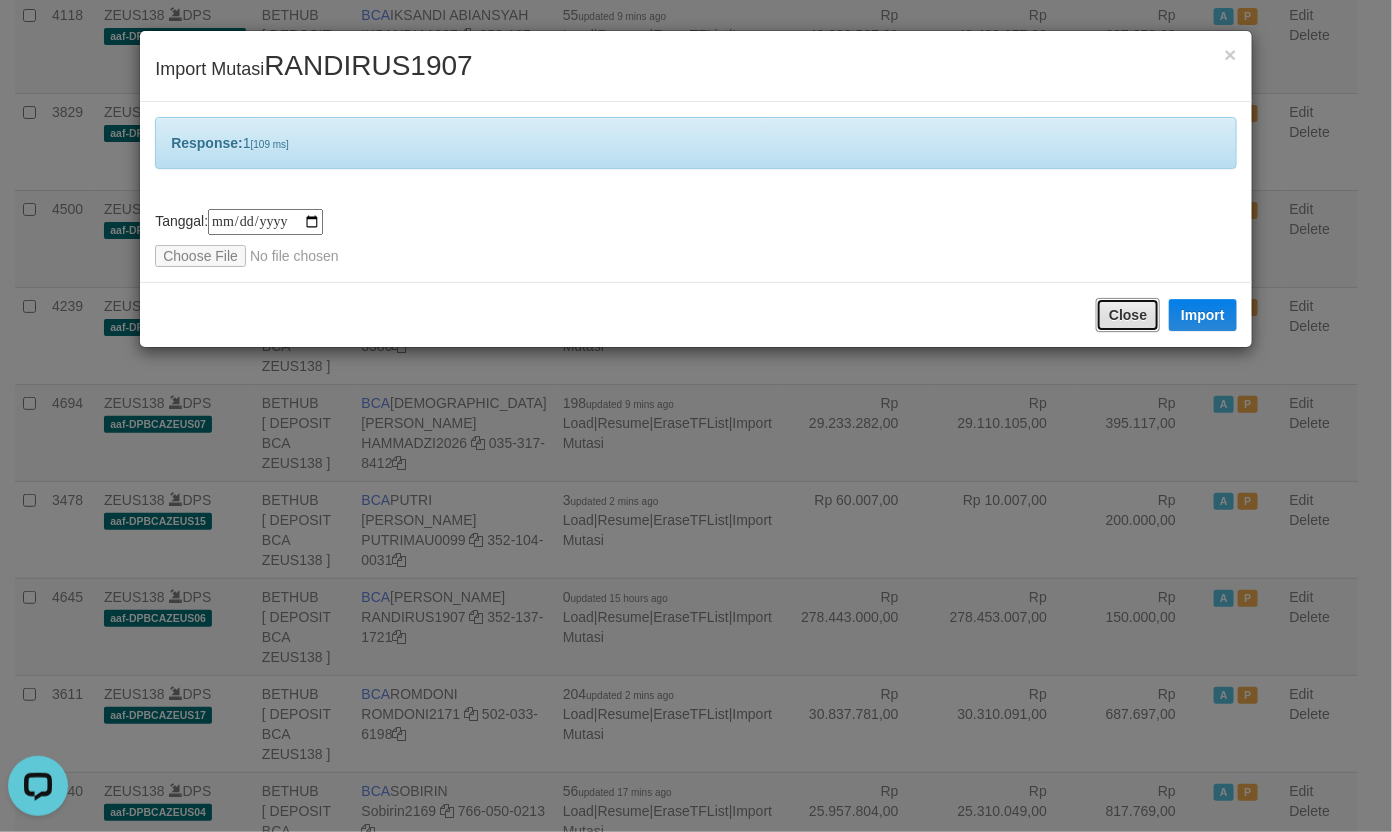 drag, startPoint x: 1135, startPoint y: 300, endPoint x: 1091, endPoint y: 306, distance: 44.407207 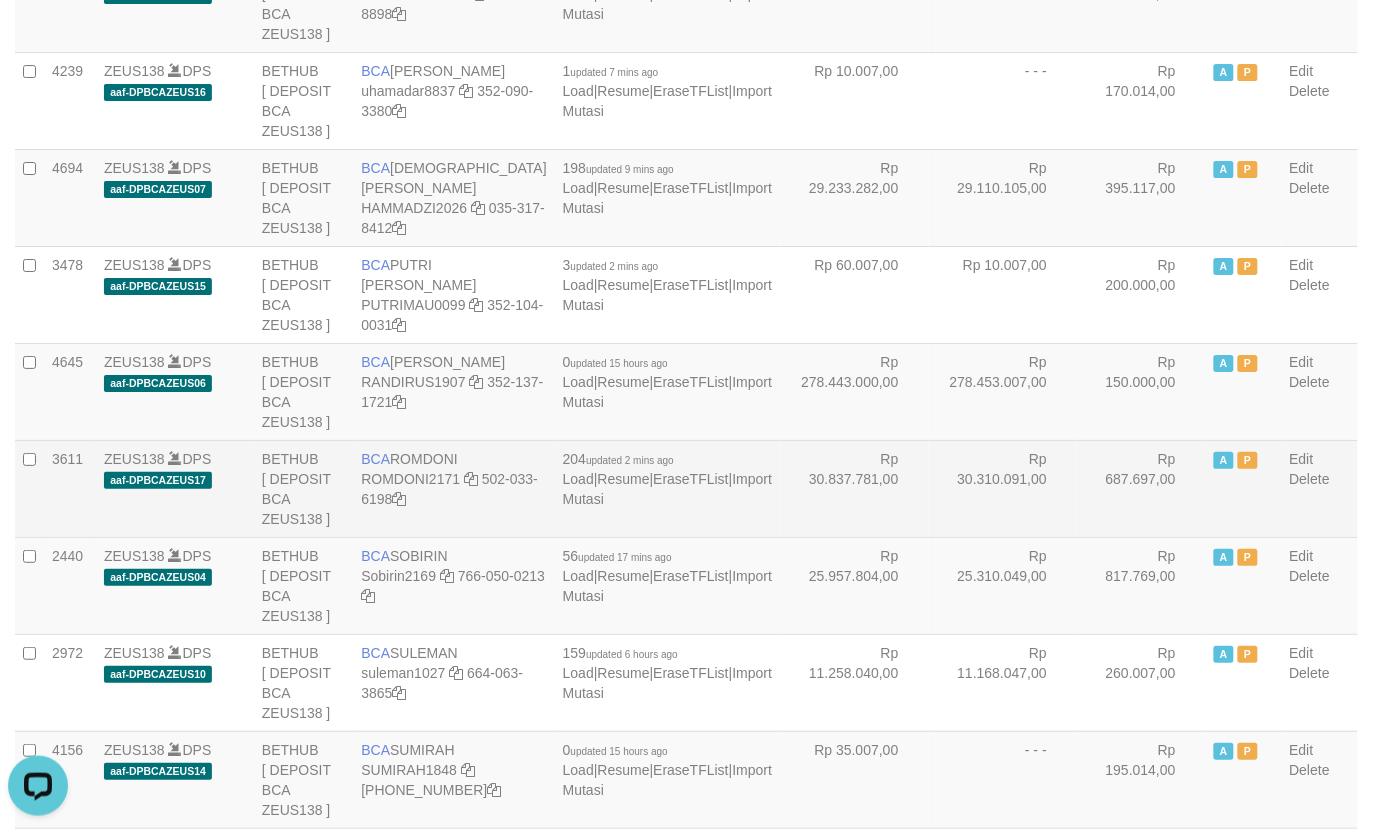scroll, scrollTop: 1650, scrollLeft: 0, axis: vertical 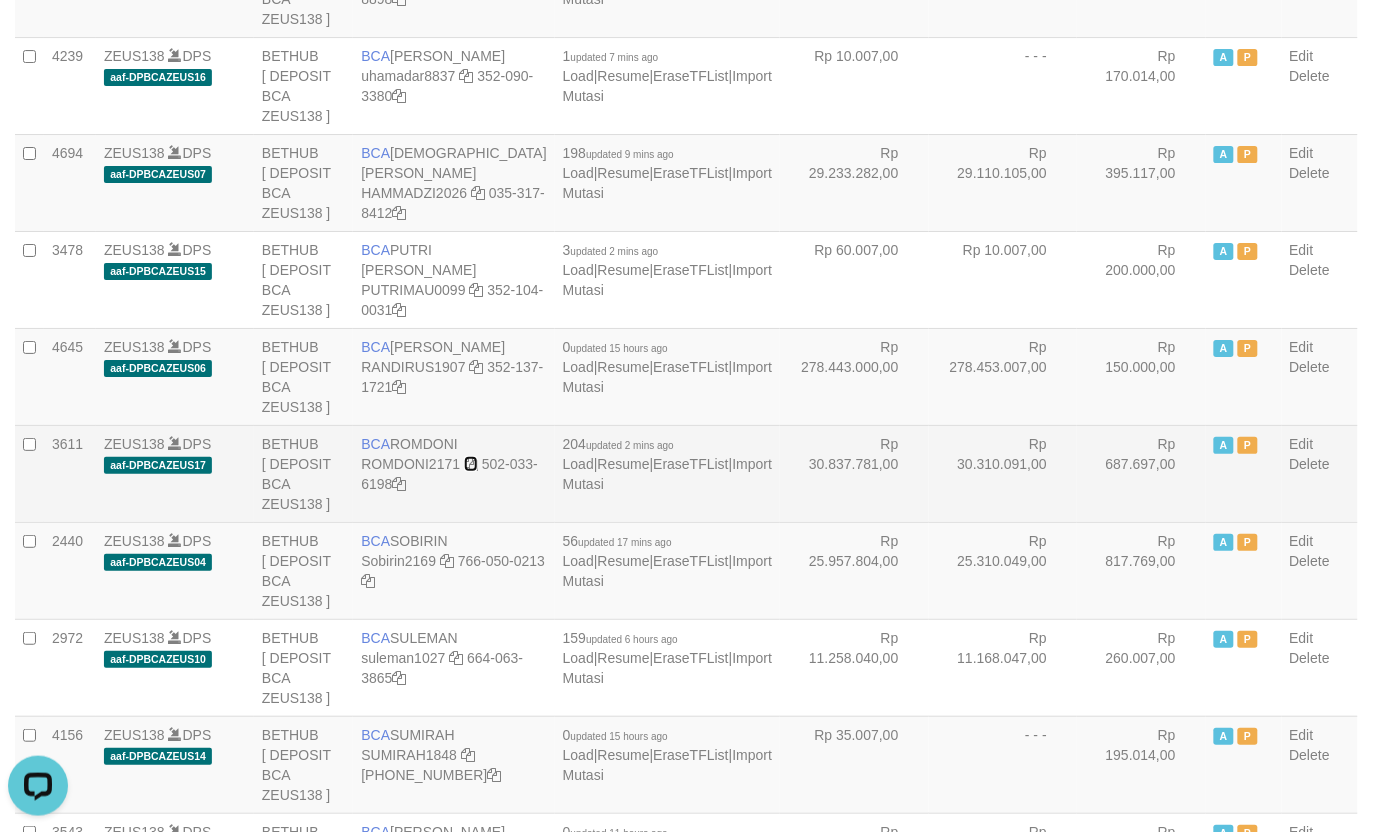 click at bounding box center [471, 464] 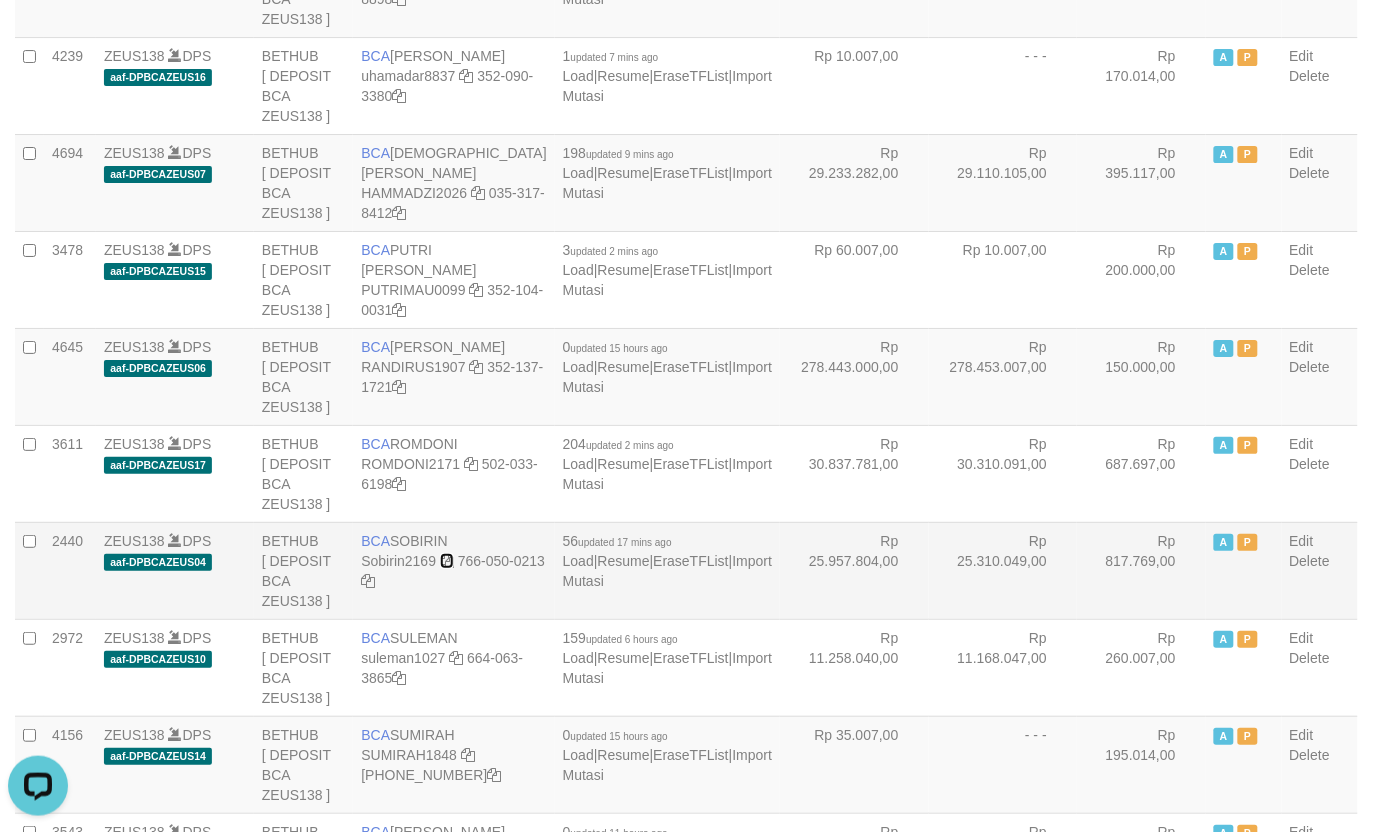 click at bounding box center (447, 561) 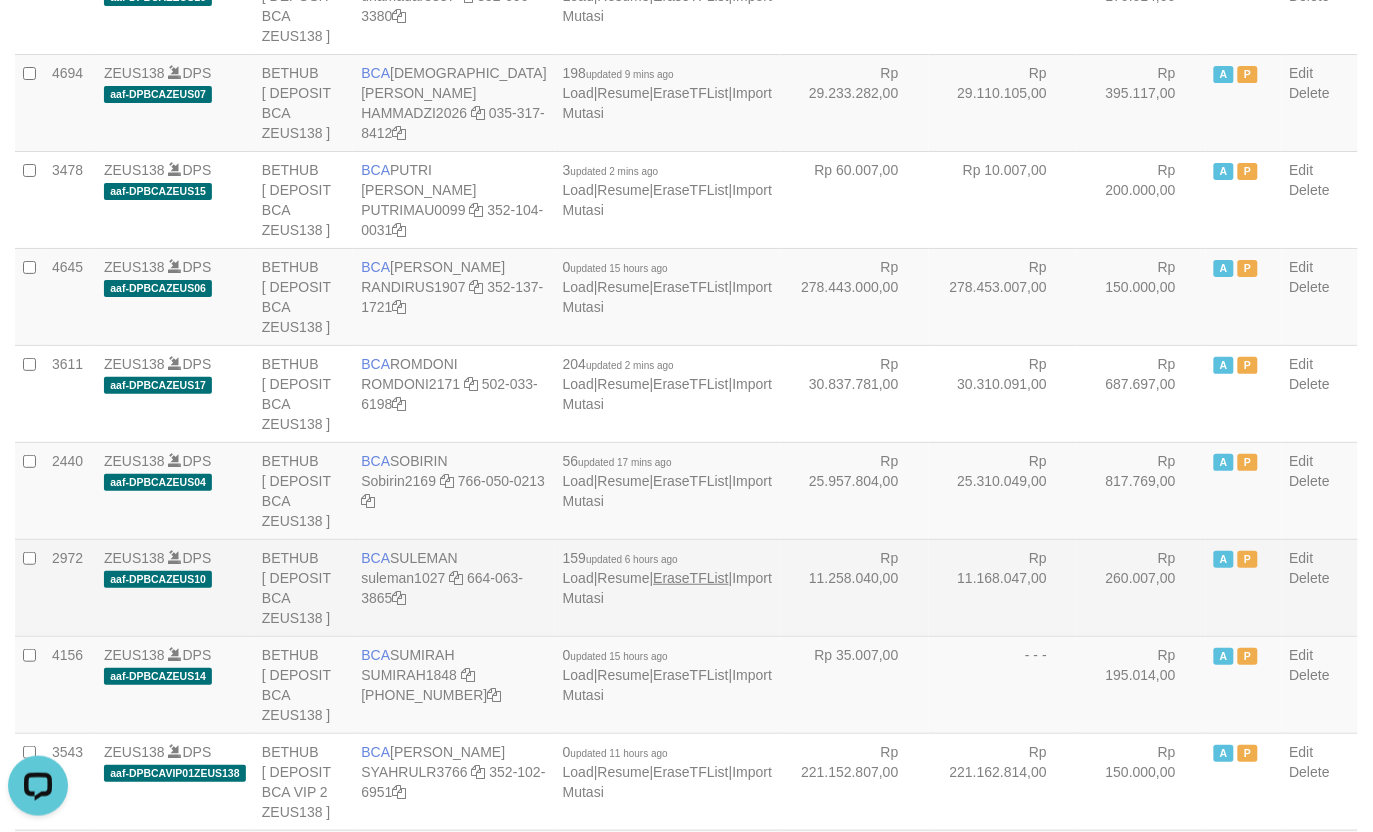 scroll, scrollTop: 1775, scrollLeft: 0, axis: vertical 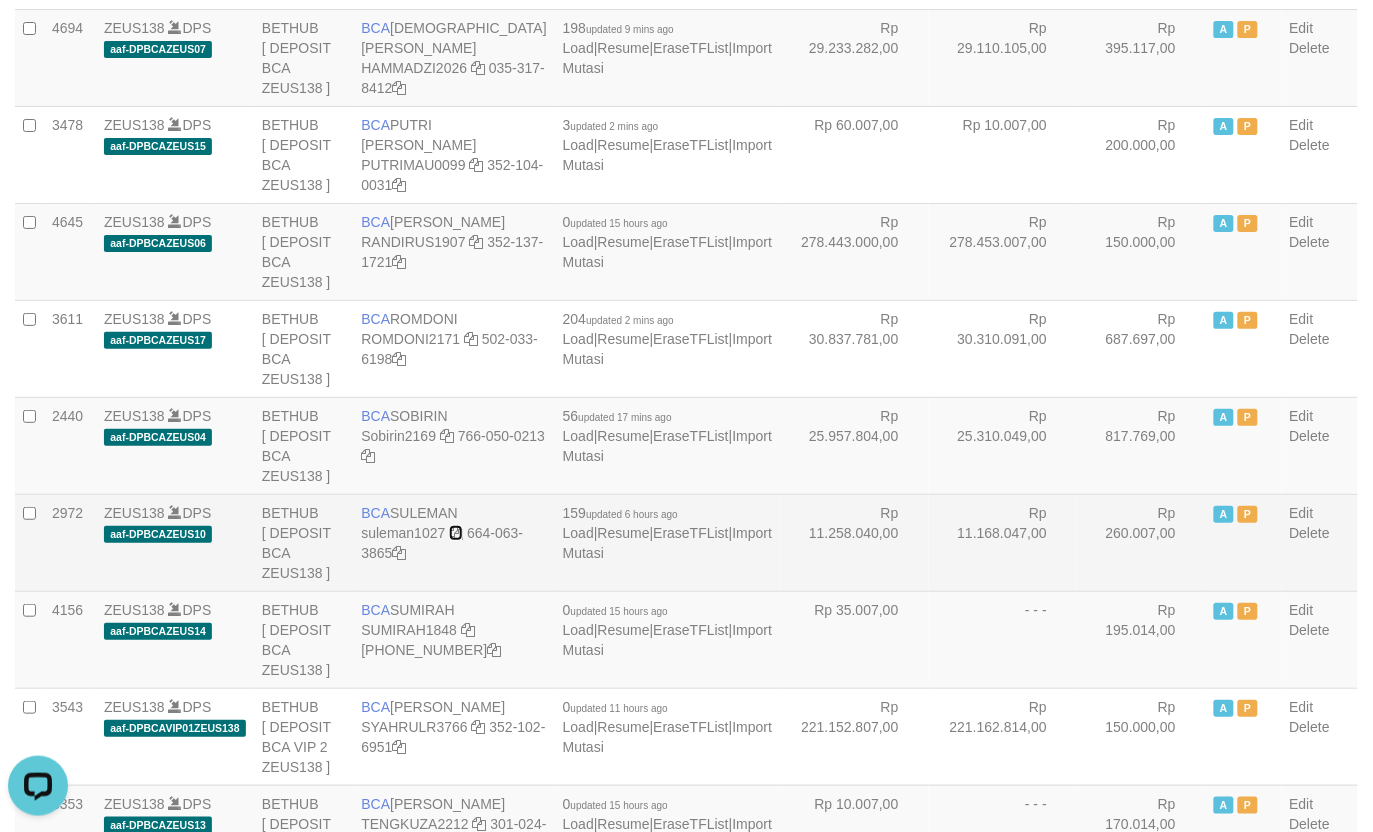 click at bounding box center [456, 533] 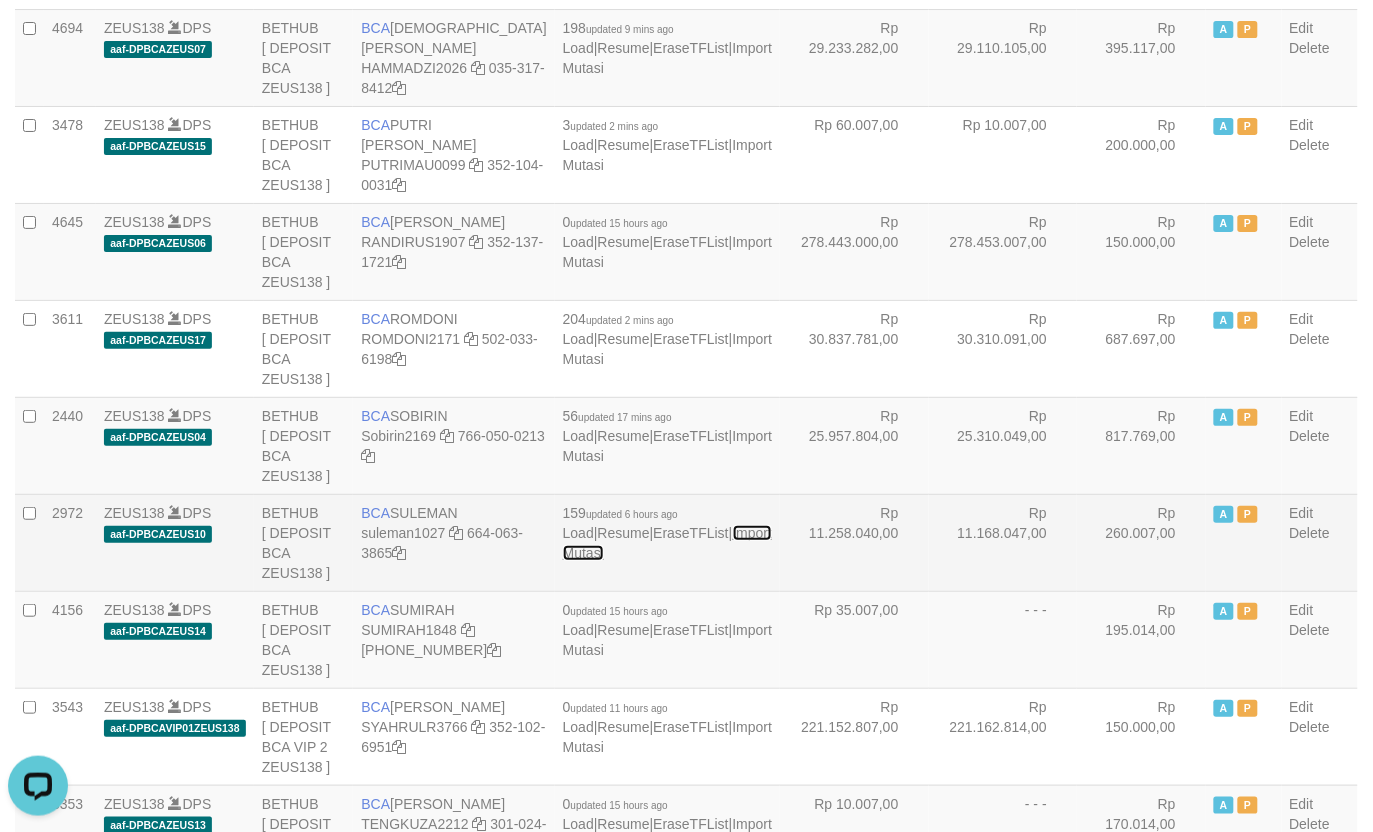 click on "Import Mutasi" at bounding box center [667, 543] 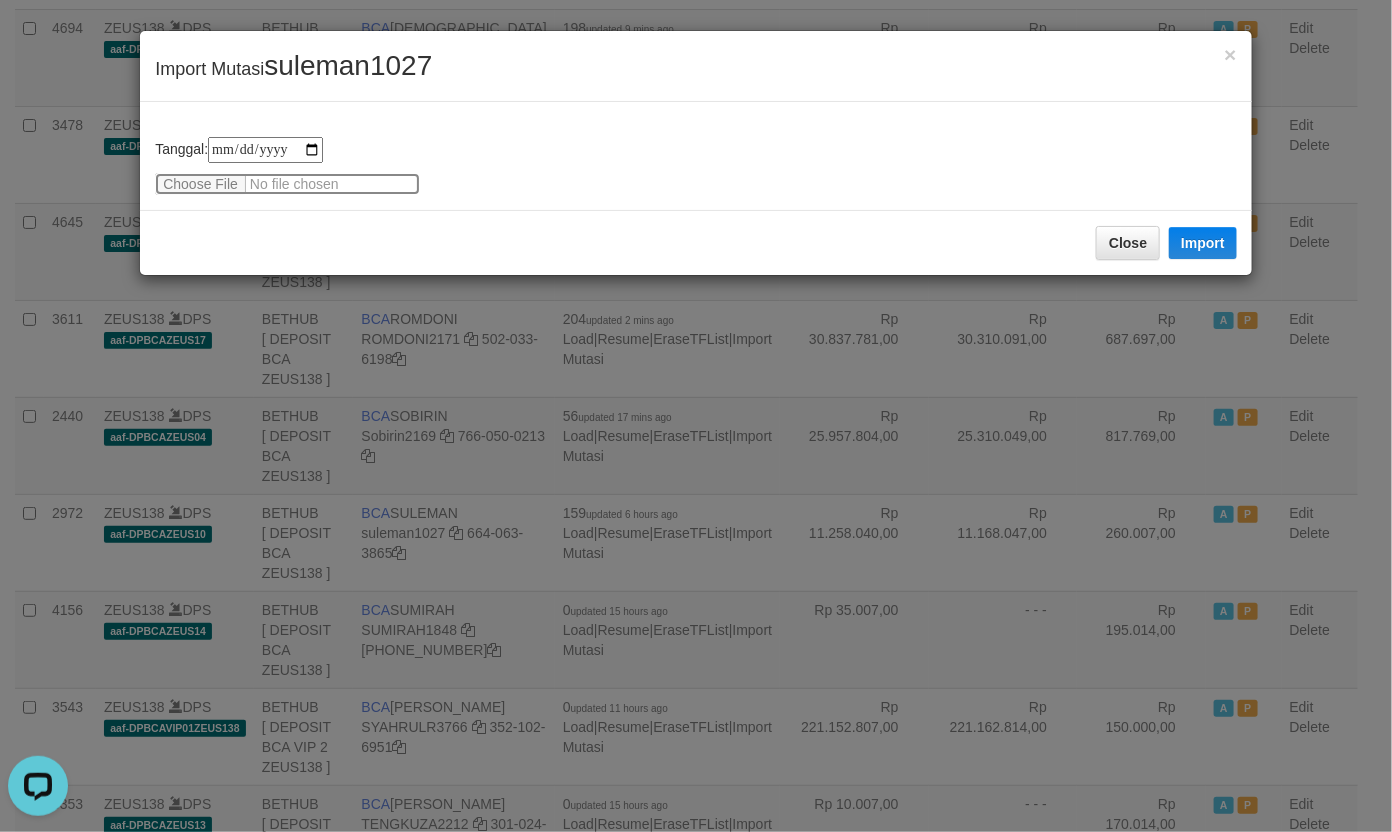 click at bounding box center (287, 184) 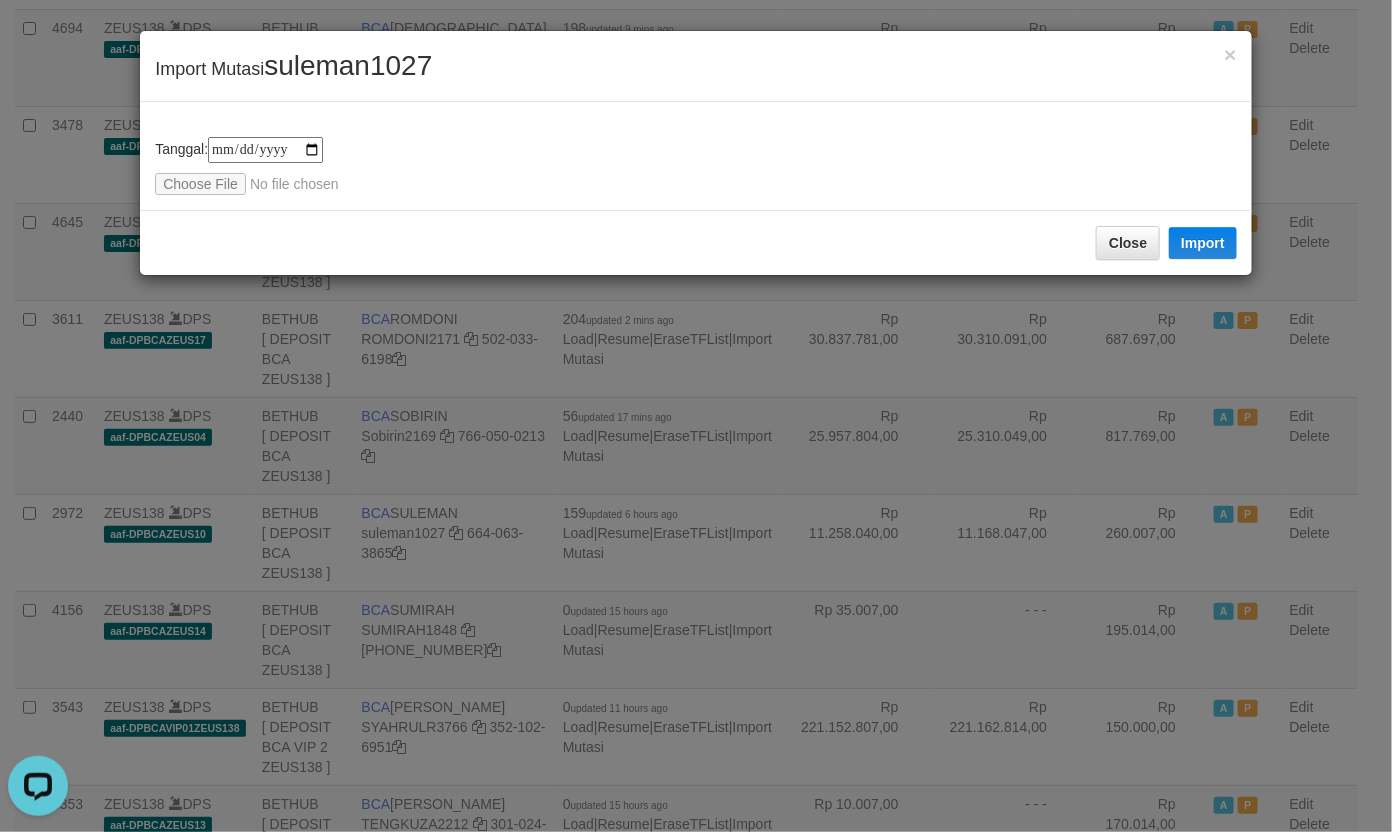 click on "suleman1027" at bounding box center (348, 65) 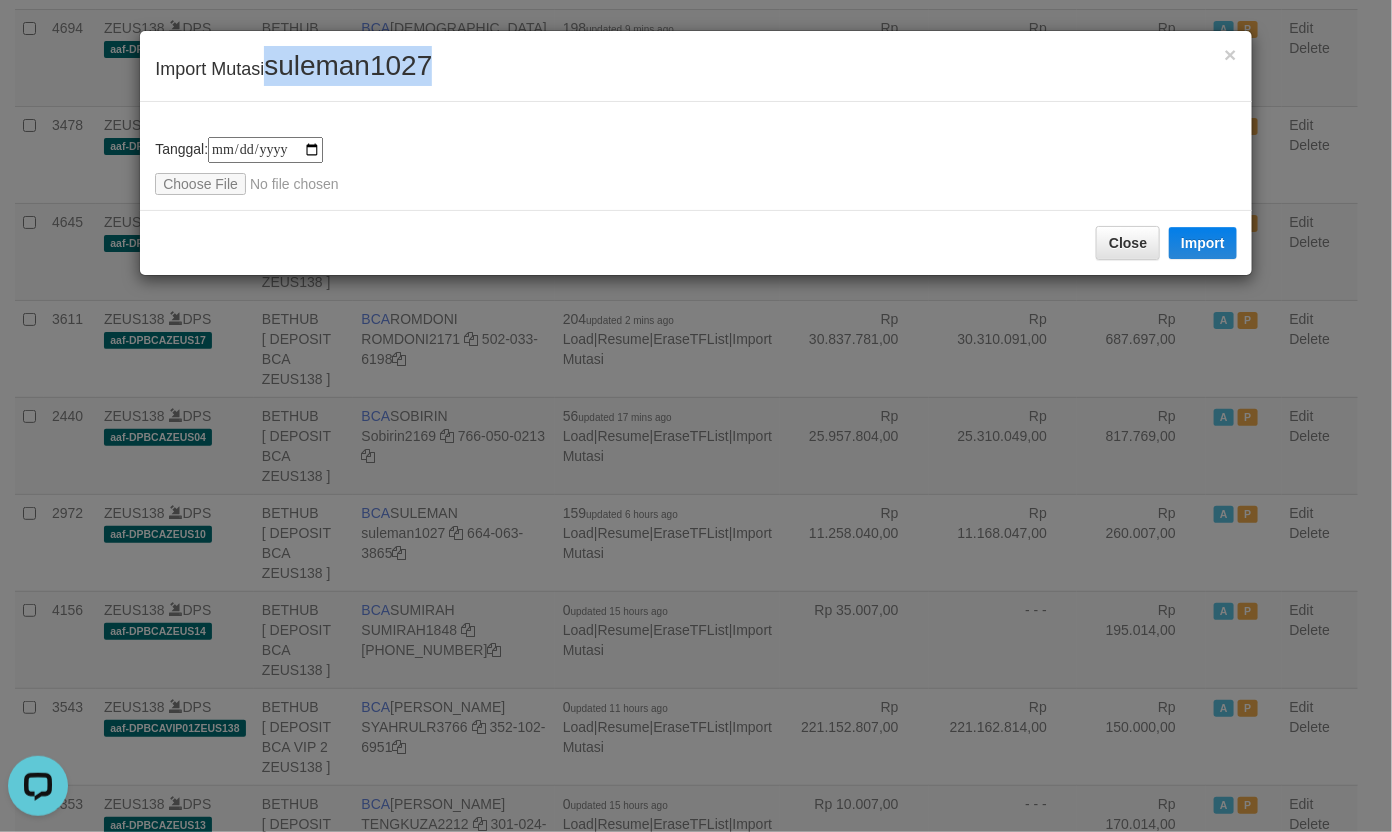 drag, startPoint x: 355, startPoint y: 63, endPoint x: 408, endPoint y: 127, distance: 83.09633 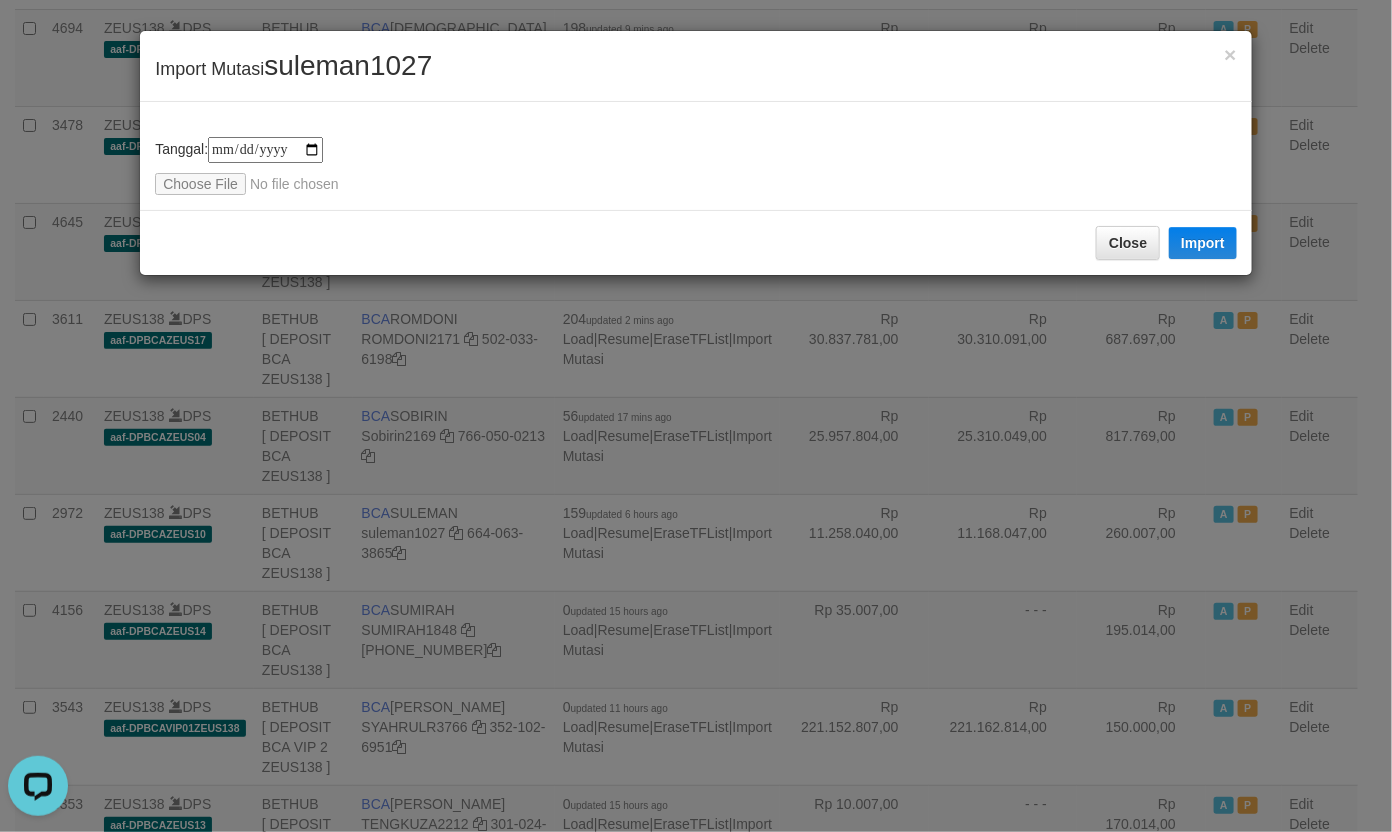 click on "**********" at bounding box center [696, 156] 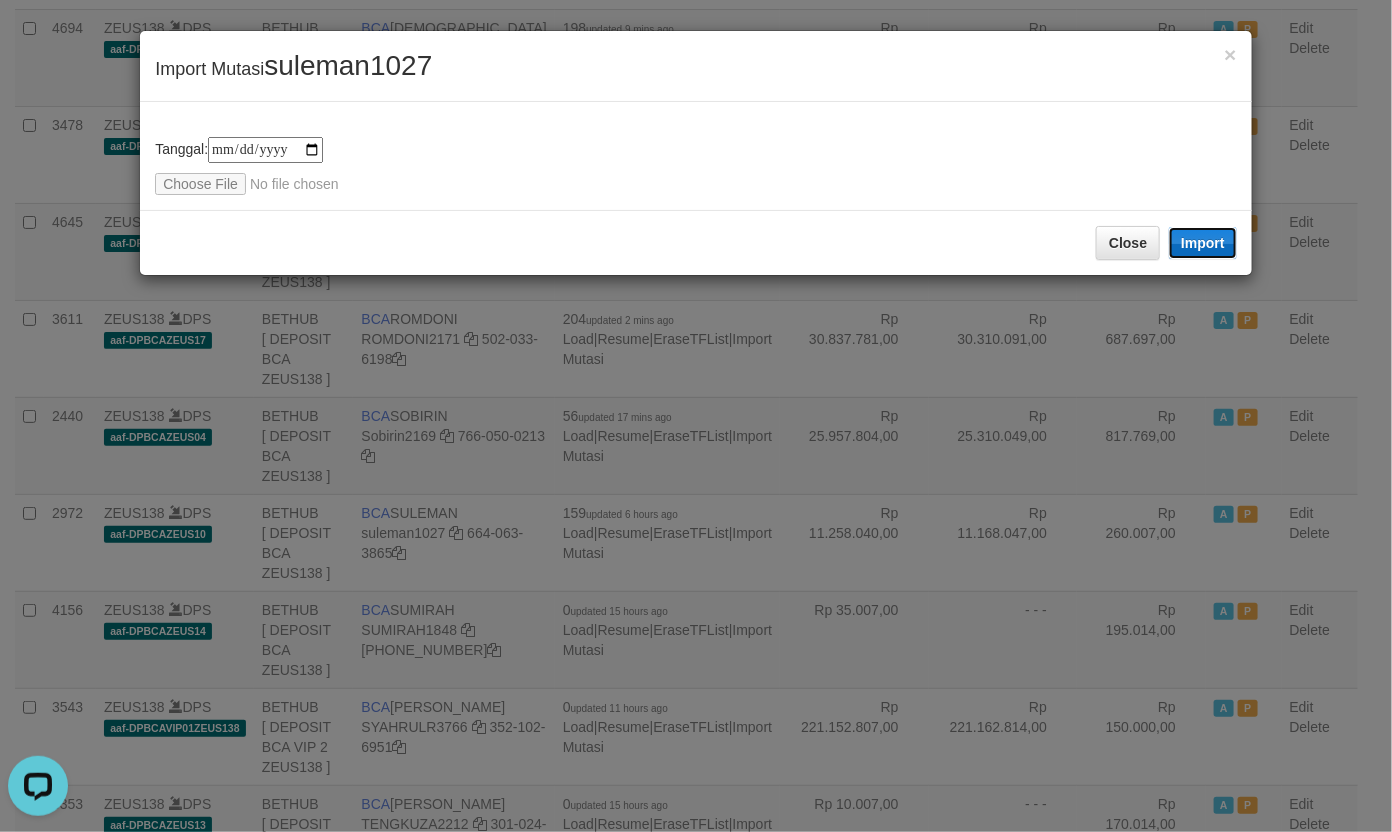 drag, startPoint x: 1202, startPoint y: 241, endPoint x: 256, endPoint y: 267, distance: 946.35724 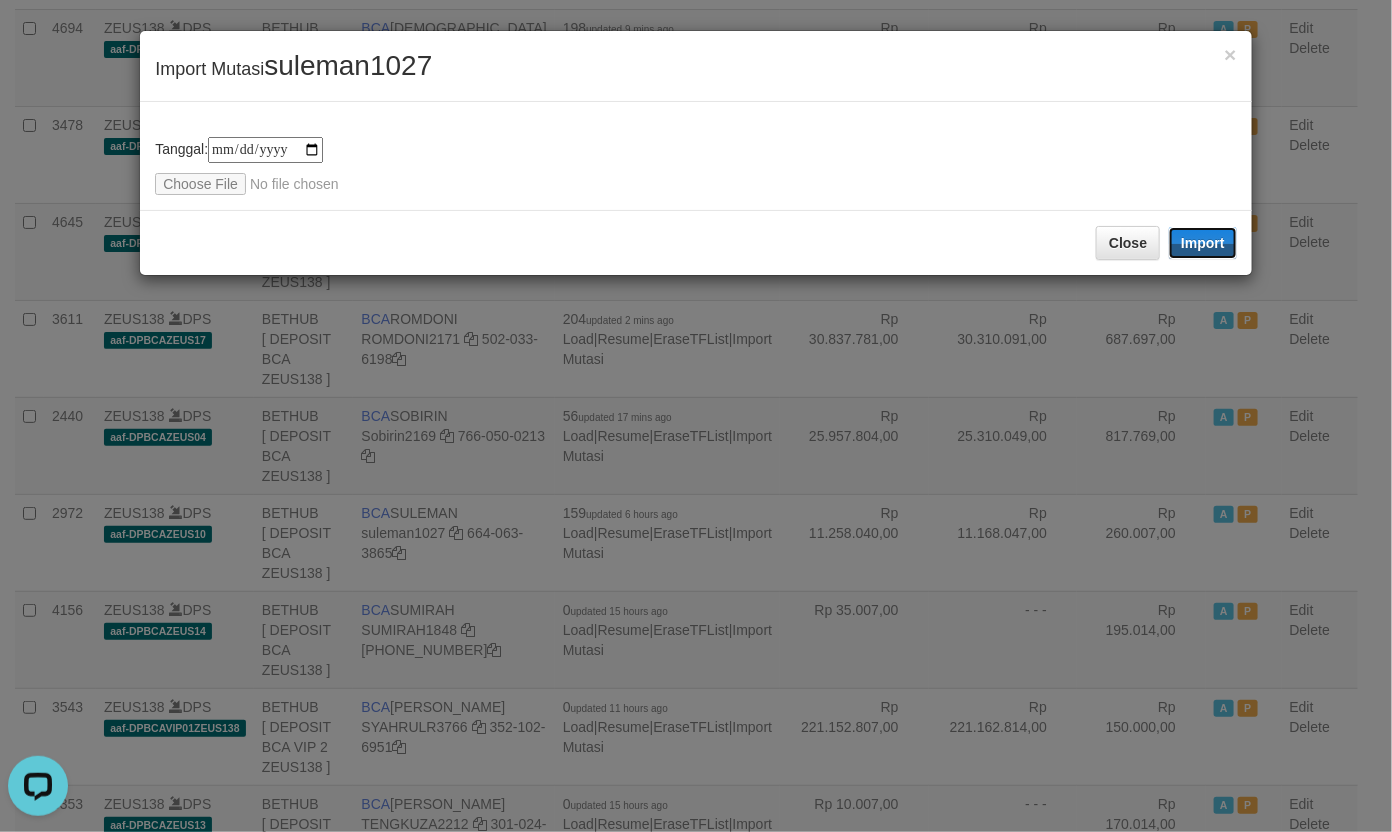 click on "Import" at bounding box center (1203, 243) 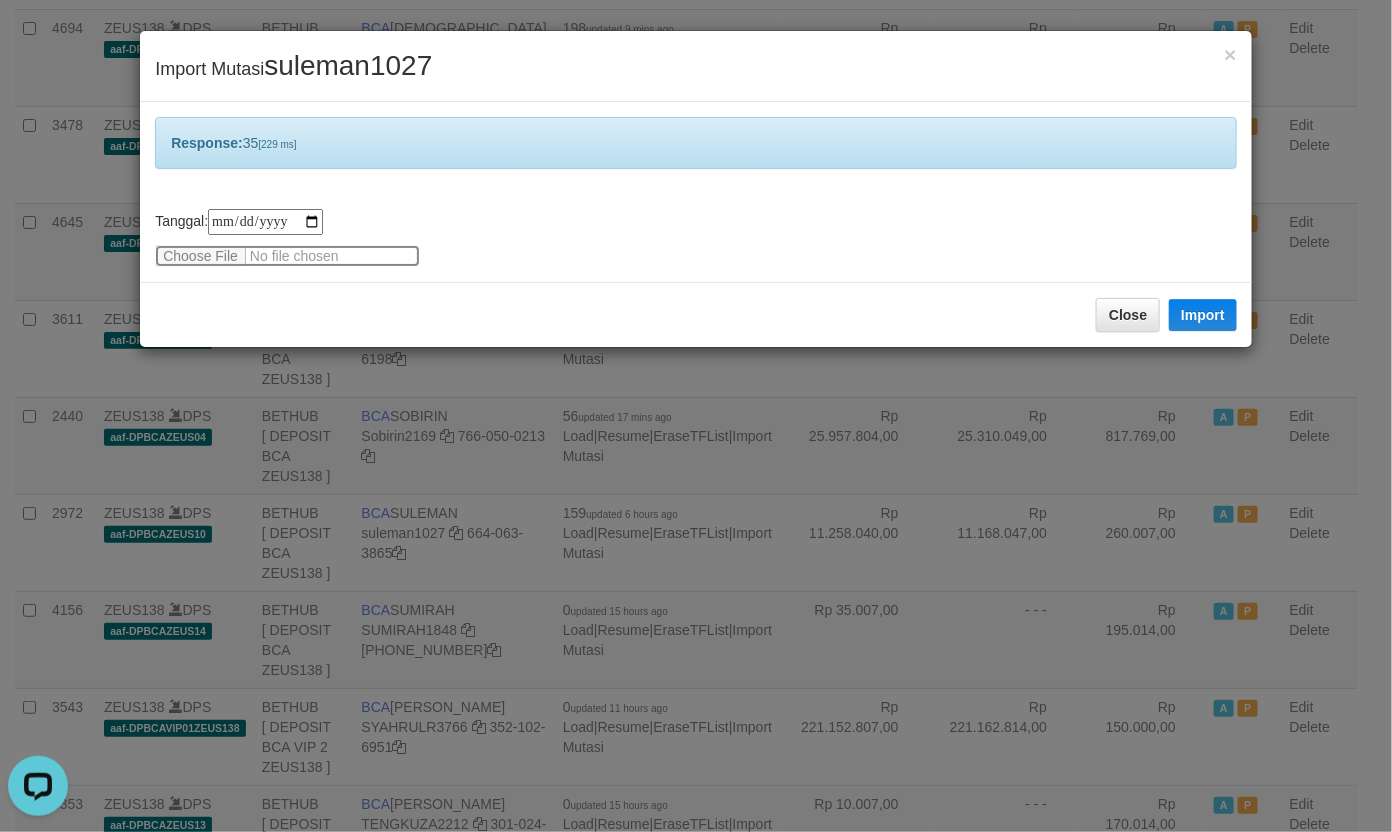 click at bounding box center (287, 256) 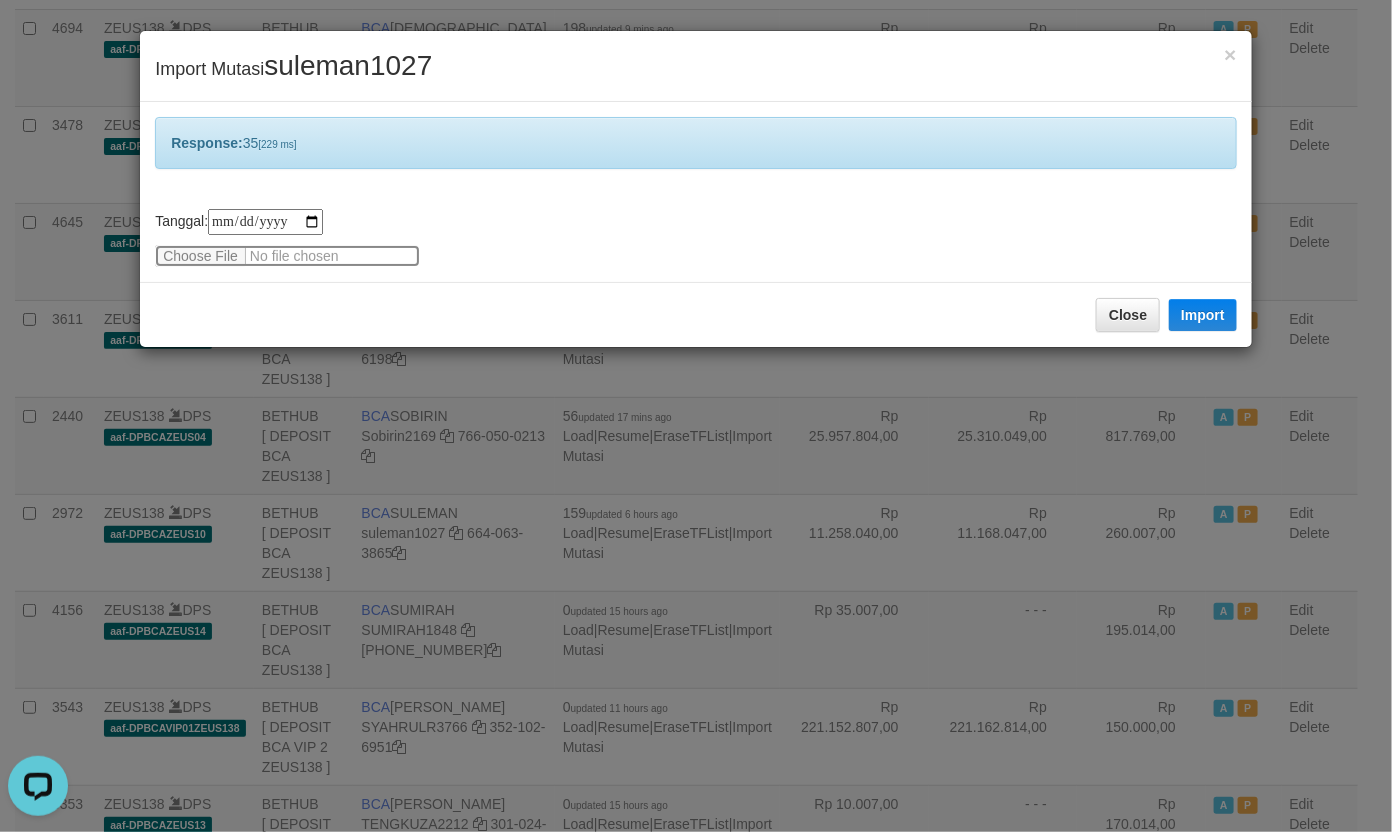 type 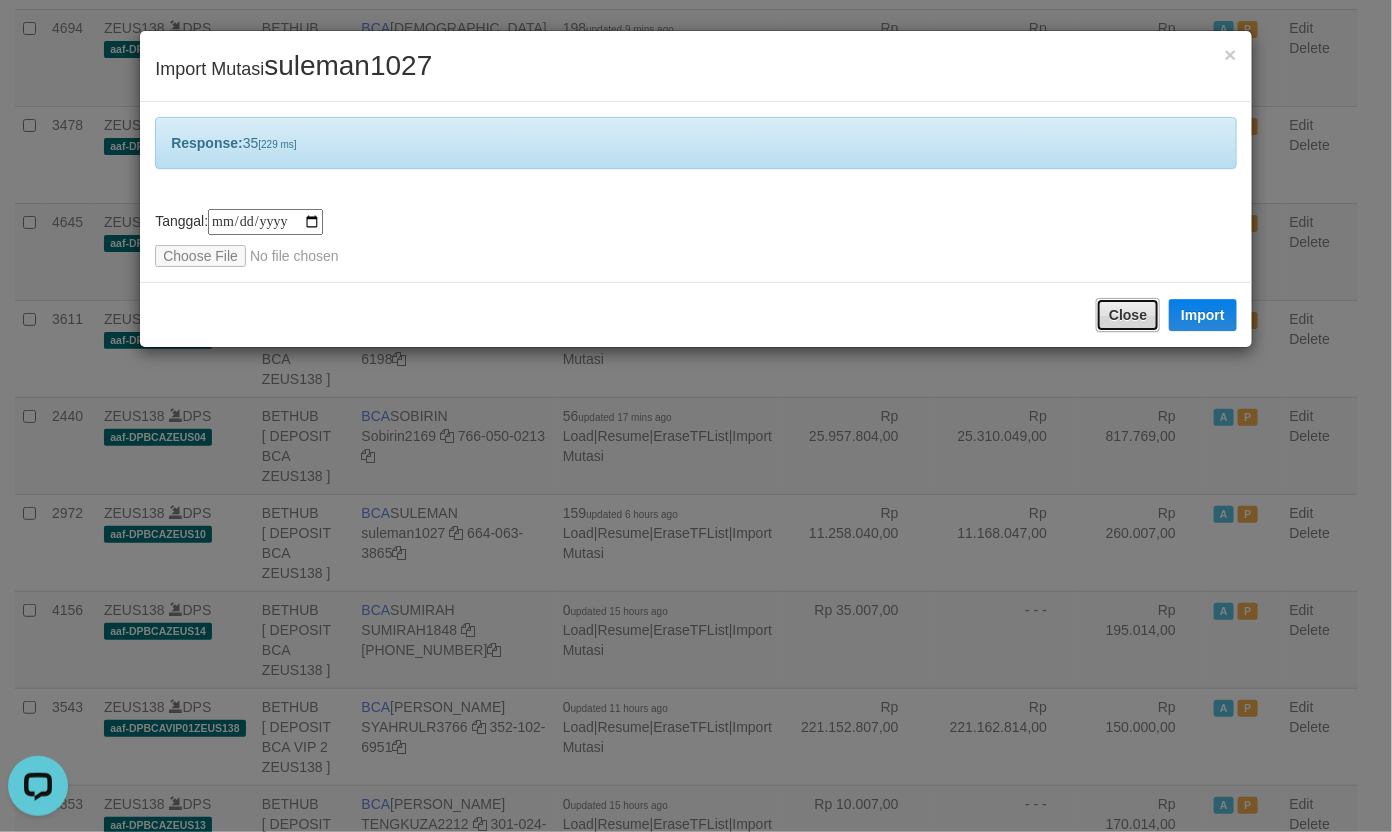 click on "Close" at bounding box center (1128, 315) 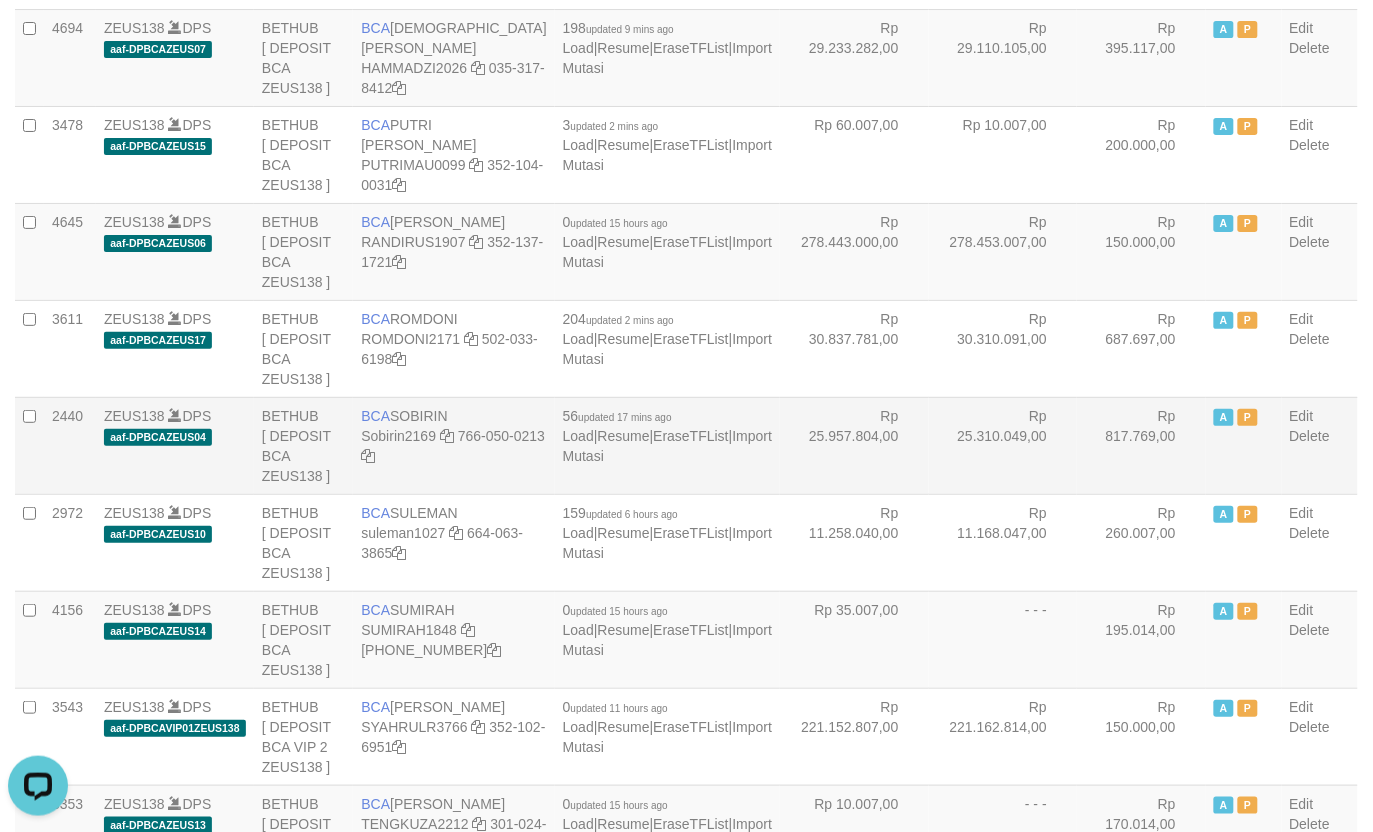 click on "Rp 25.957.804,00" at bounding box center (854, 445) 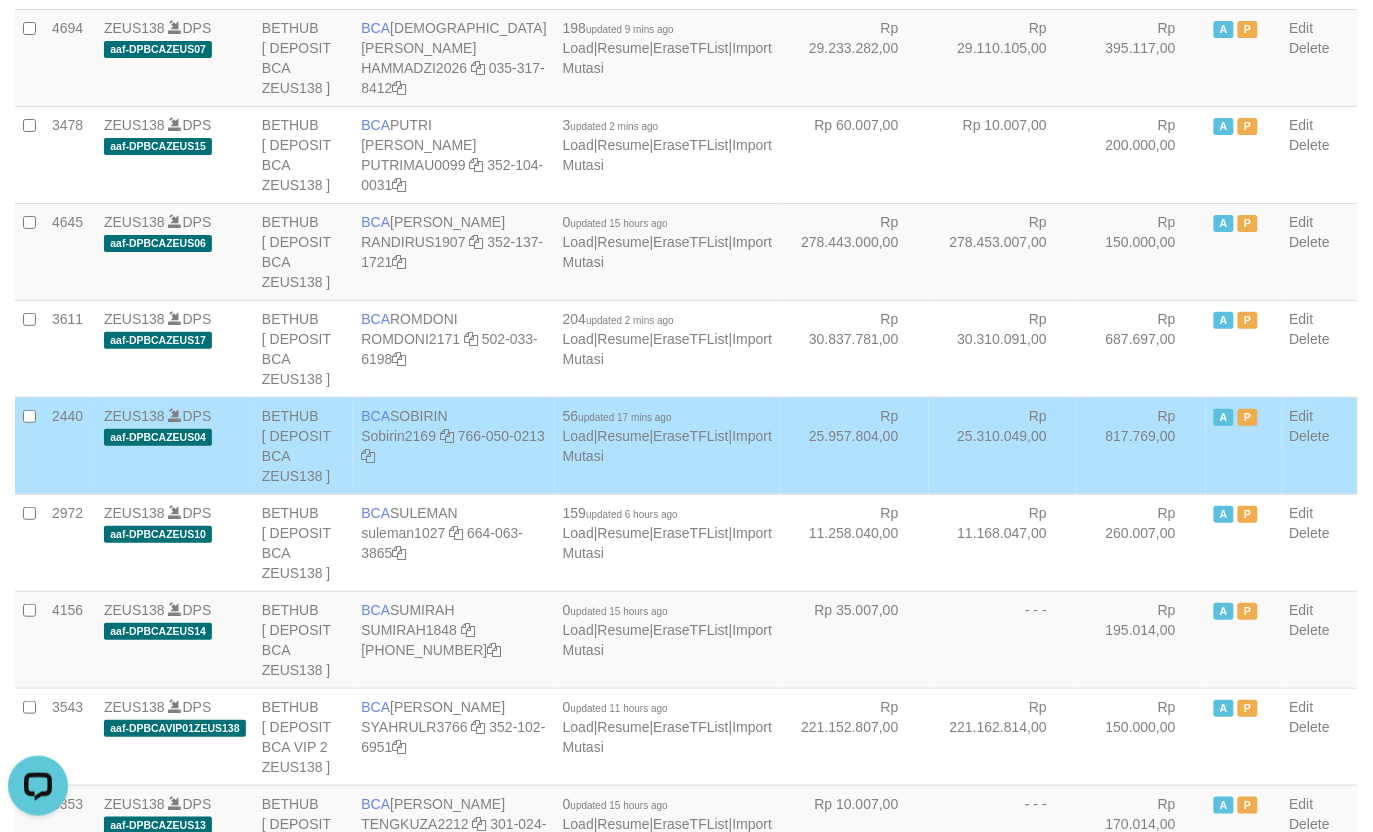 click on "Rp 25.957.804,00" at bounding box center [854, 445] 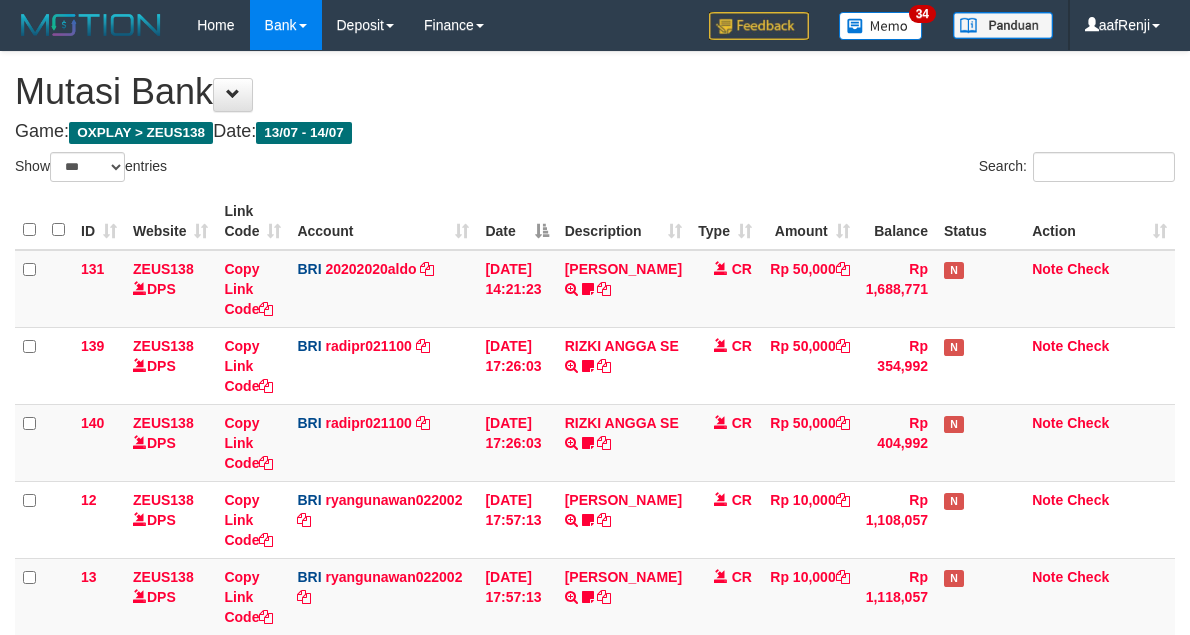 select on "***" 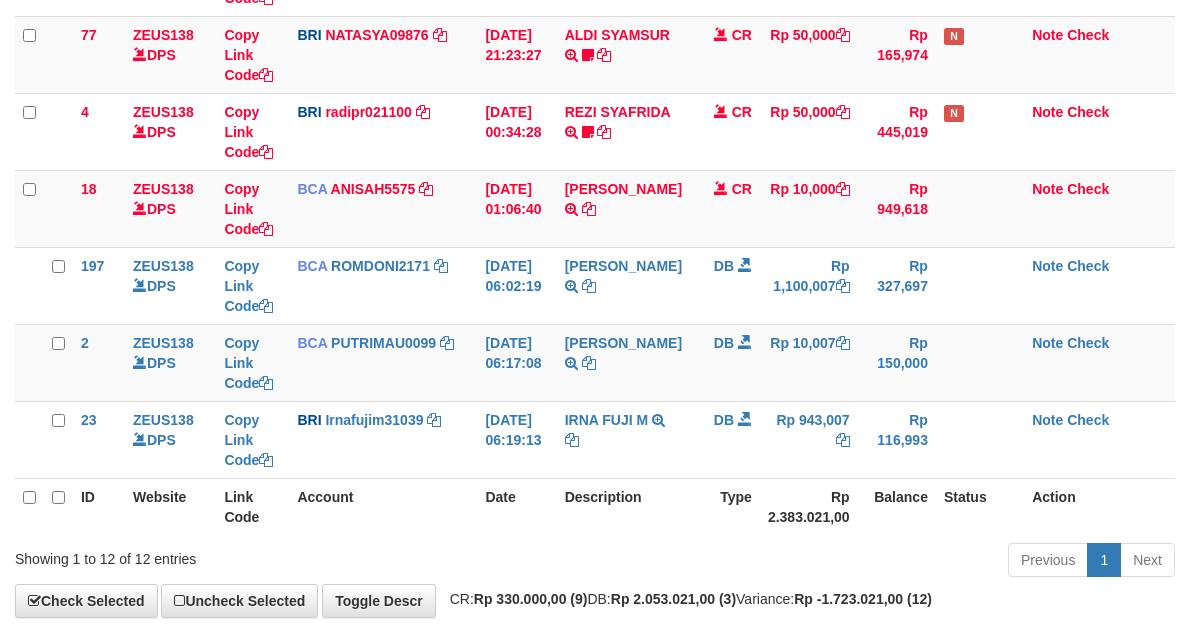 scroll, scrollTop: 637, scrollLeft: 0, axis: vertical 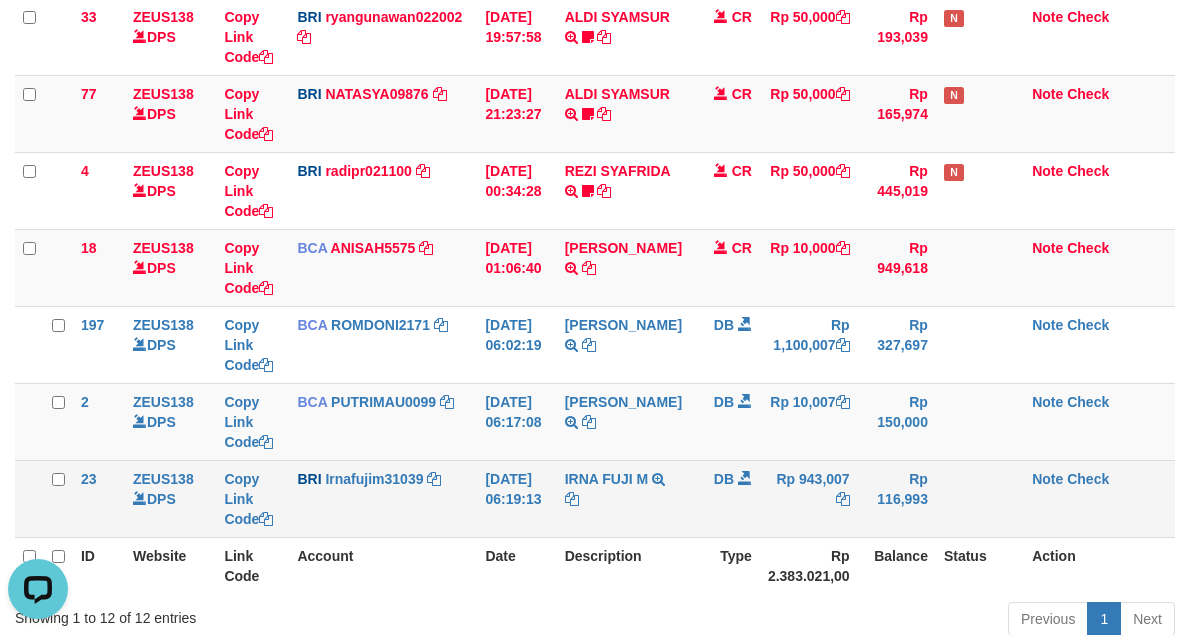 click on "[PERSON_NAME] M         TRANSFER NBMB IRNA FUJI M TO SITI REFIN DWI YA" at bounding box center [623, 498] 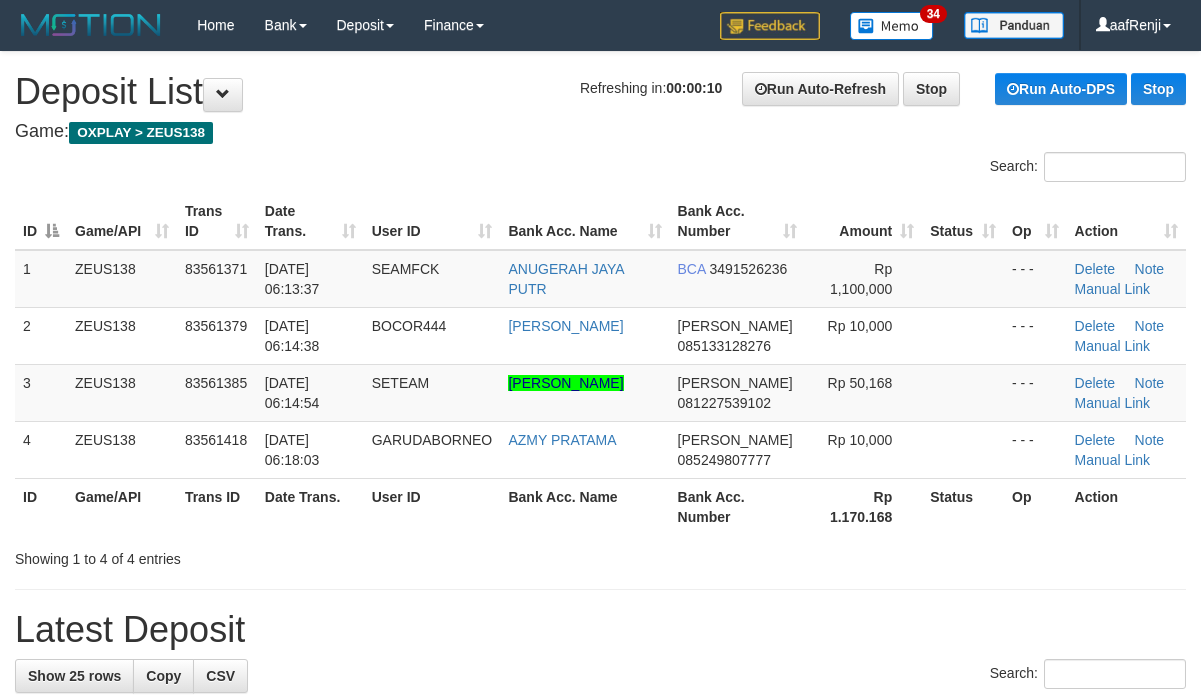 scroll, scrollTop: 0, scrollLeft: 0, axis: both 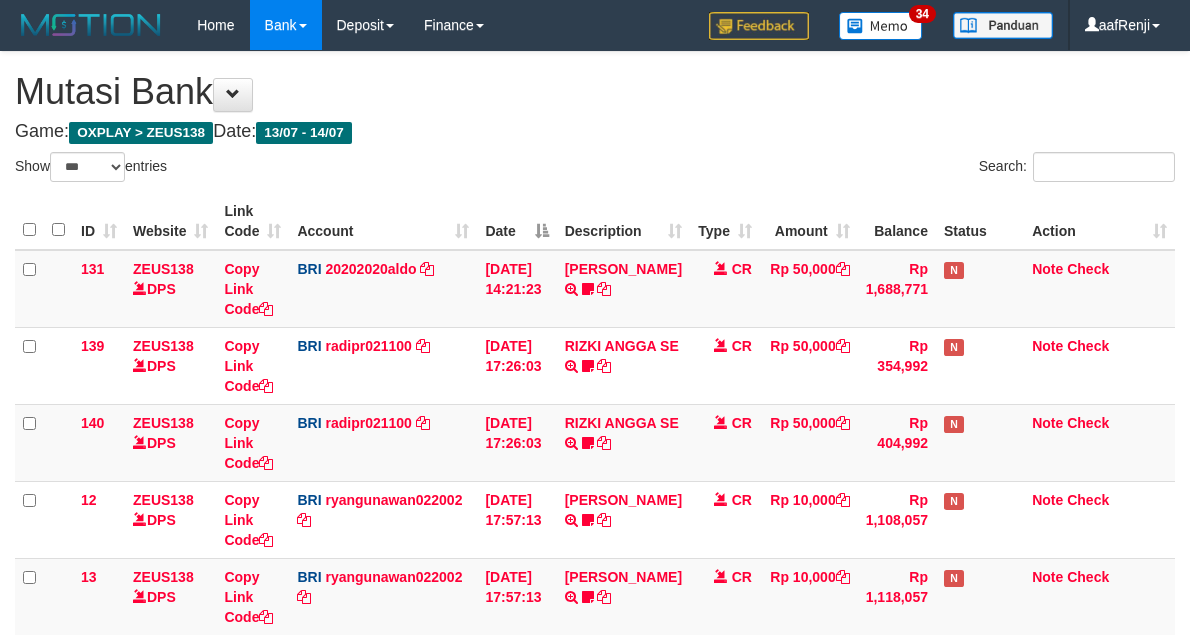 select on "***" 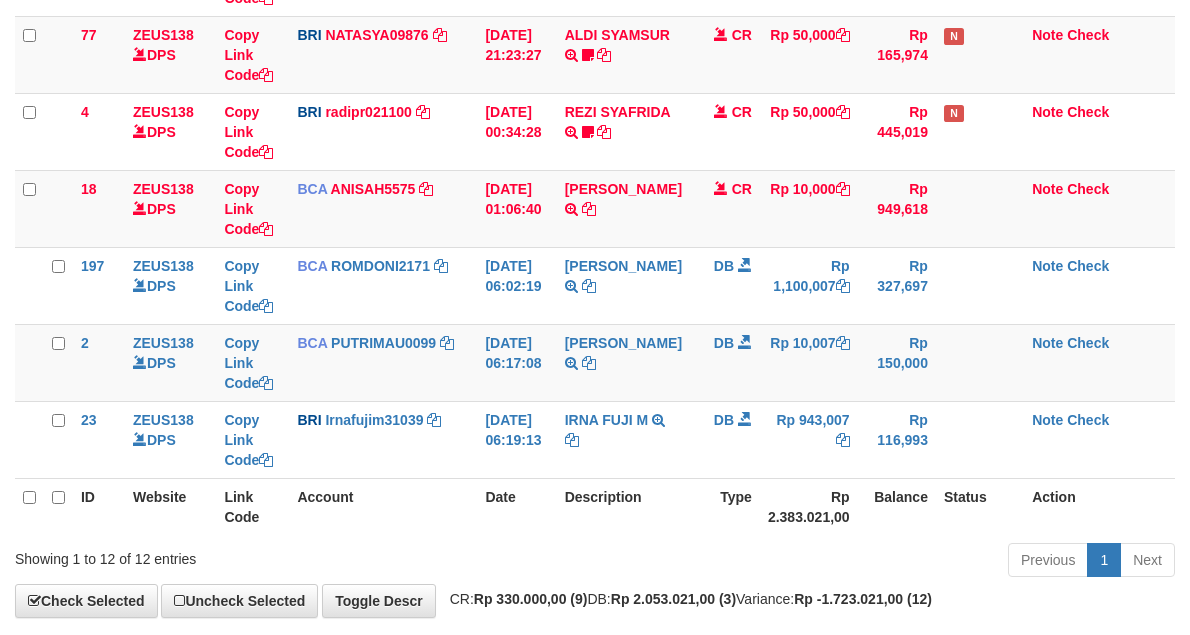 scroll, scrollTop: 637, scrollLeft: 0, axis: vertical 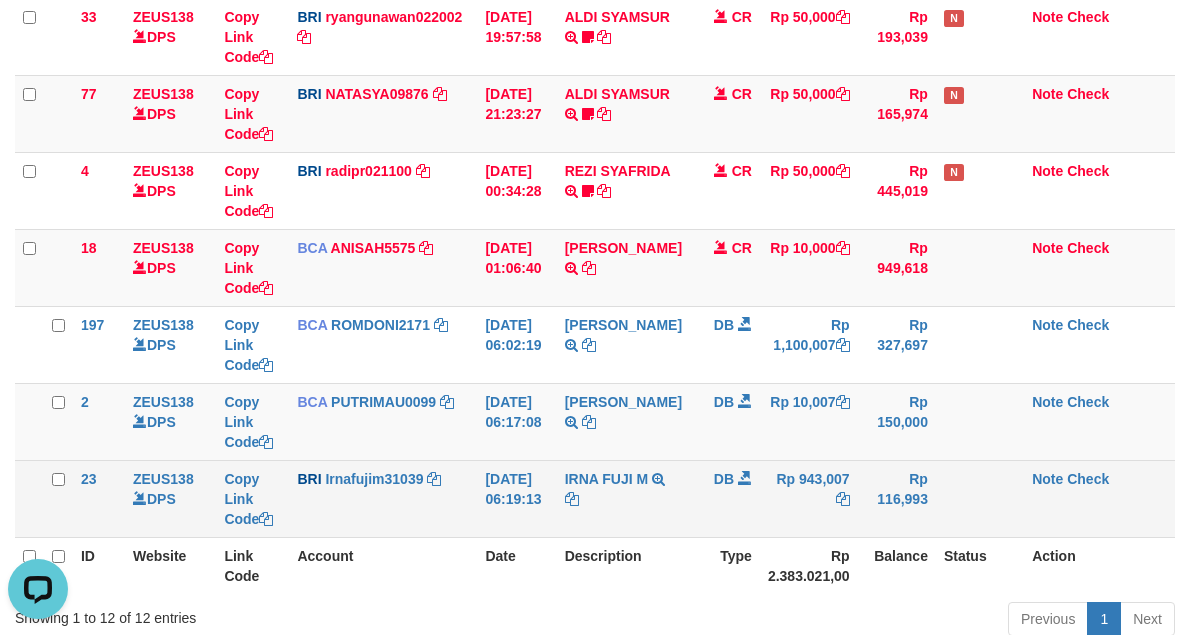 drag, startPoint x: 781, startPoint y: 511, endPoint x: 762, endPoint y: 520, distance: 21.023796 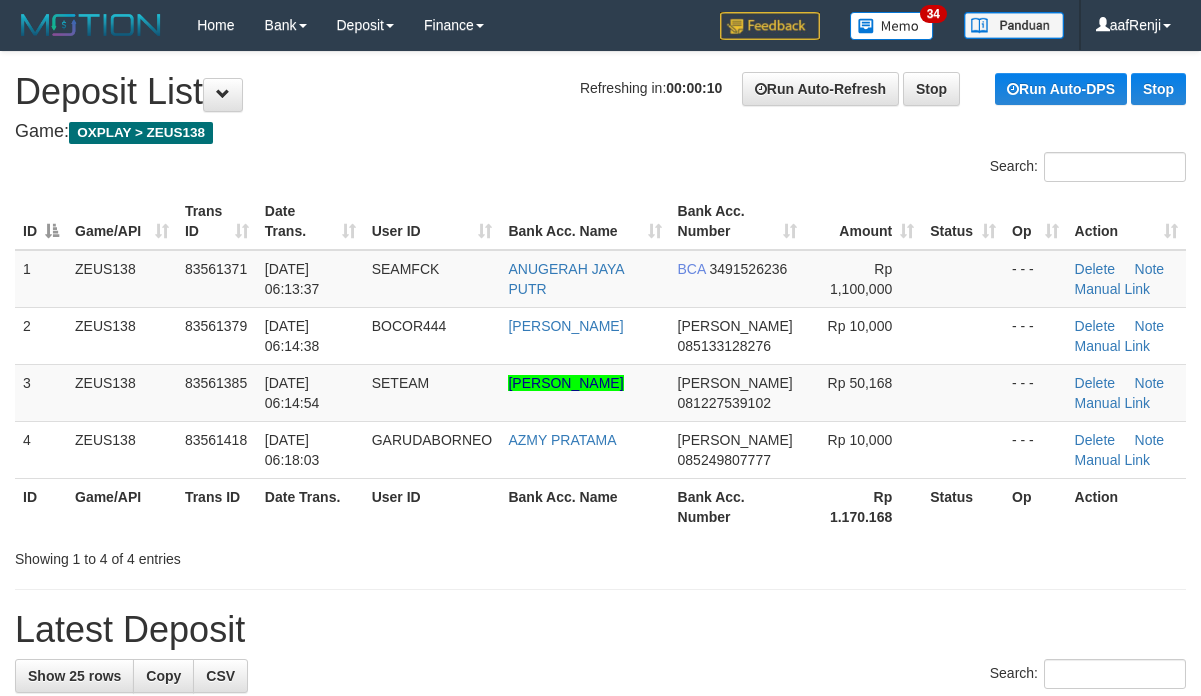 scroll, scrollTop: 0, scrollLeft: 0, axis: both 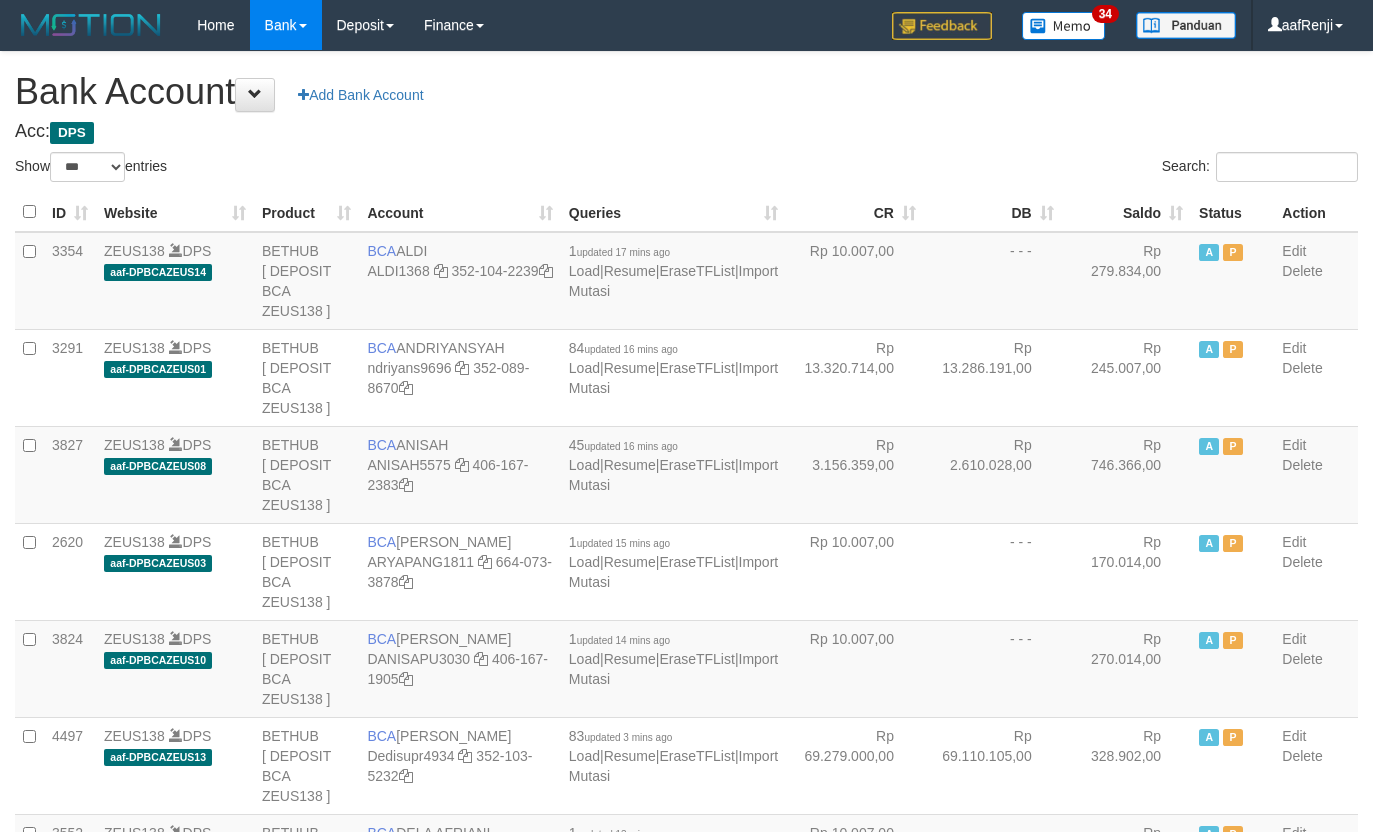 select on "***" 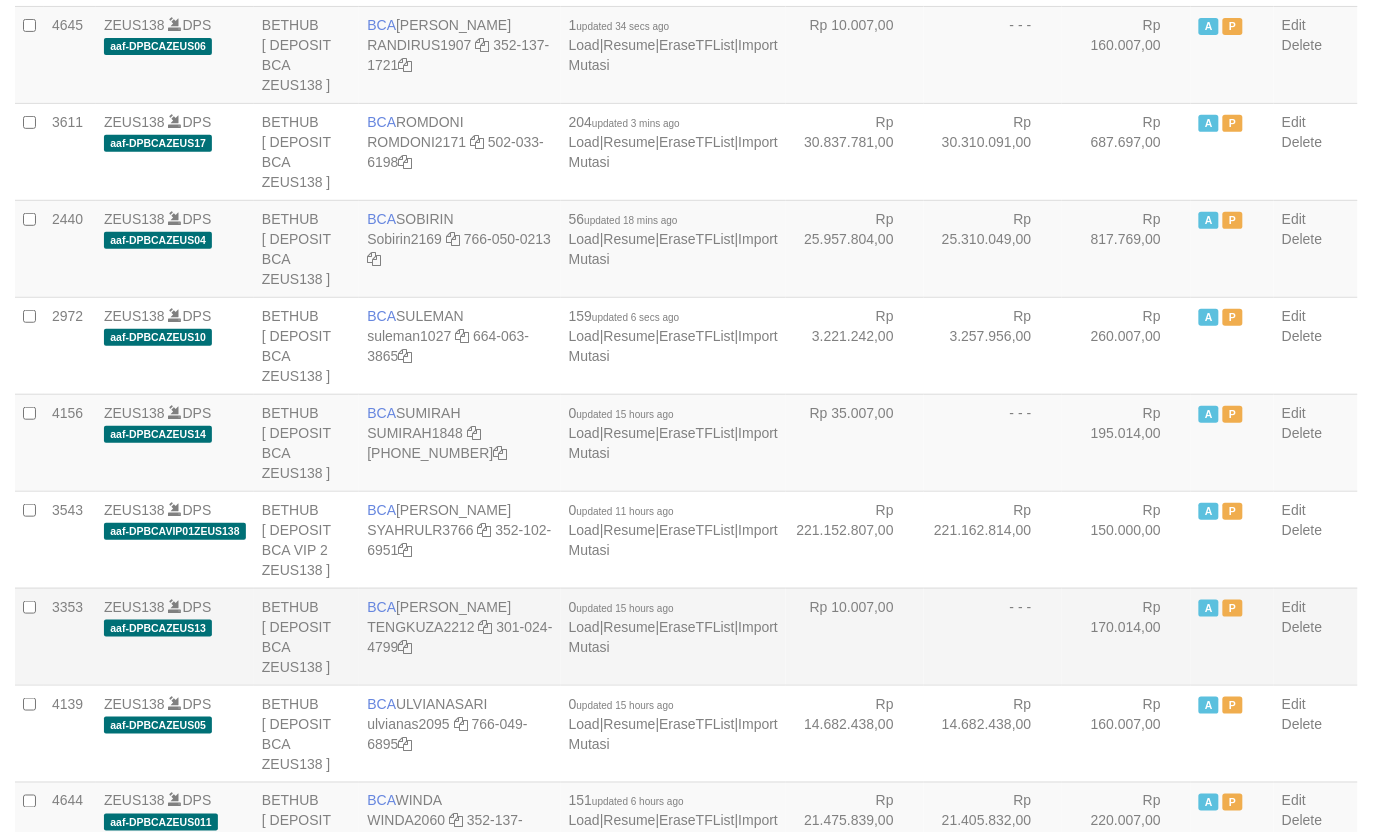 scroll, scrollTop: 2150, scrollLeft: 0, axis: vertical 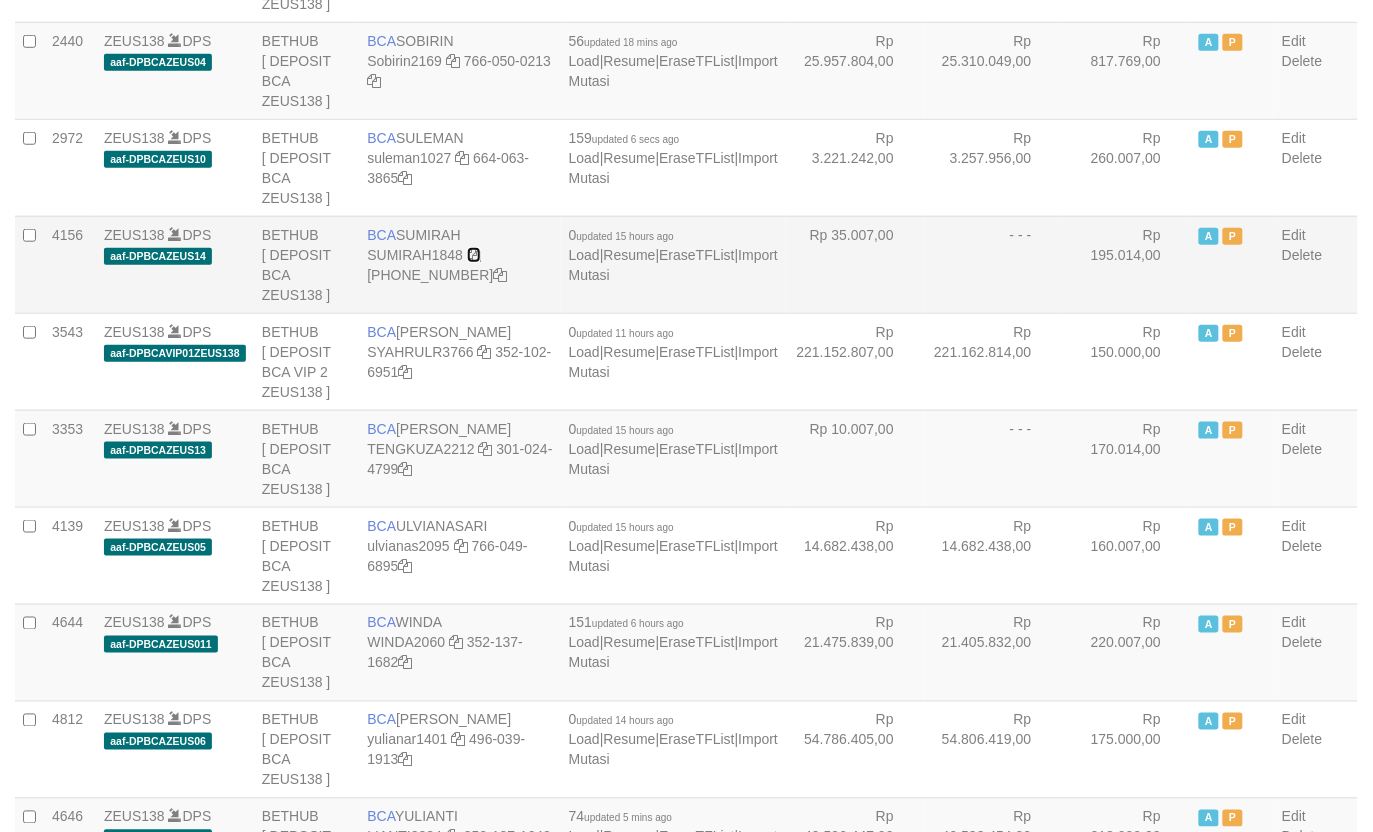 click at bounding box center [474, 255] 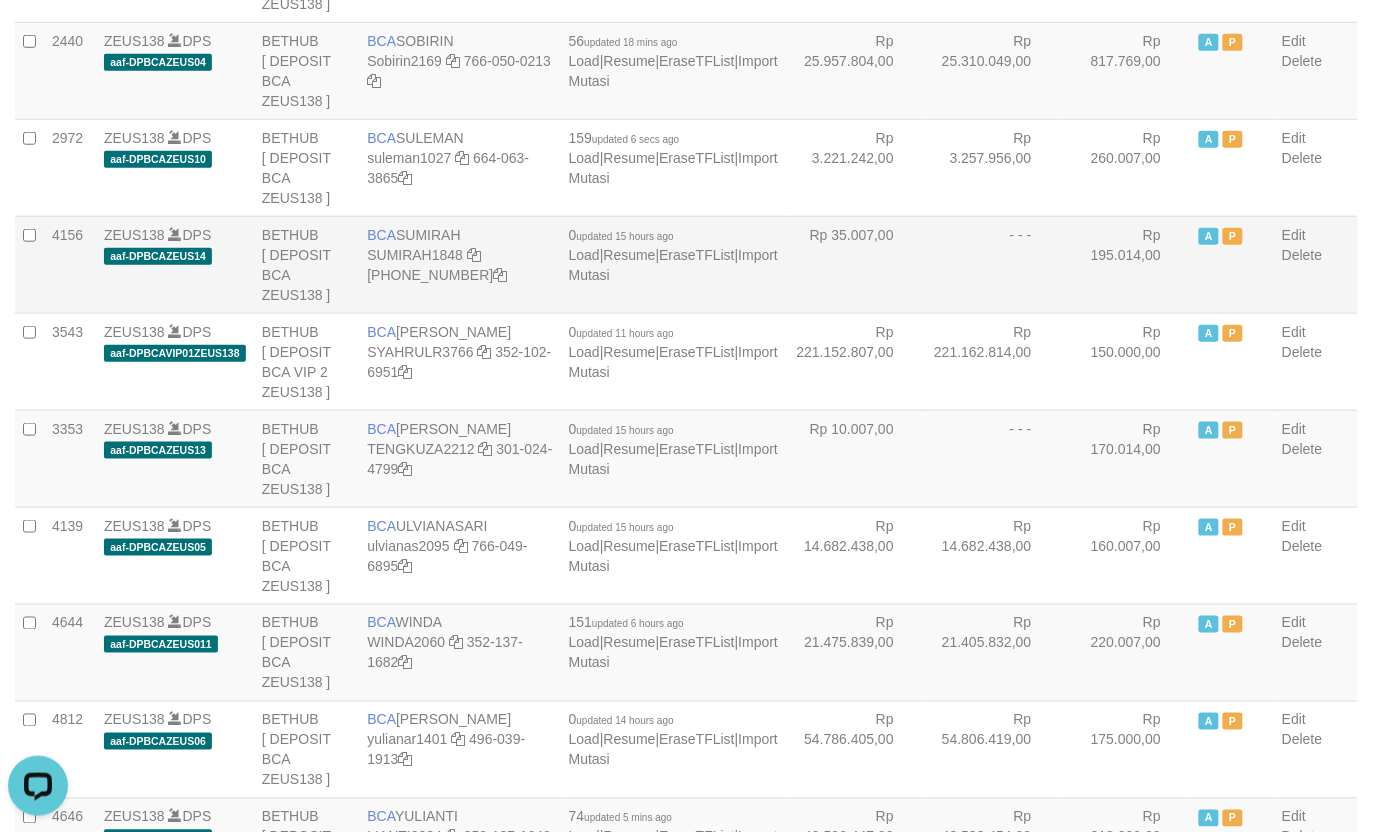 scroll, scrollTop: 0, scrollLeft: 0, axis: both 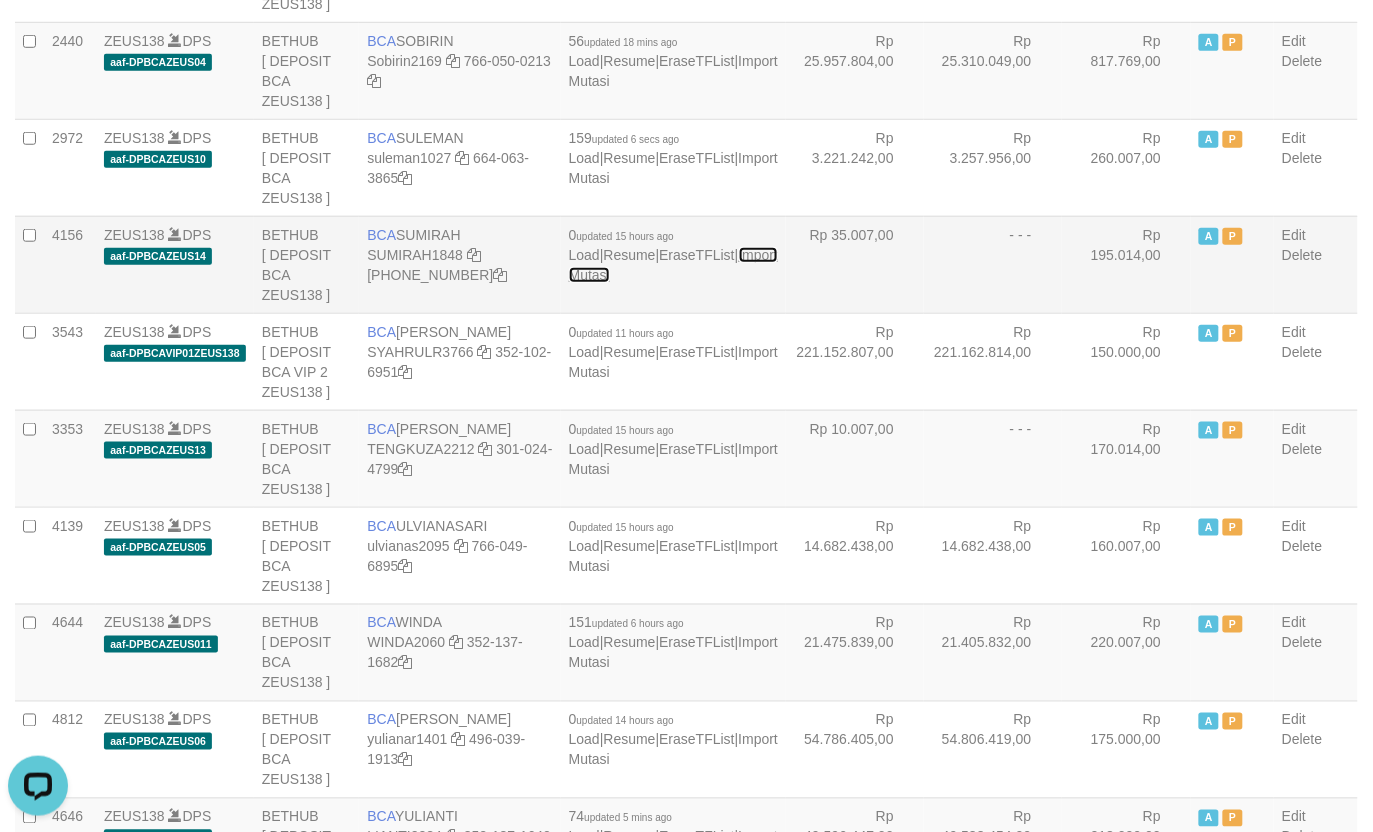 click on "Import Mutasi" at bounding box center (673, 265) 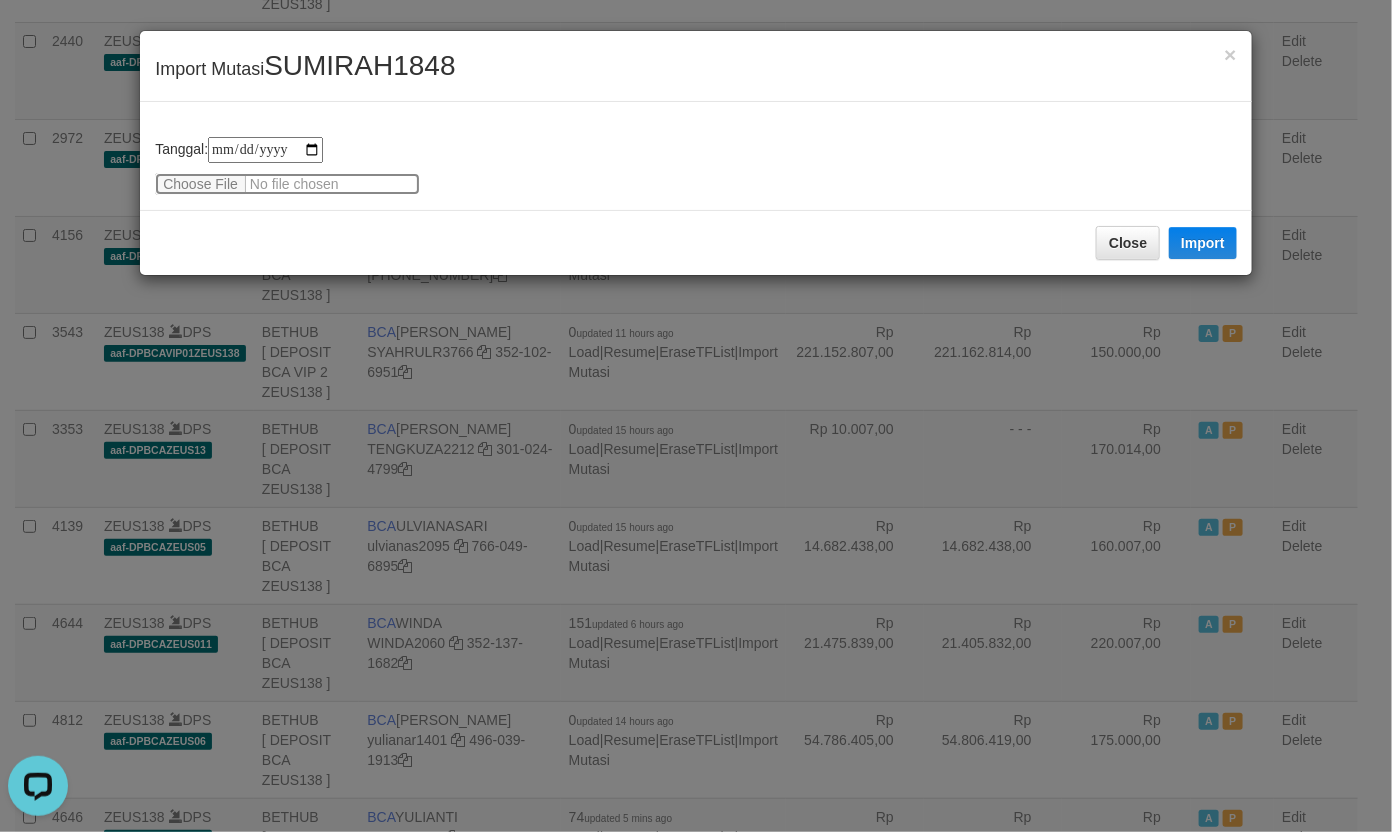 click at bounding box center (287, 184) 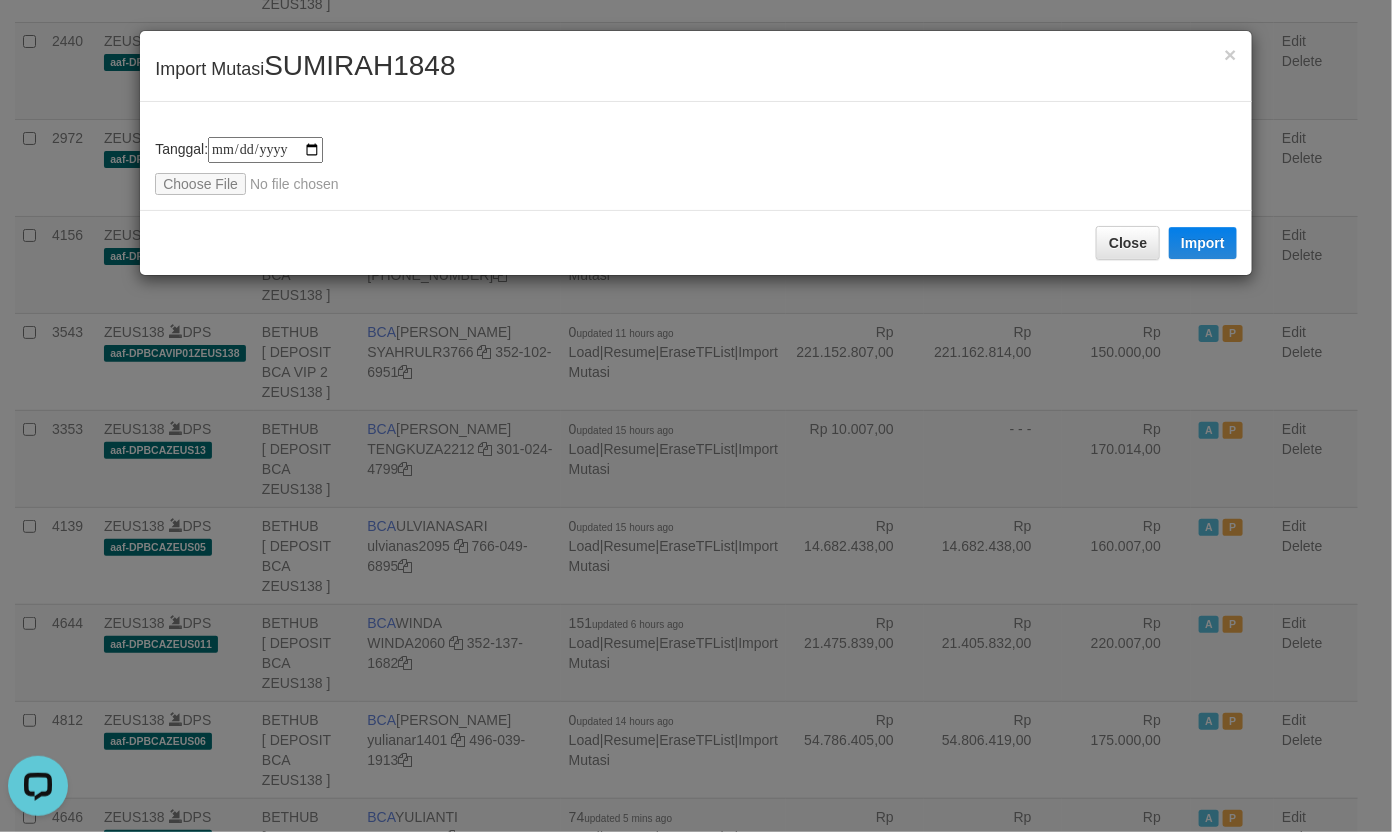 click on "SUMIRAH1848" at bounding box center [359, 65] 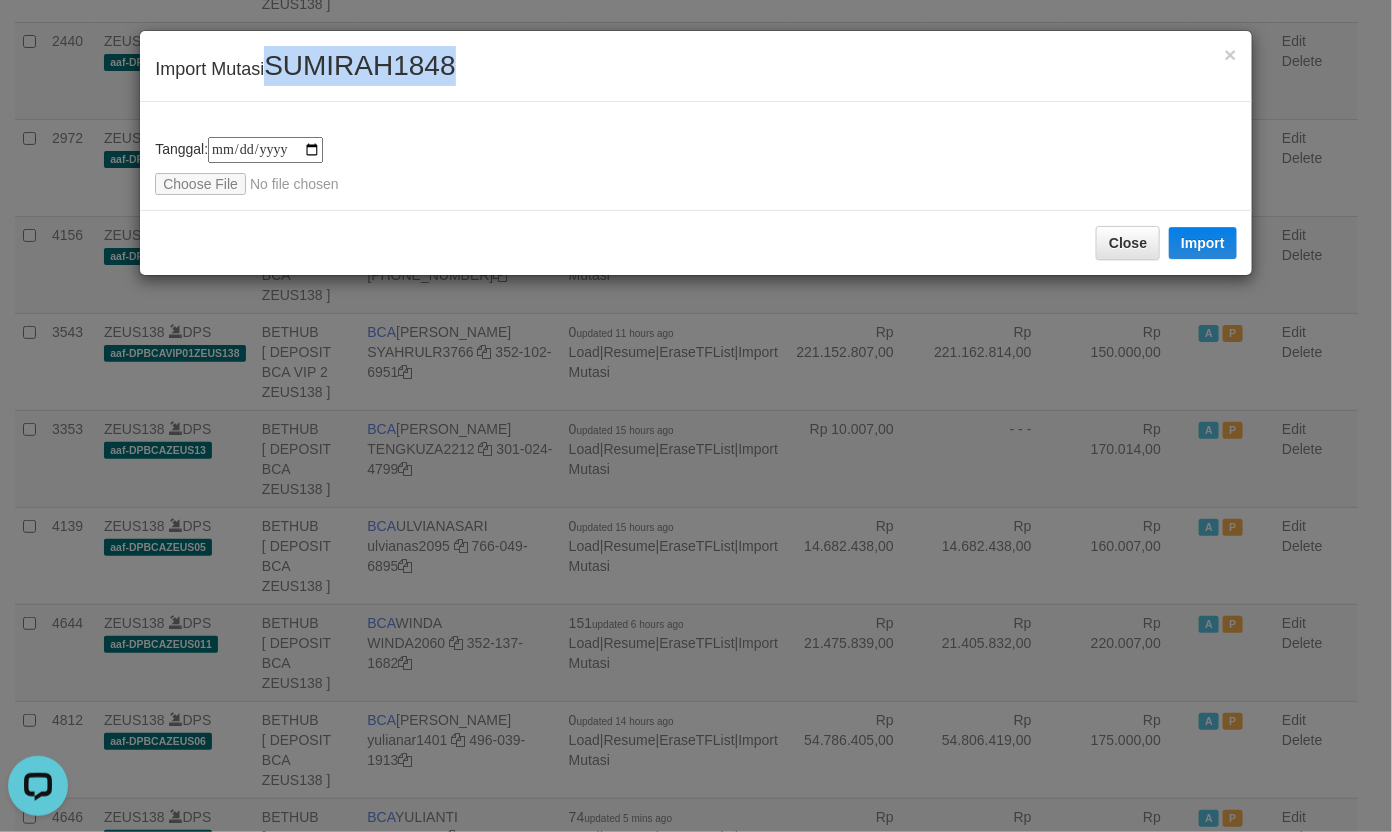 click on "SUMIRAH1848" at bounding box center (359, 65) 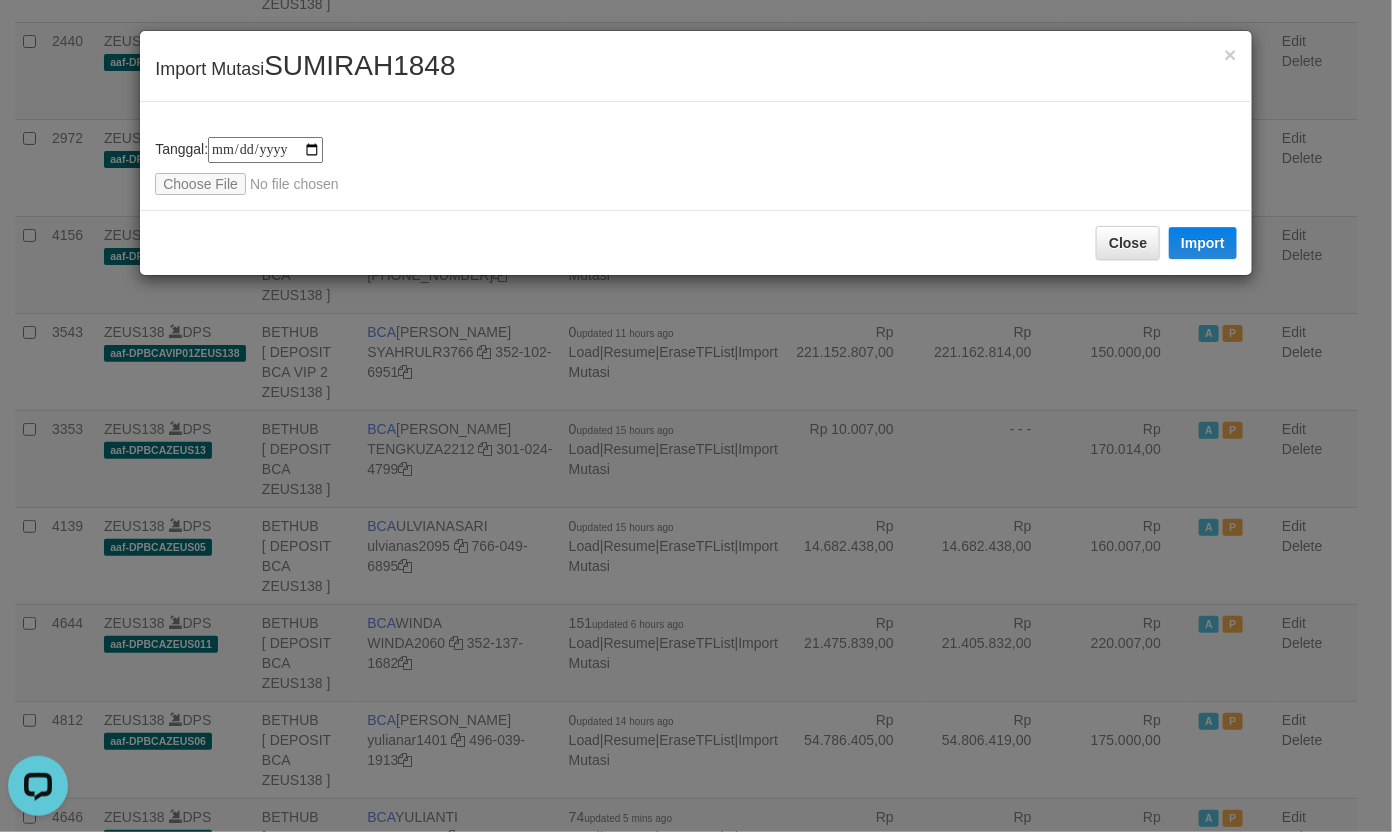 drag, startPoint x: 427, startPoint y: 130, endPoint x: 500, endPoint y: 176, distance: 86.28442 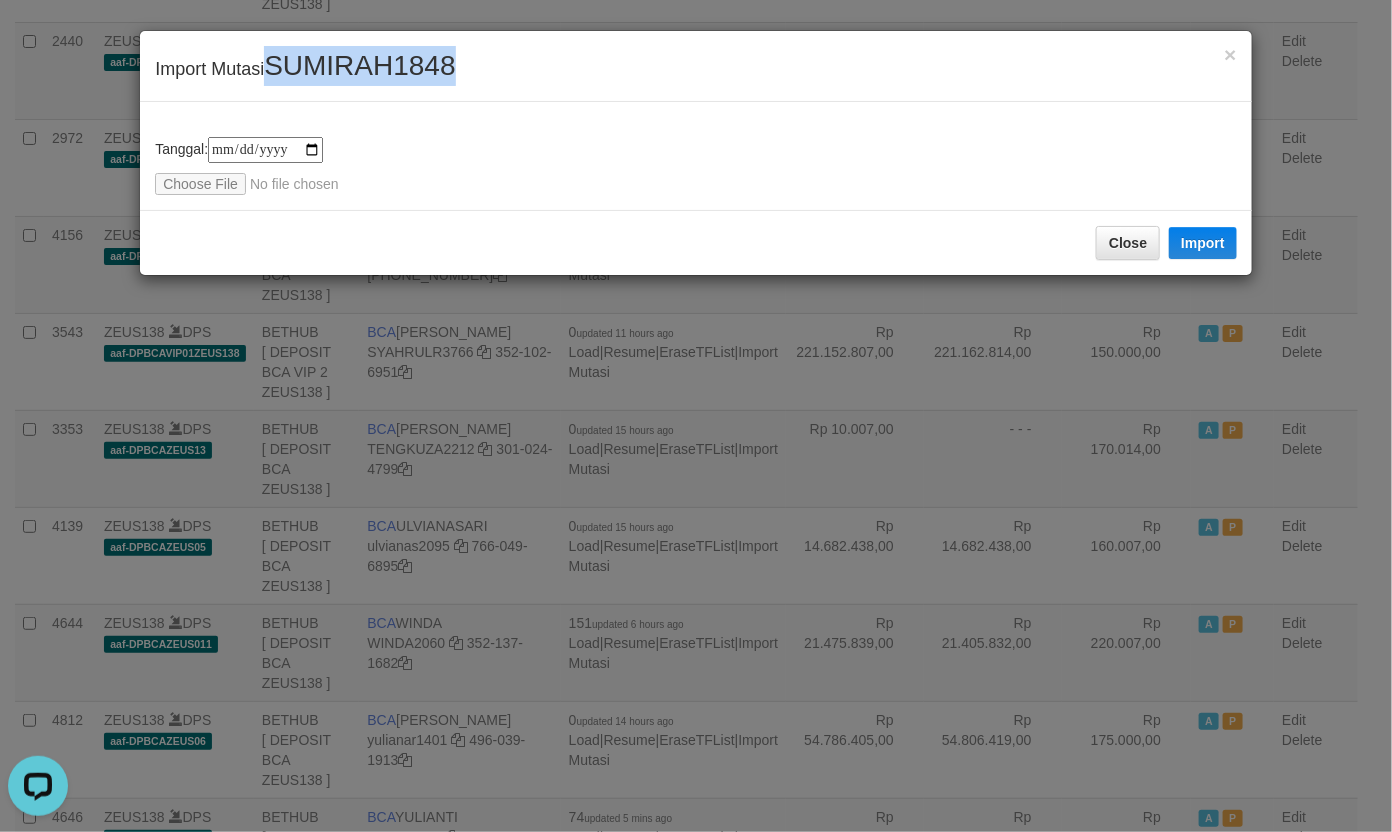 click on "×
Import Mutasi  SUMIRAH1848" at bounding box center [696, 66] 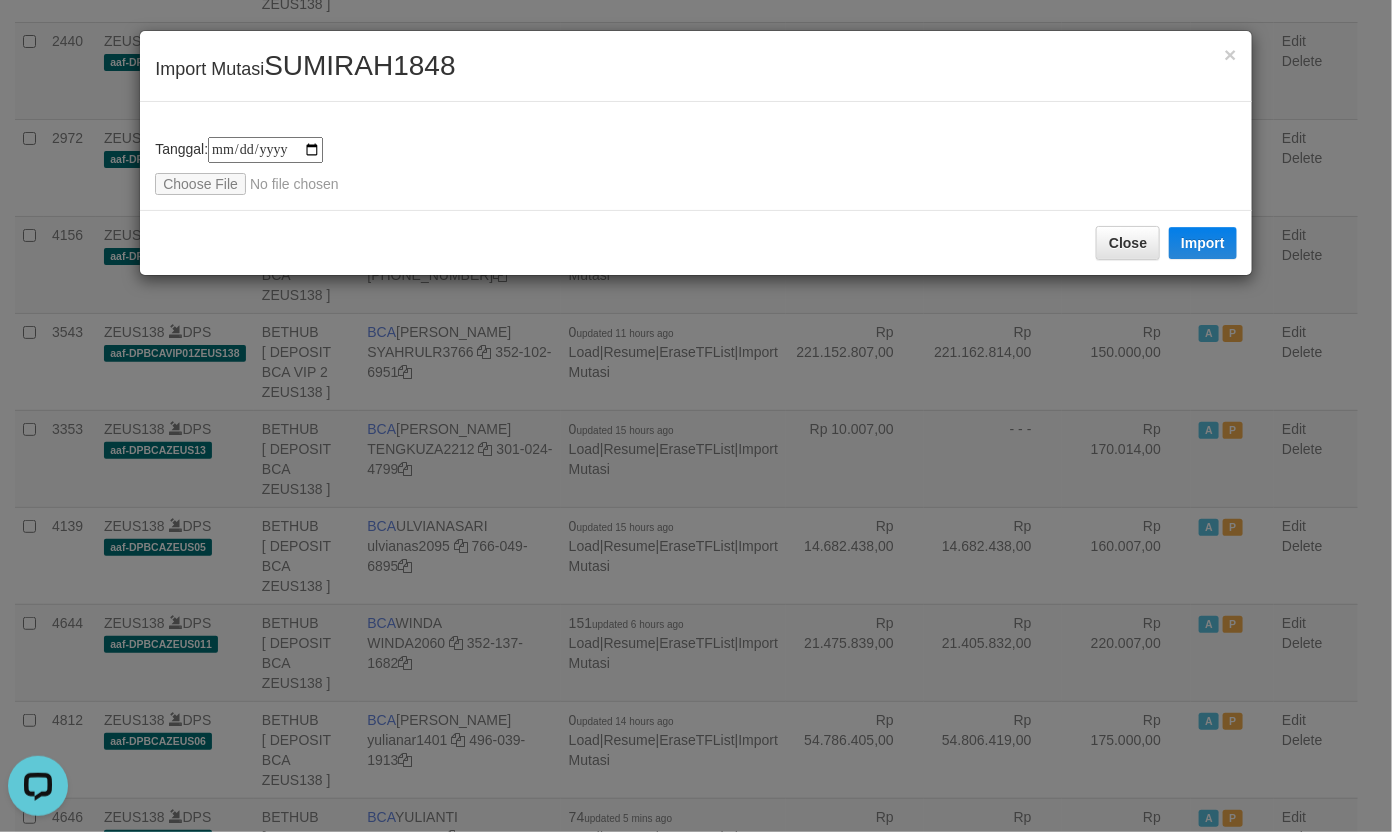 drag, startPoint x: 520, startPoint y: 167, endPoint x: 612, endPoint y: 201, distance: 98.0816 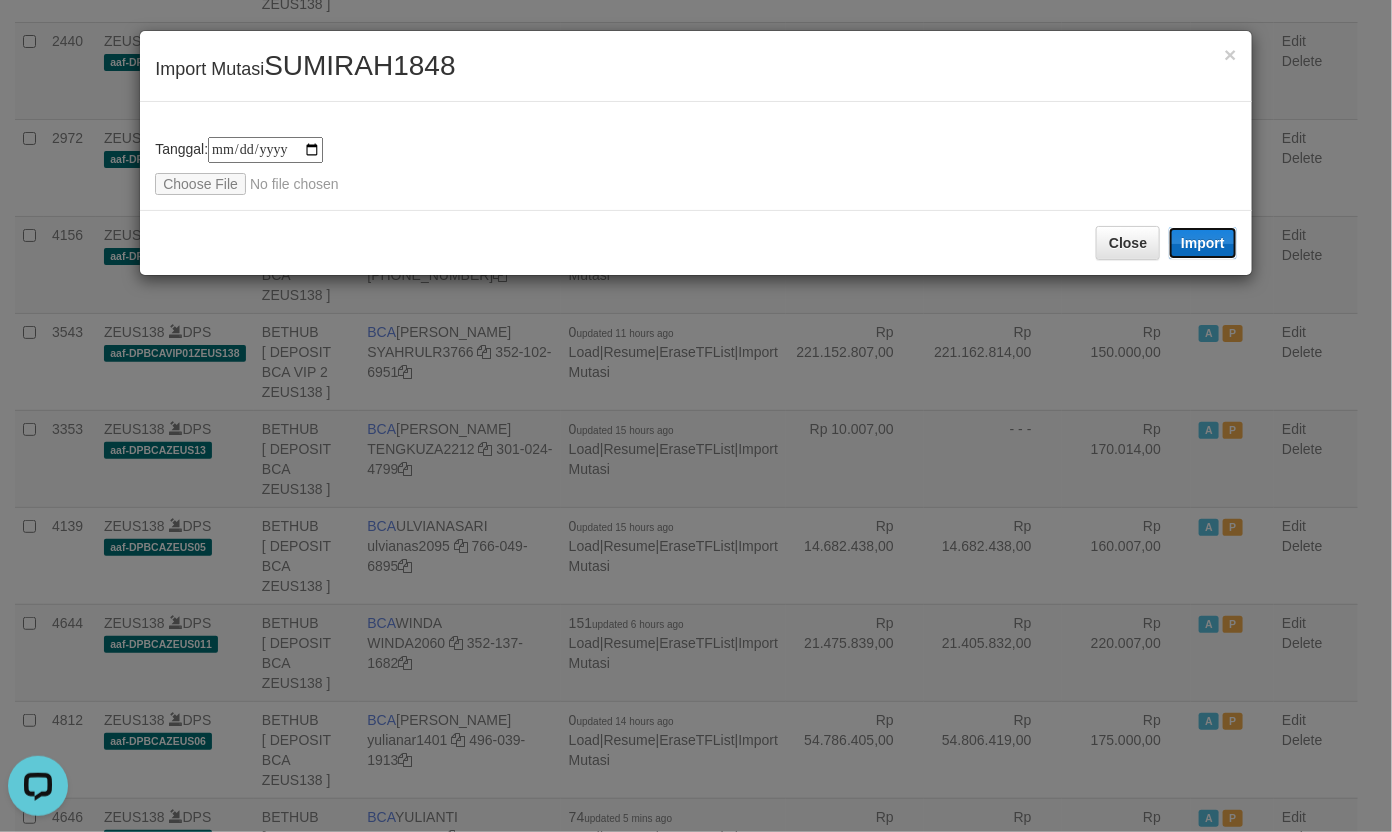 click on "Import" at bounding box center (1203, 243) 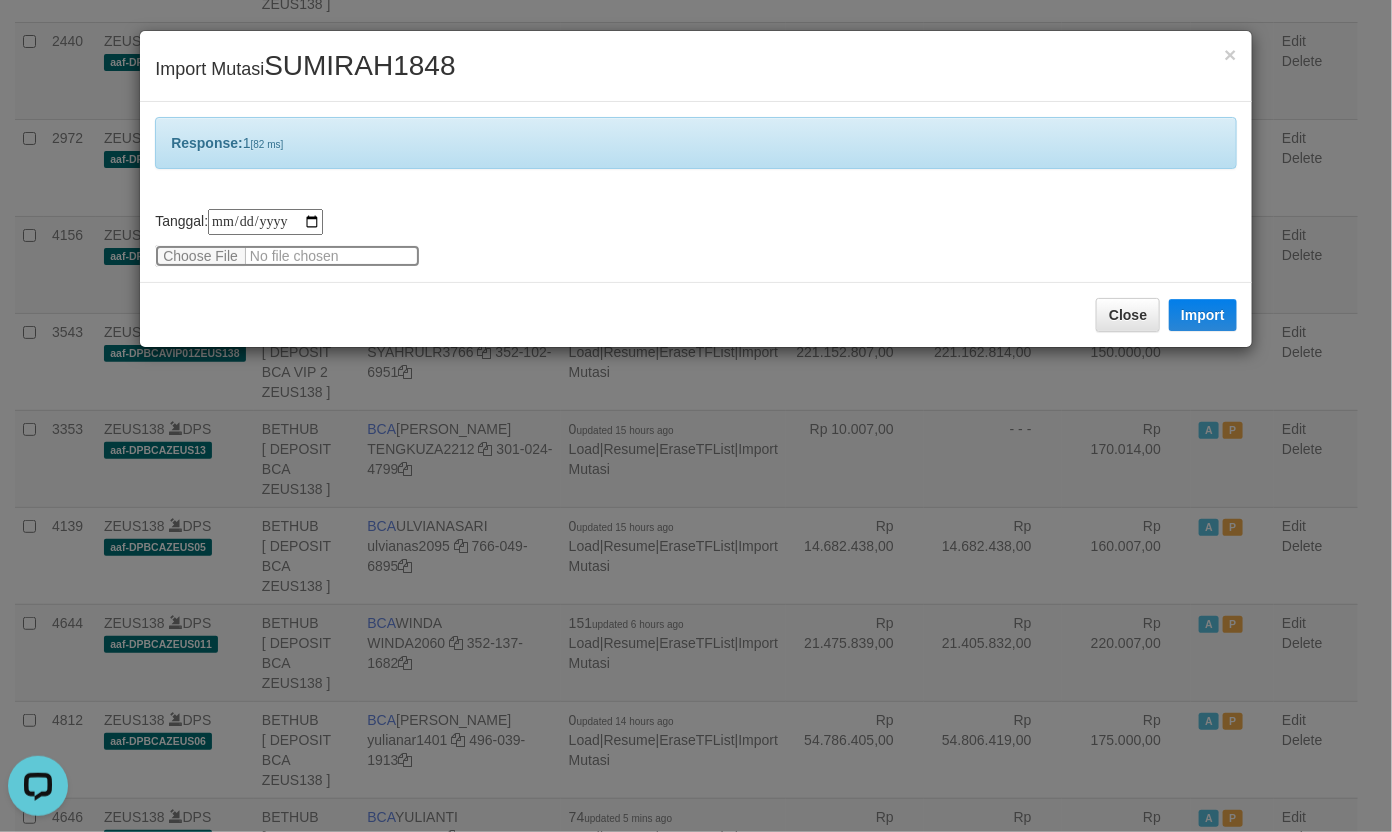 click at bounding box center [287, 256] 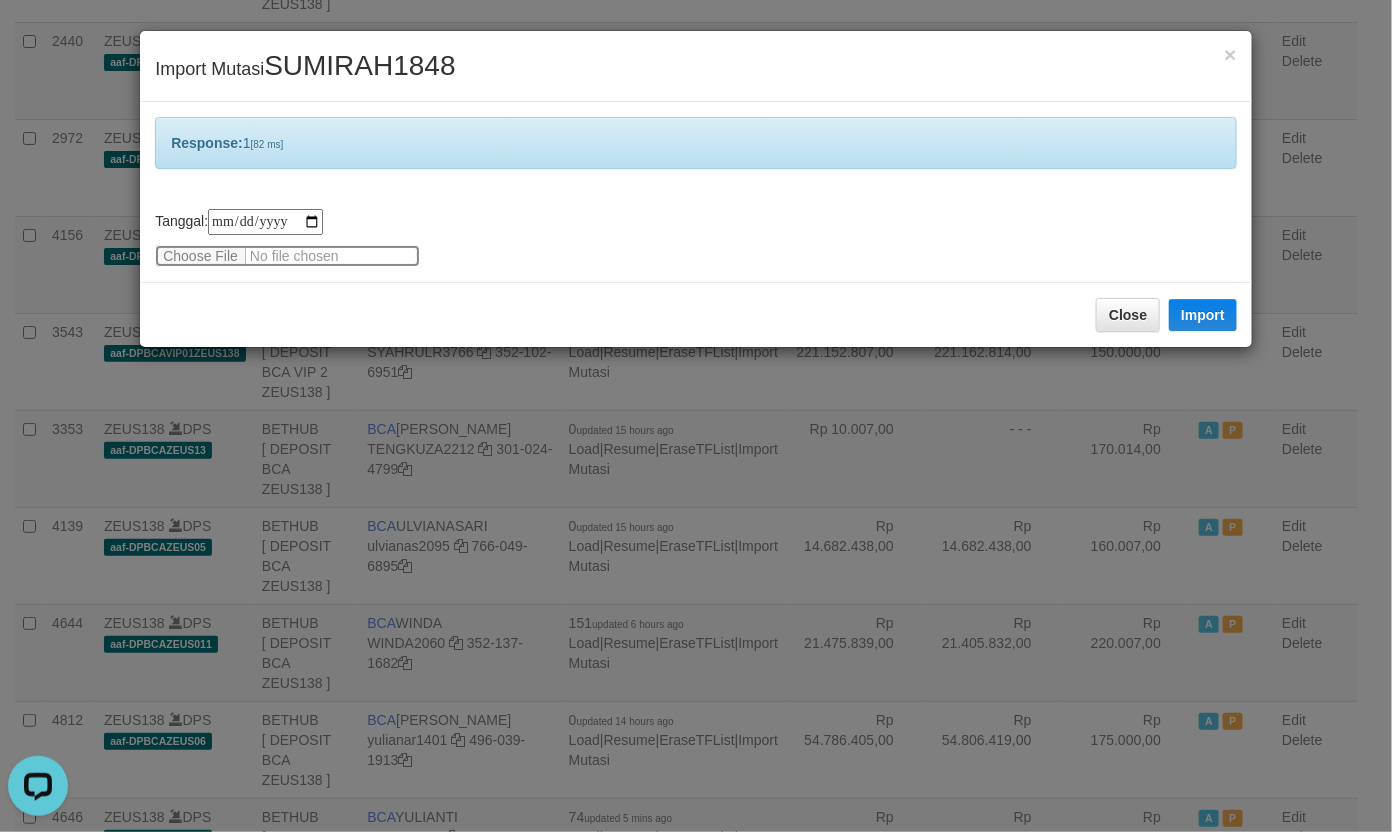 type 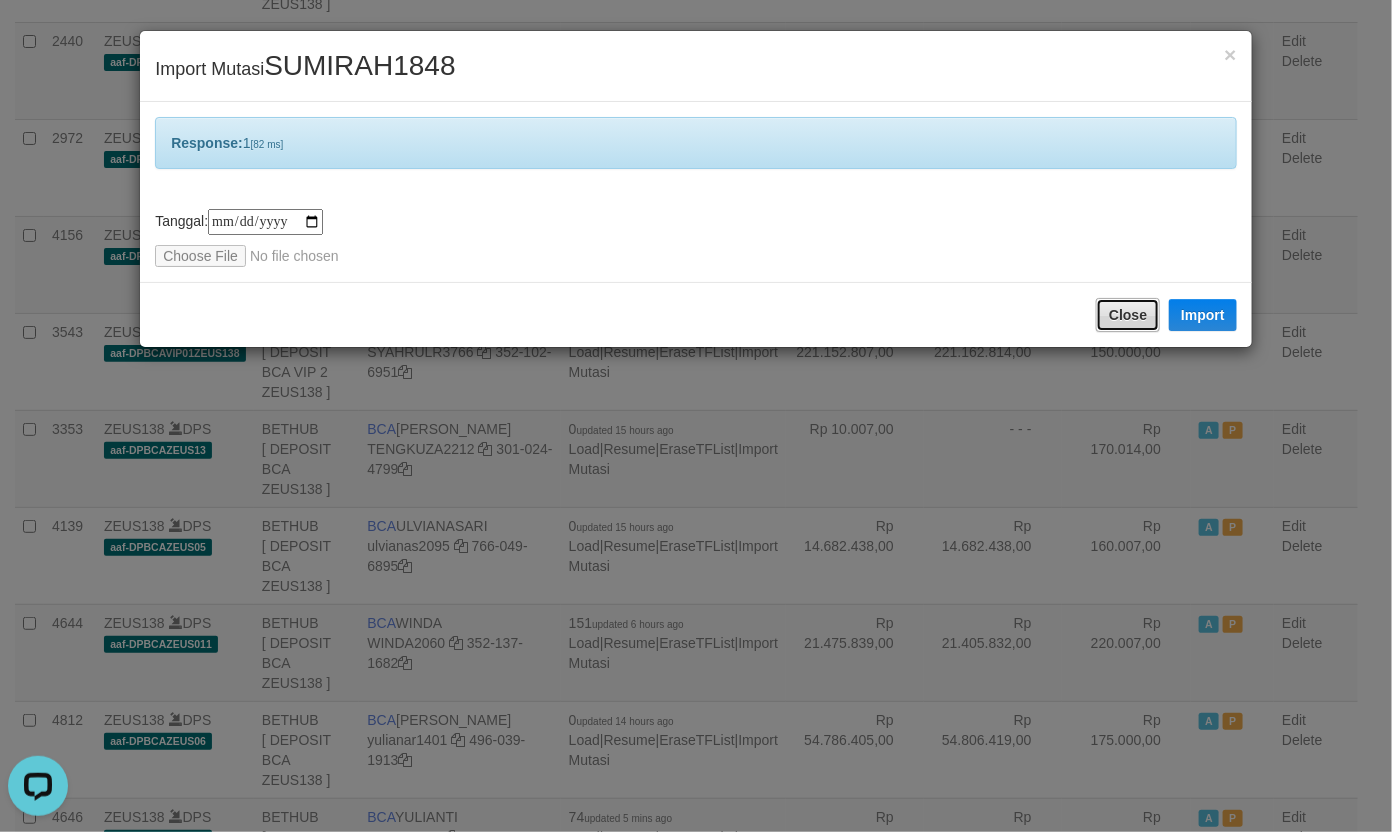 click on "Close" at bounding box center (1128, 315) 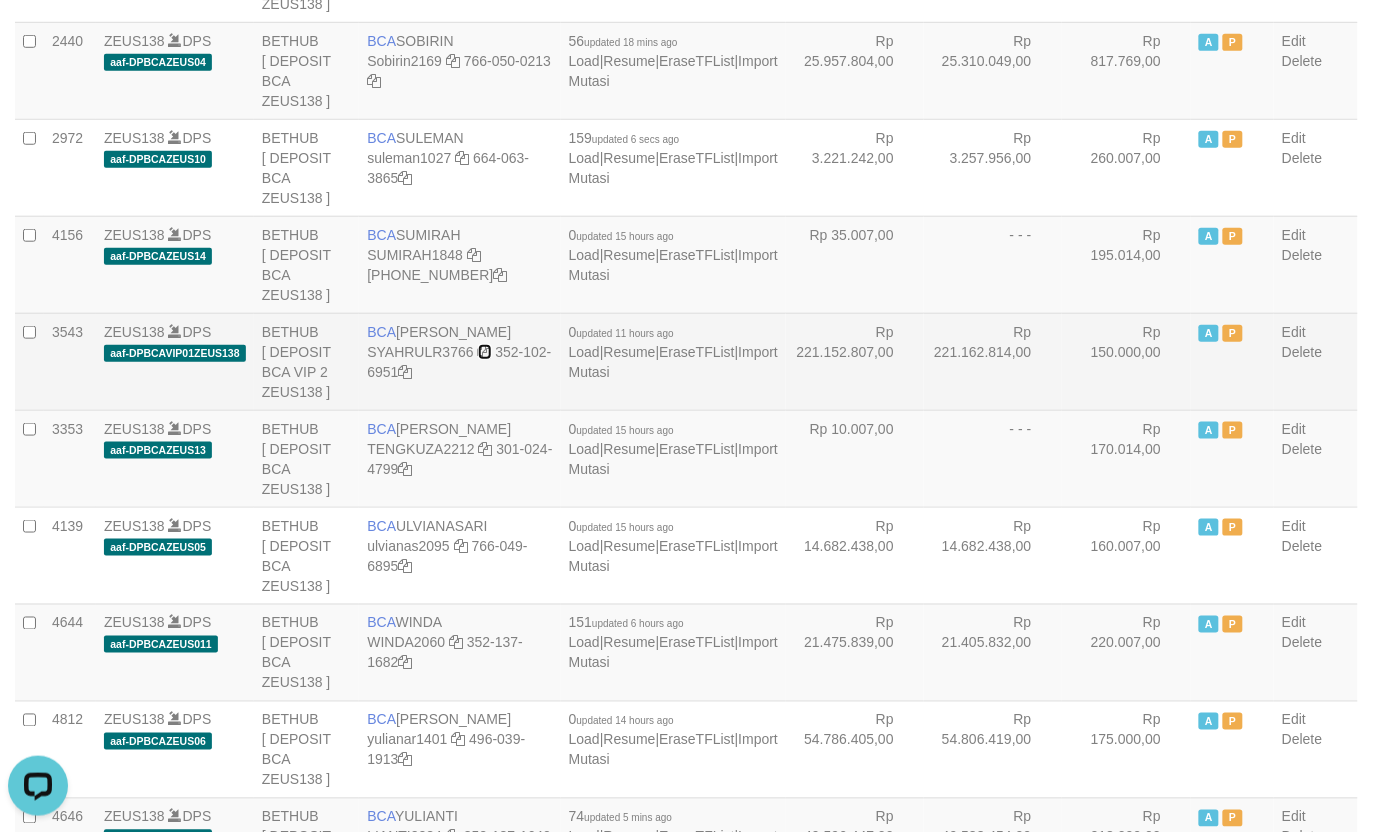 drag, startPoint x: 507, startPoint y: 380, endPoint x: 523, endPoint y: 400, distance: 25.612497 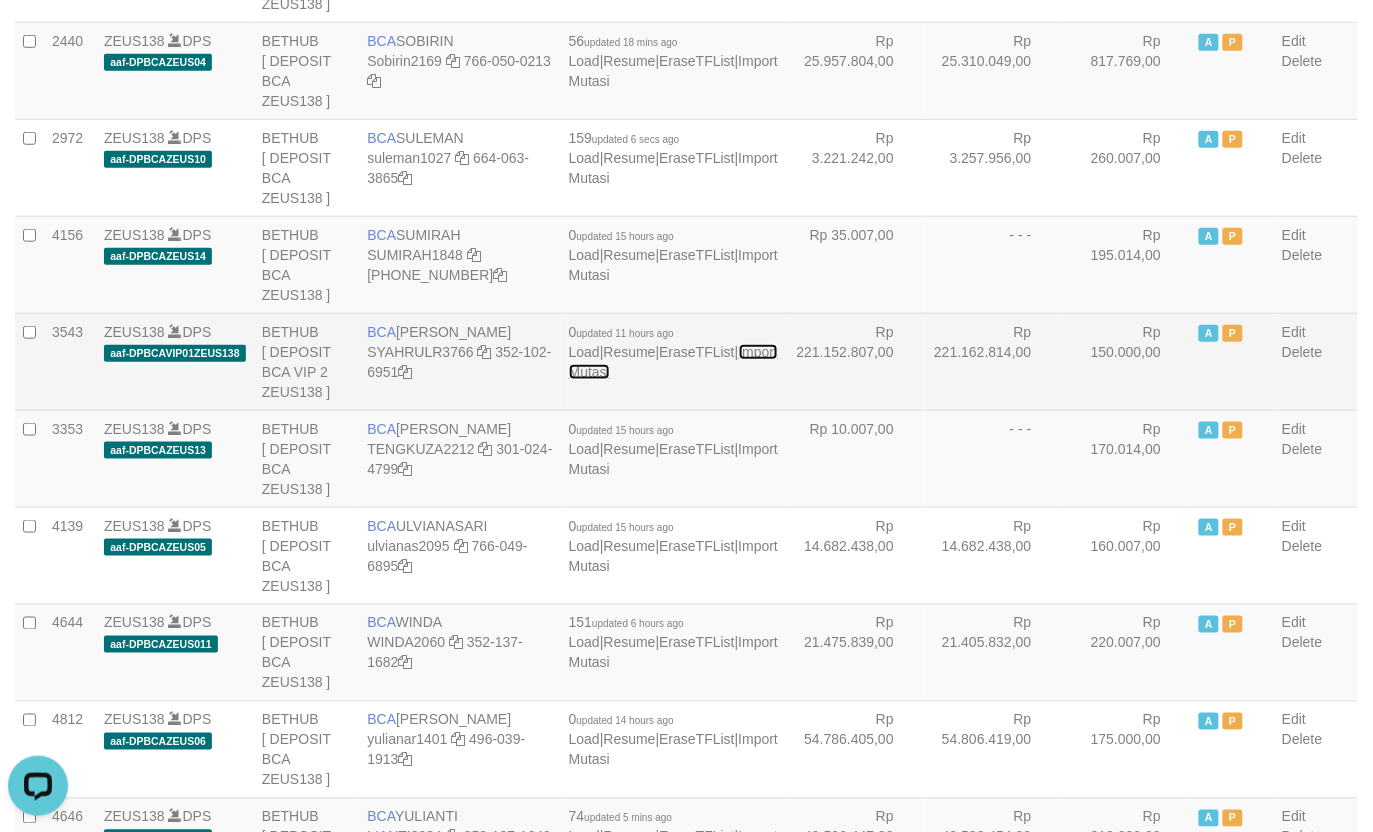 click on "Import Mutasi" at bounding box center [673, 362] 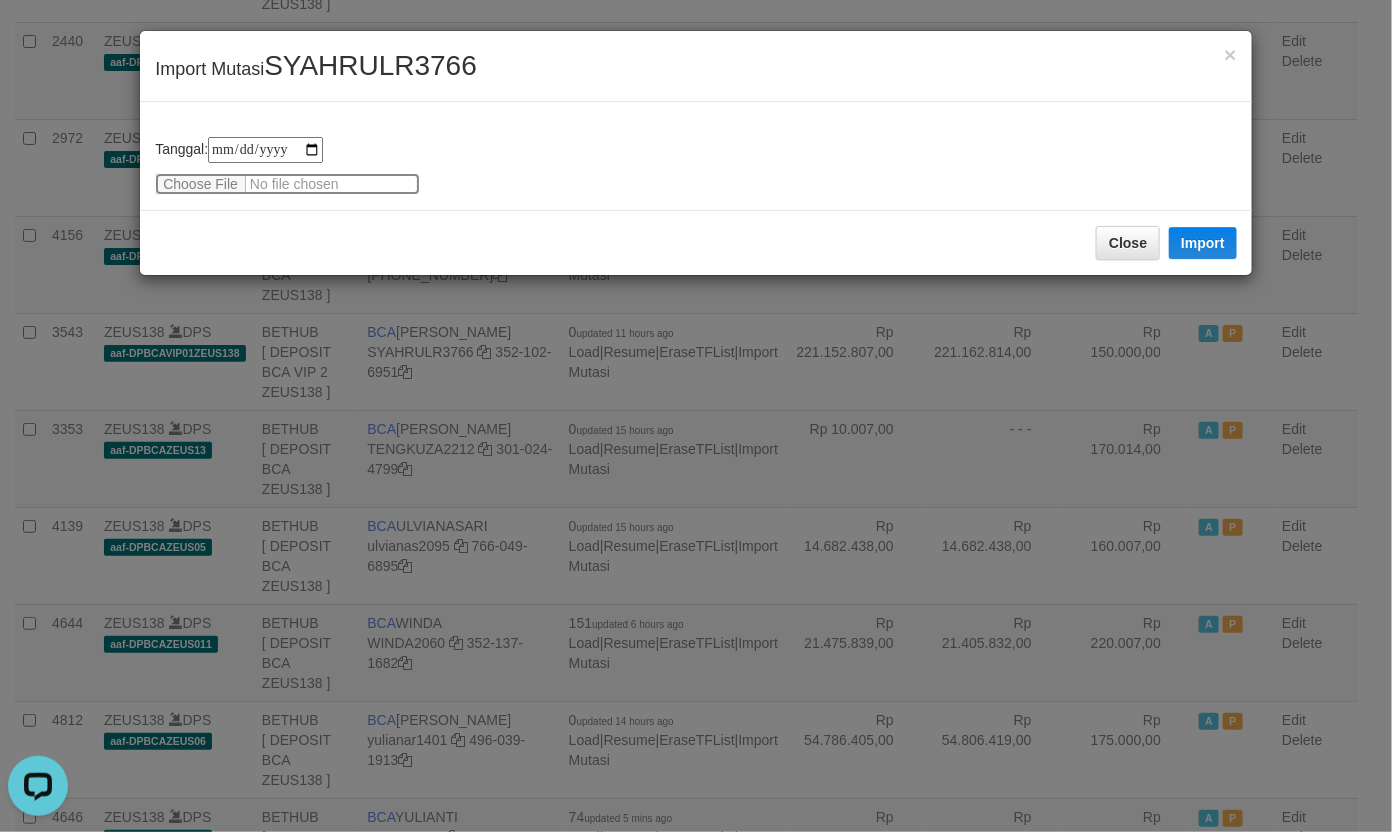 click at bounding box center [287, 184] 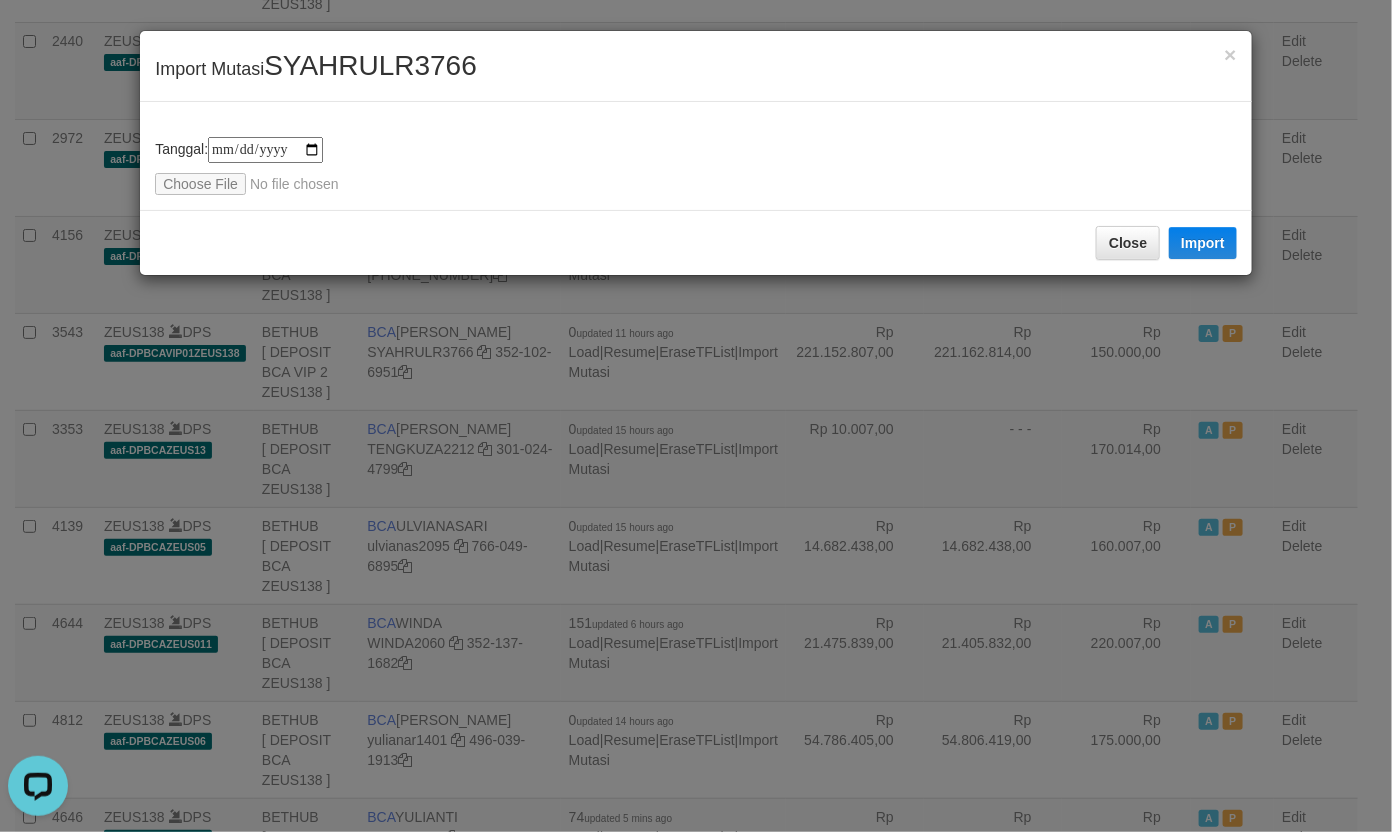 click on "SYAHRULR3766" at bounding box center (370, 65) 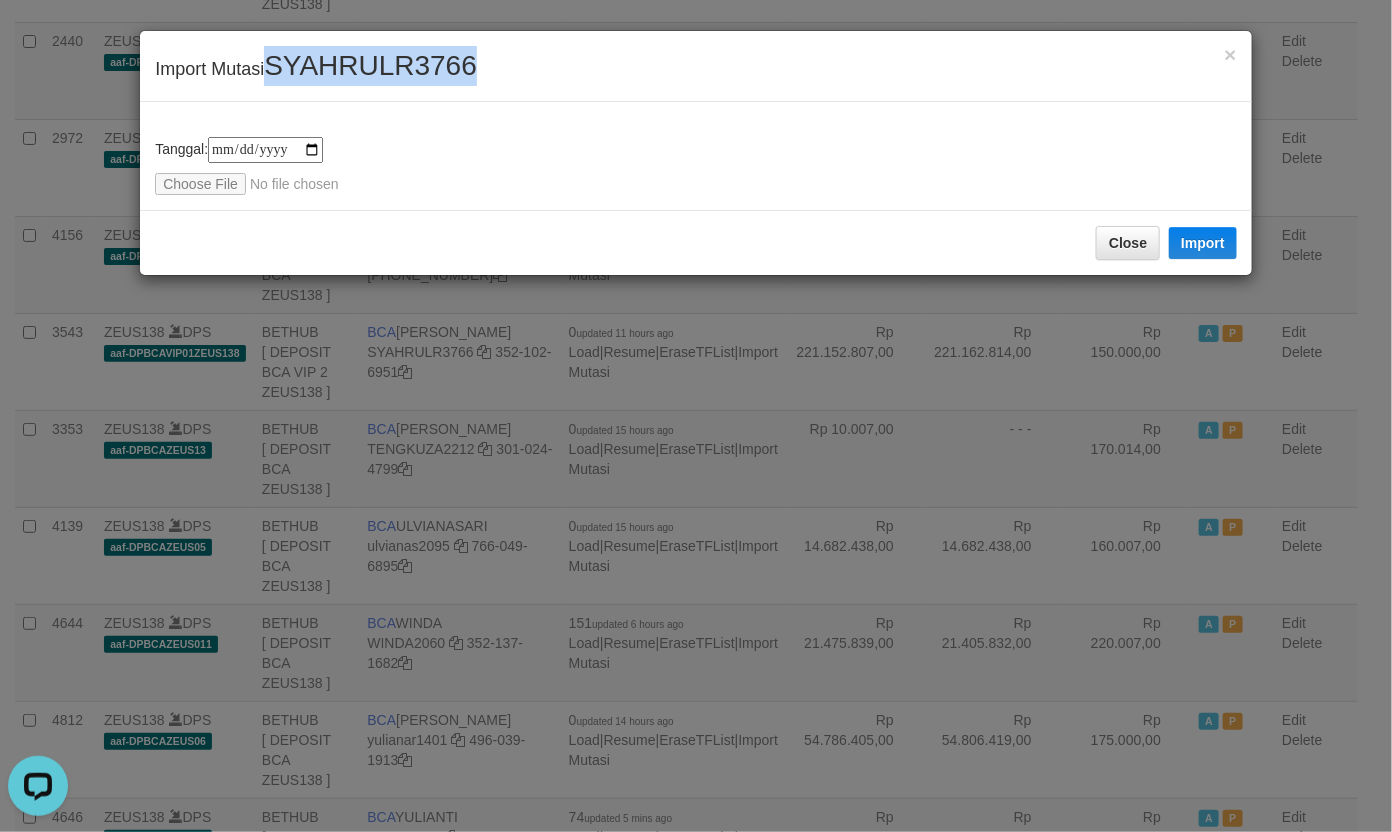 click on "SYAHRULR3766" at bounding box center (370, 65) 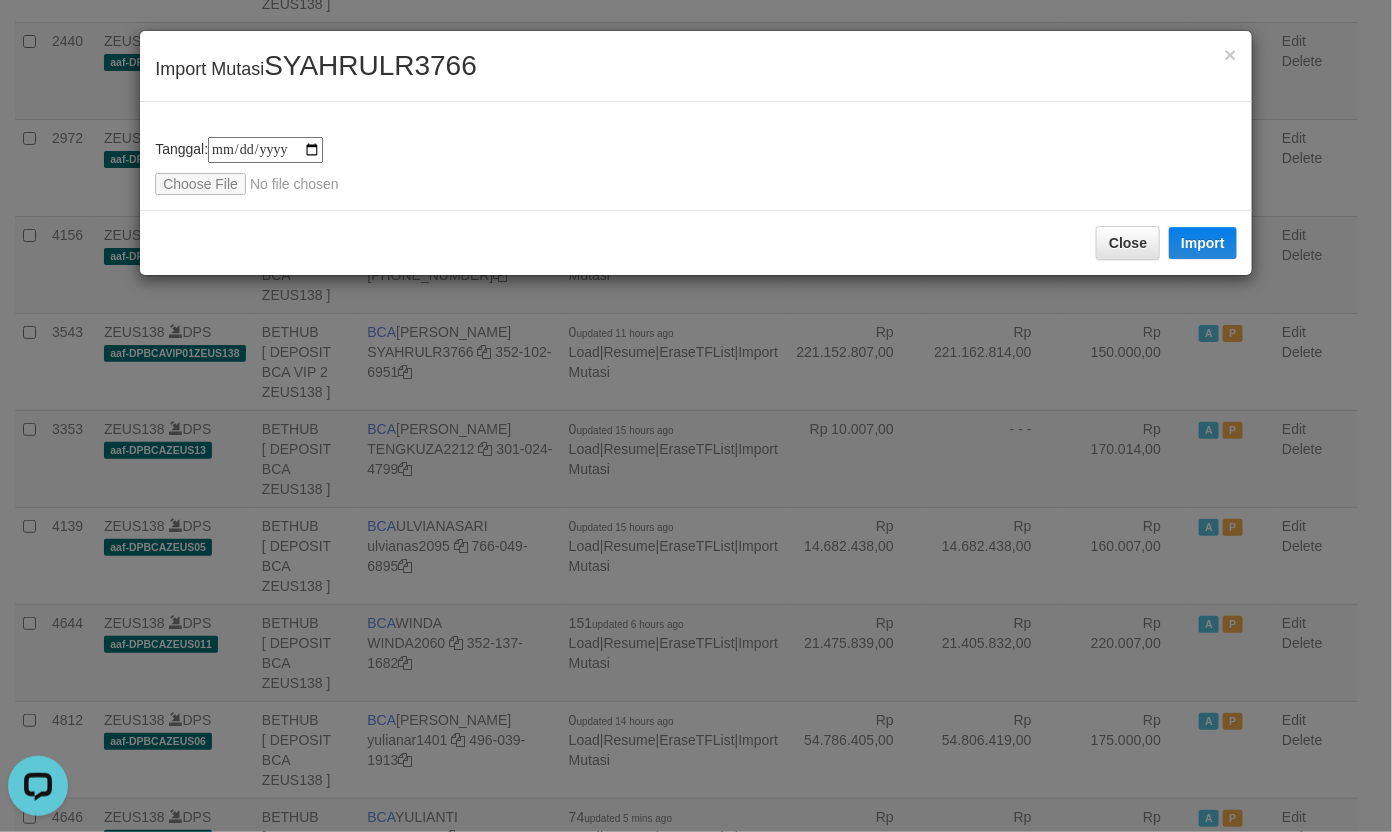 drag, startPoint x: 421, startPoint y: 160, endPoint x: 428, endPoint y: 173, distance: 14.764823 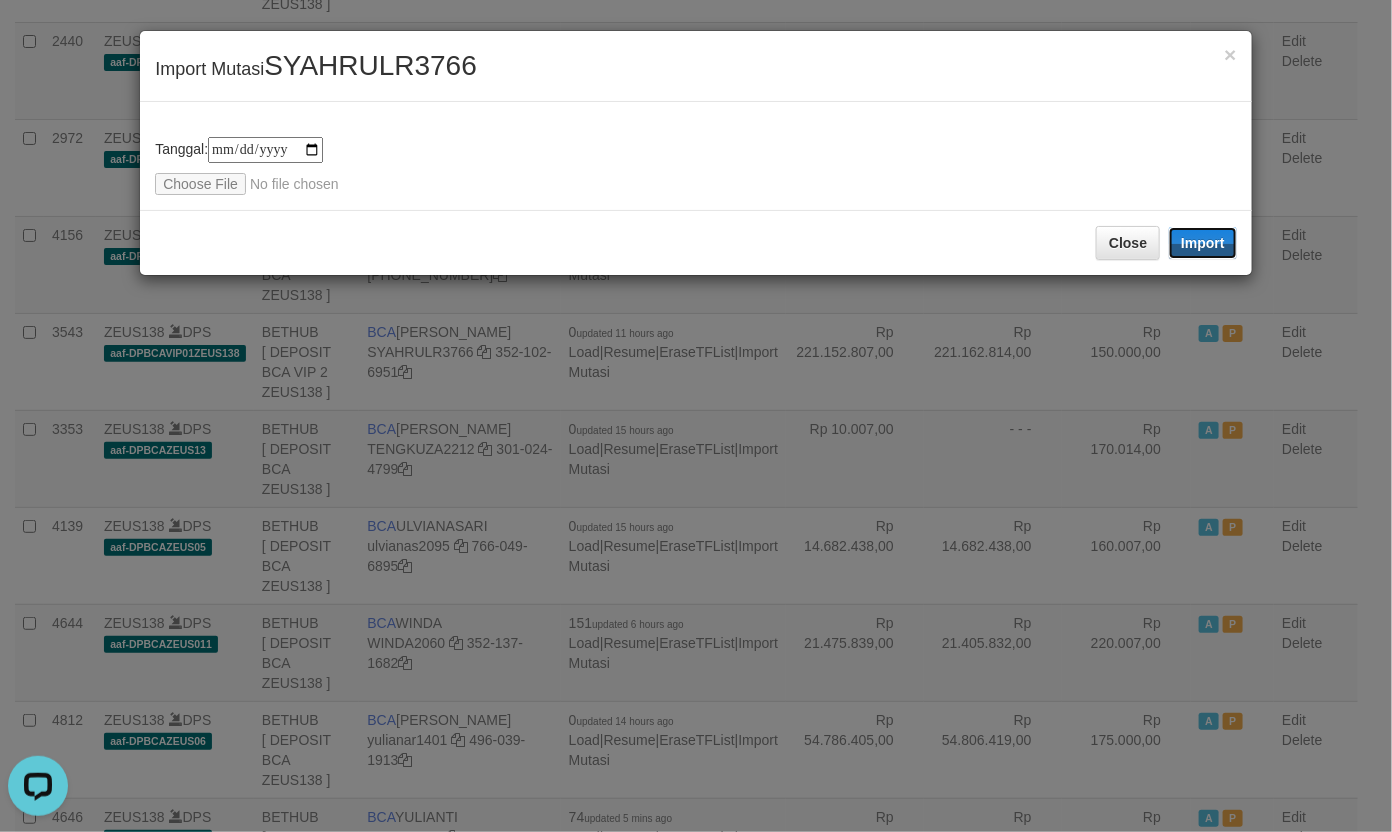 drag, startPoint x: 1197, startPoint y: 230, endPoint x: 346, endPoint y: 263, distance: 851.6396 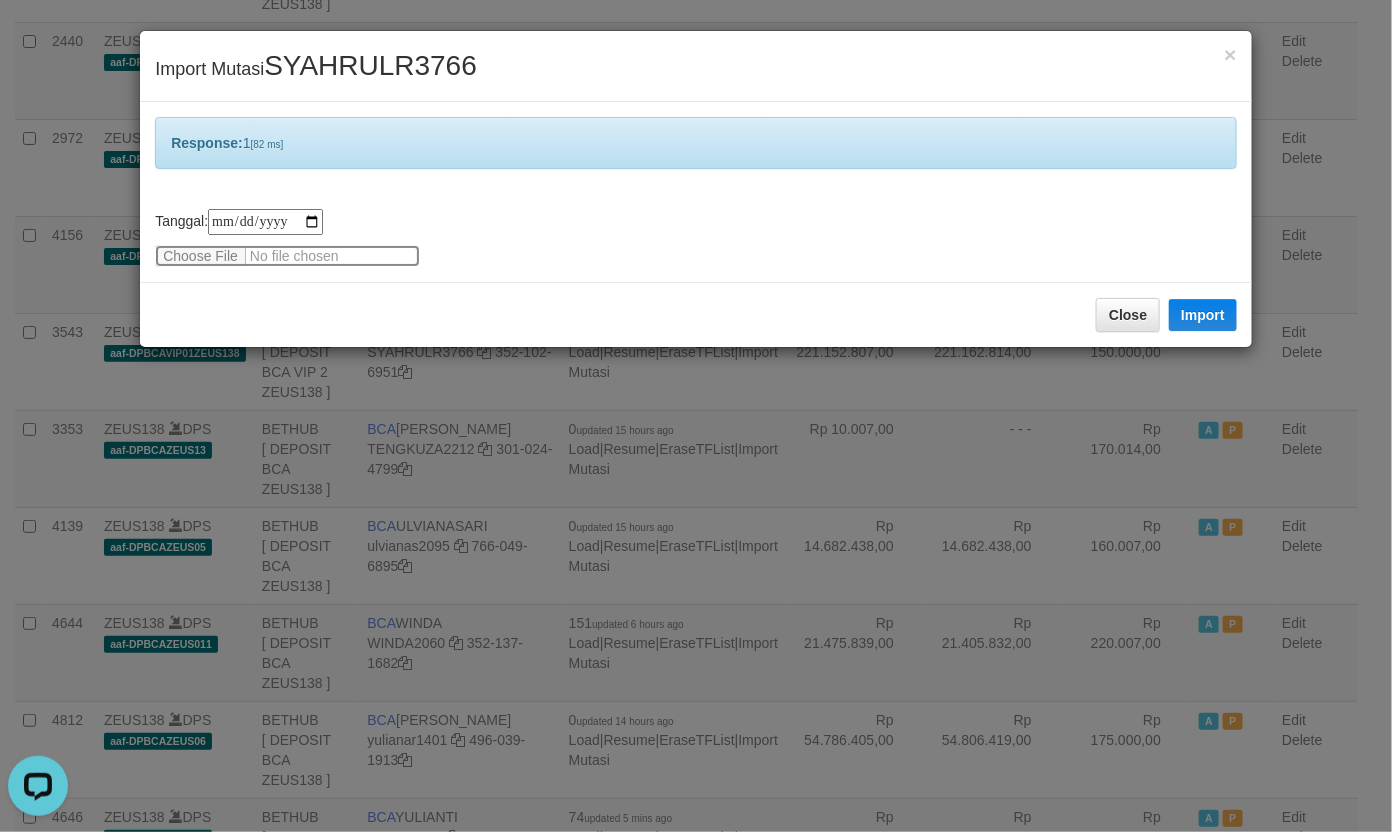 click at bounding box center [287, 256] 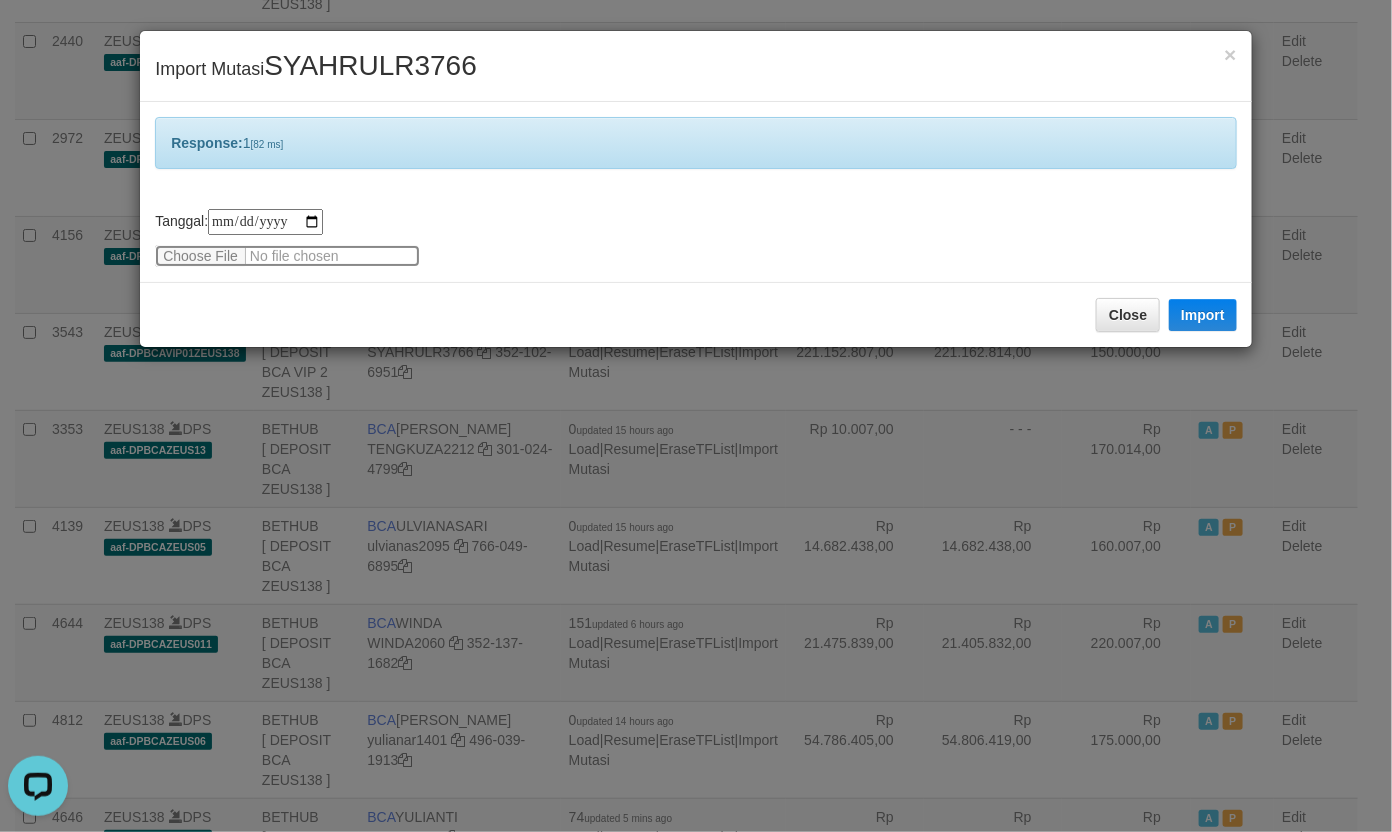 type 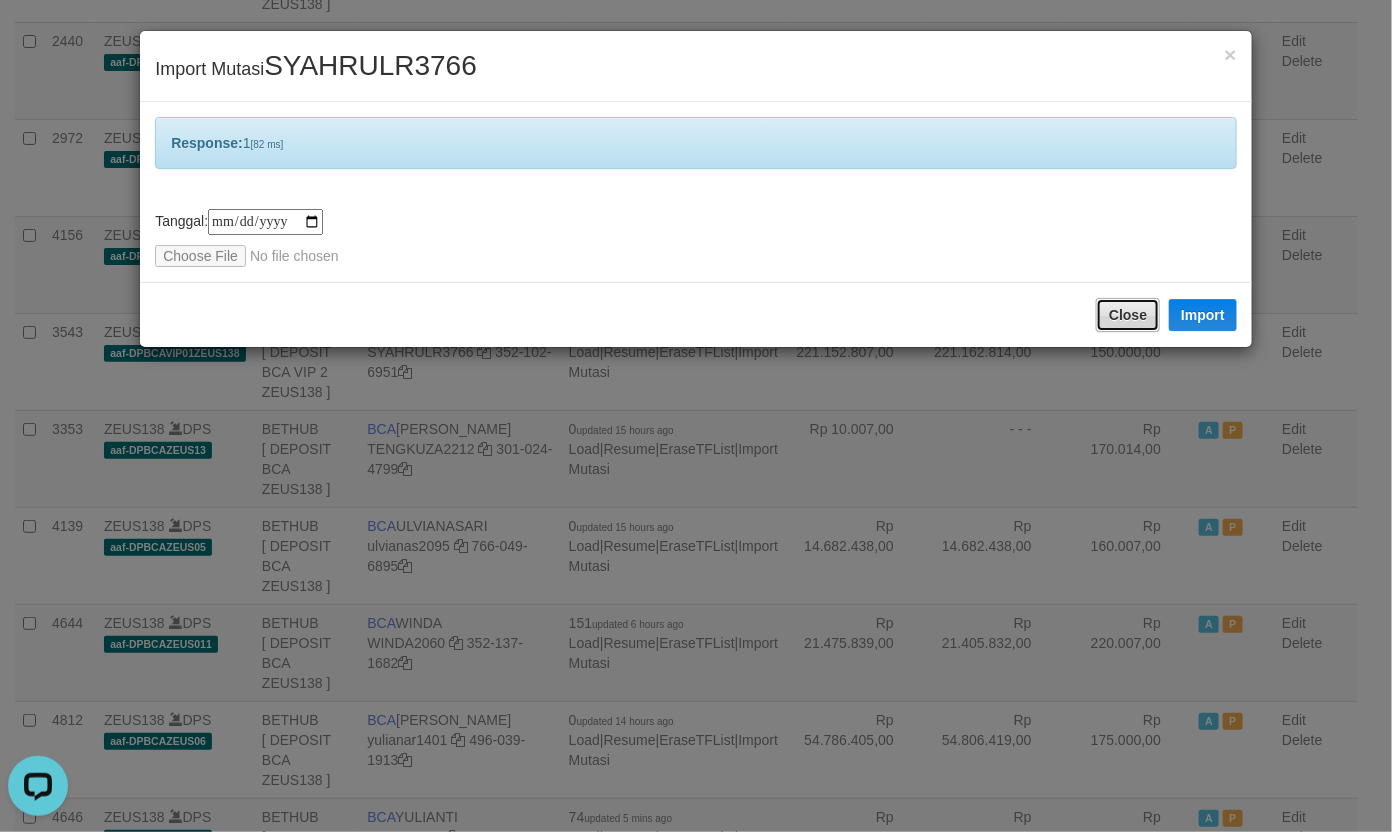 click on "Close" at bounding box center [1128, 315] 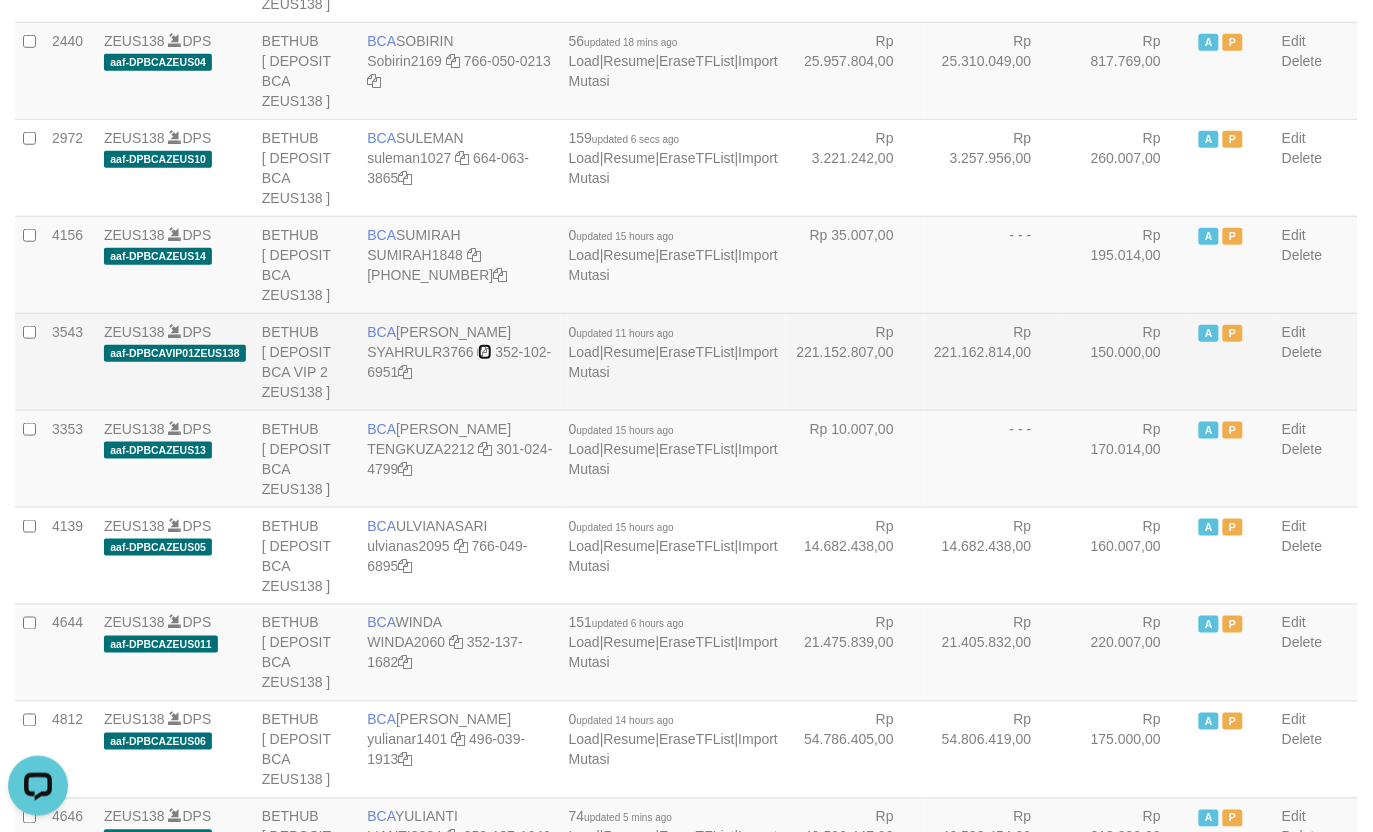 drag, startPoint x: 503, startPoint y: 375, endPoint x: 542, endPoint y: 387, distance: 40.804413 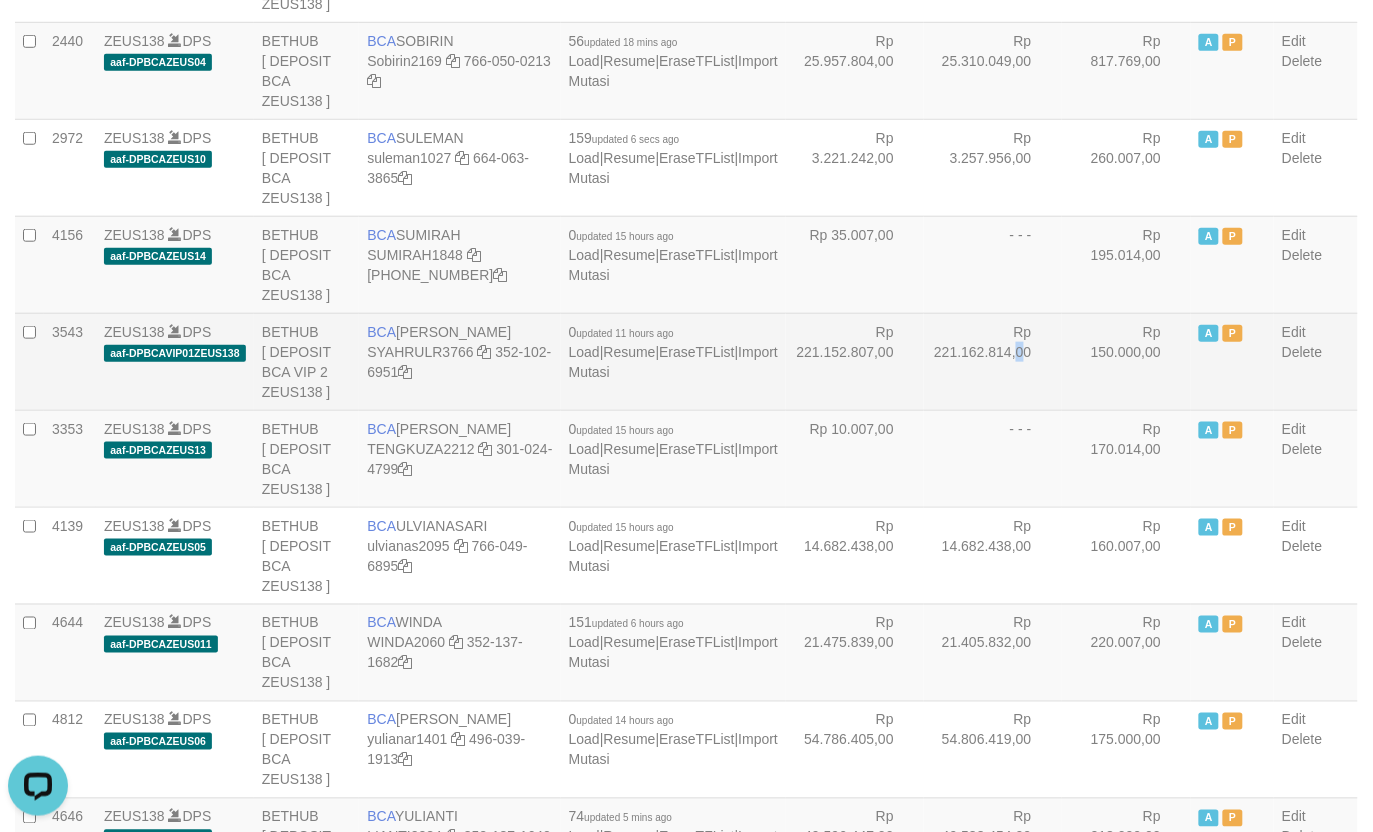 drag, startPoint x: 872, startPoint y: 382, endPoint x: 862, endPoint y: 388, distance: 11.661903 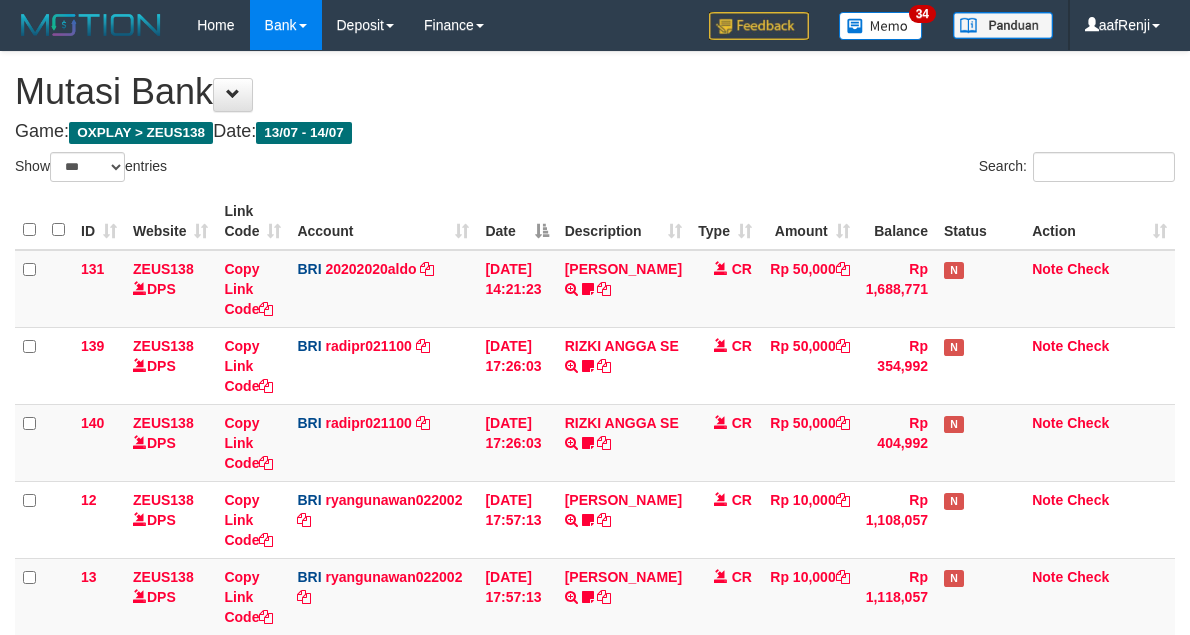 select on "***" 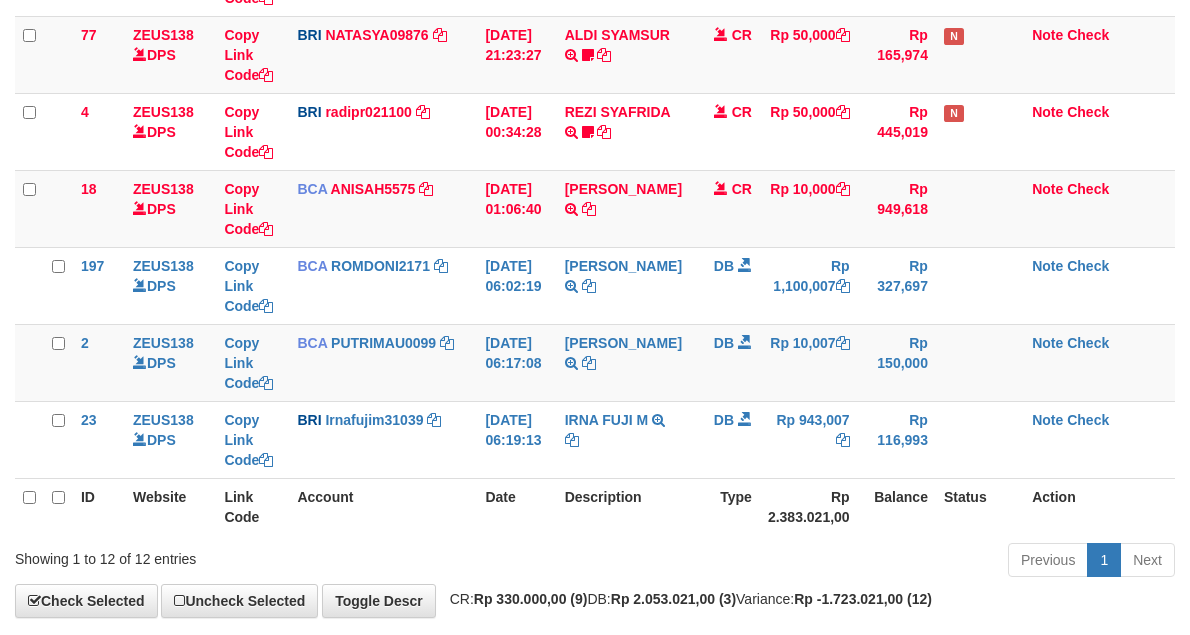 scroll, scrollTop: 637, scrollLeft: 0, axis: vertical 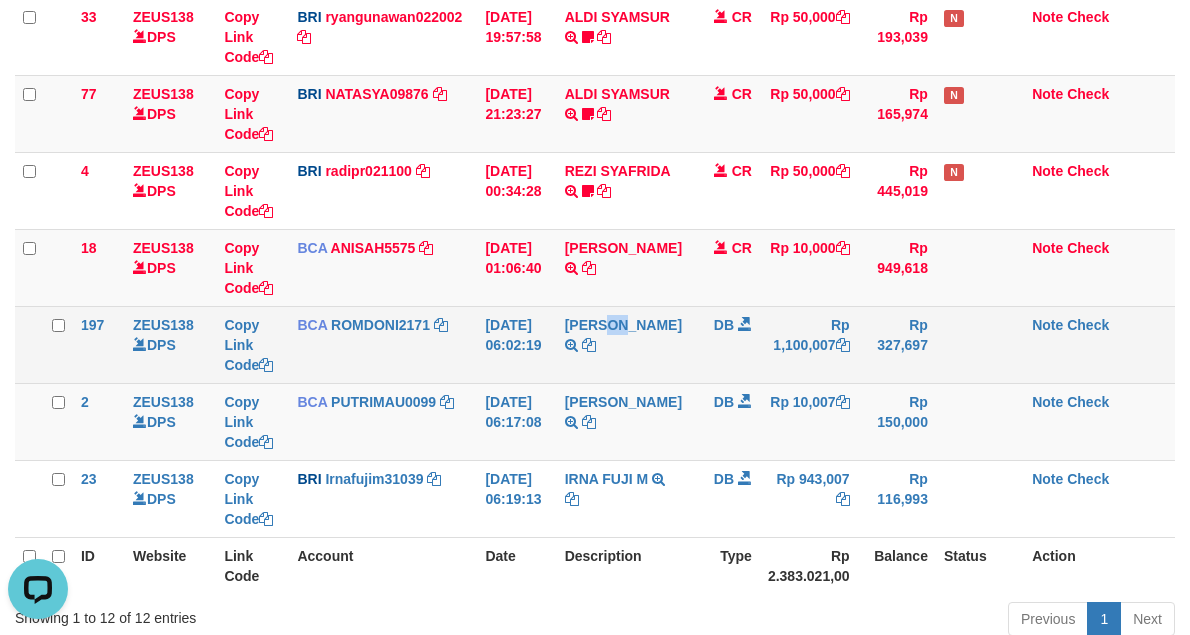 drag, startPoint x: 638, startPoint y: 311, endPoint x: 466, endPoint y: 313, distance: 172.01163 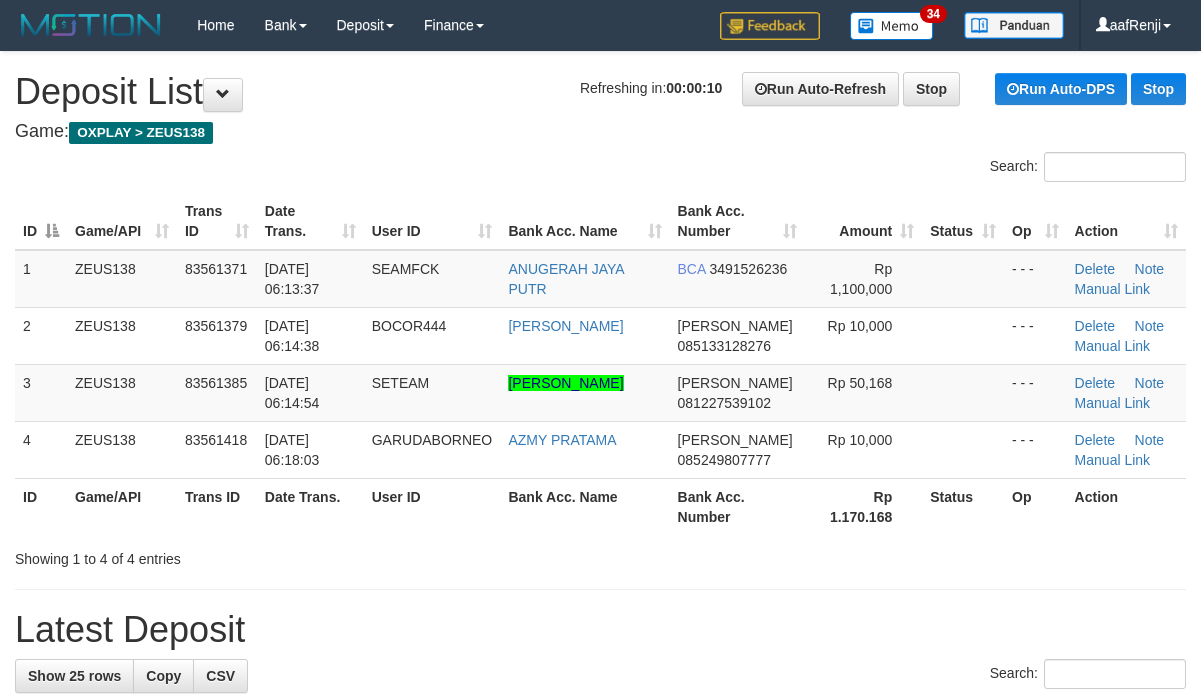 scroll, scrollTop: 0, scrollLeft: 0, axis: both 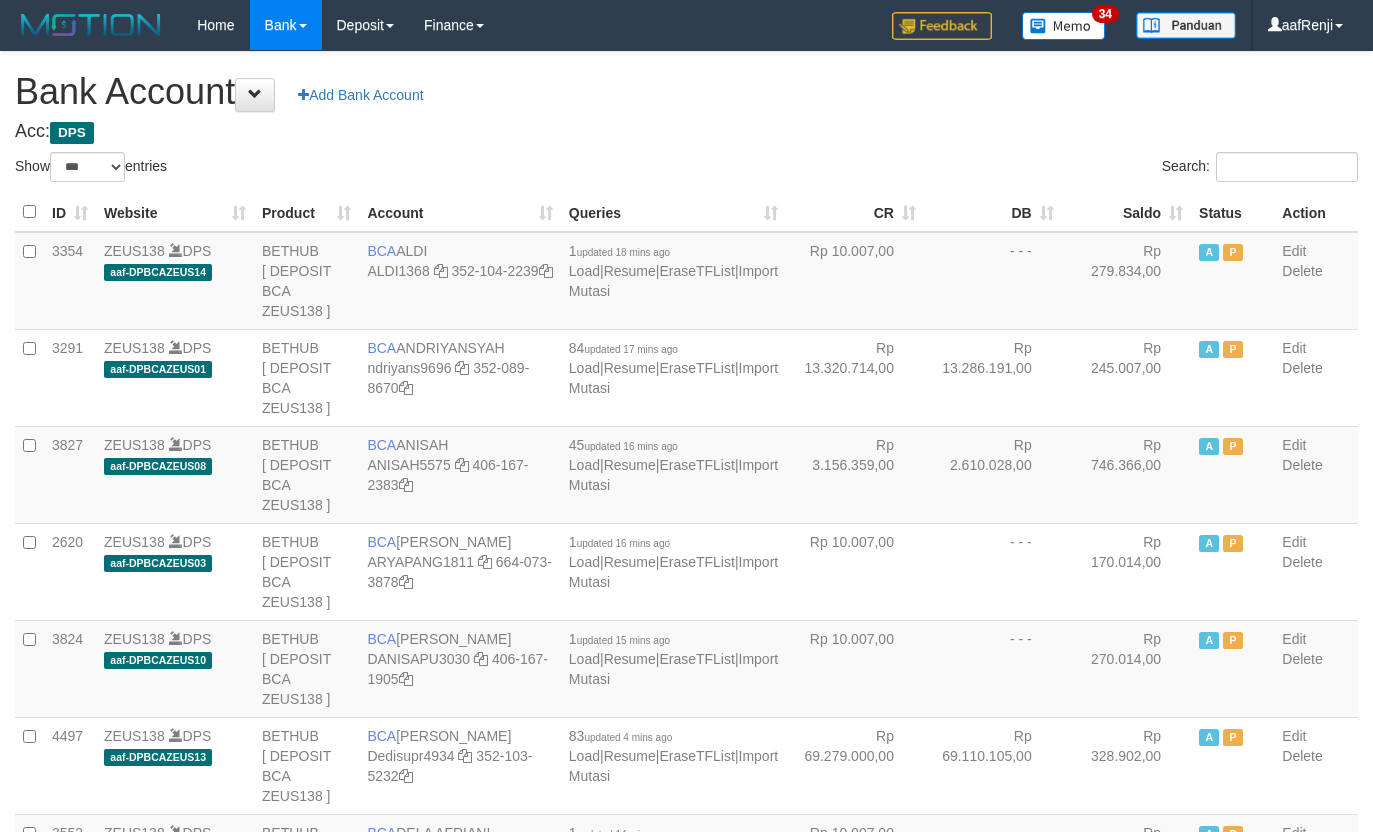 select on "***" 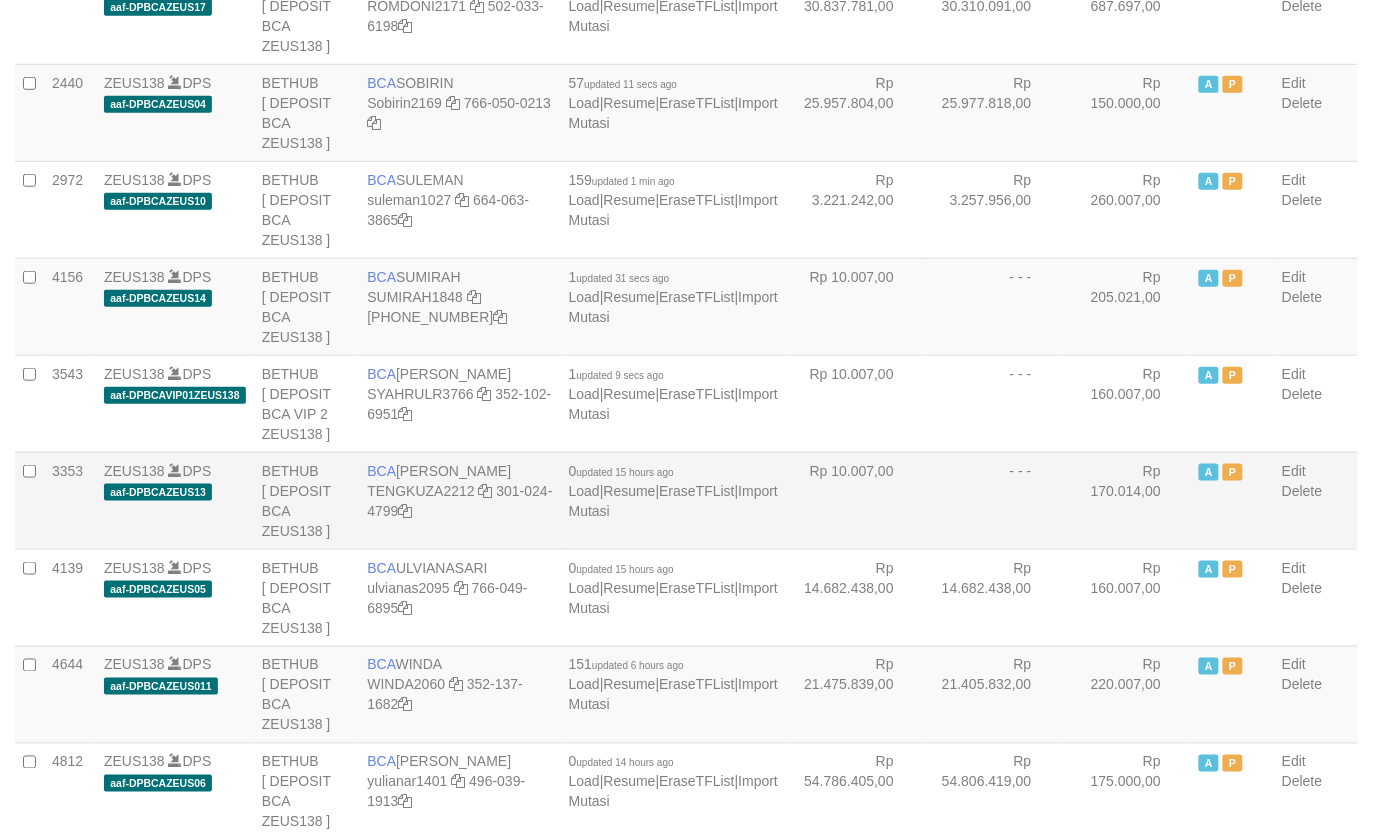 scroll, scrollTop: 2150, scrollLeft: 0, axis: vertical 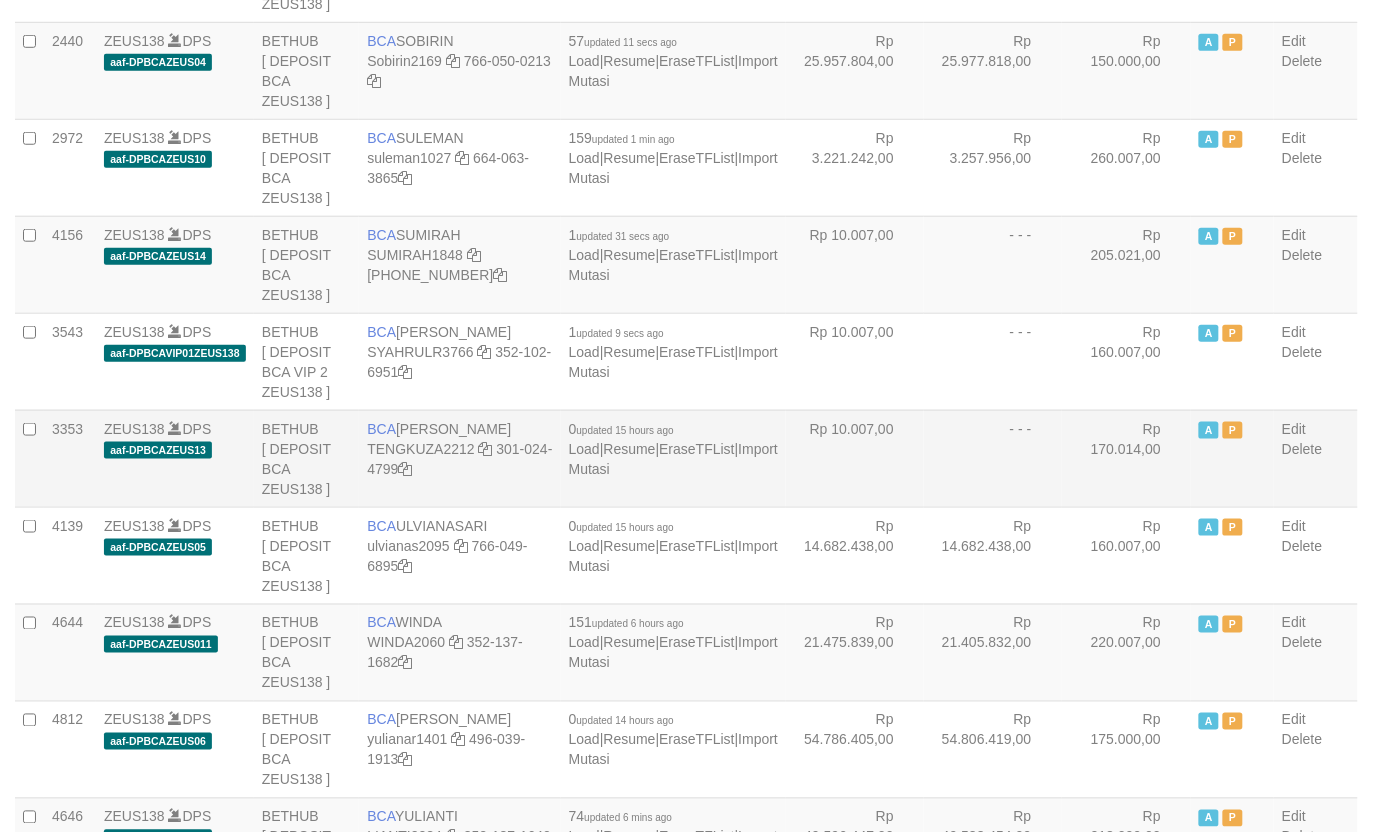 click on "- - -" at bounding box center (993, 458) 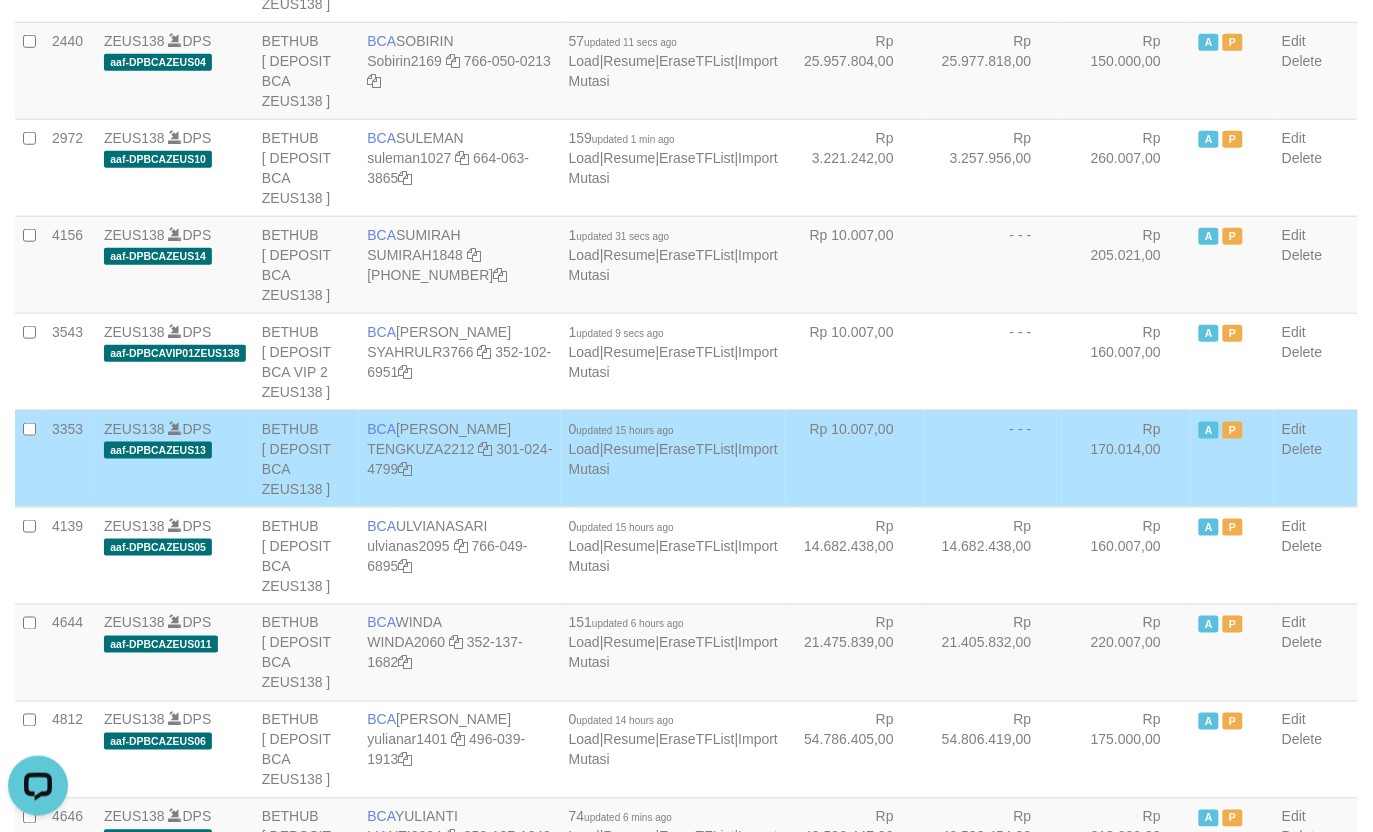 scroll, scrollTop: 0, scrollLeft: 0, axis: both 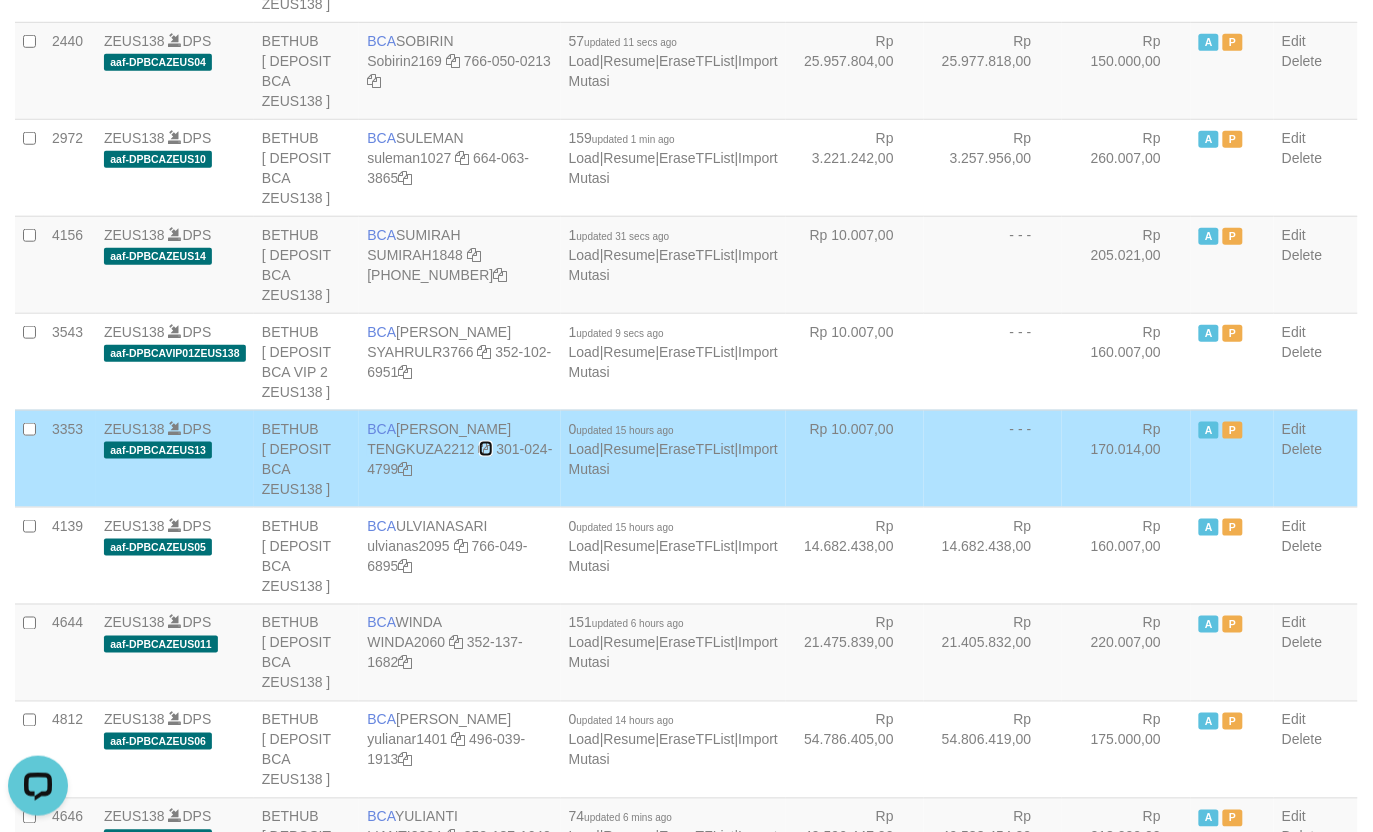 click at bounding box center (486, 449) 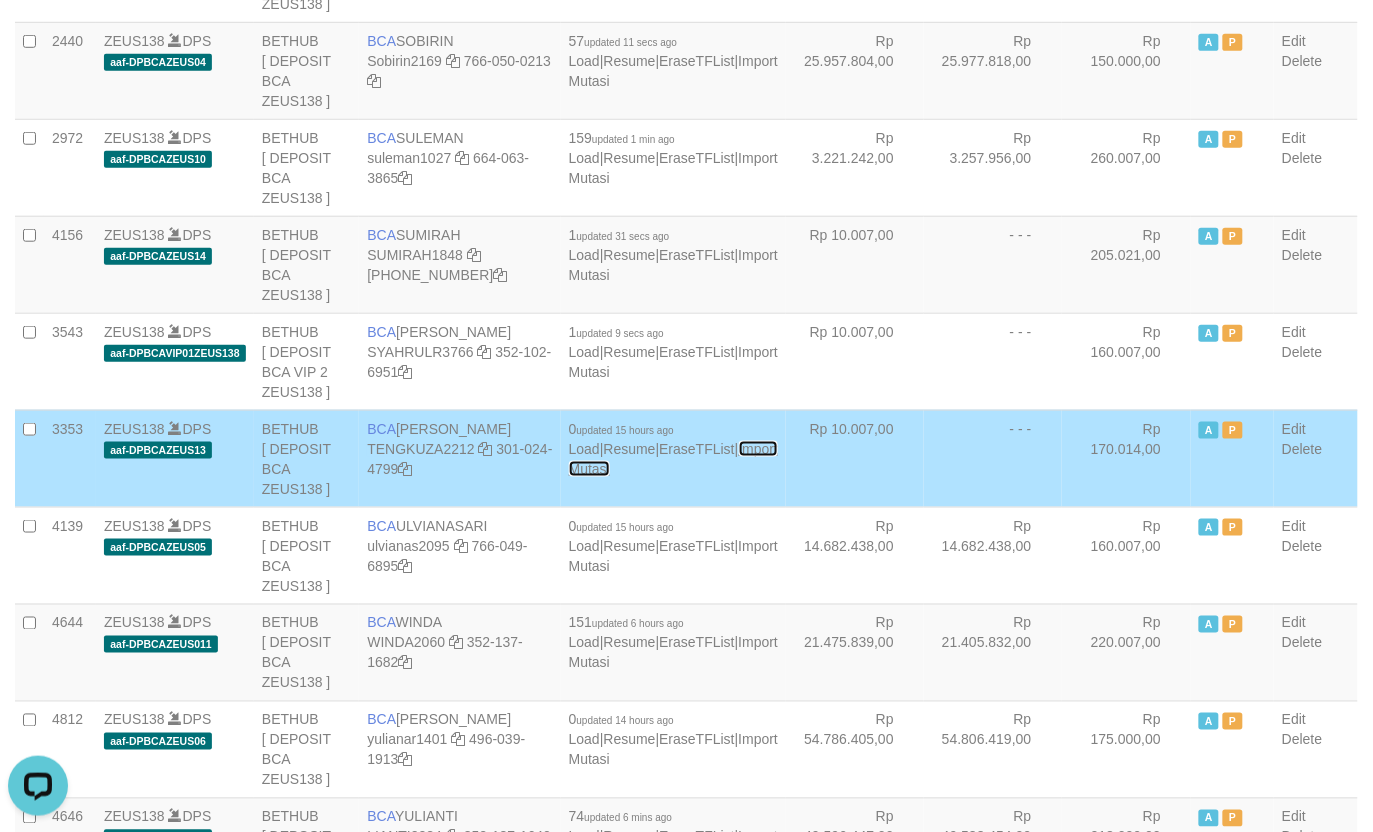 click on "Import Mutasi" at bounding box center [673, 459] 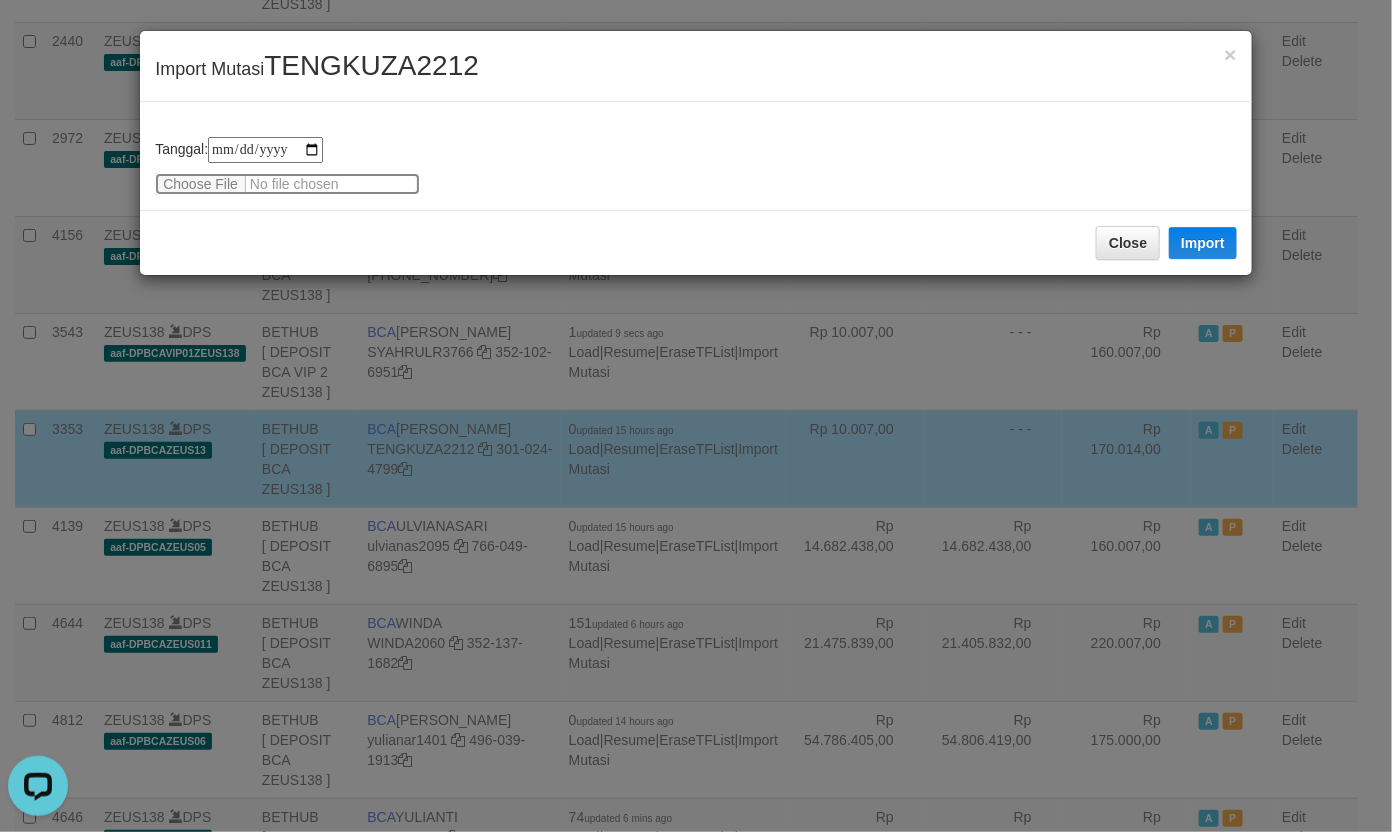 click at bounding box center (287, 184) 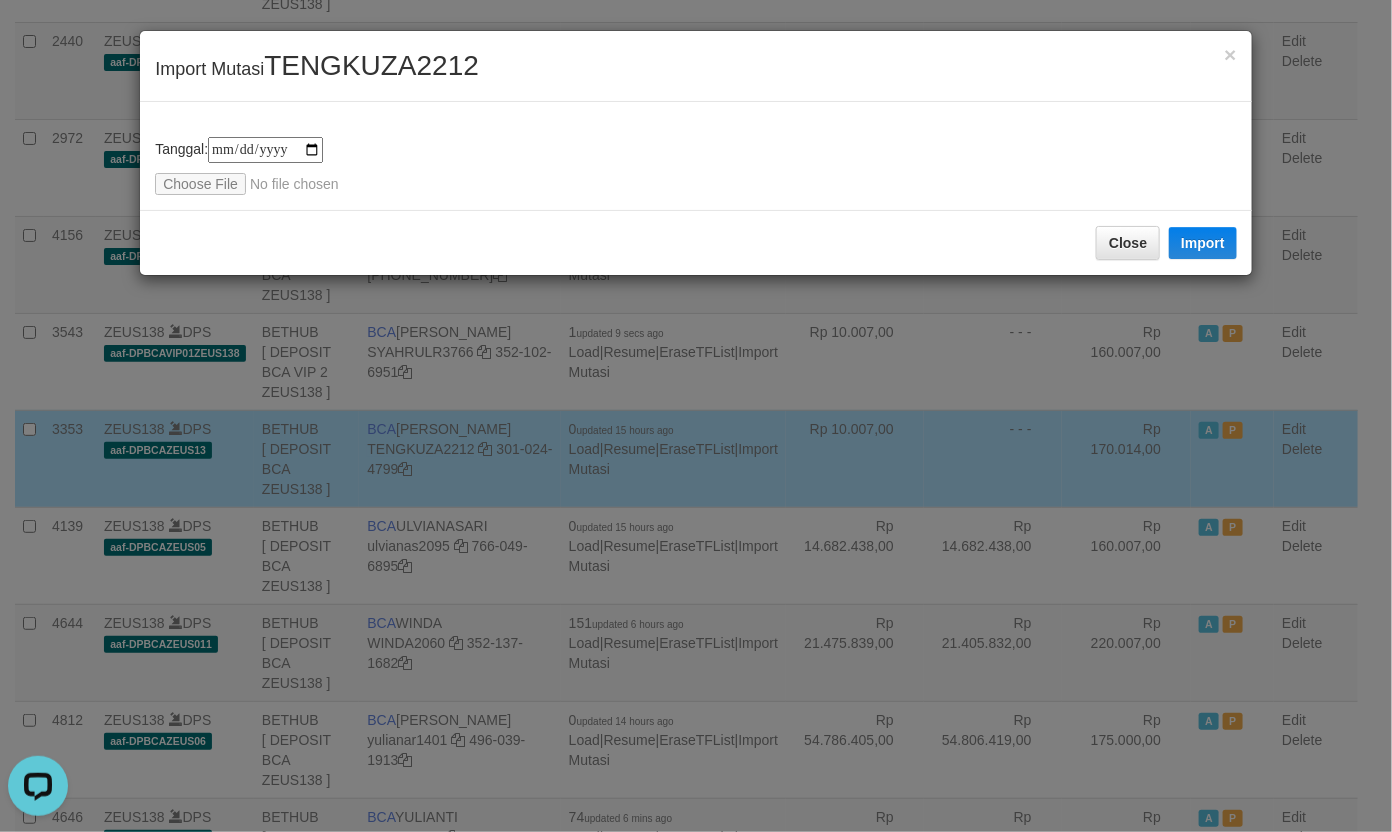 click on "TENGKUZA2212" at bounding box center (371, 65) 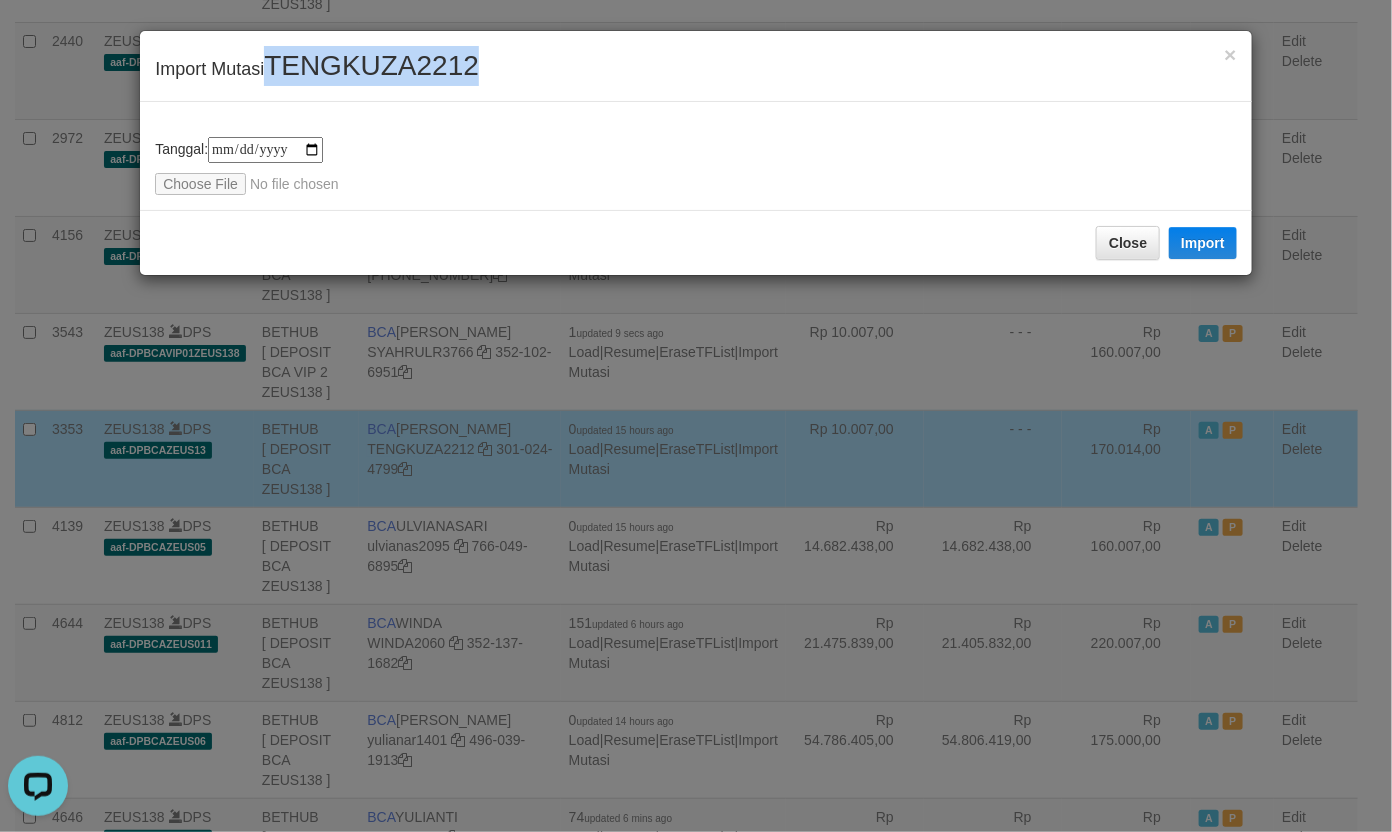drag, startPoint x: 355, startPoint y: 66, endPoint x: 415, endPoint y: 126, distance: 84.85281 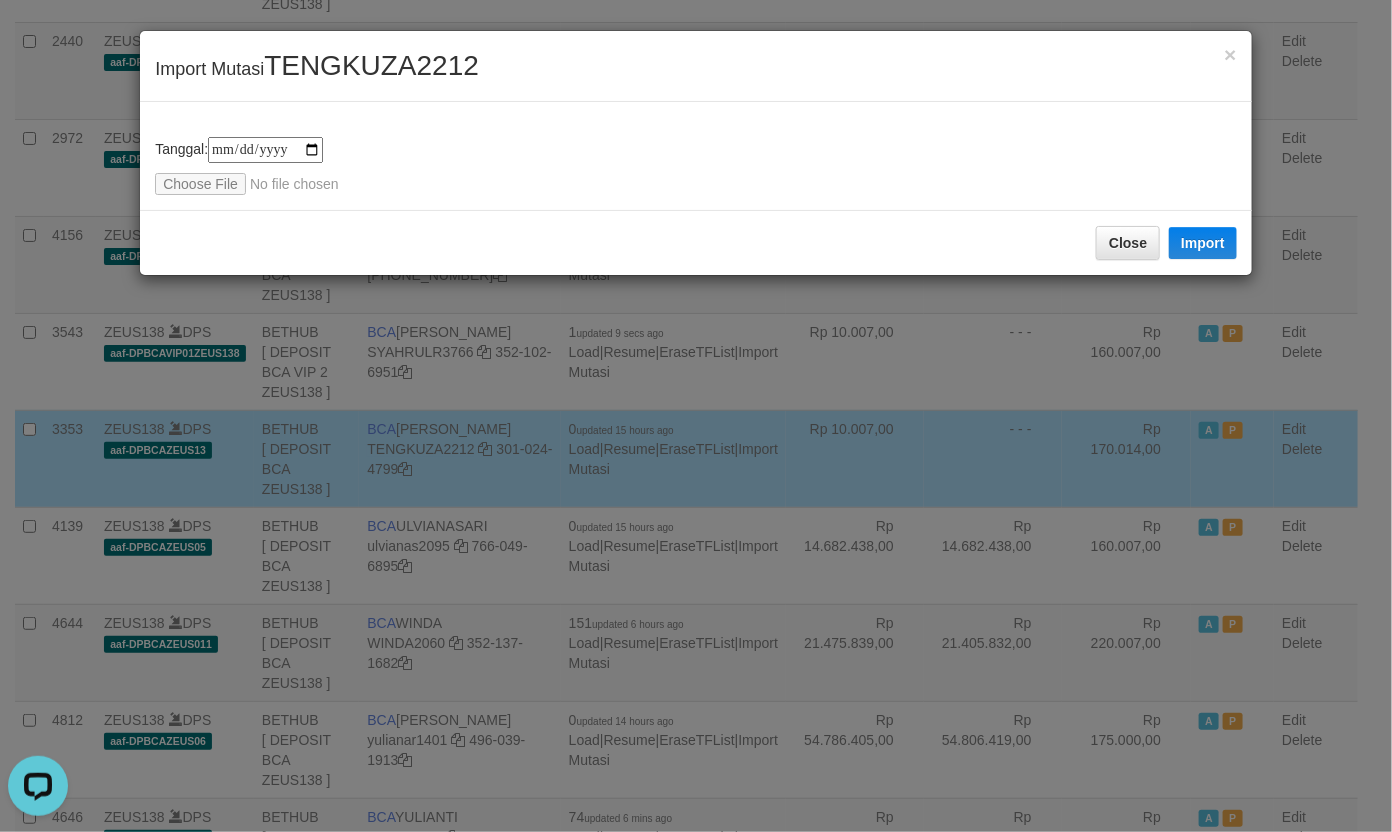click on "**********" at bounding box center [696, 156] 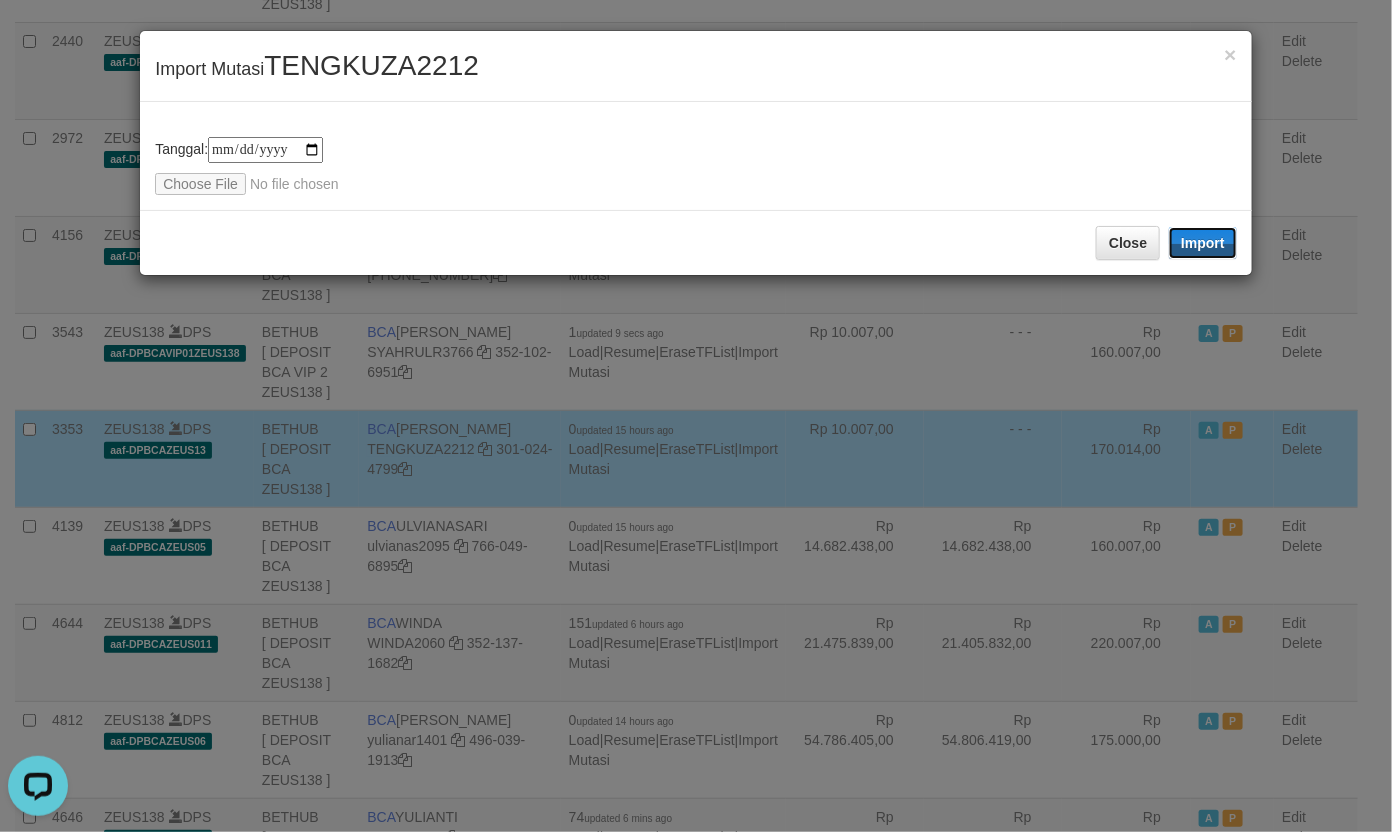 click on "Import" at bounding box center [1203, 243] 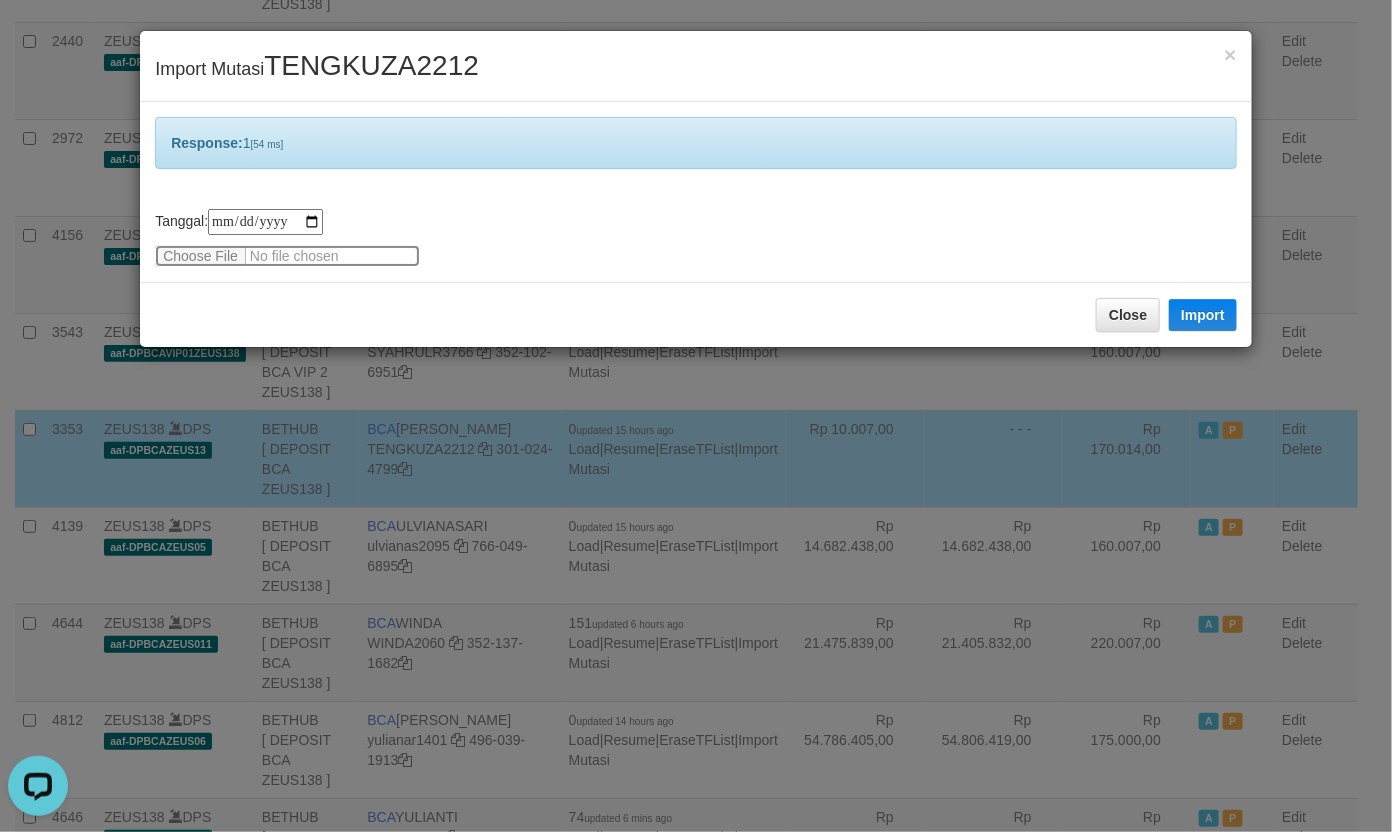click at bounding box center [287, 256] 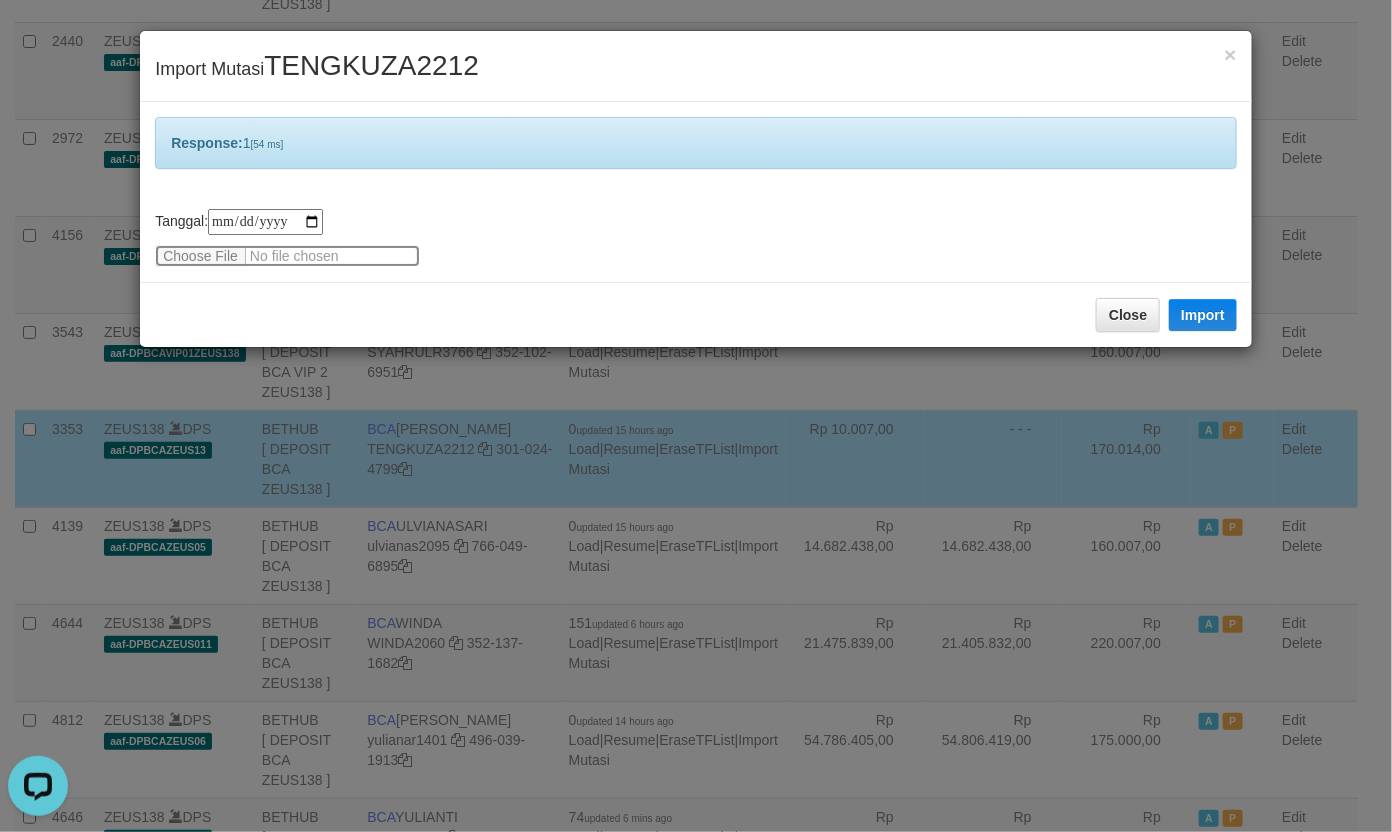 type 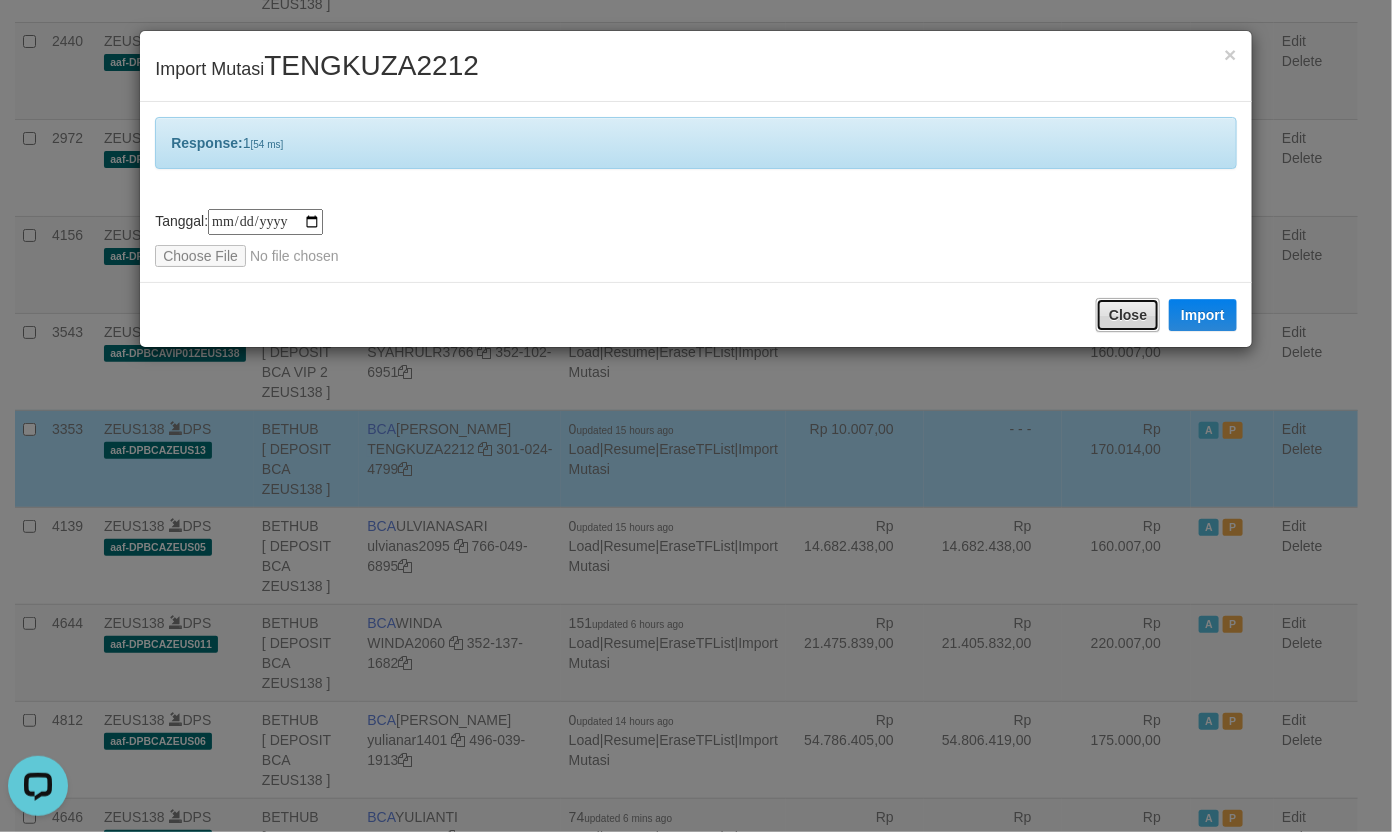 click on "Close" at bounding box center [1128, 315] 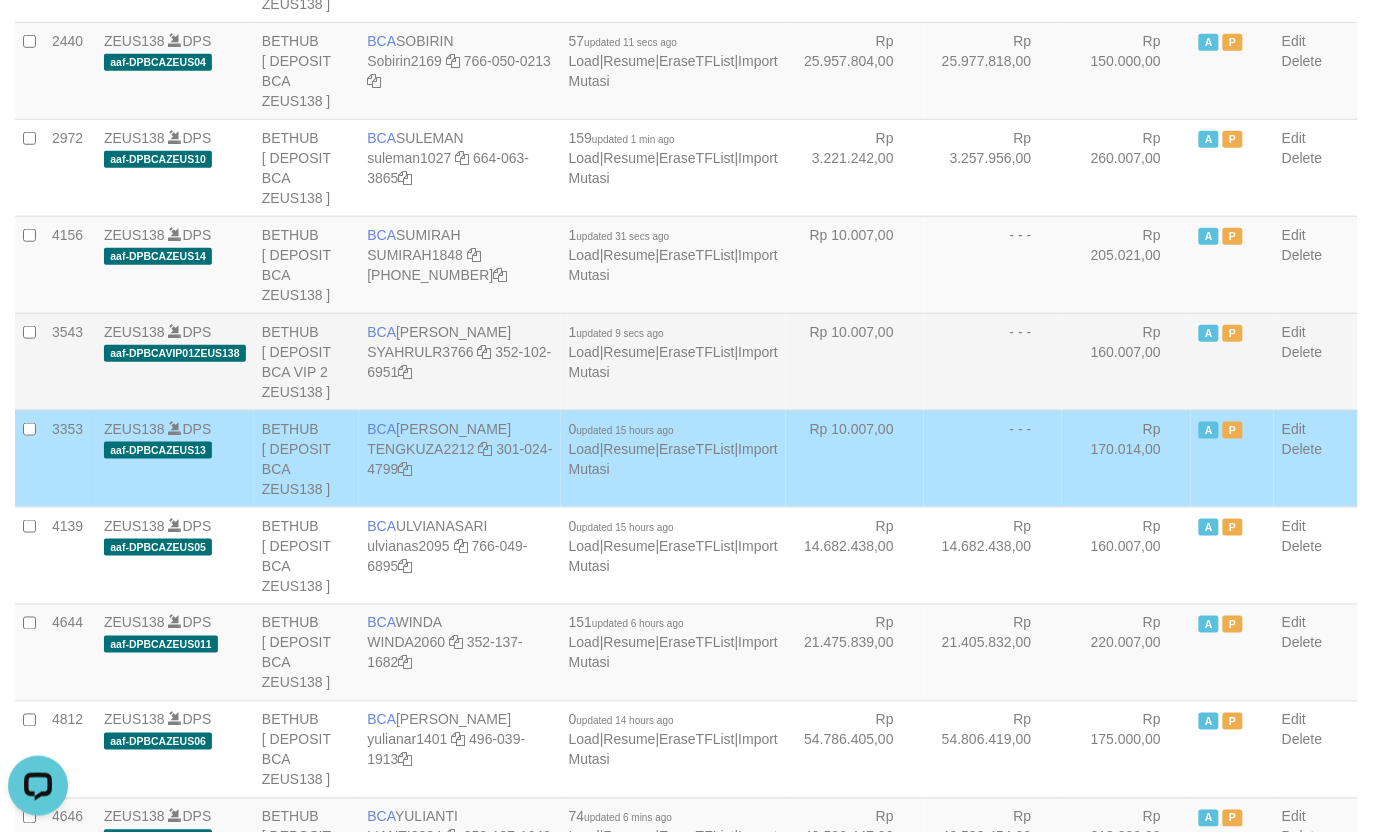 click on "- - -" at bounding box center [993, 361] 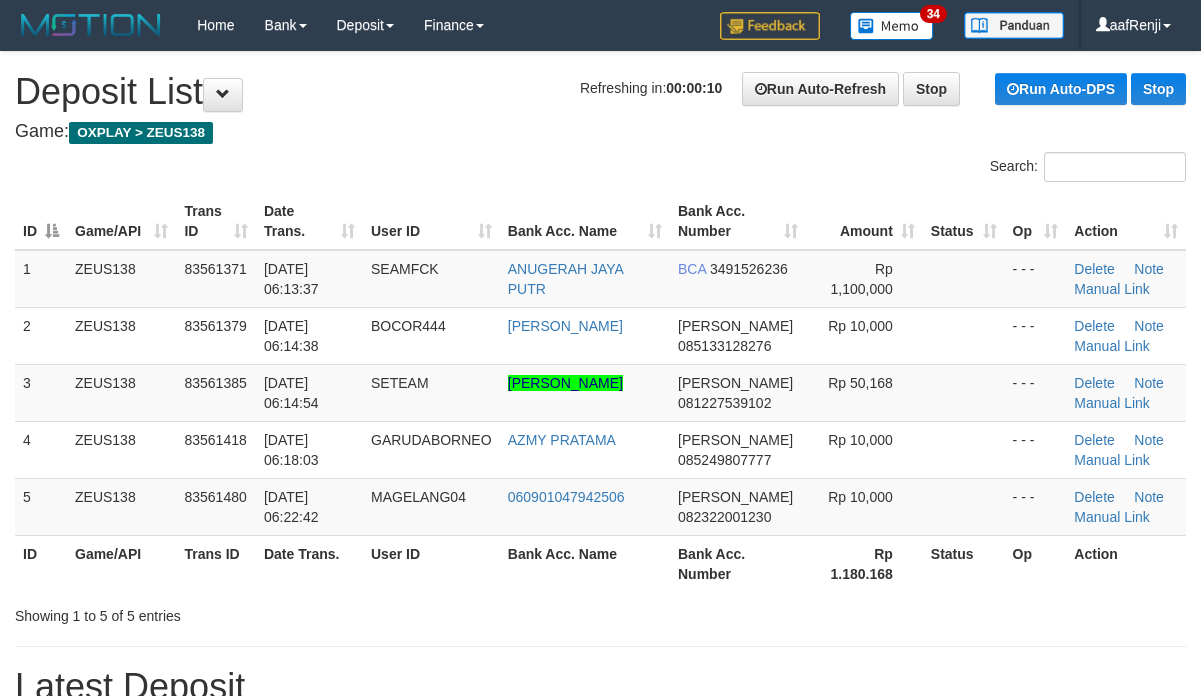 scroll, scrollTop: 0, scrollLeft: 0, axis: both 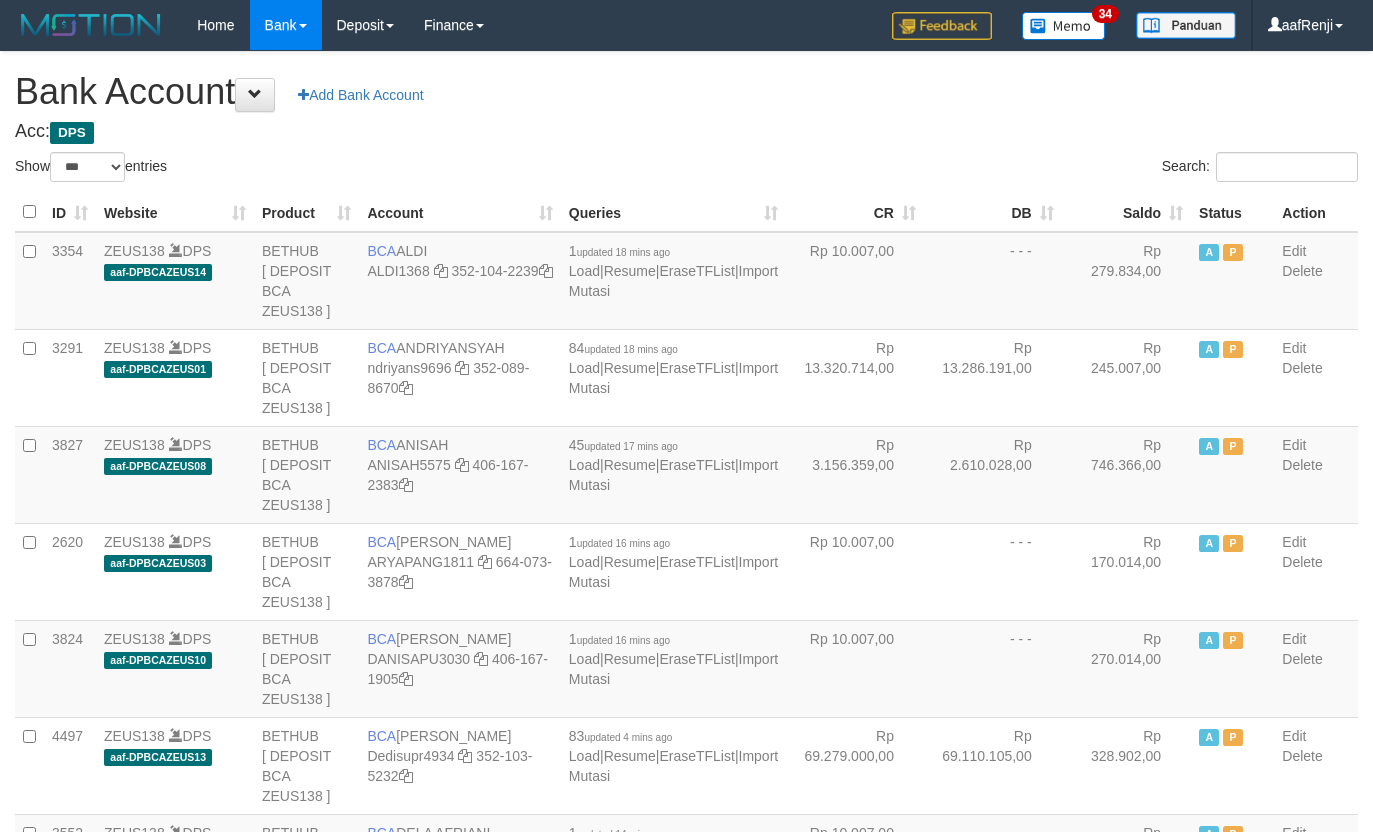select on "***" 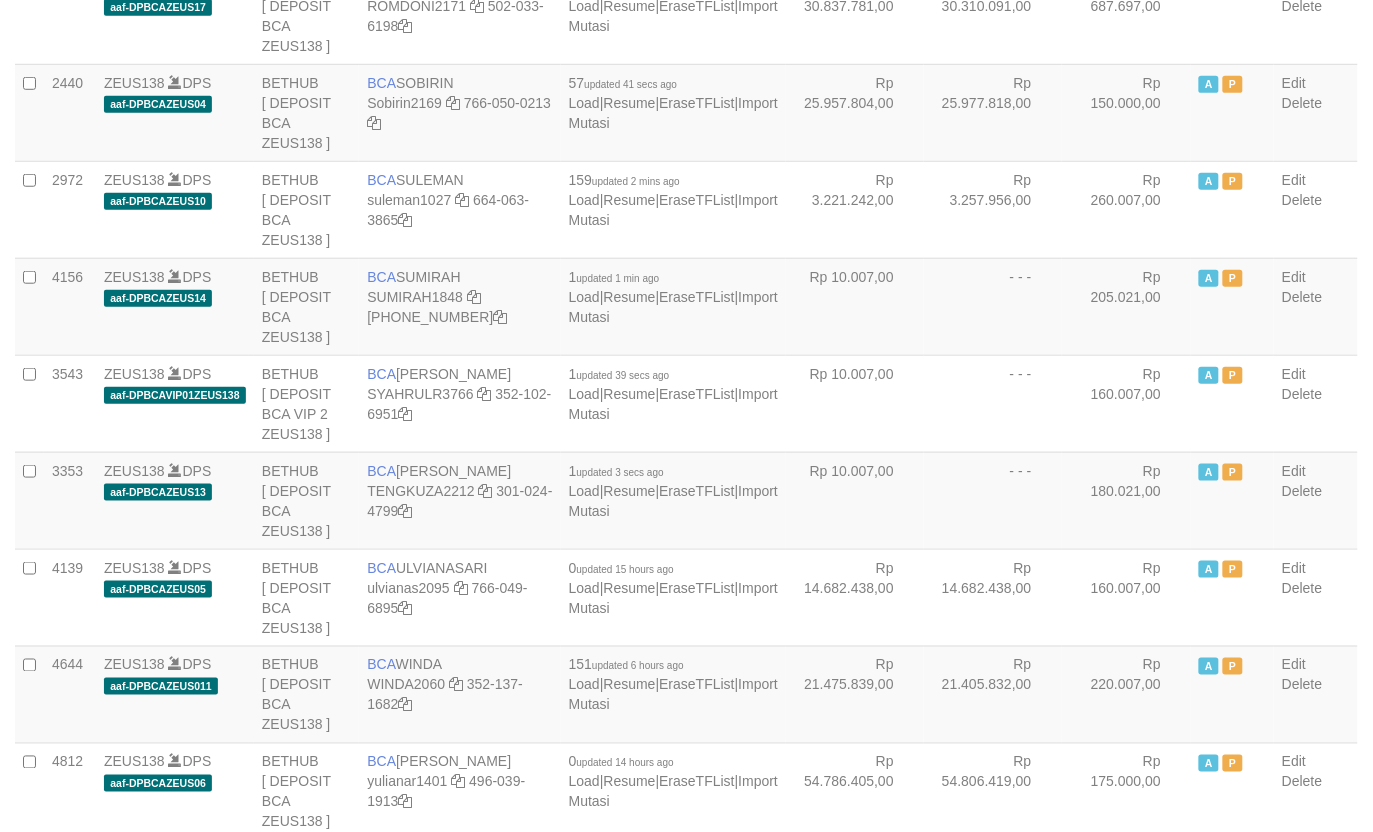 scroll, scrollTop: 2150, scrollLeft: 0, axis: vertical 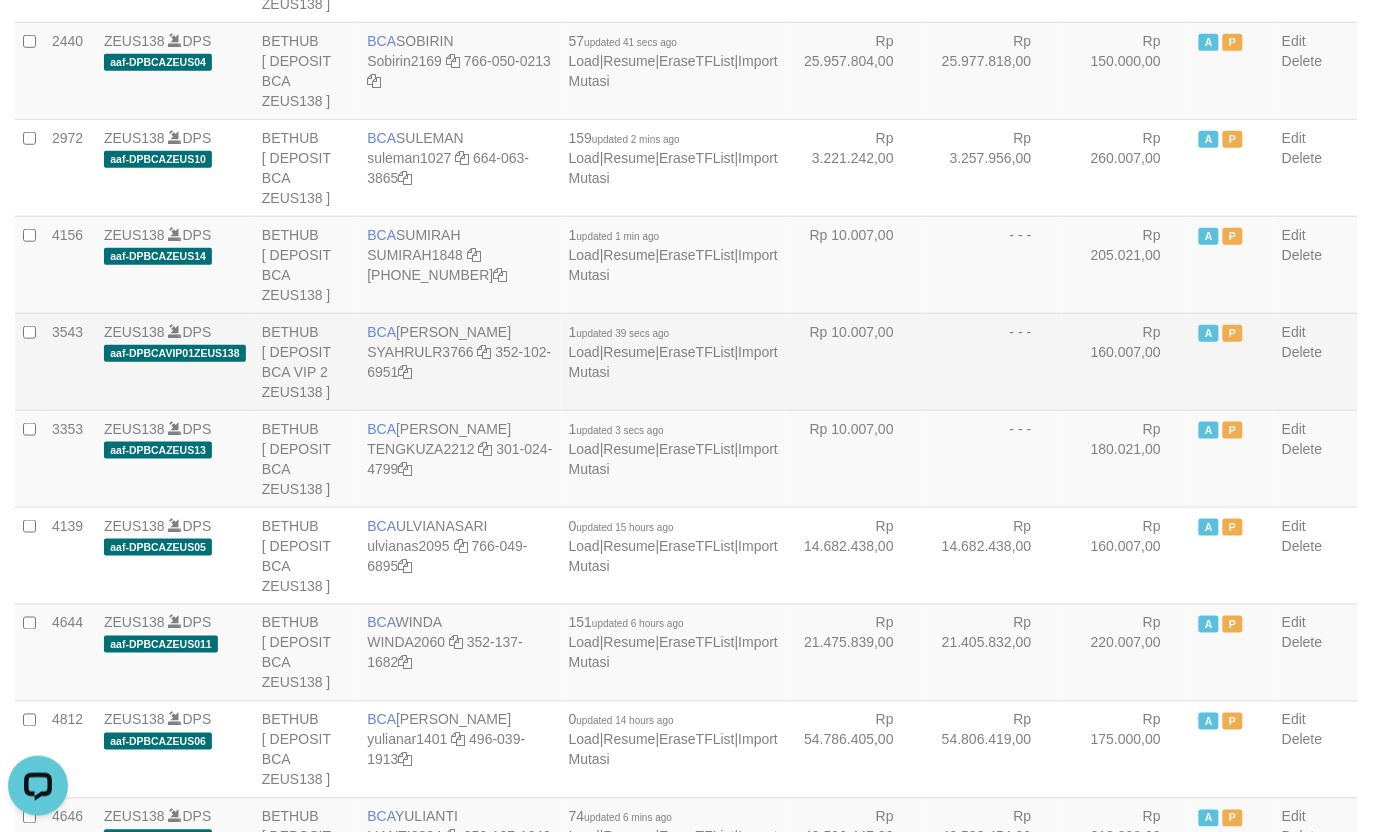 click on "Rp 10.007,00" at bounding box center [855, 361] 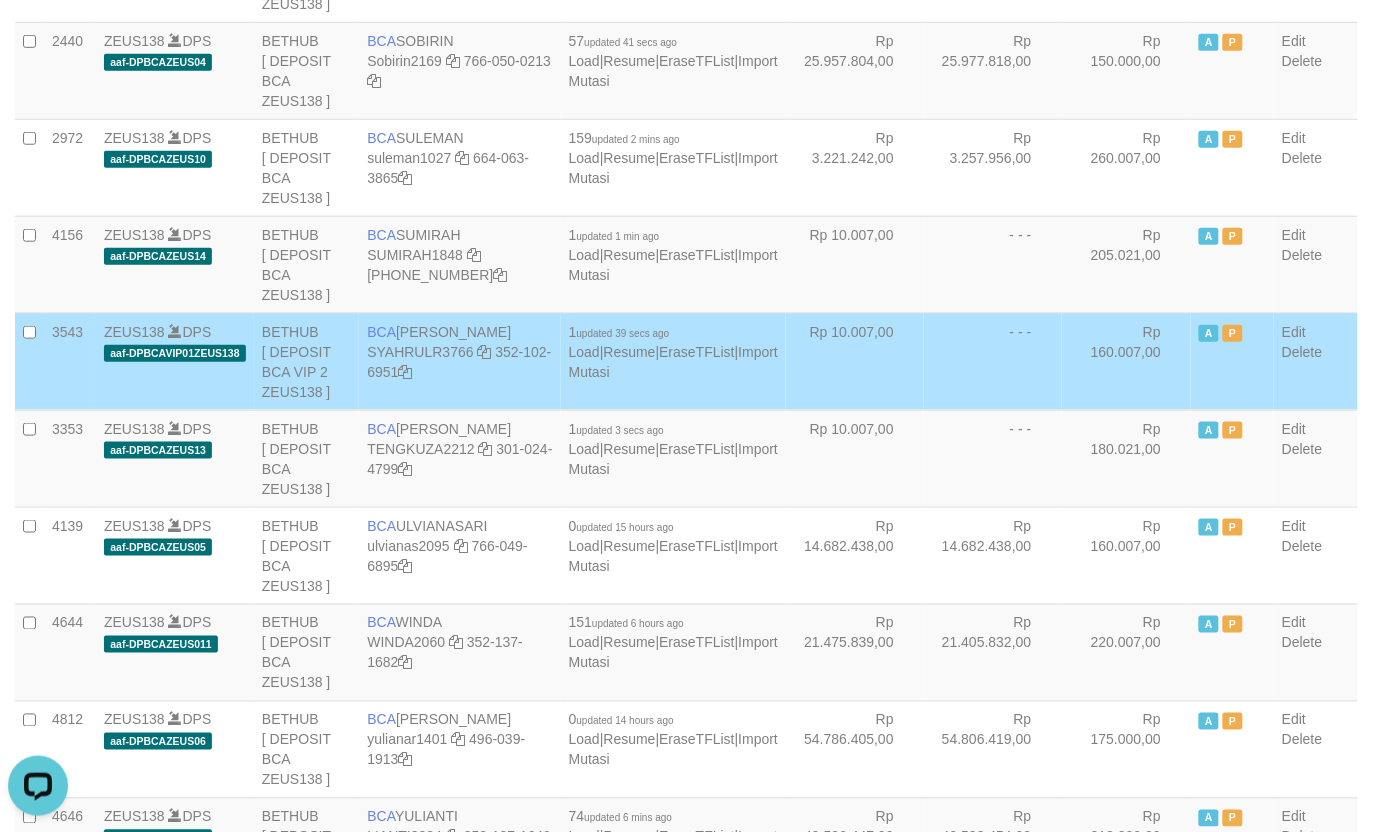 scroll, scrollTop: 1400, scrollLeft: 0, axis: vertical 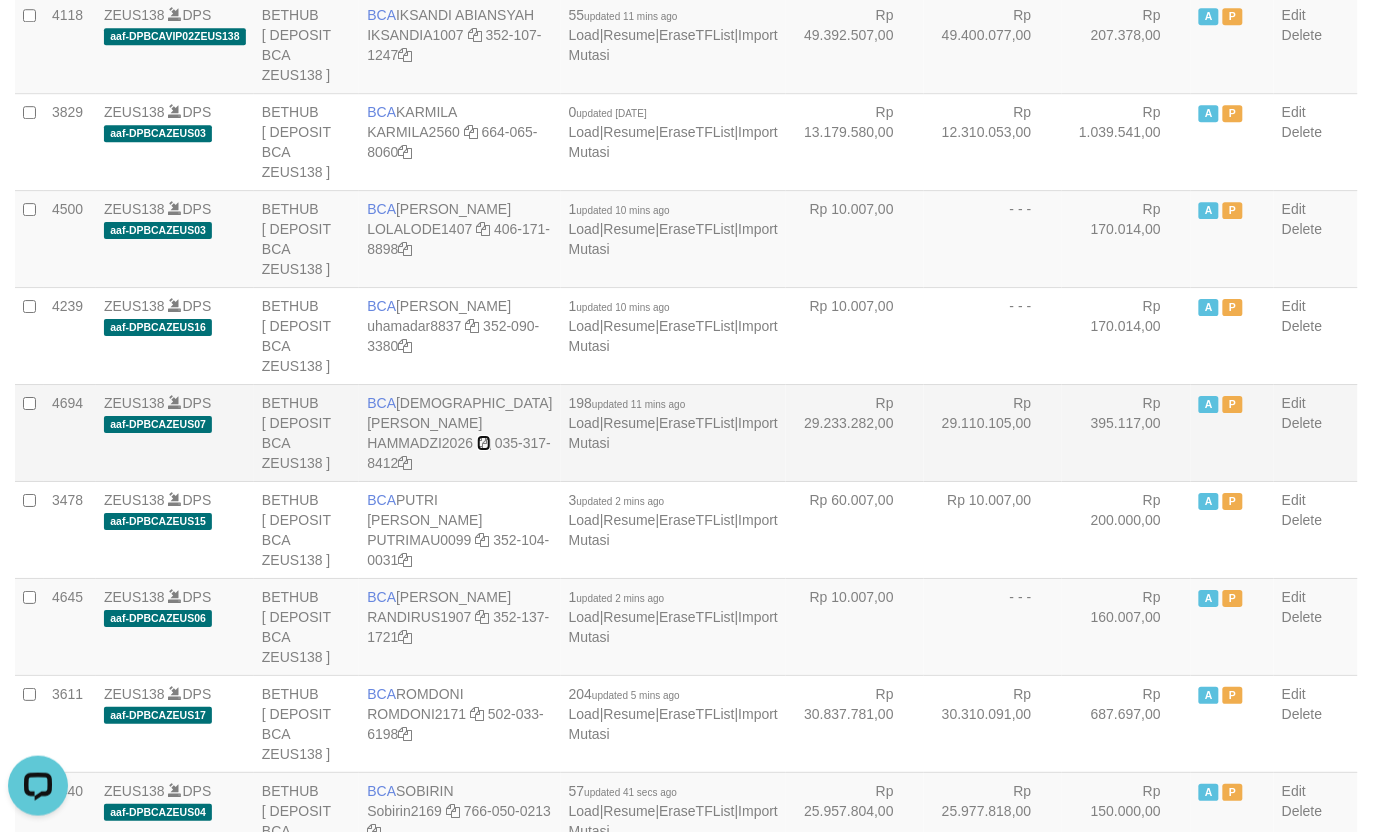 click at bounding box center (484, 443) 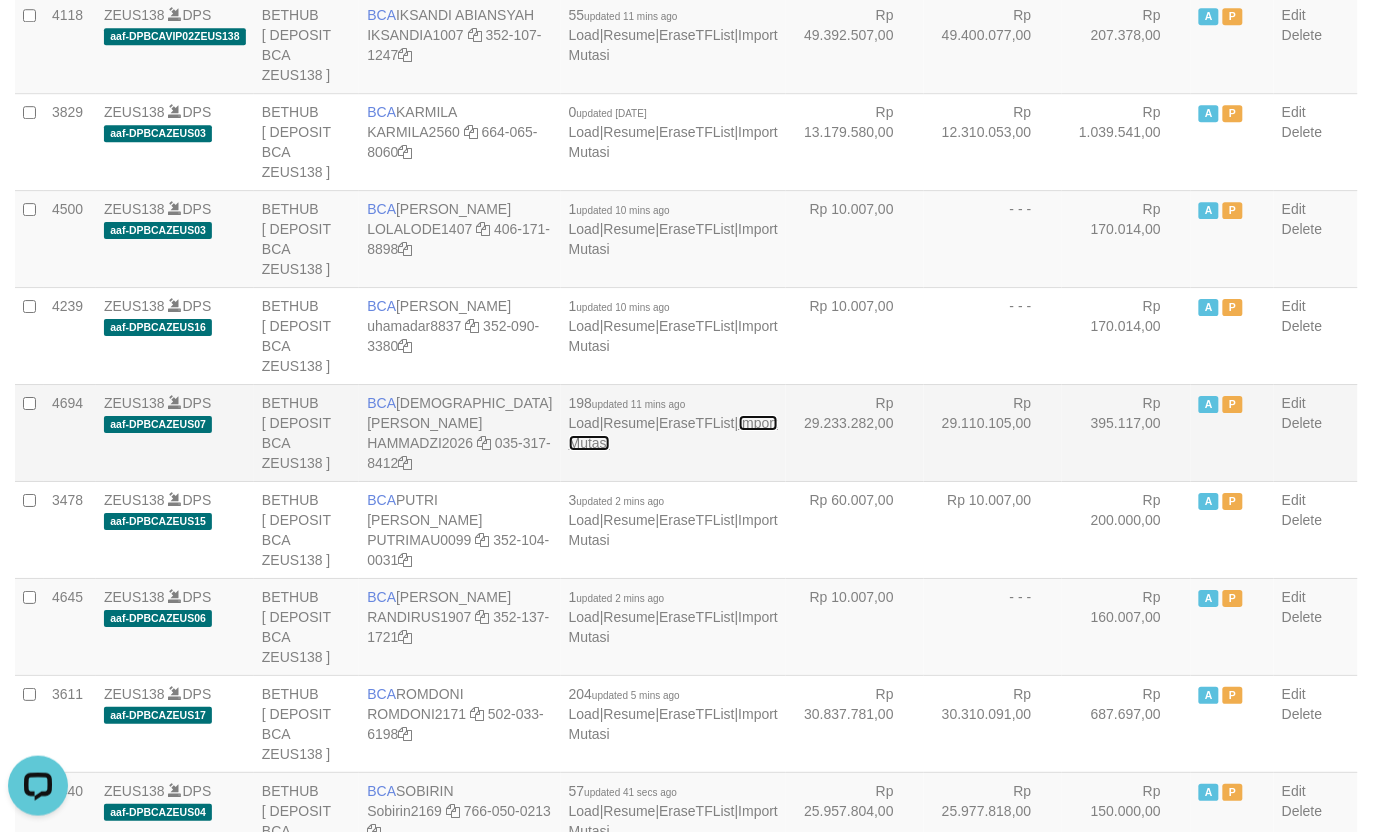 click on "Import Mutasi" at bounding box center [673, 433] 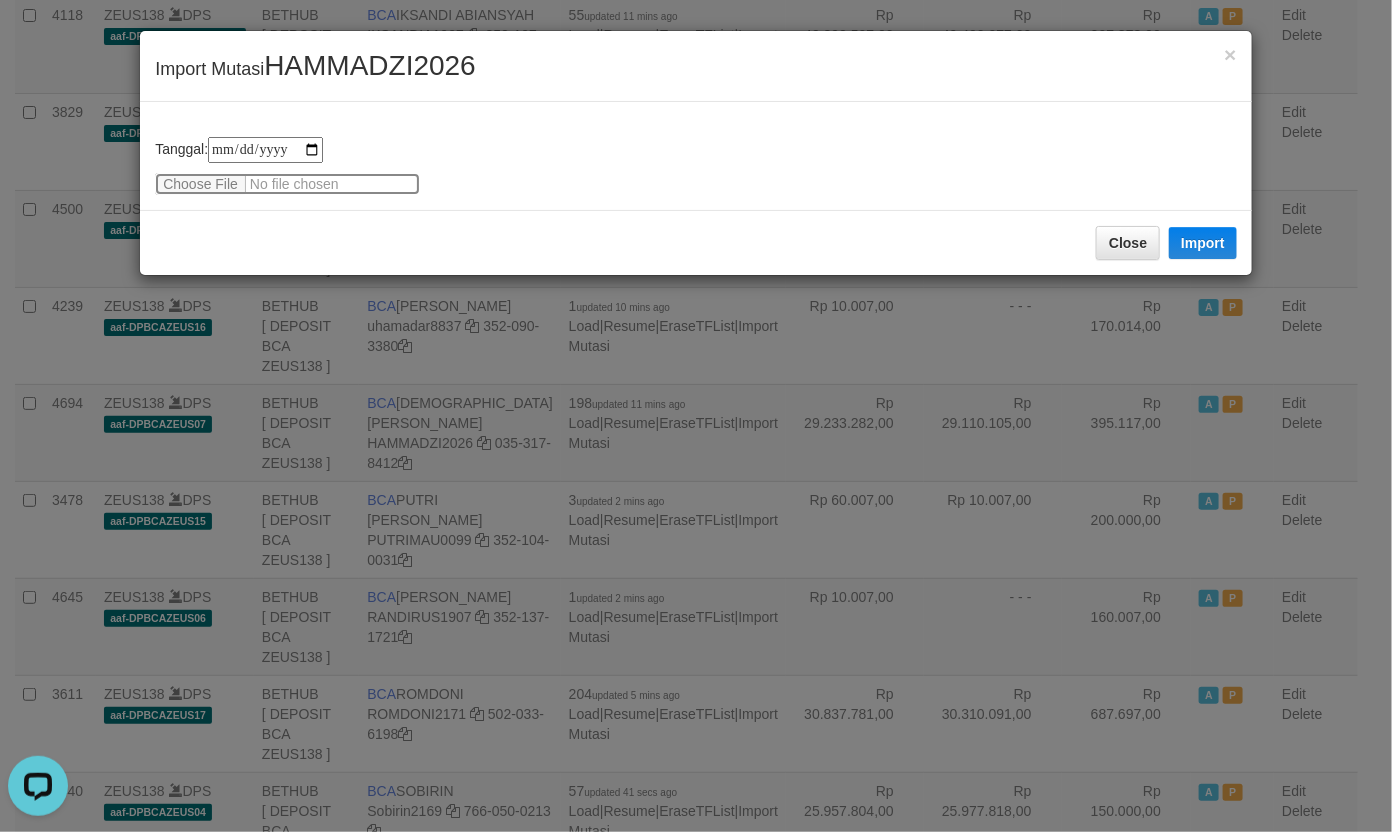 click at bounding box center [287, 184] 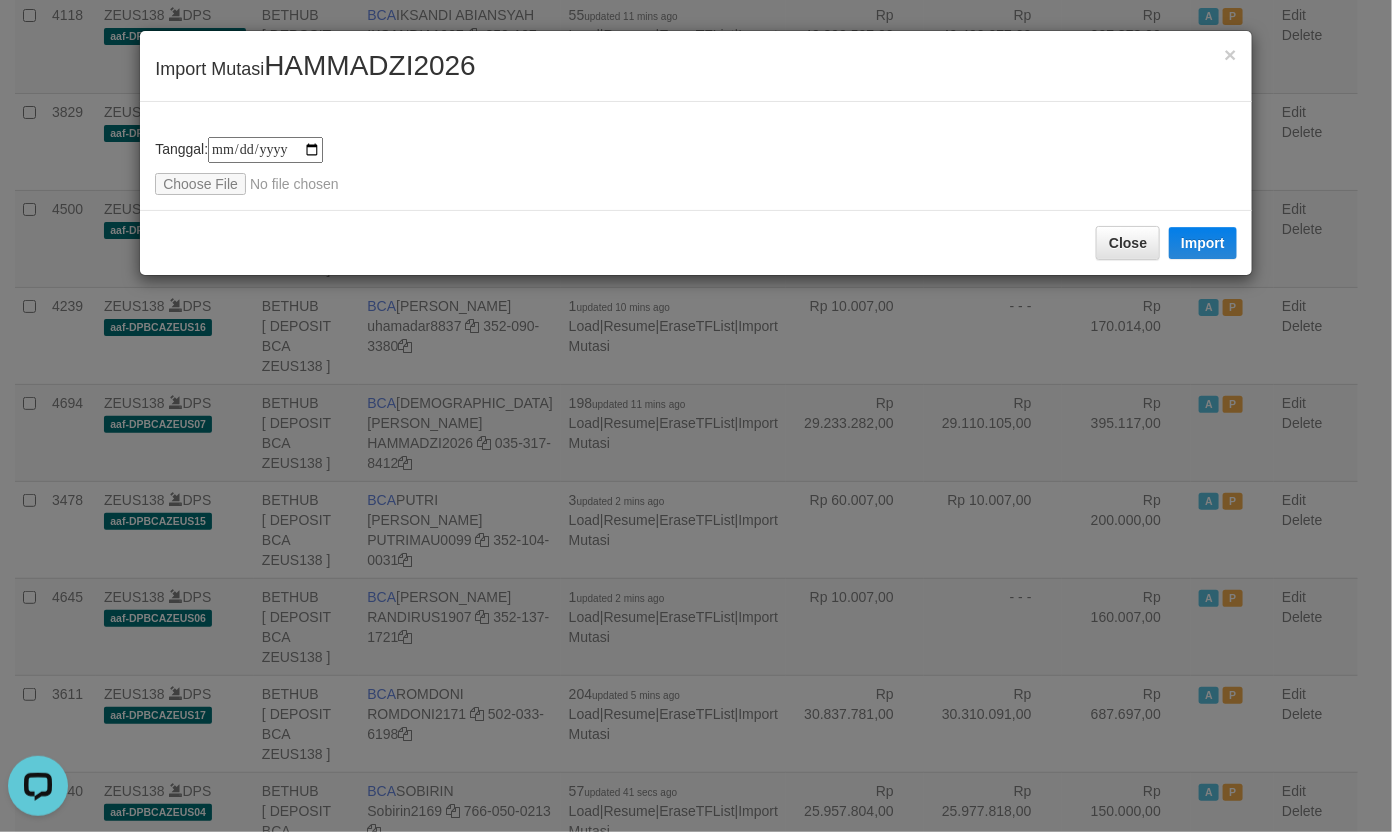click on "HAMMADZI2026" at bounding box center (370, 65) 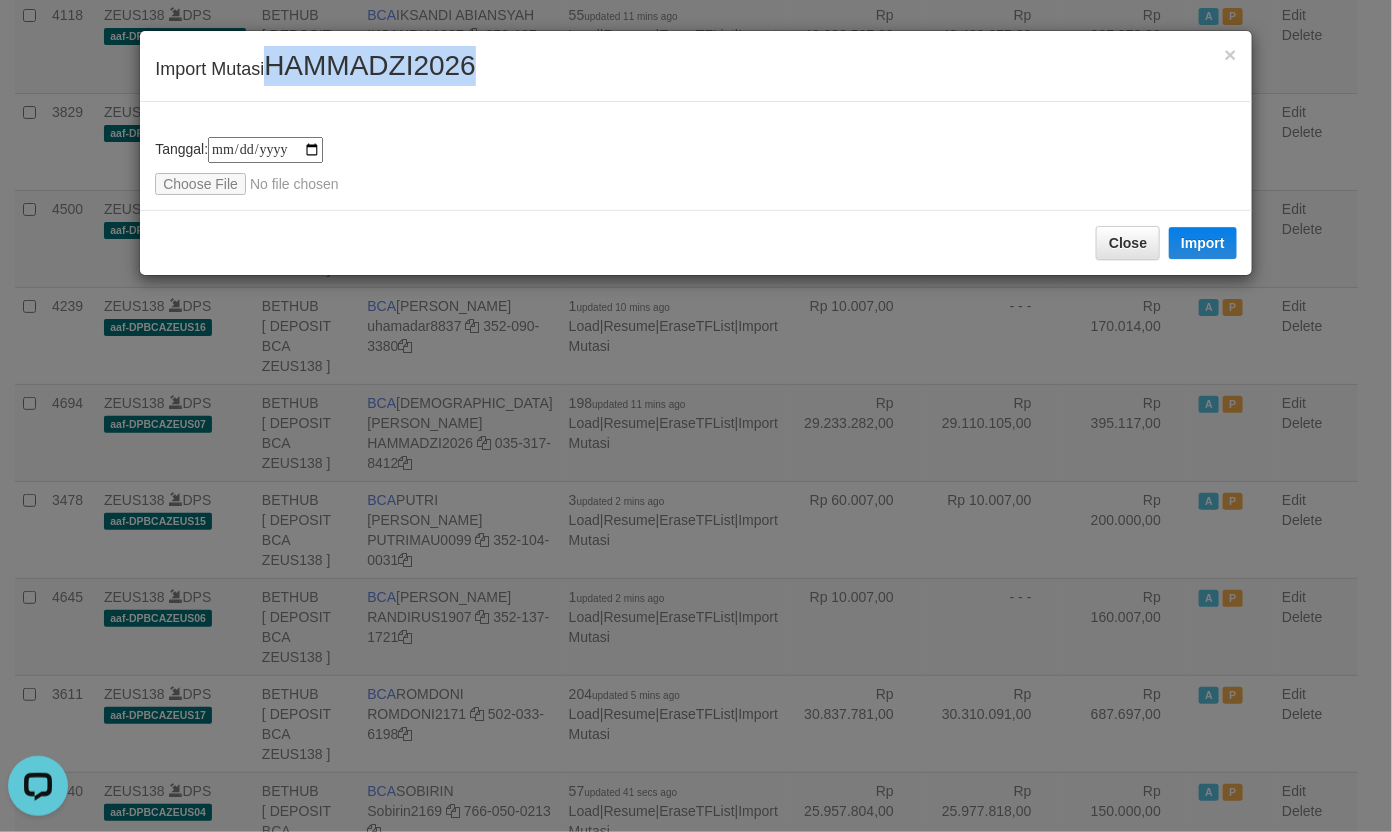 click on "HAMMADZI2026" at bounding box center [370, 65] 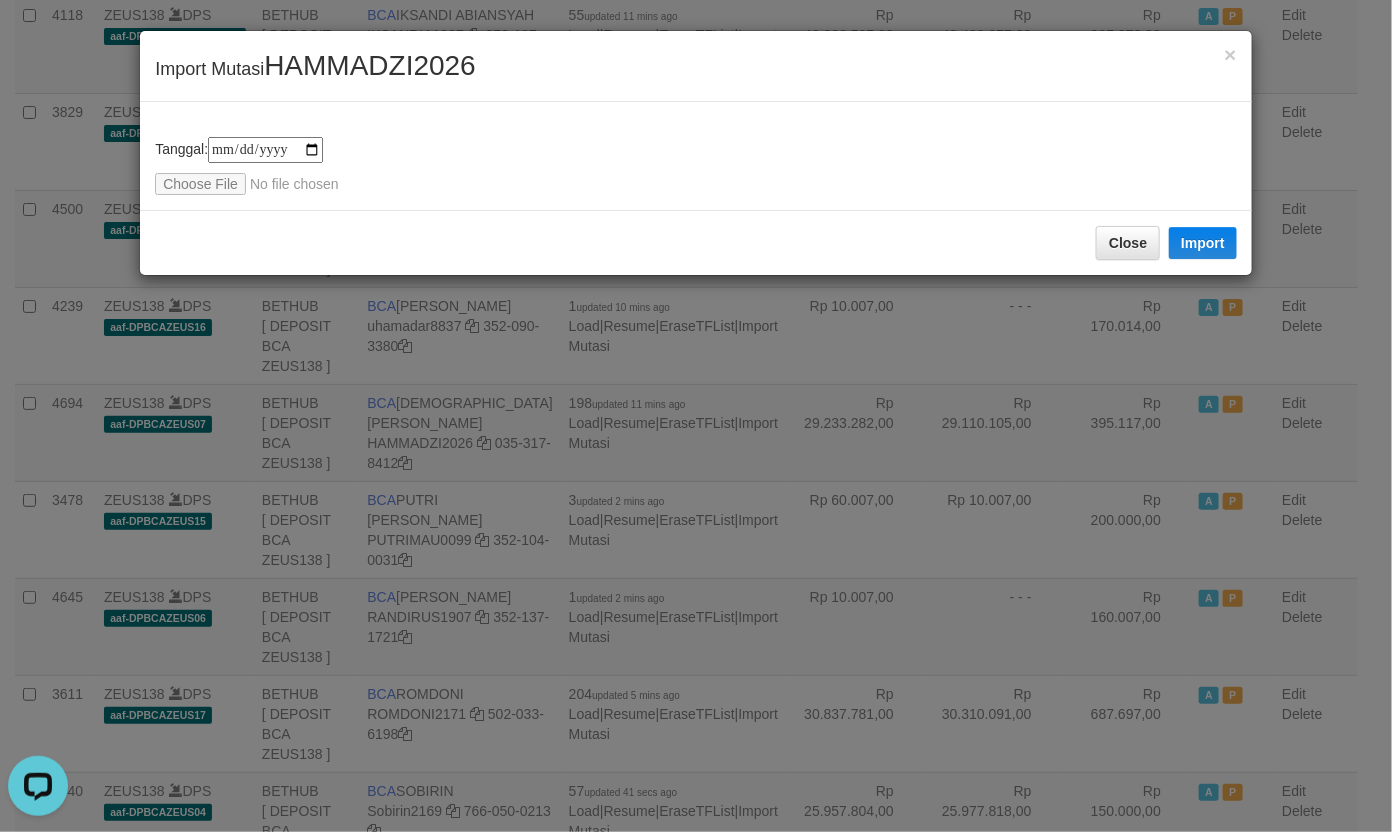 click on "**********" at bounding box center (696, 156) 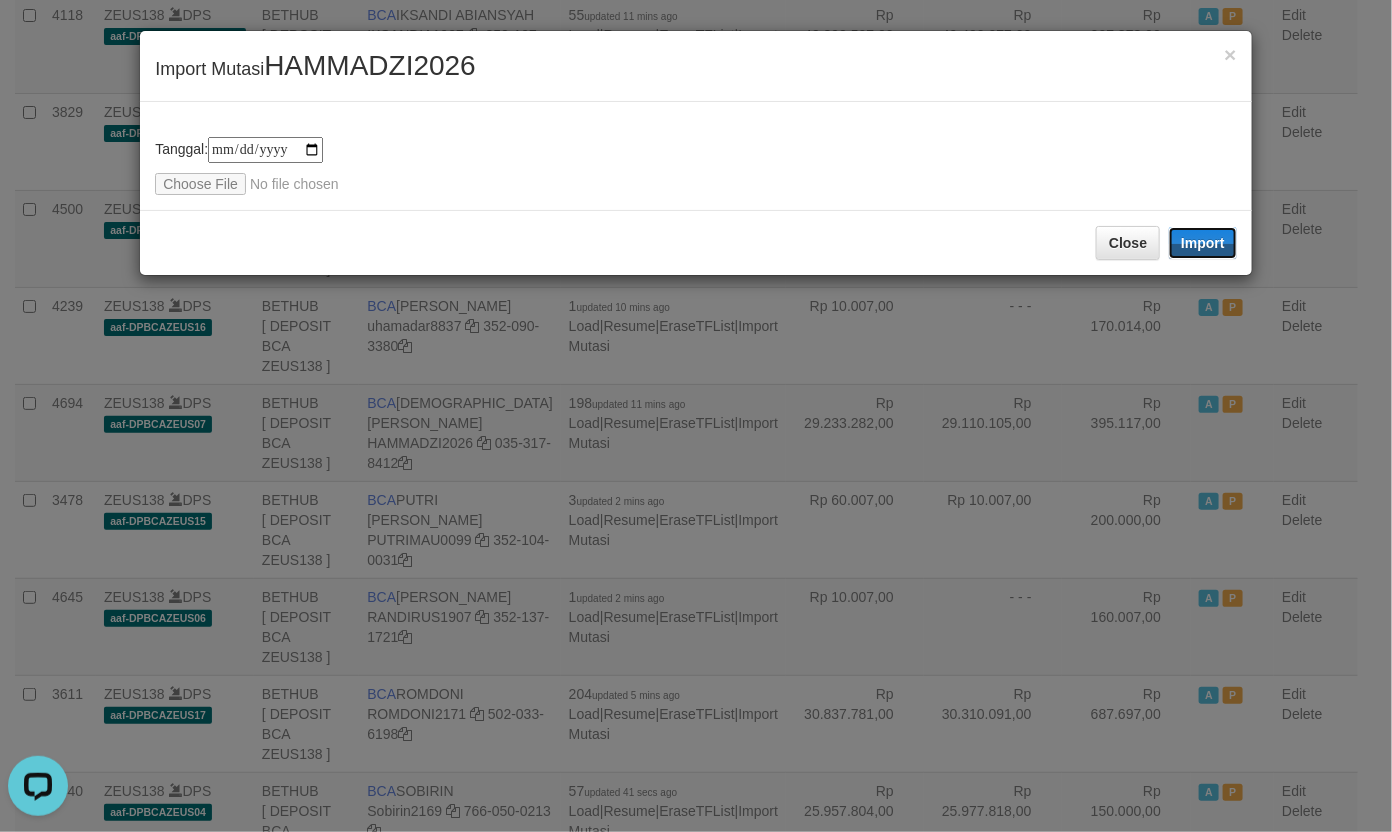 click on "Import" at bounding box center [1203, 243] 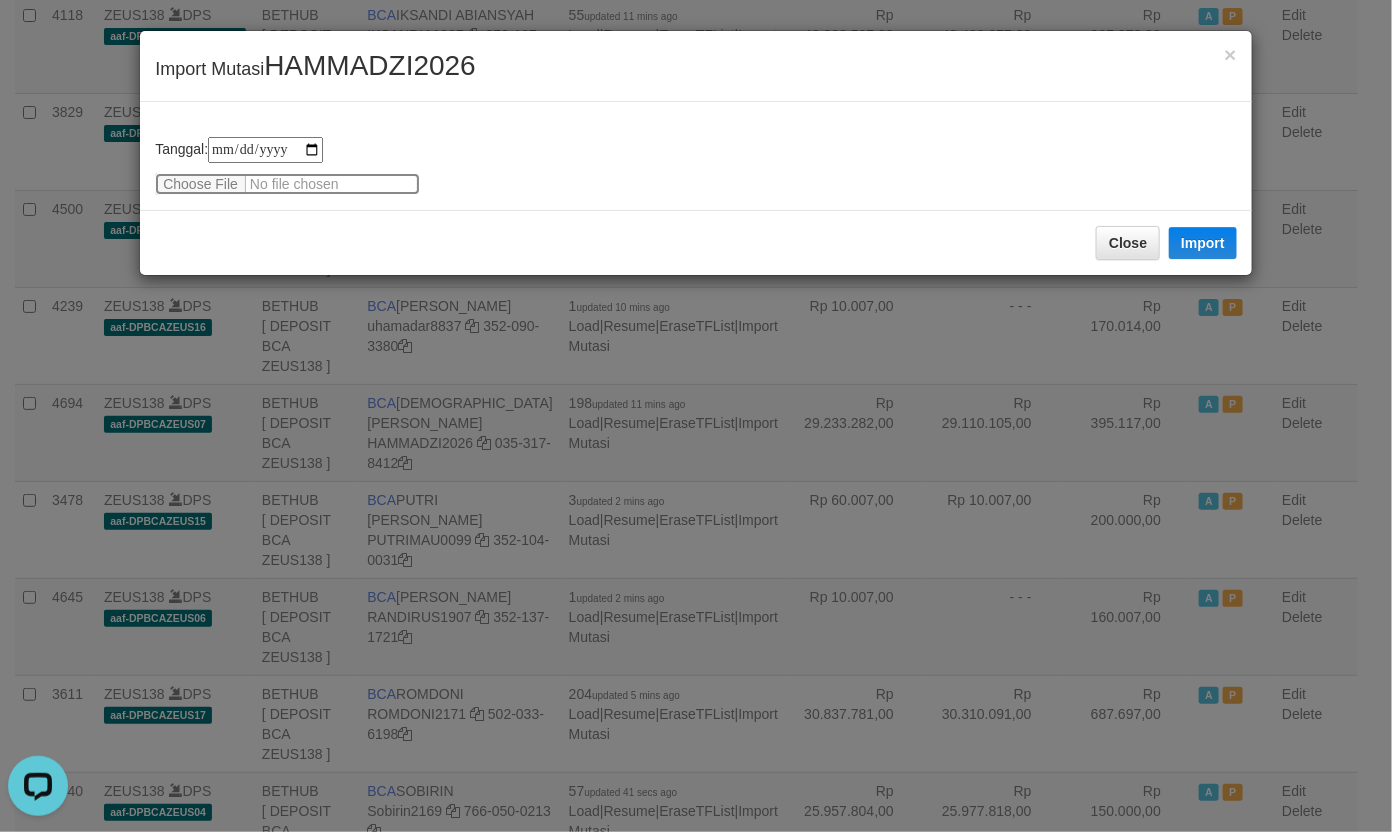 click at bounding box center (287, 184) 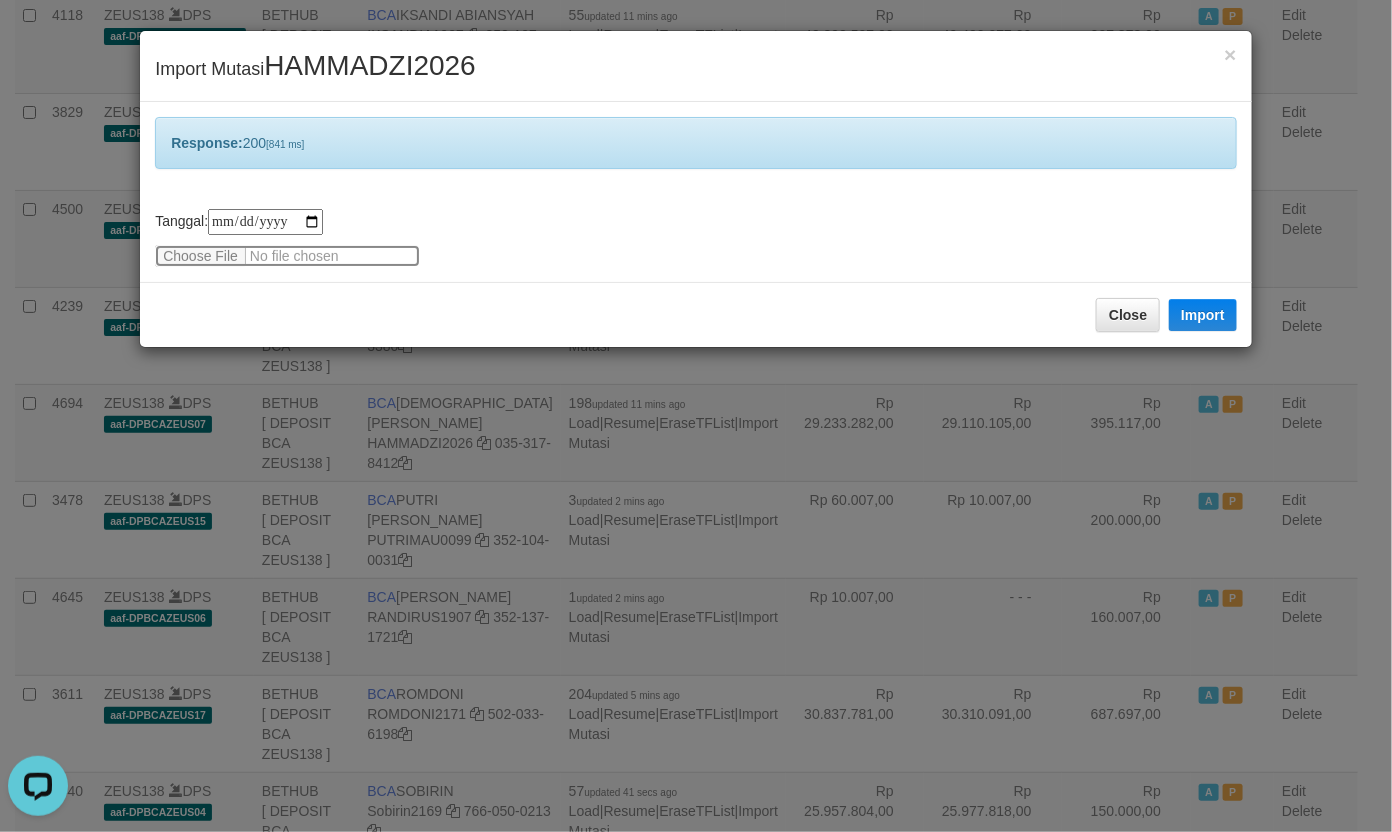 type 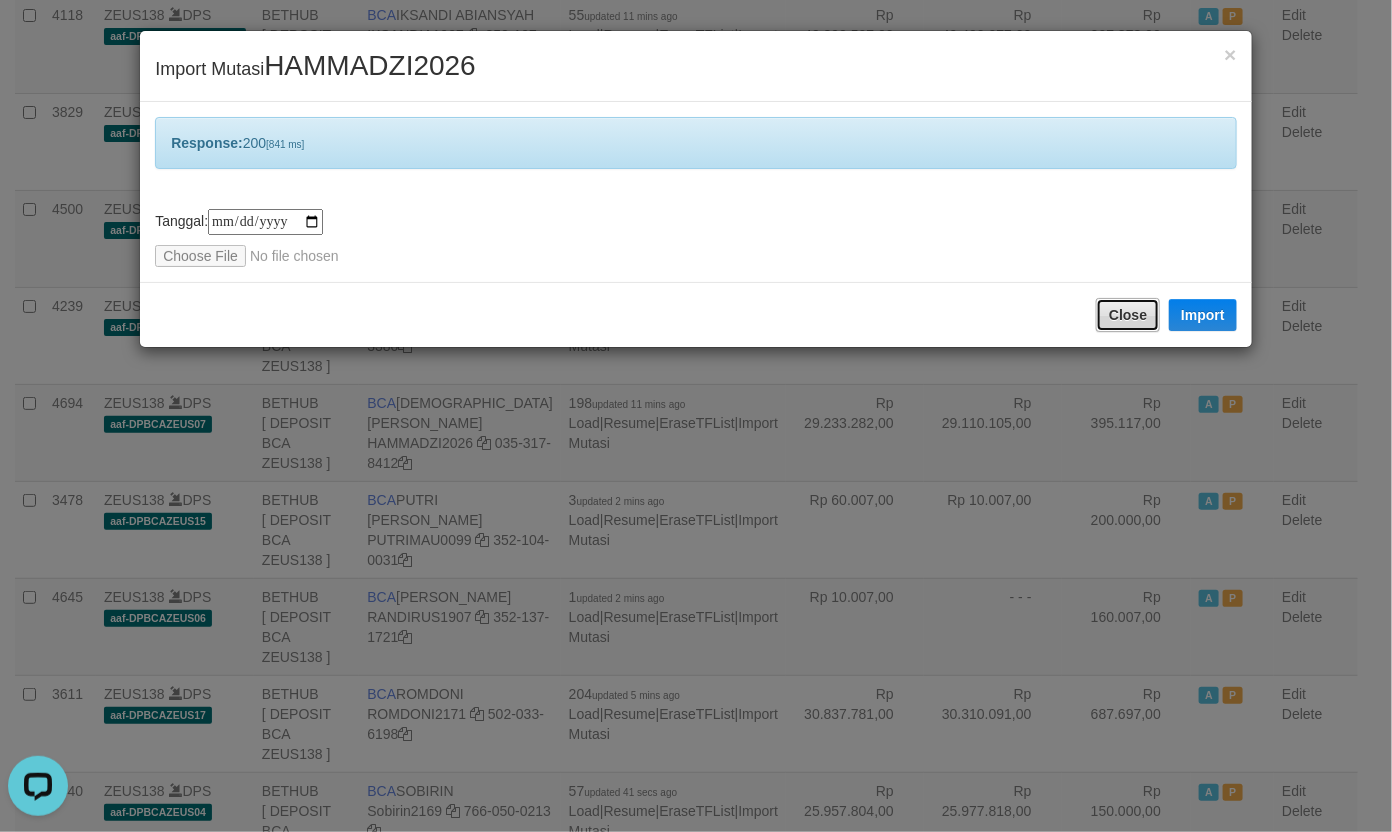 drag, startPoint x: 1126, startPoint y: 310, endPoint x: 1108, endPoint y: 311, distance: 18.027756 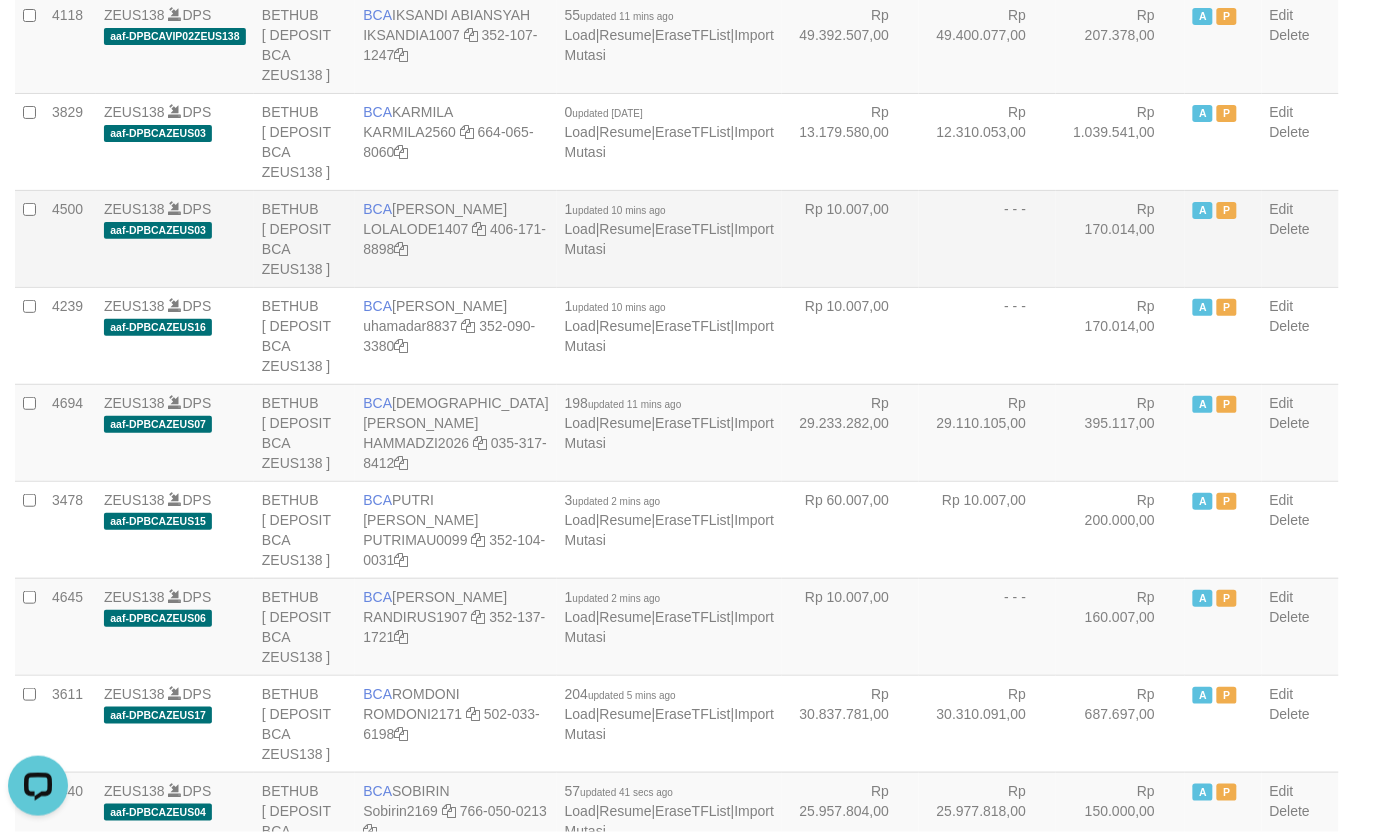 drag, startPoint x: 860, startPoint y: 265, endPoint x: 872, endPoint y: 267, distance: 12.165525 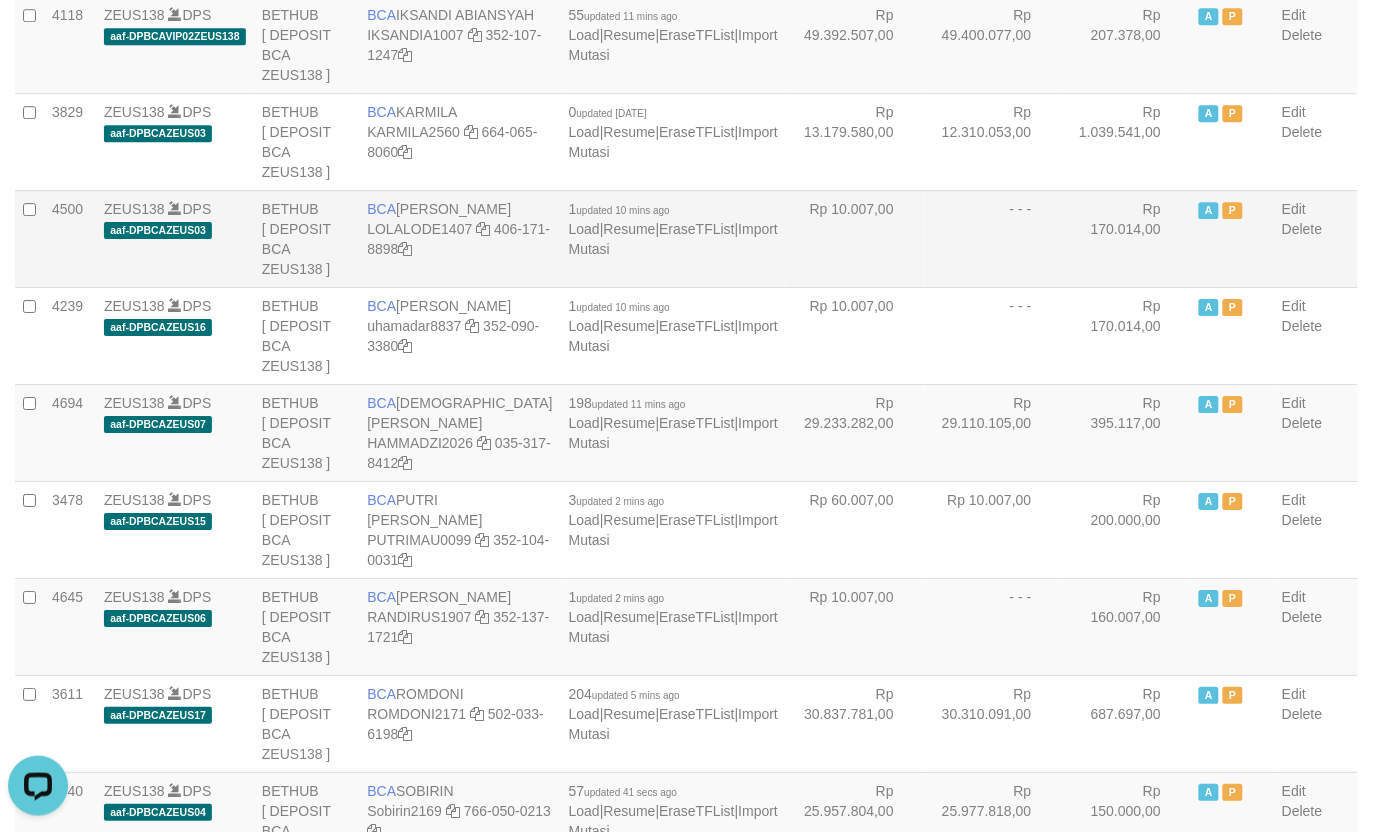 click on "- - -" at bounding box center (993, 238) 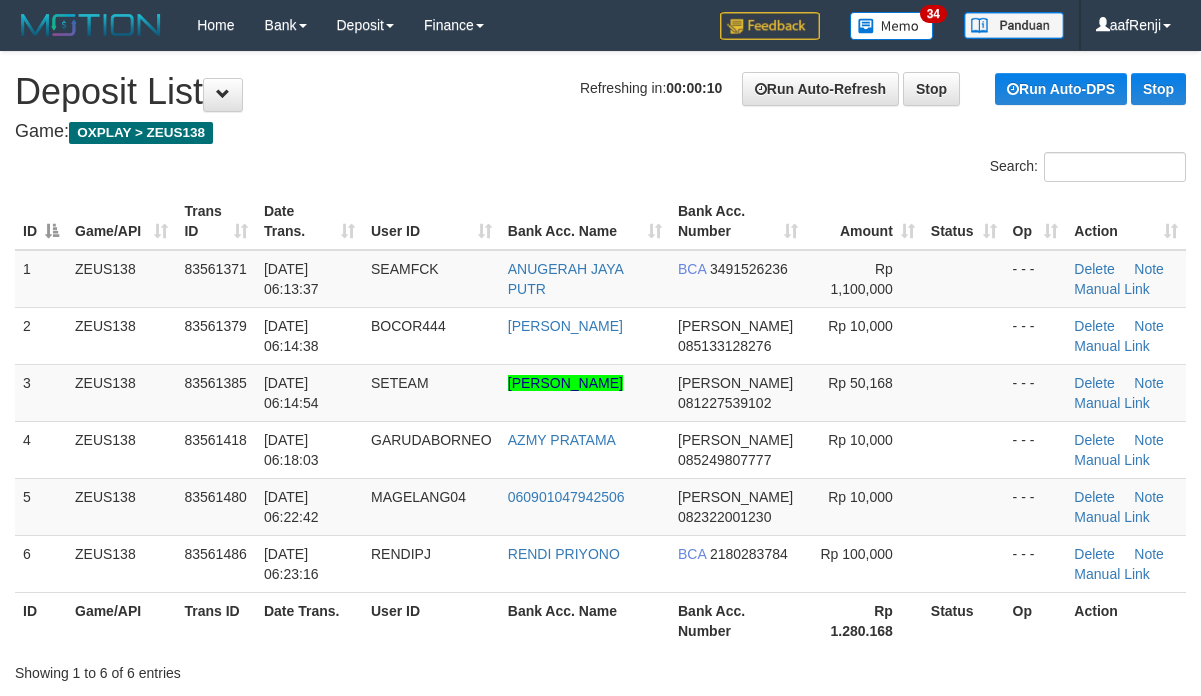 scroll, scrollTop: 0, scrollLeft: 0, axis: both 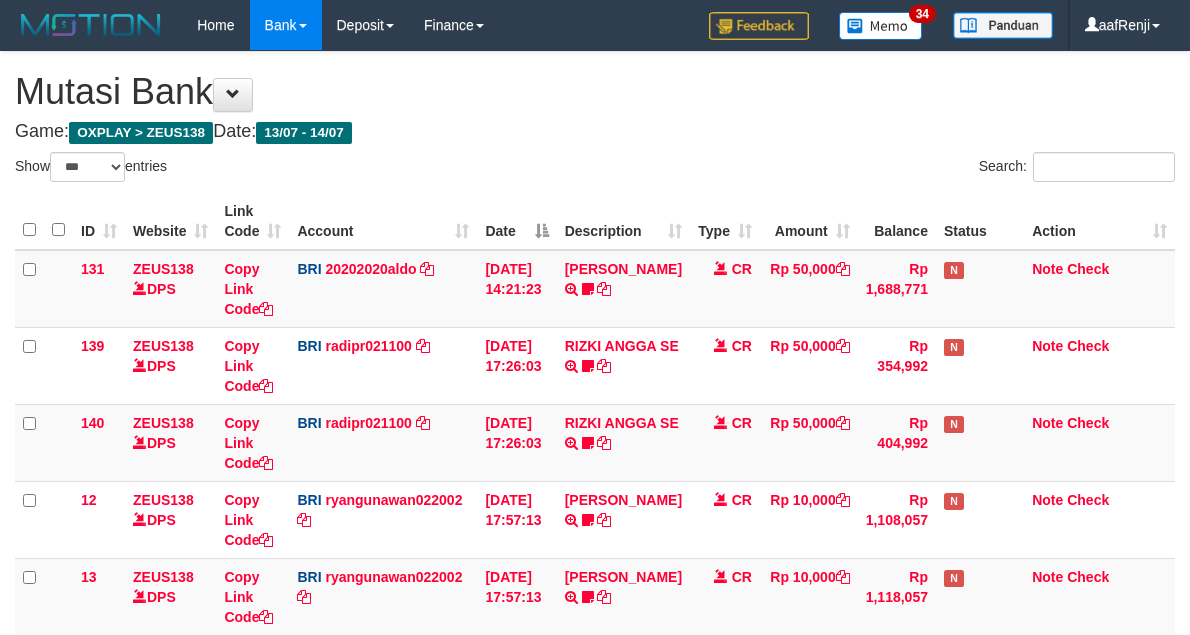 select on "***" 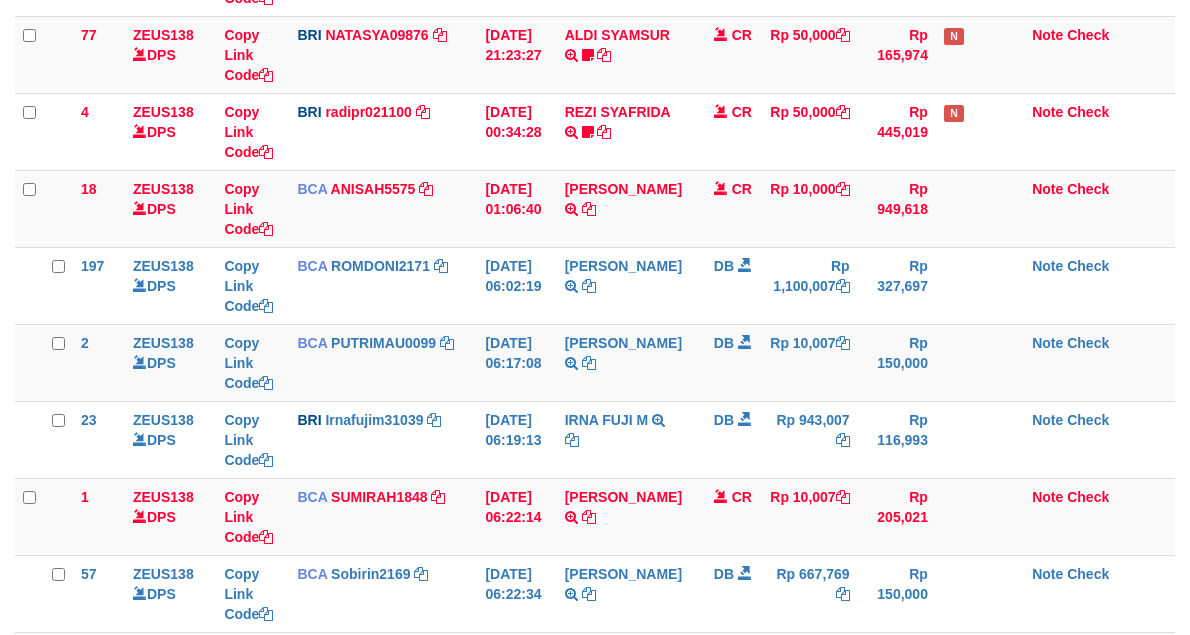 scroll, scrollTop: 637, scrollLeft: 0, axis: vertical 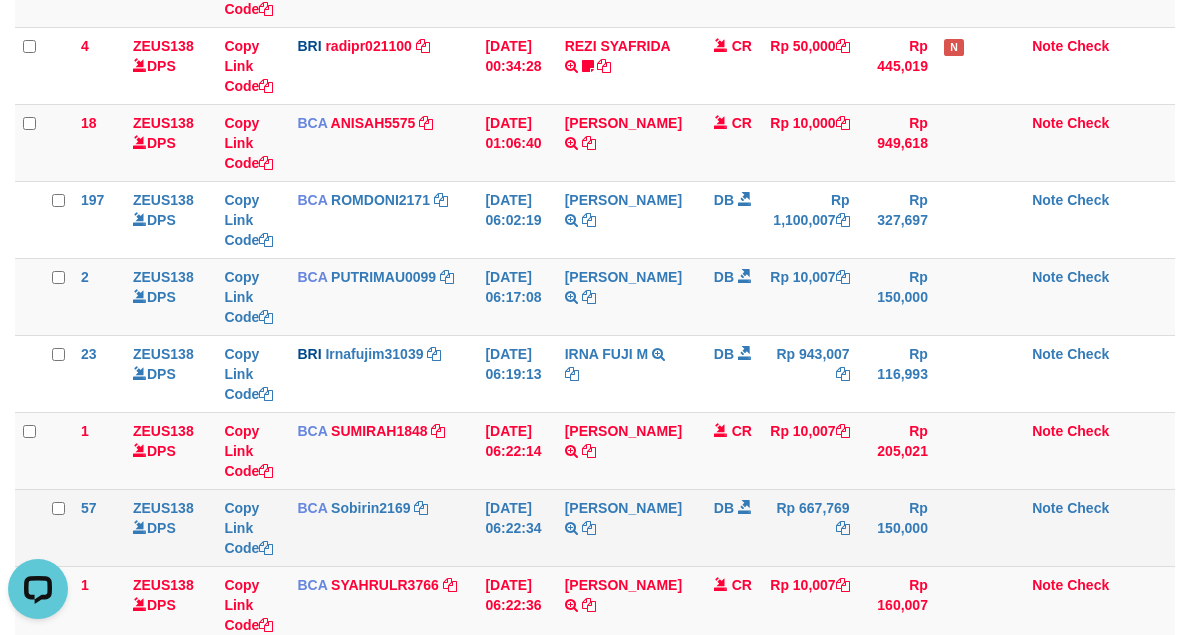 drag, startPoint x: 785, startPoint y: 493, endPoint x: 741, endPoint y: 475, distance: 47.539455 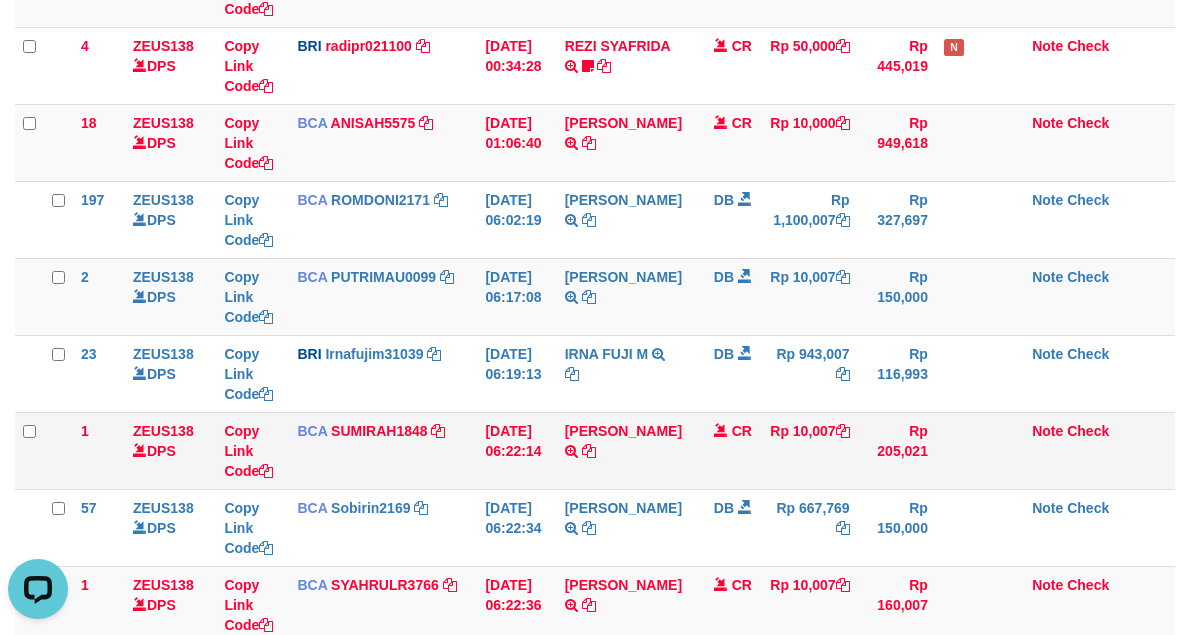 click on "Rp 667,769" at bounding box center (809, 527) 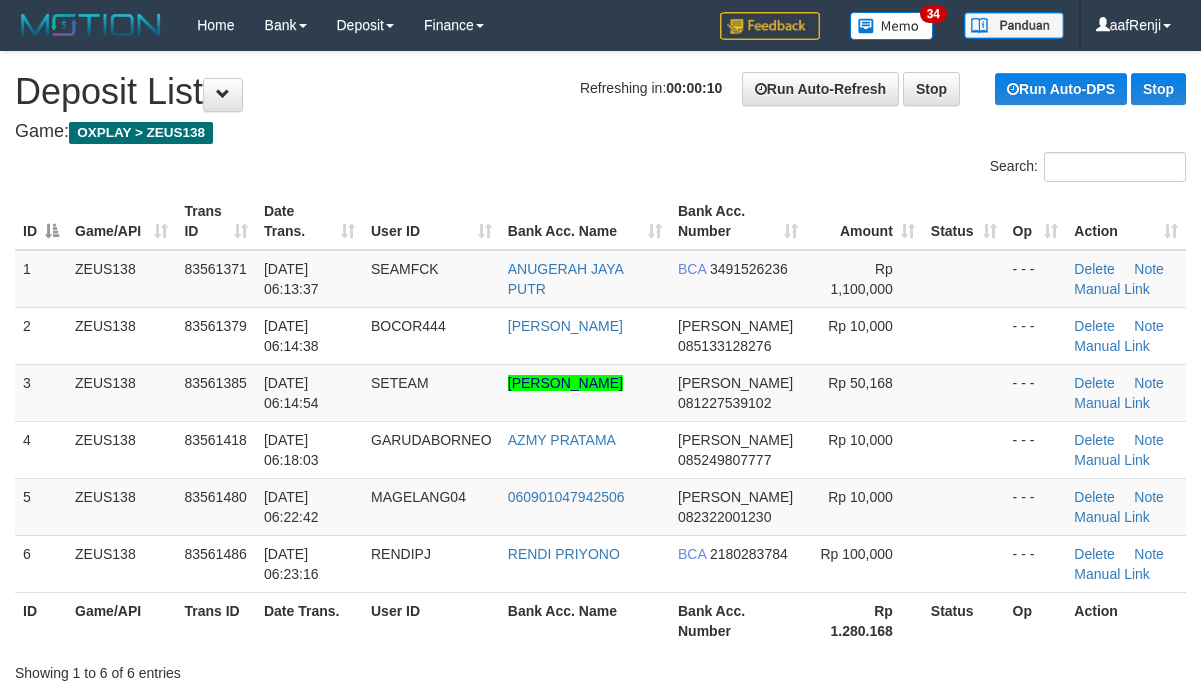 scroll, scrollTop: 0, scrollLeft: 0, axis: both 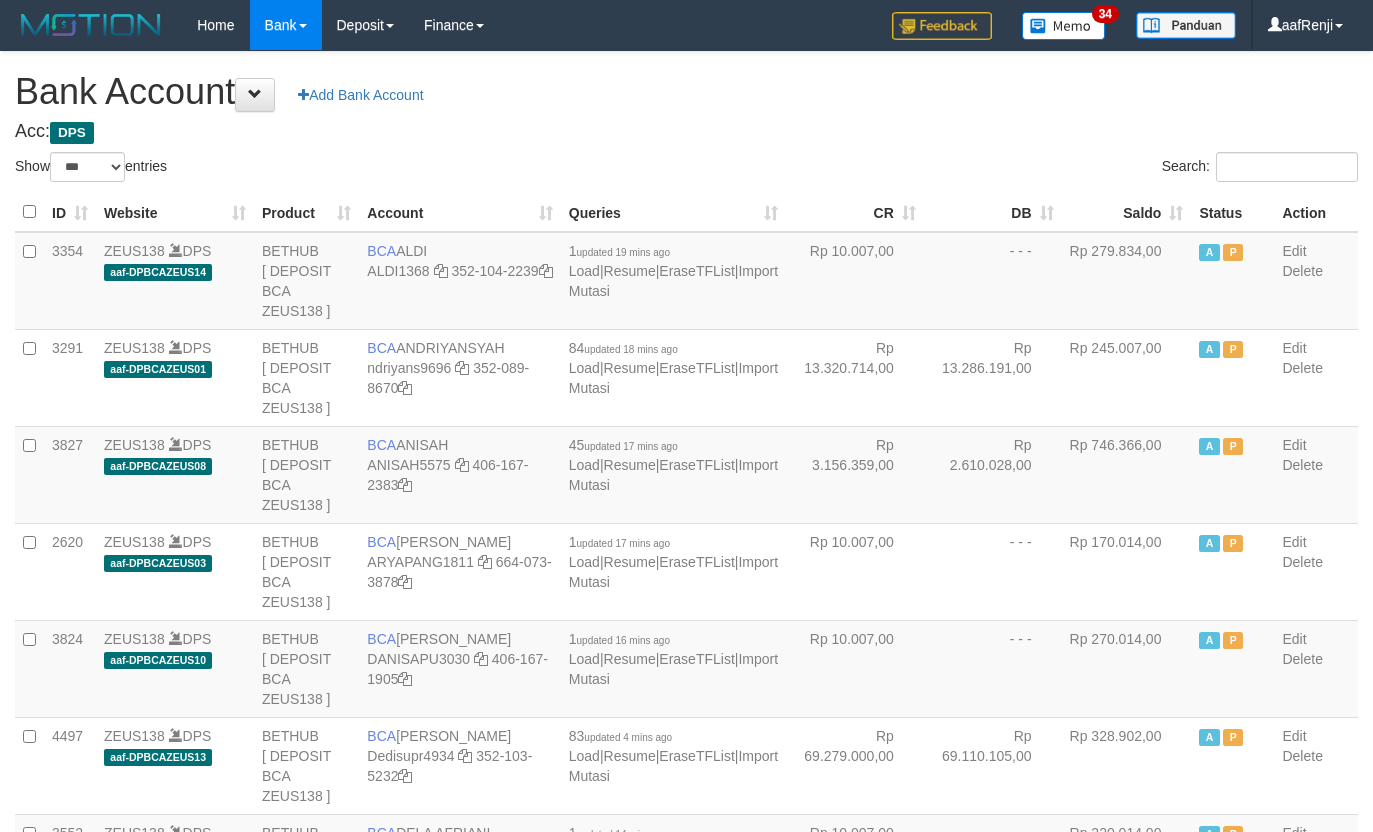 select on "***" 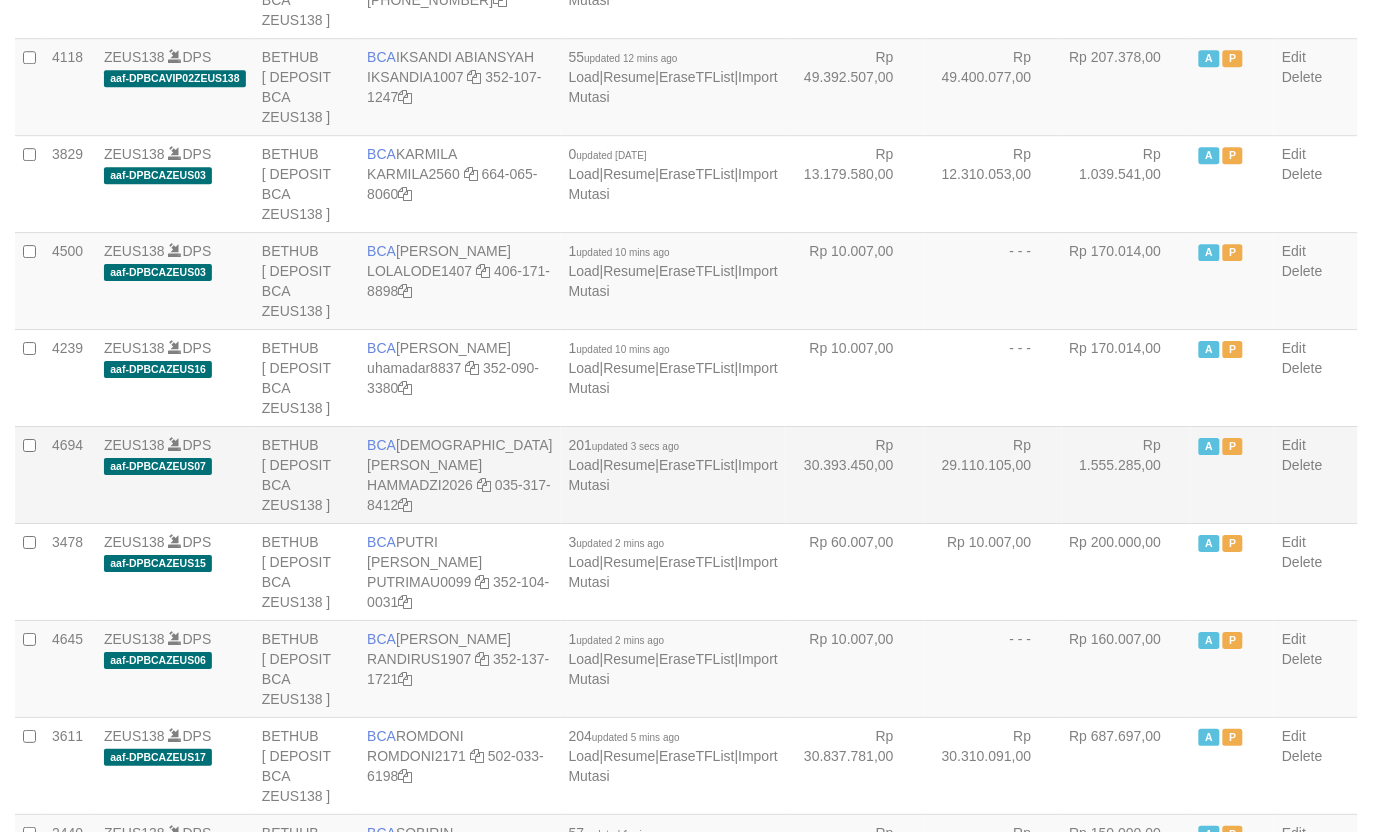 scroll, scrollTop: 1400, scrollLeft: 0, axis: vertical 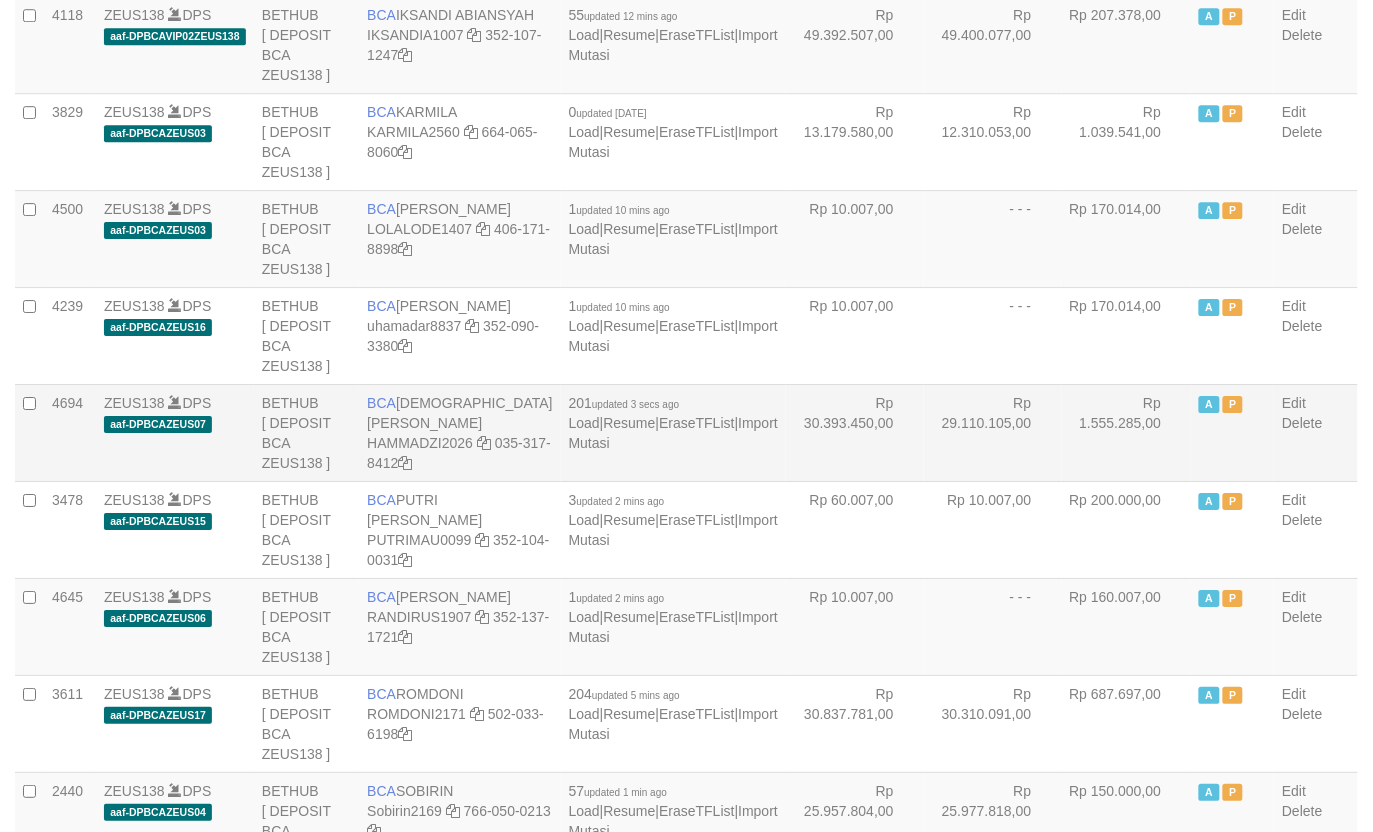 click on "4694" at bounding box center [70, 432] 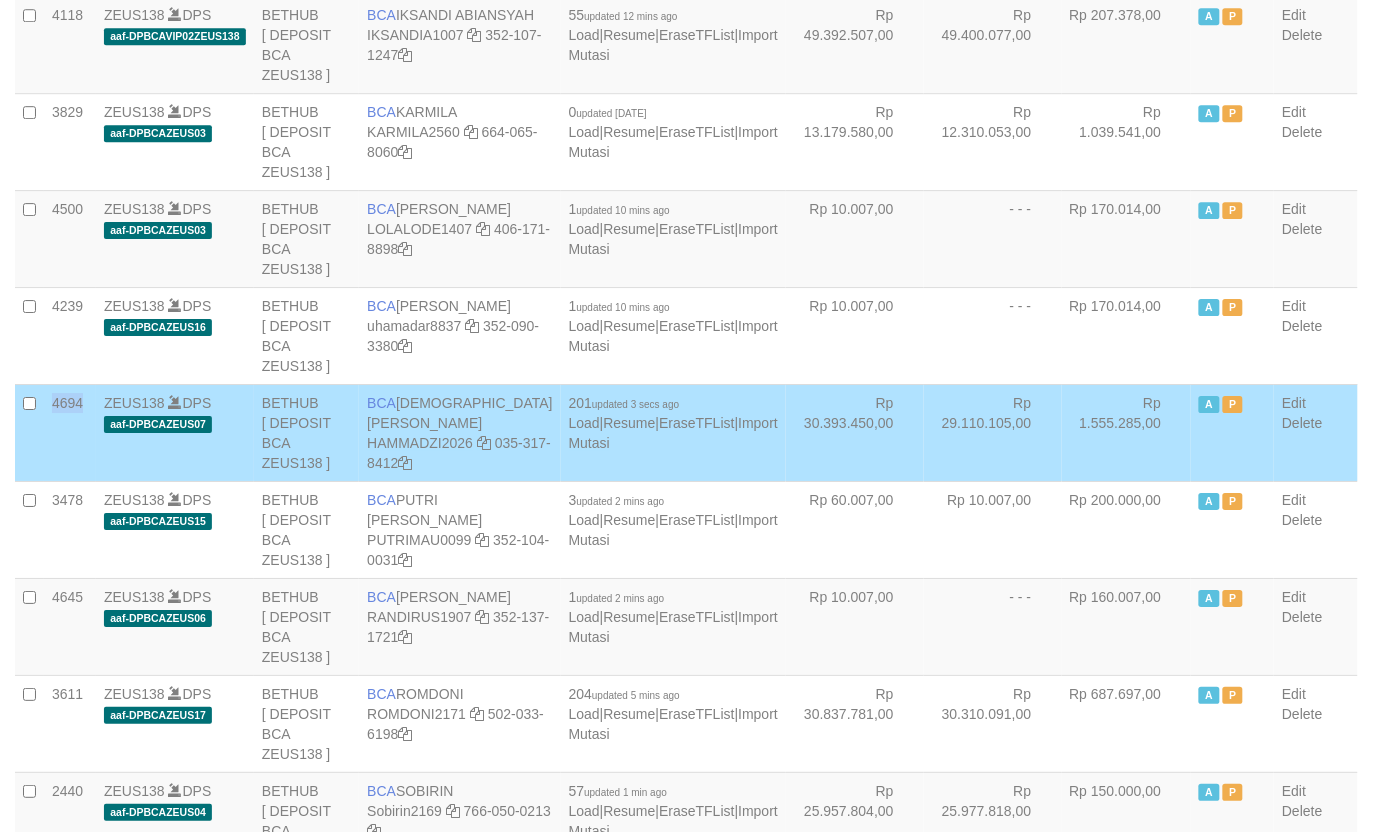click on "4694" at bounding box center [70, 432] 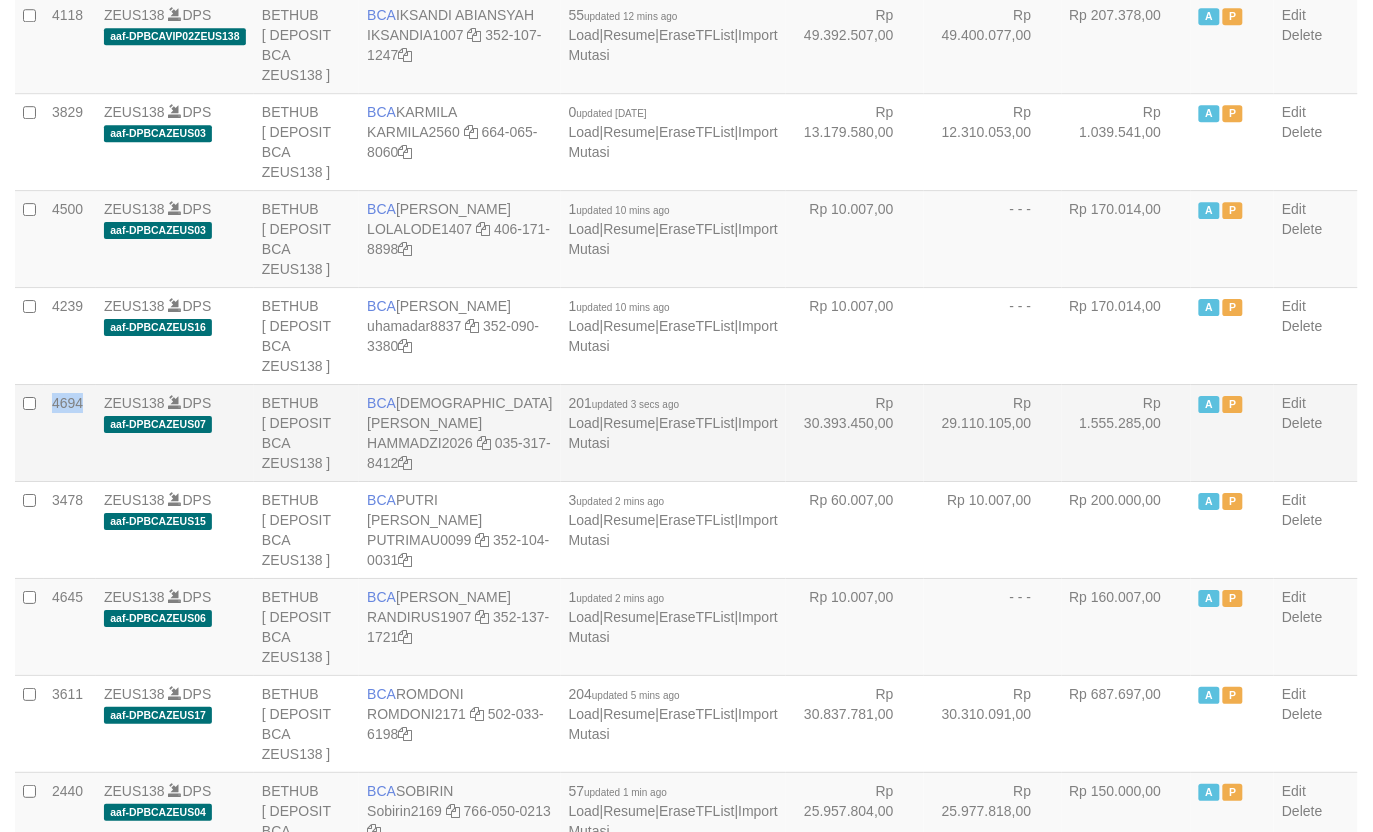 copy on "4694" 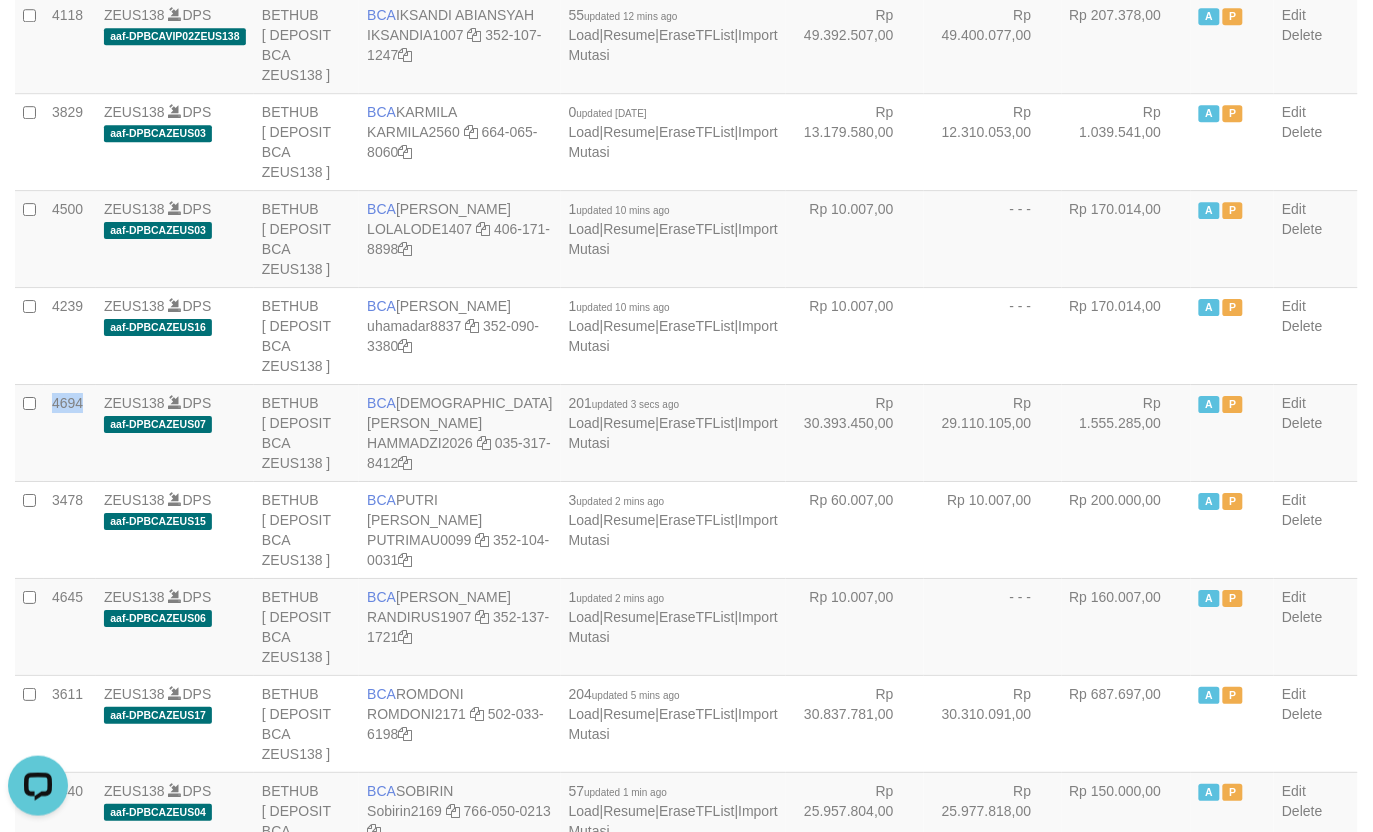 scroll, scrollTop: 0, scrollLeft: 0, axis: both 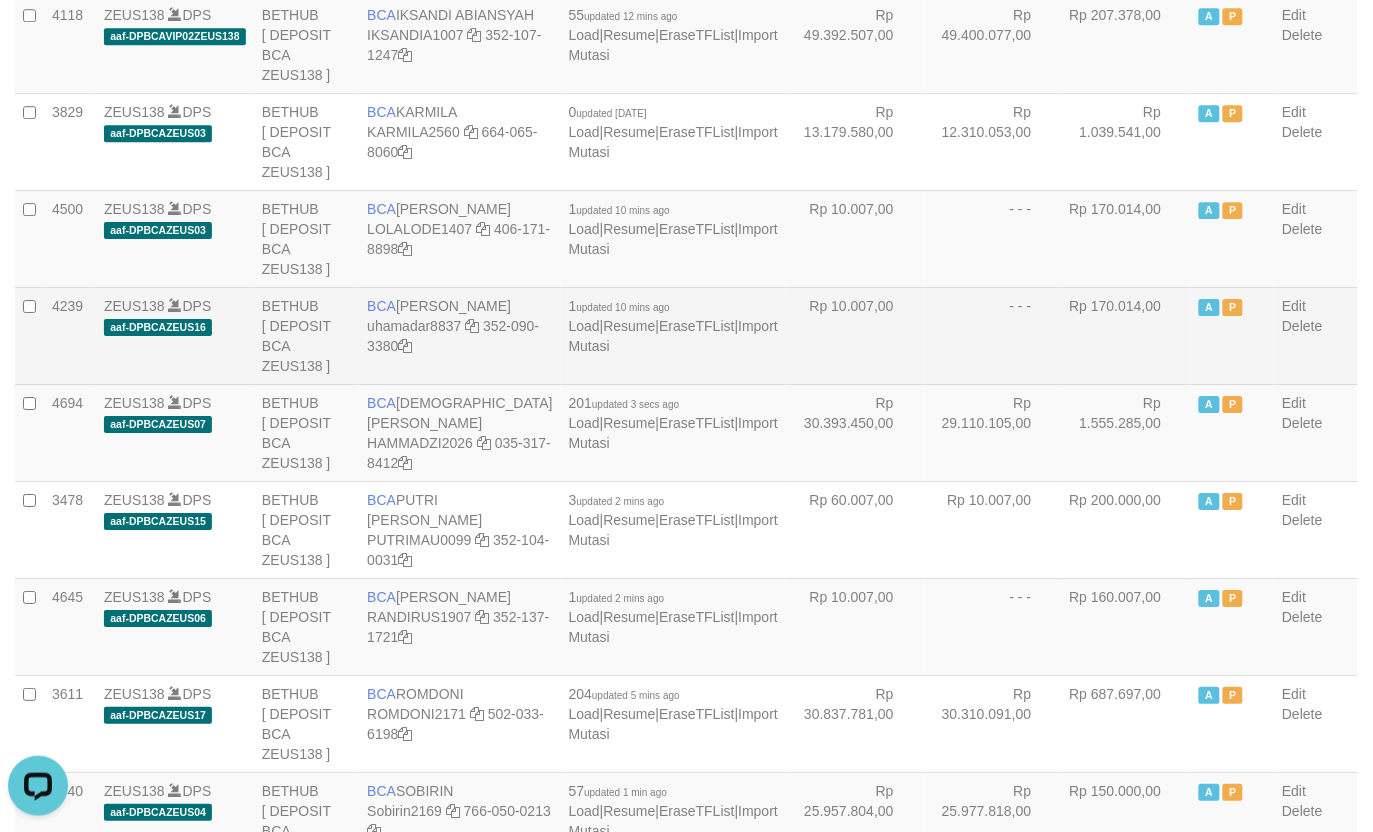 drag, startPoint x: 818, startPoint y: 367, endPoint x: 817, endPoint y: 377, distance: 10.049875 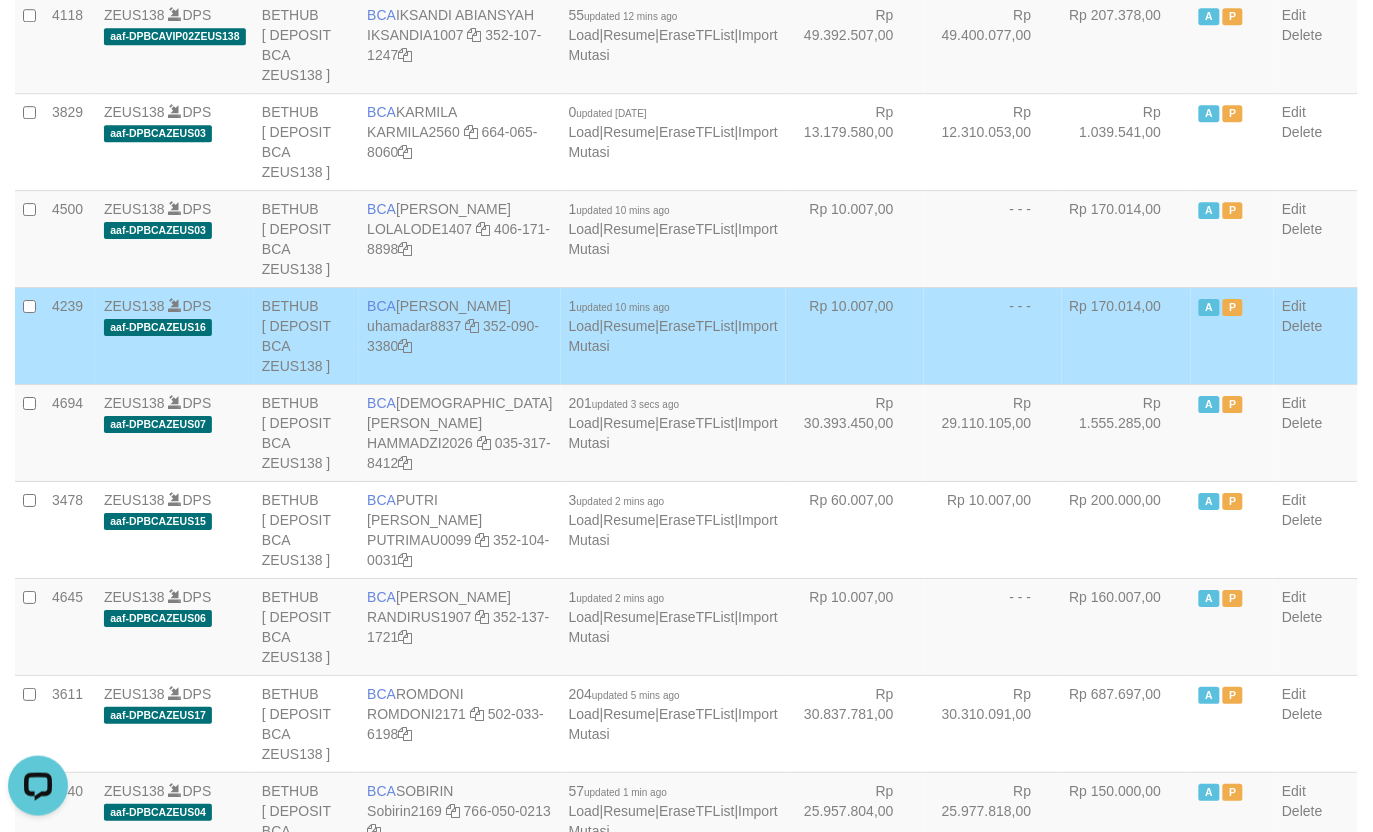 click on "Rp 10.007,00" at bounding box center [855, 335] 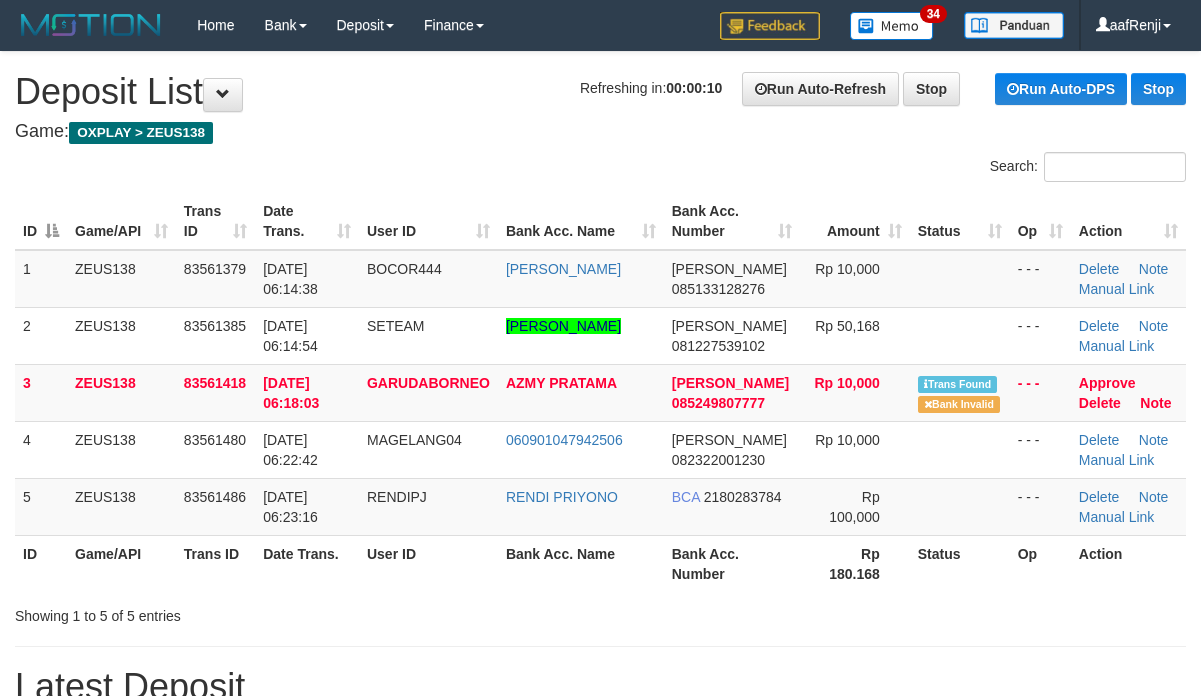 scroll, scrollTop: 0, scrollLeft: 0, axis: both 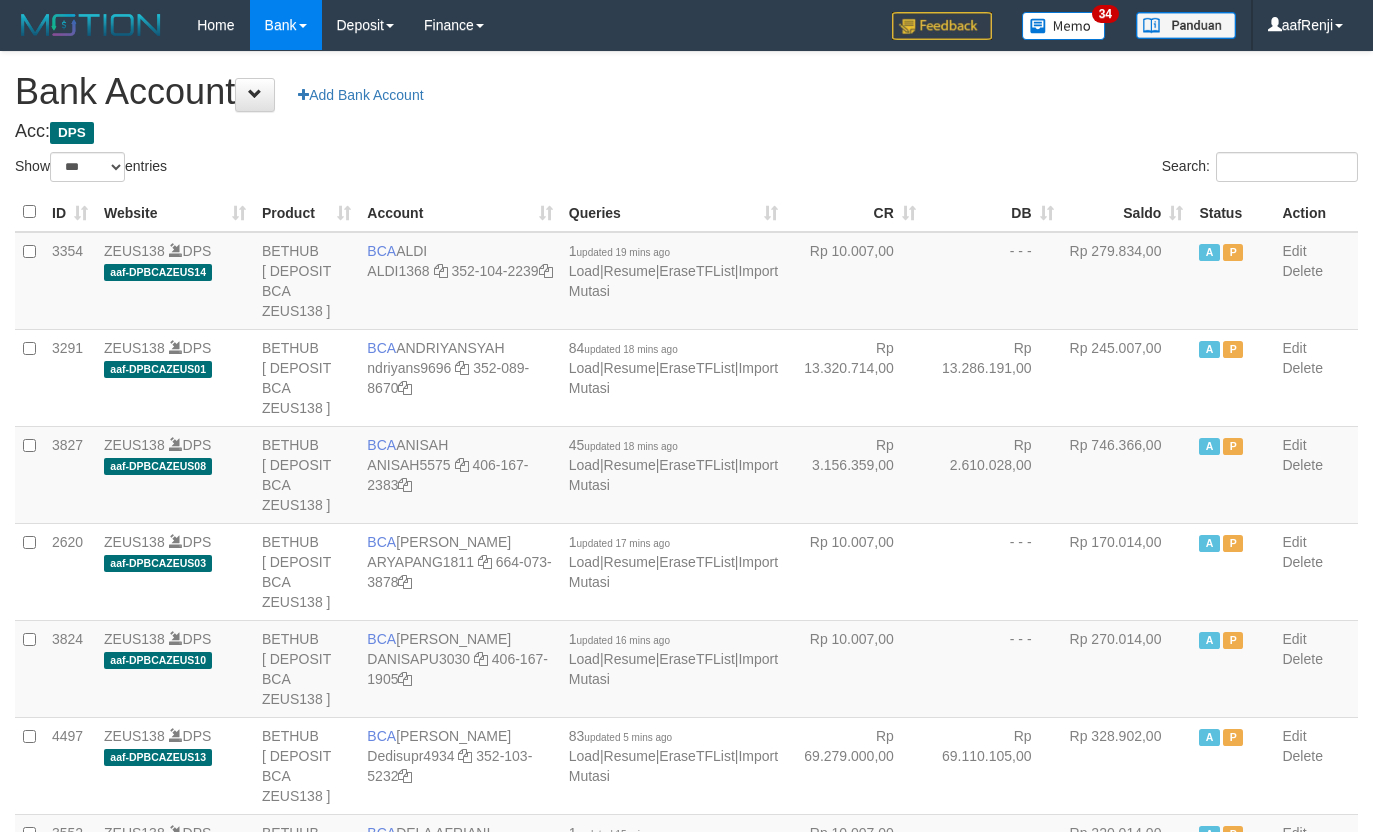 select on "***" 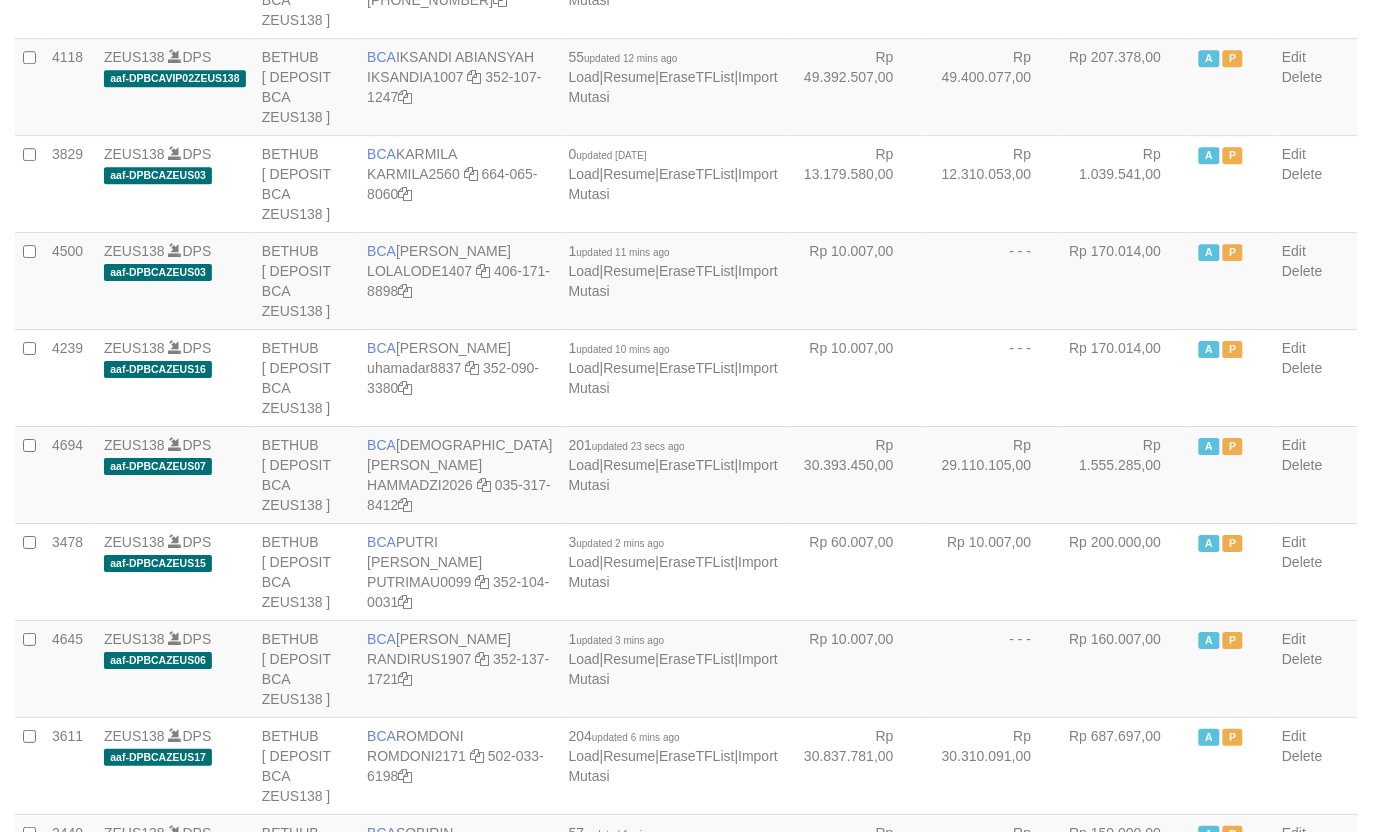 scroll, scrollTop: 1400, scrollLeft: 0, axis: vertical 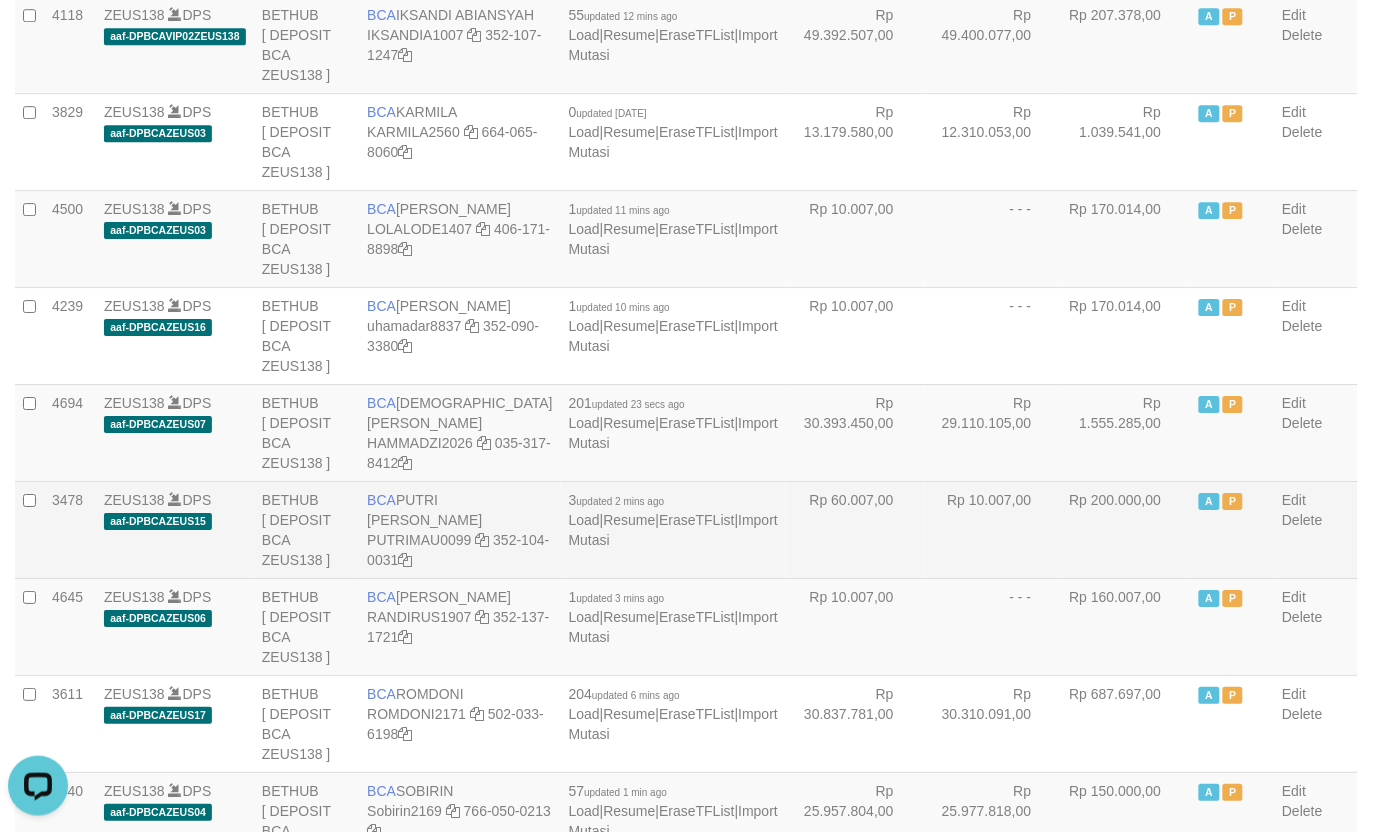 click on "Rp 10.007,00" at bounding box center (993, 529) 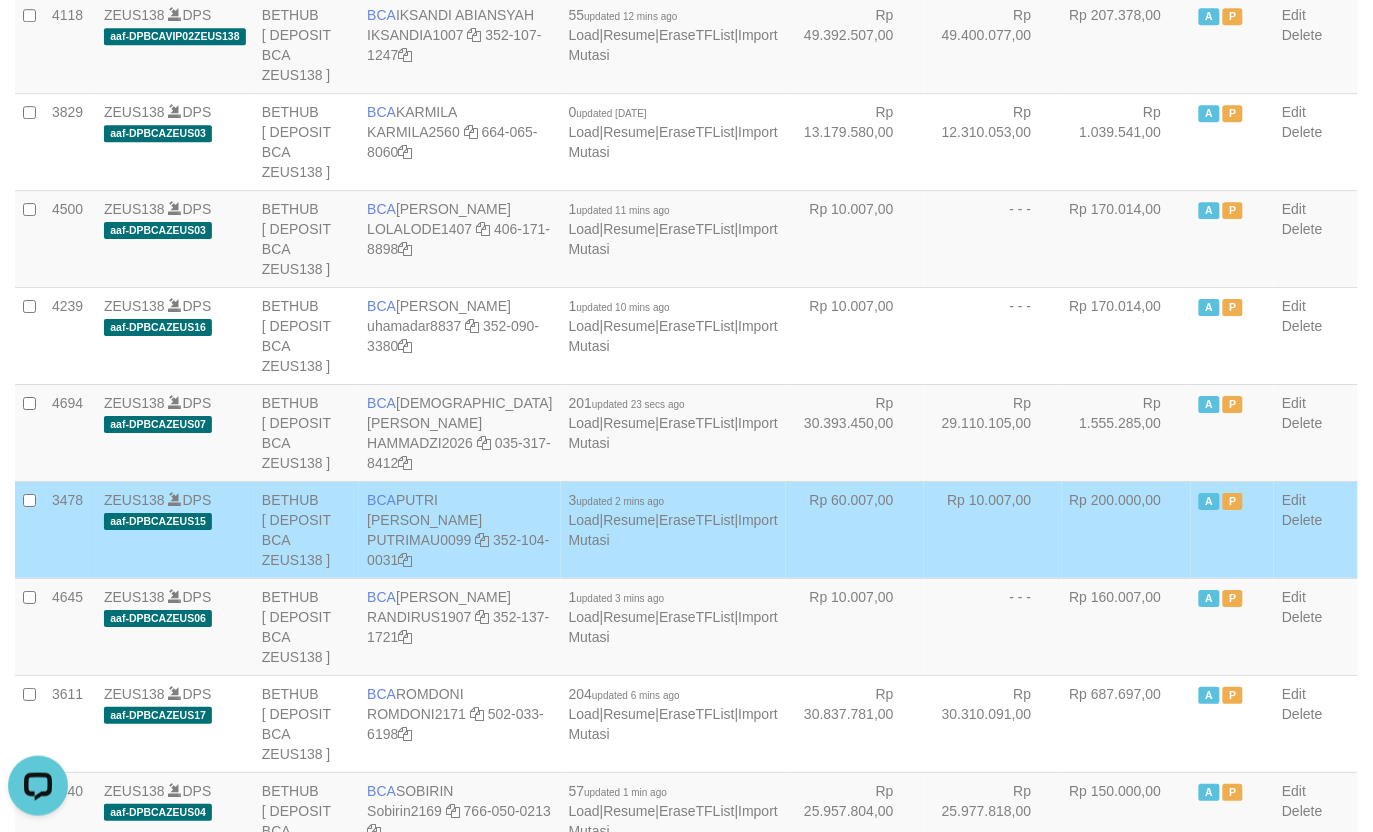 click on "Rp 60.007,00" at bounding box center [855, 529] 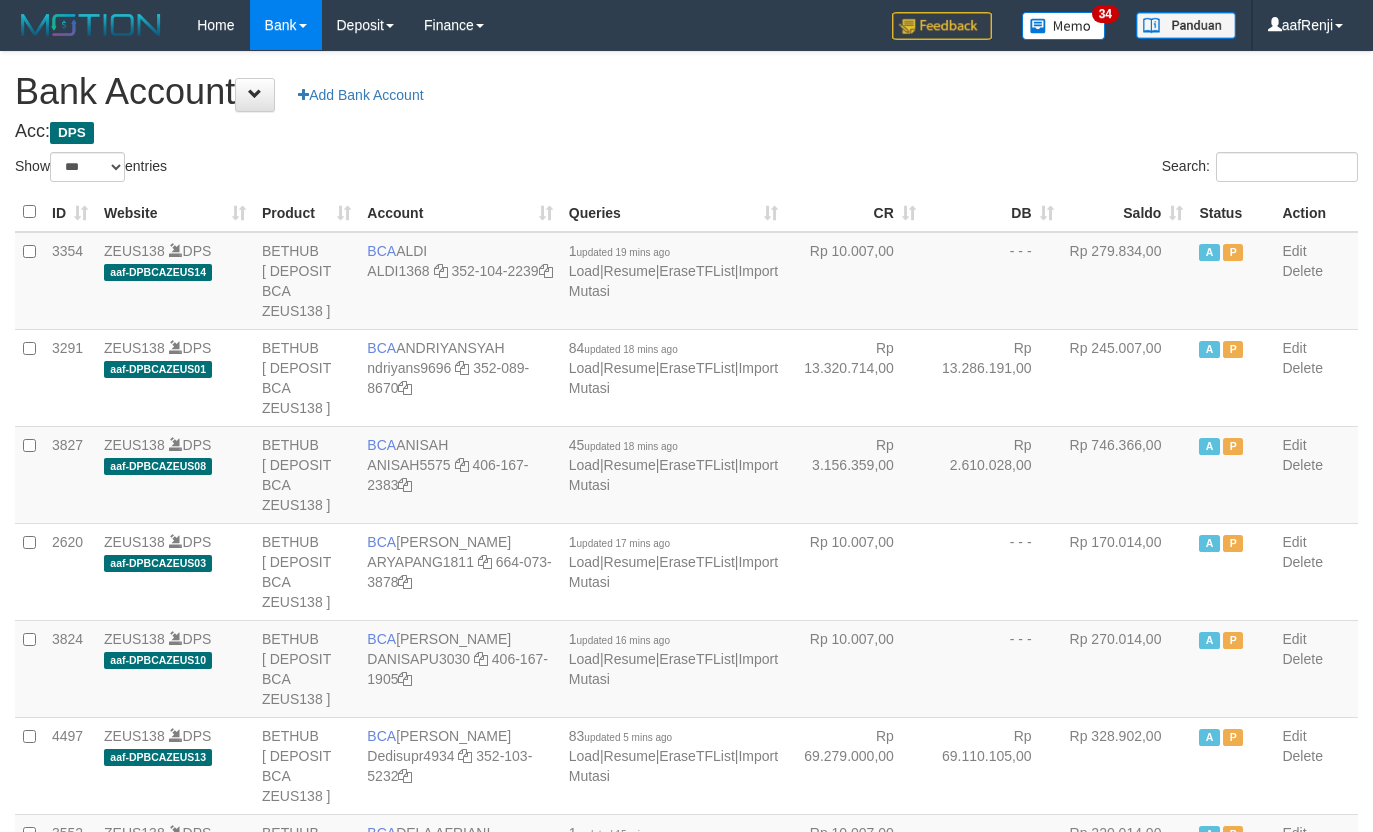 select on "***" 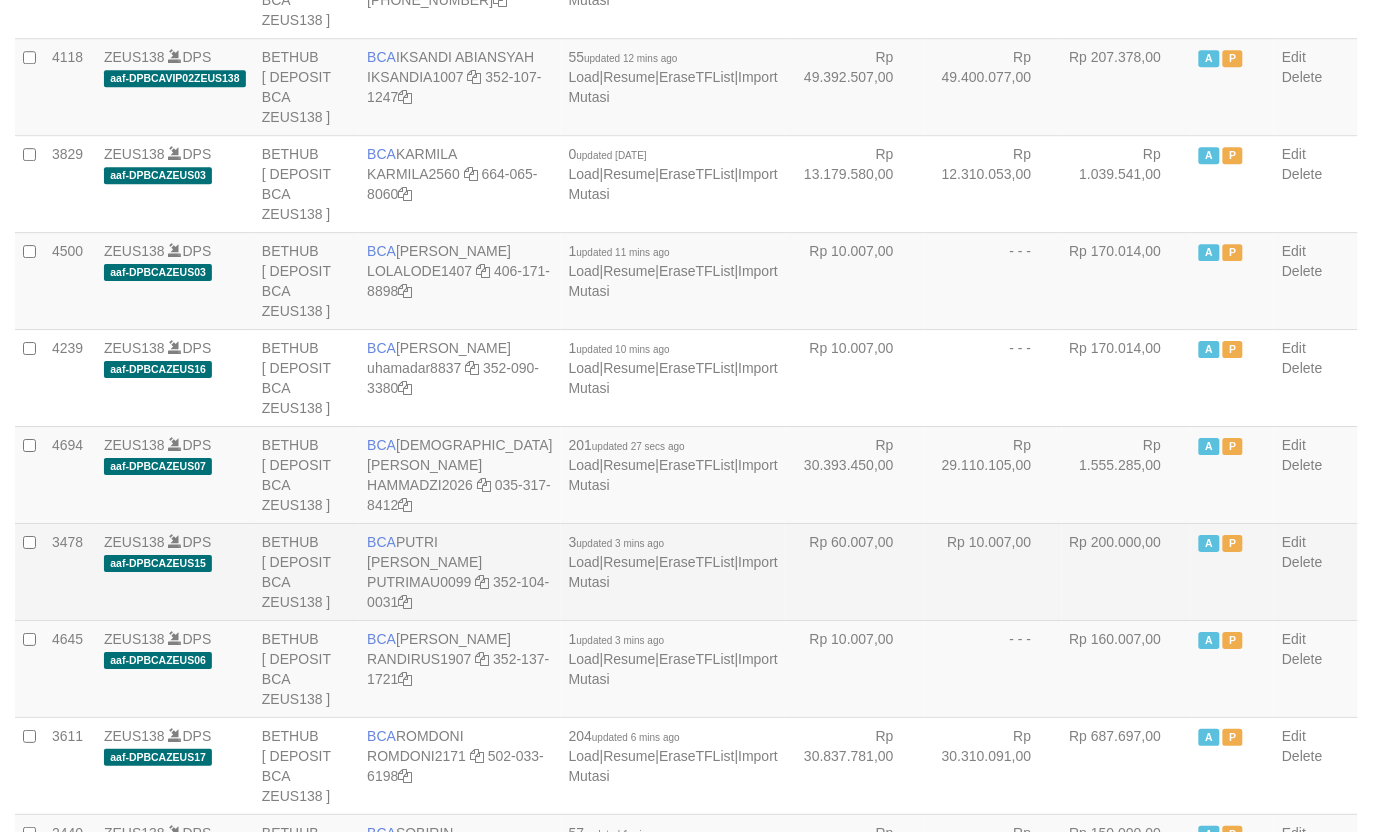 scroll, scrollTop: 1400, scrollLeft: 0, axis: vertical 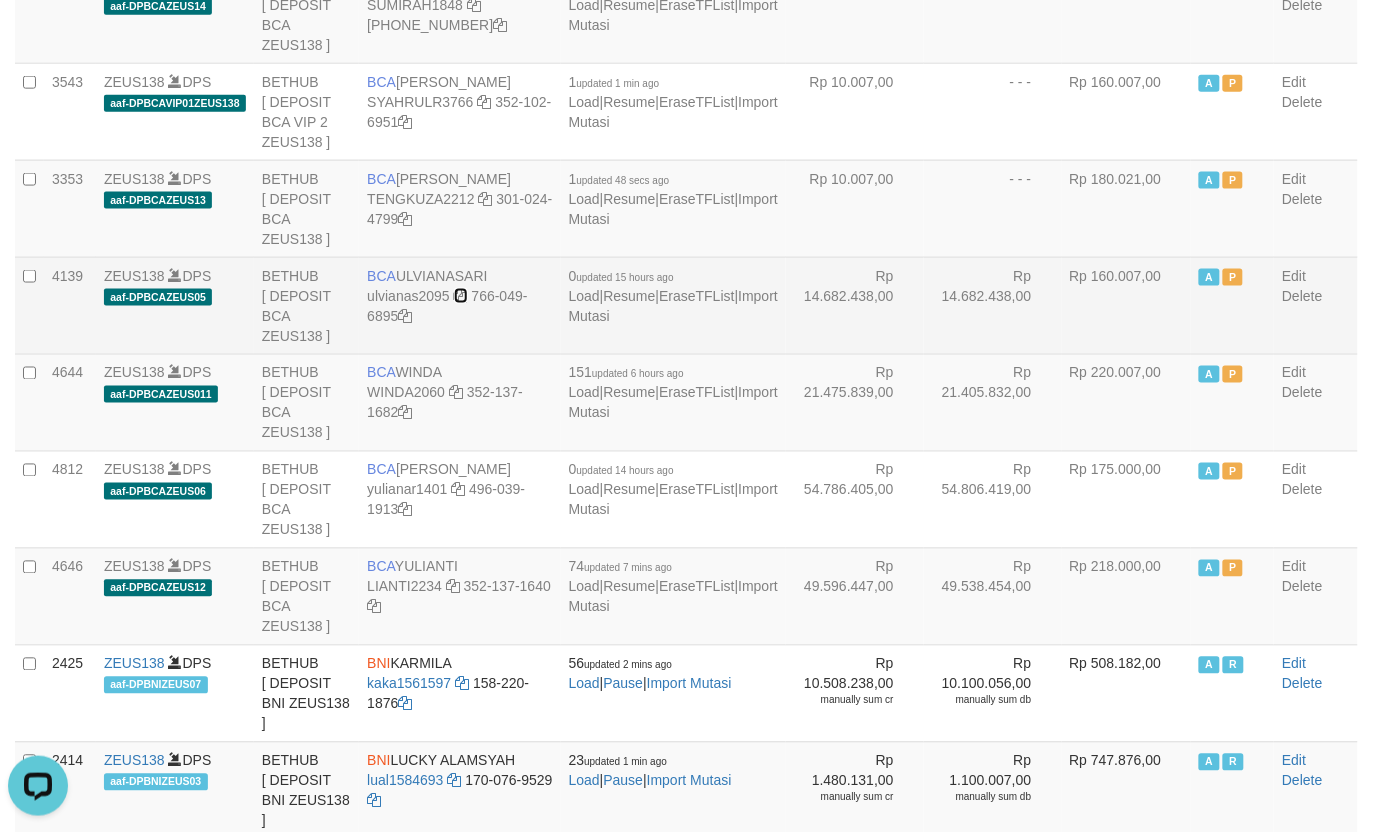 click at bounding box center (461, 296) 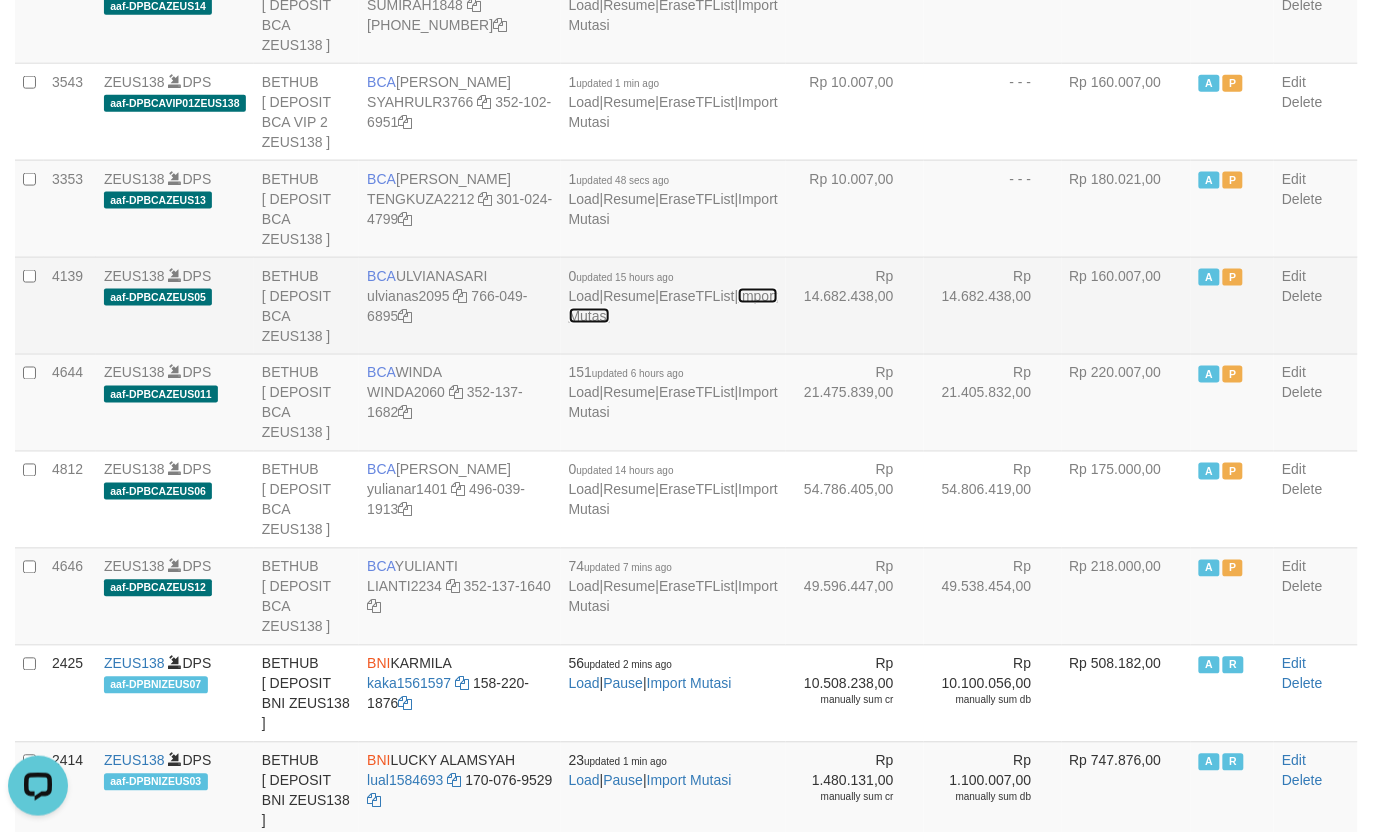 click on "Import Mutasi" at bounding box center [673, 306] 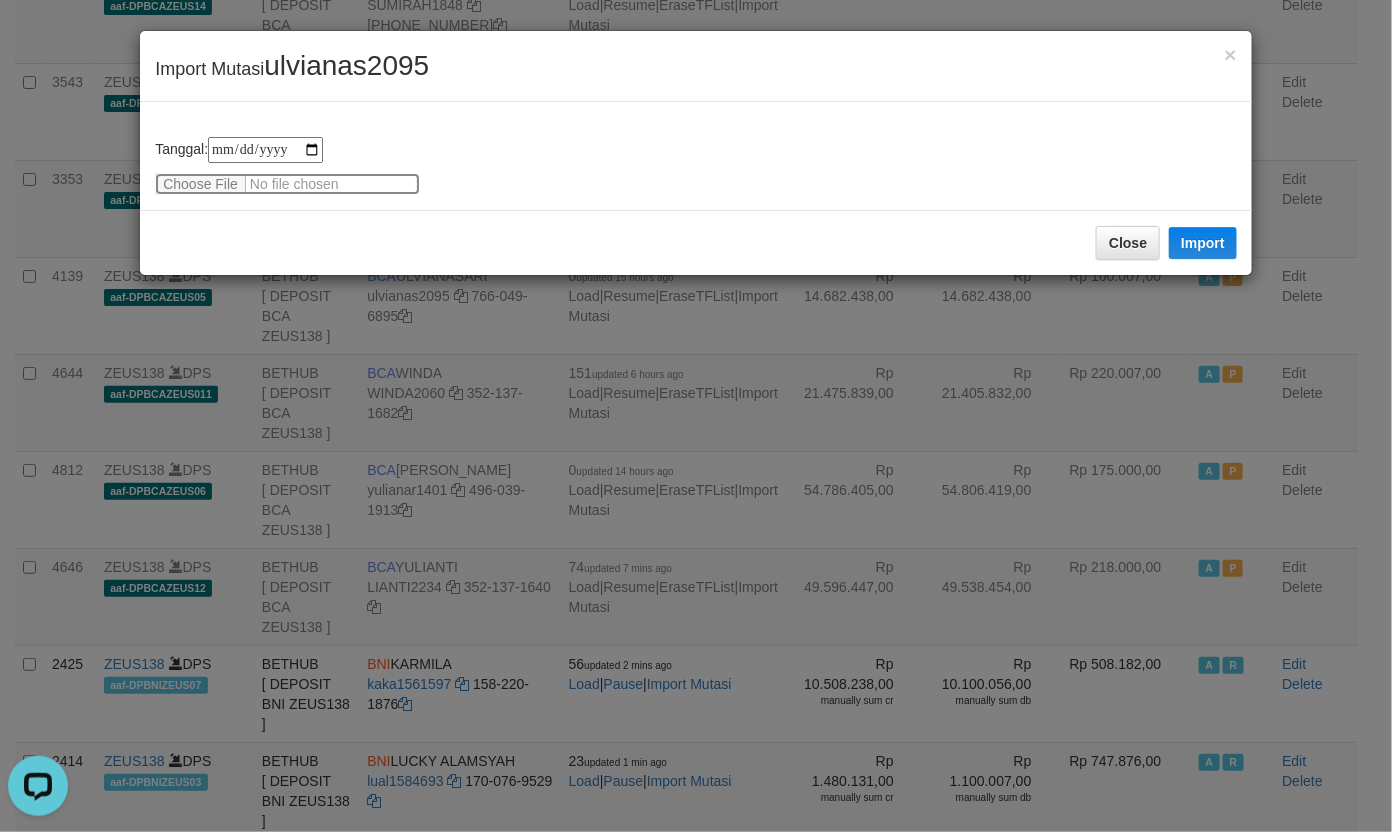 click at bounding box center (287, 184) 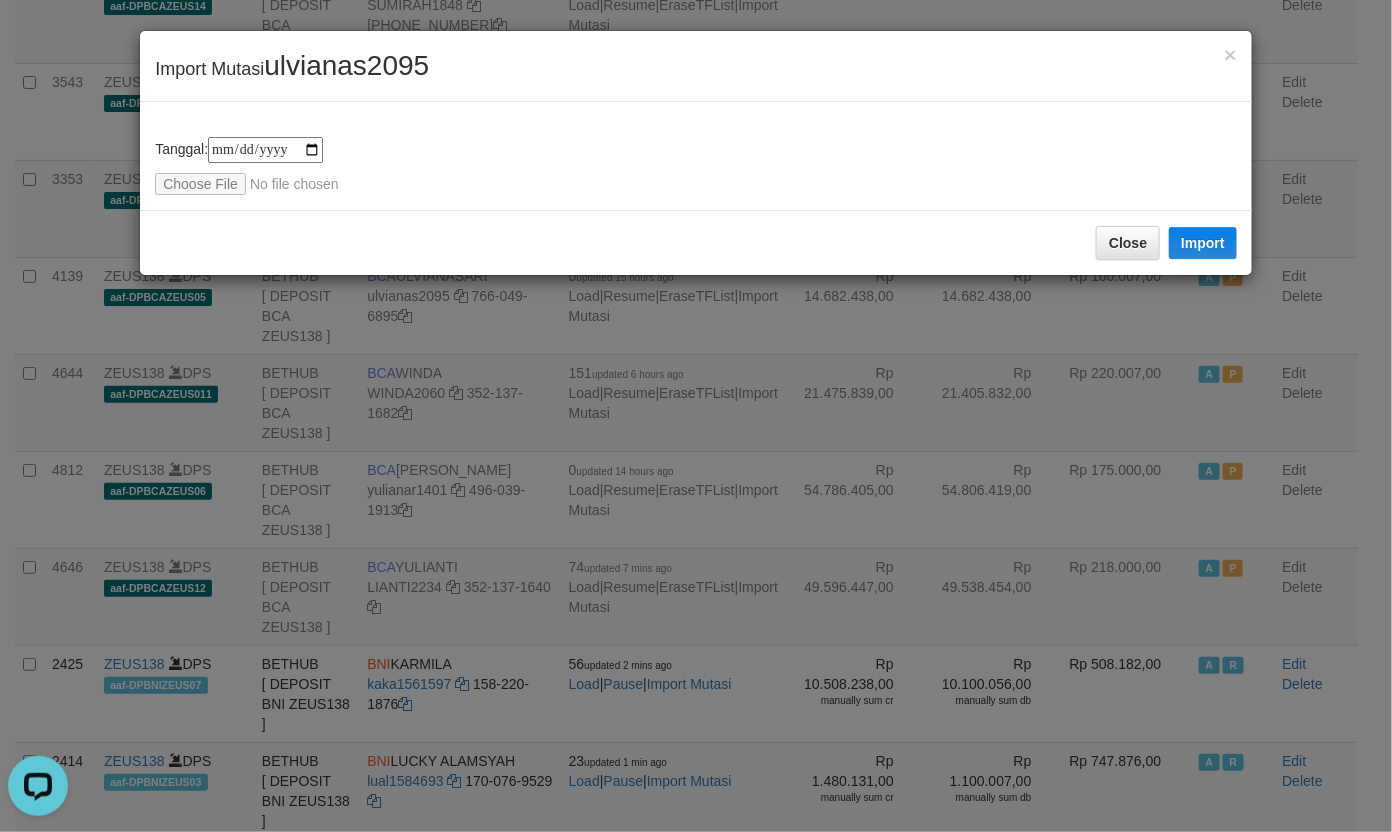 click on "ulvianas2095" at bounding box center (346, 65) 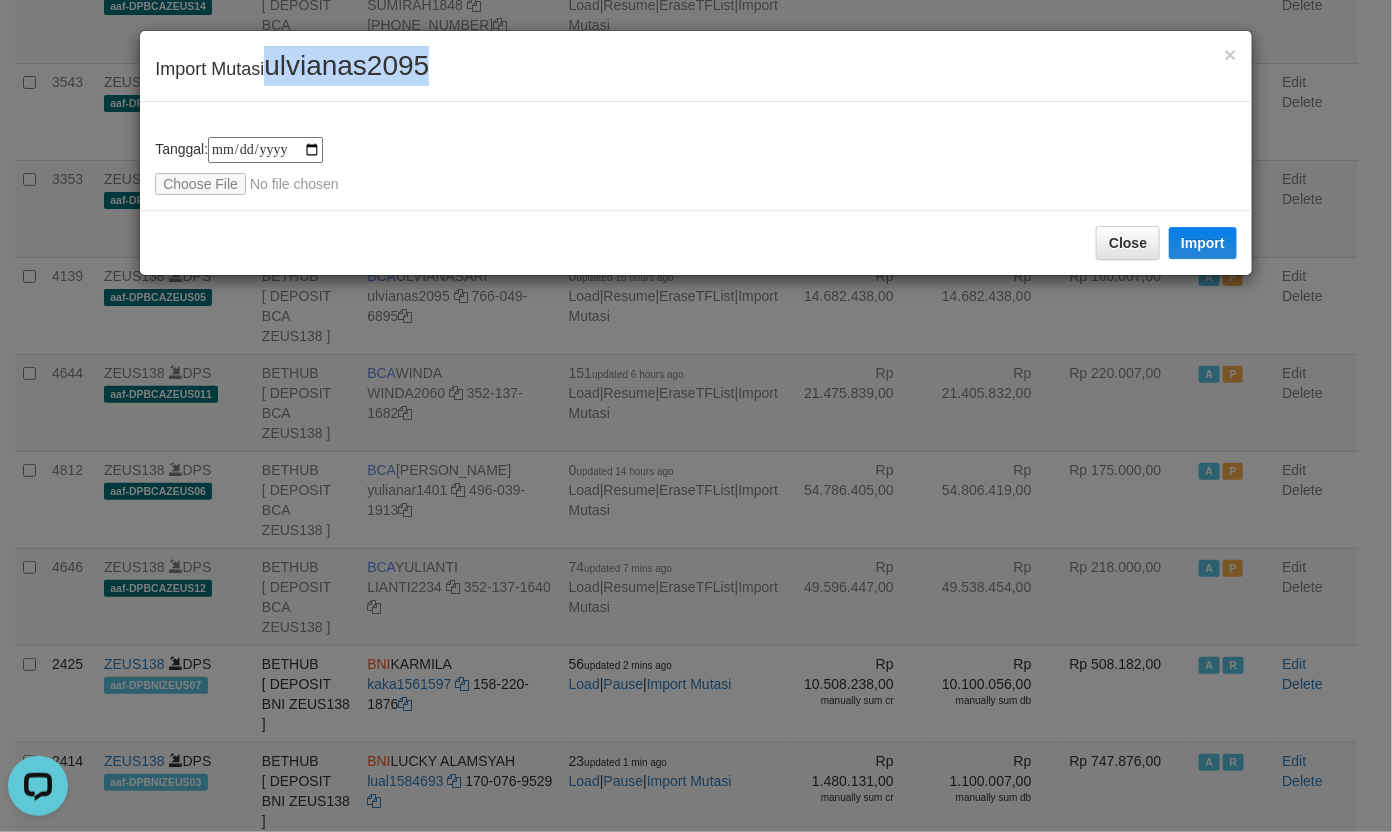 drag, startPoint x: 331, startPoint y: 80, endPoint x: 390, endPoint y: 128, distance: 76.05919 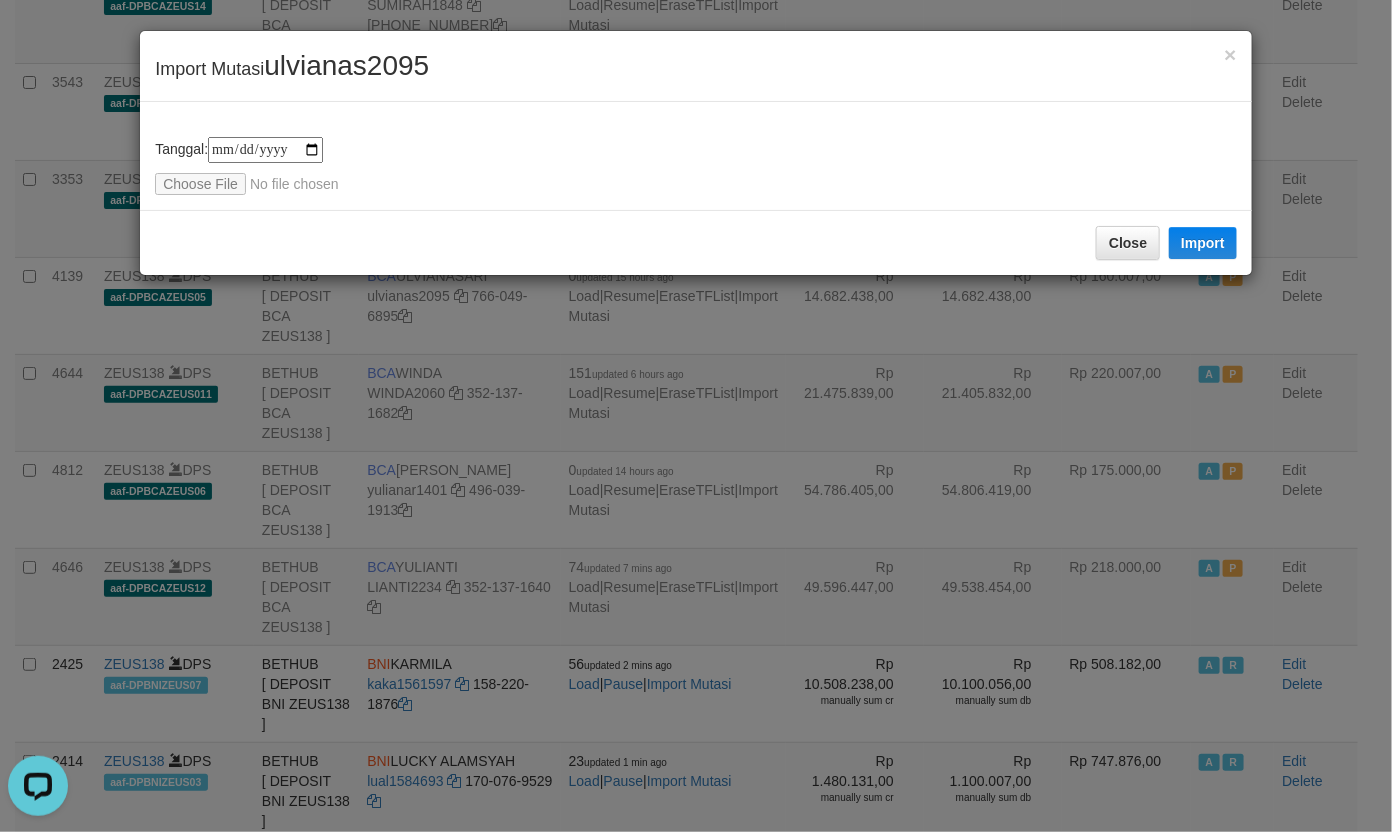 click on "**********" at bounding box center (696, 156) 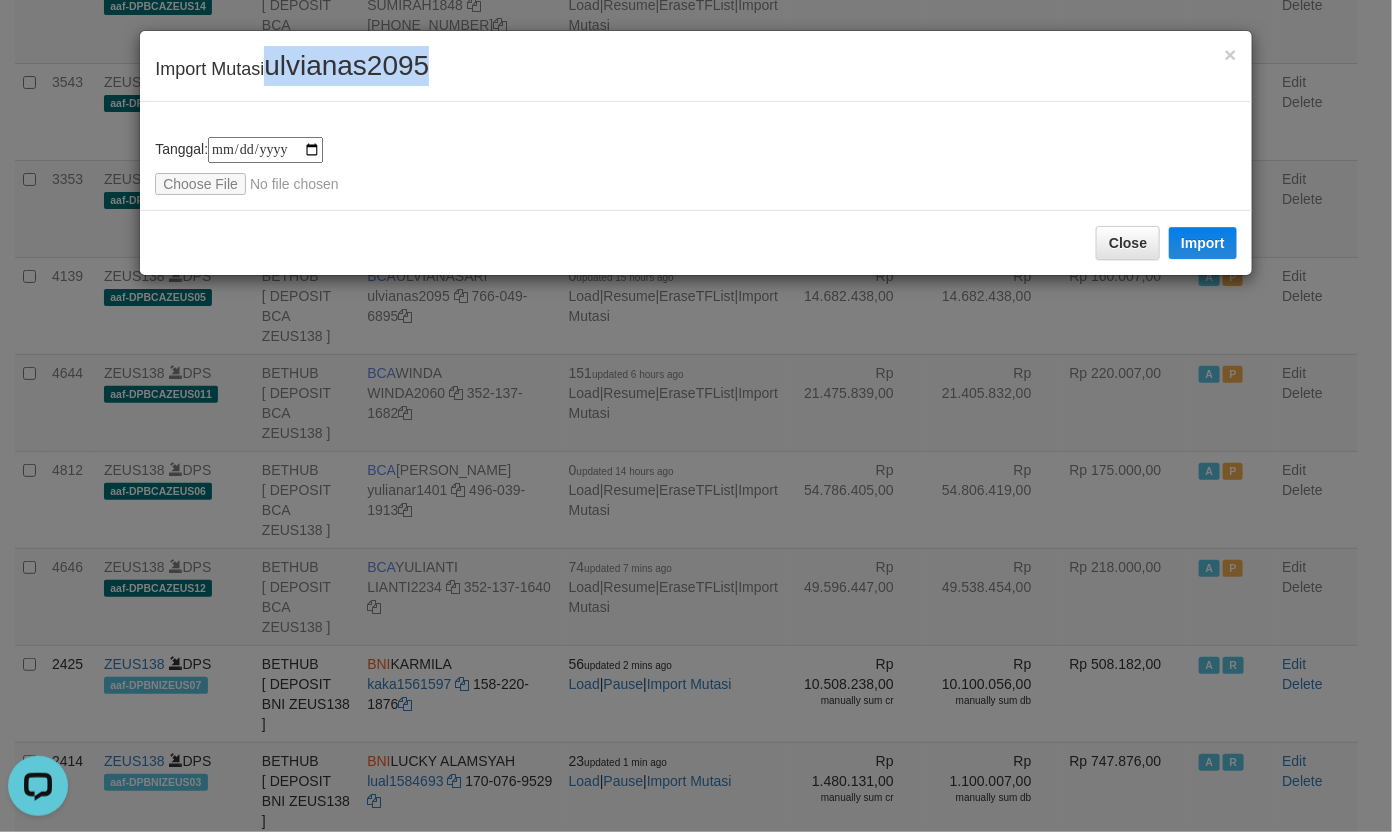 click on "ulvianas2095" at bounding box center (346, 65) 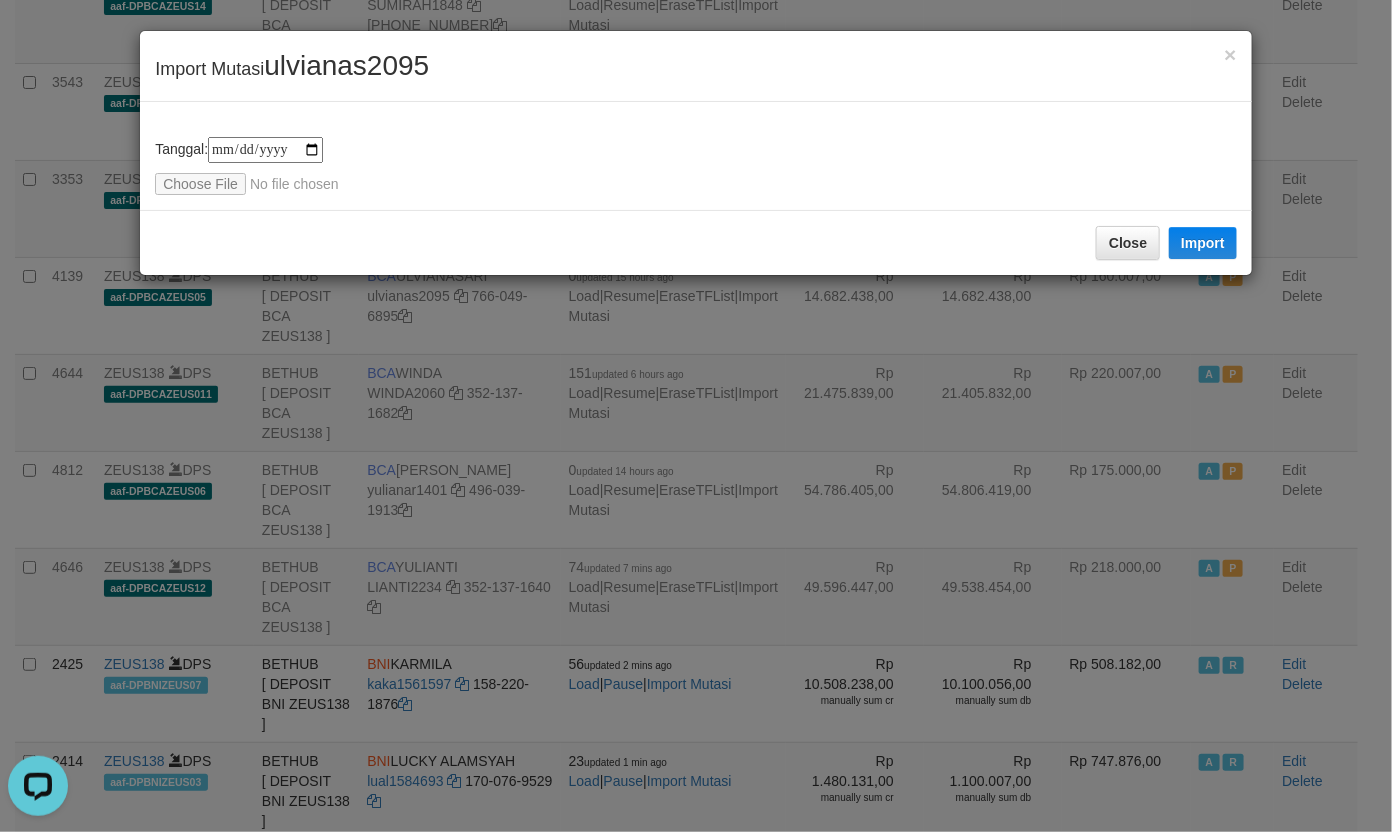 click on "**********" at bounding box center (696, 166) 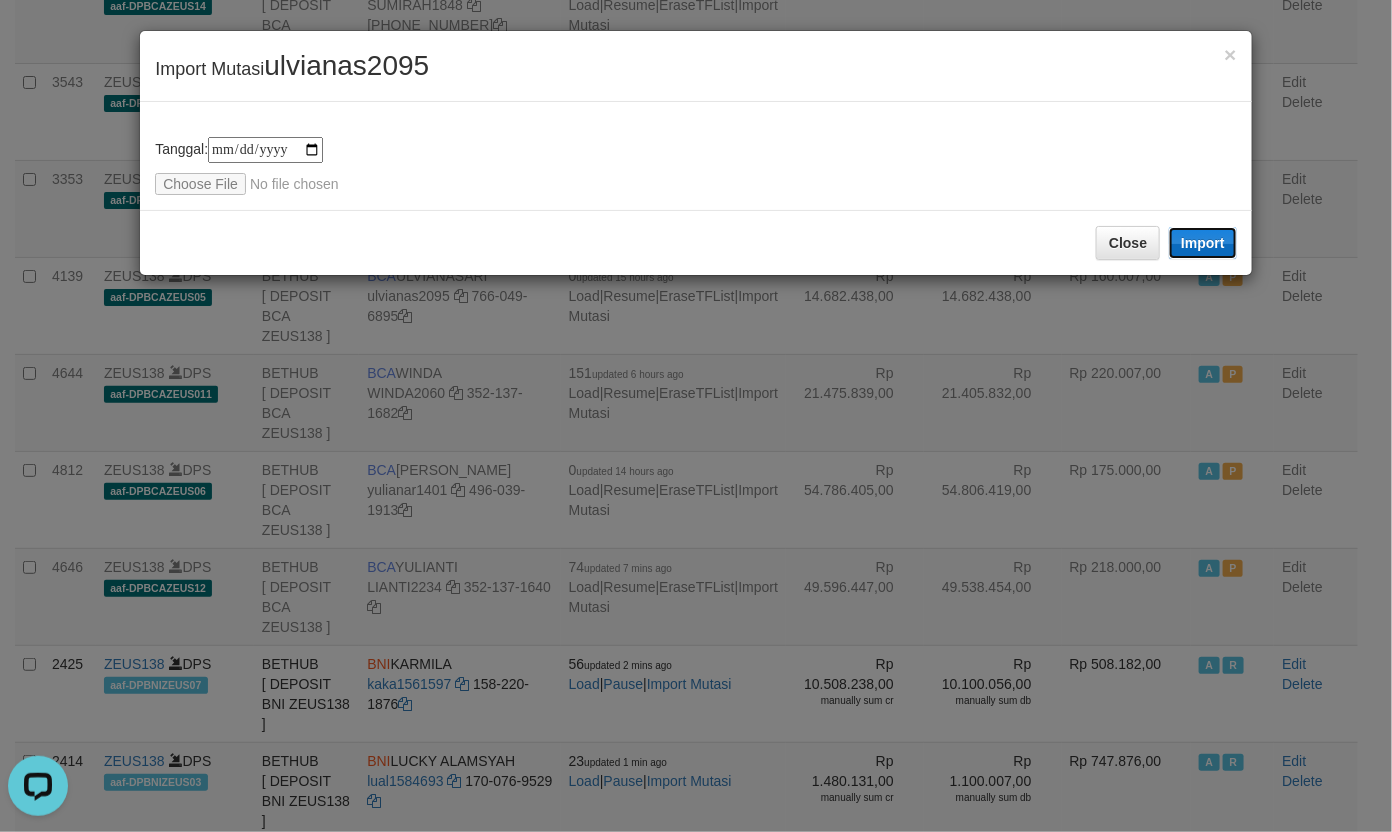 click on "Import" at bounding box center [1203, 243] 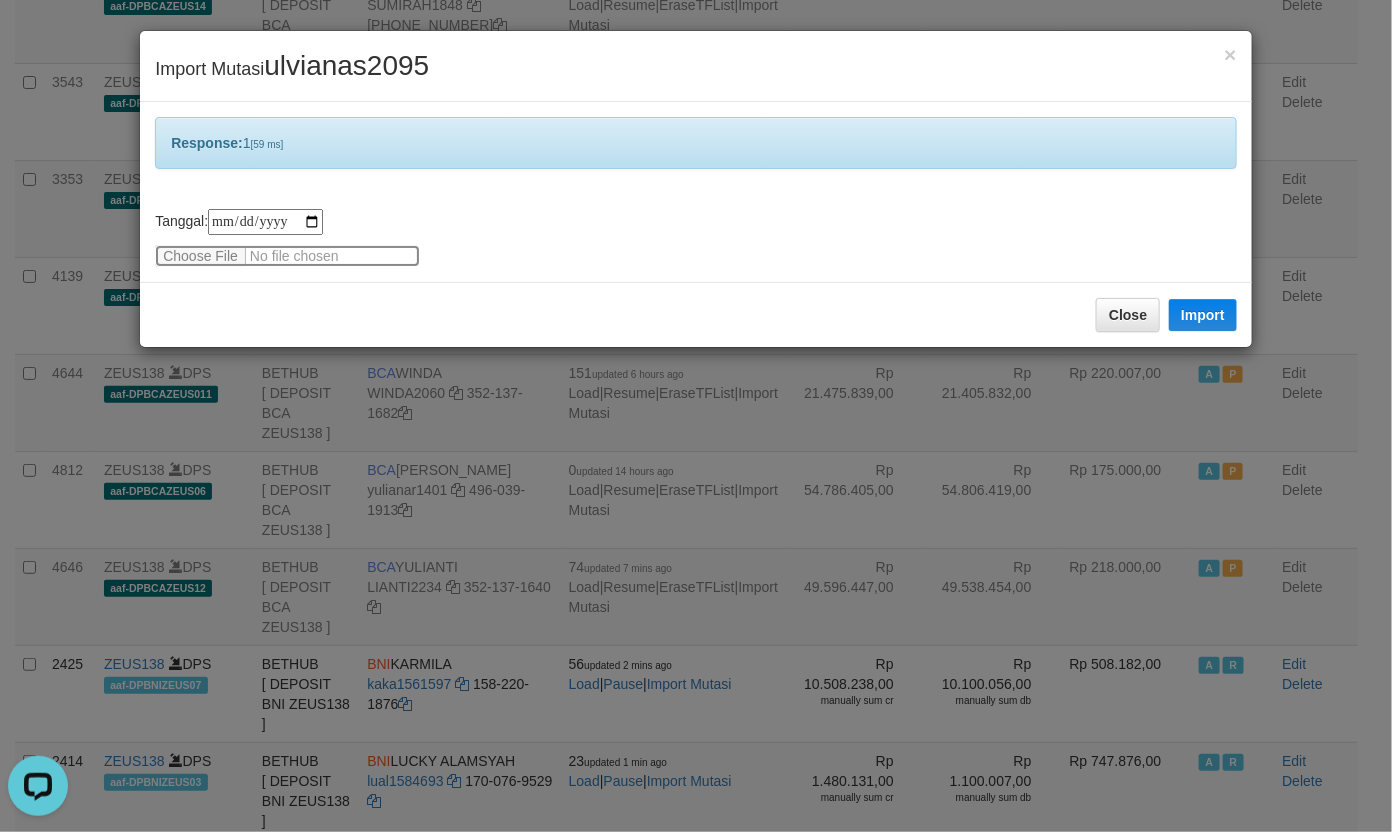 click at bounding box center (287, 256) 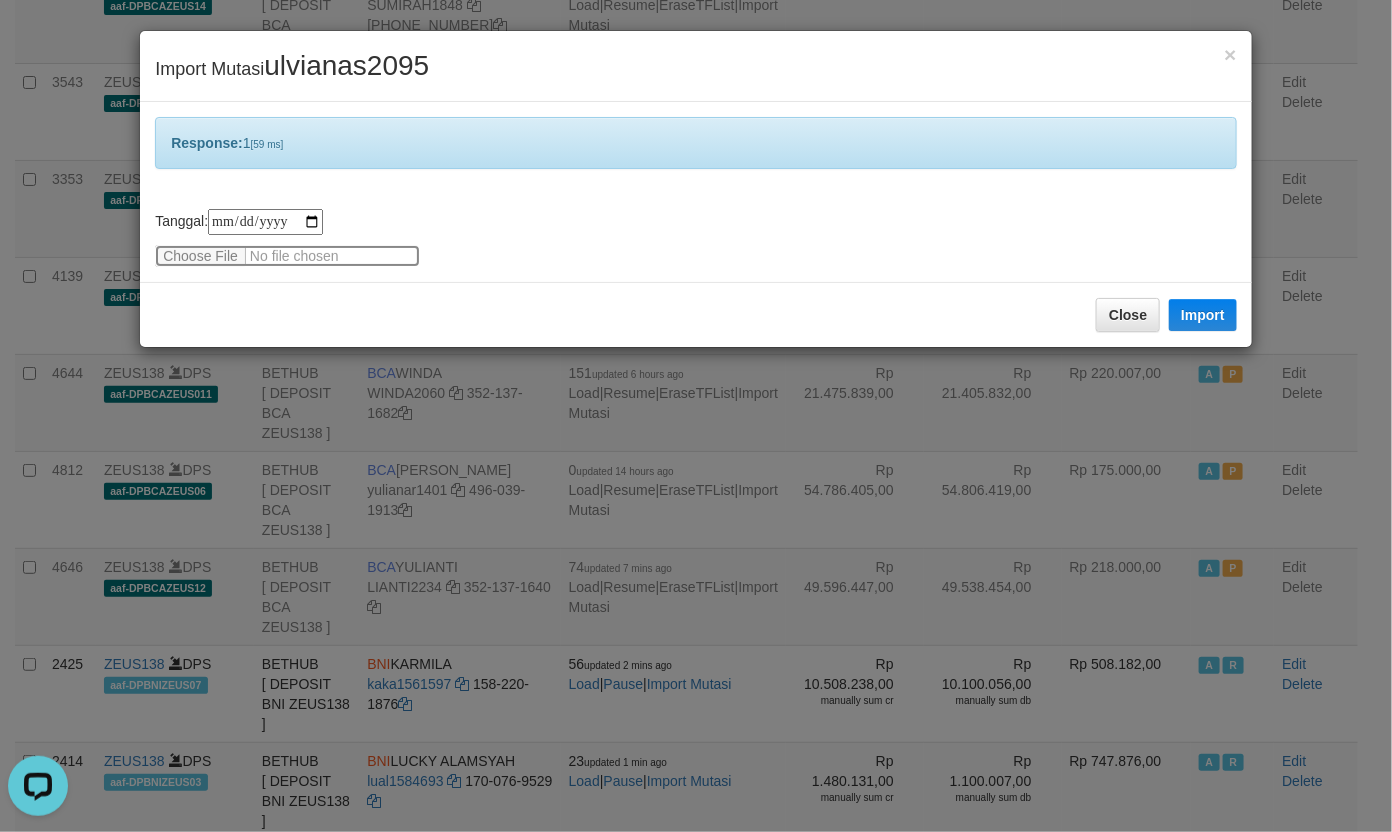 type 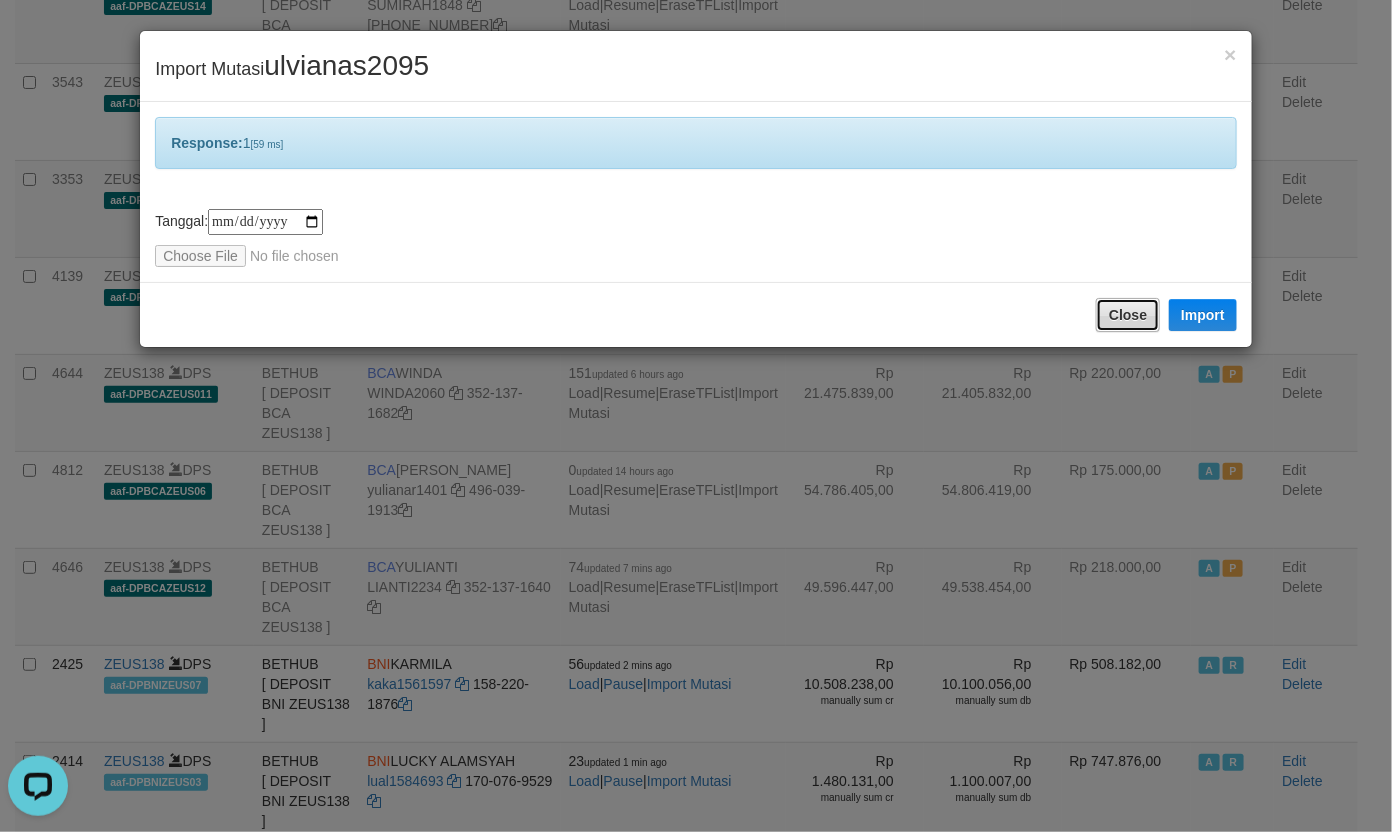 click on "Close" at bounding box center (1128, 315) 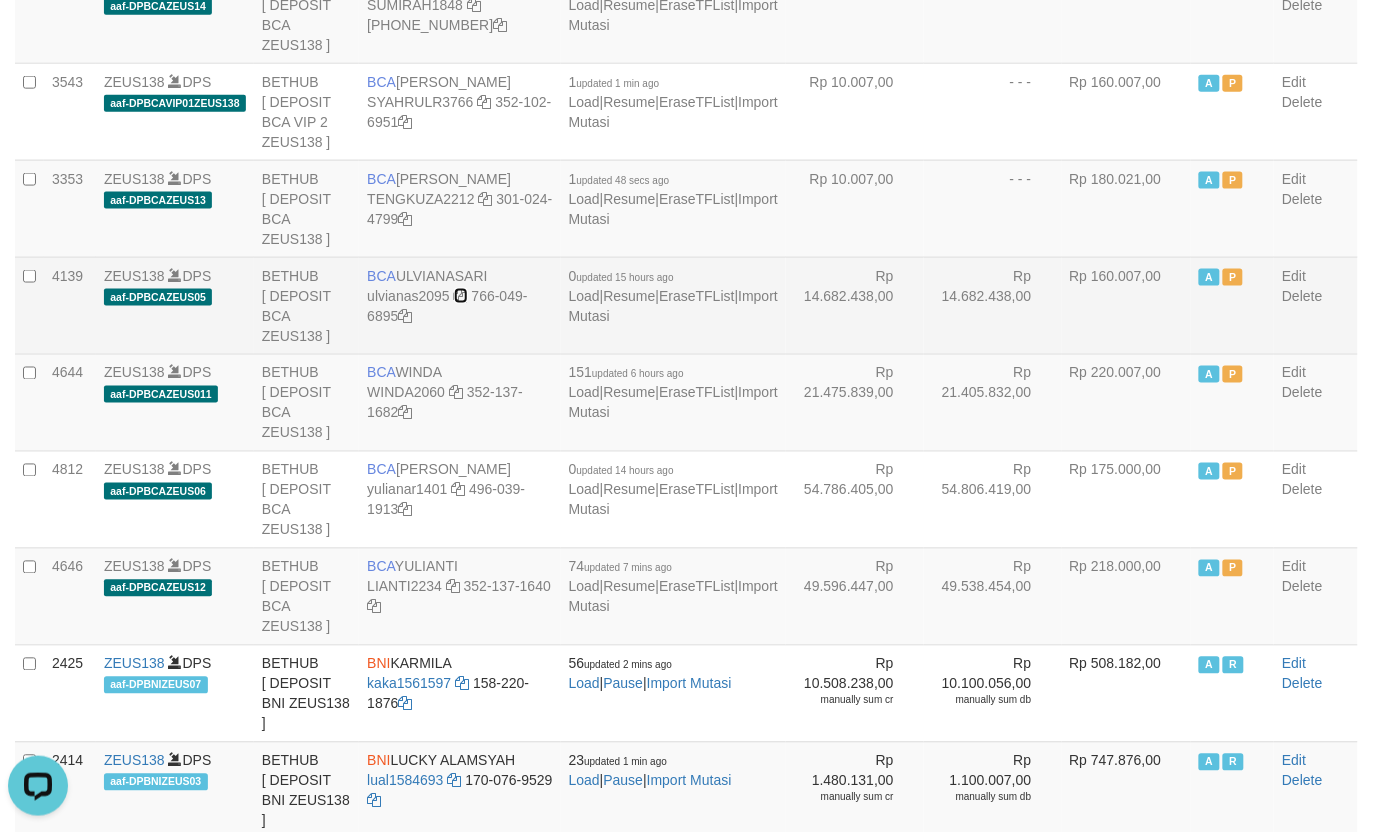 click at bounding box center [461, 296] 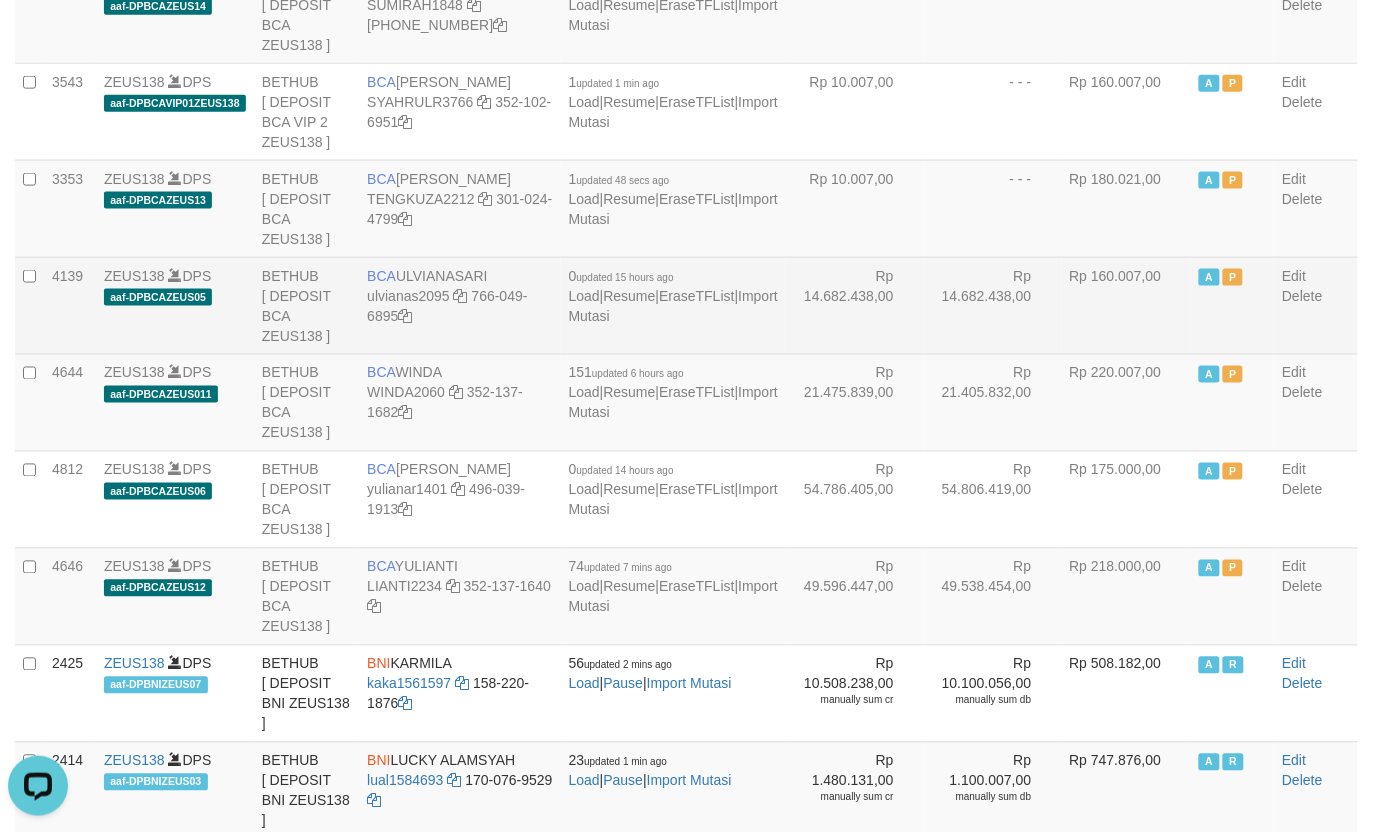 click on "Rp 14.682.438,00" at bounding box center (993, 305) 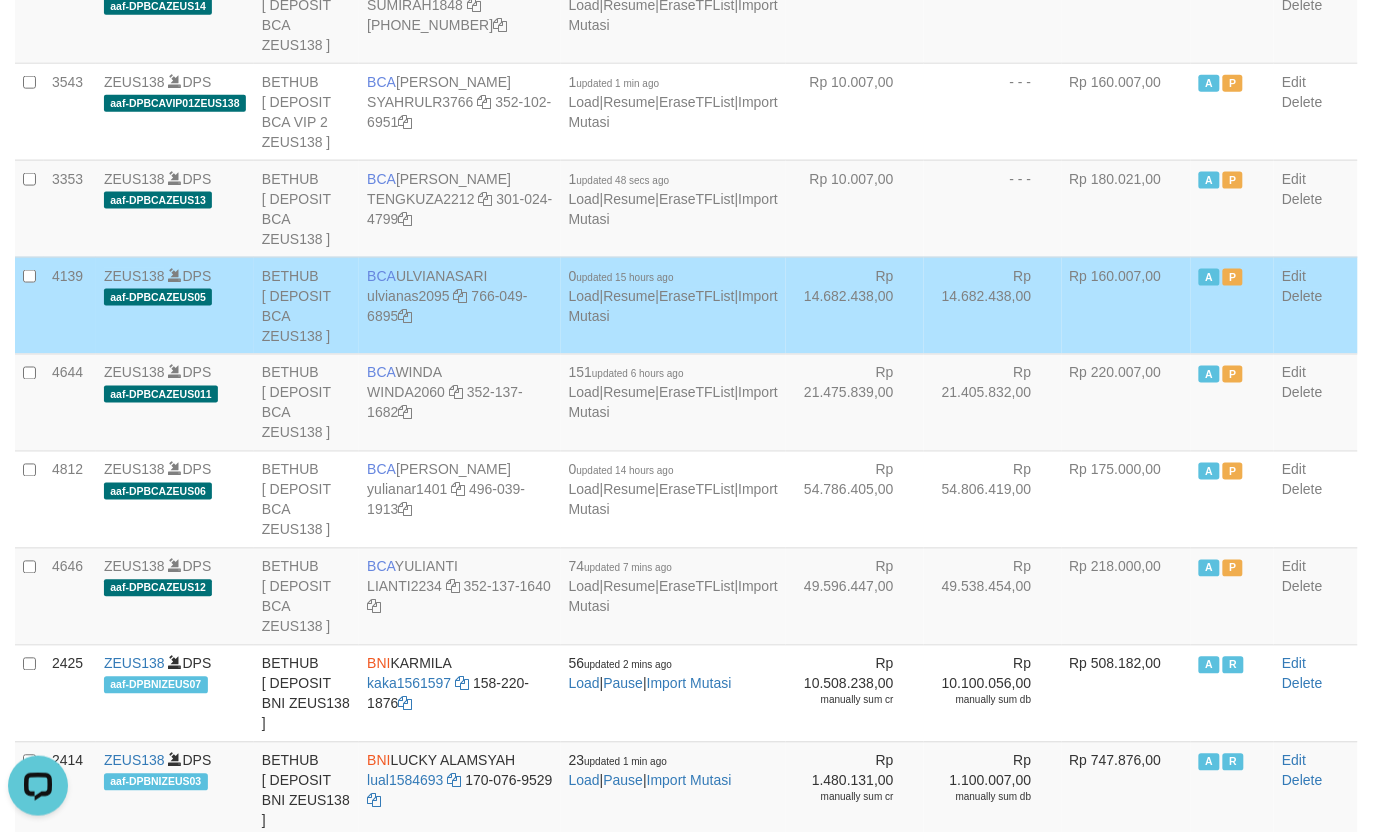 click on "Rp 14.682.438,00" at bounding box center [993, 305] 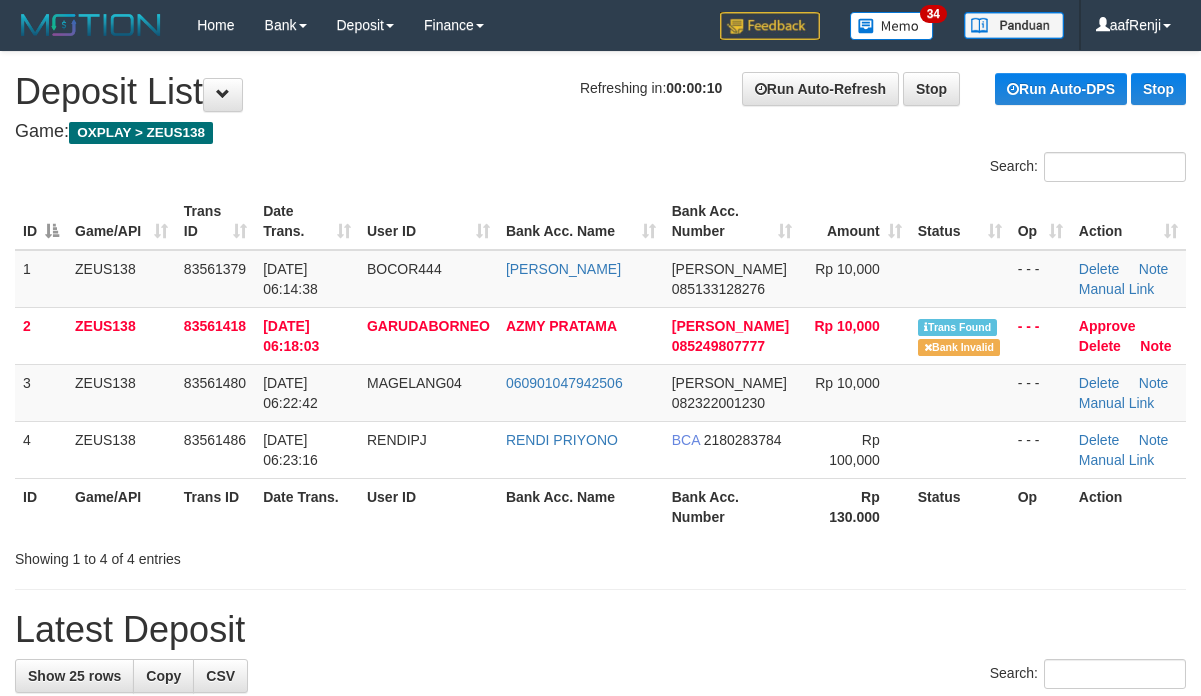 scroll, scrollTop: 0, scrollLeft: 0, axis: both 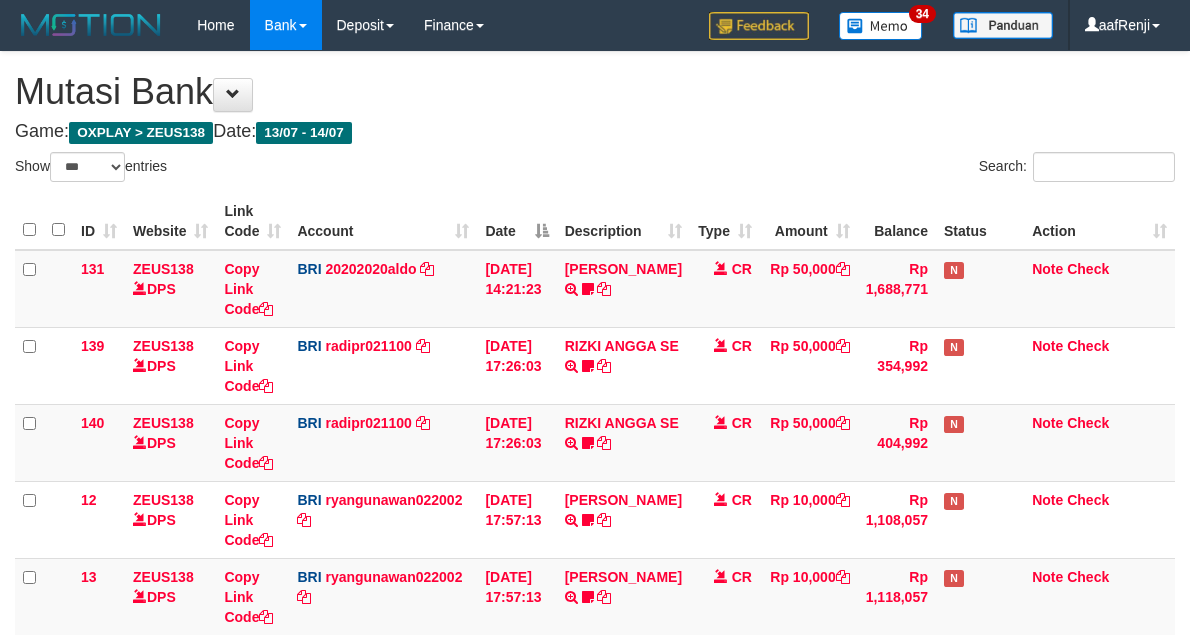 select on "***" 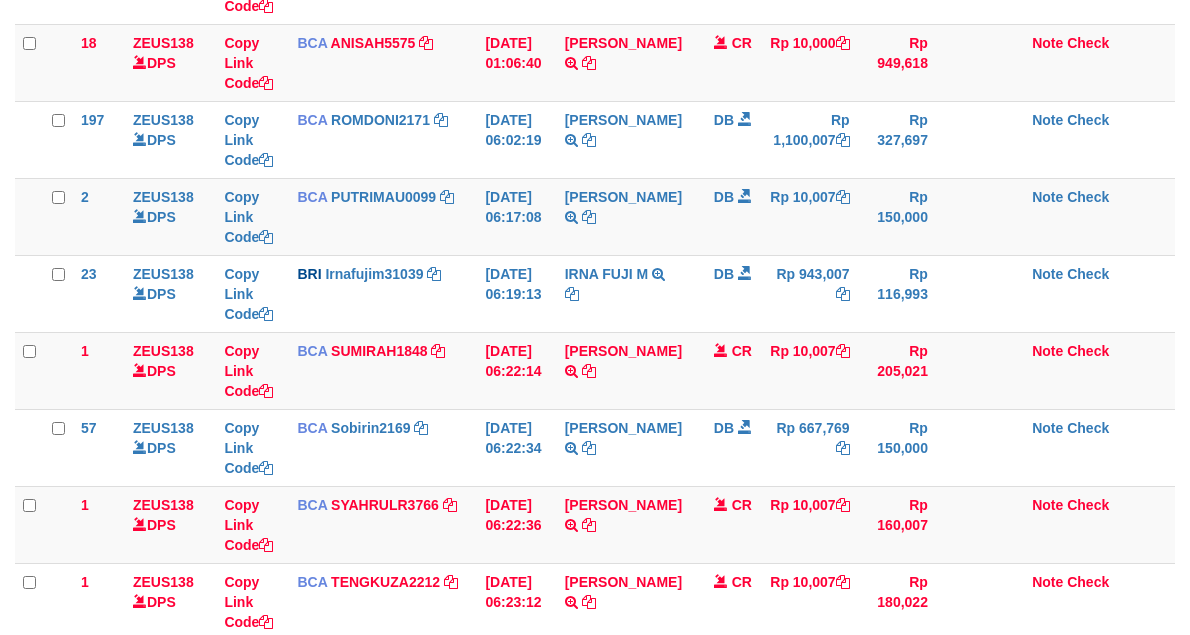 scroll, scrollTop: 762, scrollLeft: 0, axis: vertical 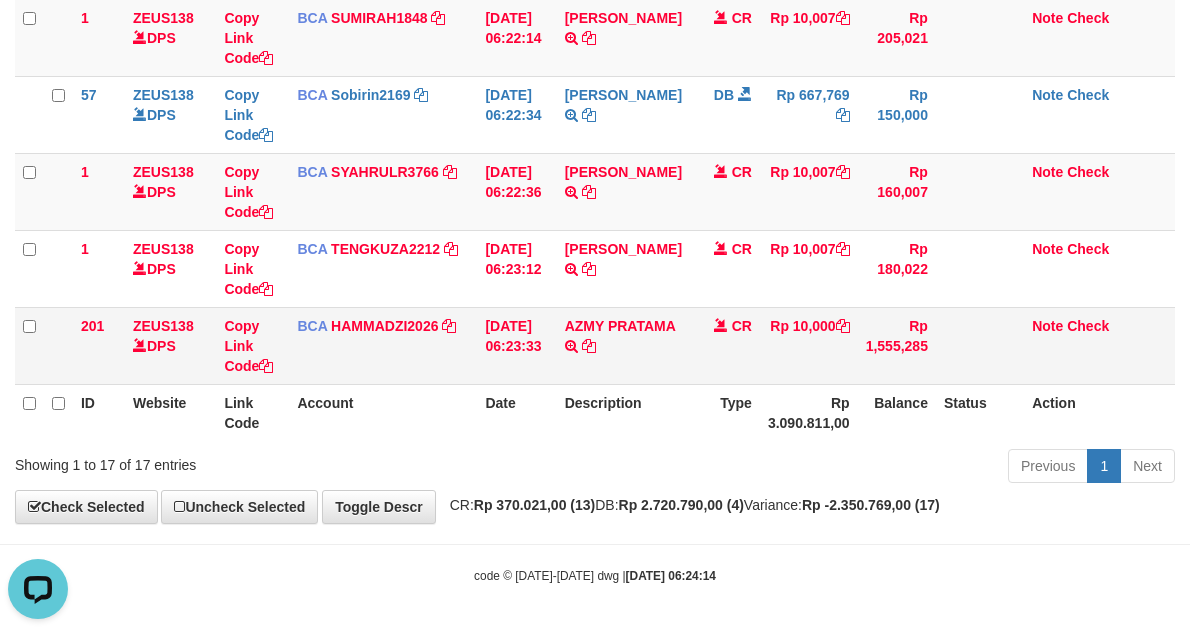 drag, startPoint x: 675, startPoint y: 390, endPoint x: 650, endPoint y: 378, distance: 27.730848 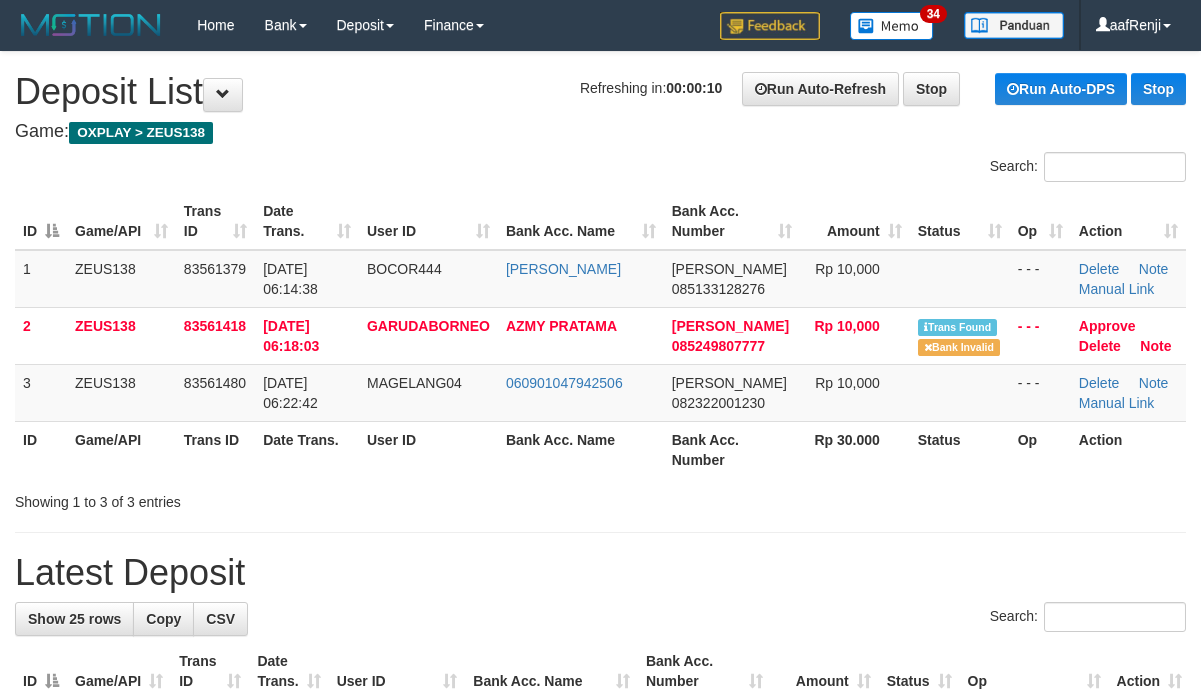 scroll, scrollTop: 0, scrollLeft: 0, axis: both 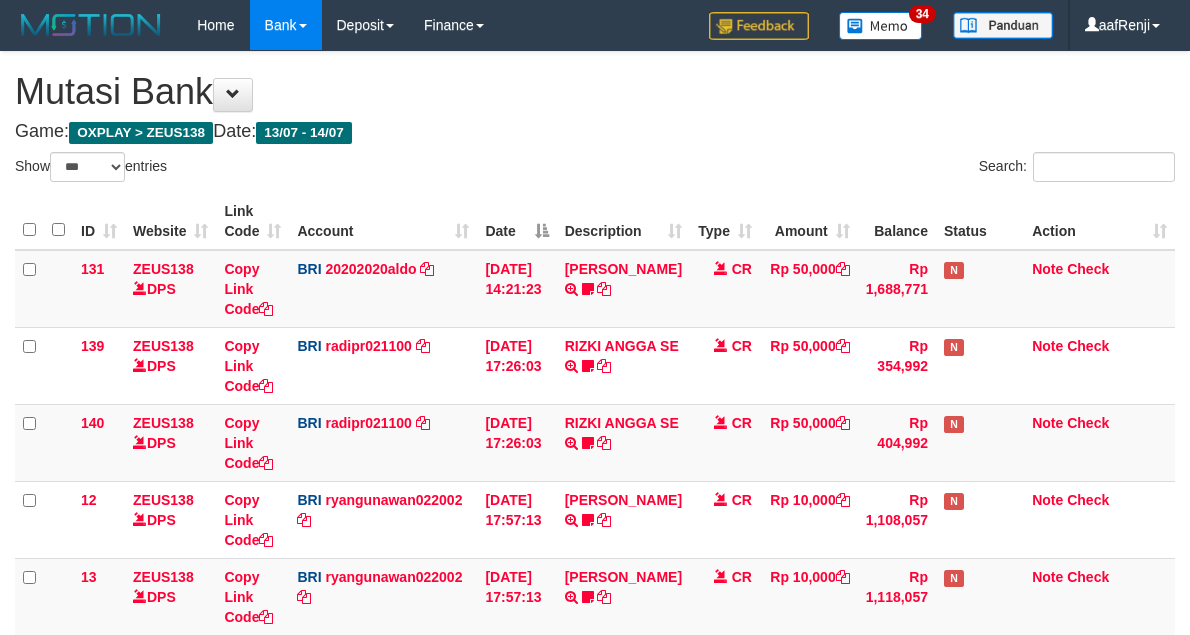select on "***" 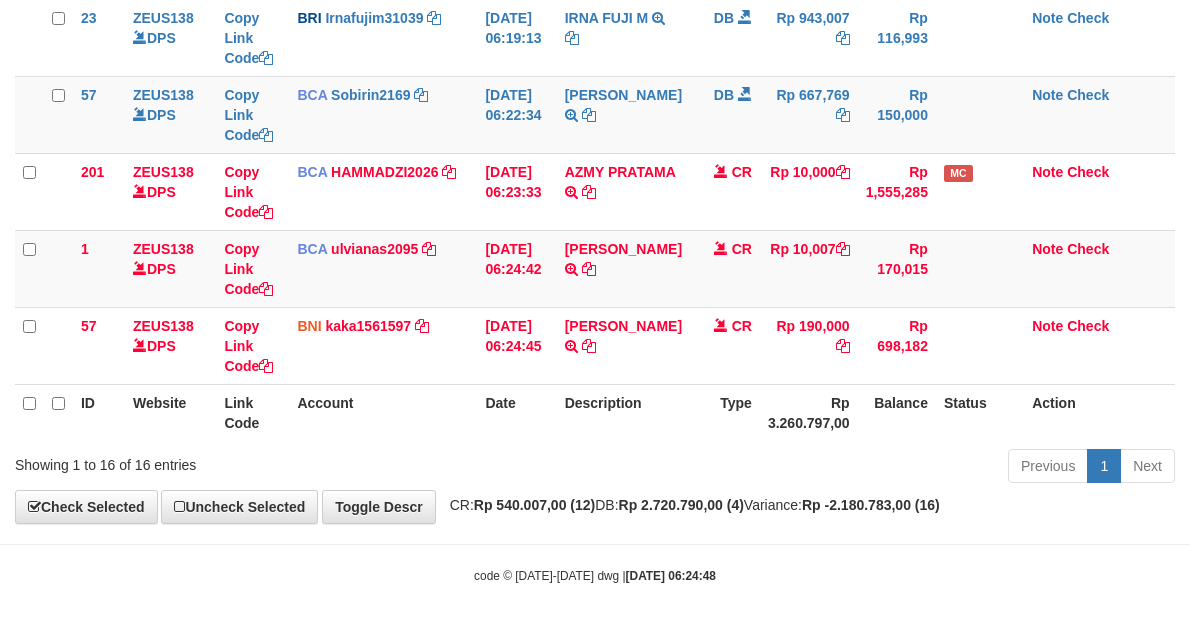 scroll, scrollTop: 1102, scrollLeft: 0, axis: vertical 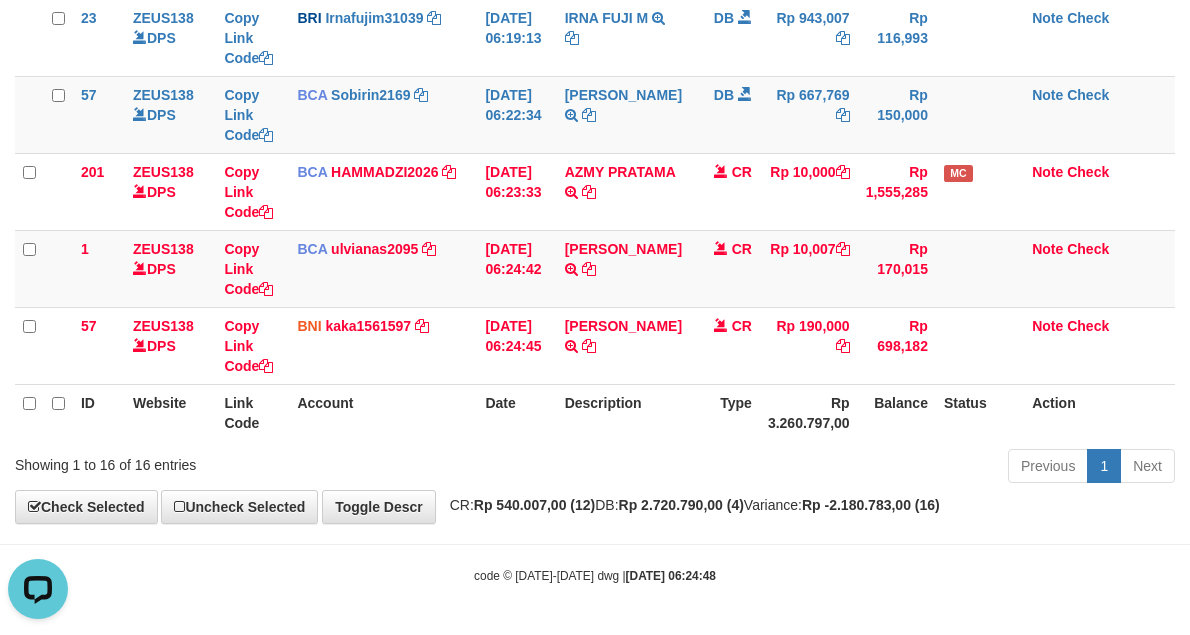 click on "Type" at bounding box center [725, 412] 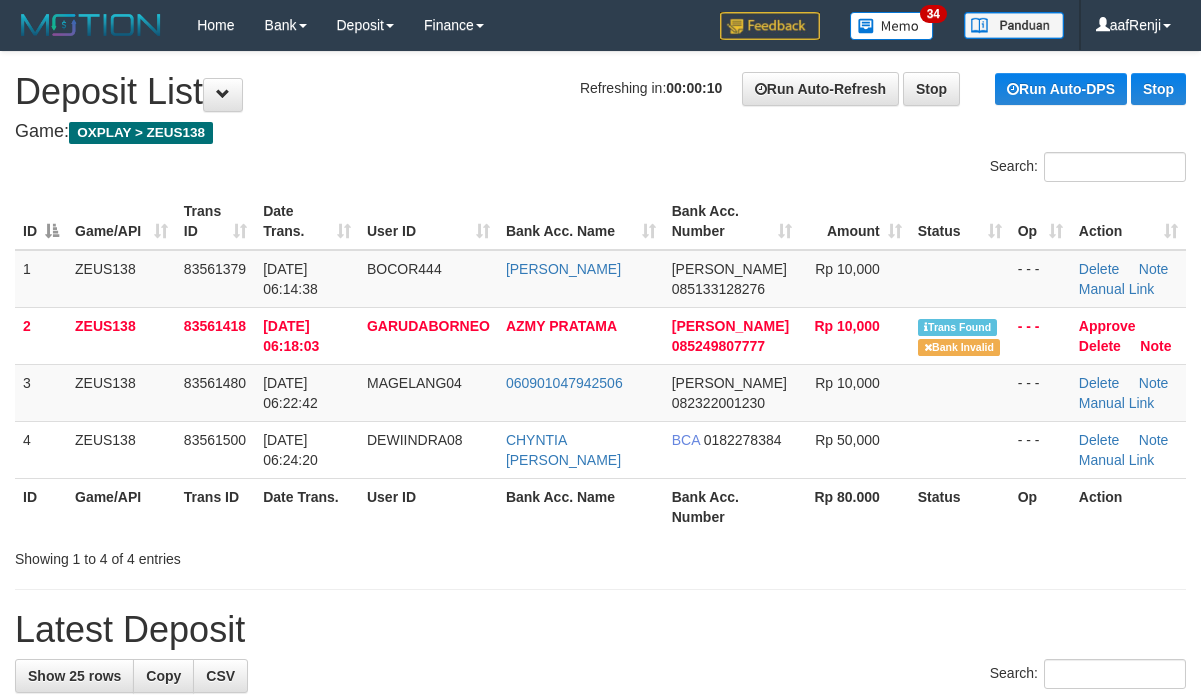 scroll, scrollTop: 0, scrollLeft: 0, axis: both 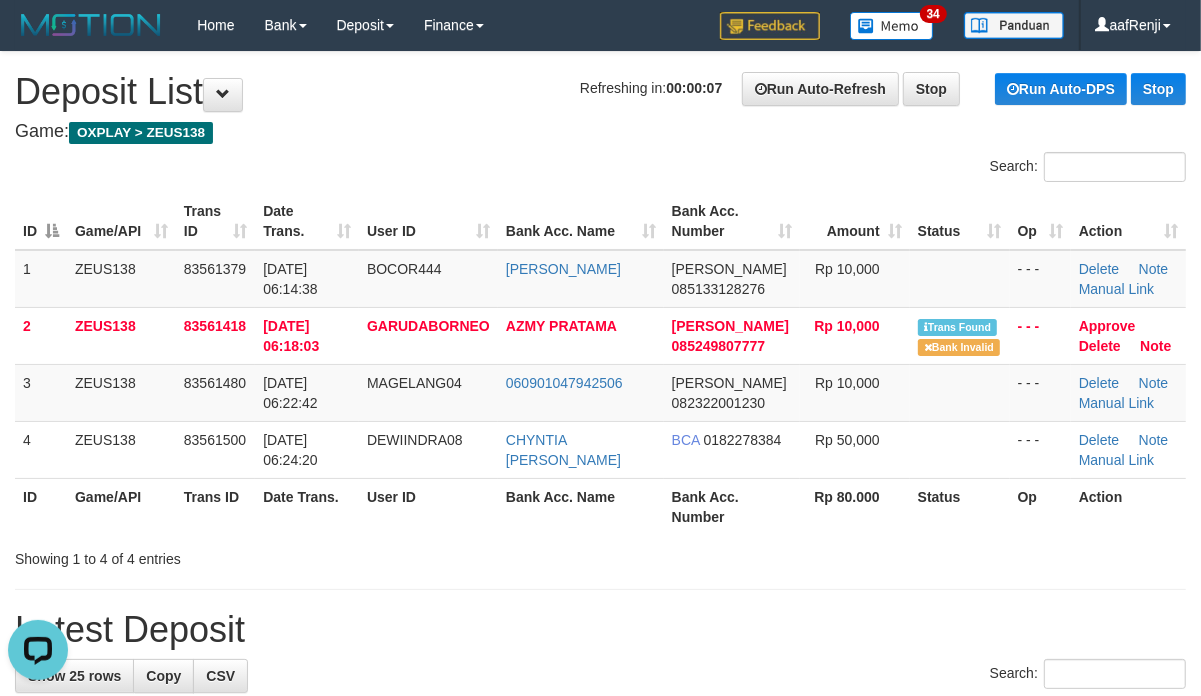 click on "User ID" at bounding box center [428, 221] 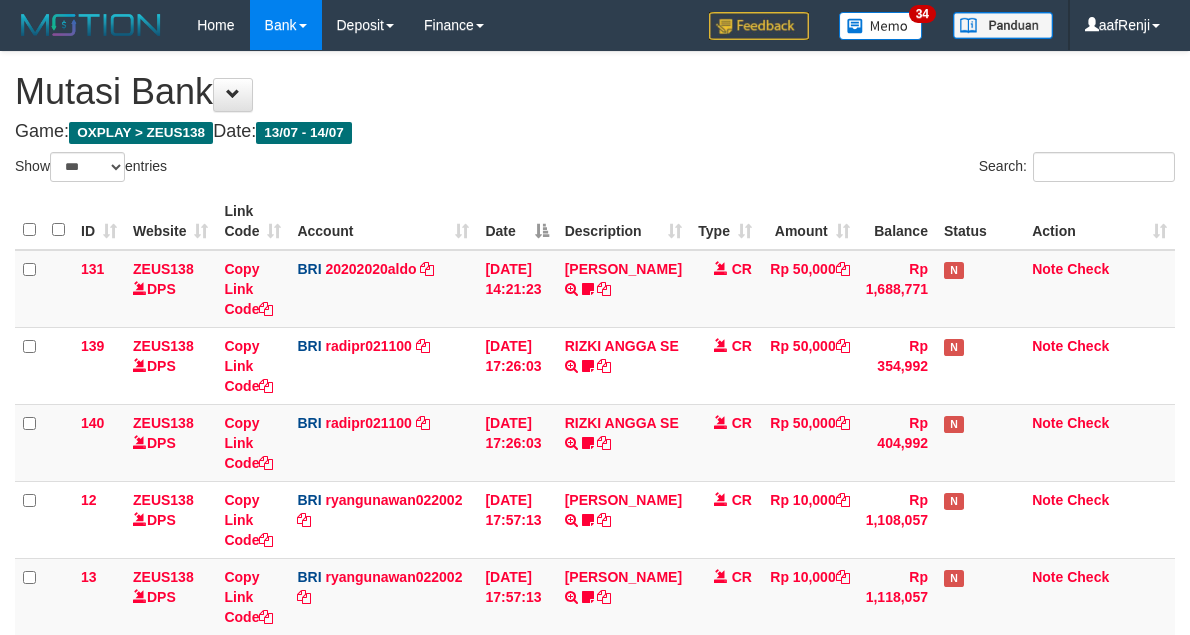 select on "***" 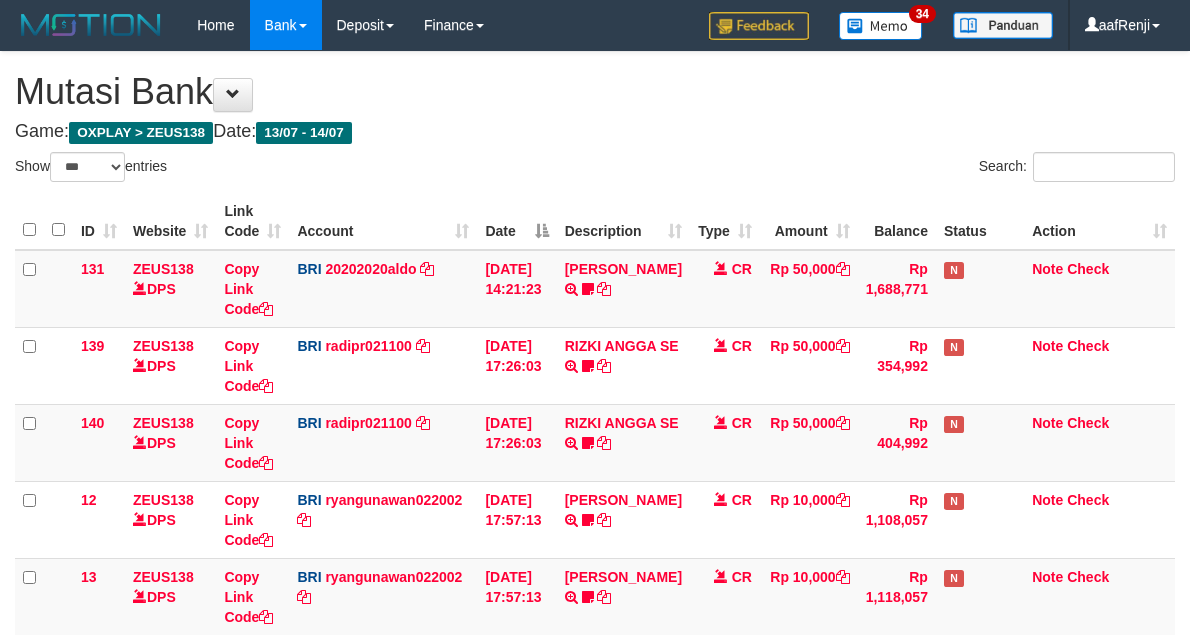 scroll, scrollTop: 947, scrollLeft: 0, axis: vertical 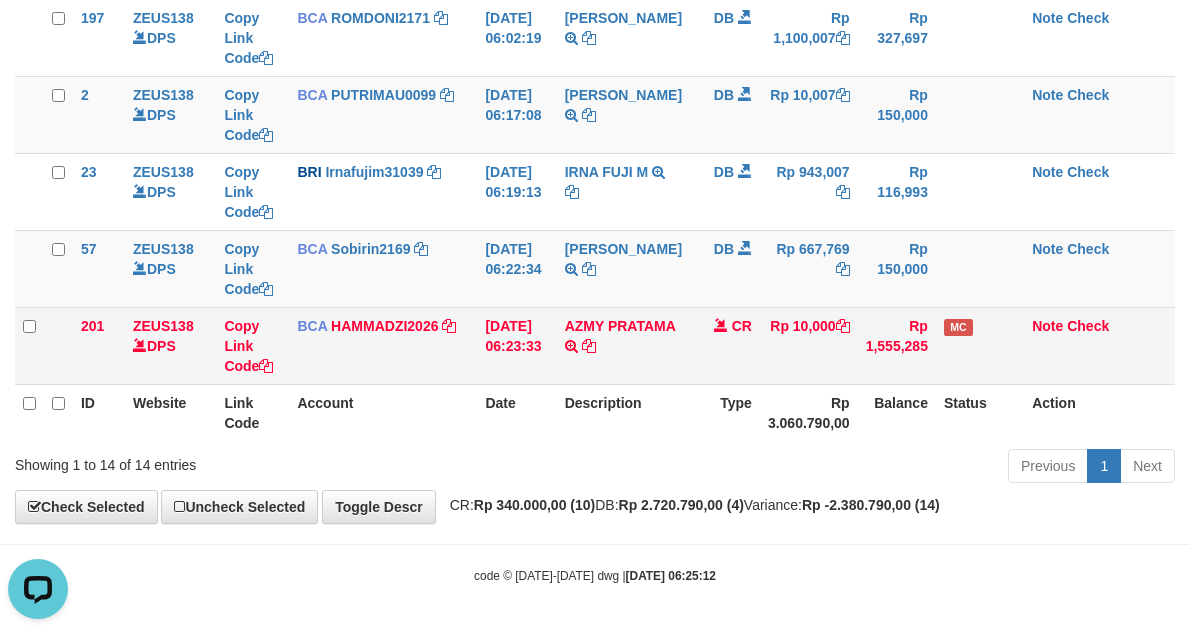 click on "BCA
HAMMADZI2026
DPS
[PERSON_NAME]
mutasi_20250714_4694 | 201
mutasi_20250714_4694 | 201" at bounding box center [383, 345] 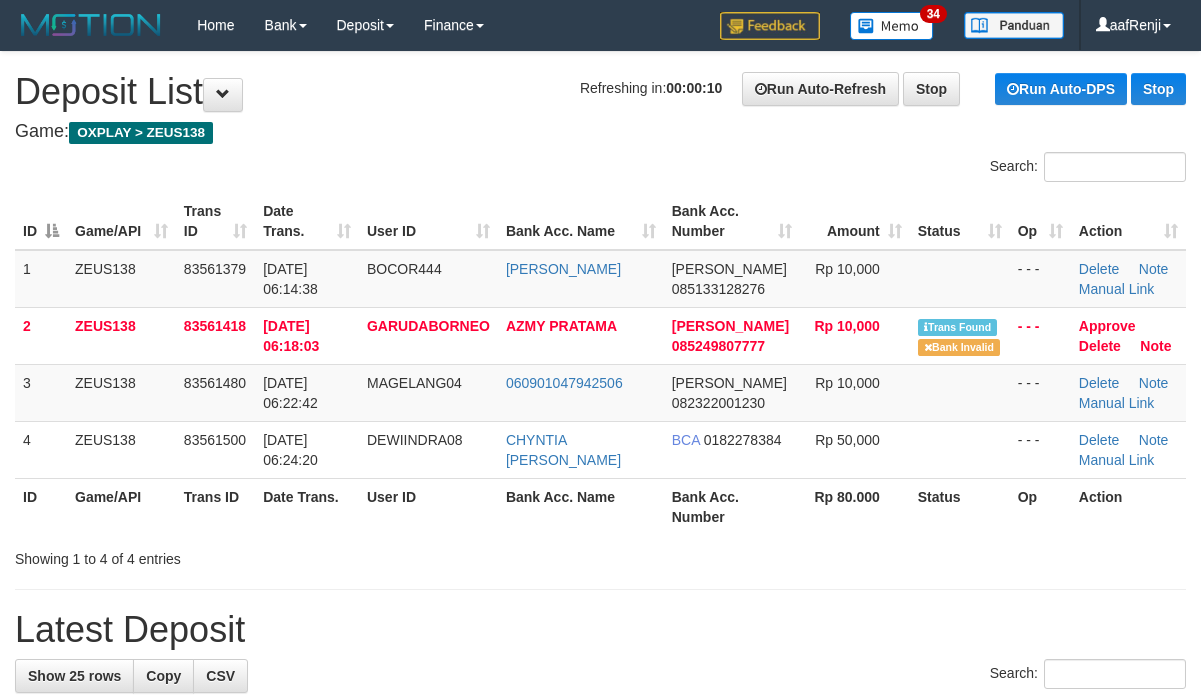 scroll, scrollTop: 0, scrollLeft: 0, axis: both 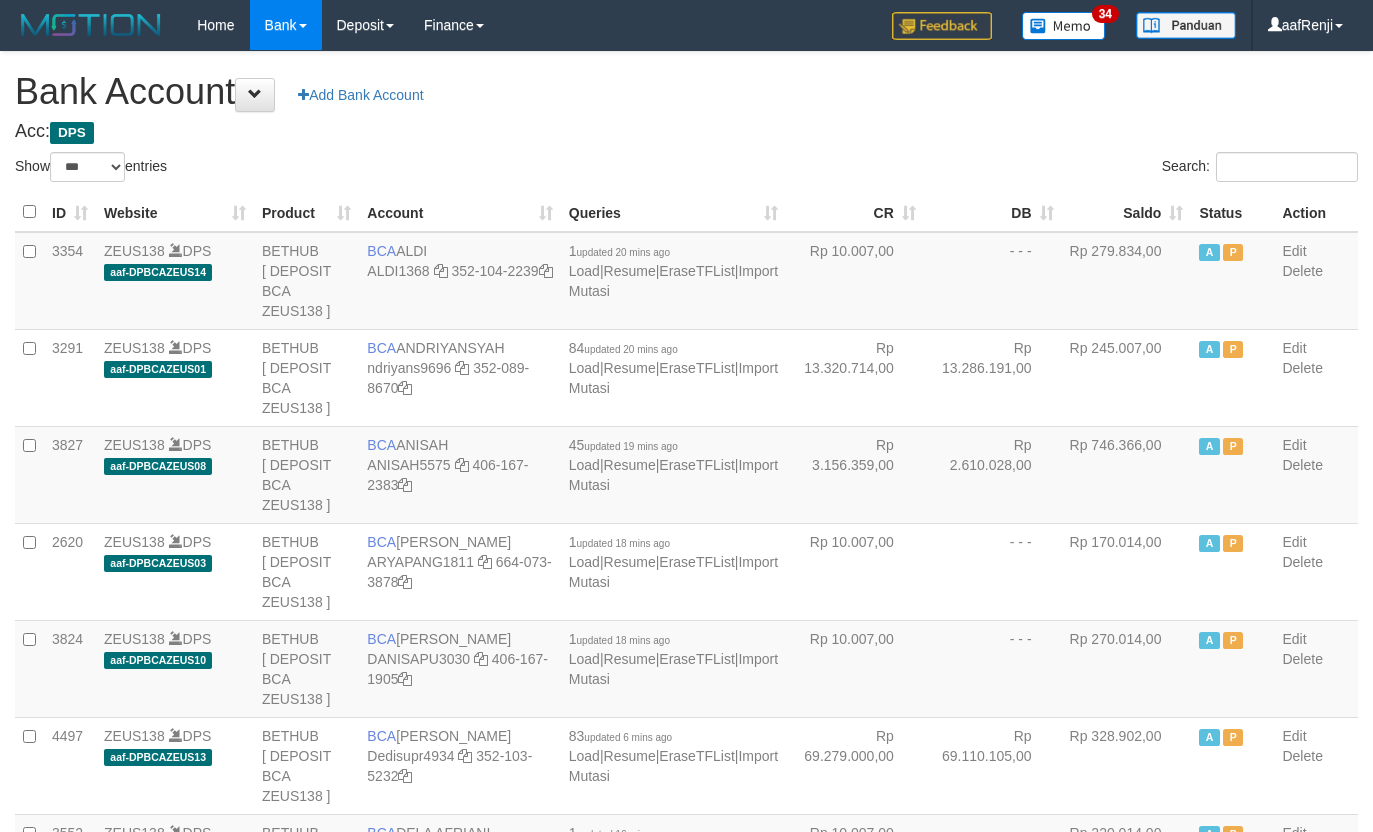 select on "***" 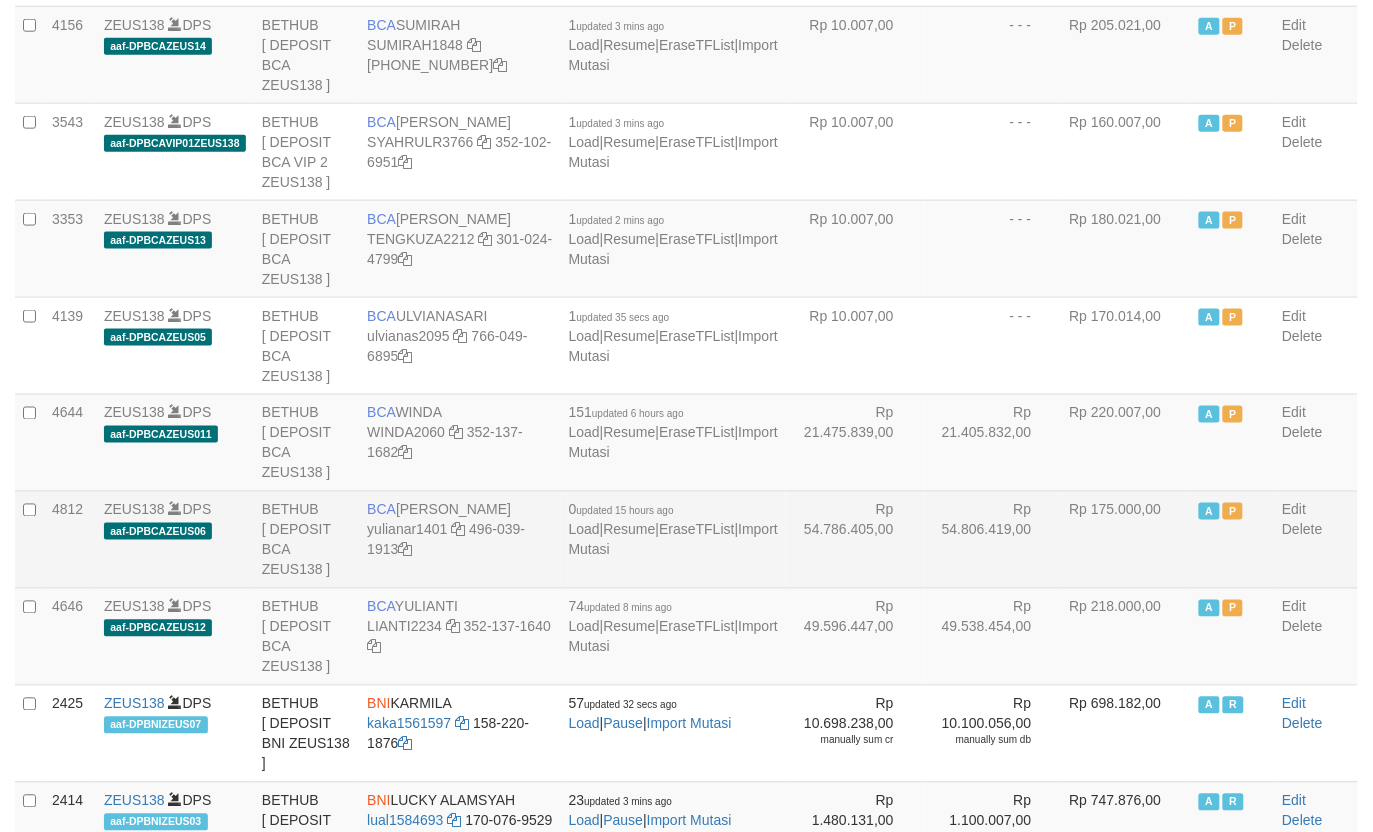 scroll, scrollTop: 2400, scrollLeft: 0, axis: vertical 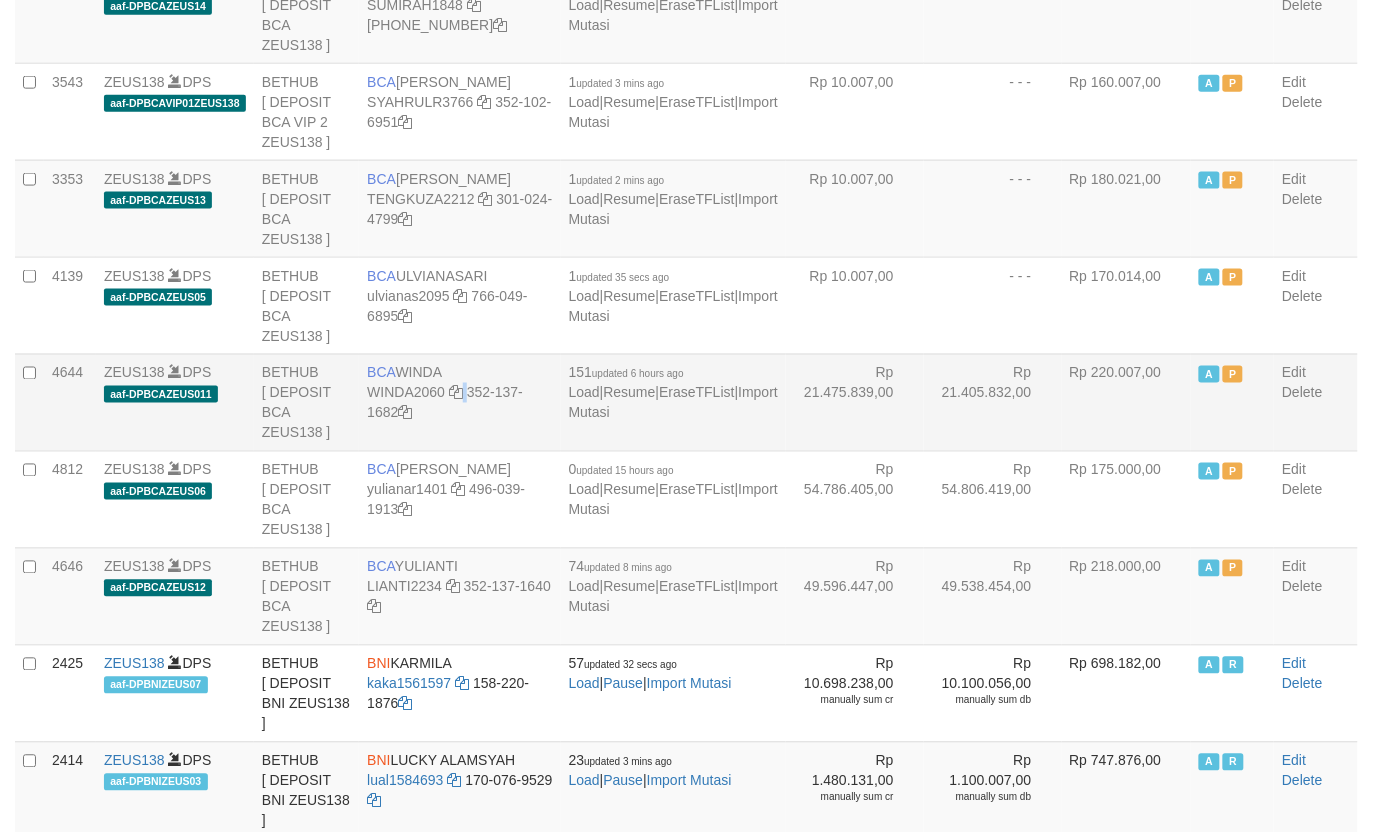 click on "BCA
WINDA
WINDA2060
352-137-1682" at bounding box center [459, 402] 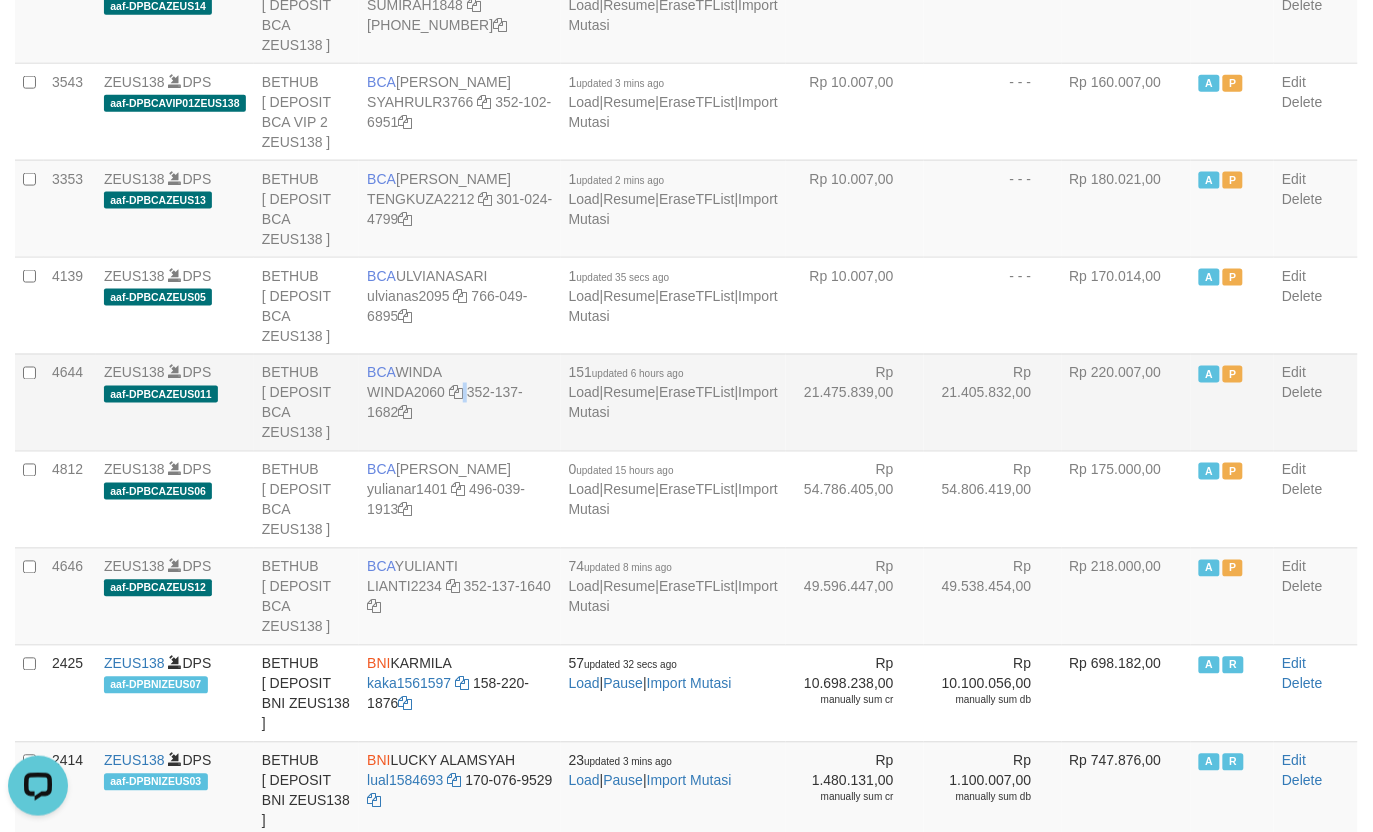 scroll, scrollTop: 0, scrollLeft: 0, axis: both 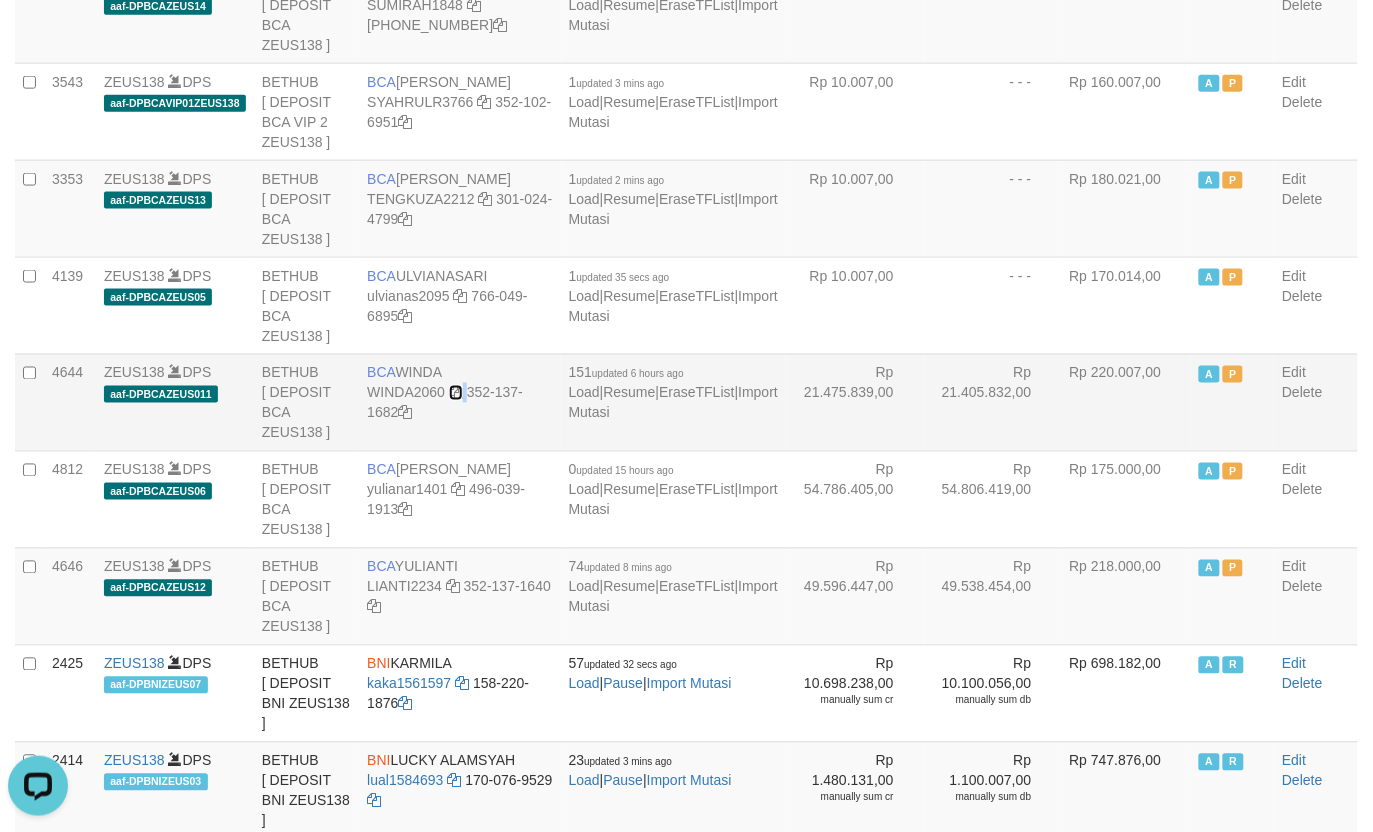 click at bounding box center [456, 393] 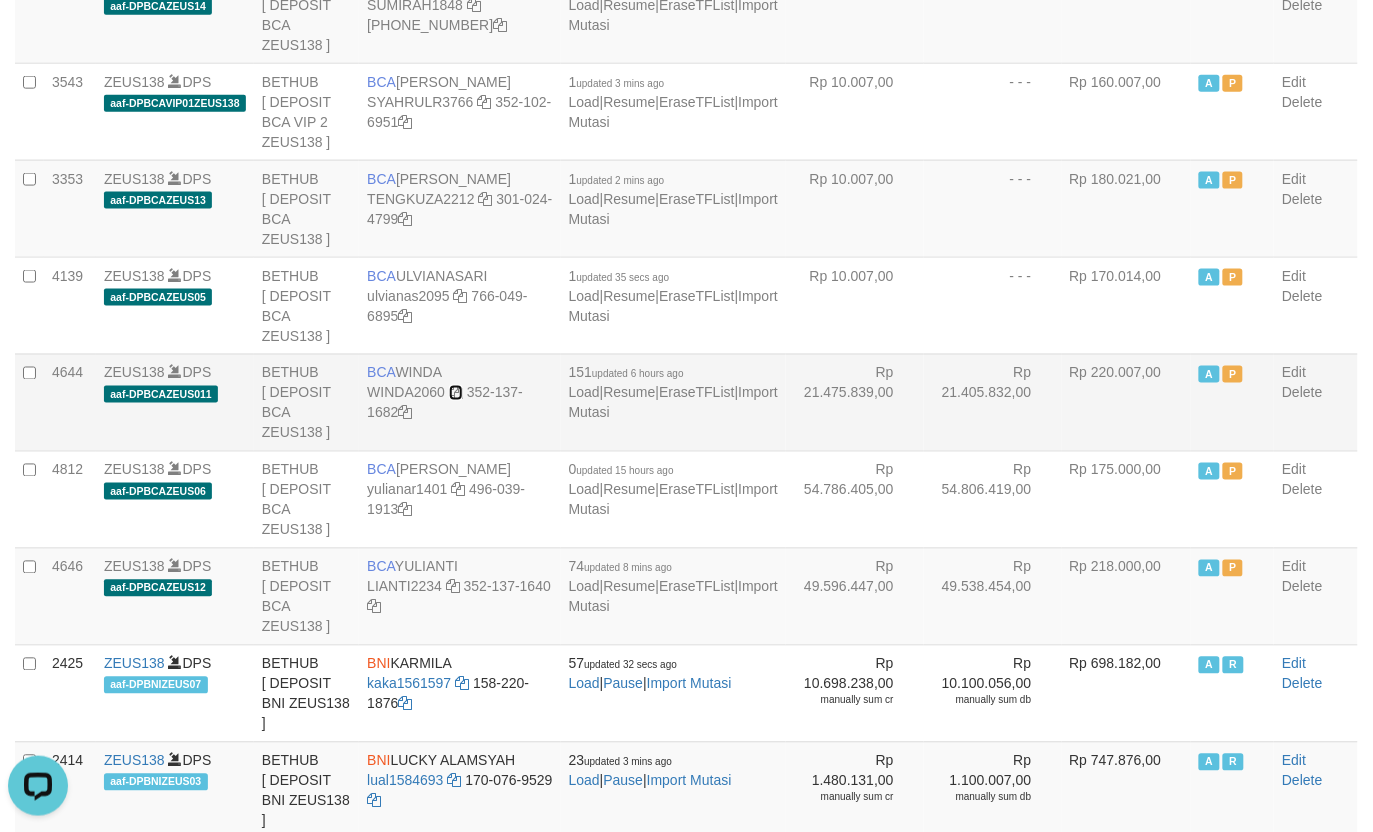 click at bounding box center [456, 393] 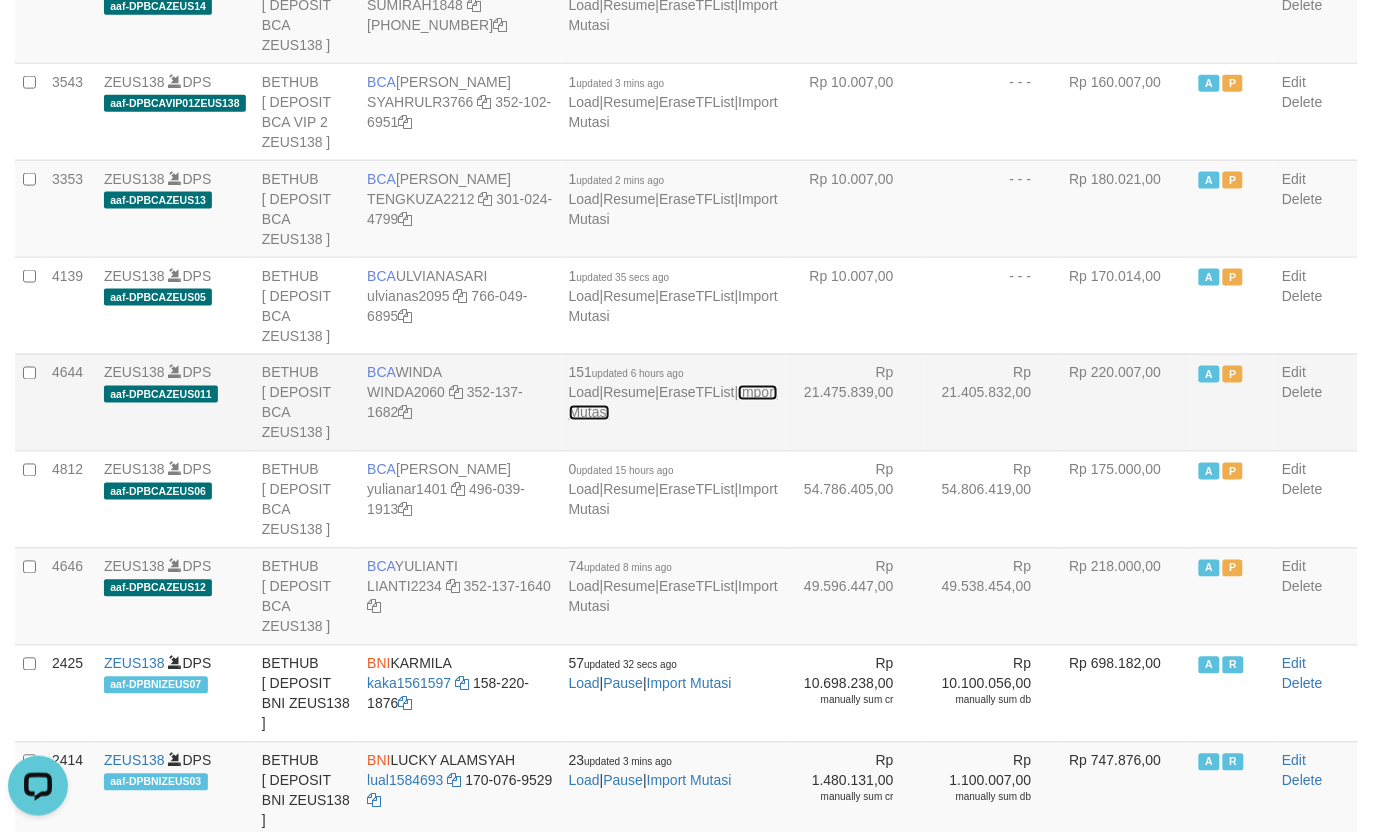 click on "Import Mutasi" at bounding box center [673, 403] 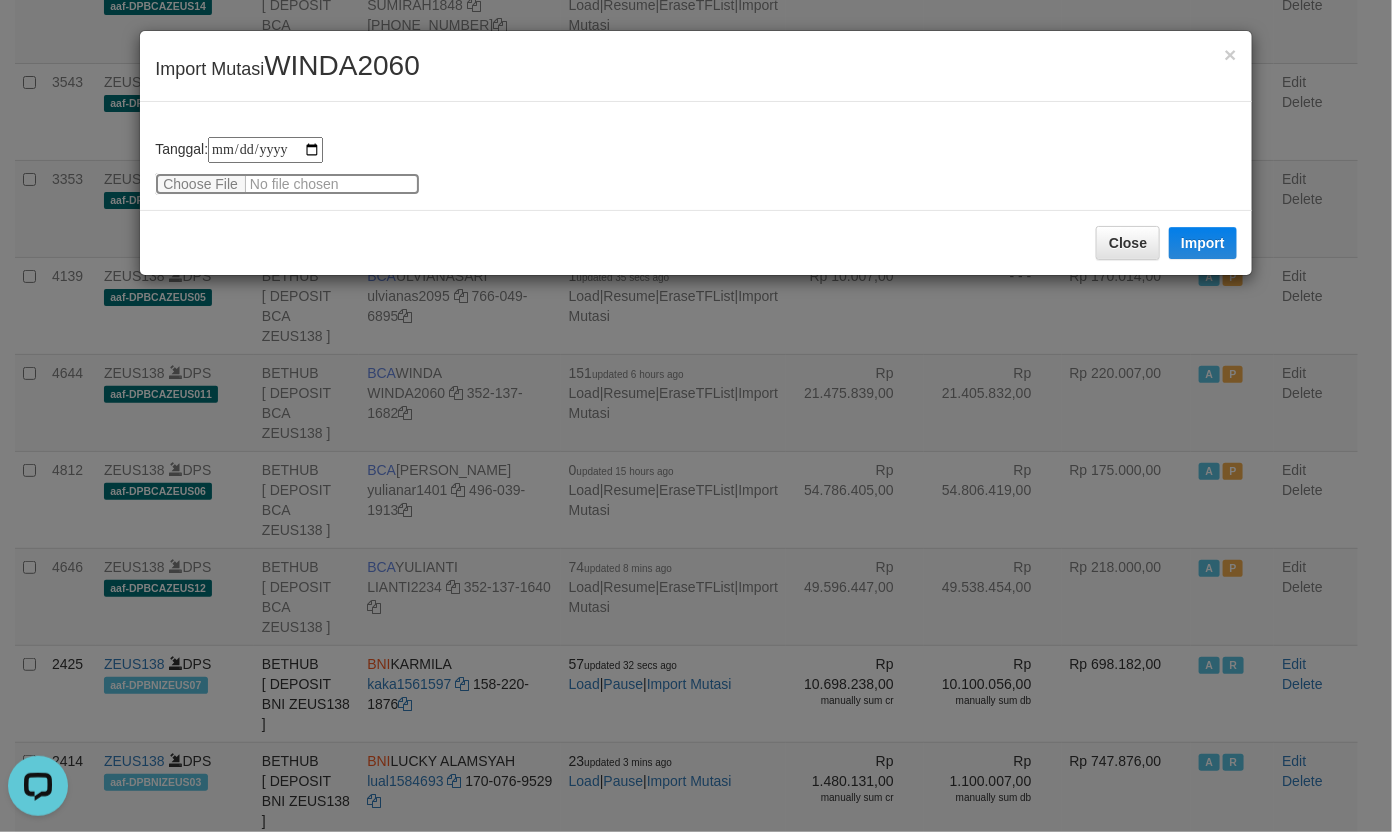 click at bounding box center [287, 184] 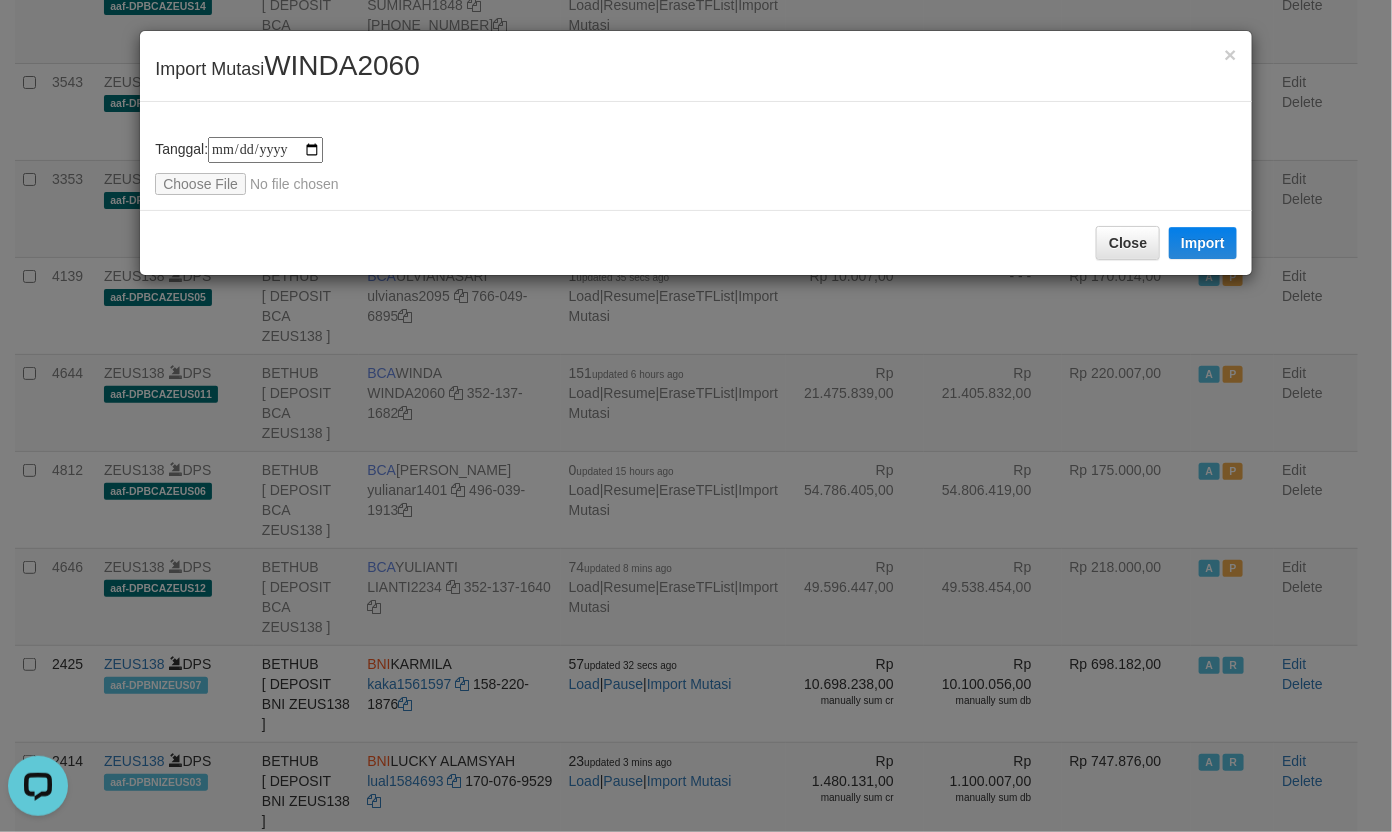 click on "×
Import Mutasi  WINDA2060" at bounding box center [696, 66] 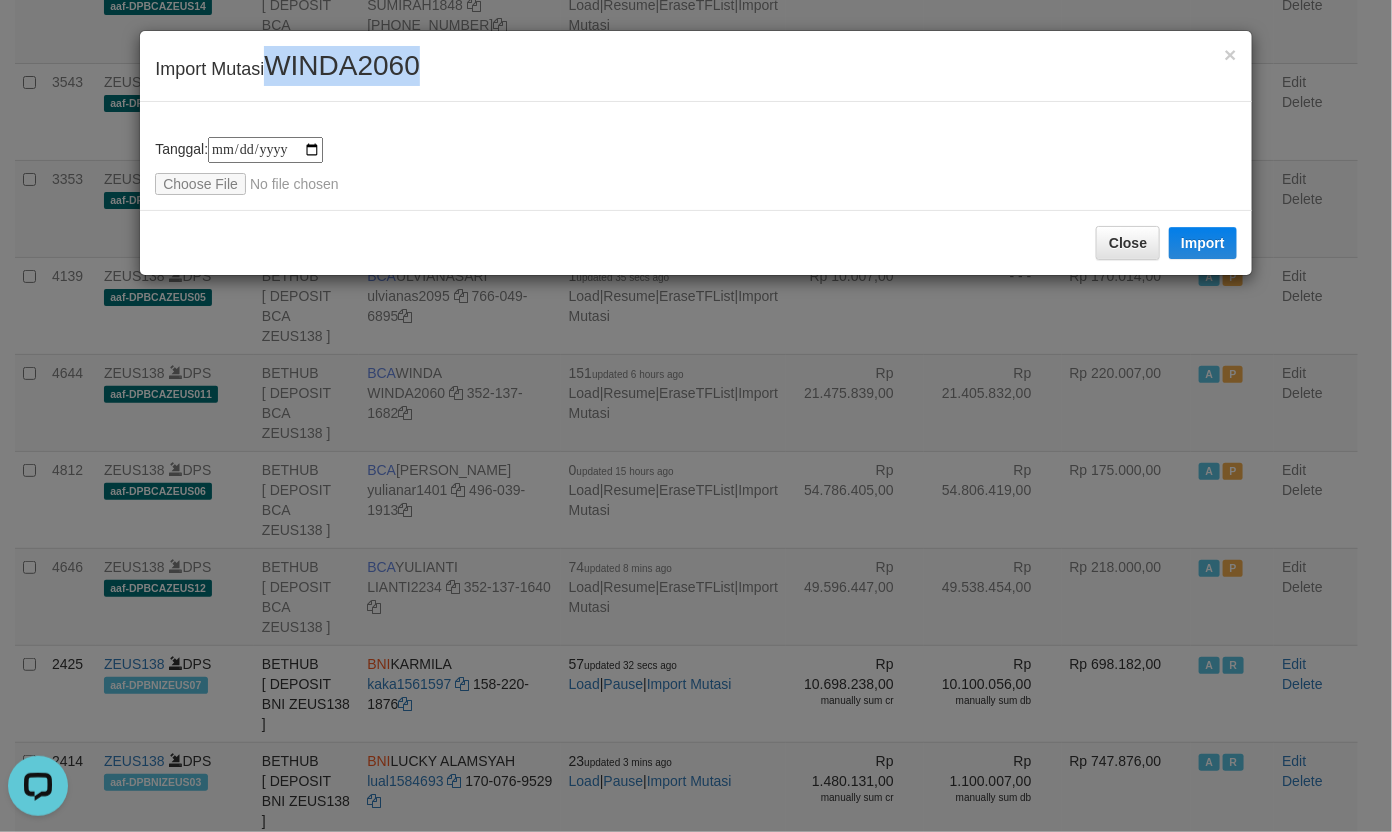 copy on "WINDA2060" 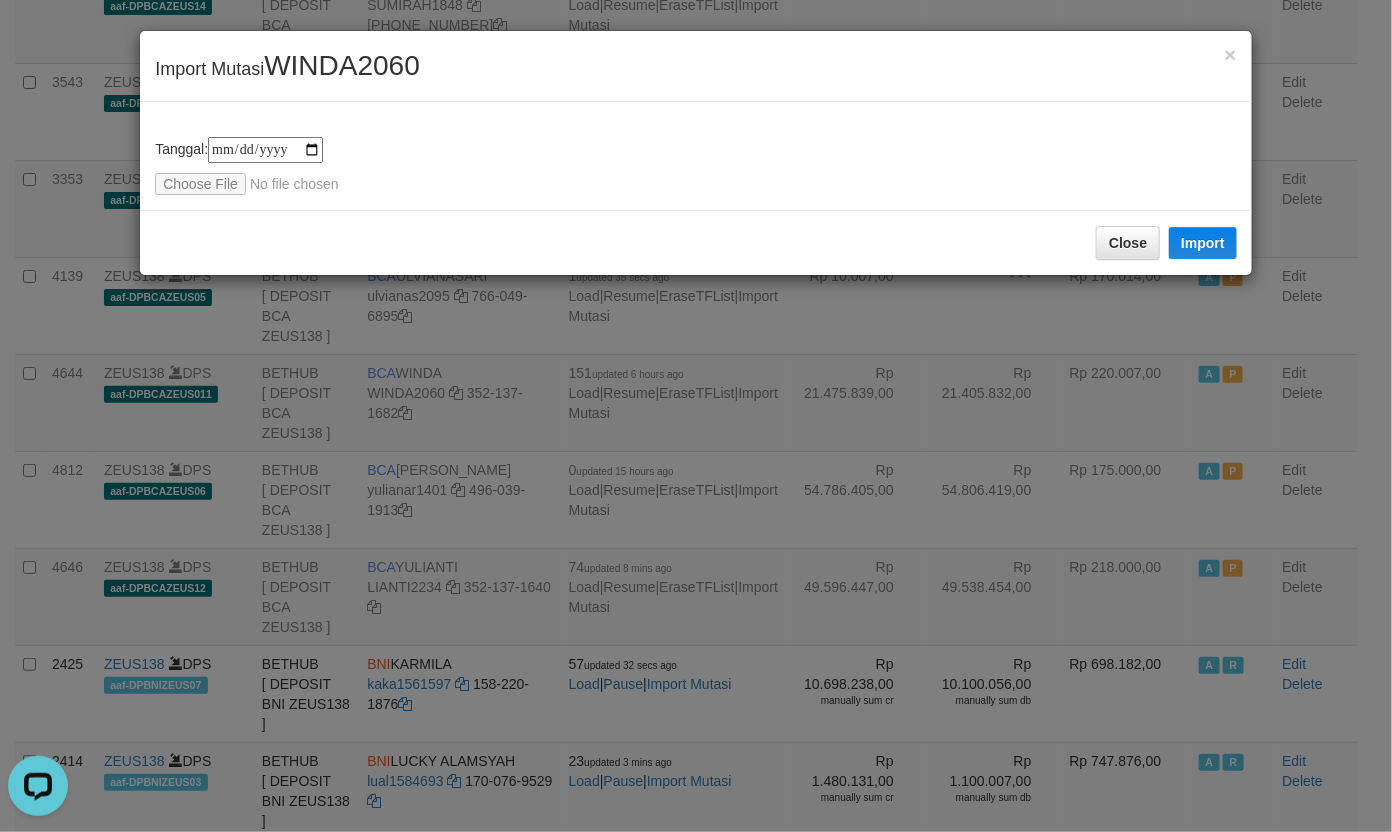click on "**********" at bounding box center (696, 156) 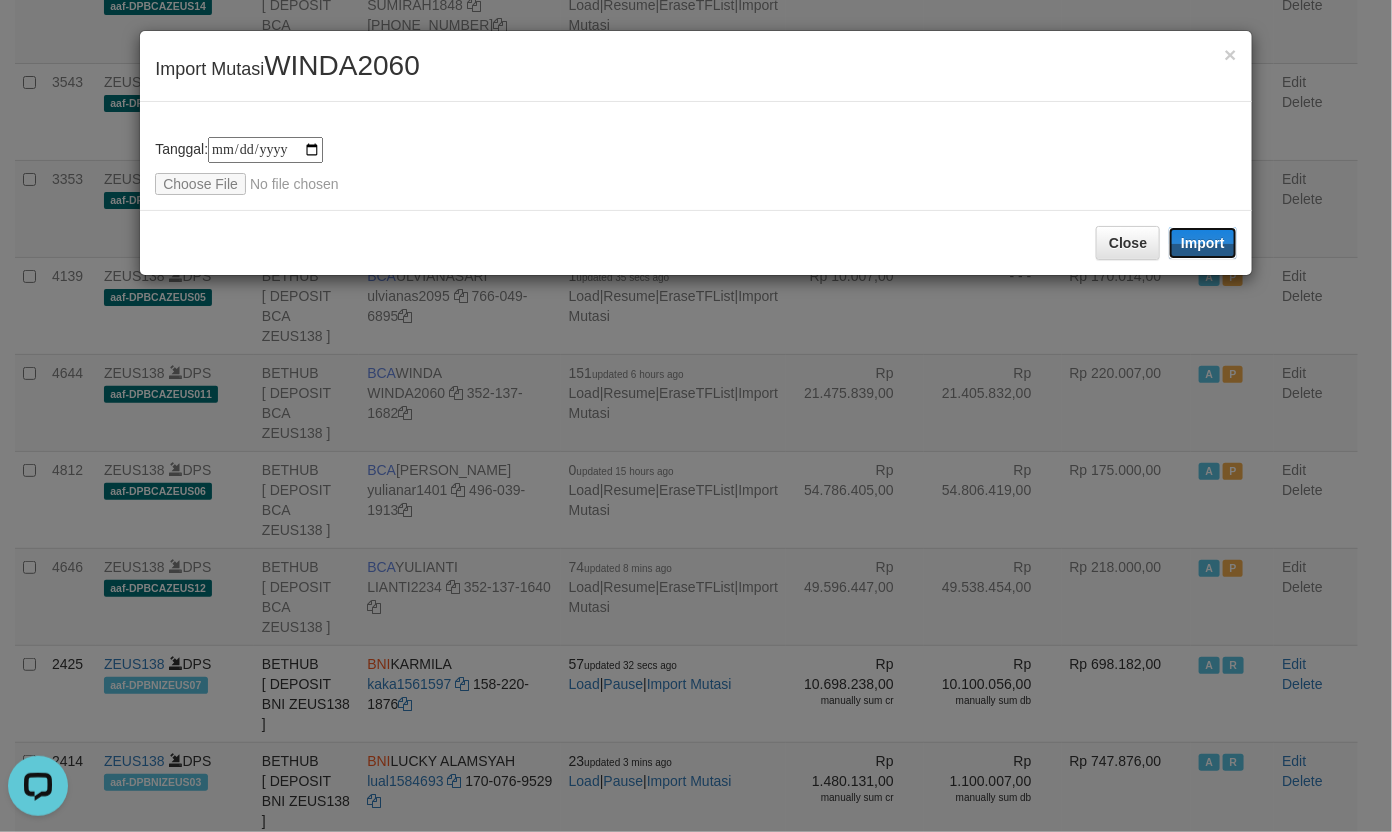 drag, startPoint x: 1202, startPoint y: 245, endPoint x: 191, endPoint y: 247, distance: 1011.00195 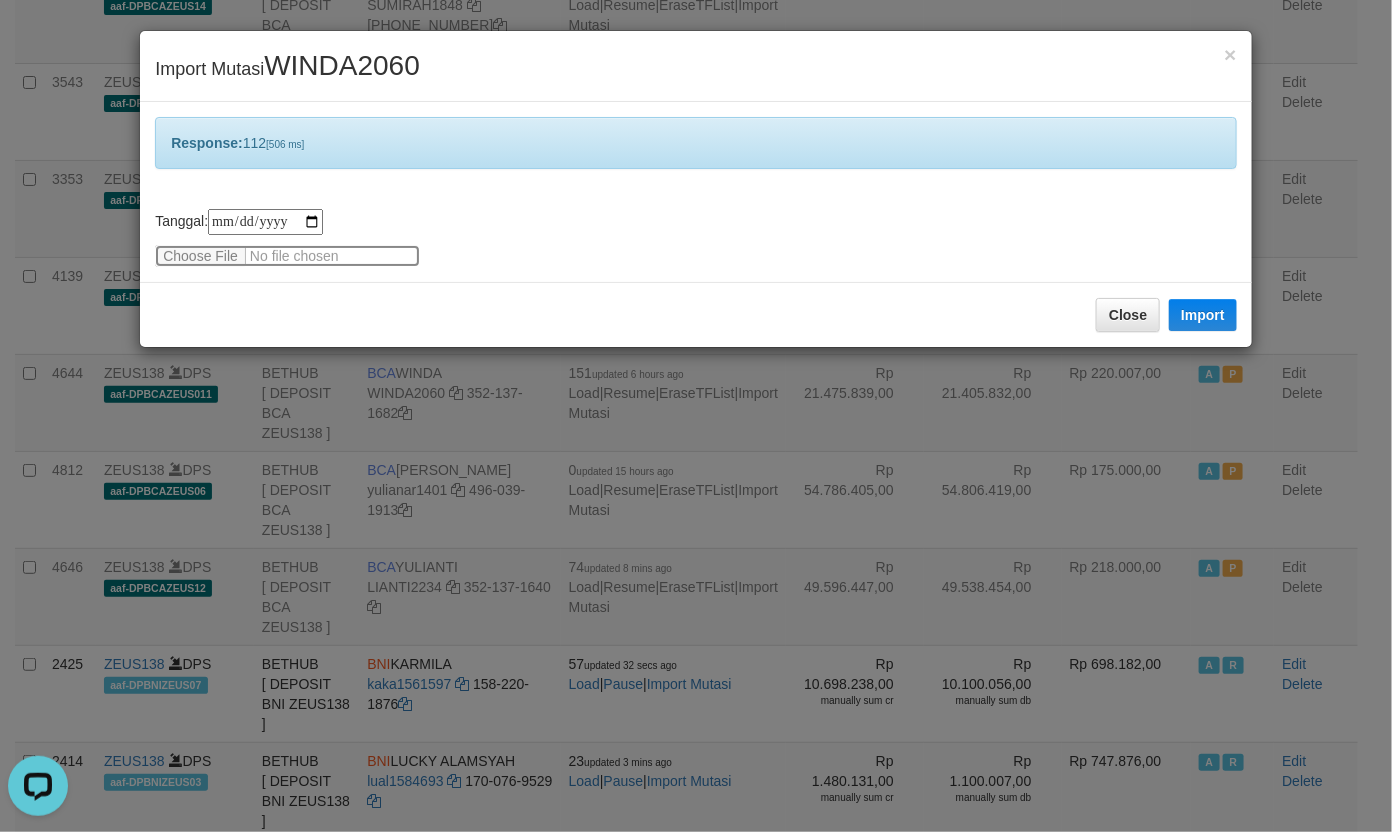 click at bounding box center (287, 256) 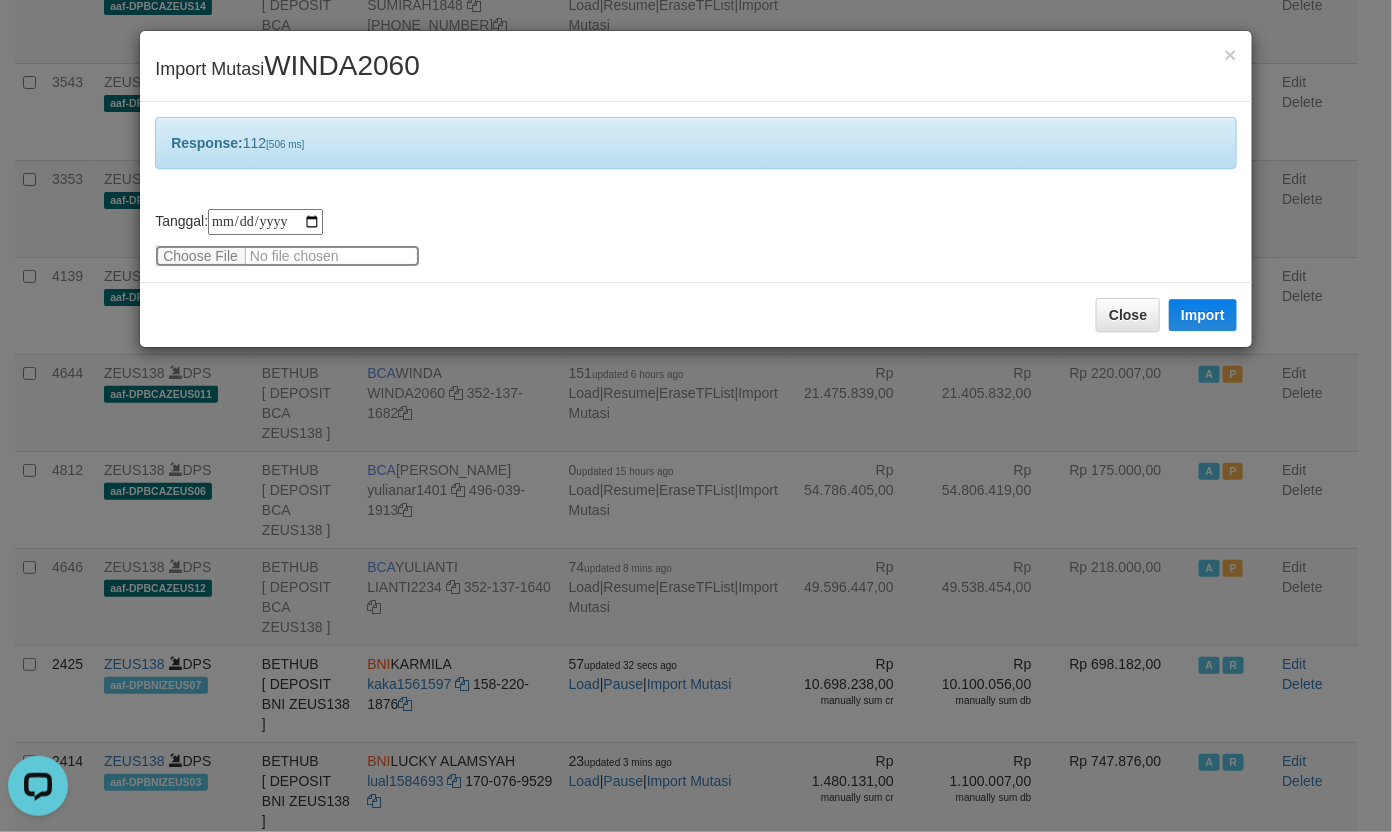 type 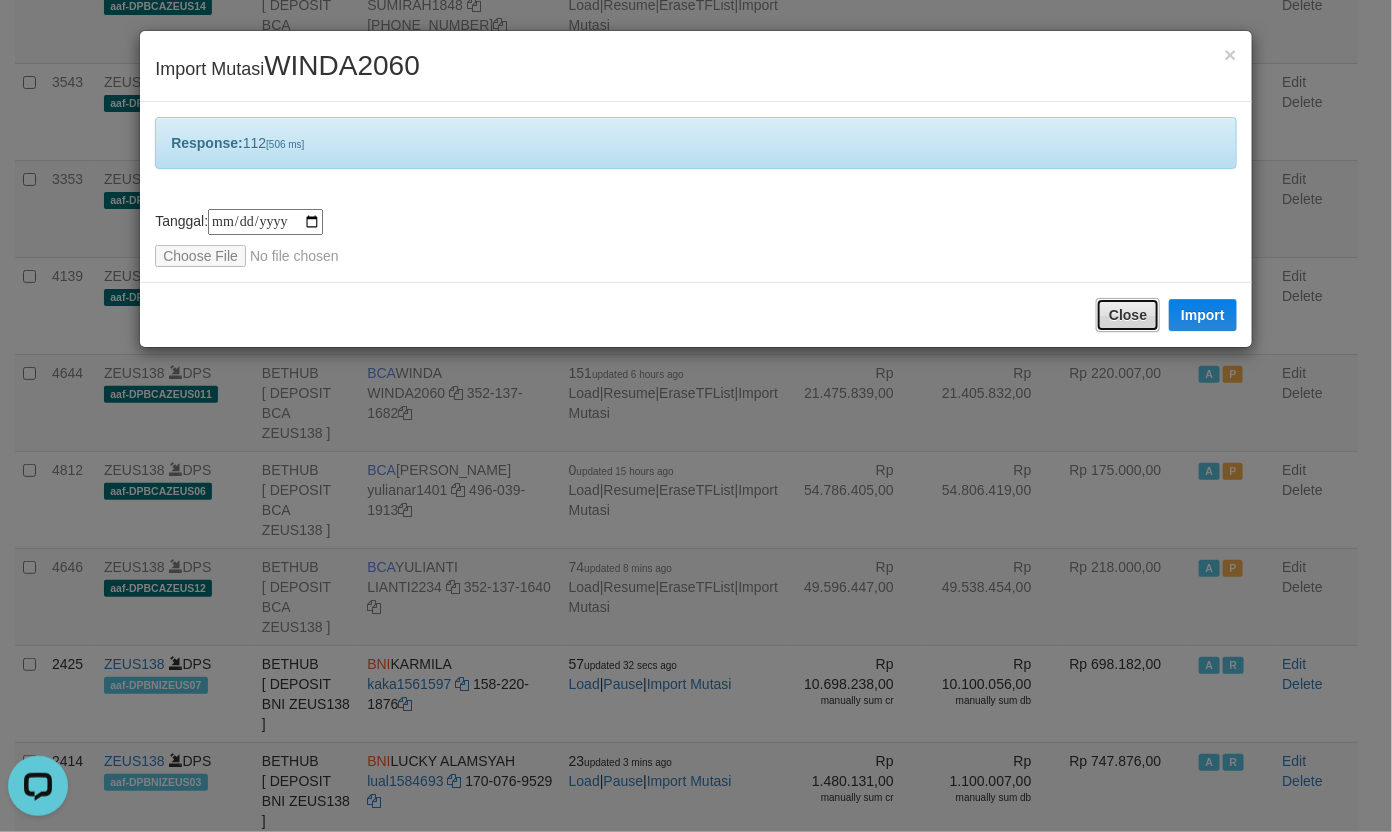 drag, startPoint x: 1115, startPoint y: 307, endPoint x: 1110, endPoint y: 293, distance: 14.866069 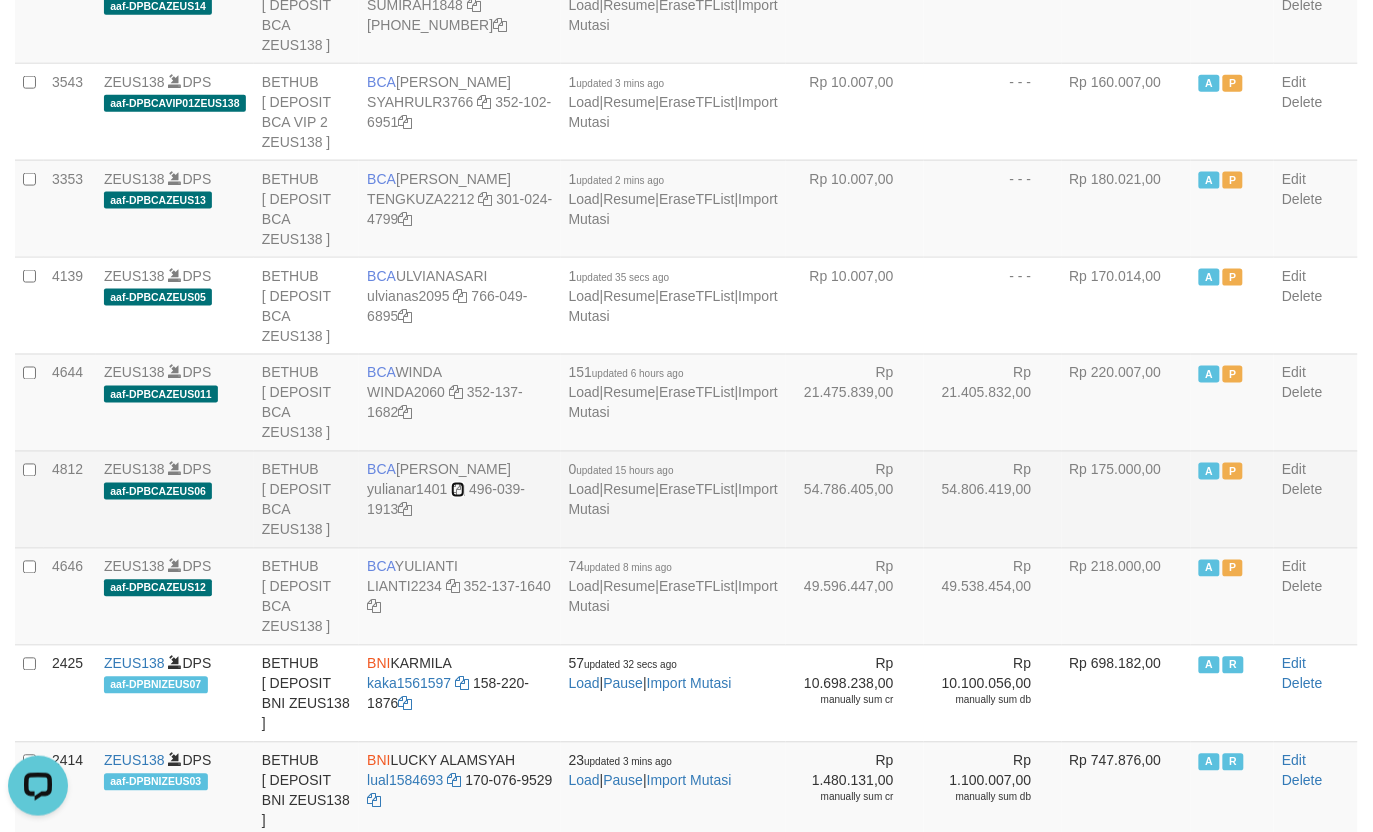 click at bounding box center [458, 490] 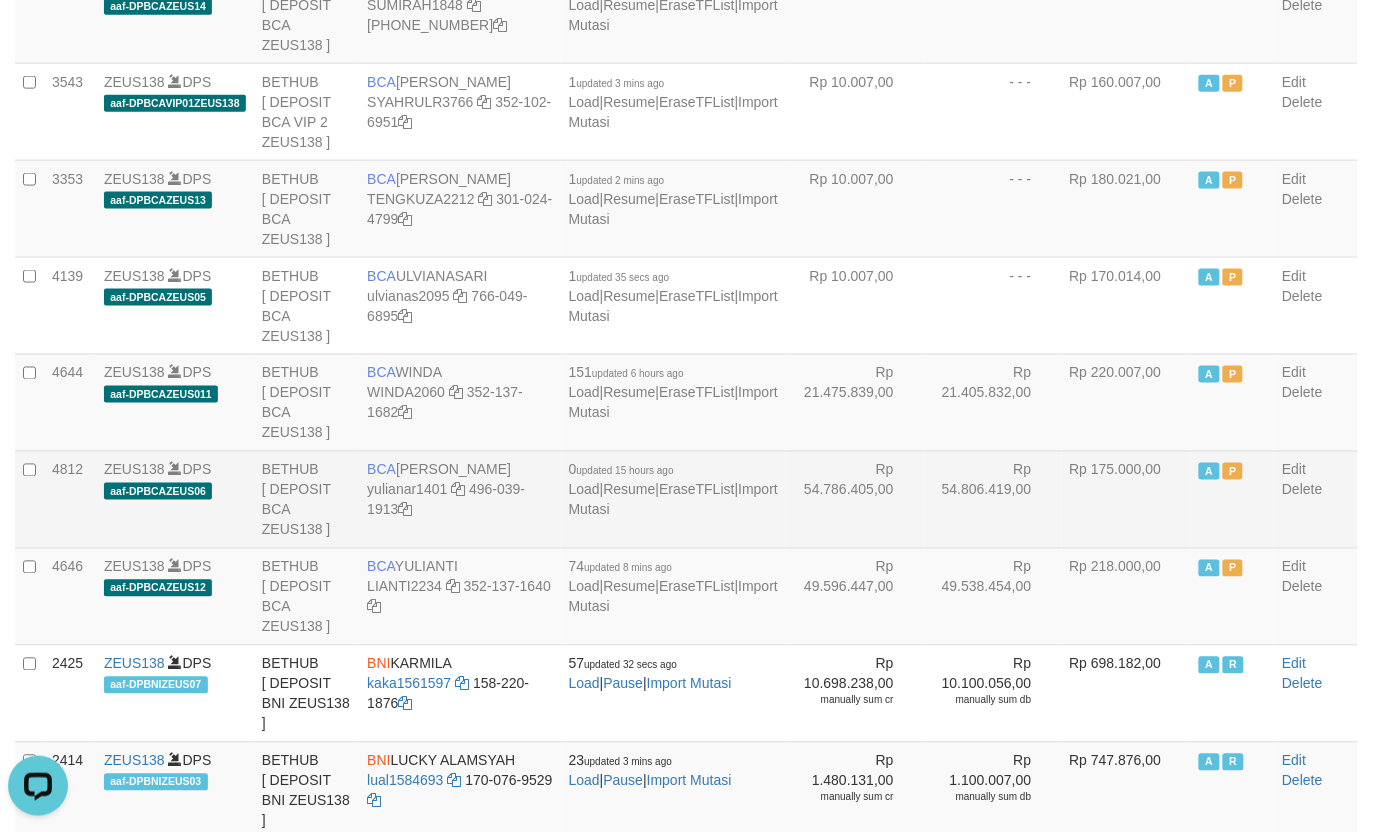 click on "BCA
YULIANA RISKI ASTUTI
yulianar1401
496-039-1913" at bounding box center (459, 499) 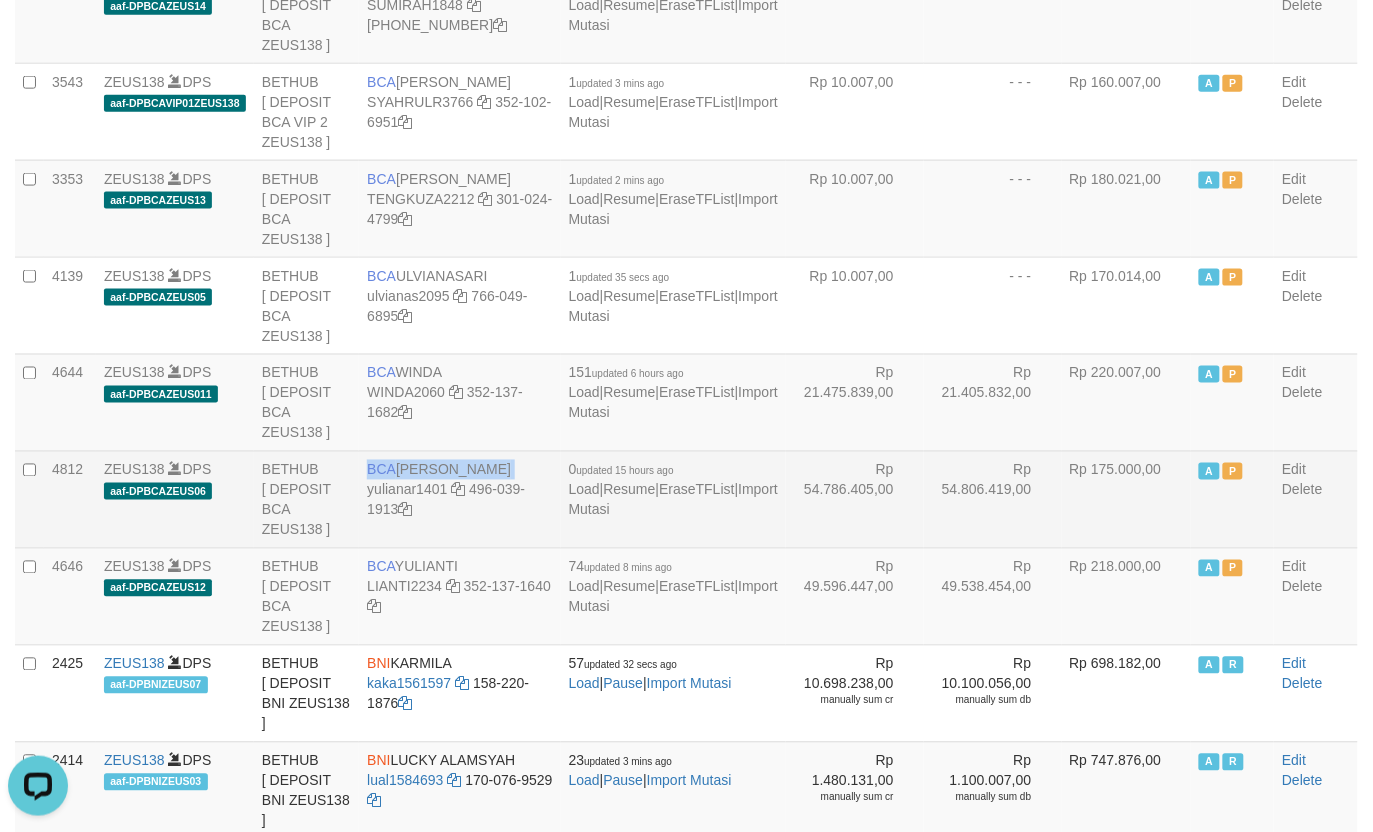 click on "BCA
YULIANA RISKI ASTUTI
yulianar1401
496-039-1913" at bounding box center (459, 499) 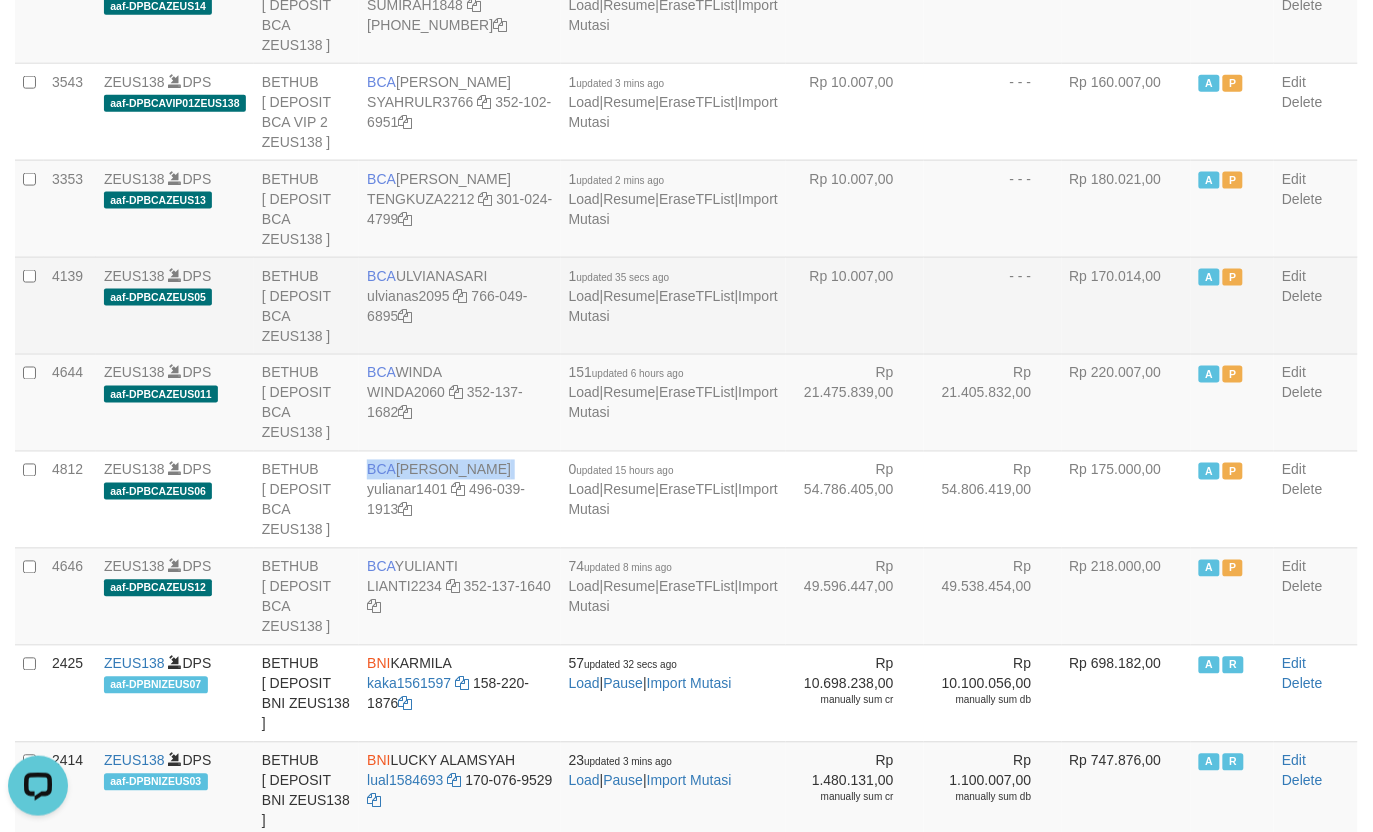 copy on "BCA
YULIANA RISKI ASTUTI" 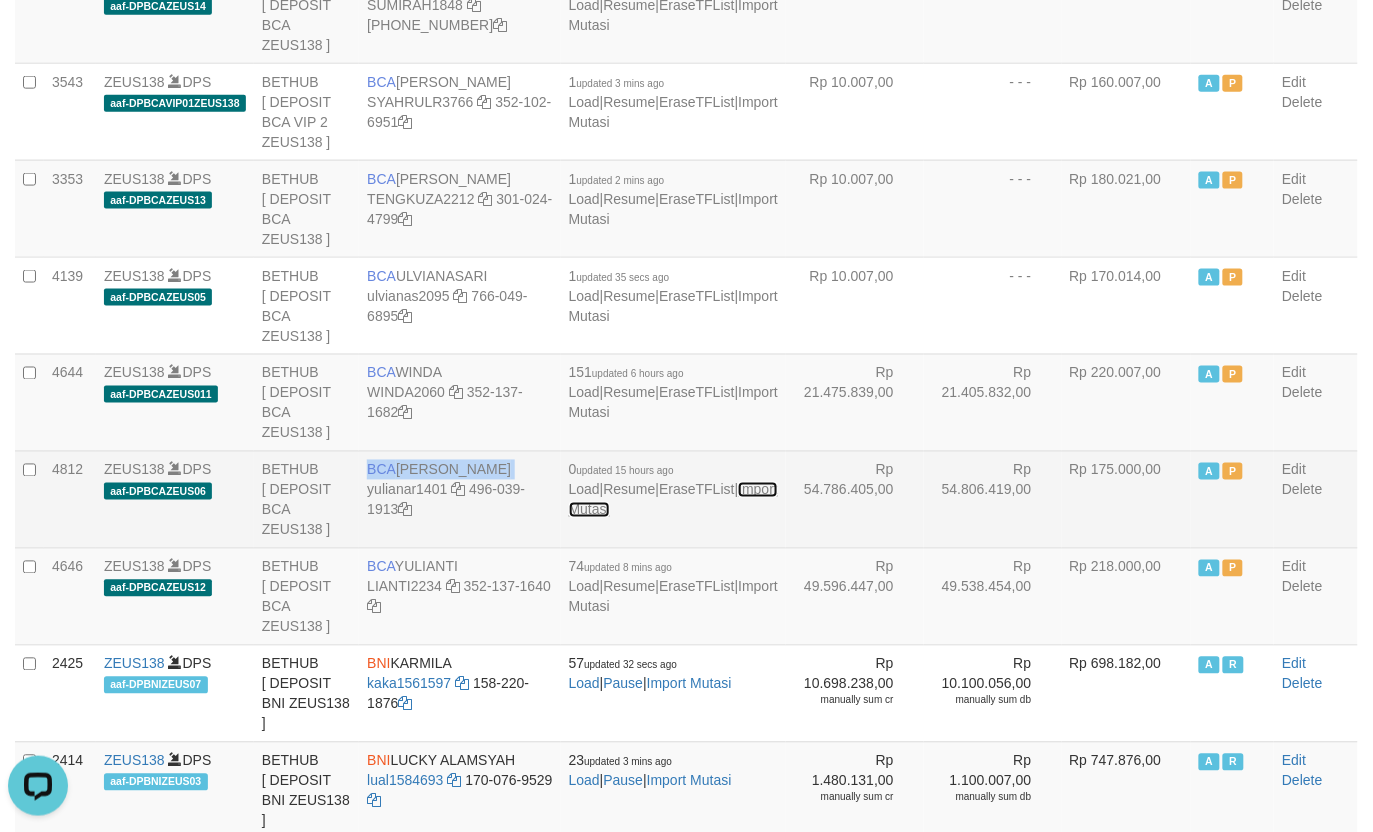 click on "Import Mutasi" at bounding box center (673, 500) 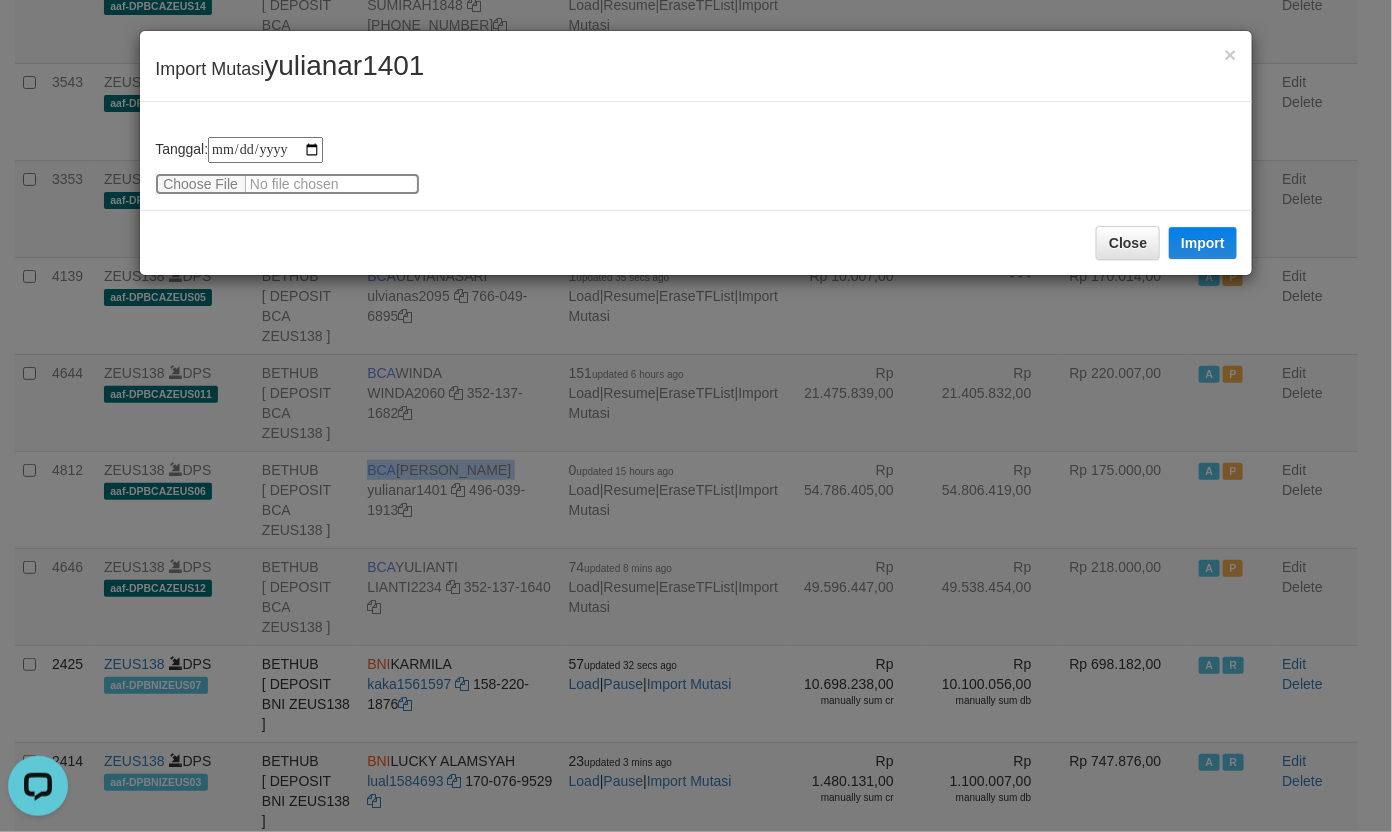 click at bounding box center (287, 184) 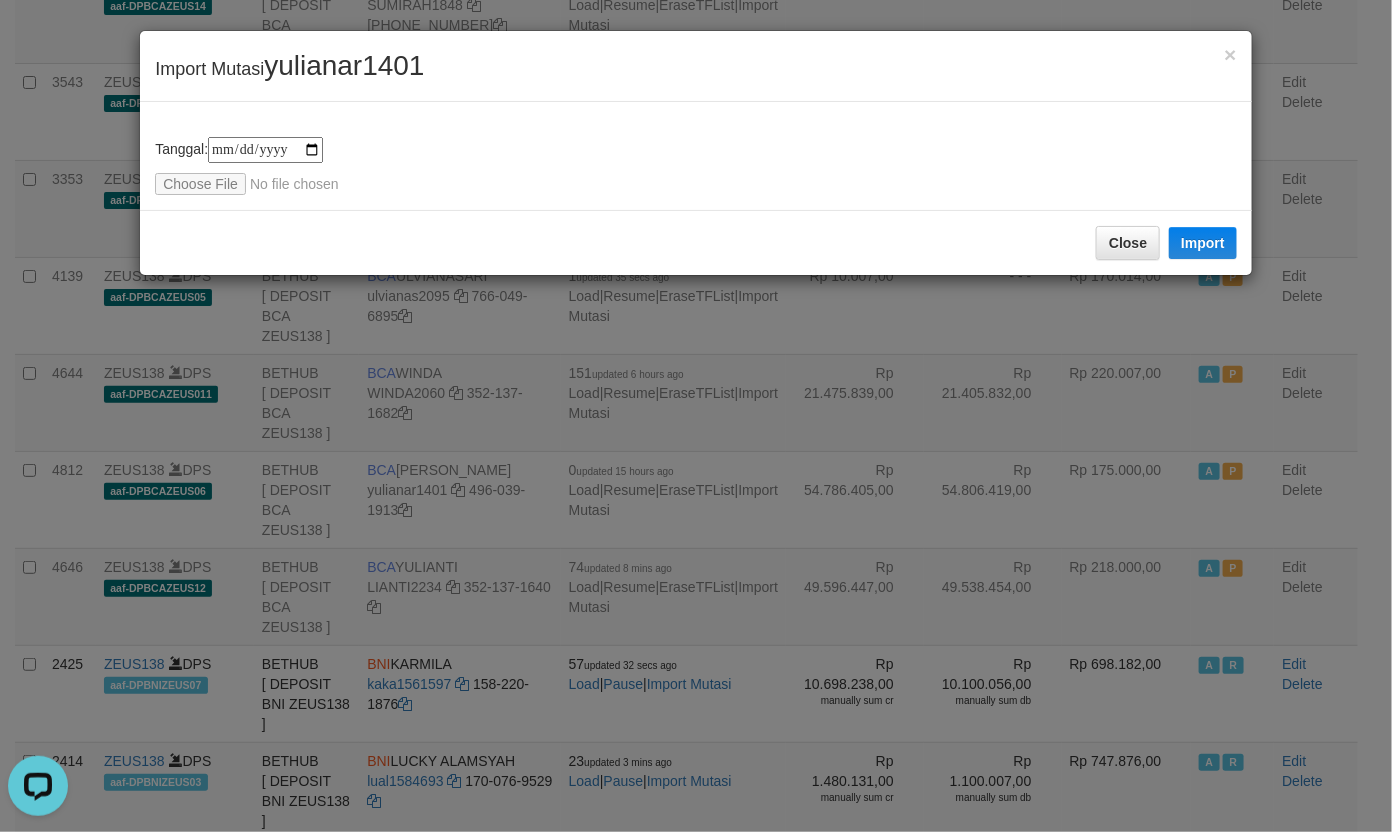 click on "yulianar1401" at bounding box center [344, 65] 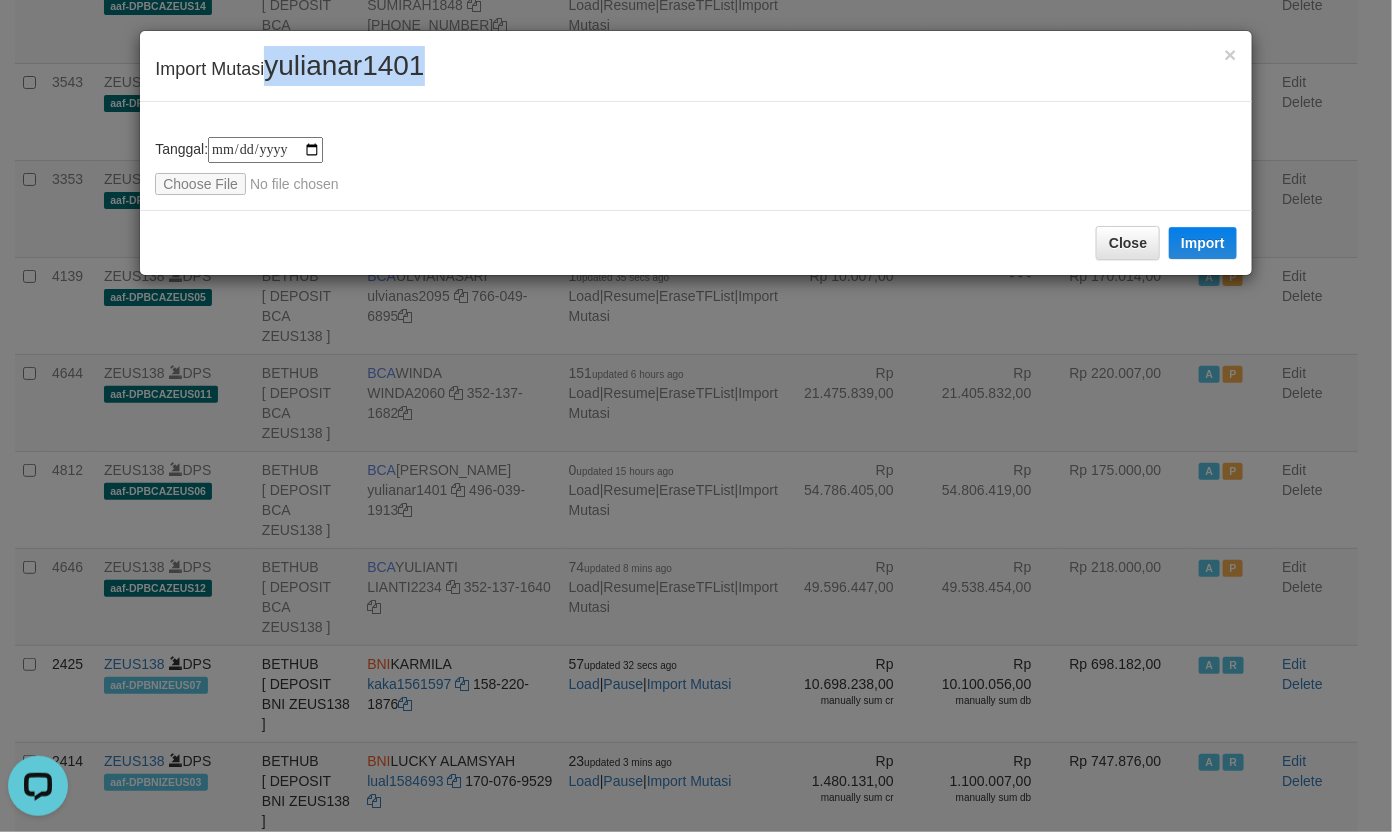 drag, startPoint x: 367, startPoint y: 75, endPoint x: 463, endPoint y: 126, distance: 108.706024 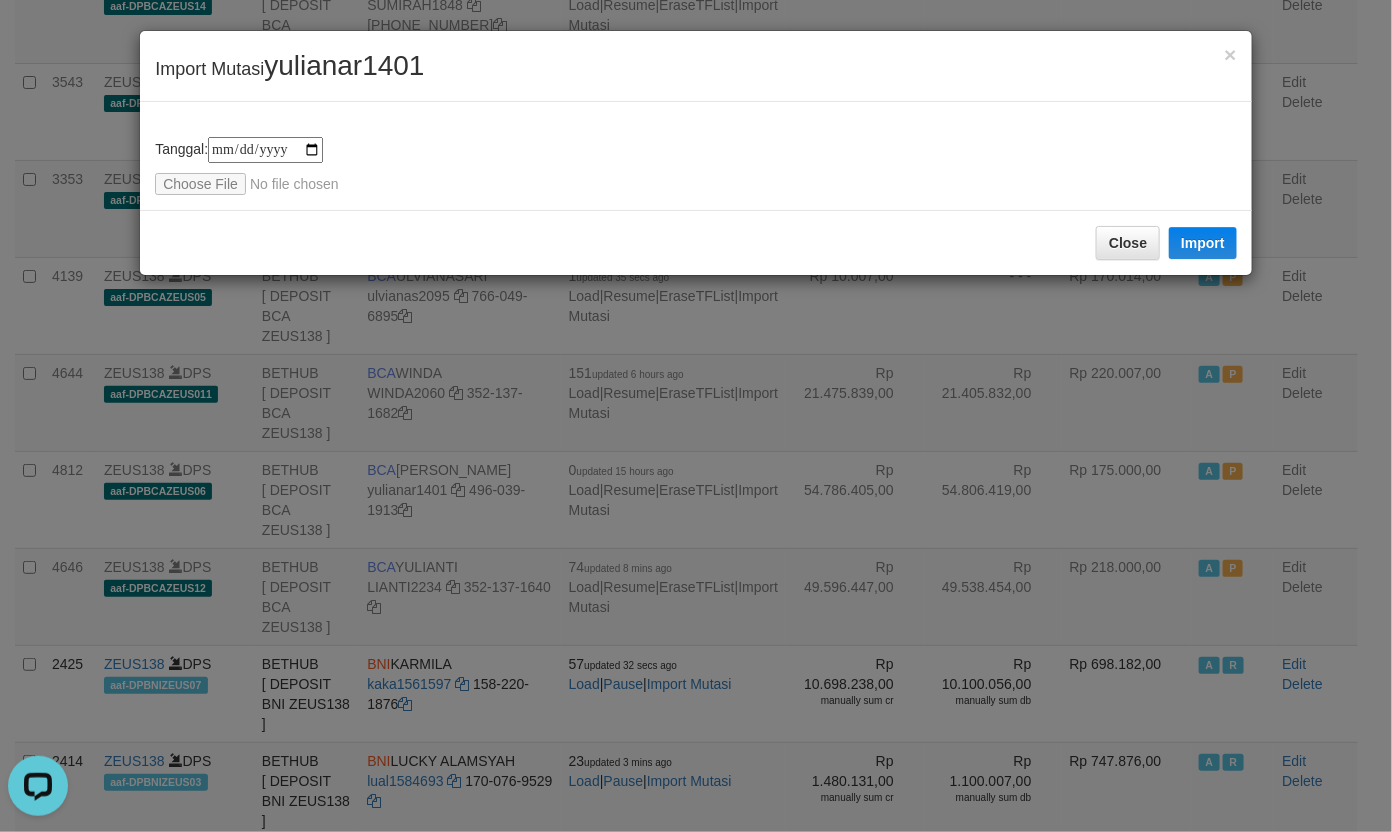 click on "**********" at bounding box center (696, 156) 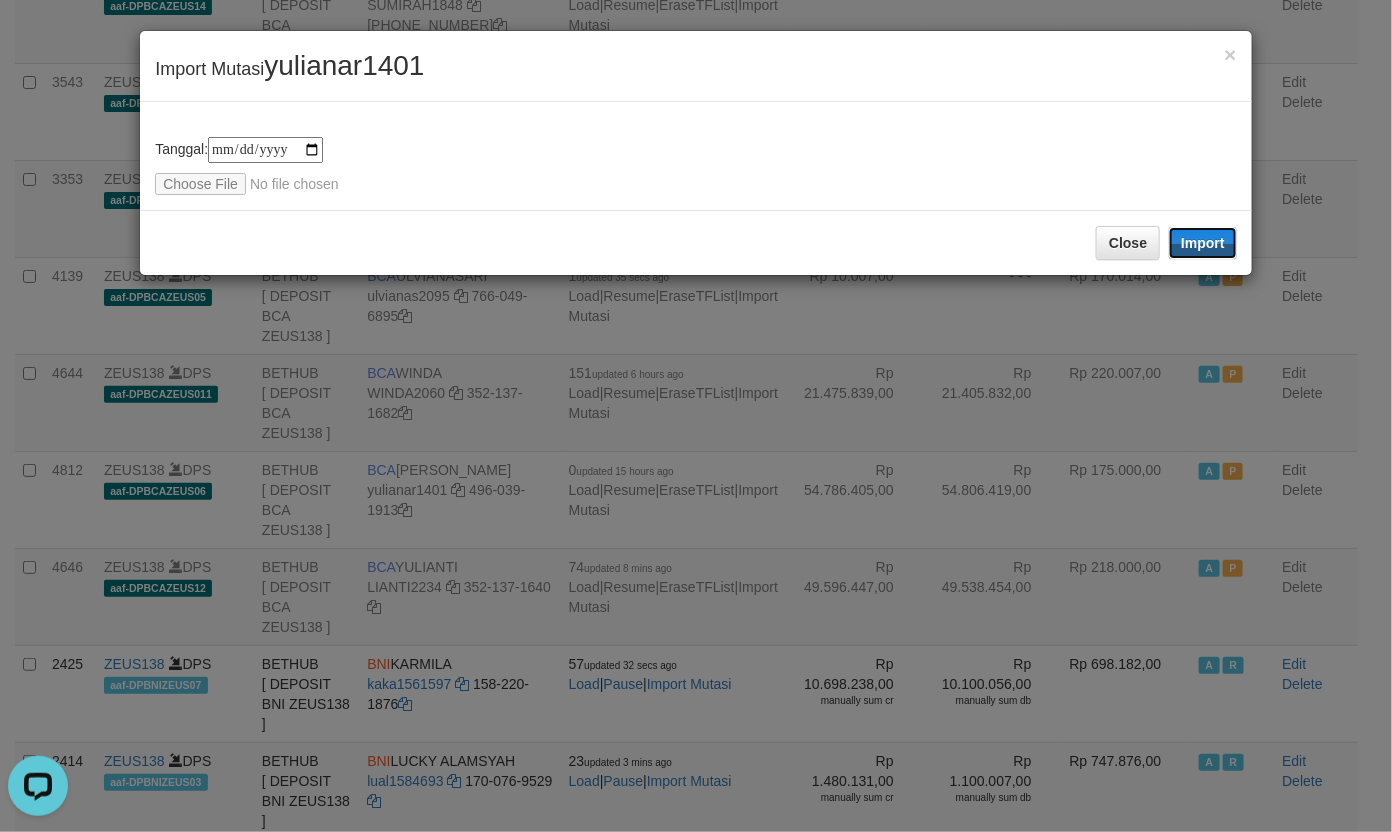 drag, startPoint x: 1171, startPoint y: 247, endPoint x: 940, endPoint y: 267, distance: 231.86418 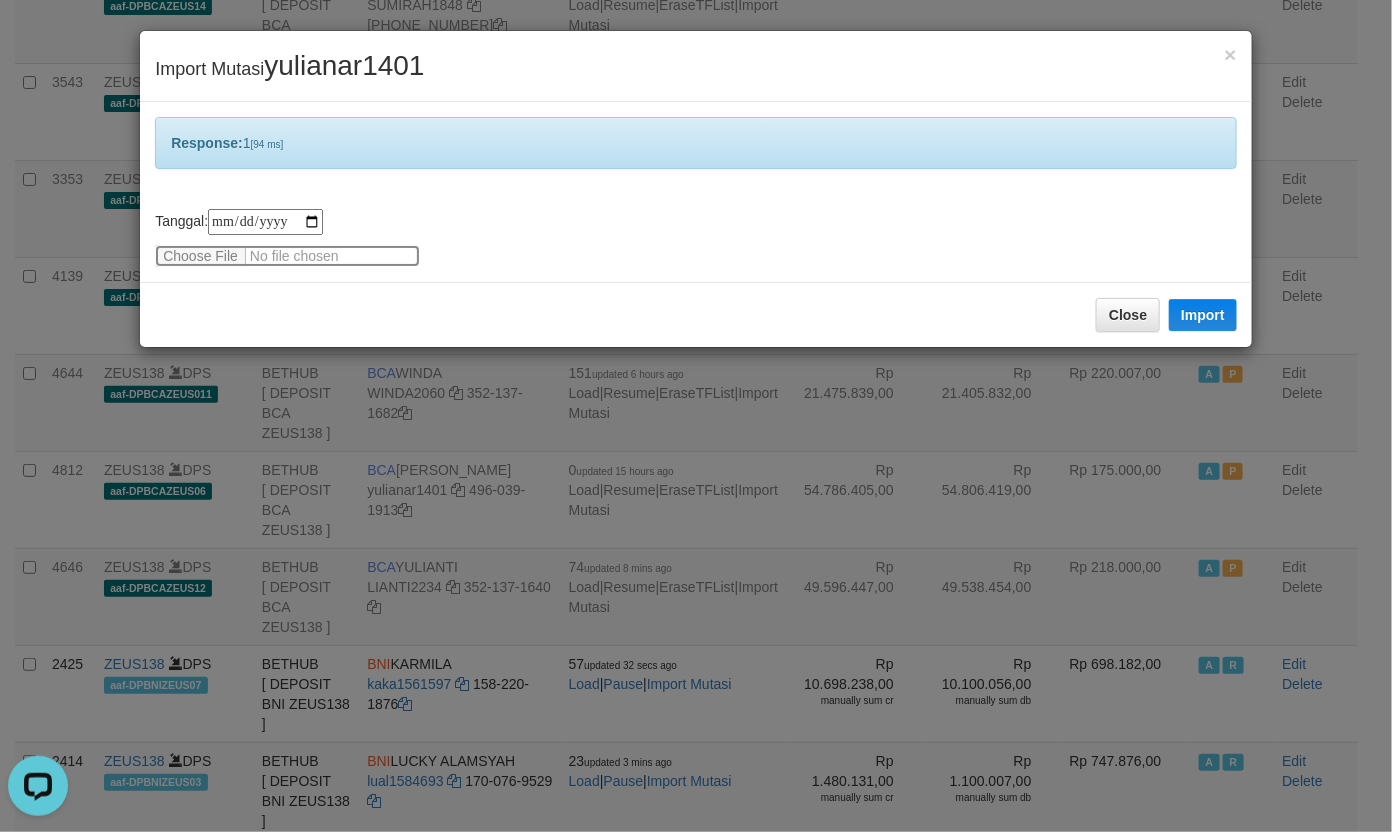 click at bounding box center [287, 256] 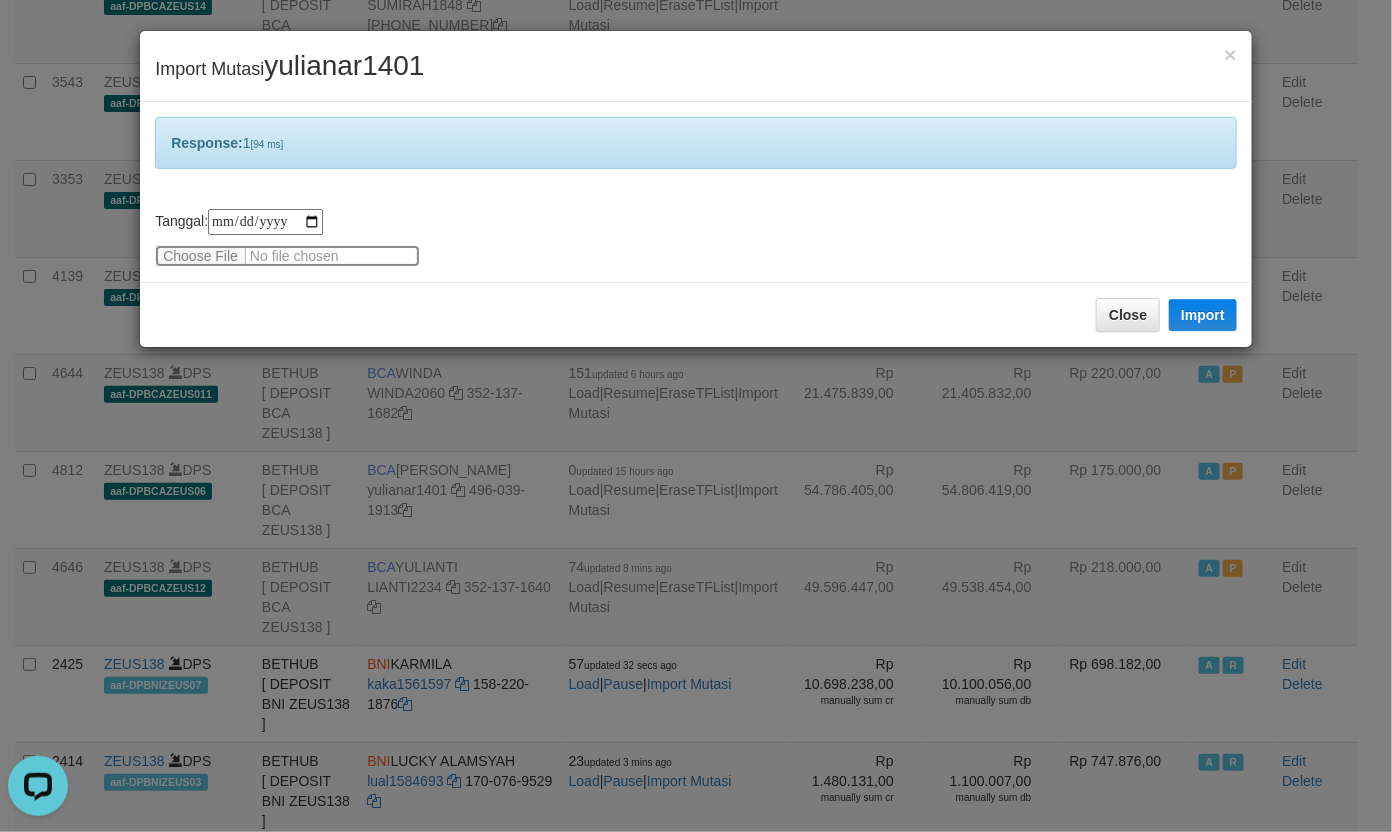 type 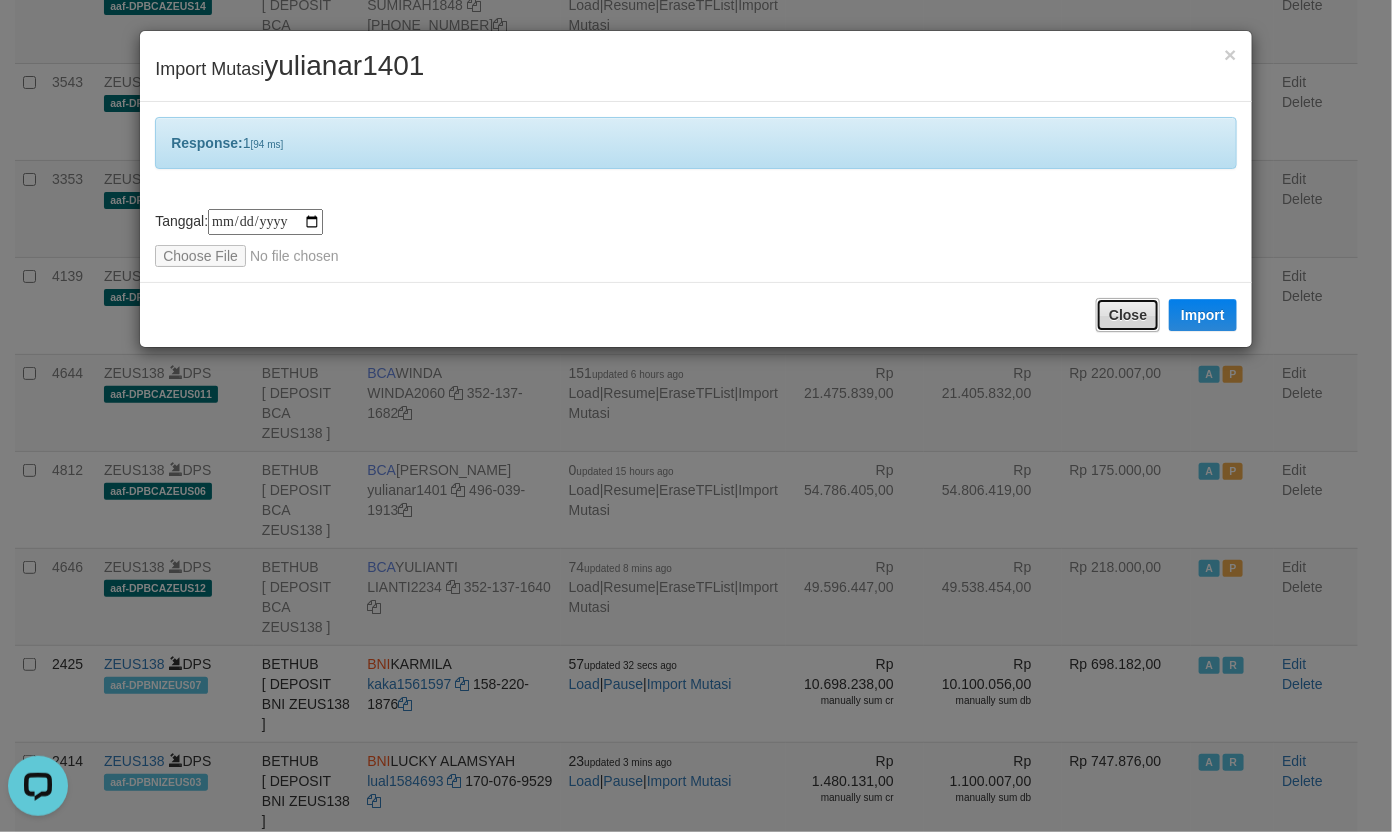 click on "Close" at bounding box center [1128, 315] 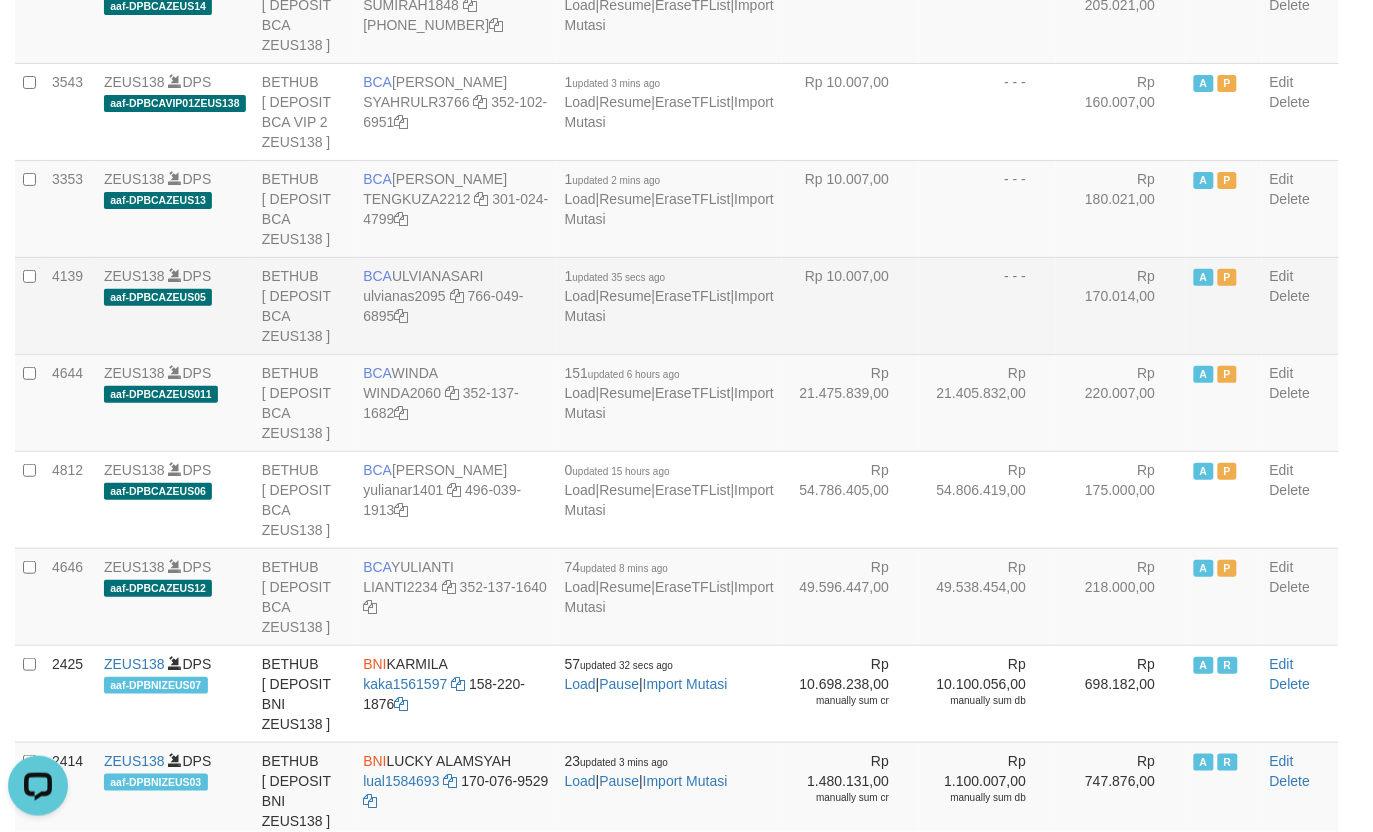 drag, startPoint x: 867, startPoint y: 287, endPoint x: 857, endPoint y: 292, distance: 11.18034 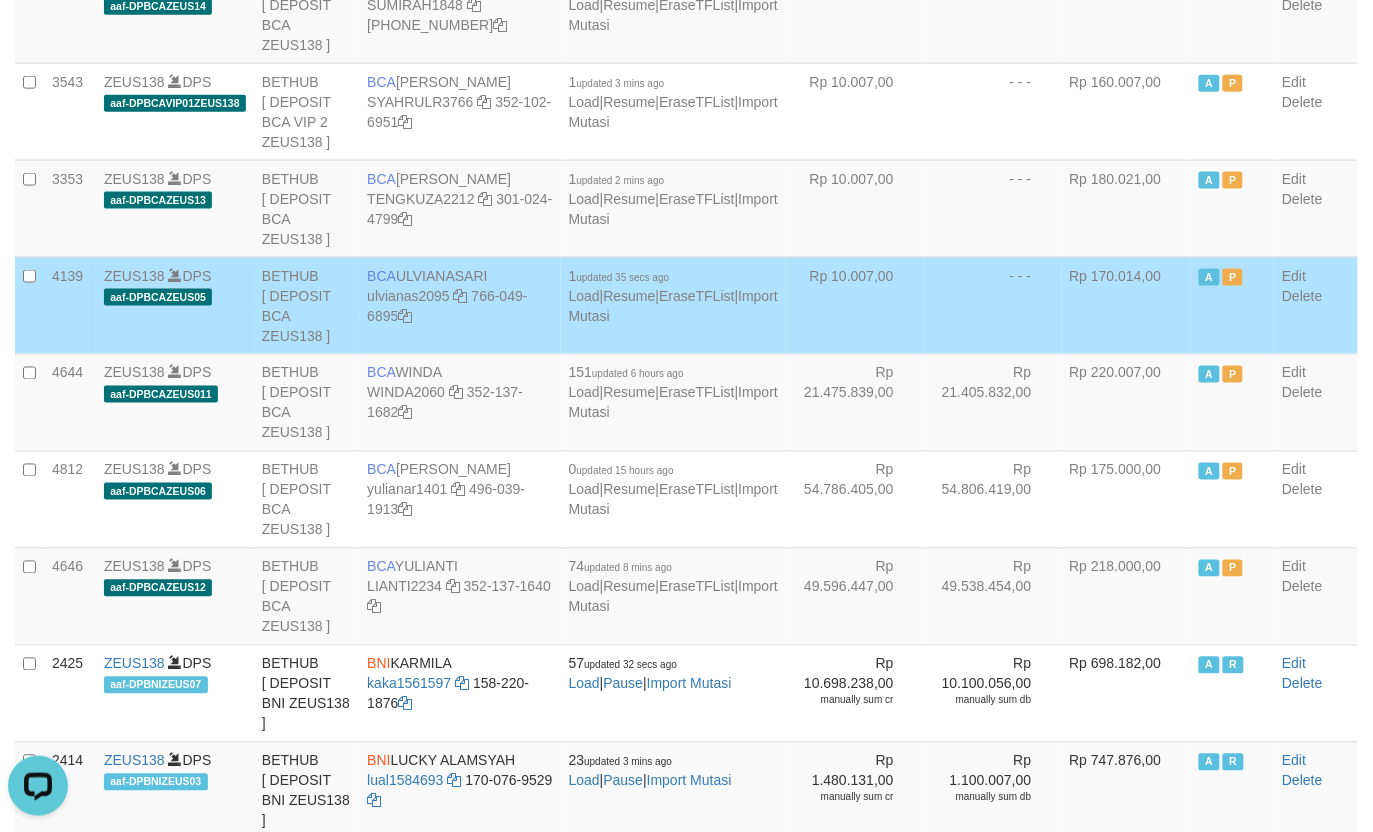 click on "Rp 10.007,00" at bounding box center [855, 305] 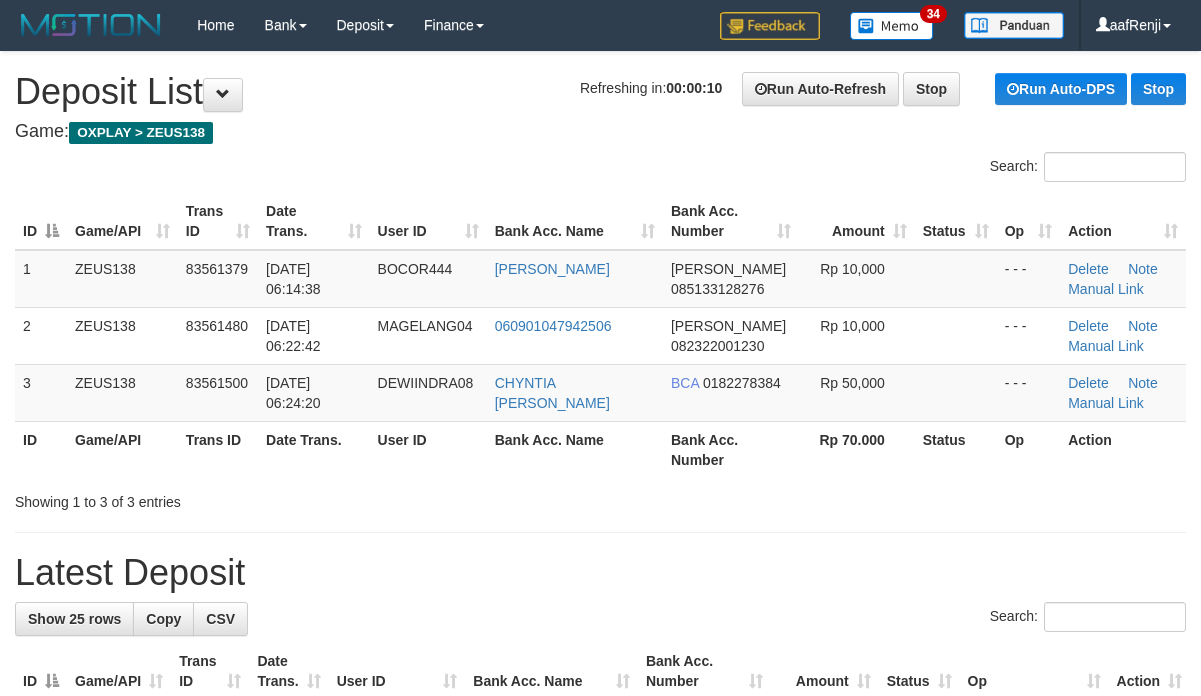 scroll, scrollTop: 0, scrollLeft: 0, axis: both 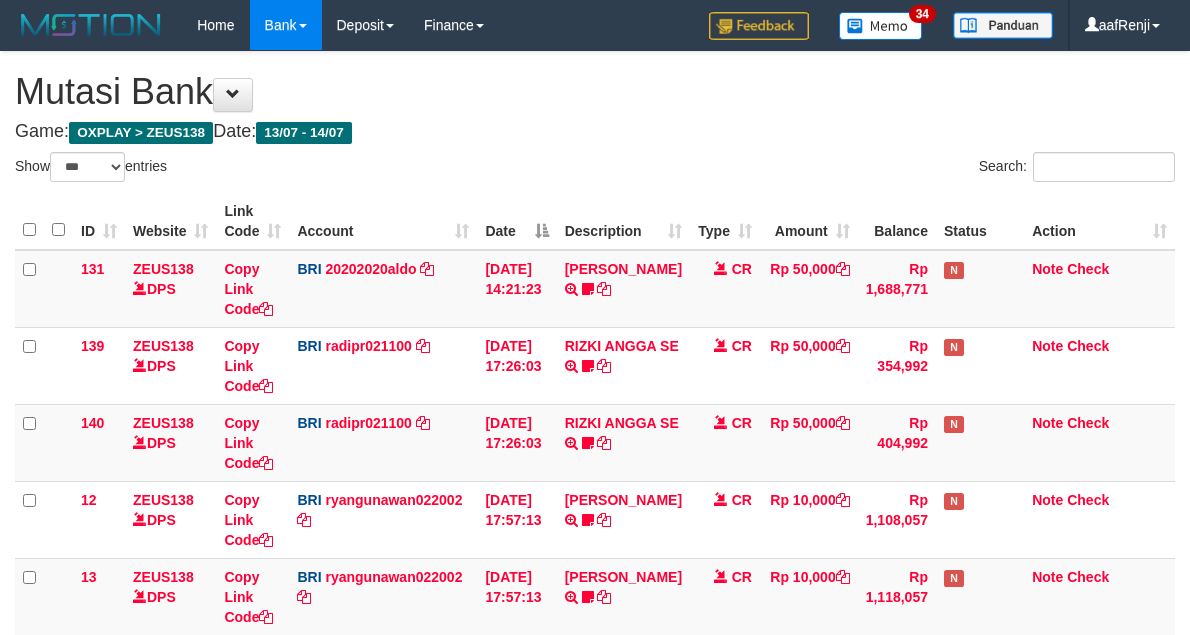 select on "***" 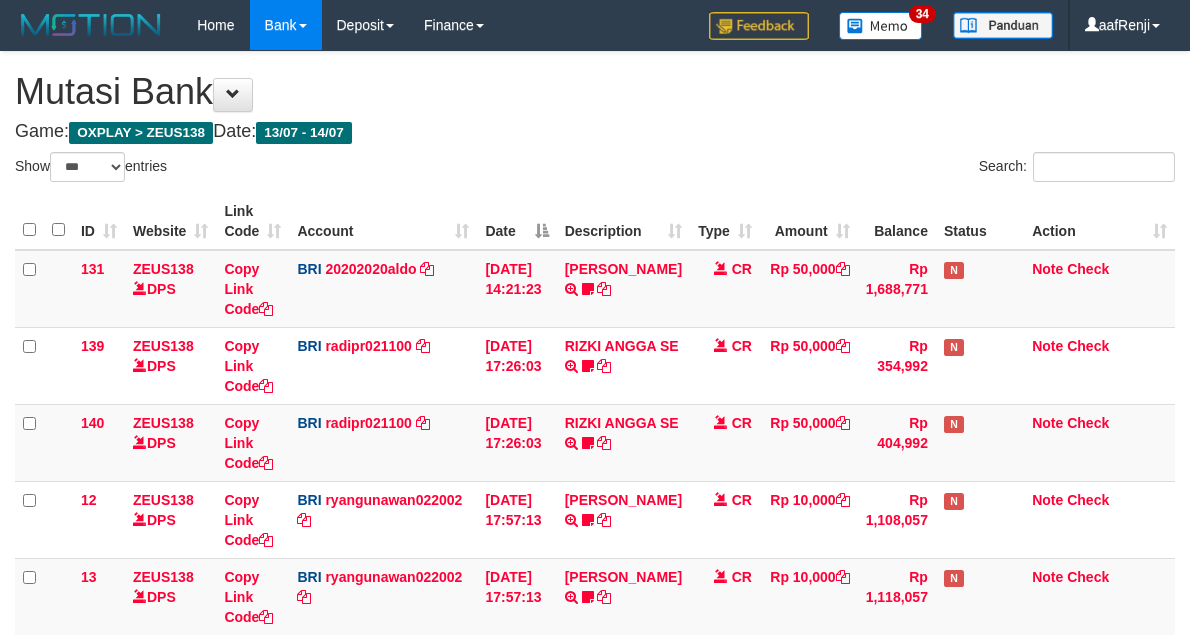scroll, scrollTop: 870, scrollLeft: 0, axis: vertical 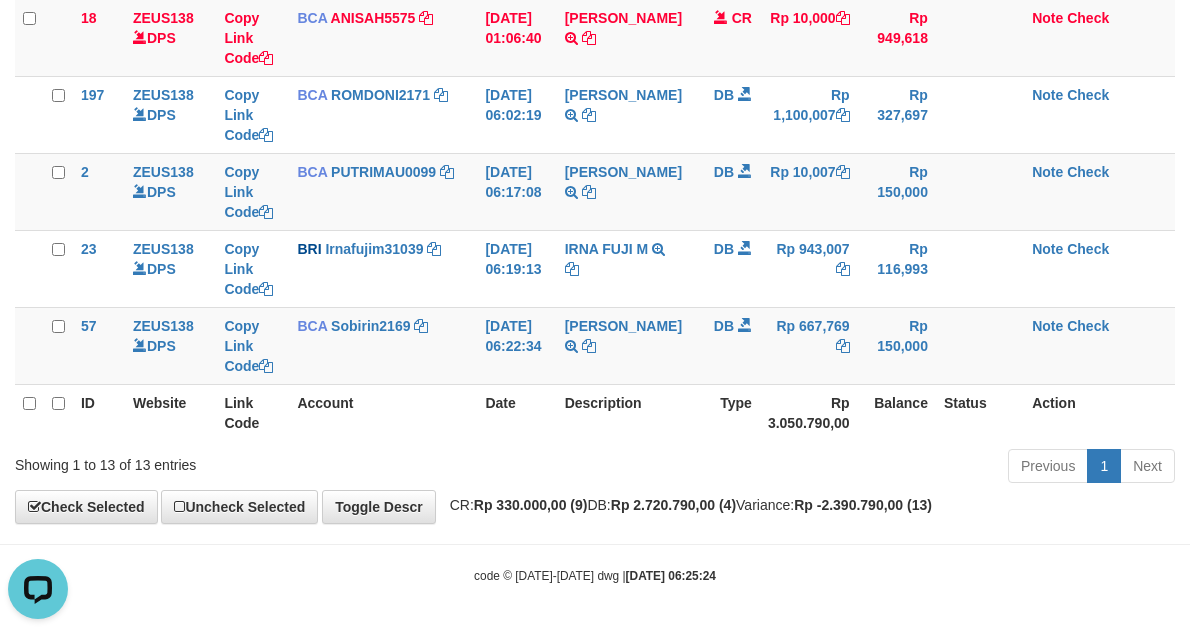 click on "Date" at bounding box center (516, 412) 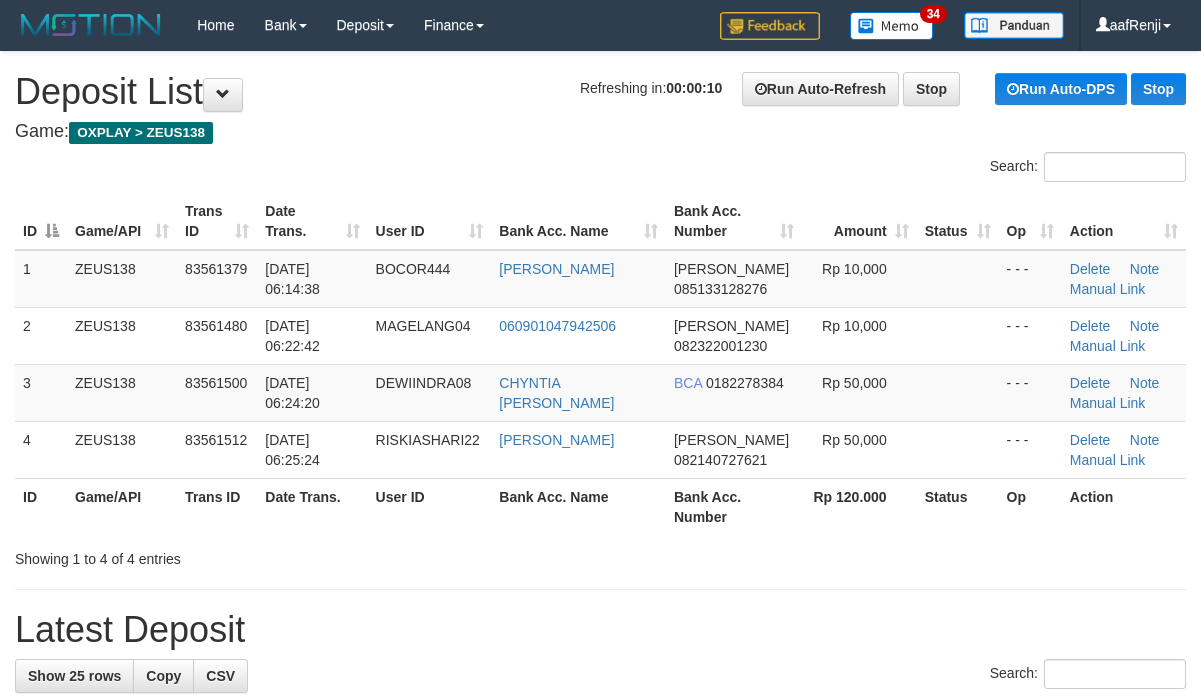 scroll, scrollTop: 0, scrollLeft: 0, axis: both 